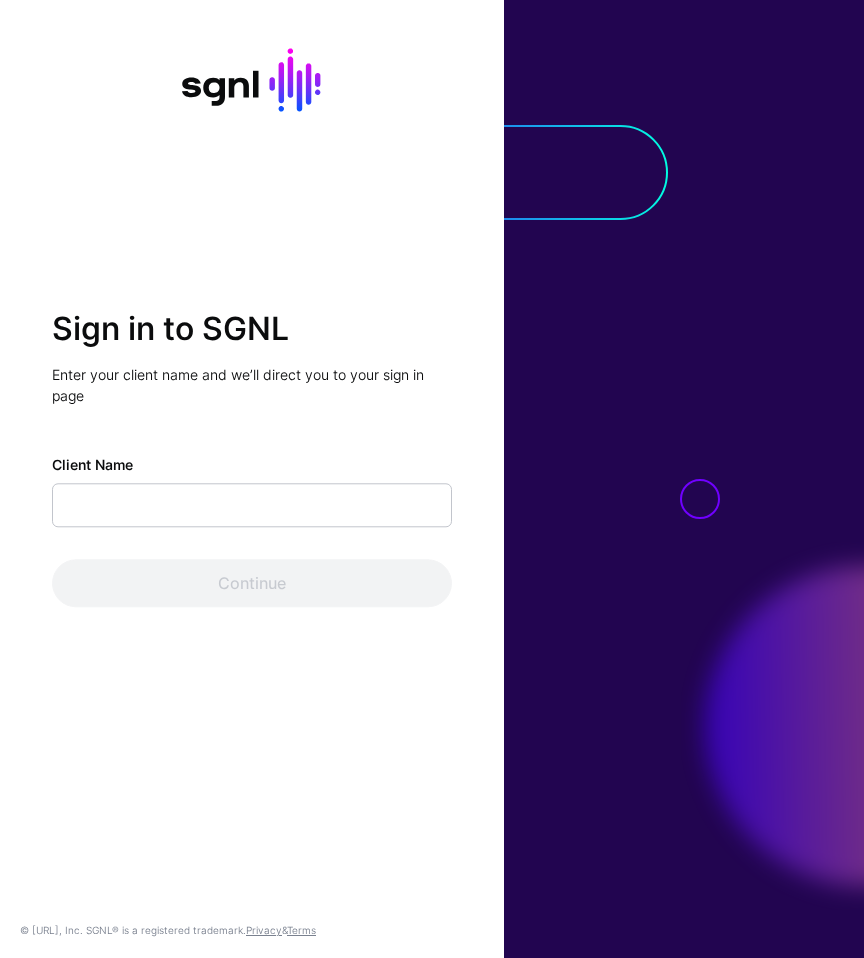 scroll, scrollTop: 0, scrollLeft: 0, axis: both 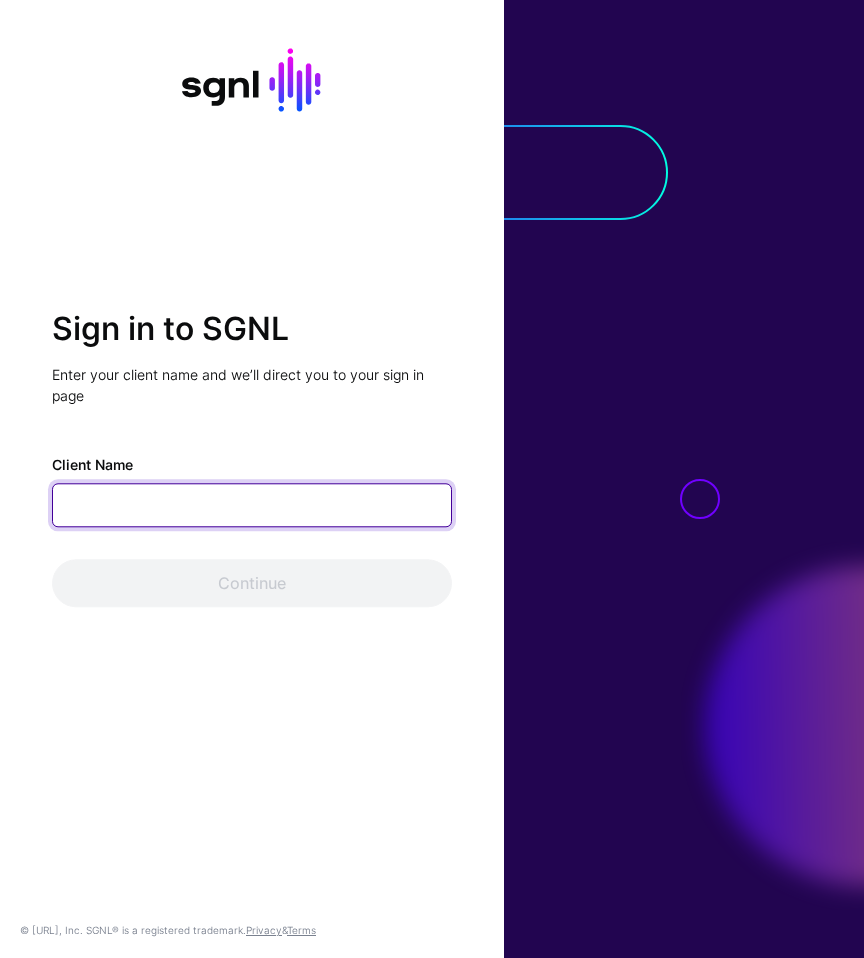click on "Client Name" at bounding box center (252, 506) 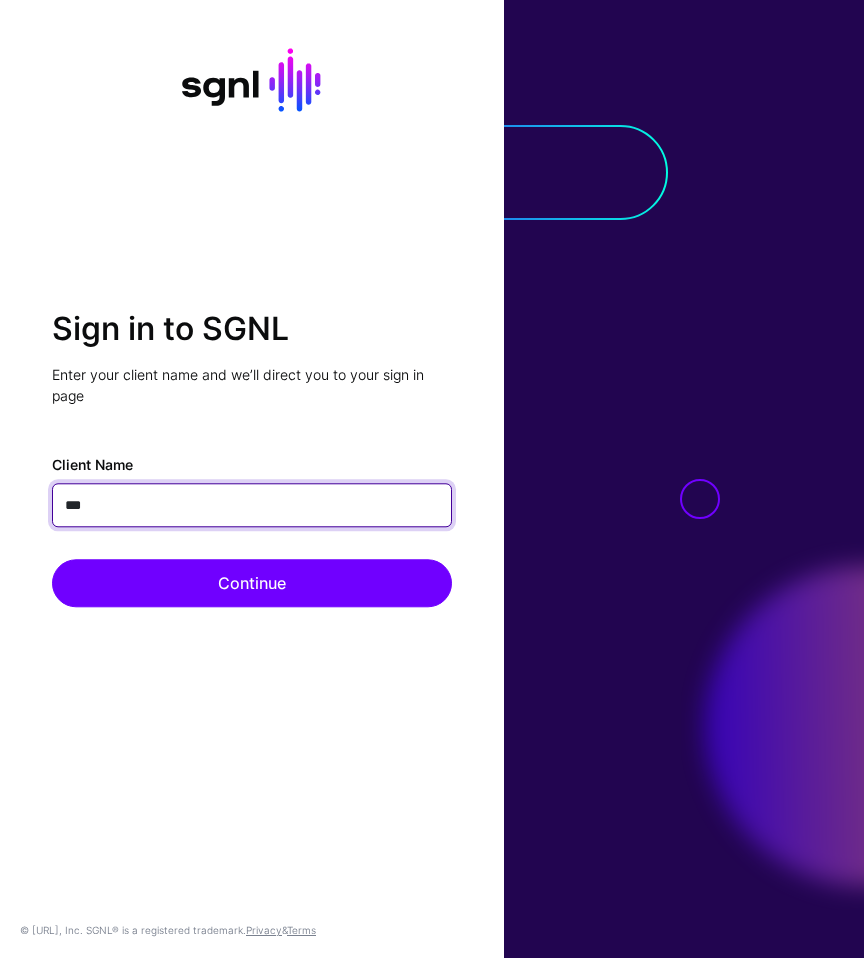 type on "****" 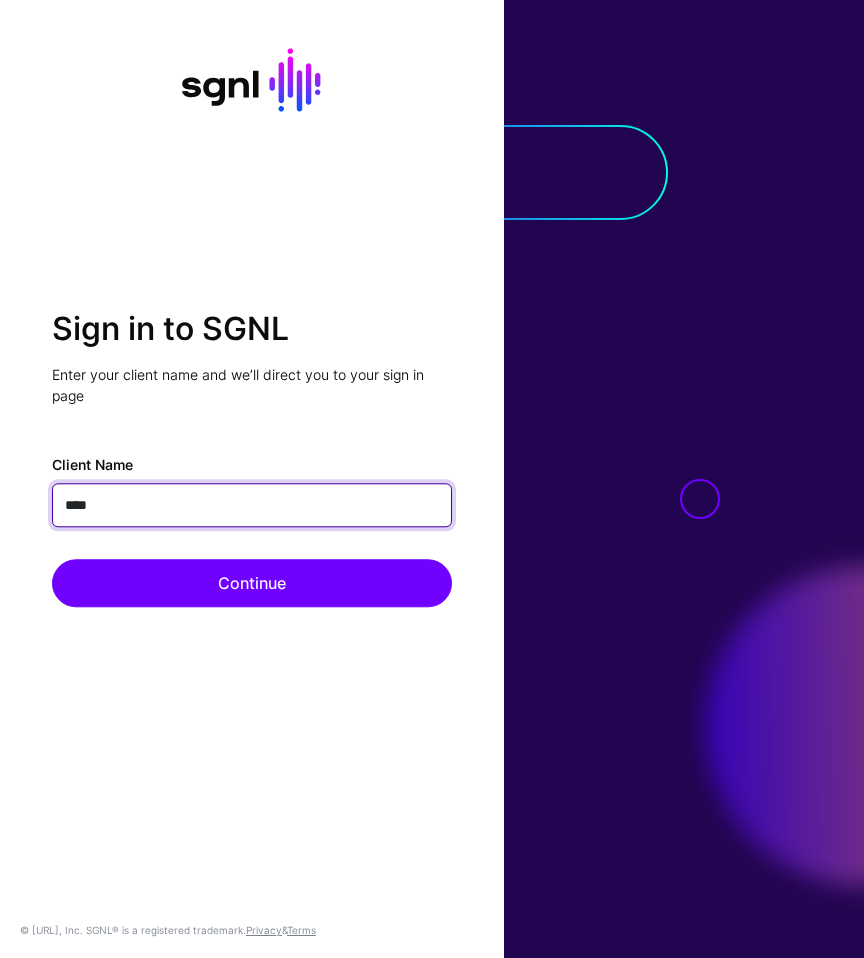 click on "Continue" 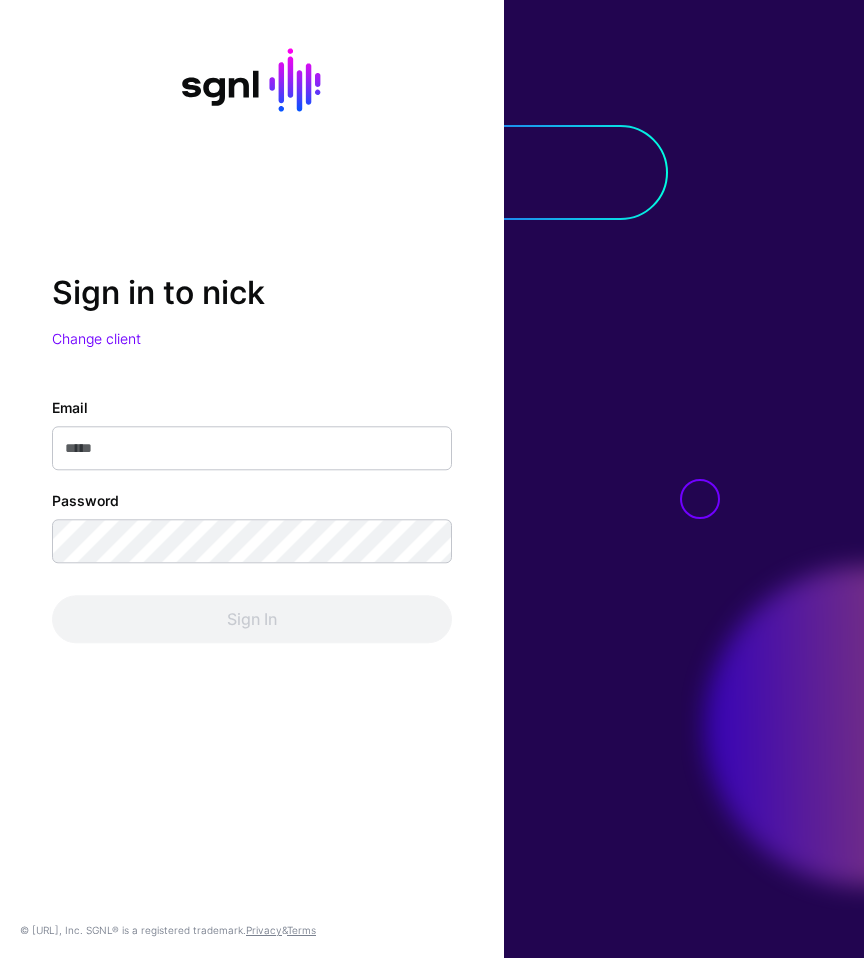 click on "Email" at bounding box center (252, 449) 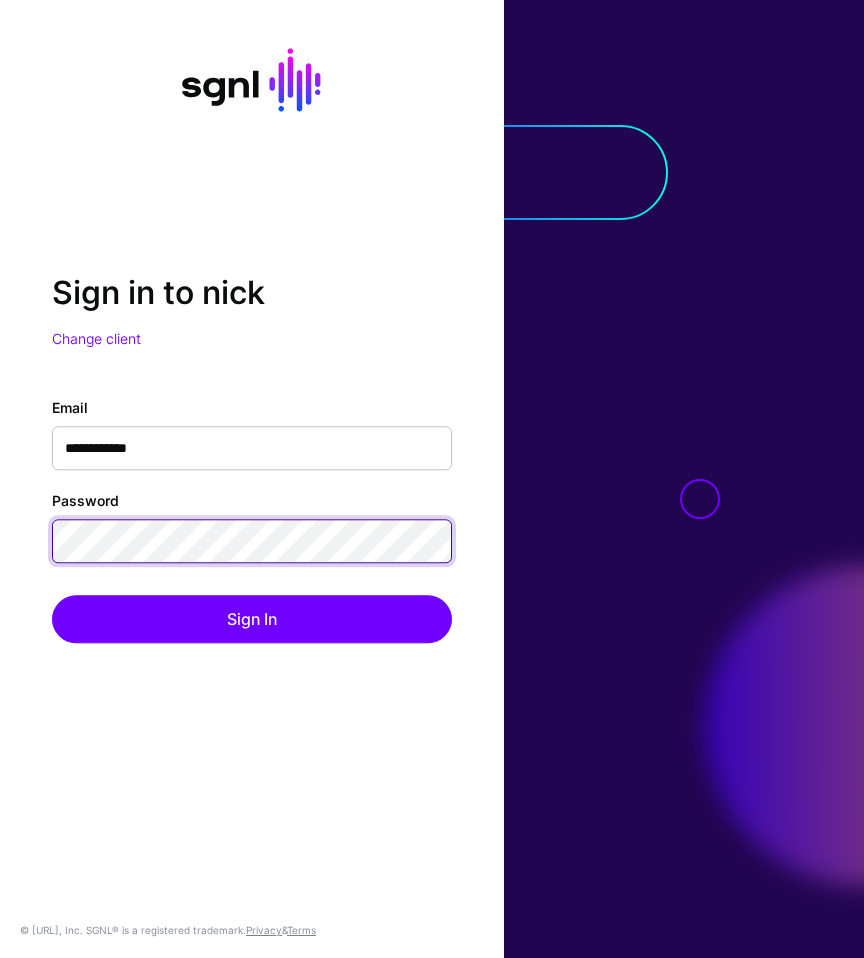 click on "Sign In" 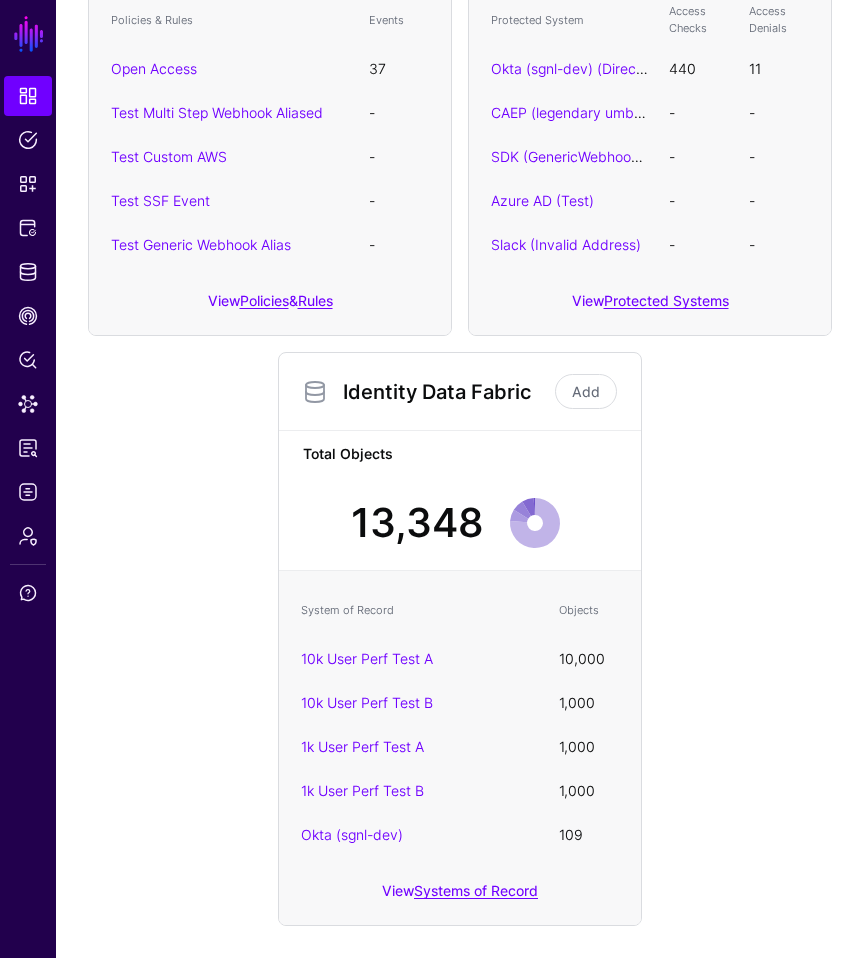 scroll, scrollTop: 0, scrollLeft: 0, axis: both 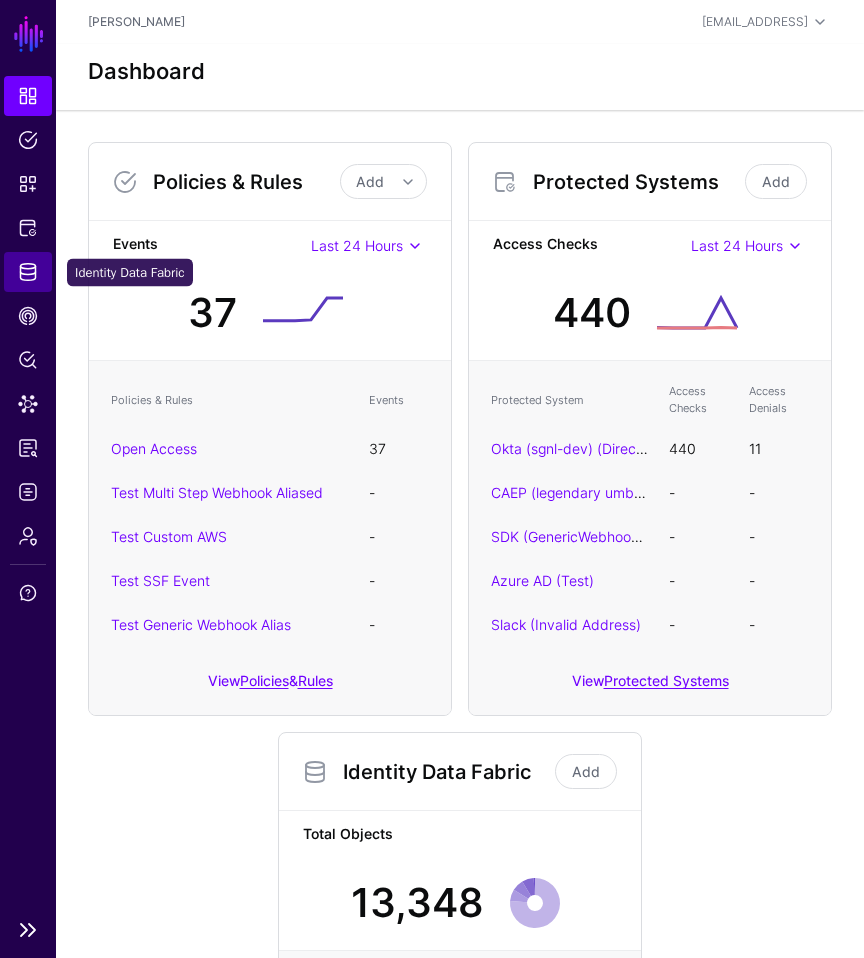 click on "Identity Data Fabric" 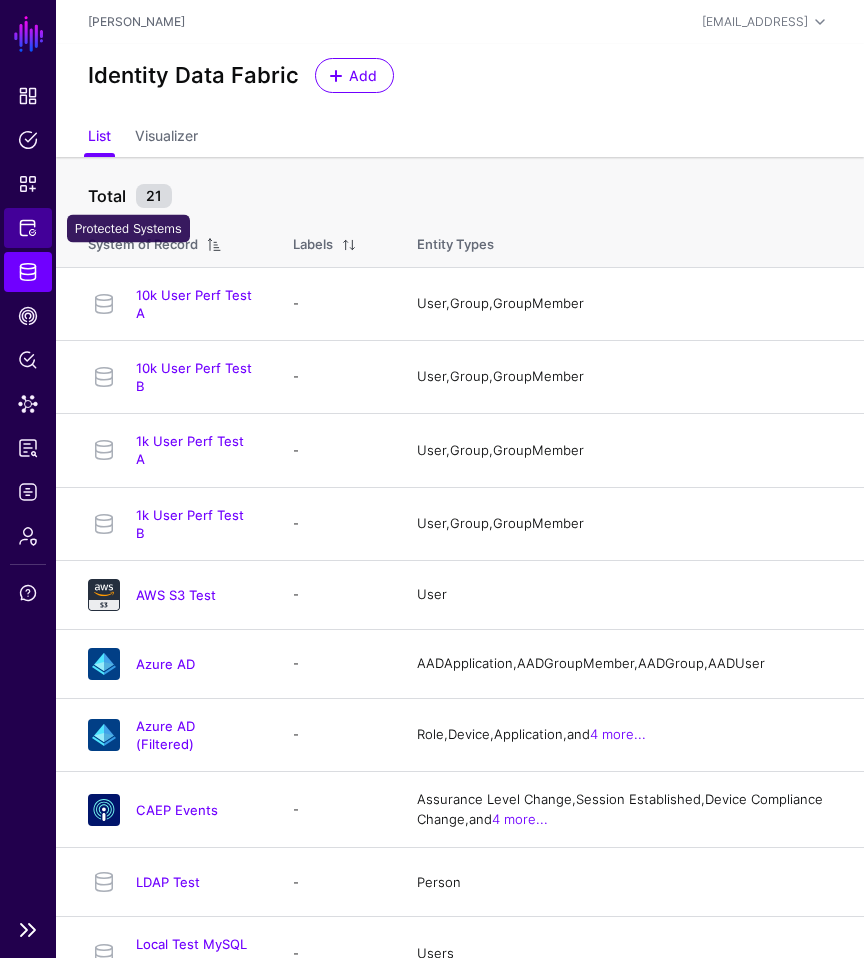 click on "Protected Systems" 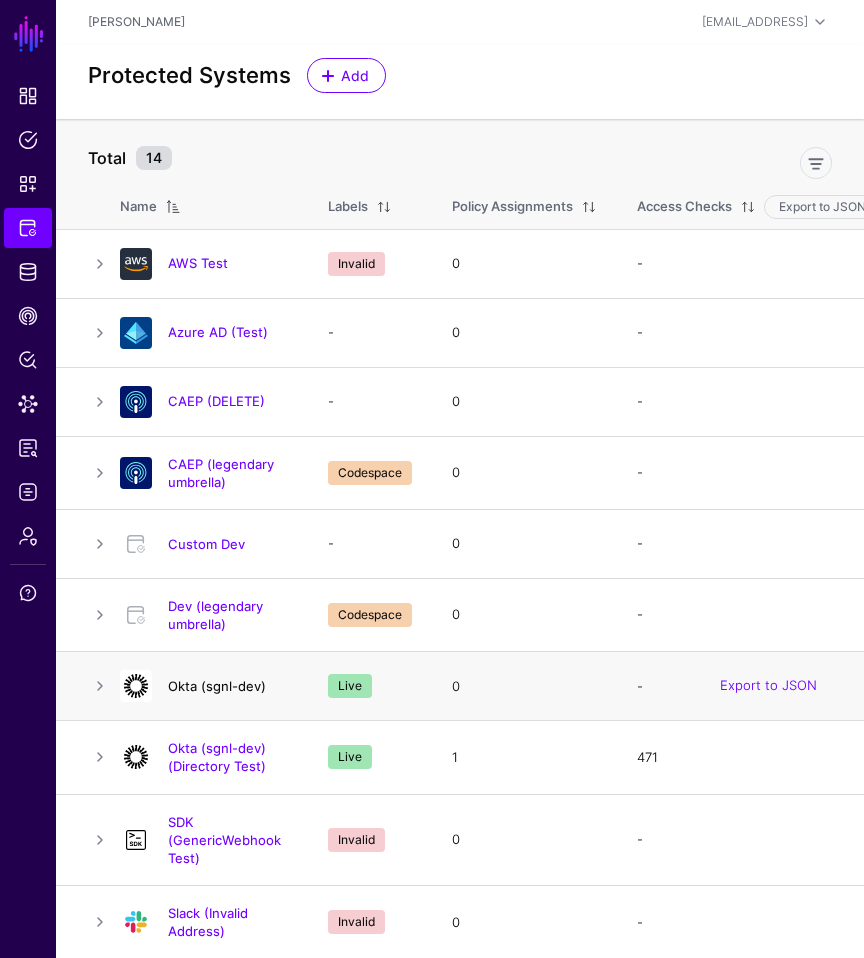 click on "Okta (sgnl-dev)" 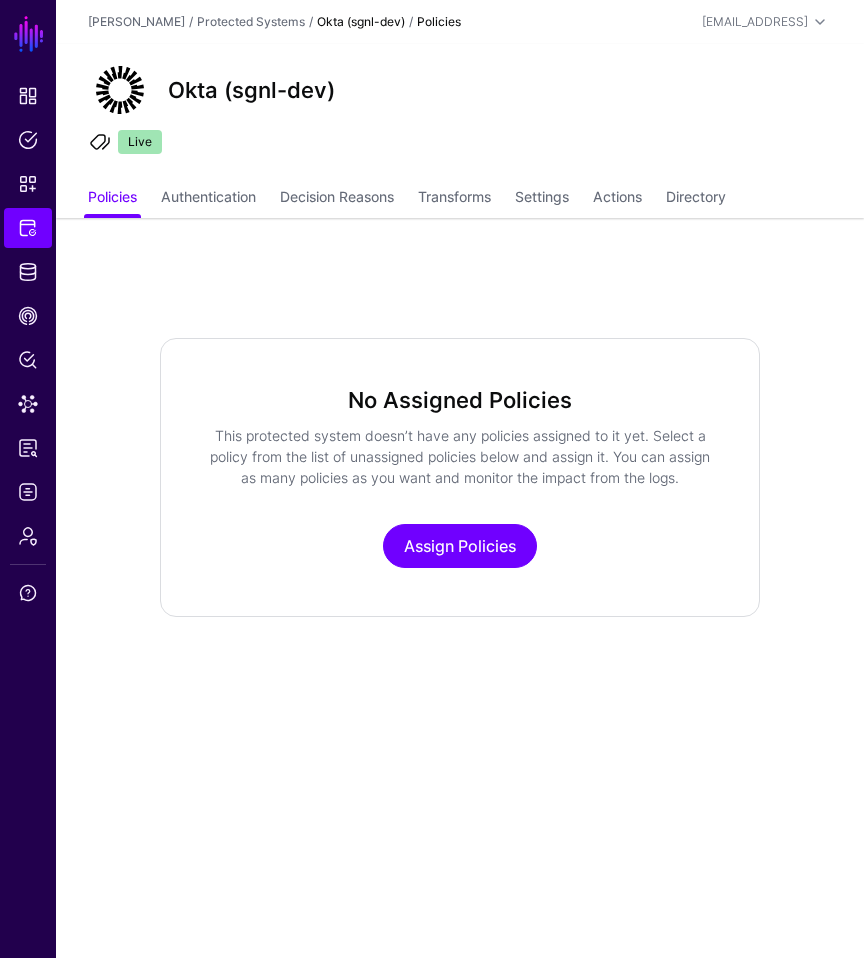 click on "Okta (sgnl-dev)  Live   Policies   Authentication   Decision Reasons   Transforms   Settings   Actions   Directory  No Assigned Policies  This protected system doesn’t have any policies assigned to it yet. Select a policy from the list of unassigned policies below and assign it. You can assign as many policies as you want and monitor the impact from the logs.   Assign Policies" 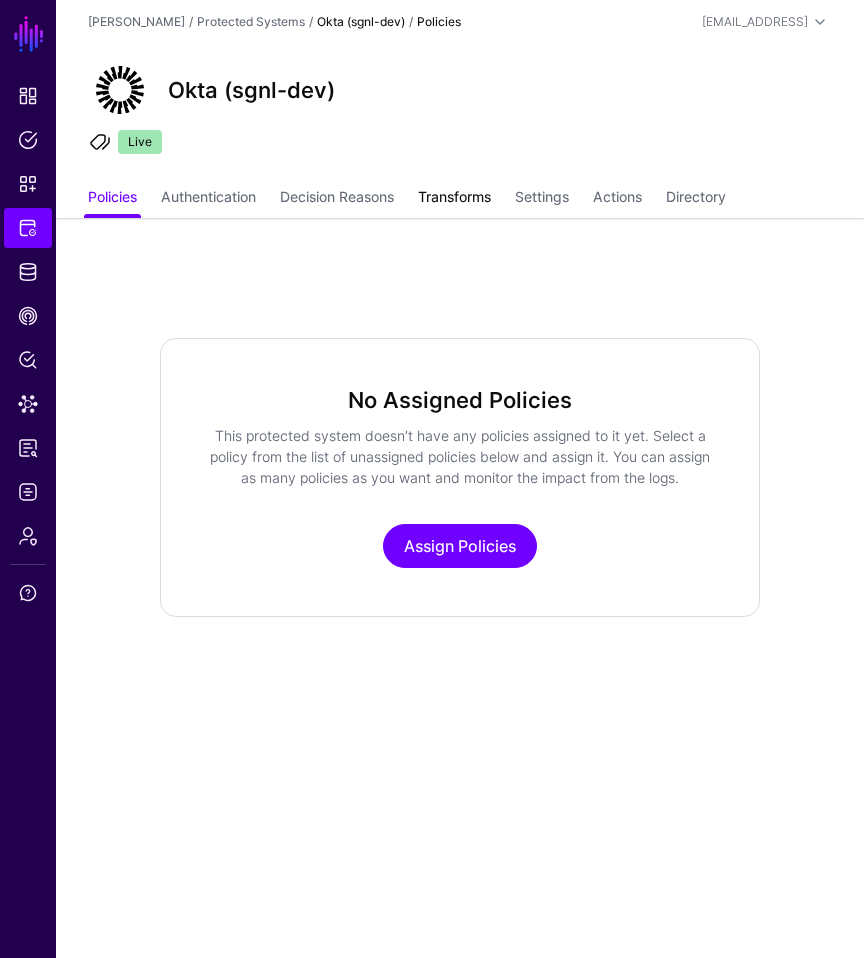 click on "Transforms" 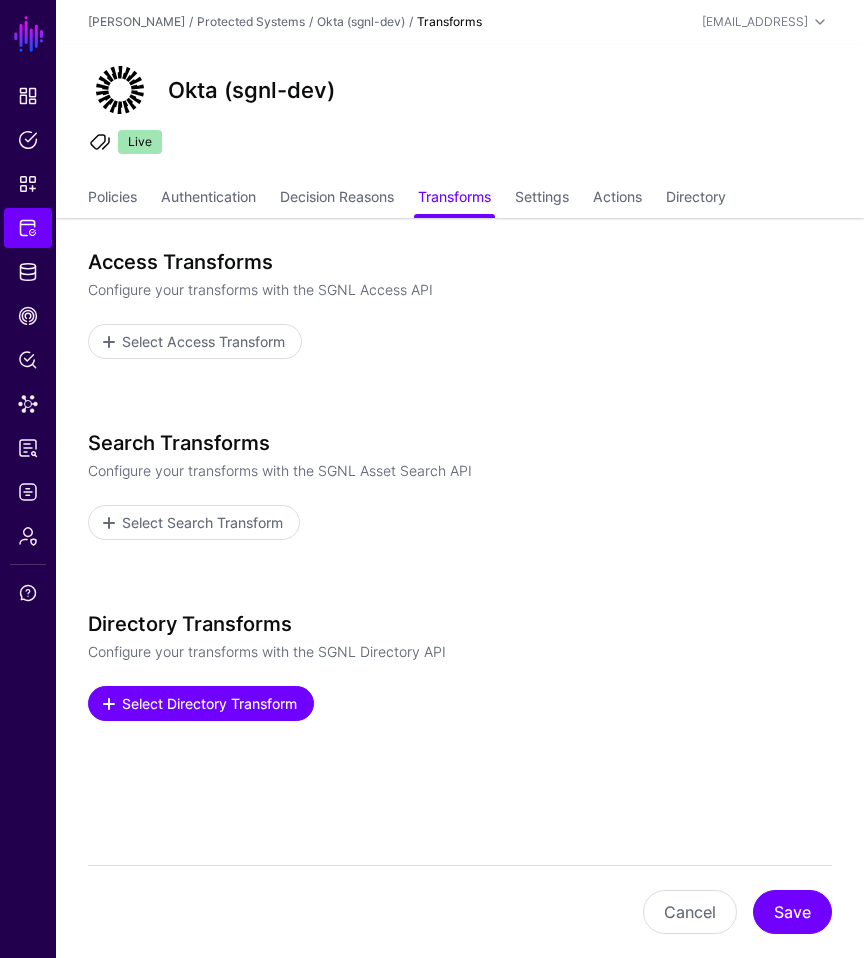 click on "Select Directory Transform" at bounding box center [210, 703] 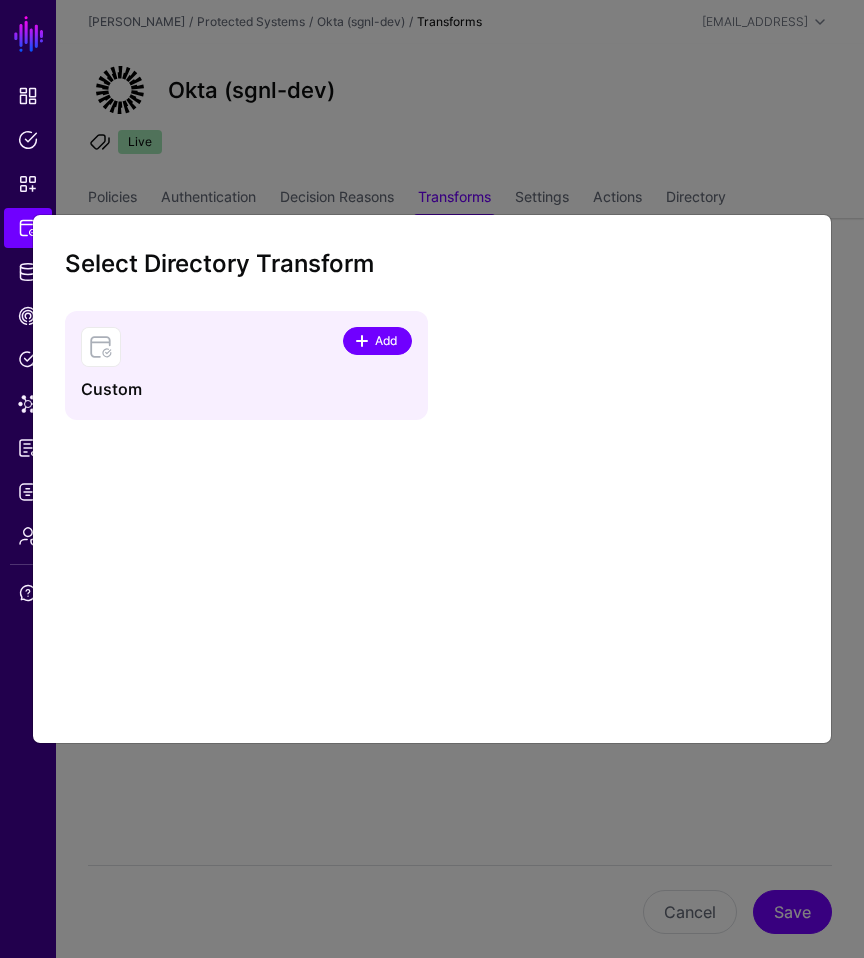 click 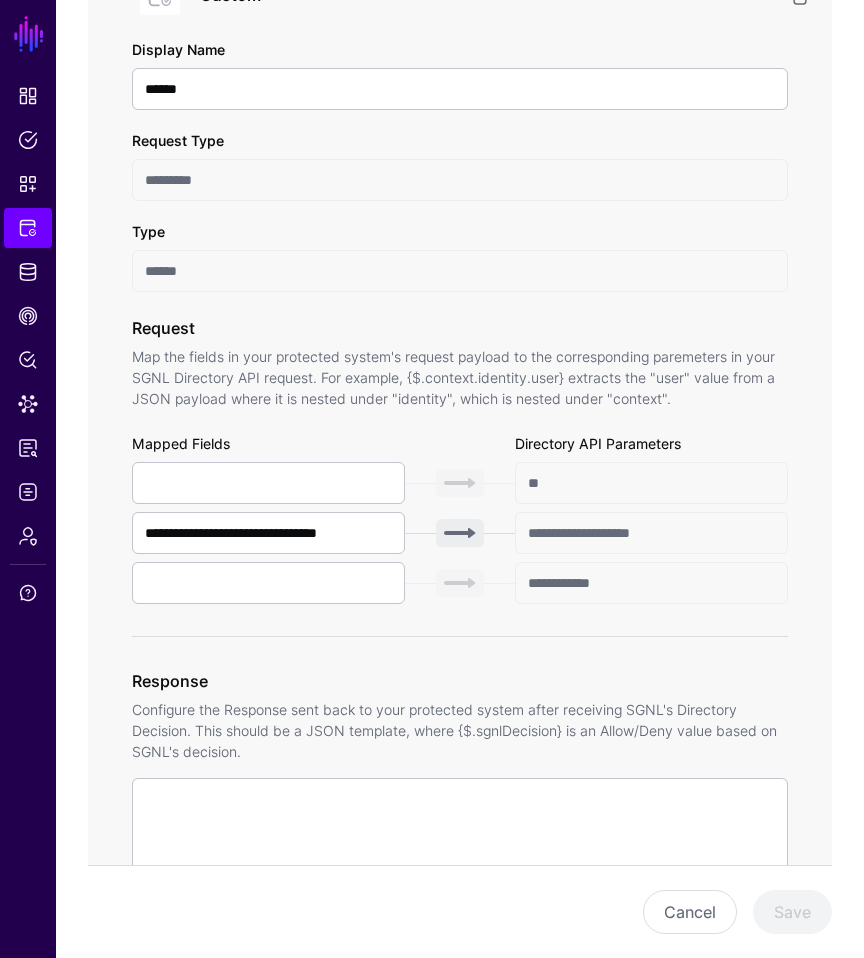 scroll, scrollTop: 751, scrollLeft: 0, axis: vertical 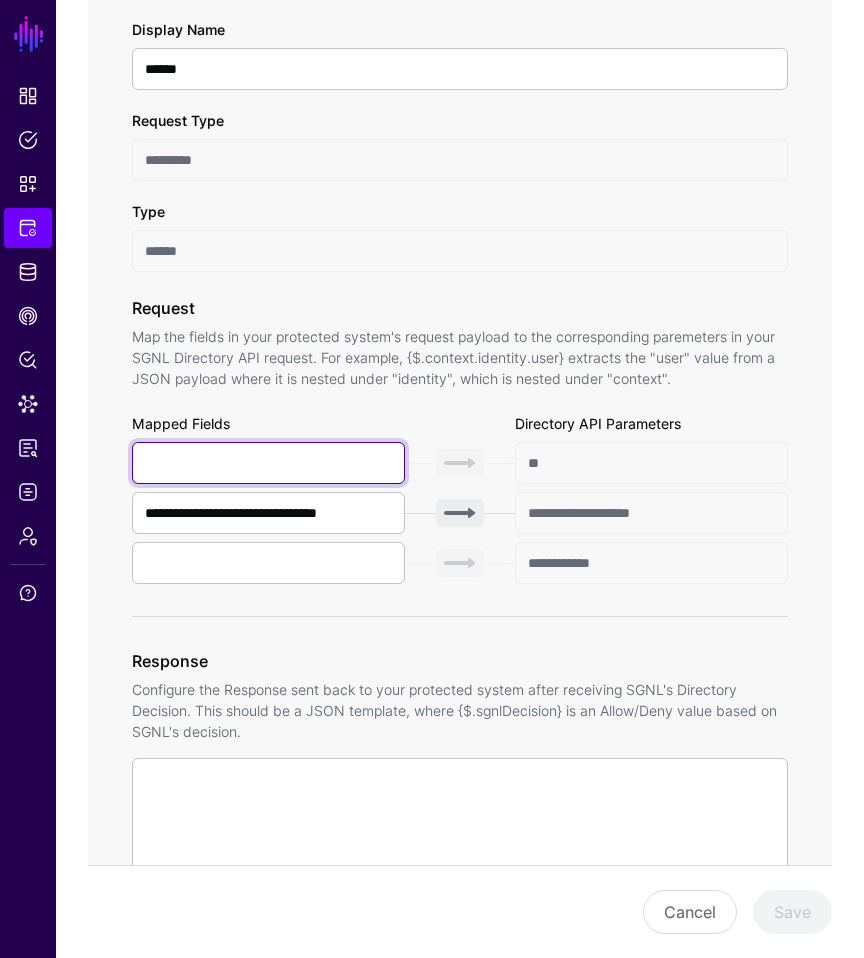 click at bounding box center (268, 463) 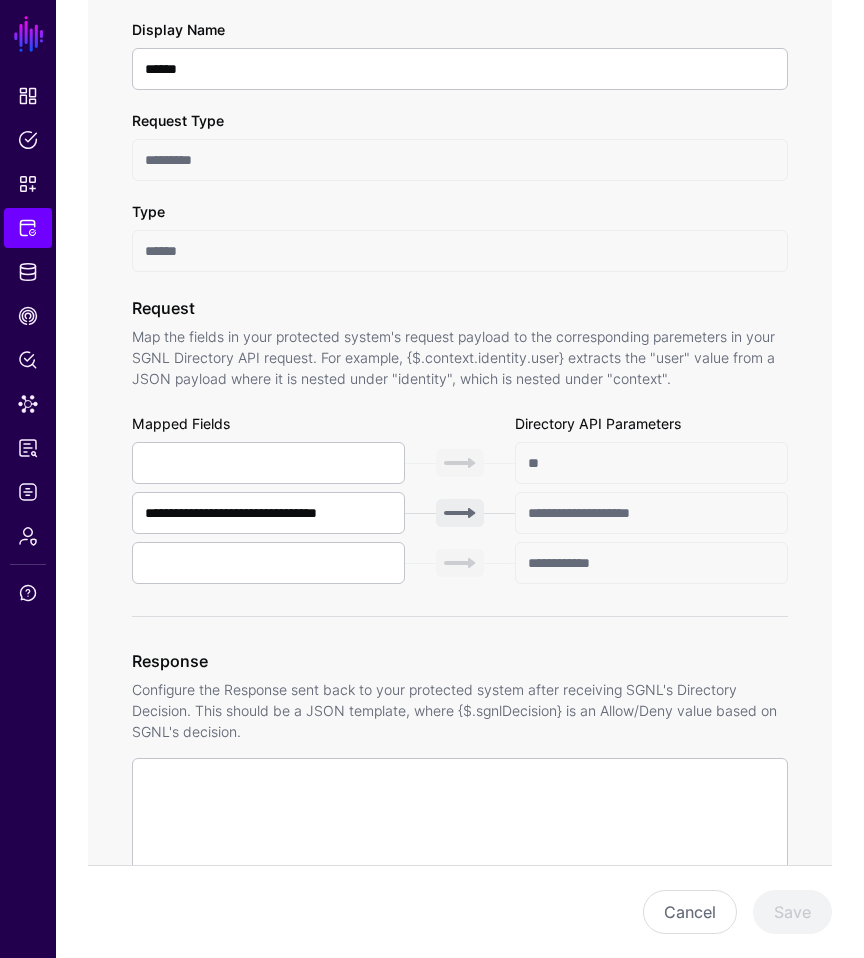 click on "Map the fields in your protected system's request payload to the corresponding paremeters in your SGNL Directory API request. For example, {$.context.identity.user} extracts the "user" value from a JSON payload where it is nested under "identity", which is nested under "context"." at bounding box center (460, 357) 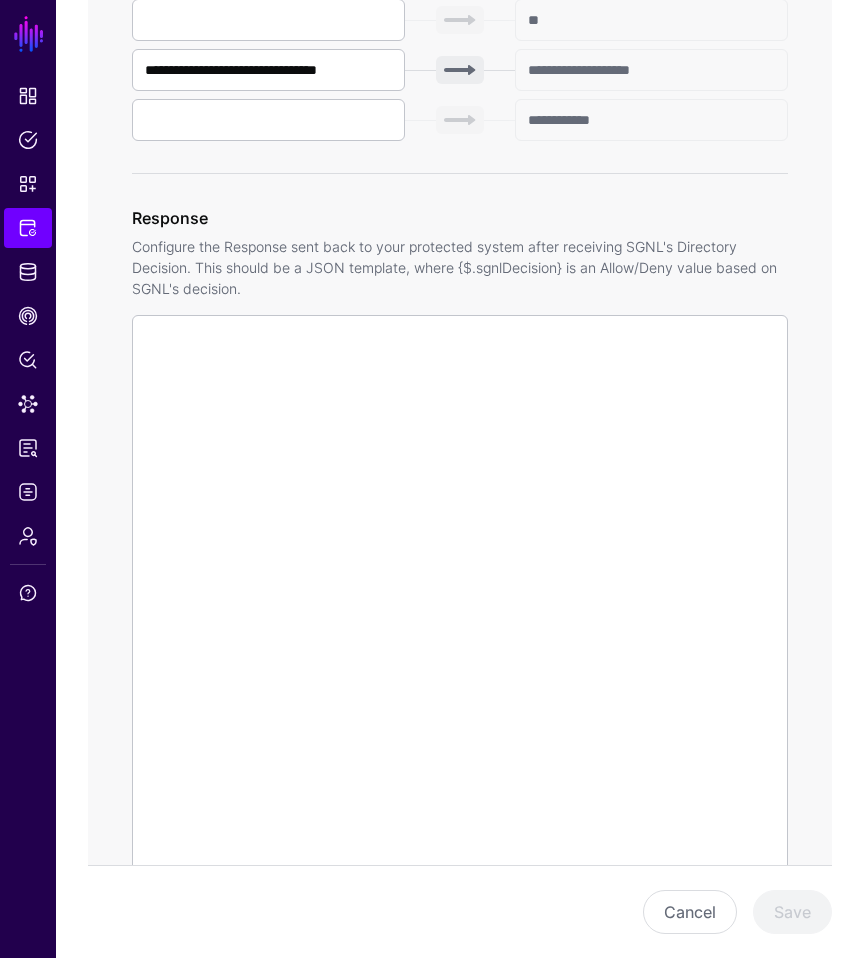 scroll, scrollTop: 1202, scrollLeft: 0, axis: vertical 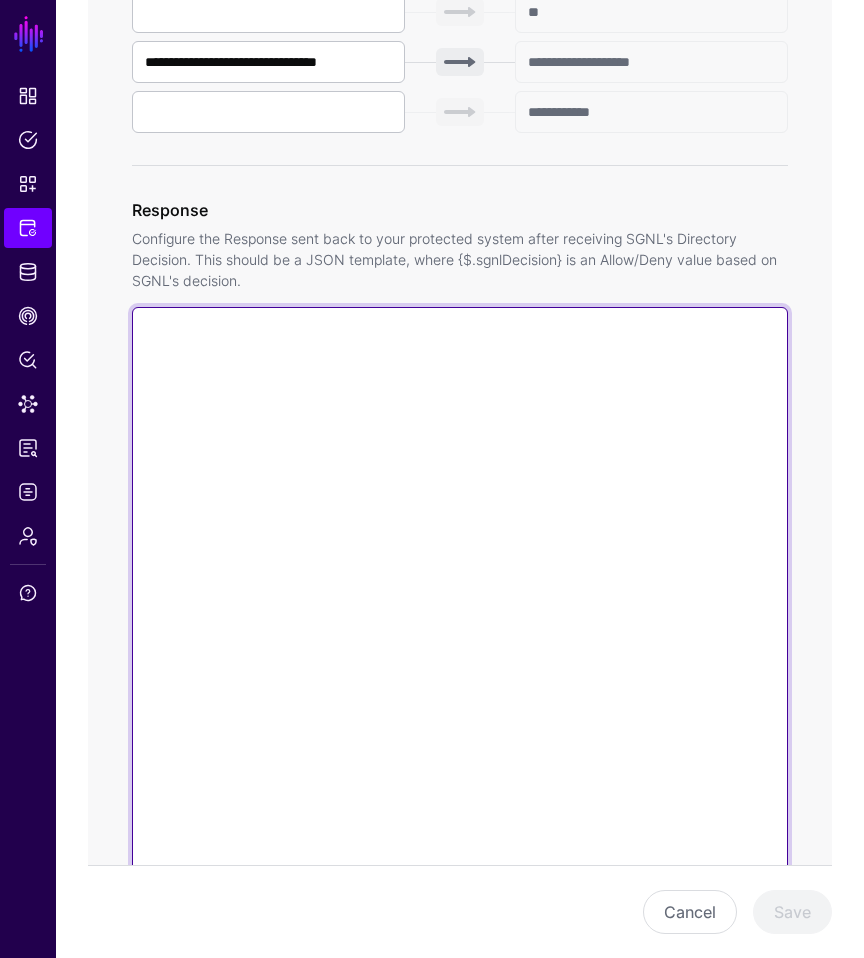 click at bounding box center (460, 593) 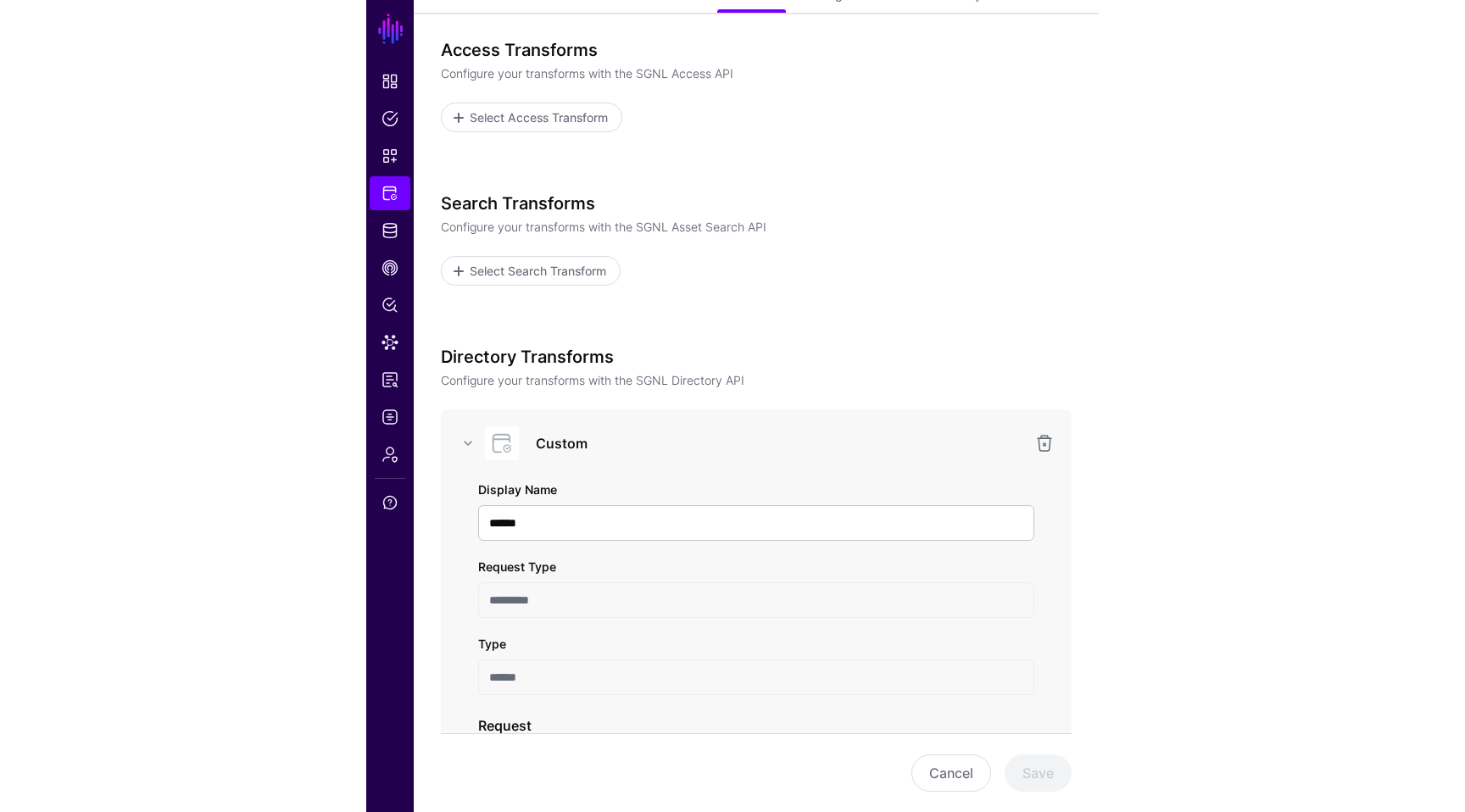 scroll, scrollTop: 0, scrollLeft: 0, axis: both 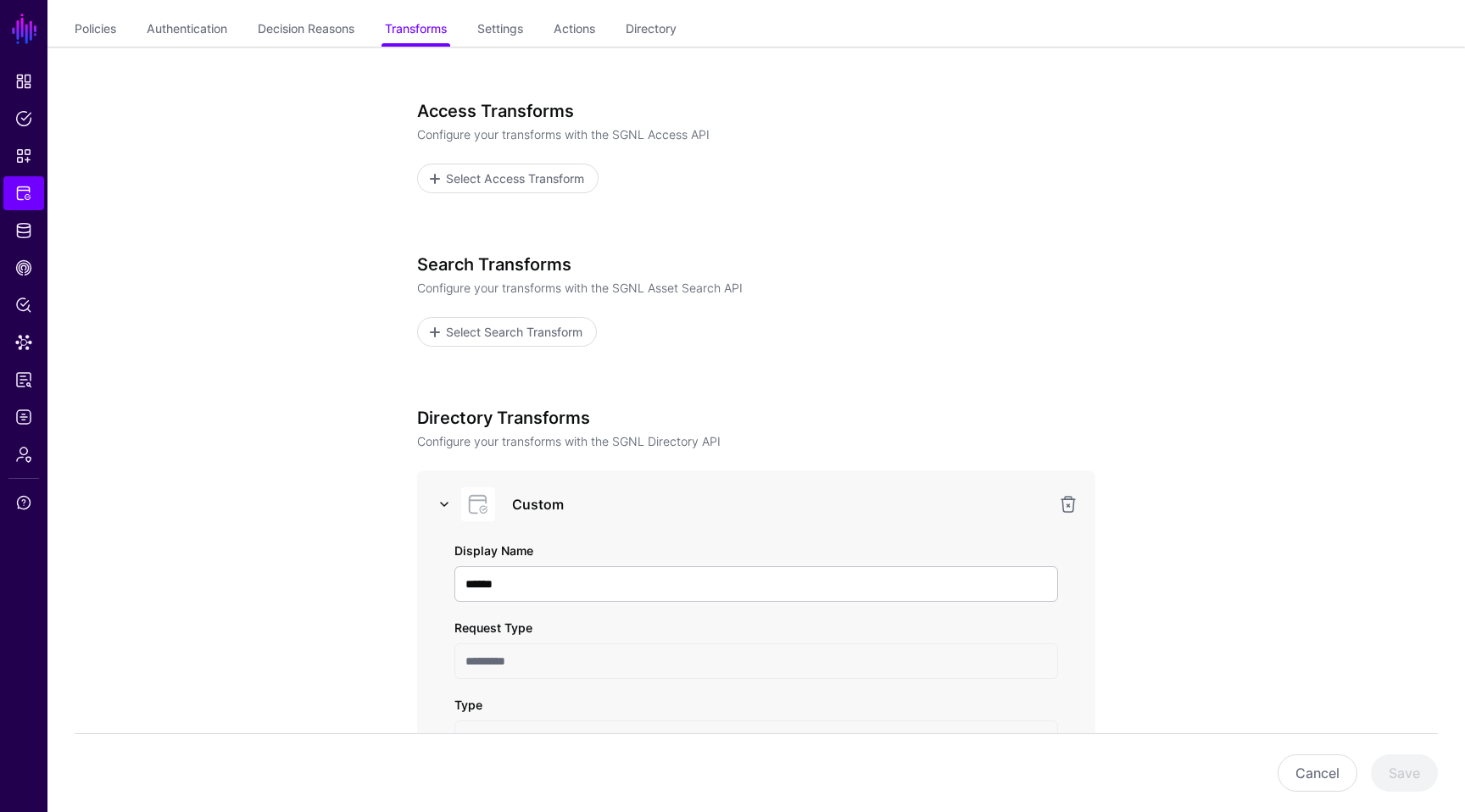 click at bounding box center [444, 504] 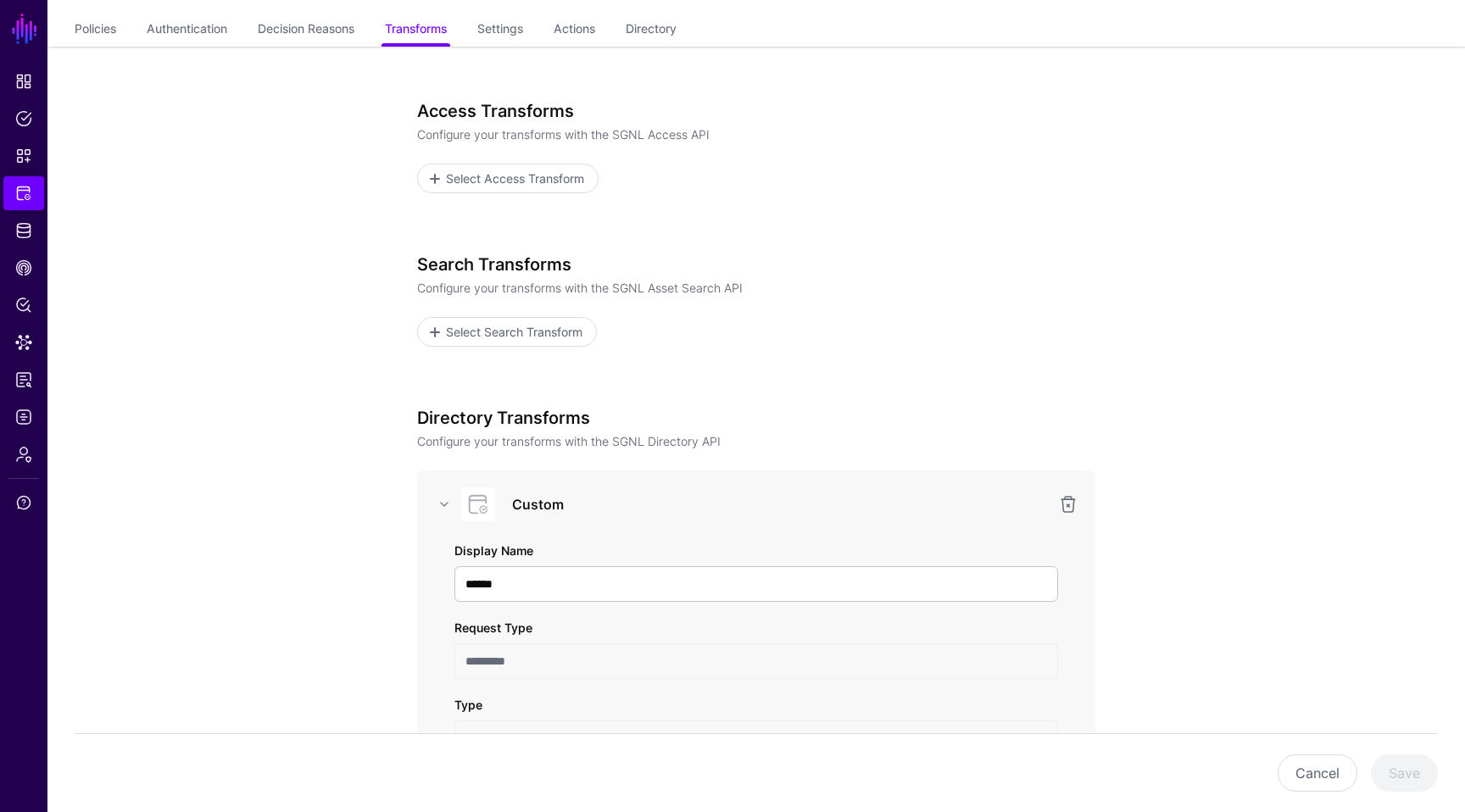 scroll, scrollTop: 122, scrollLeft: 0, axis: vertical 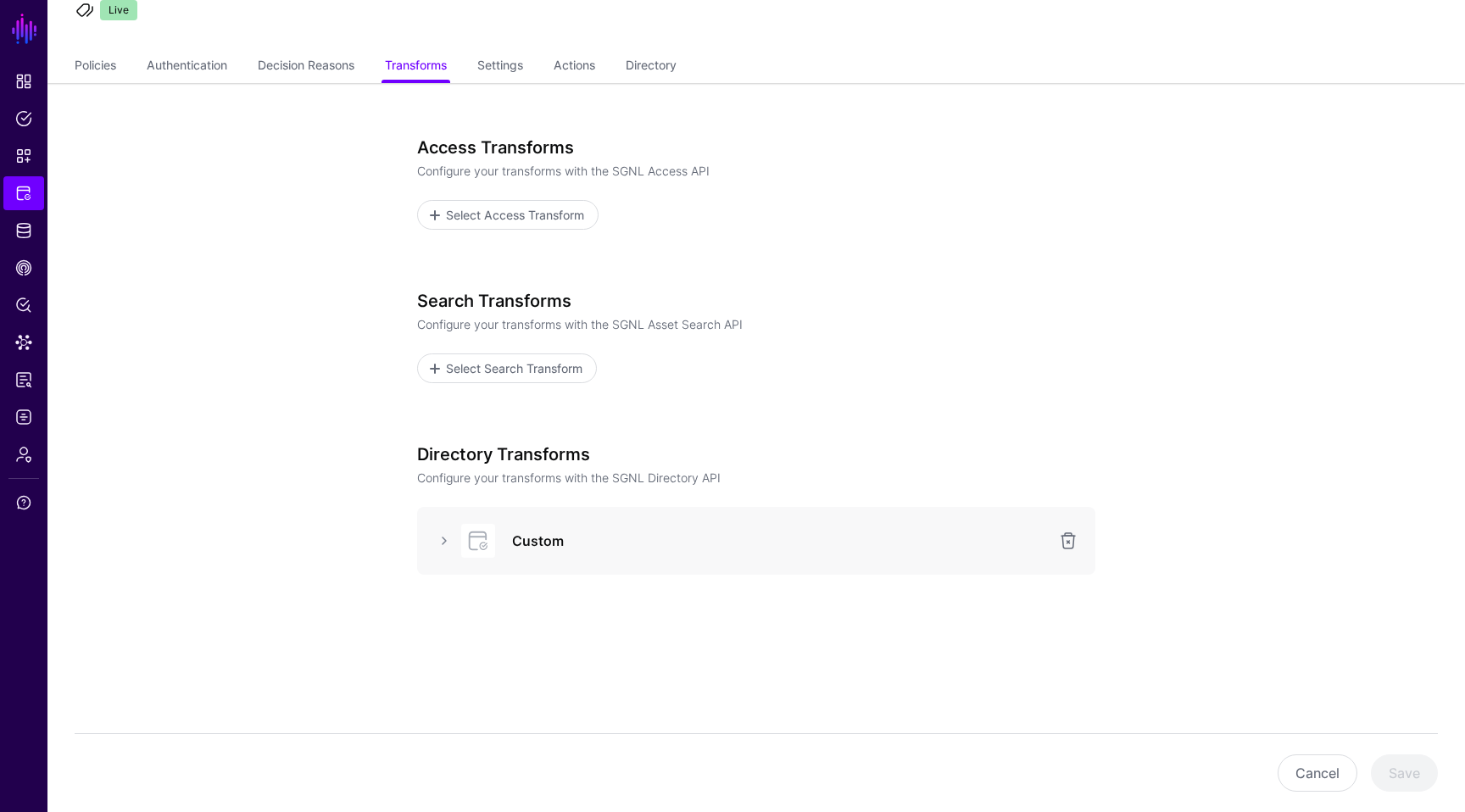click on "Custom" at bounding box center (780, 541) 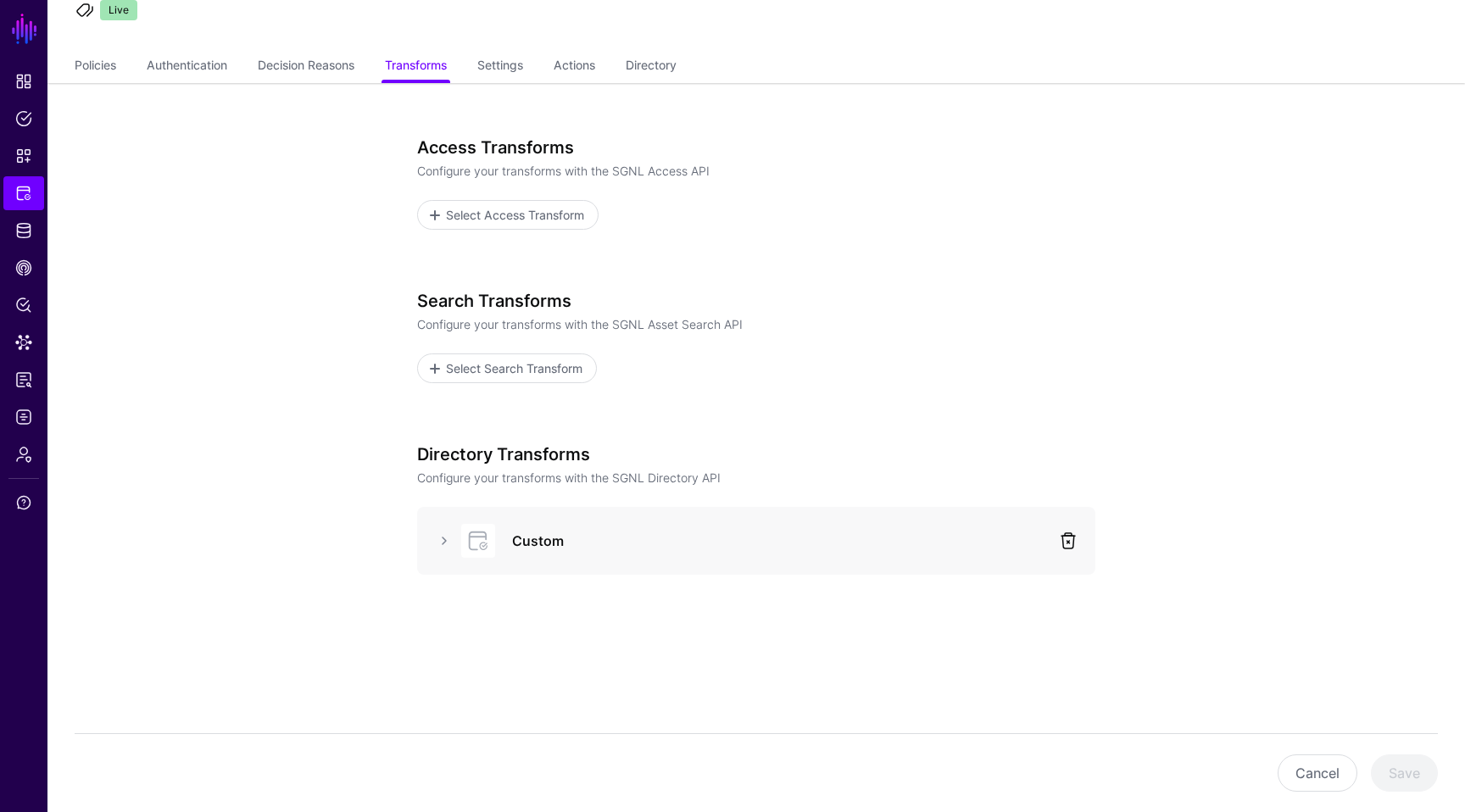 click at bounding box center [1068, 541] 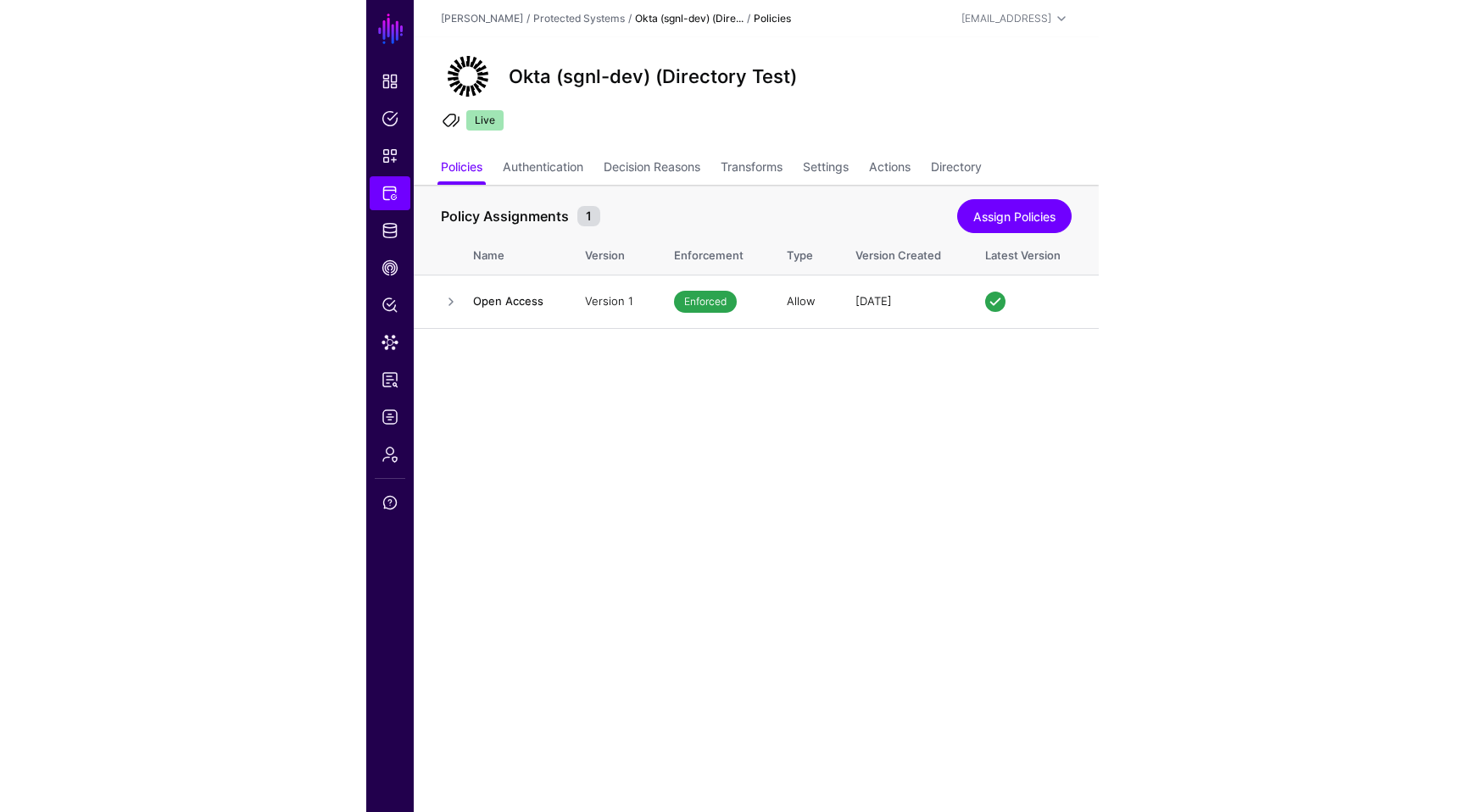 scroll, scrollTop: 0, scrollLeft: 0, axis: both 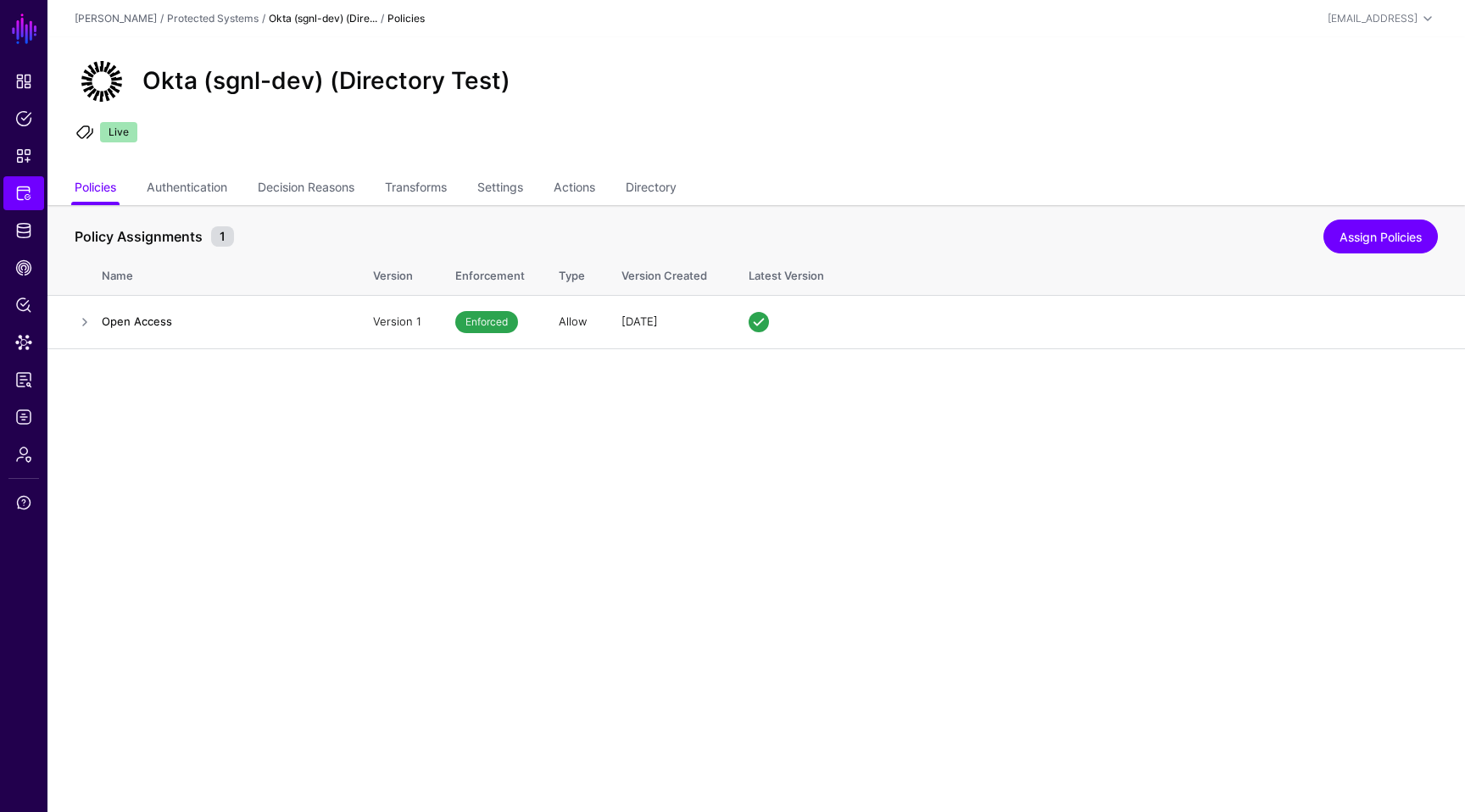 click on "Okta (sgnl-dev) (Directory Test)  Live" 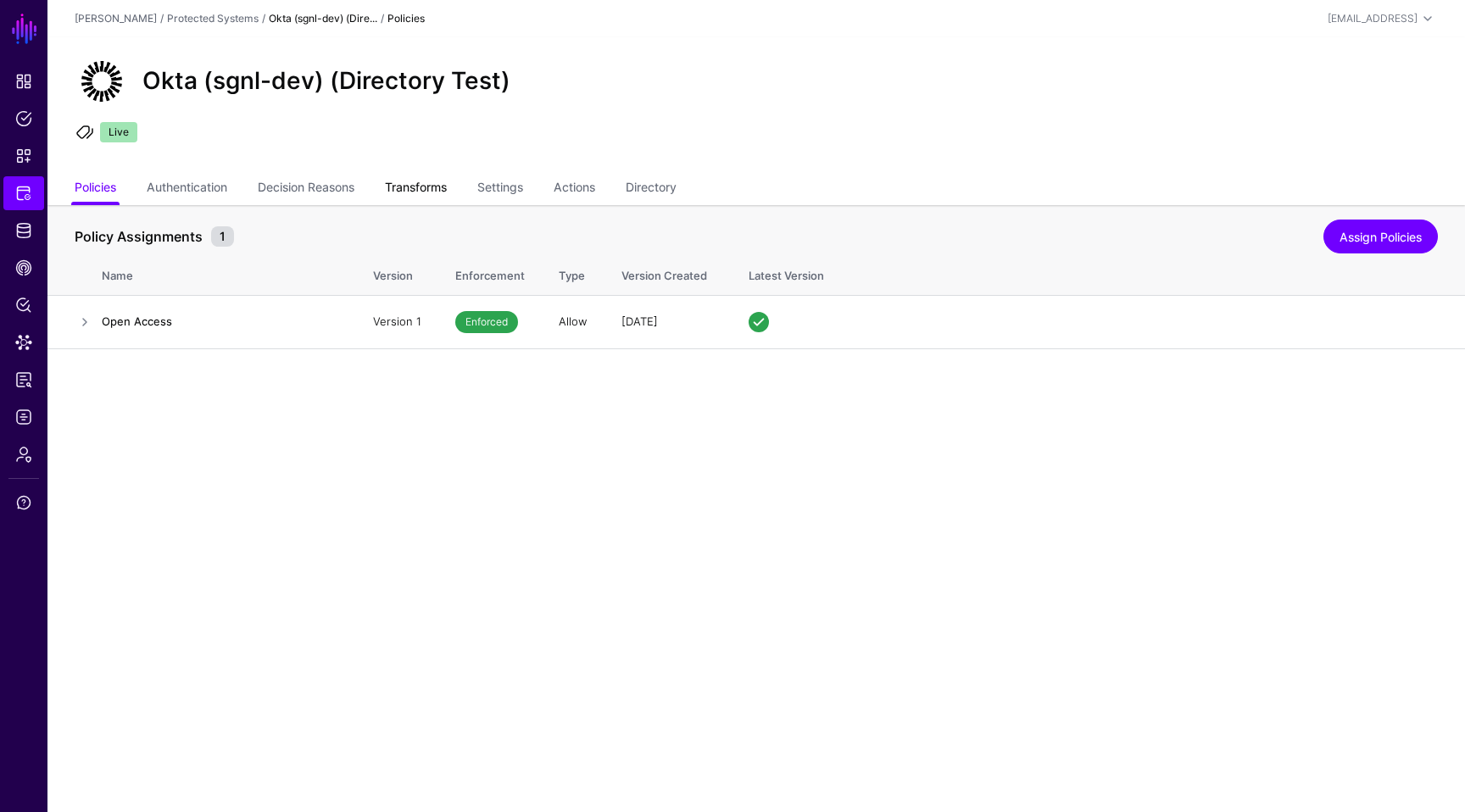 click on "Transforms" 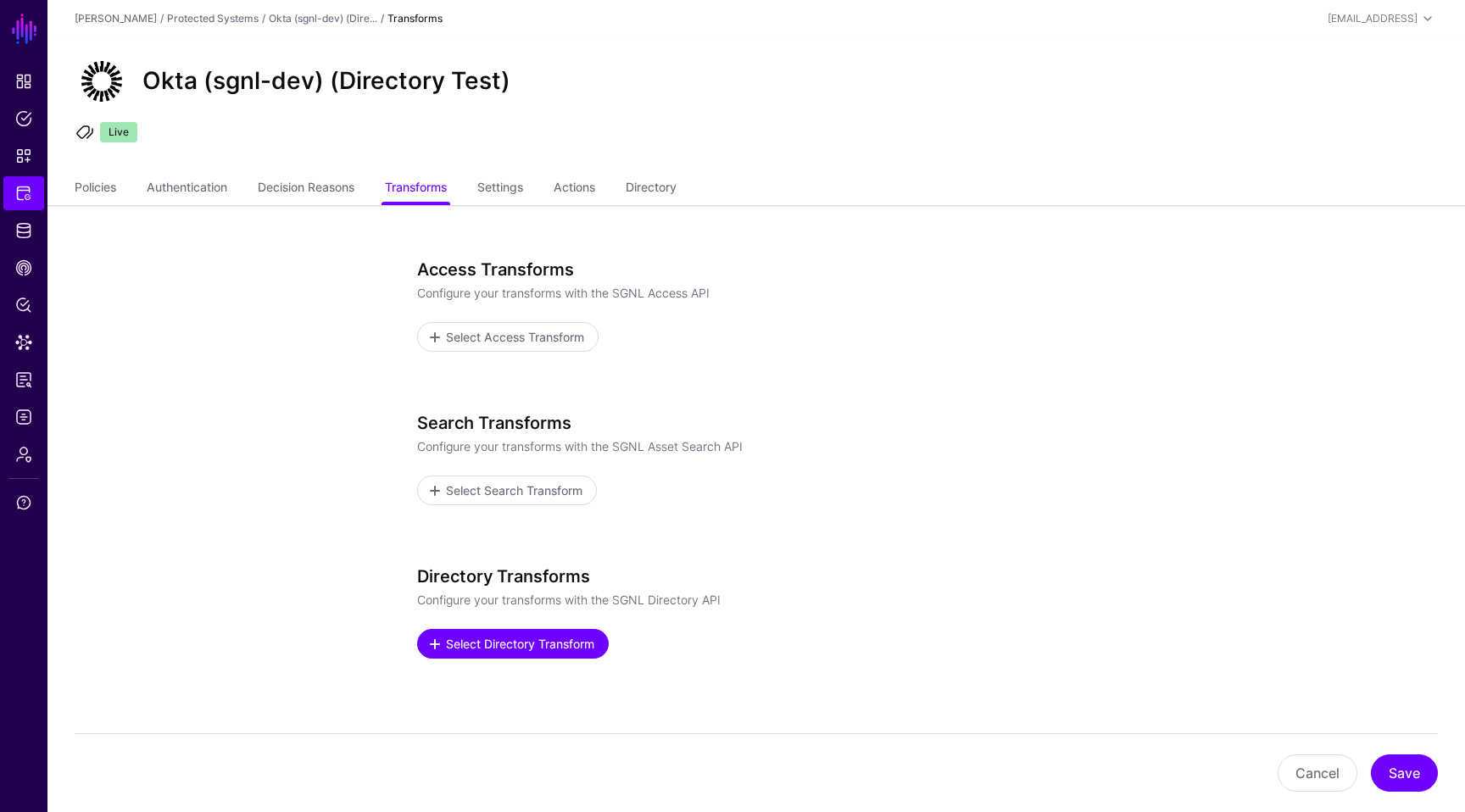 click on "Select Directory Transform" at bounding box center [521, 643] 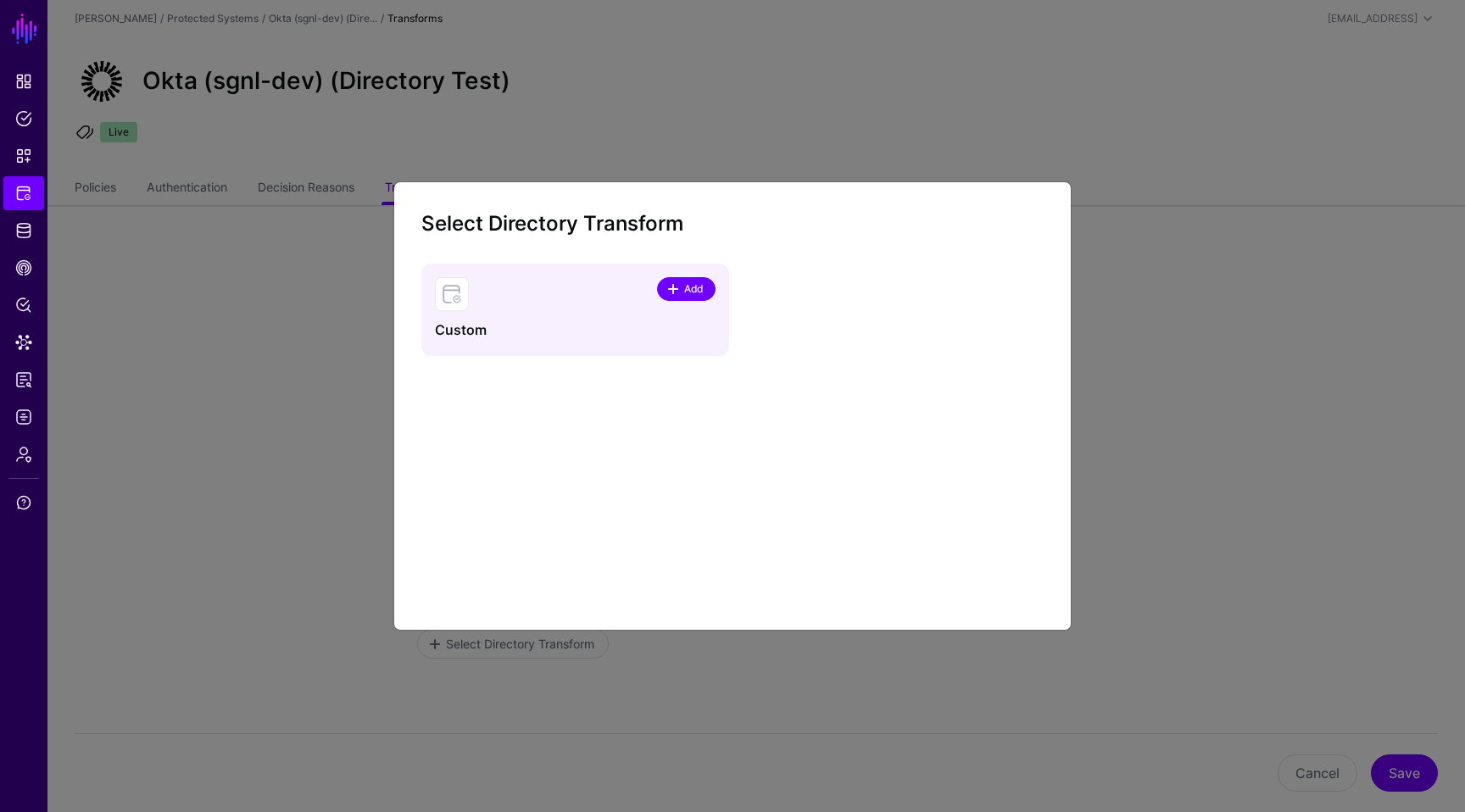 click on "Add" 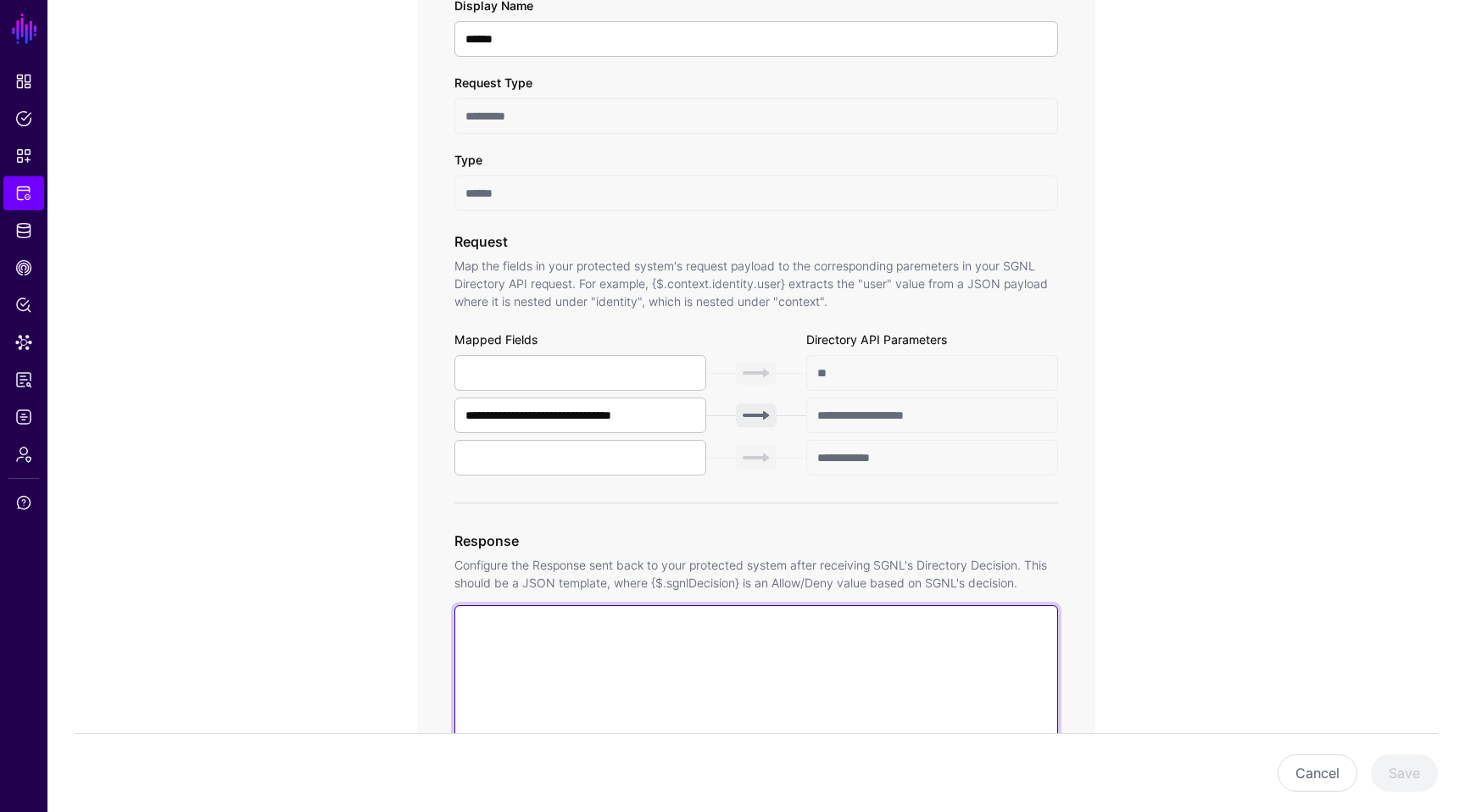 click at bounding box center (756, 848) 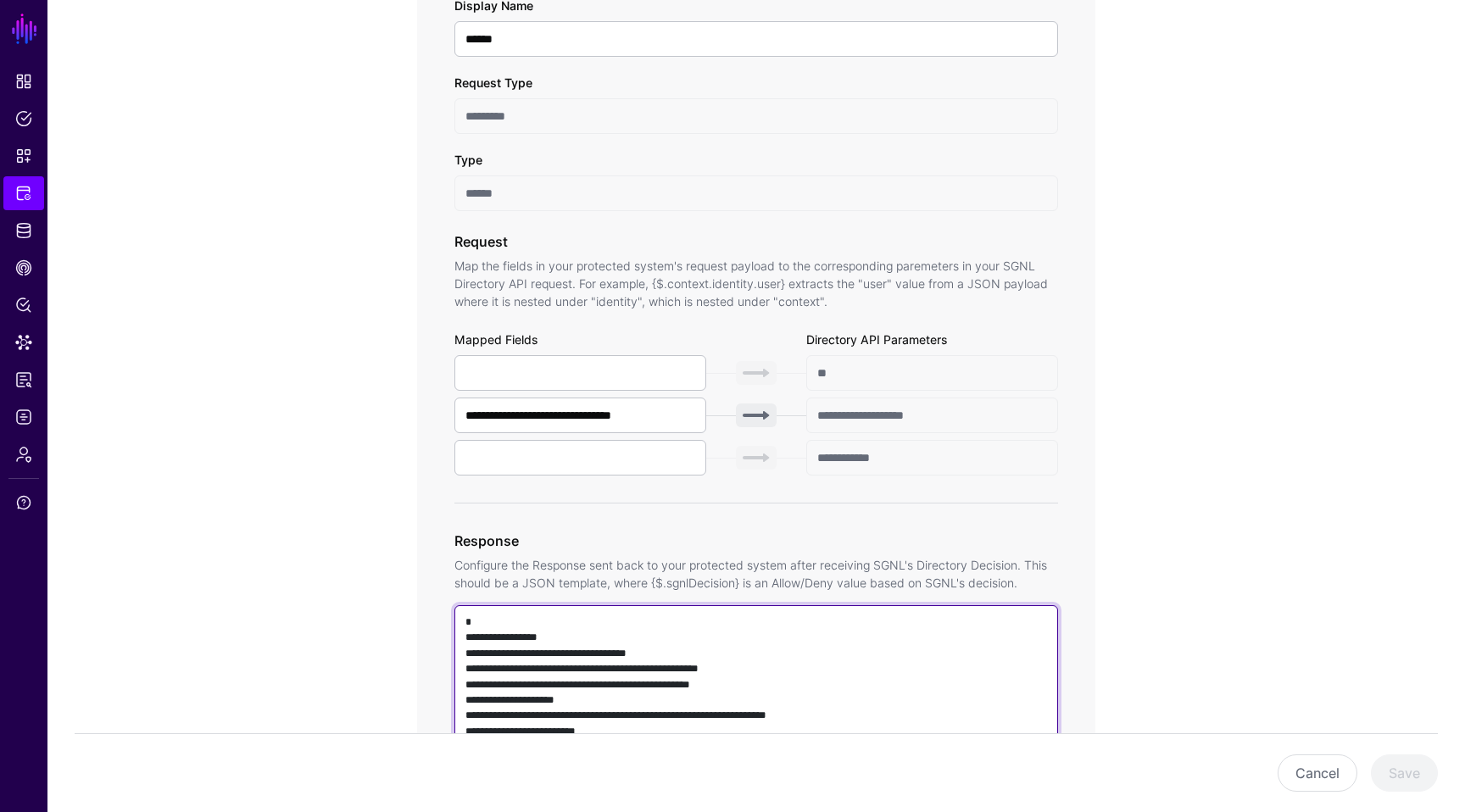 scroll, scrollTop: 706, scrollLeft: 0, axis: vertical 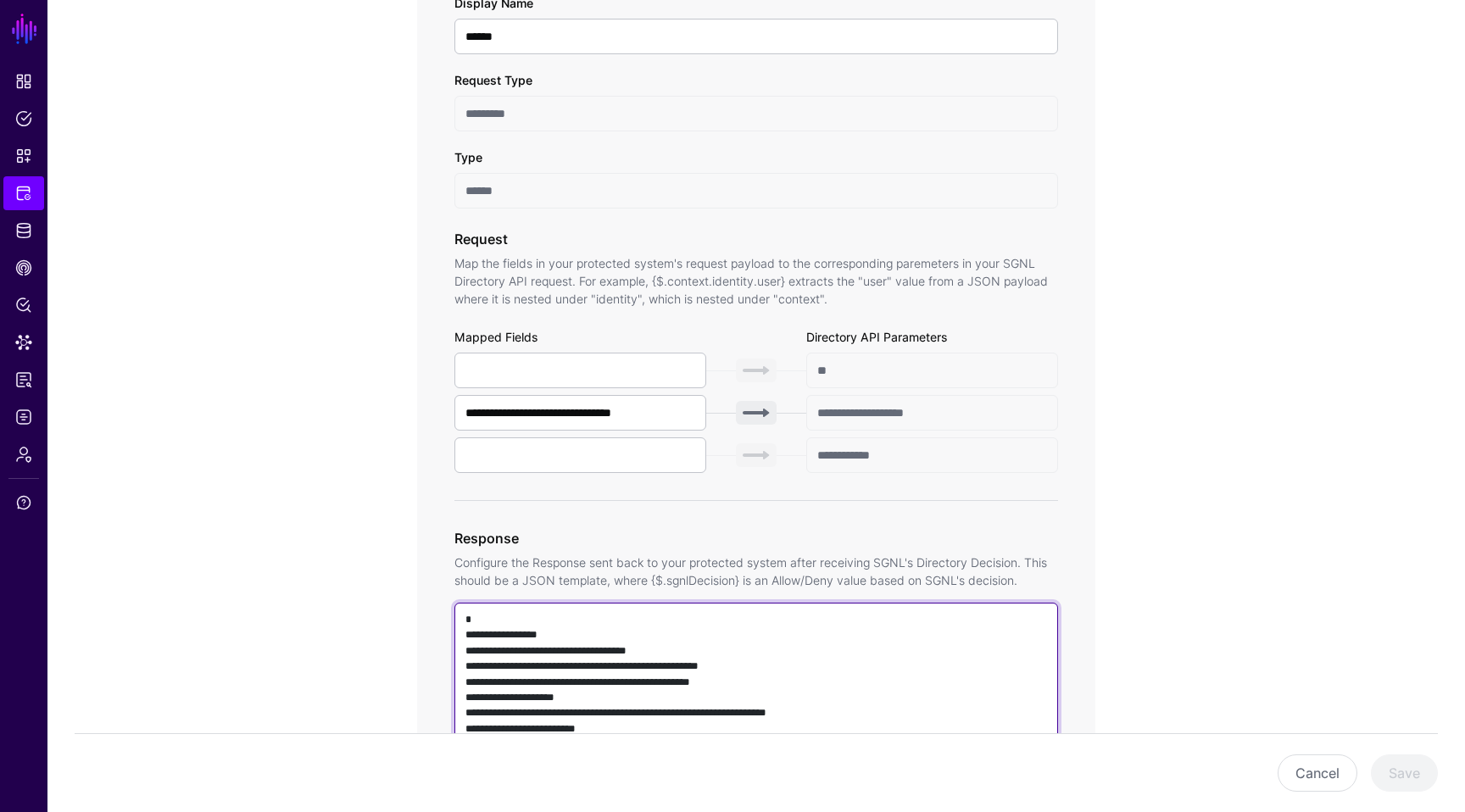 type on "**********" 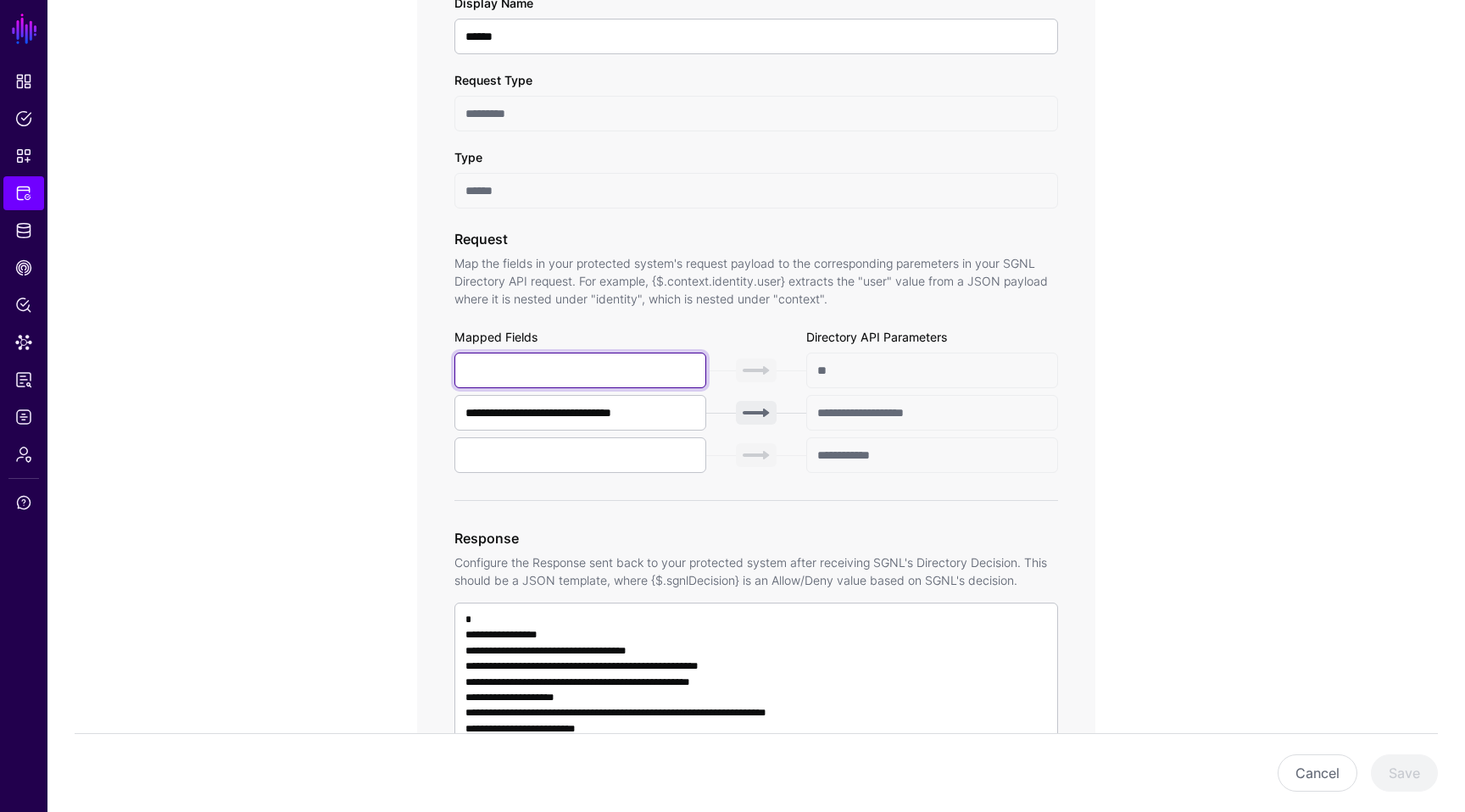 click at bounding box center (580, 370) 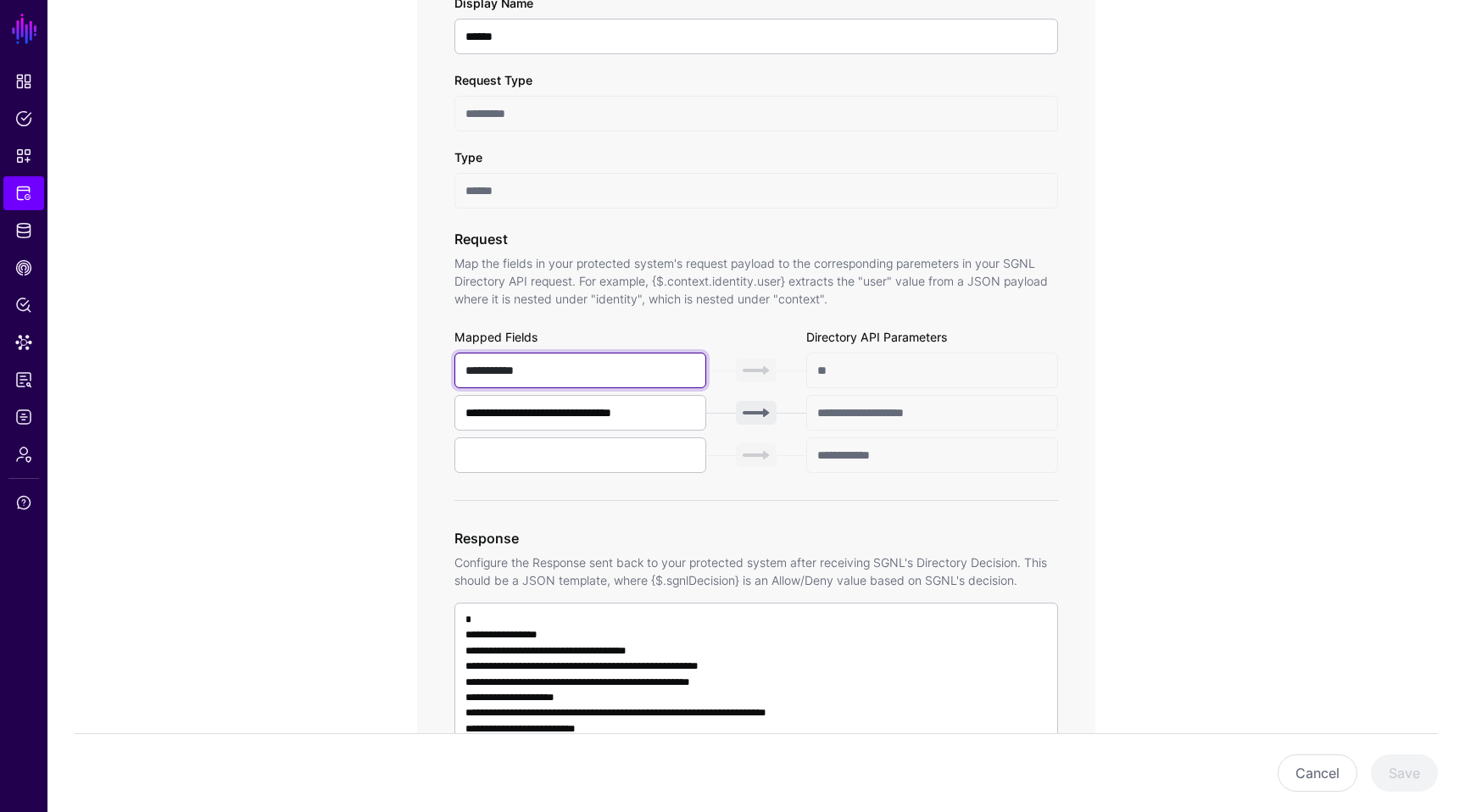 type on "**********" 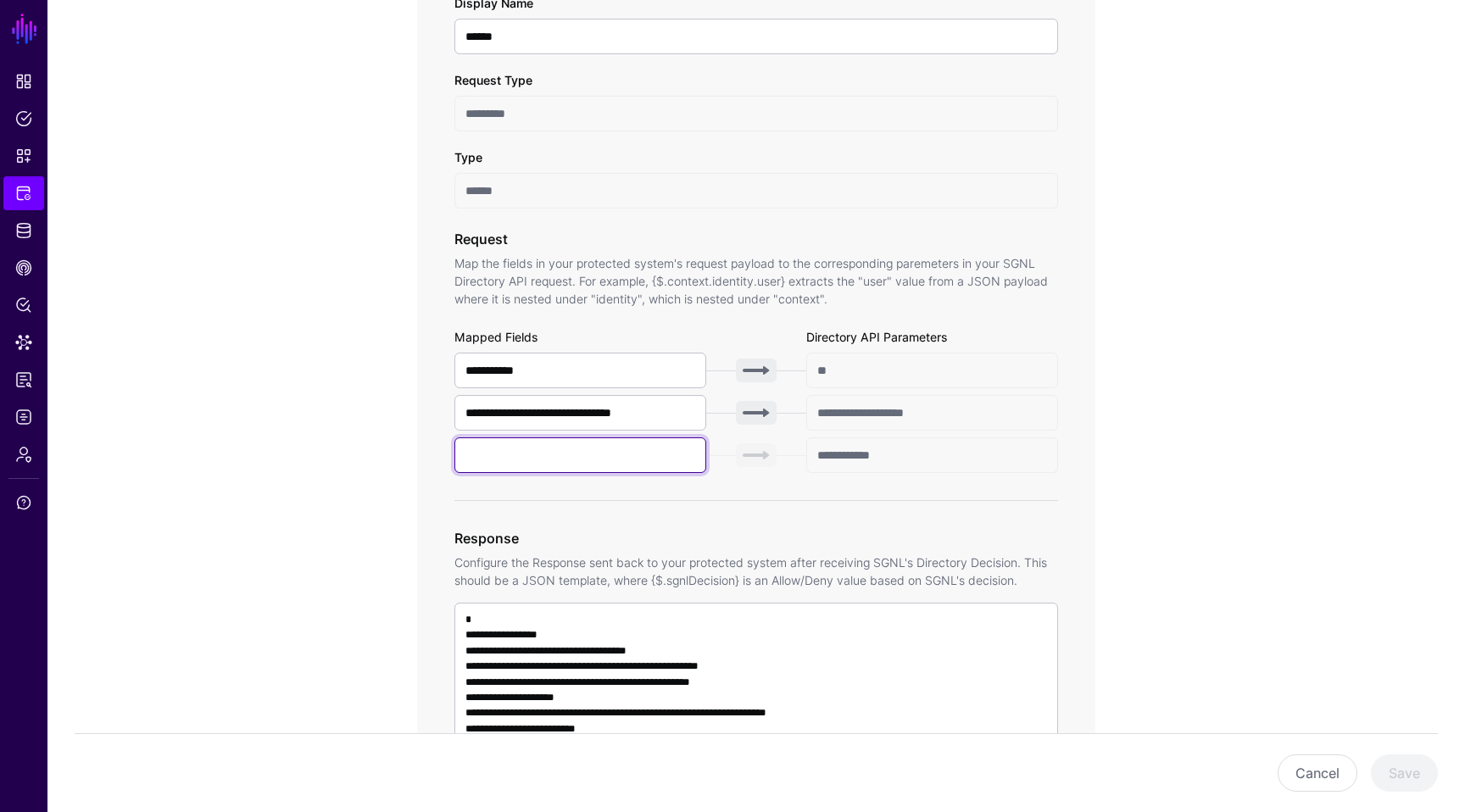 click at bounding box center [580, 455] 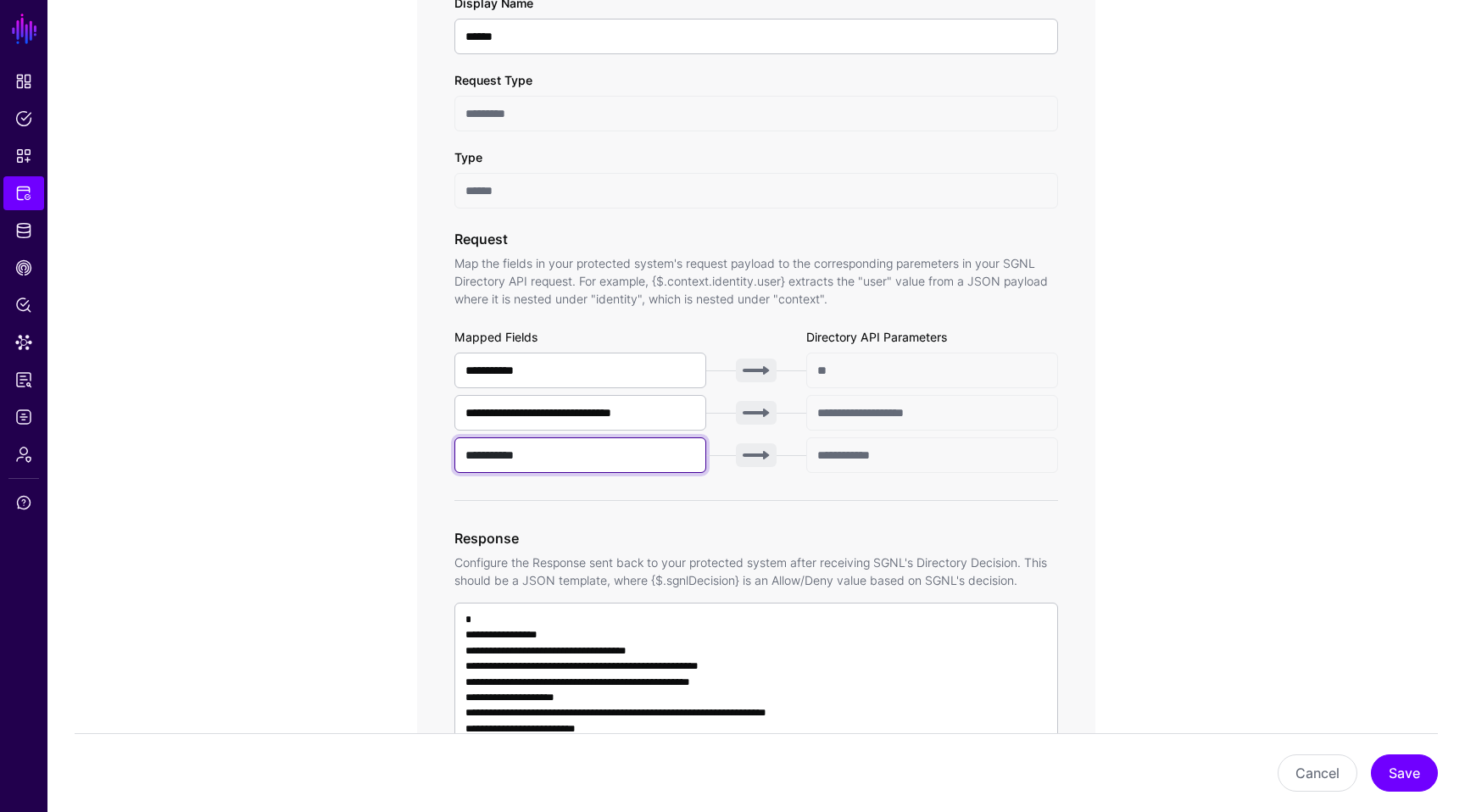 click on "**********" at bounding box center [580, 455] 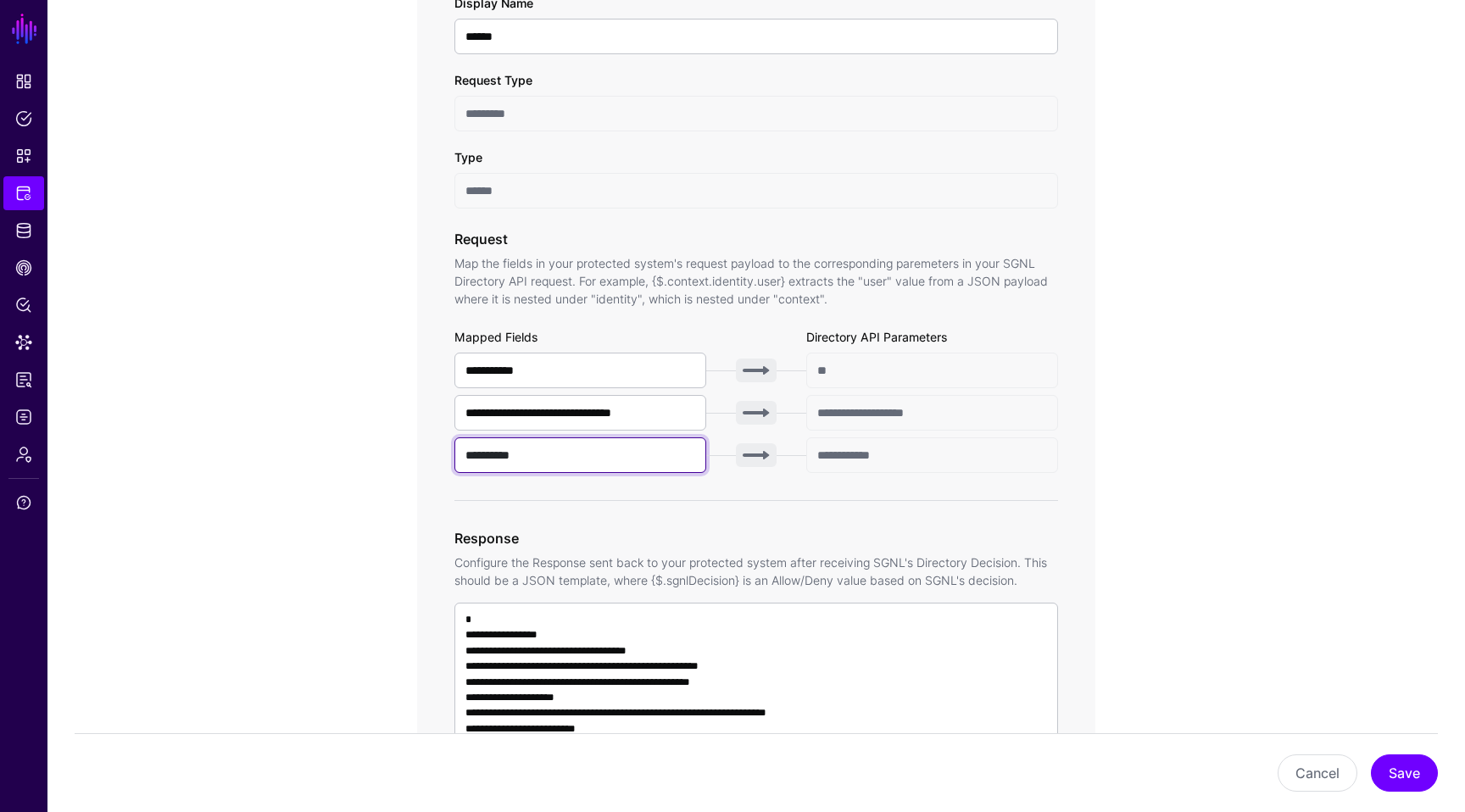 type on "**********" 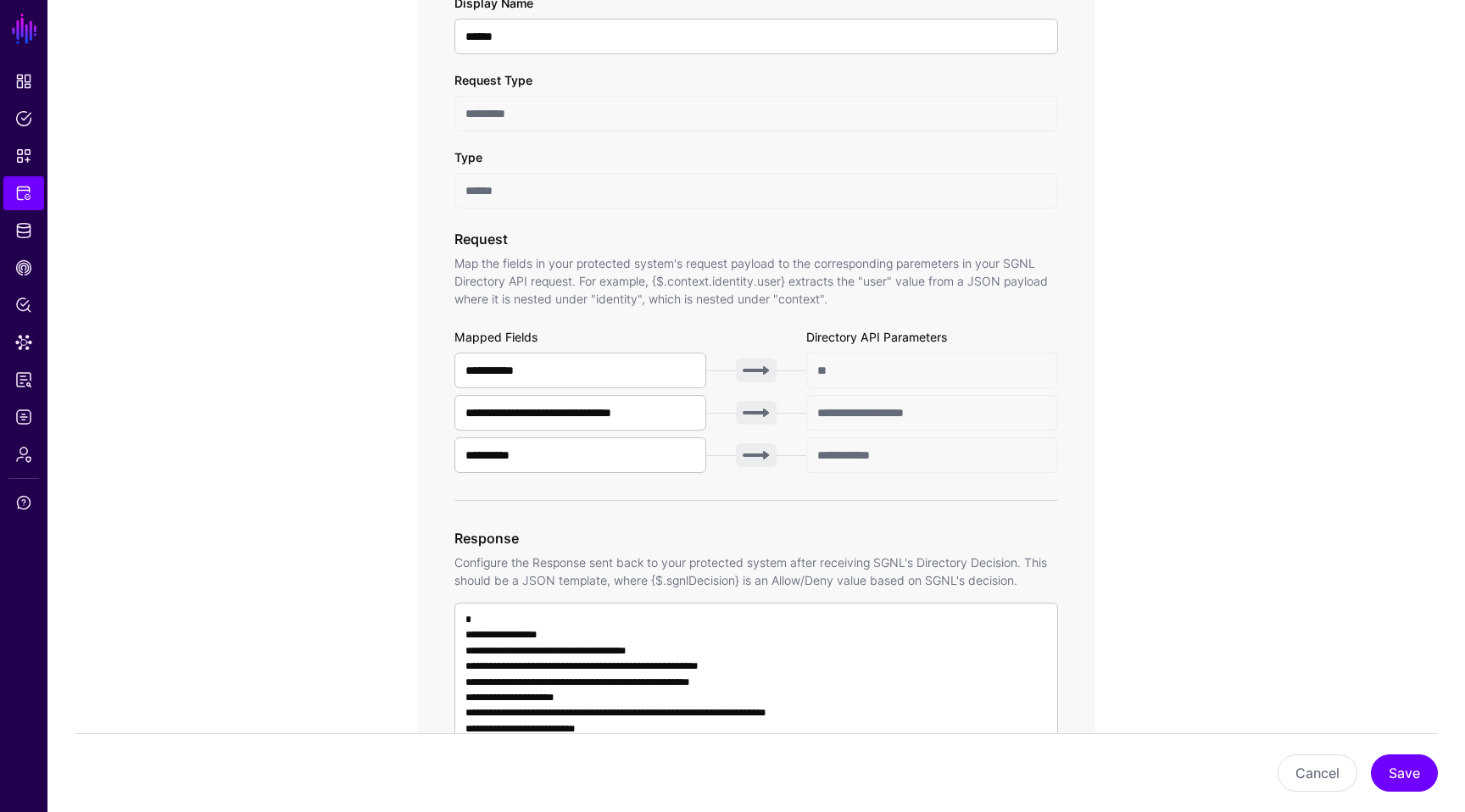 click on "**********" 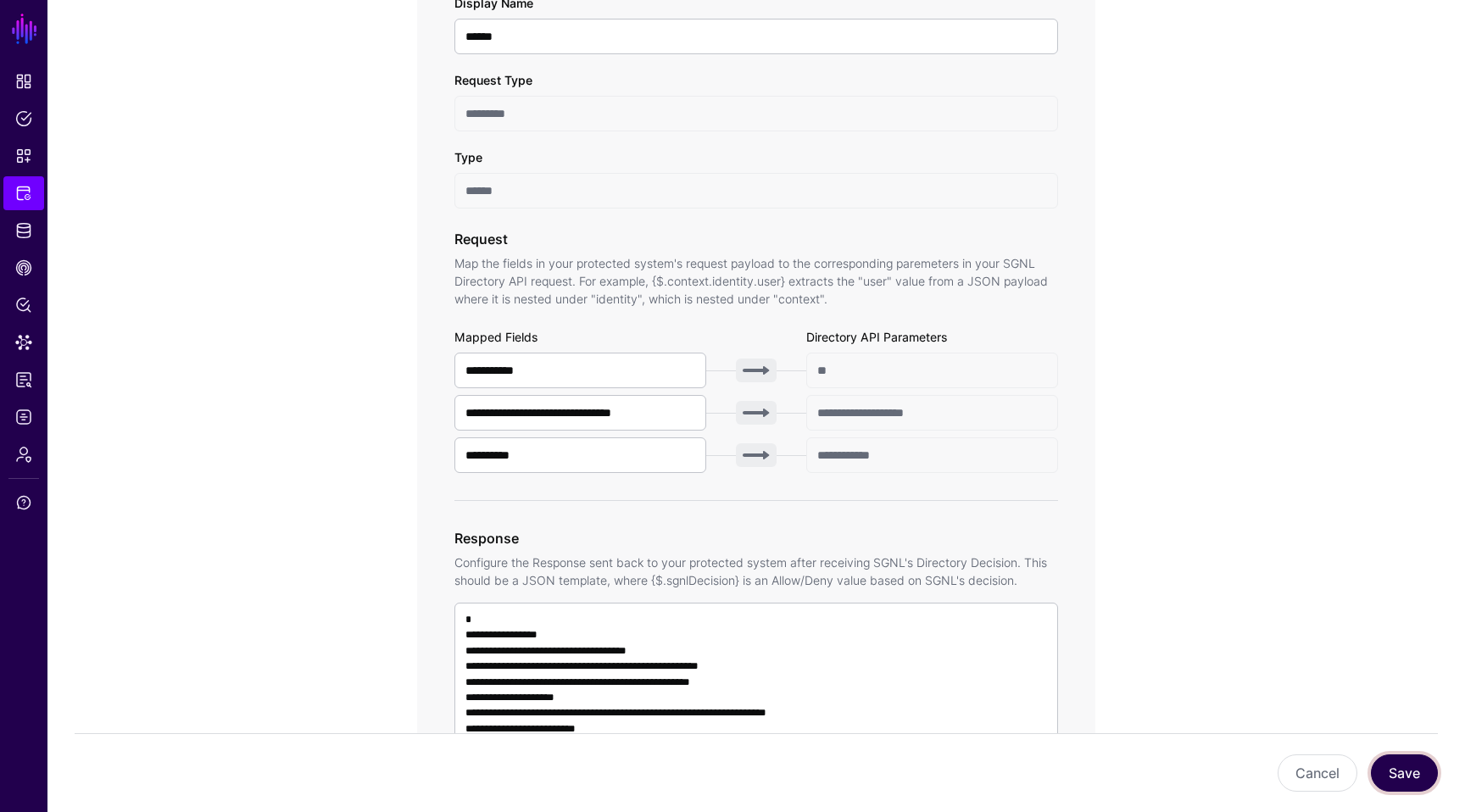 click on "Save" at bounding box center [1404, 773] 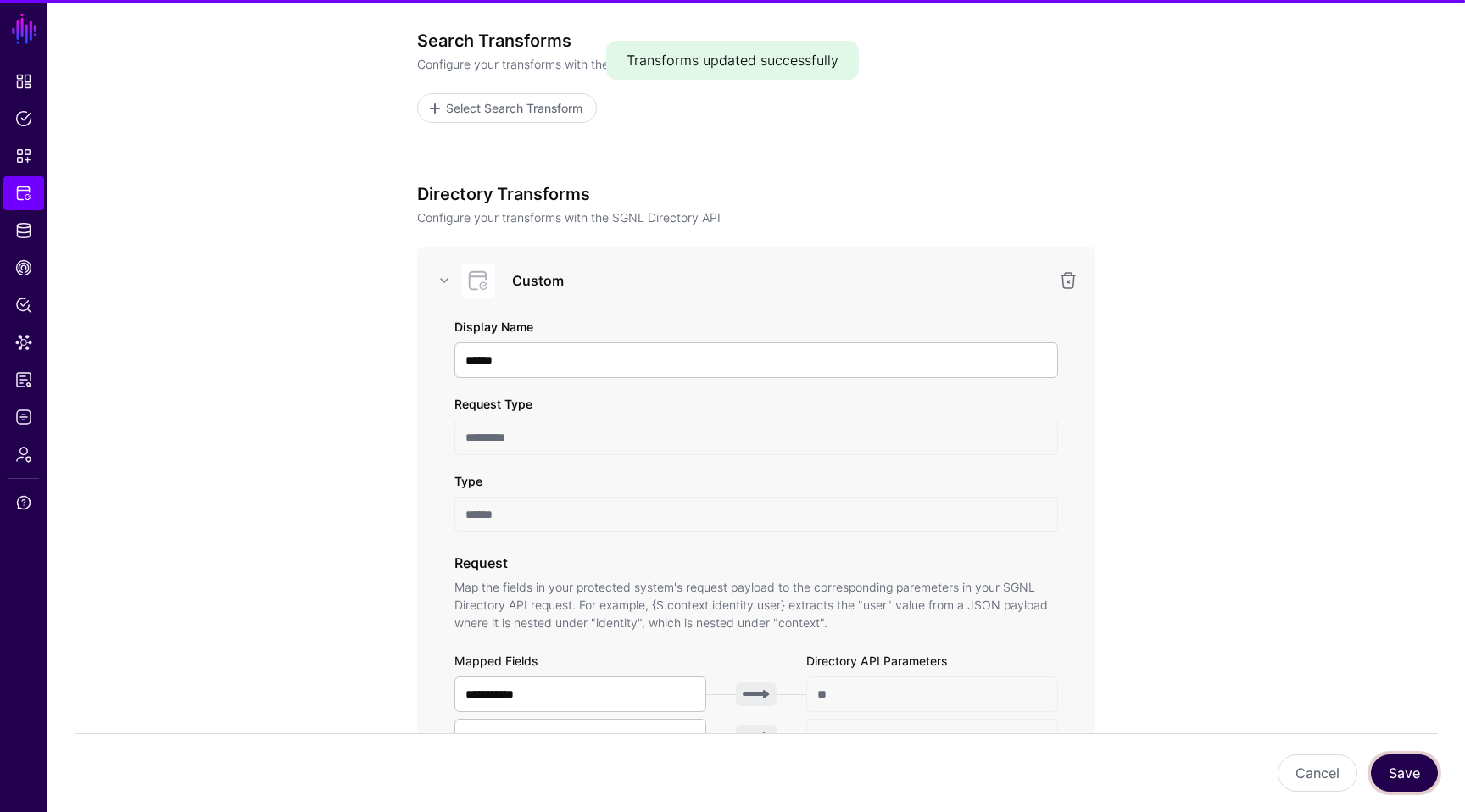 scroll, scrollTop: 0, scrollLeft: 0, axis: both 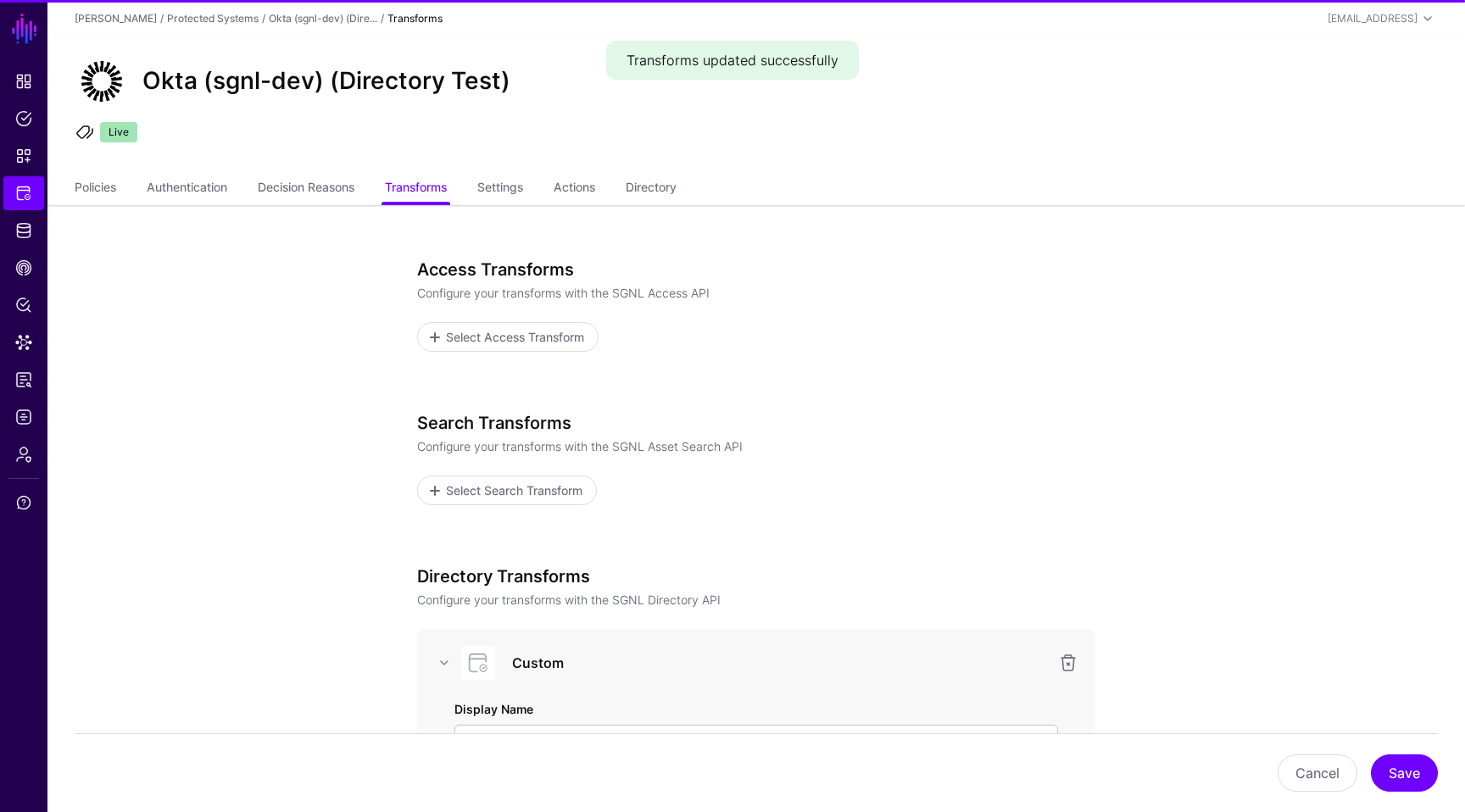 click on "Search Transforms Configure your transforms with the SGNL Asset Search API Select Search Transform" at bounding box center (756, 459) 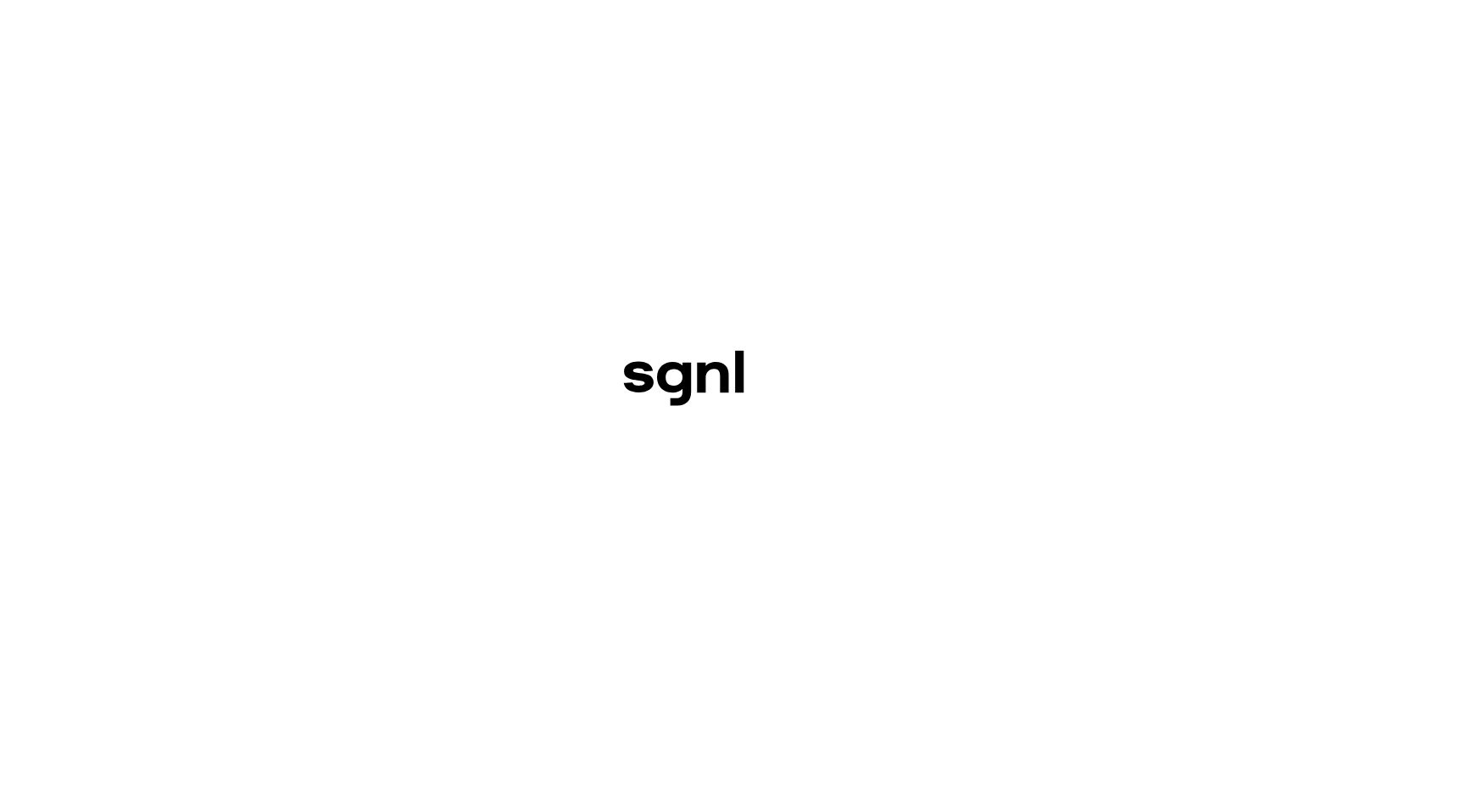 scroll, scrollTop: 0, scrollLeft: 0, axis: both 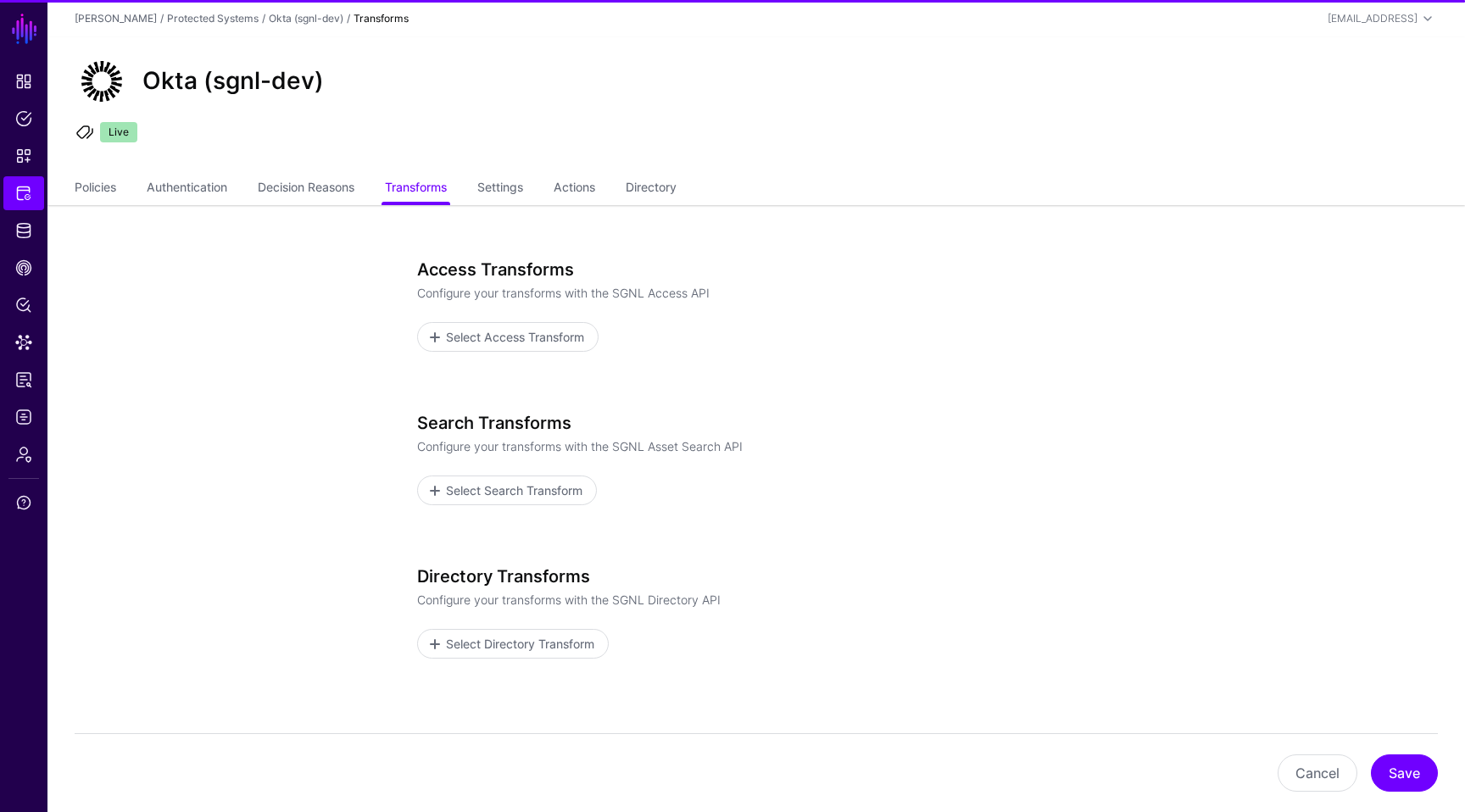 click on "Access Transforms Configure your transforms with the SGNL Access API Select Access Transform" at bounding box center (756, 305) 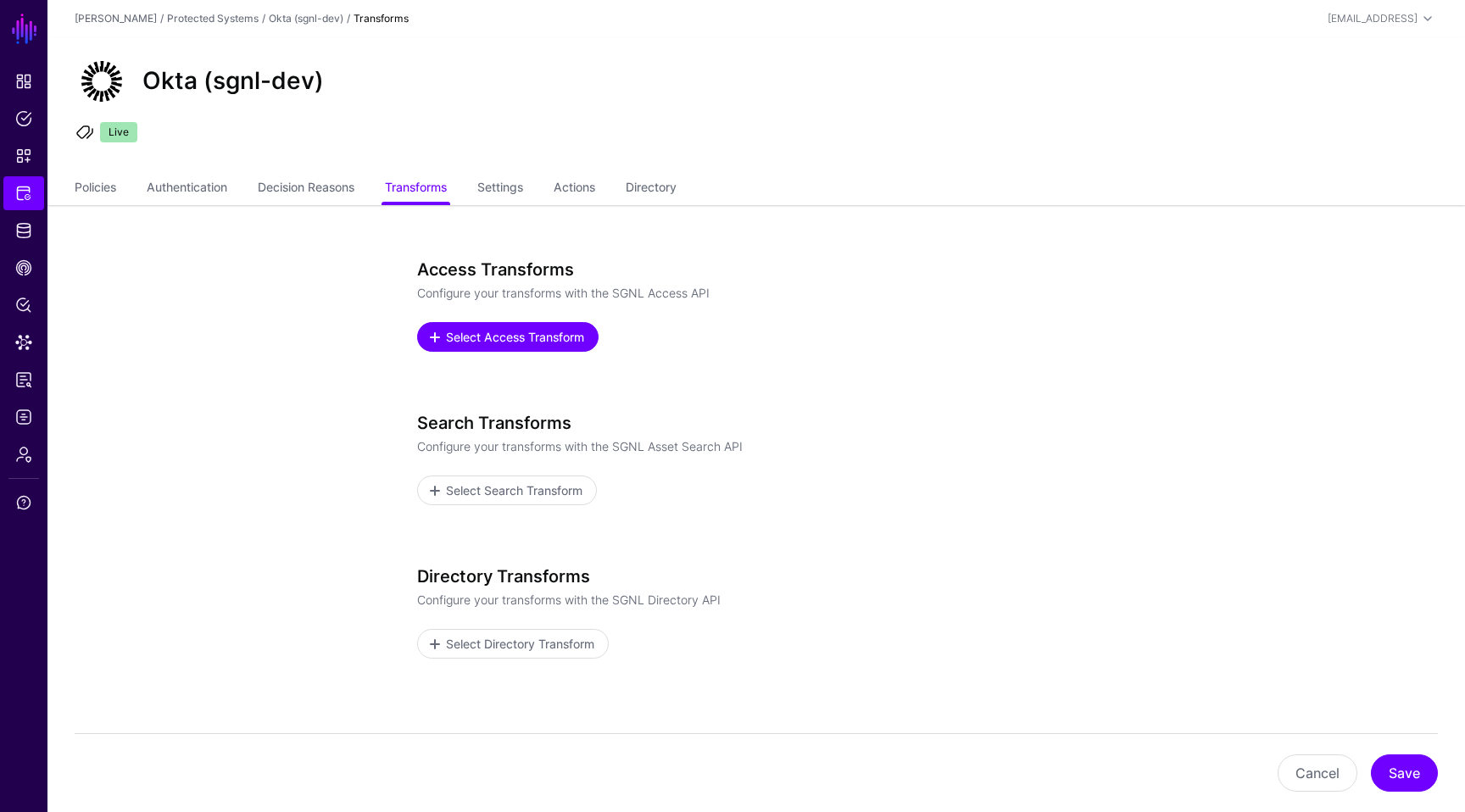 click on "Select Access Transform" at bounding box center (515, 336) 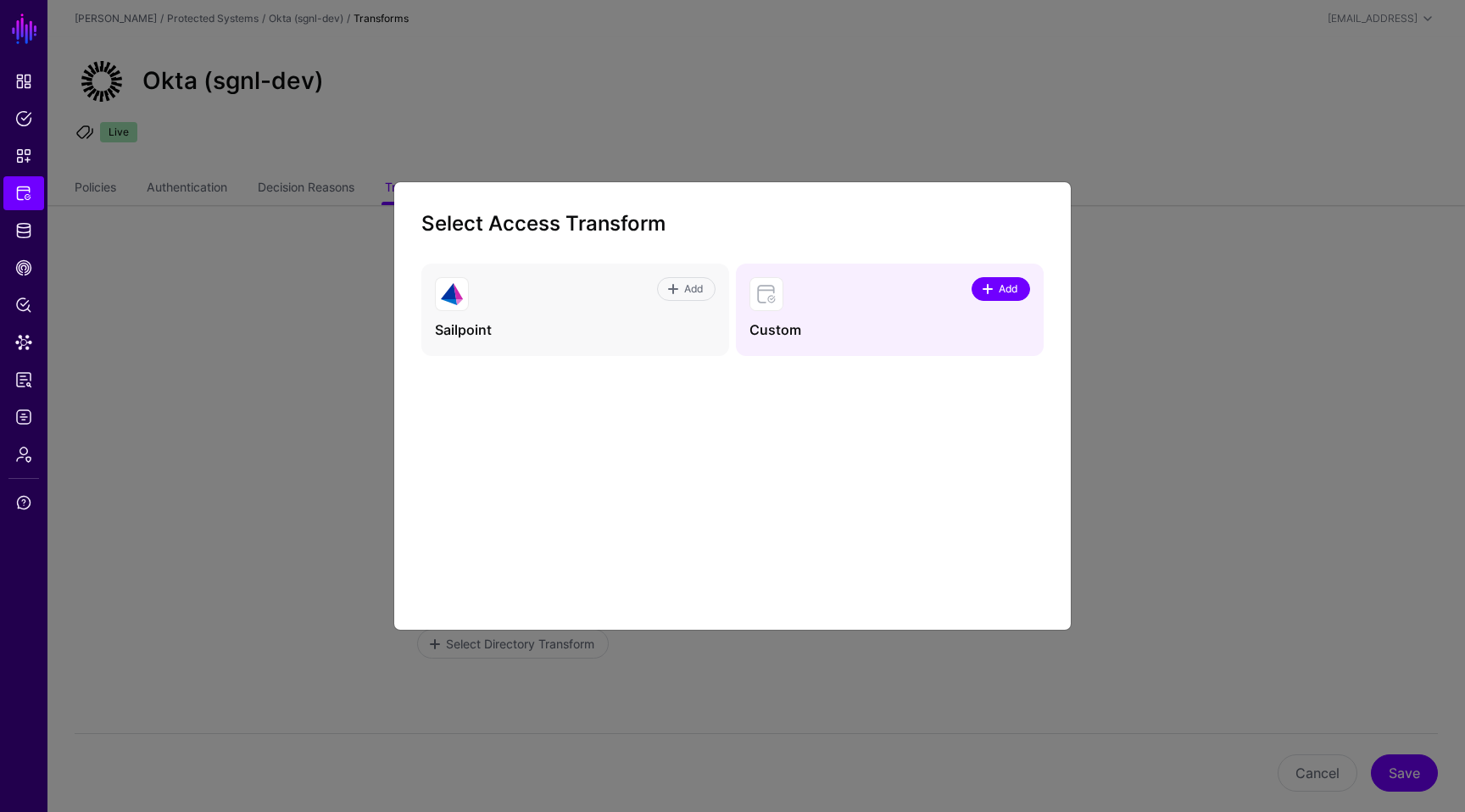 click 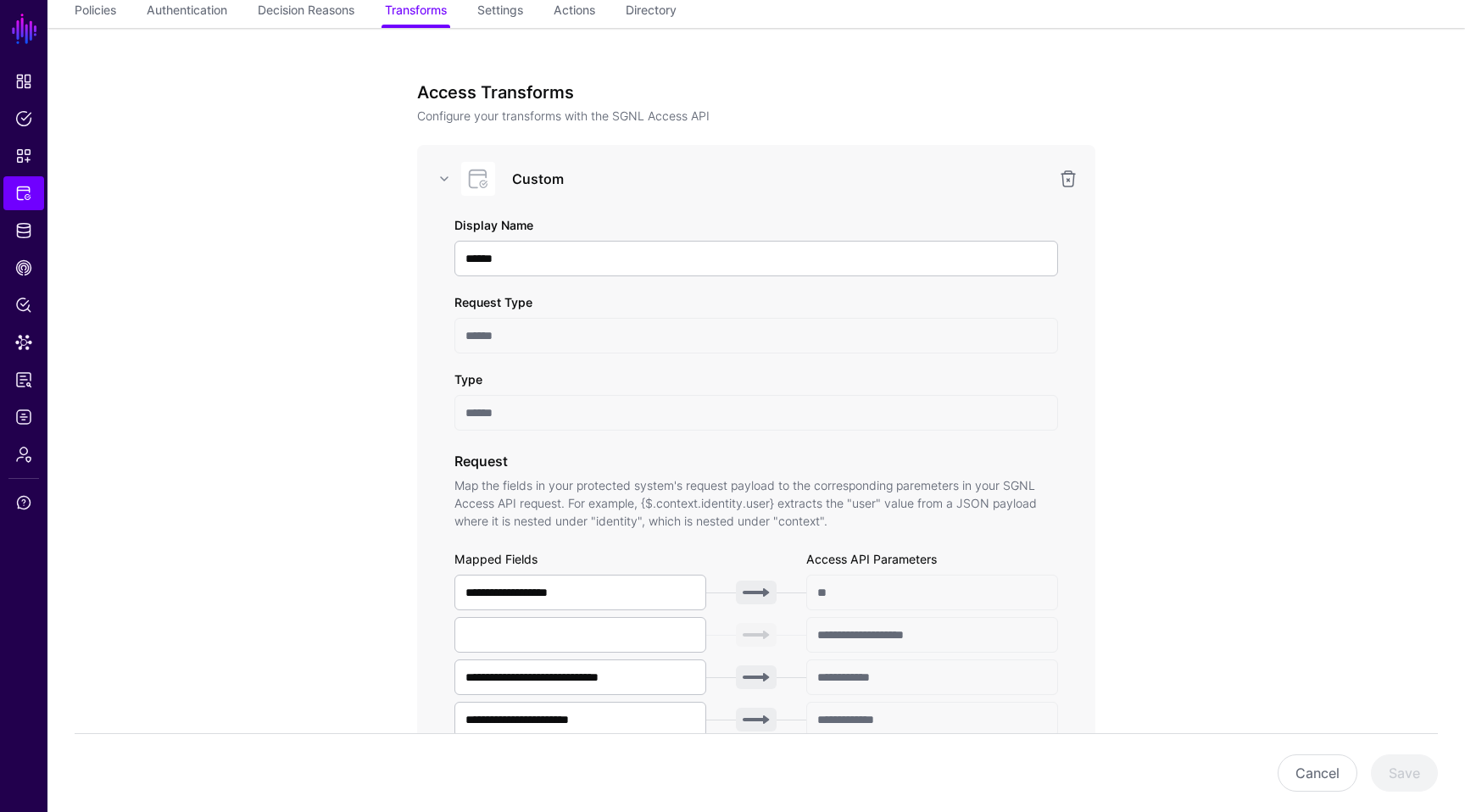scroll, scrollTop: 487, scrollLeft: 0, axis: vertical 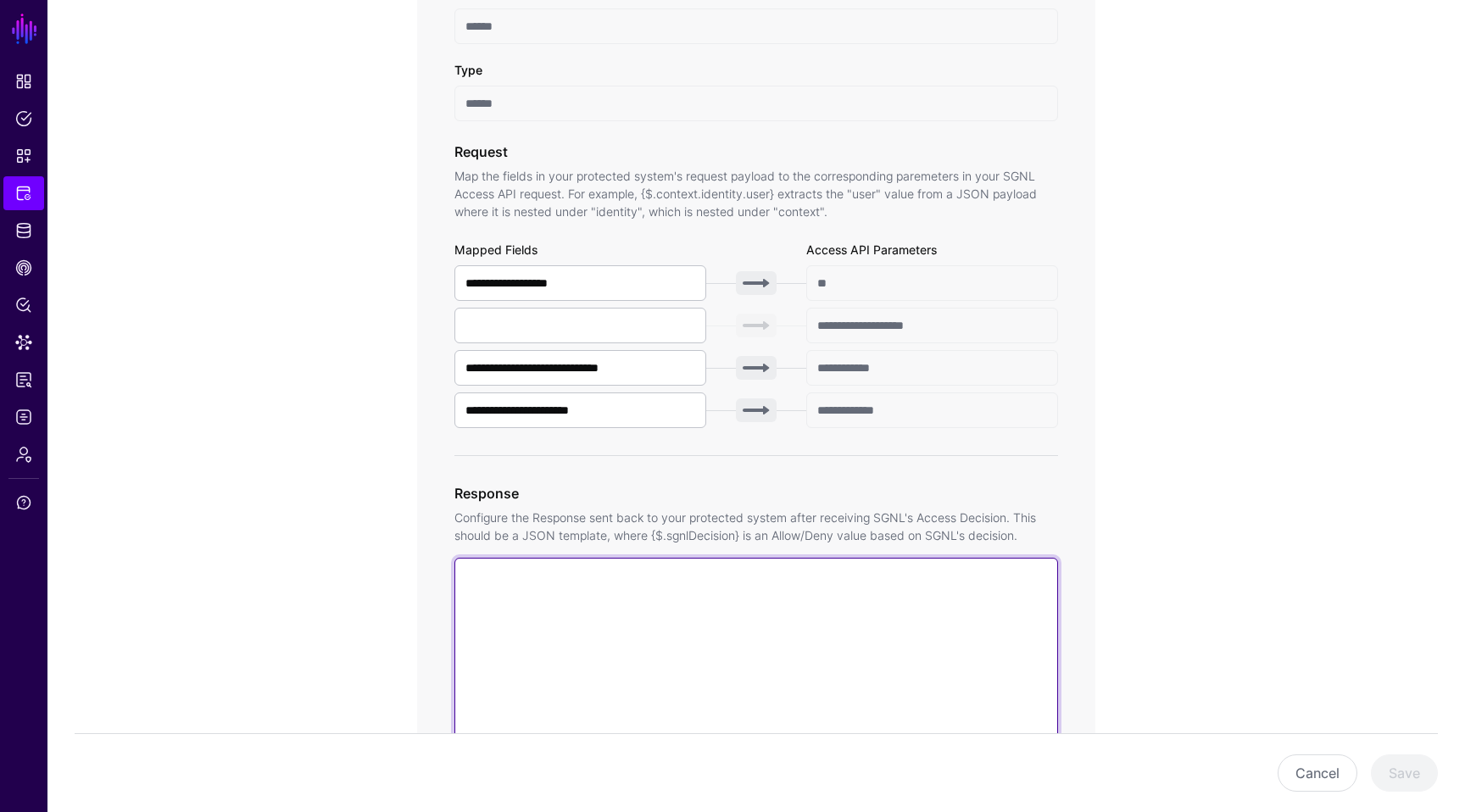 click at bounding box center (756, 800) 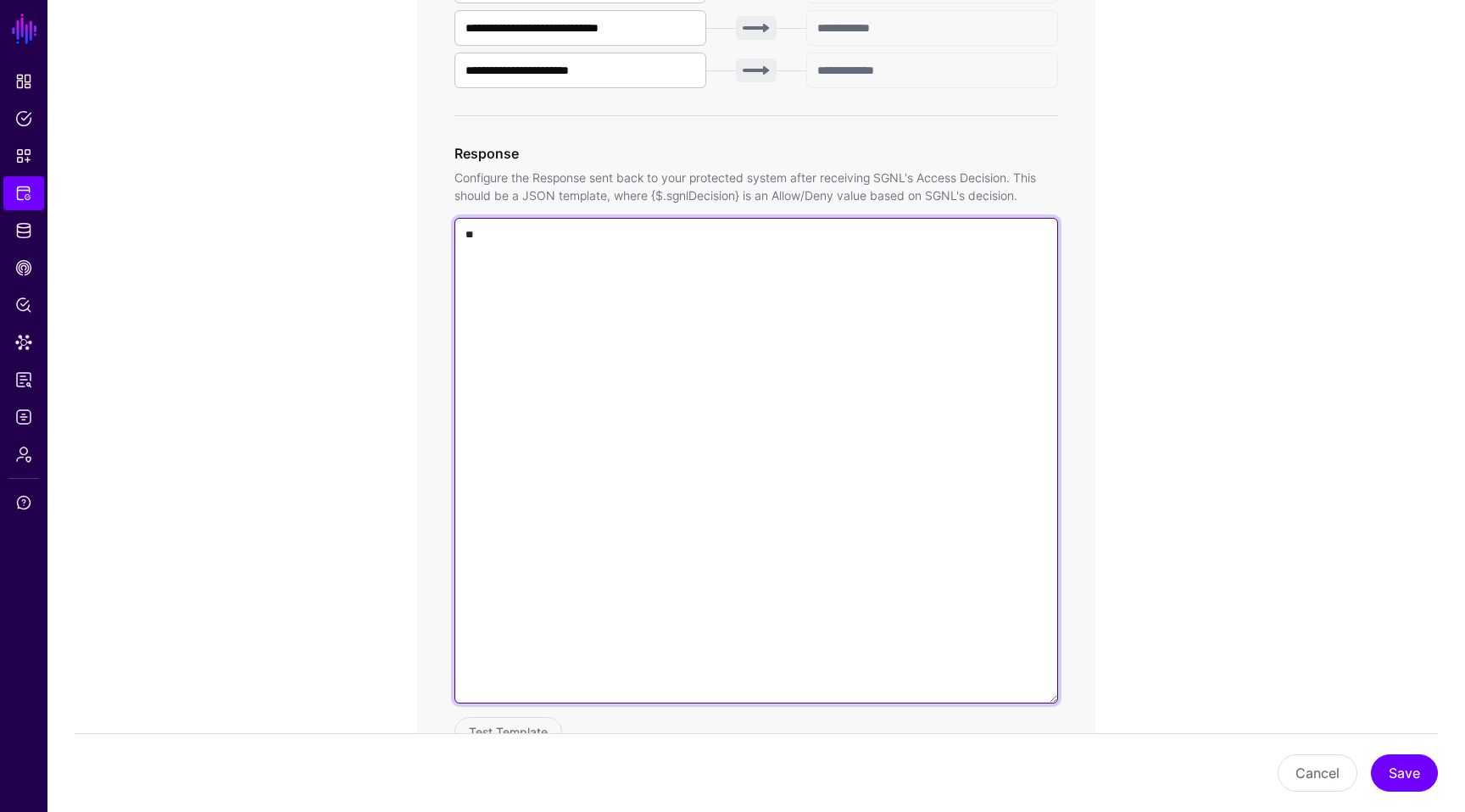 scroll, scrollTop: 914, scrollLeft: 0, axis: vertical 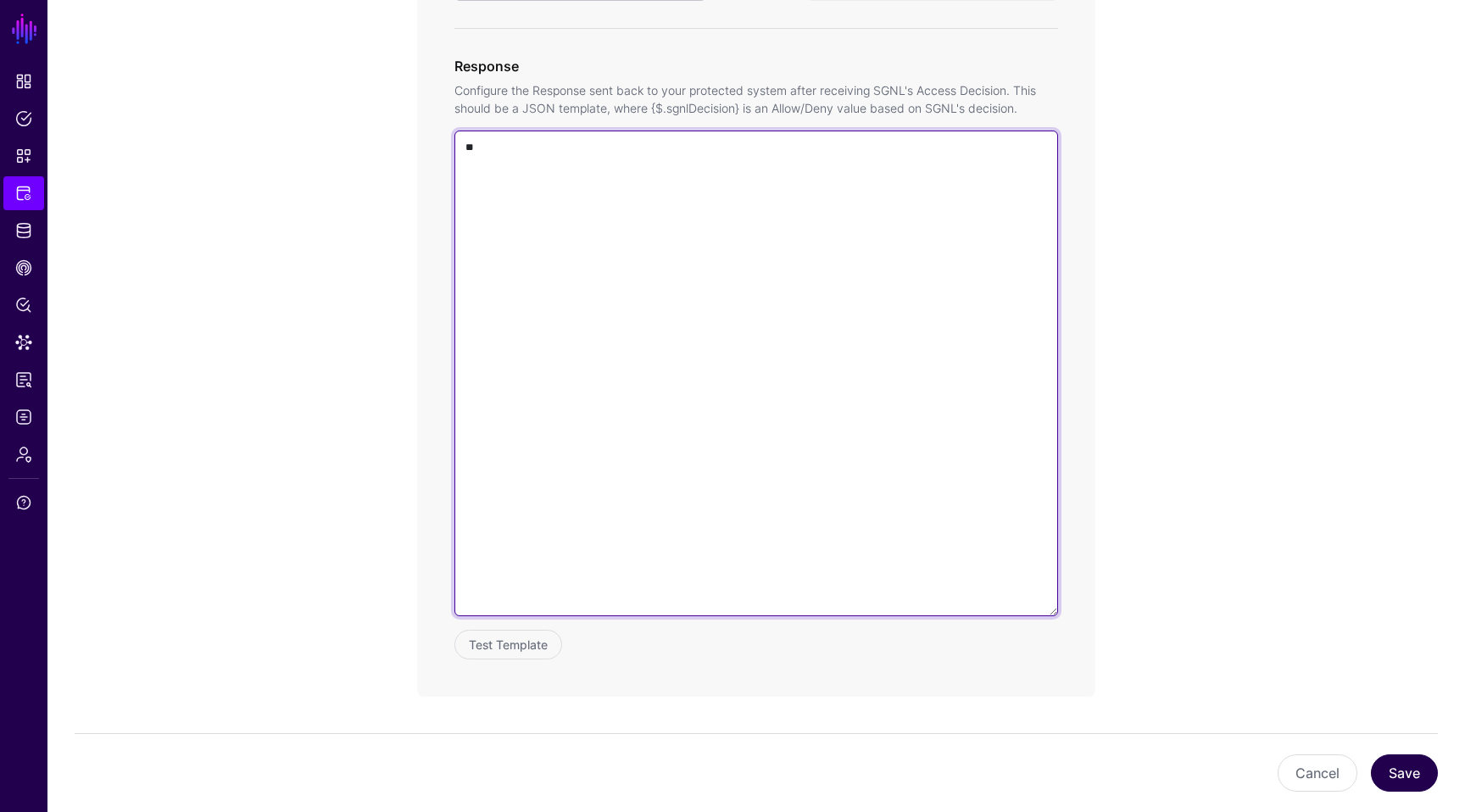 type on "**" 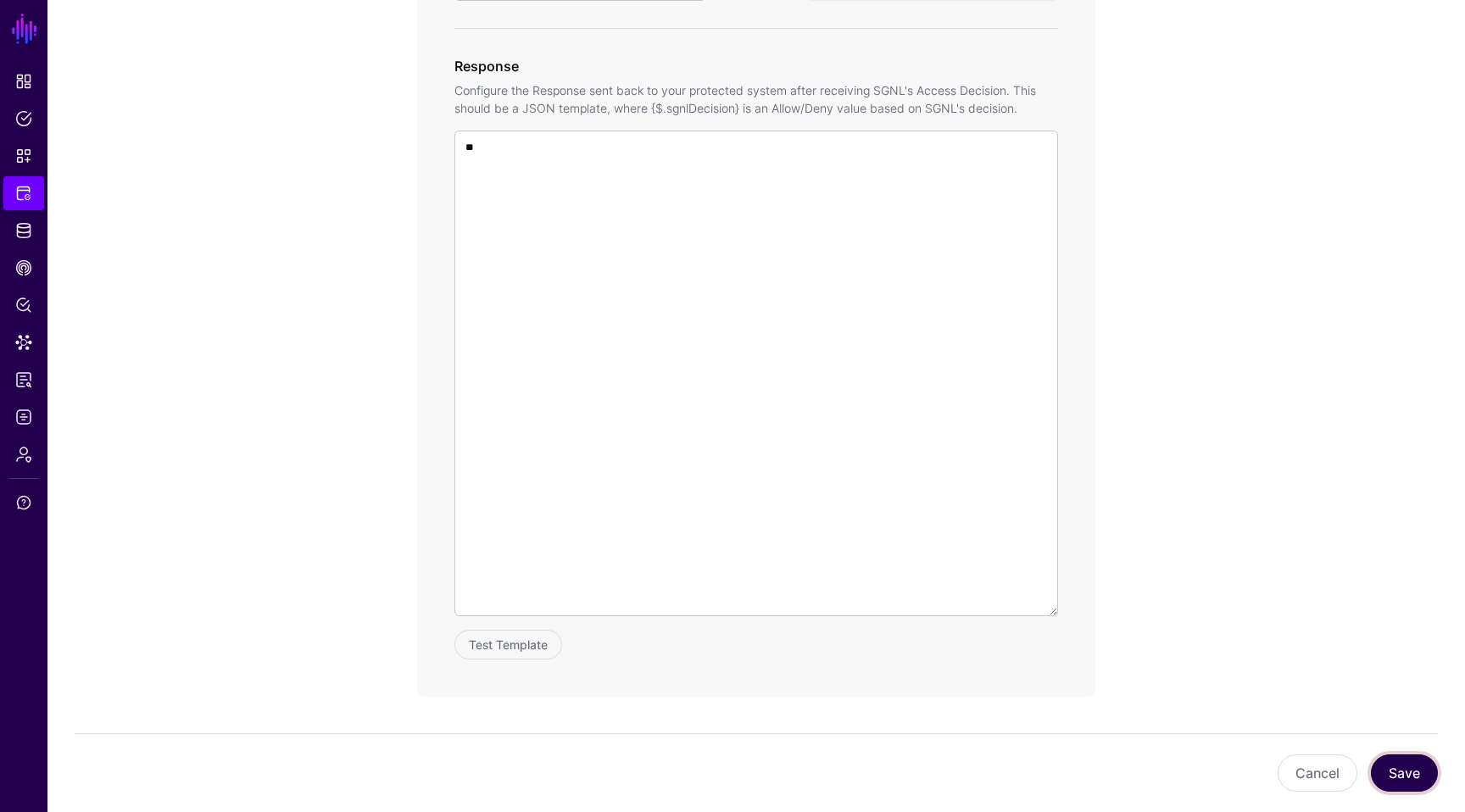 click on "Save" at bounding box center [1404, 773] 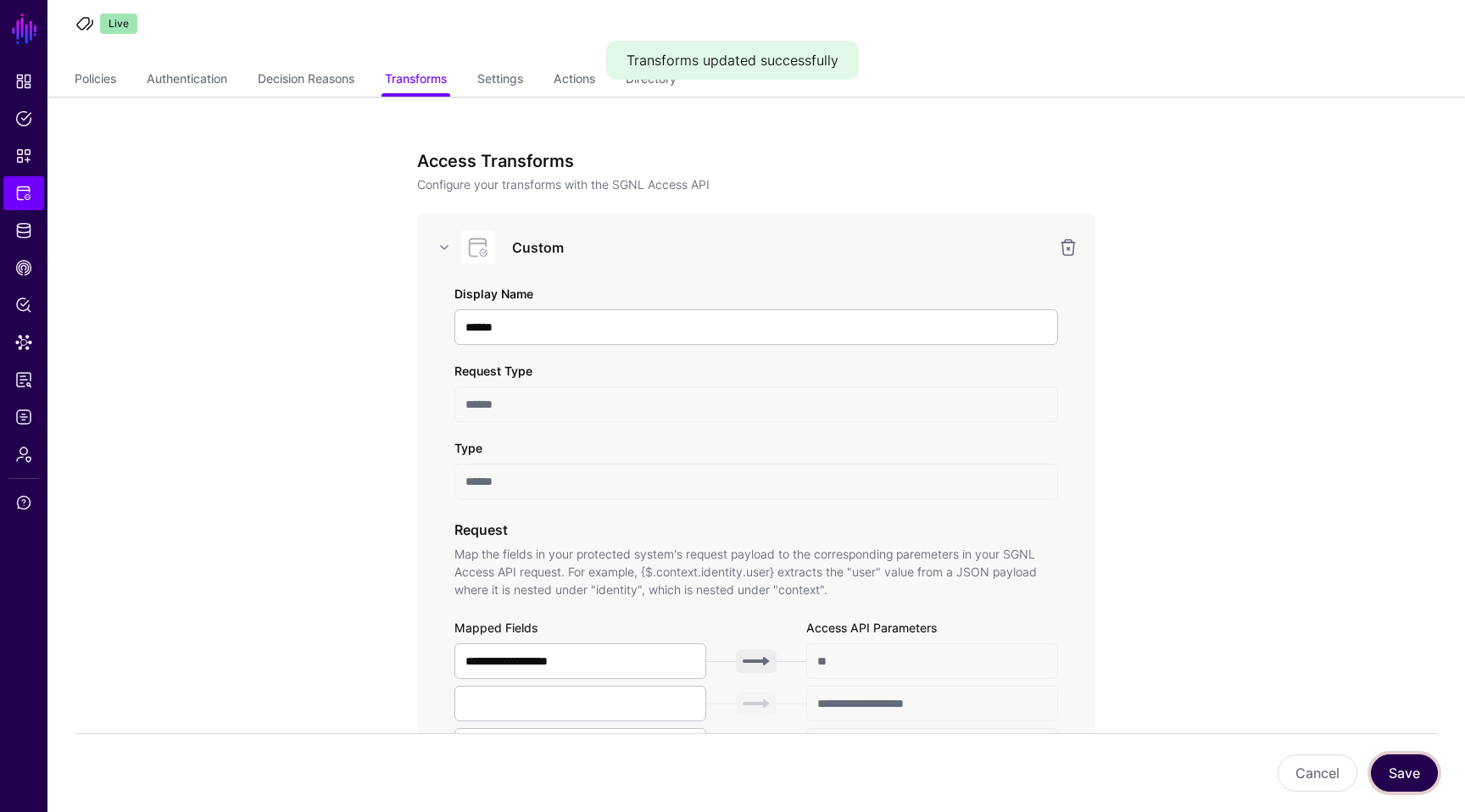 scroll, scrollTop: 0, scrollLeft: 0, axis: both 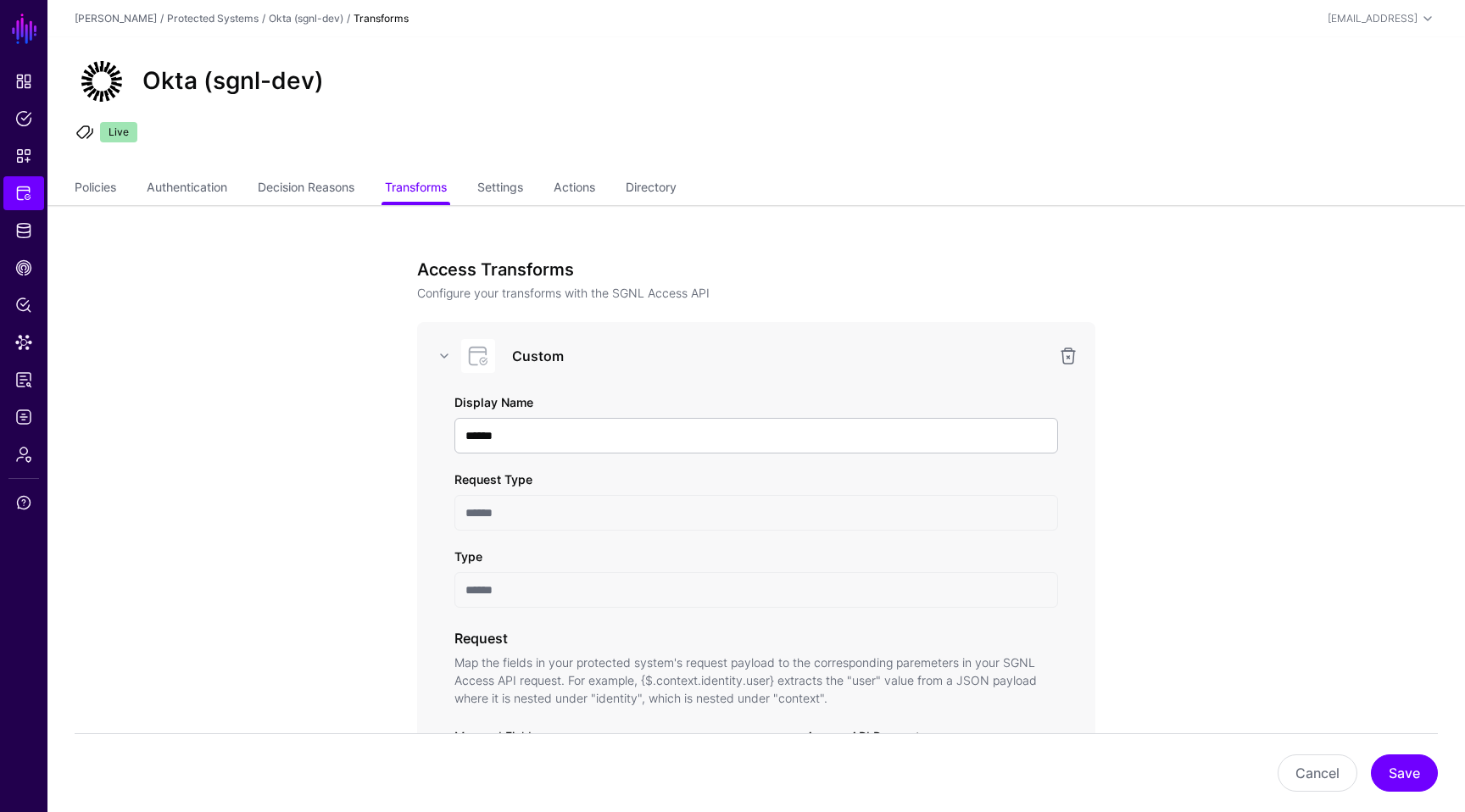 click at bounding box center (476, 356) 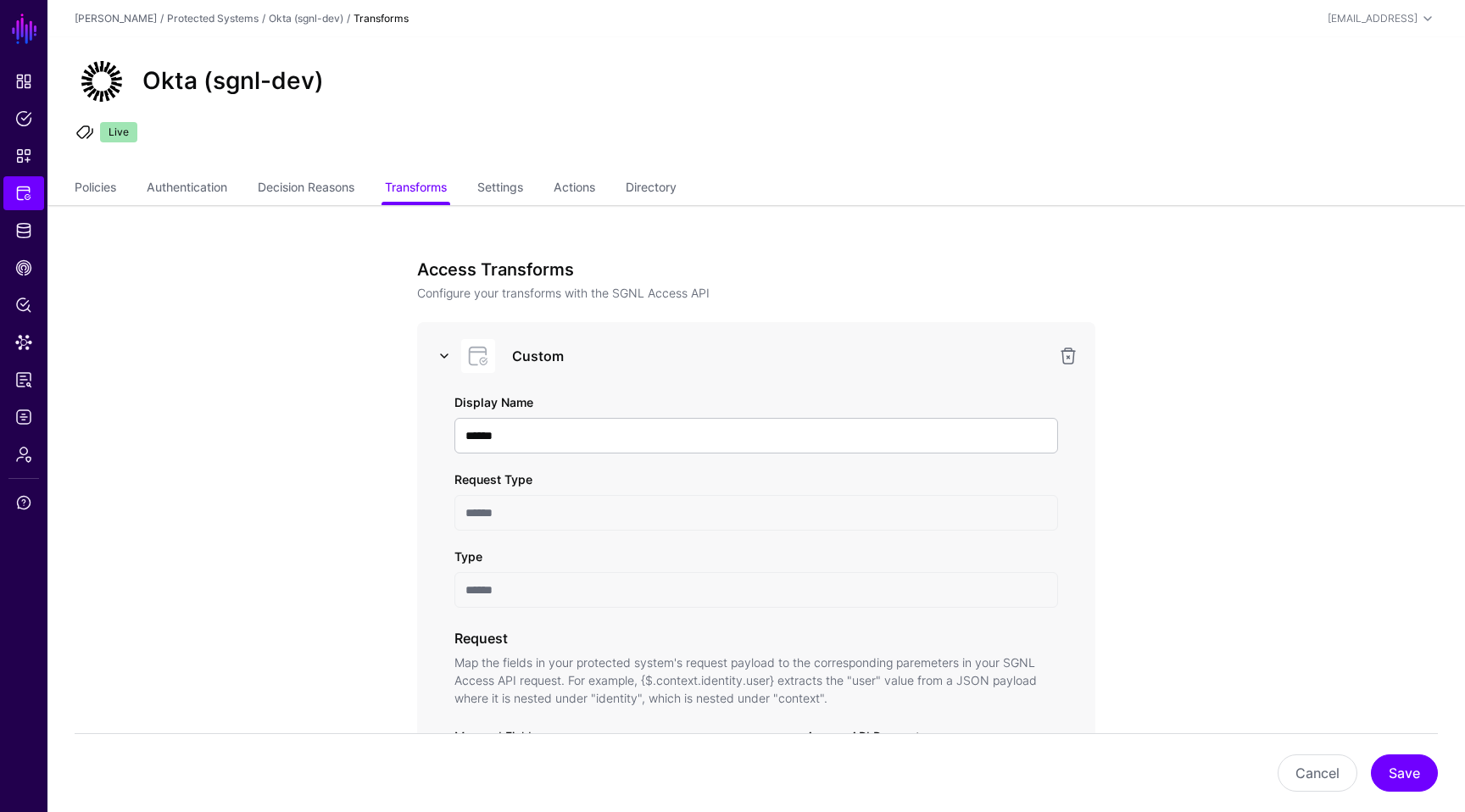 click at bounding box center (444, 356) 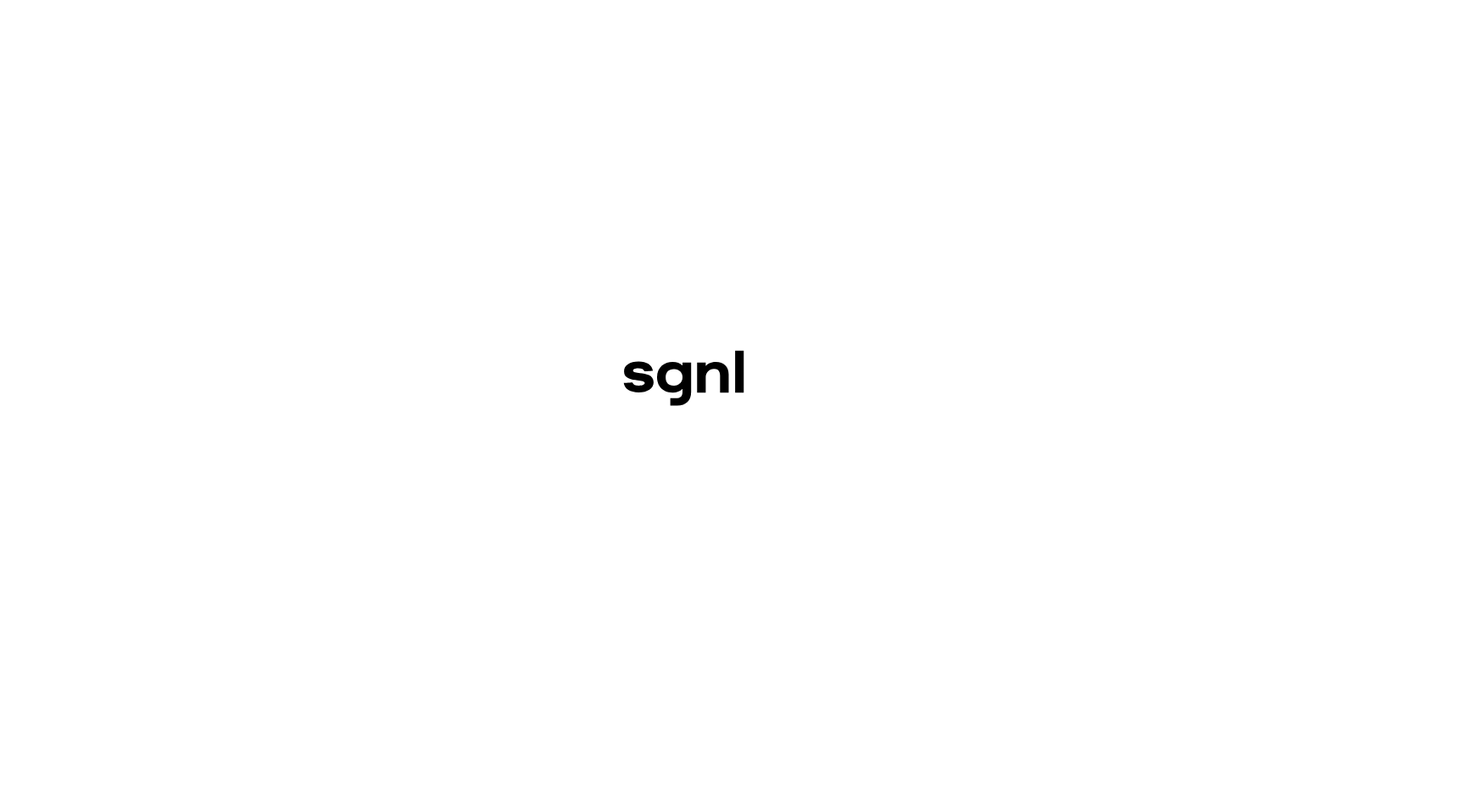 scroll, scrollTop: 0, scrollLeft: 0, axis: both 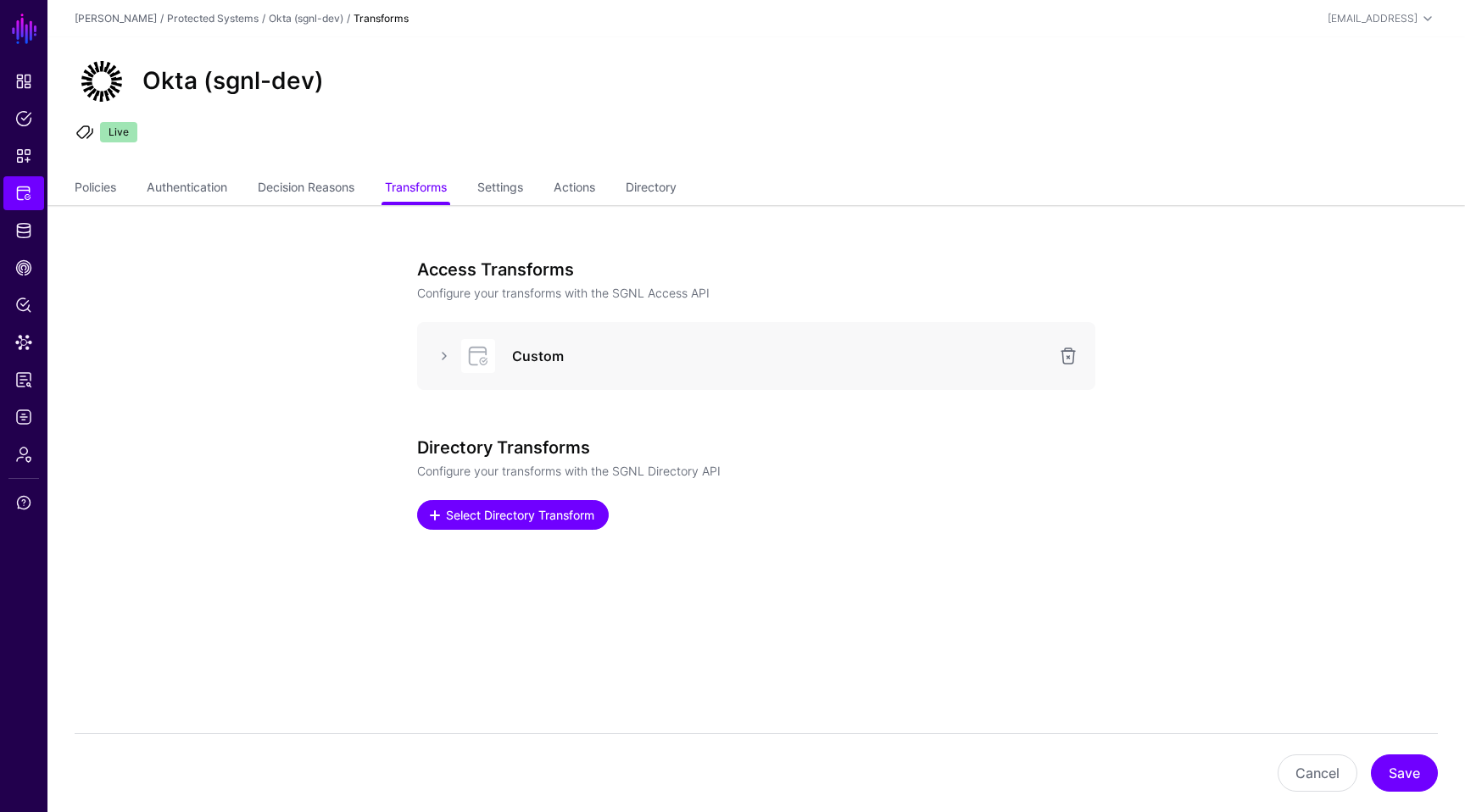 click on "Select Directory Transform" at bounding box center (521, 514) 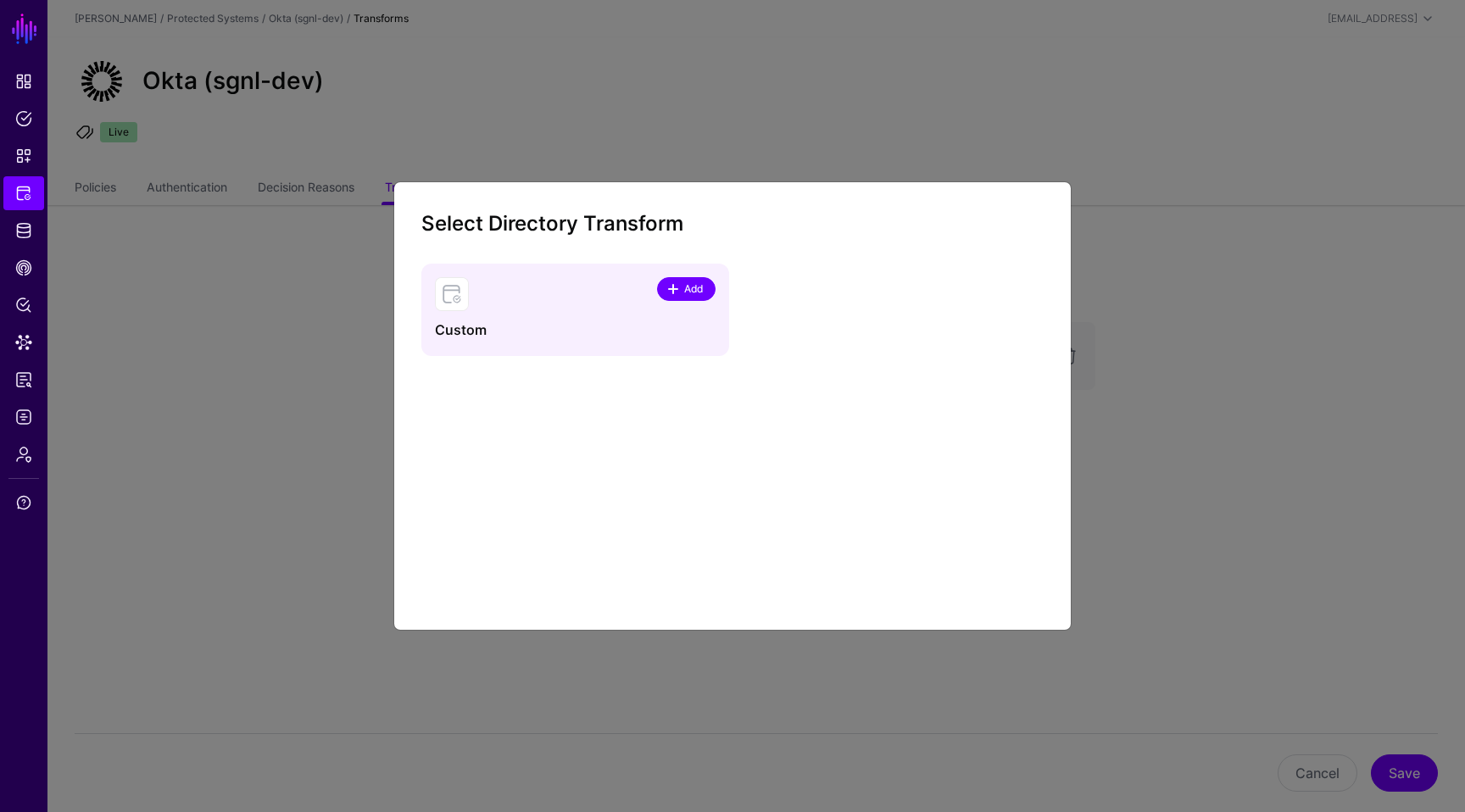click on "Add" 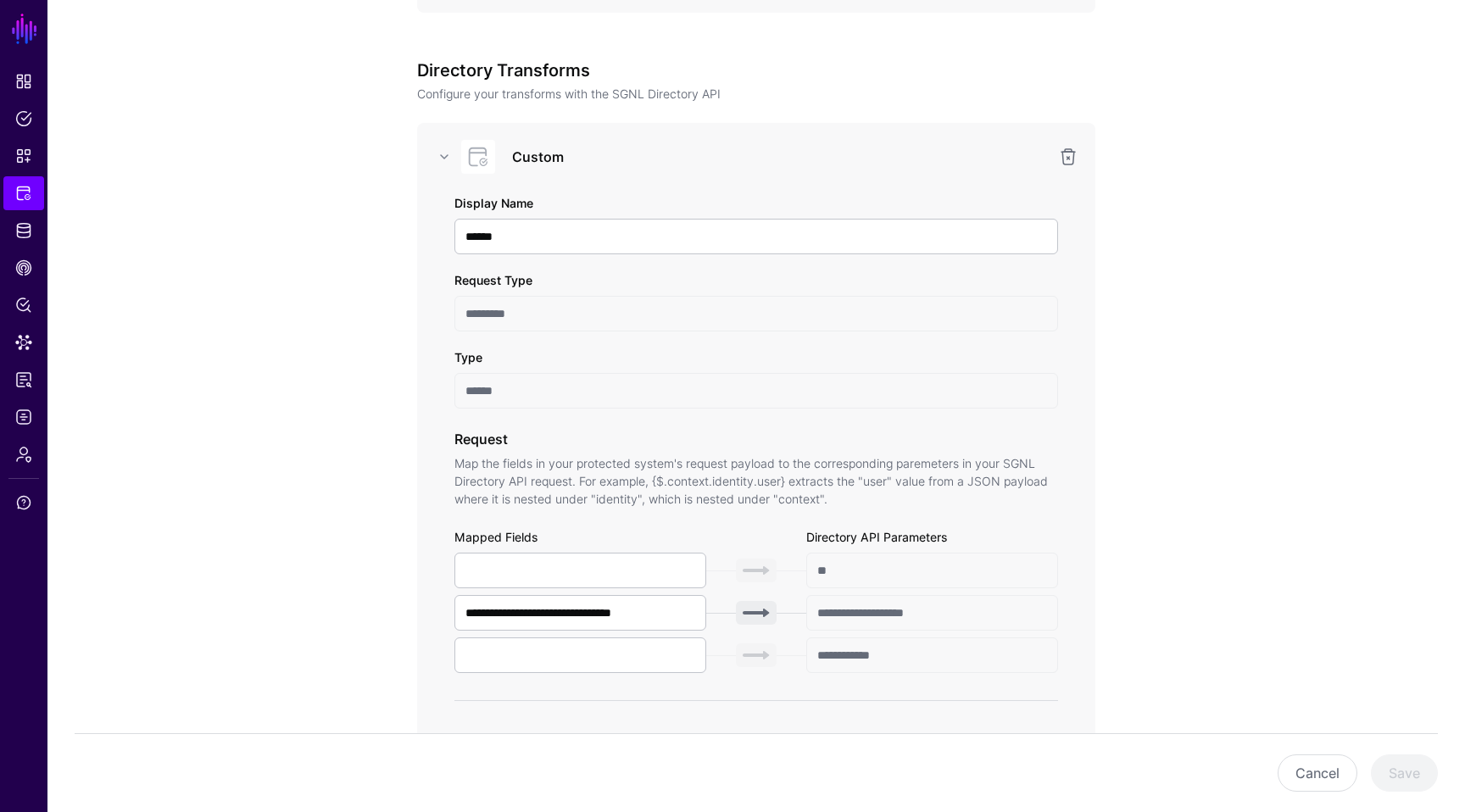 scroll, scrollTop: 513, scrollLeft: 0, axis: vertical 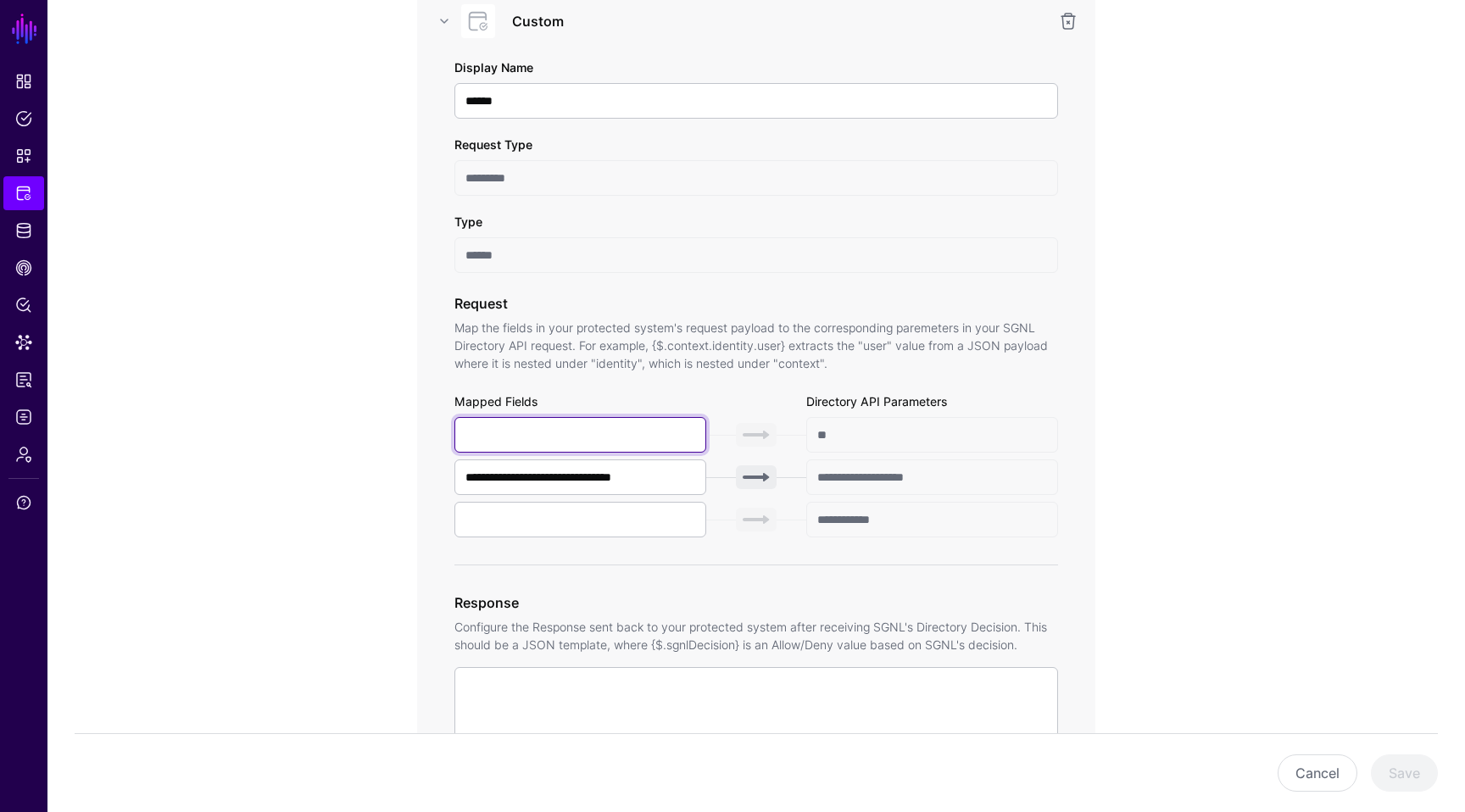 click at bounding box center [580, 435] 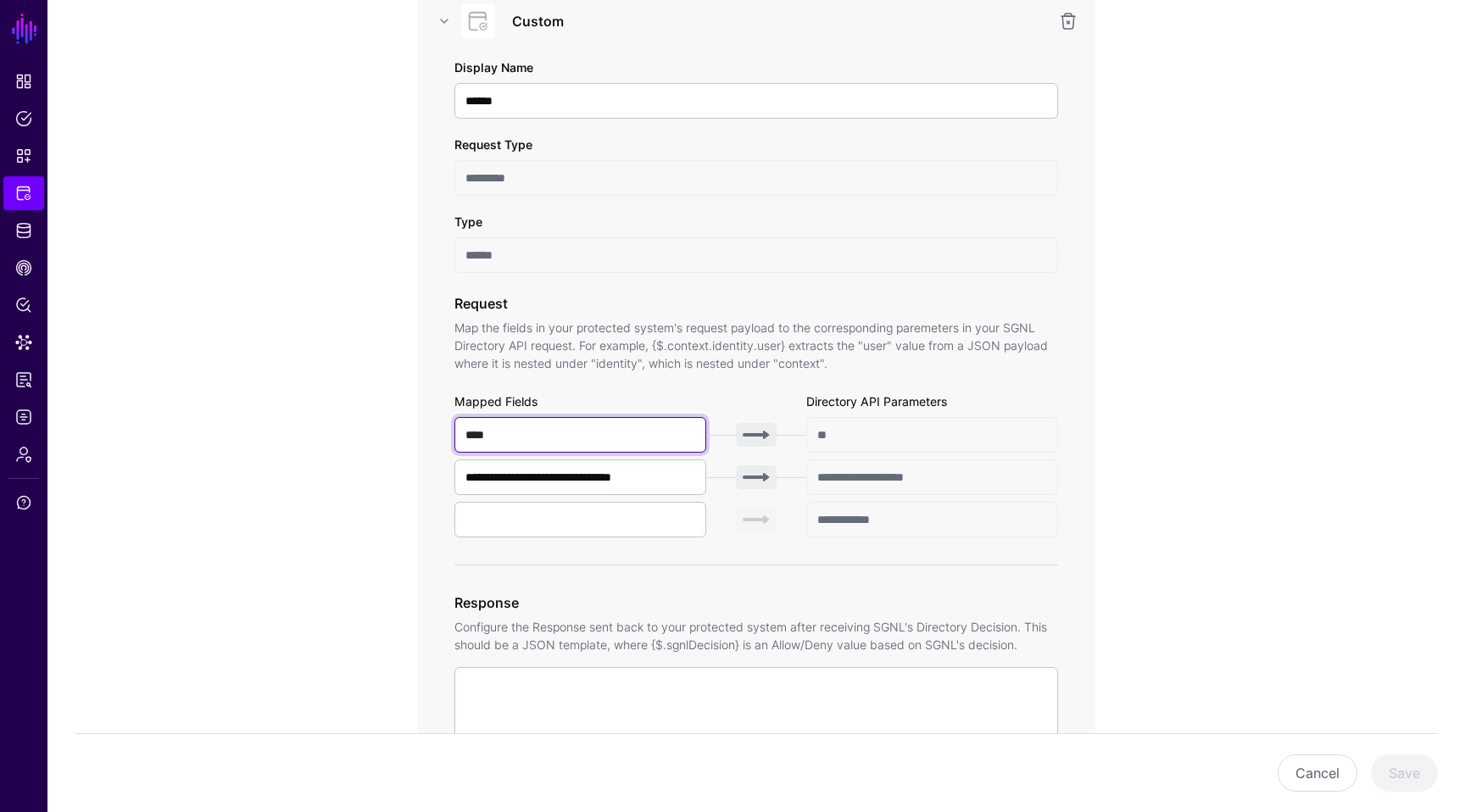 type on "****" 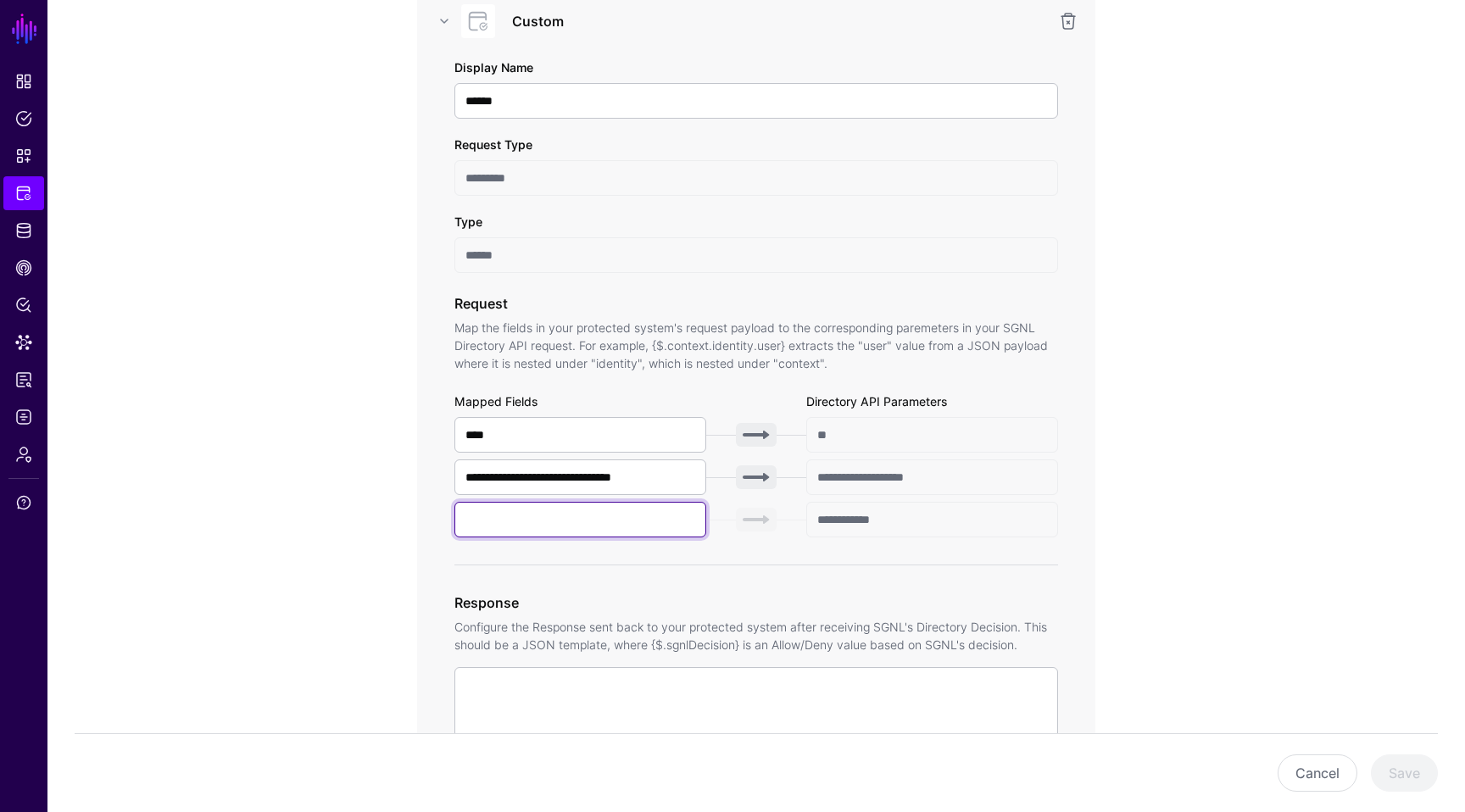 click at bounding box center [580, 520] 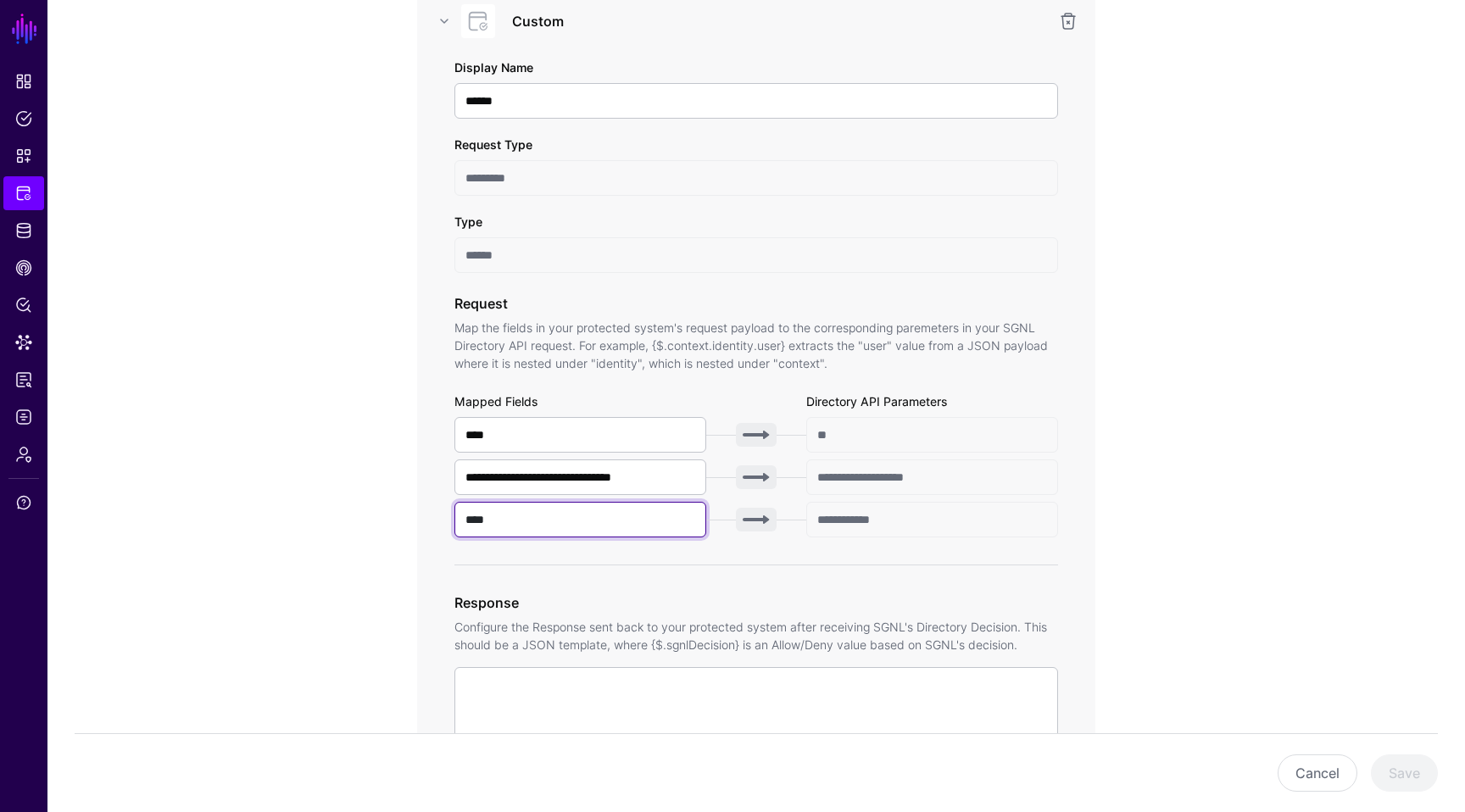 type on "****" 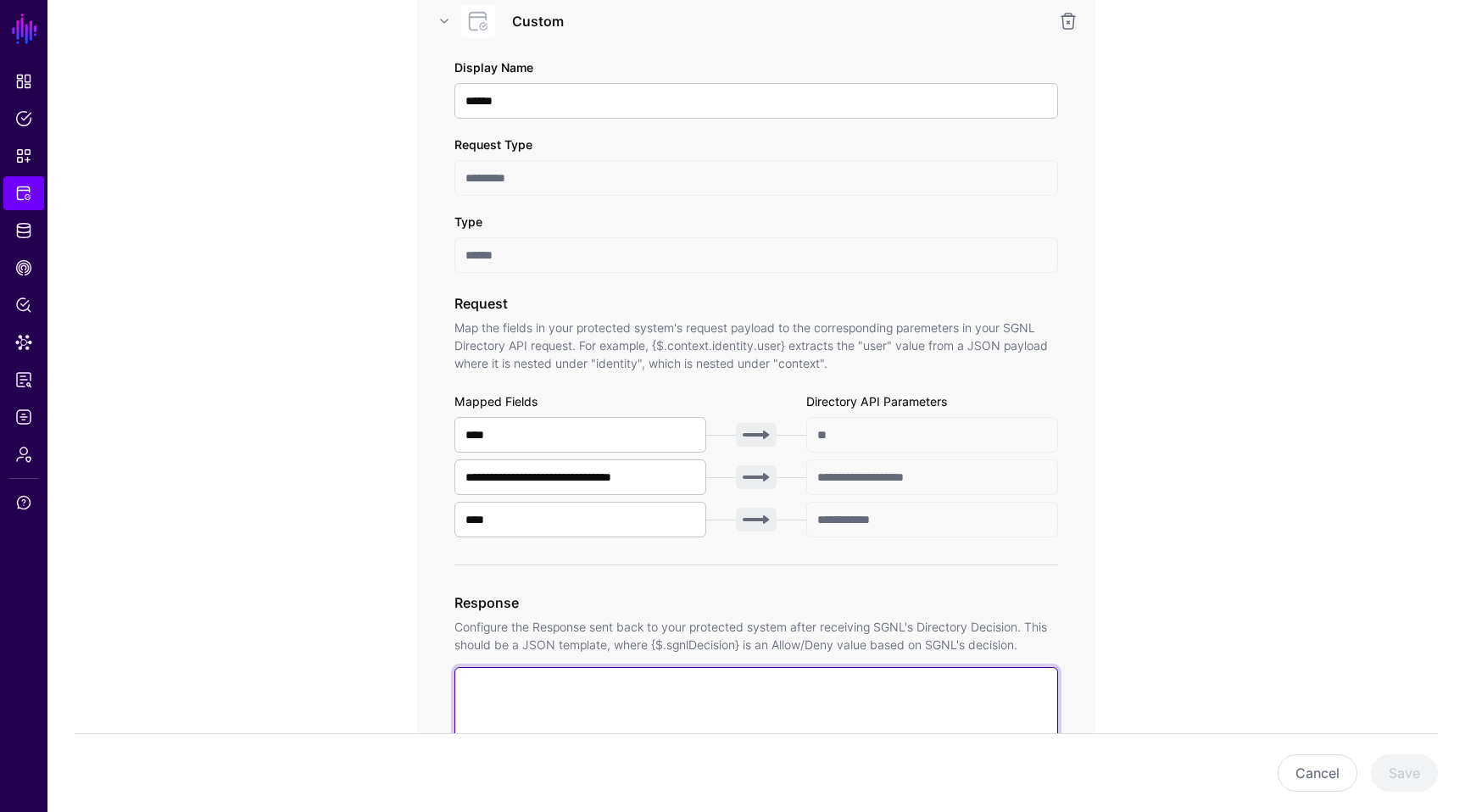 click at bounding box center (756, 909) 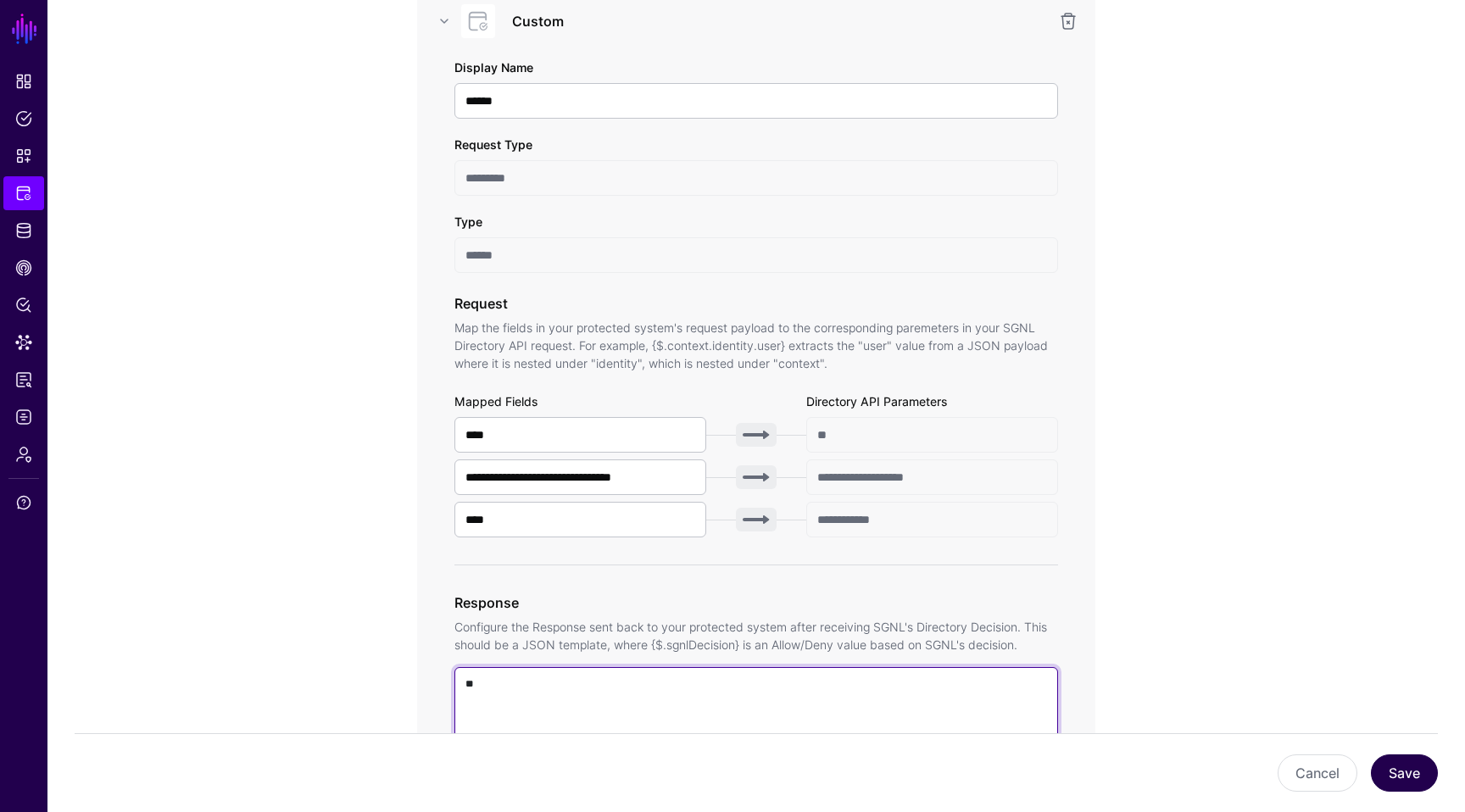 type on "**" 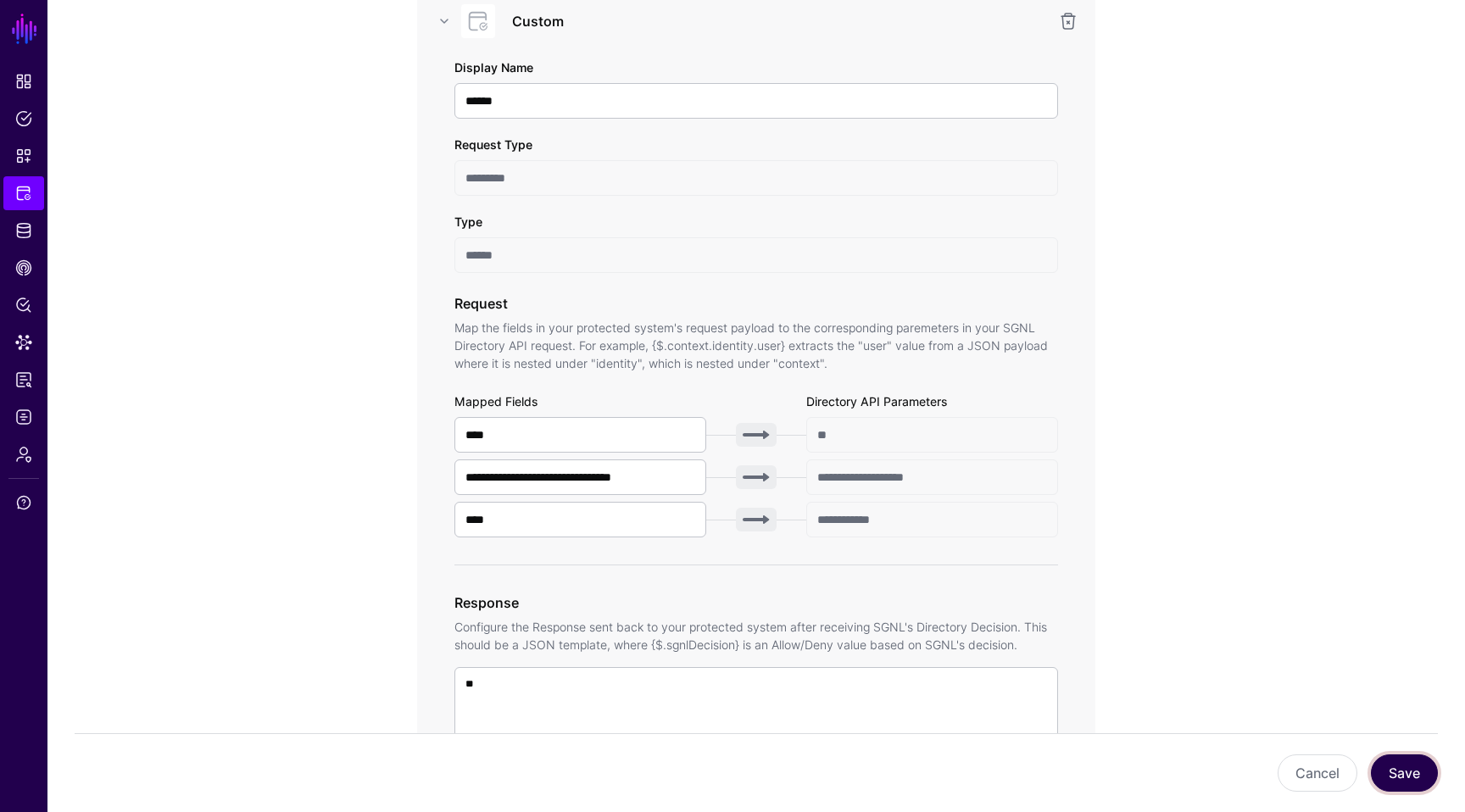 click on "Save" at bounding box center (1404, 773) 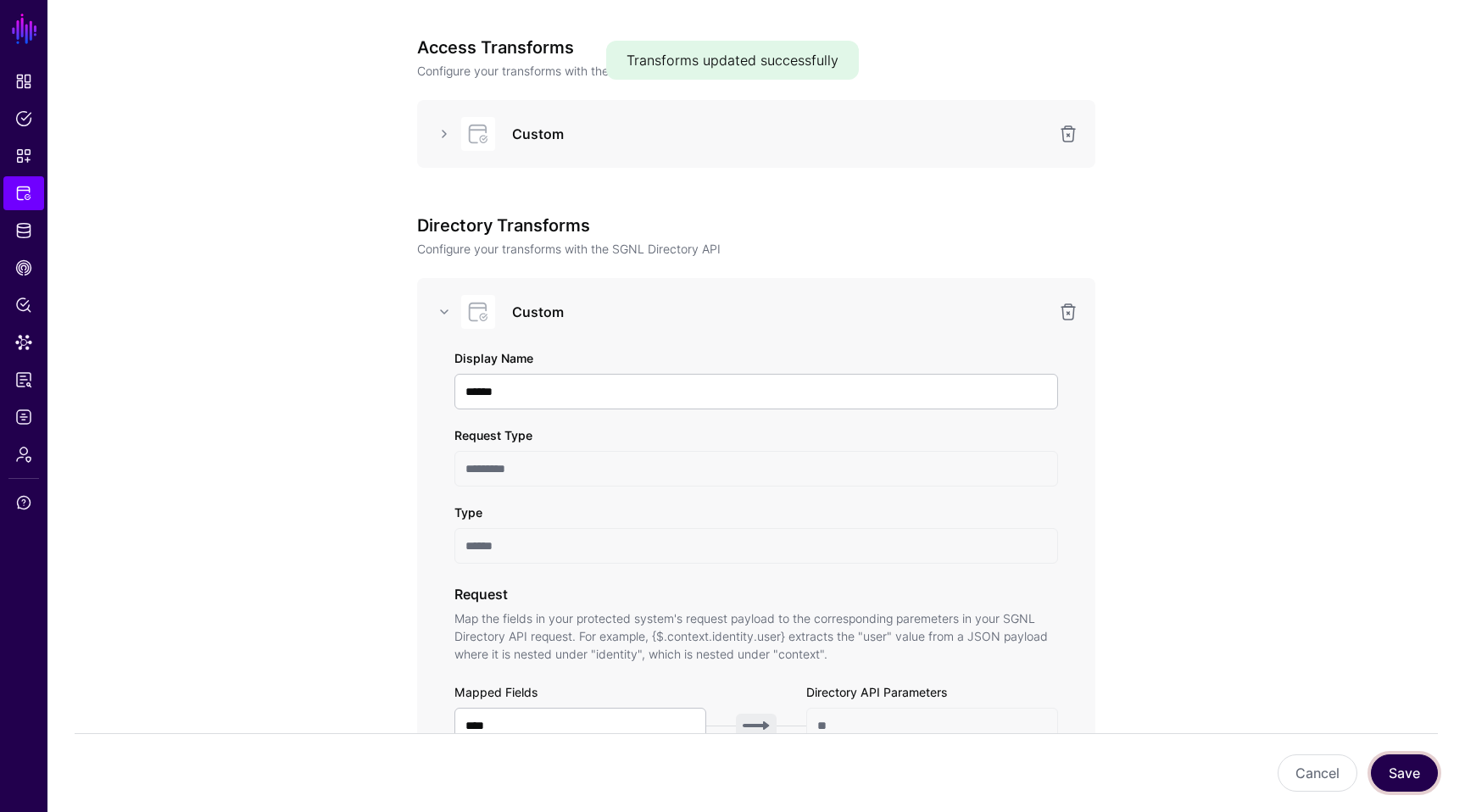 scroll, scrollTop: 139, scrollLeft: 0, axis: vertical 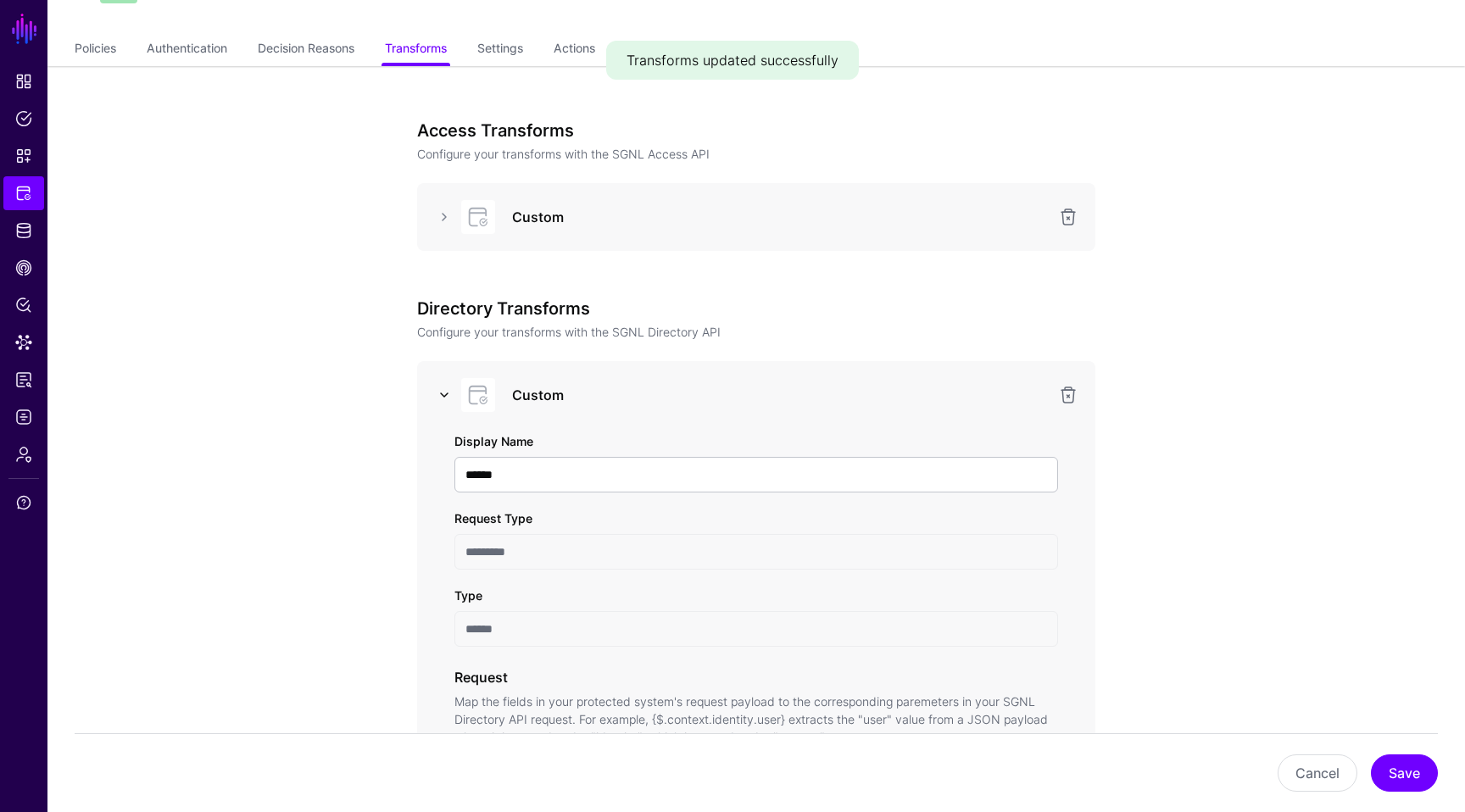click at bounding box center [444, 395] 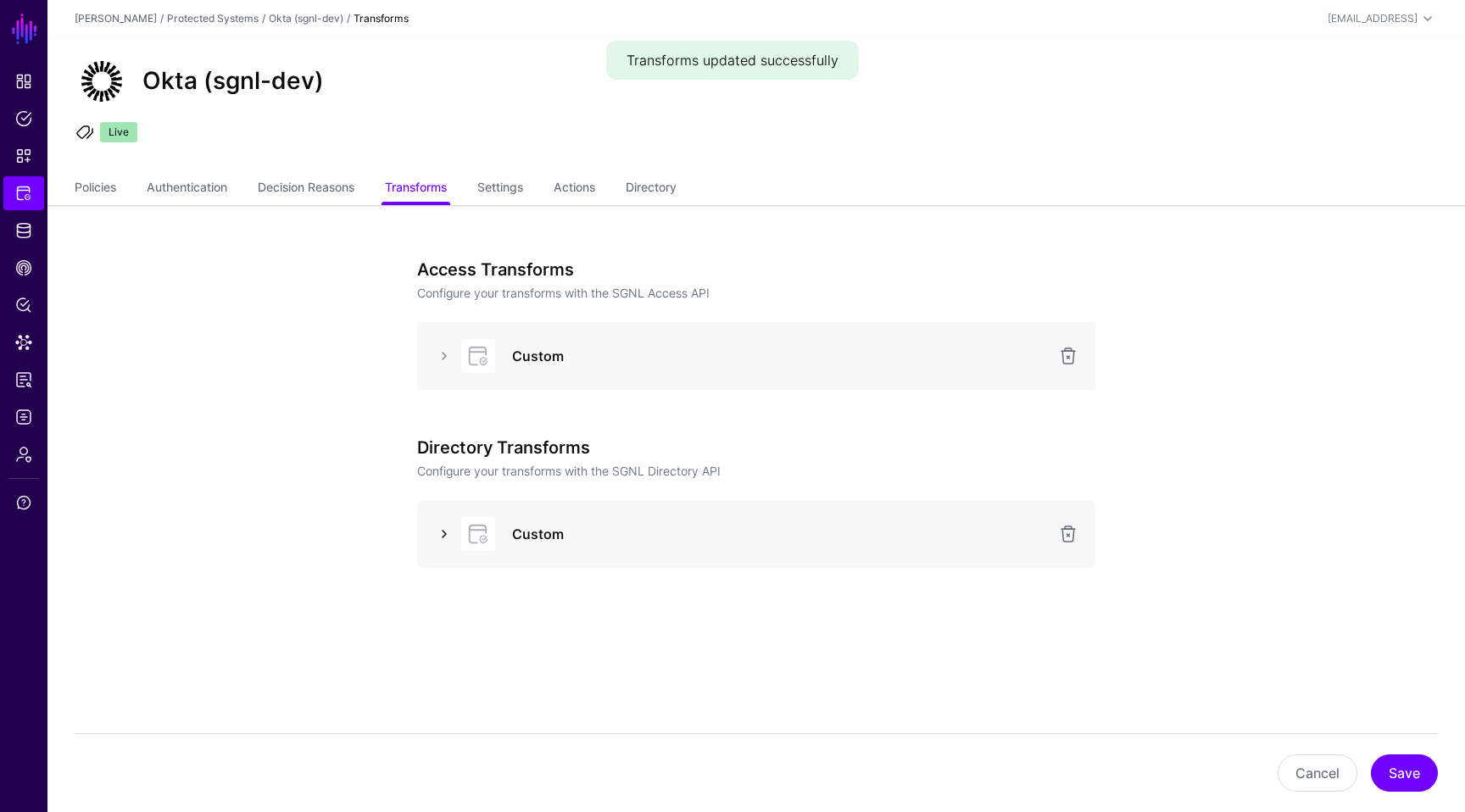 scroll, scrollTop: 0, scrollLeft: 0, axis: both 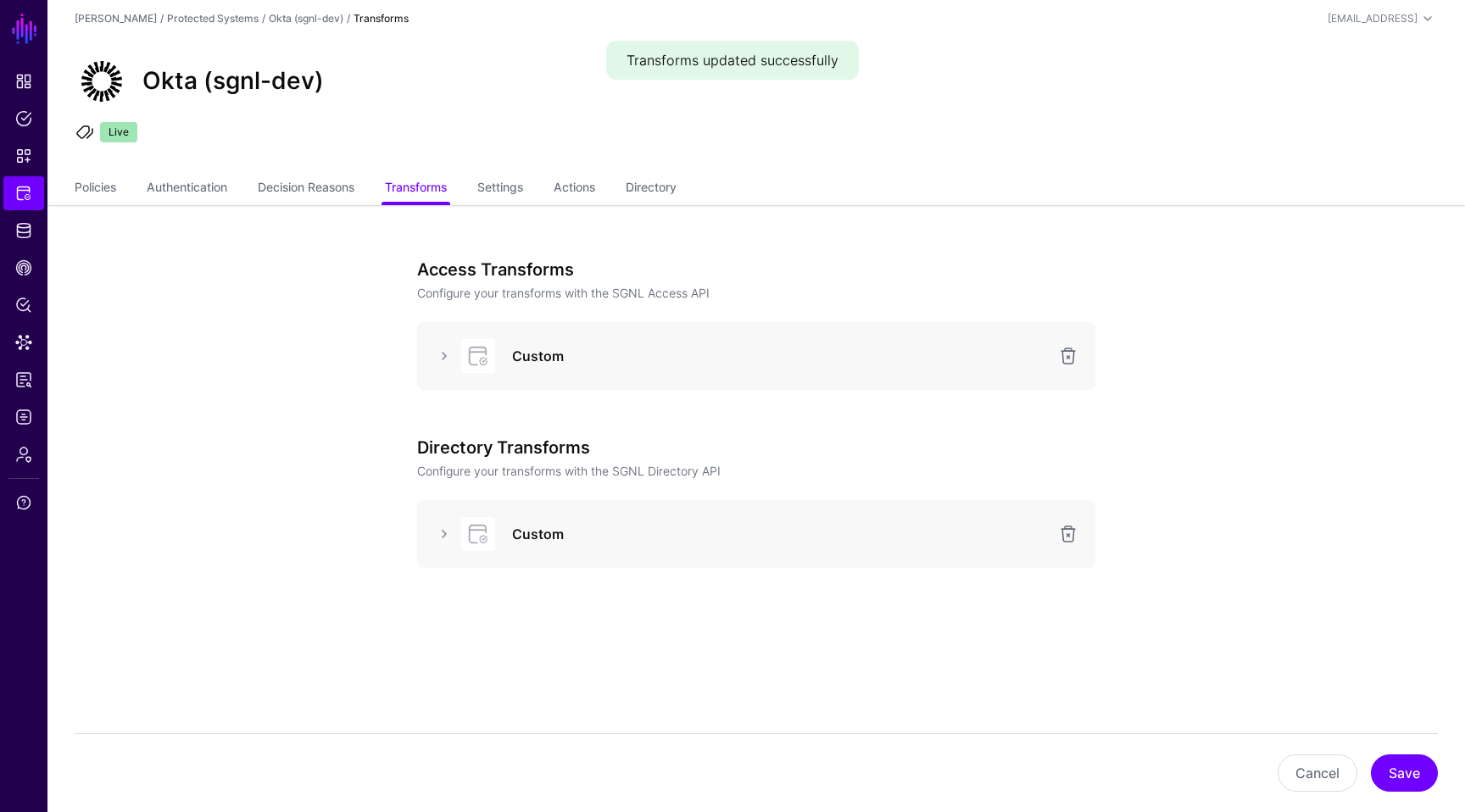click on "Access Transforms Configure your transforms with the SGNL Access API Custom Directory Transforms Configure your transforms with the SGNL Directory API Custom  Cancel  Save" 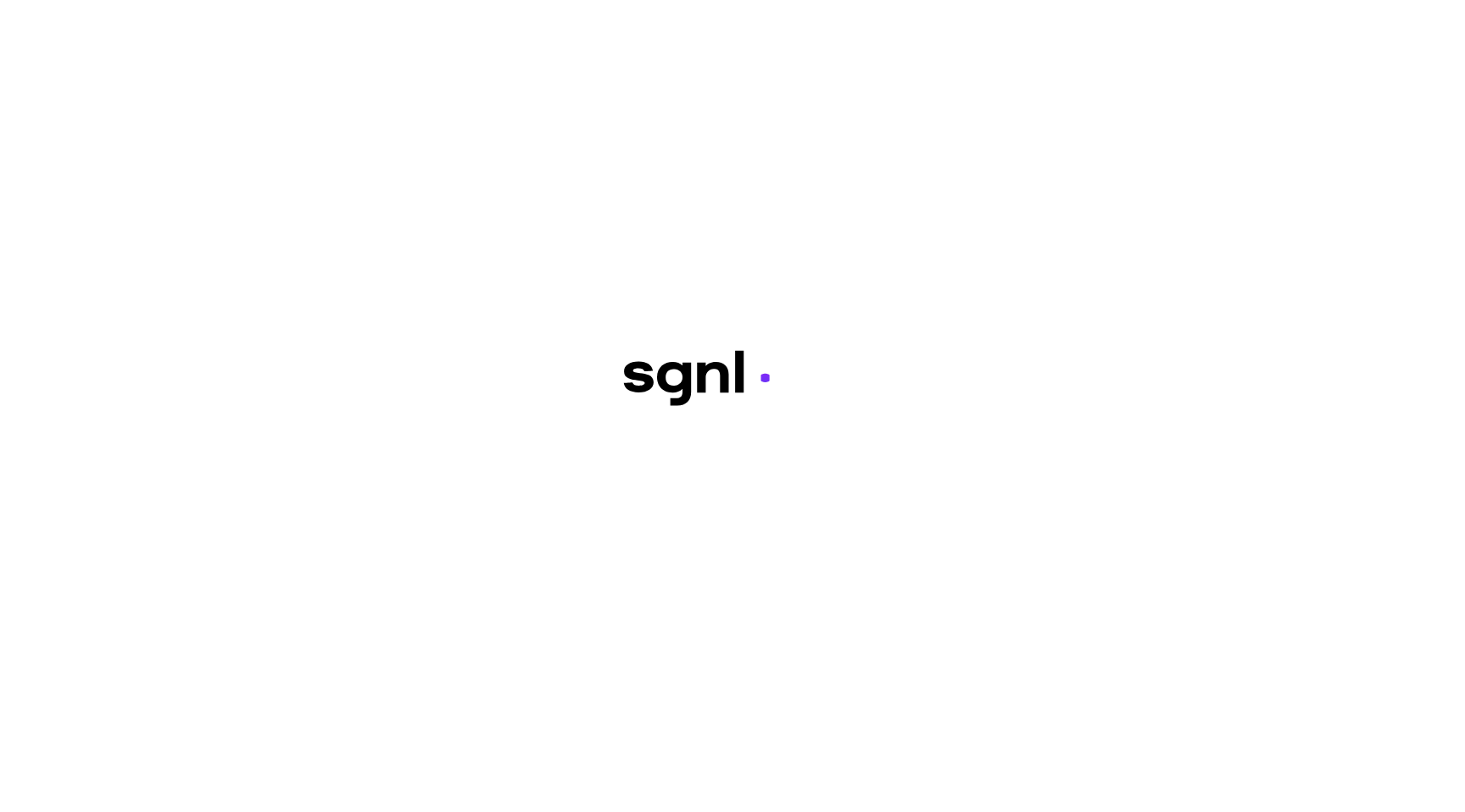 scroll, scrollTop: 0, scrollLeft: 0, axis: both 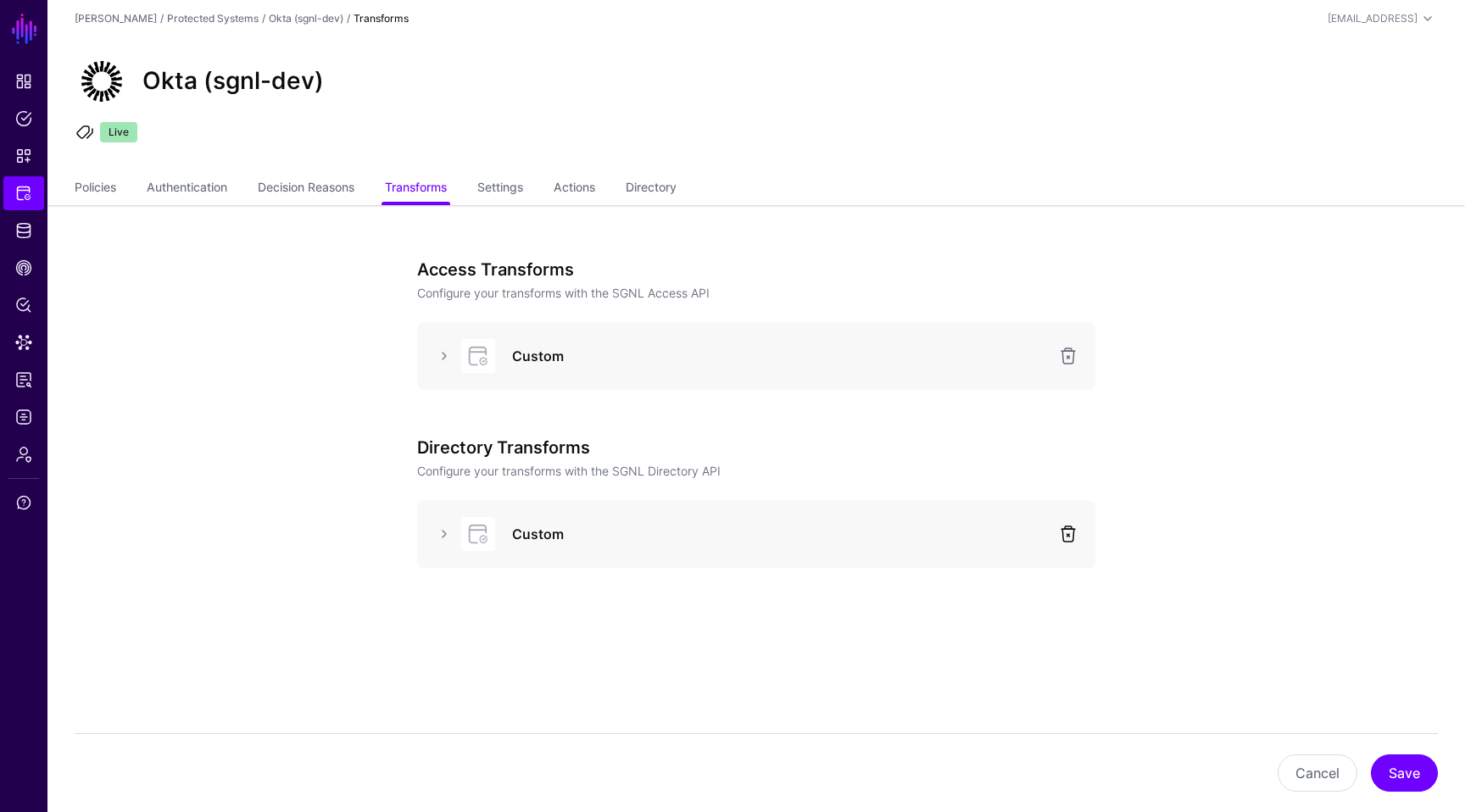 click at bounding box center [1068, 534] 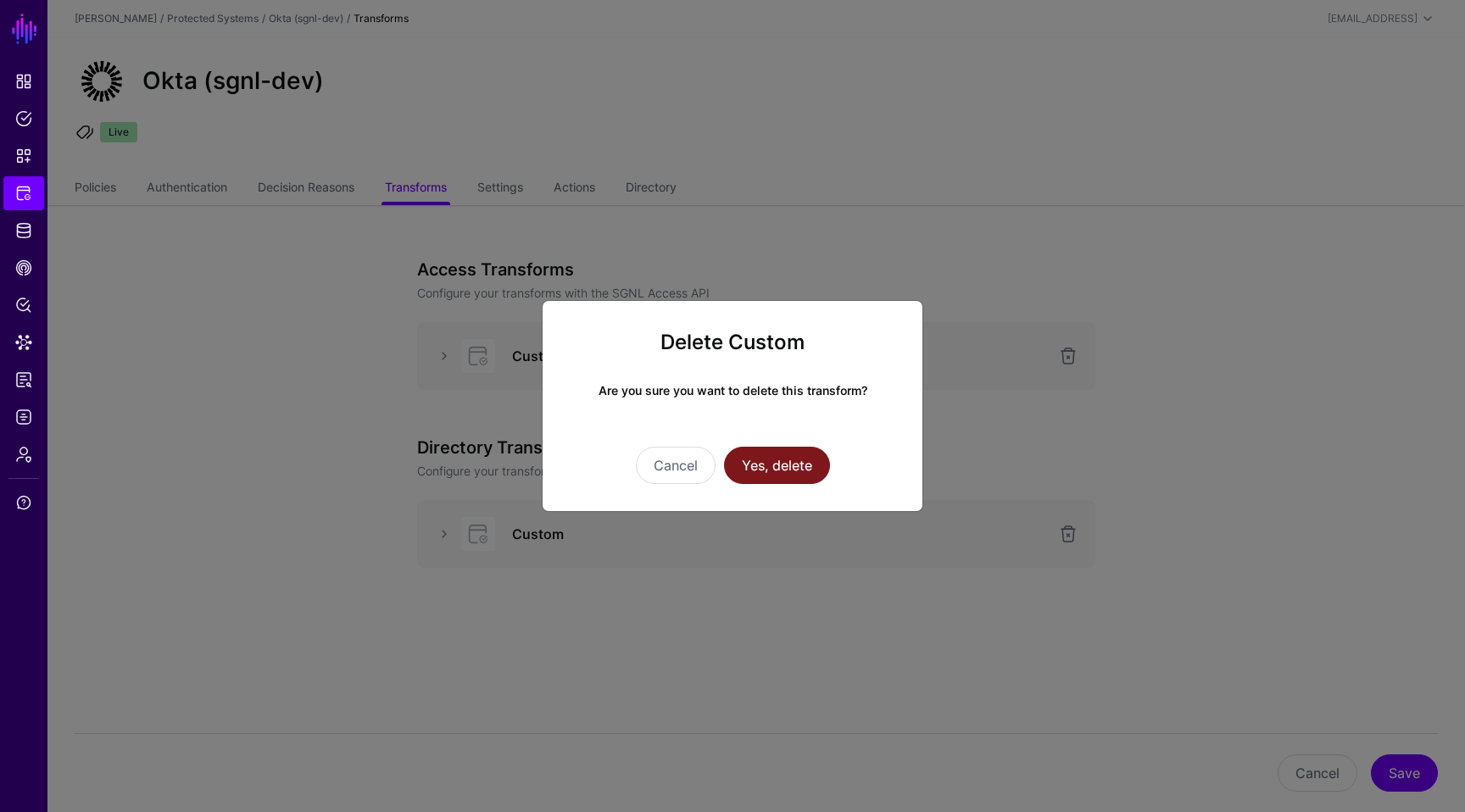 click on "Yes, delete" 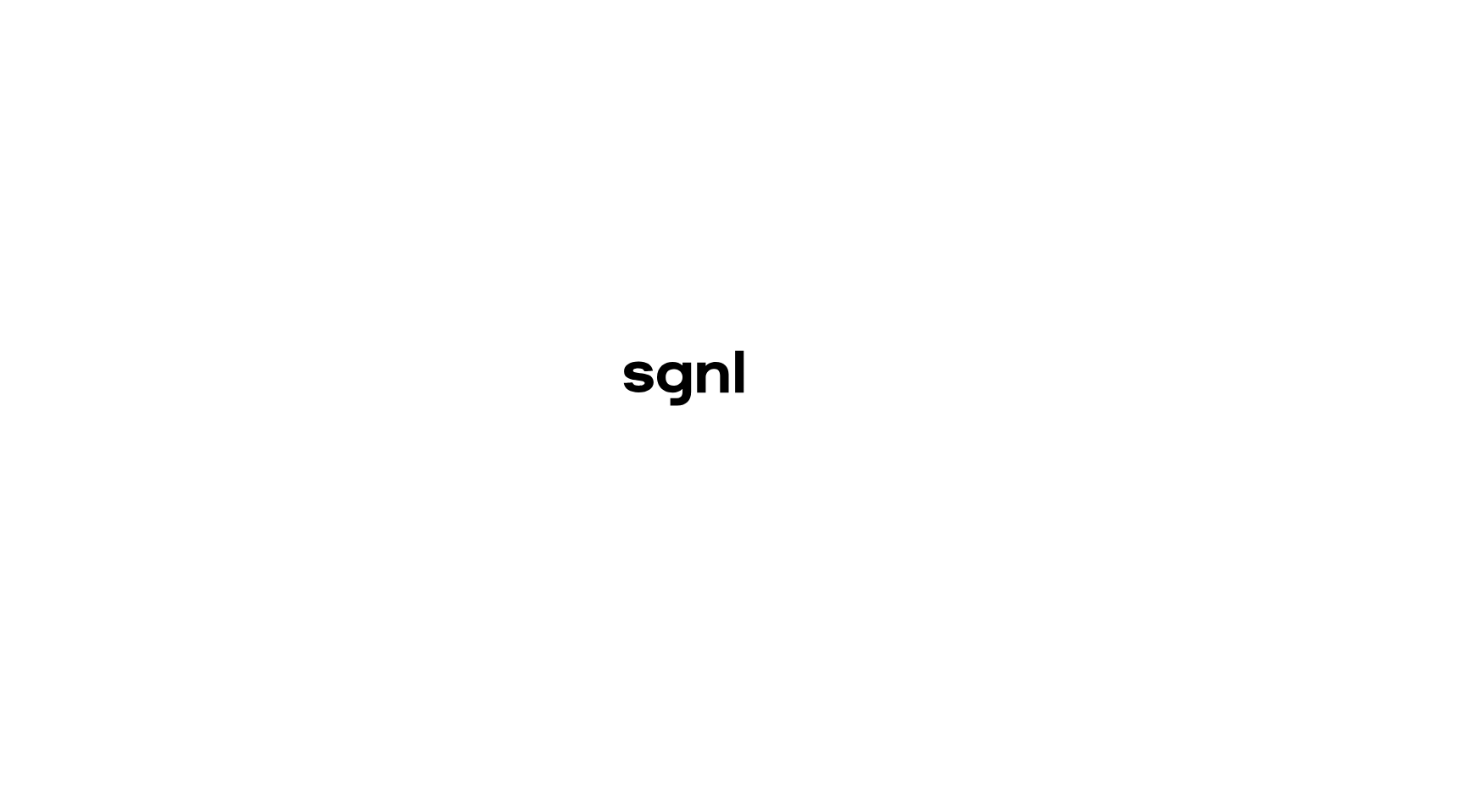 scroll, scrollTop: 0, scrollLeft: 0, axis: both 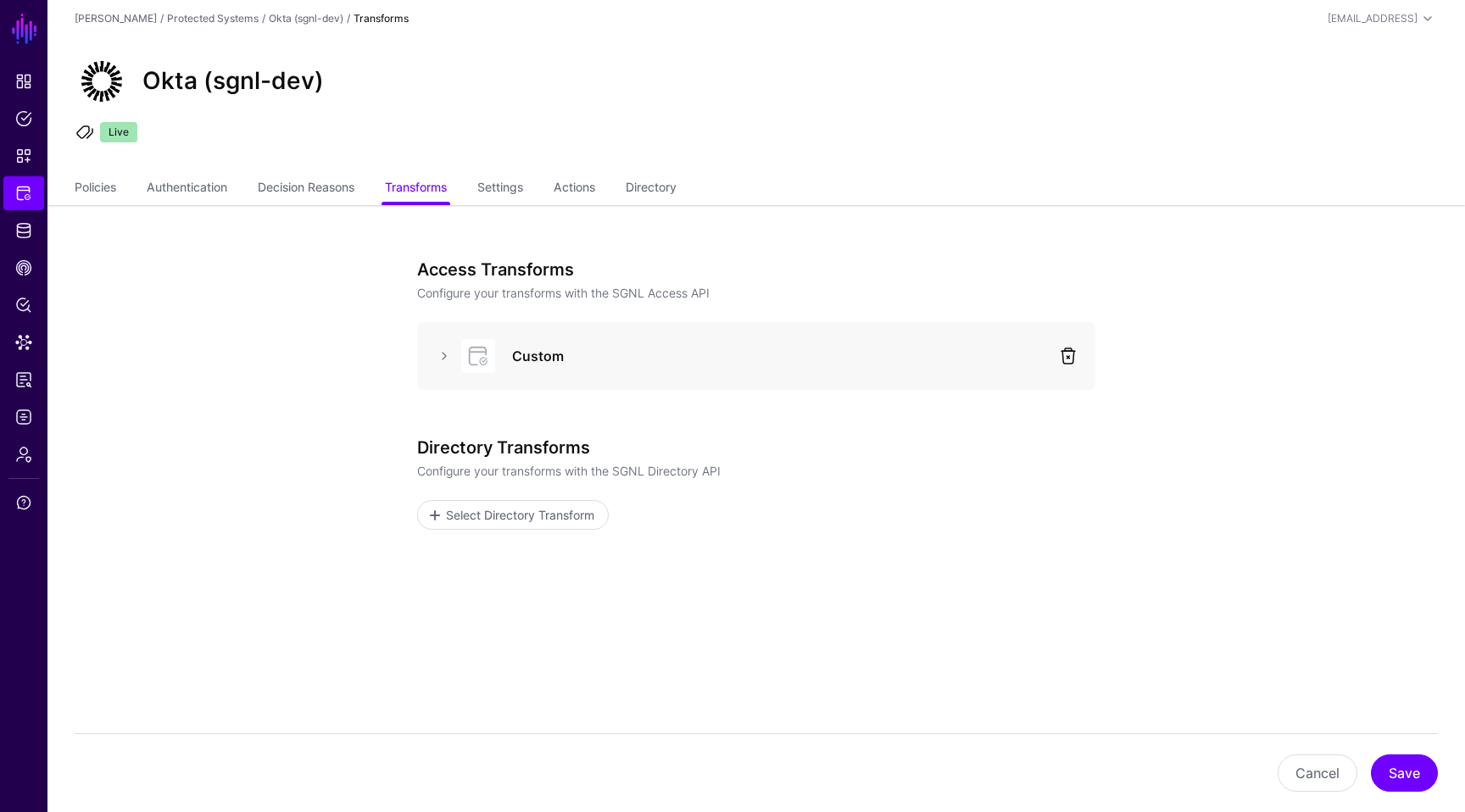 click at bounding box center [1068, 356] 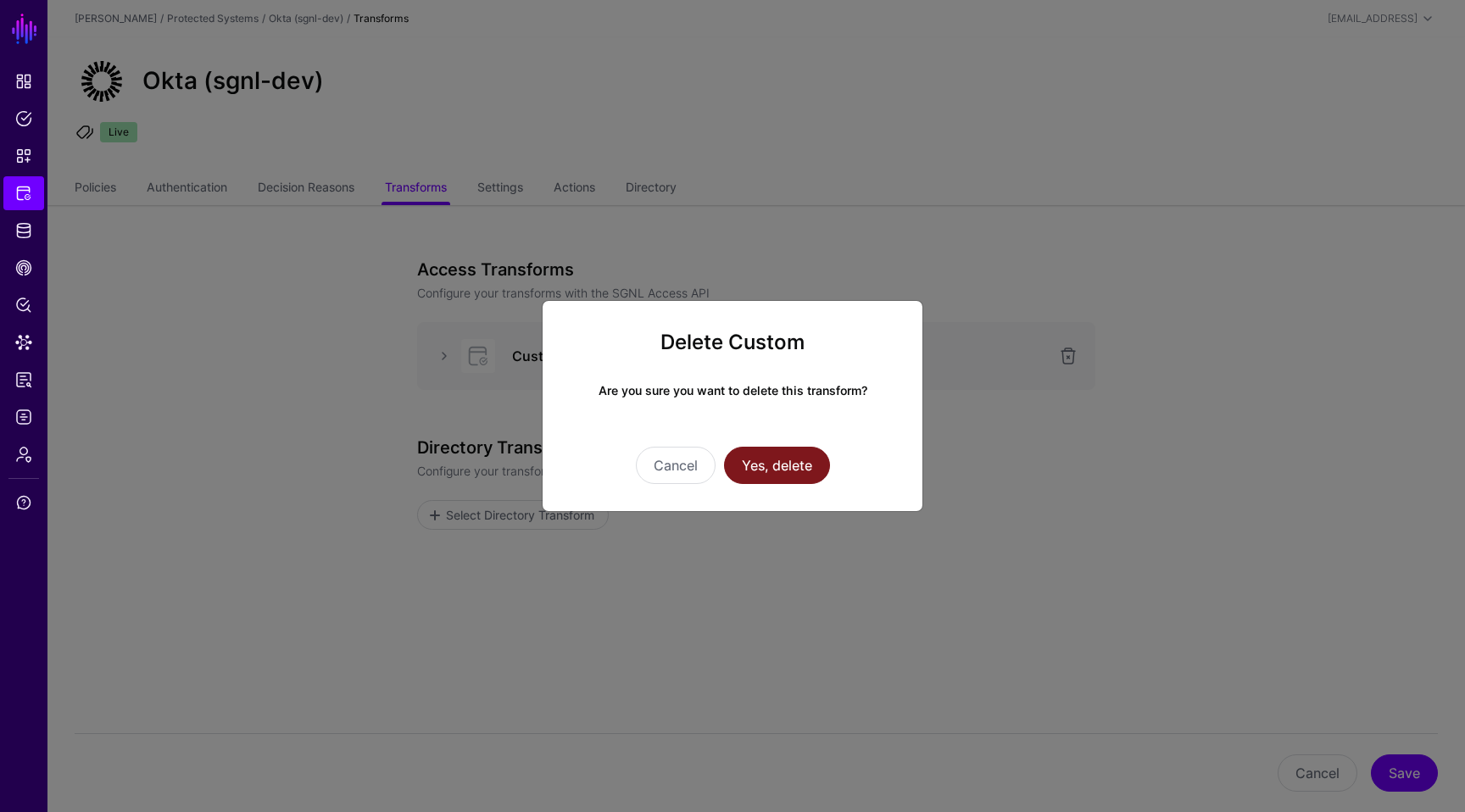 click on "Yes, delete" 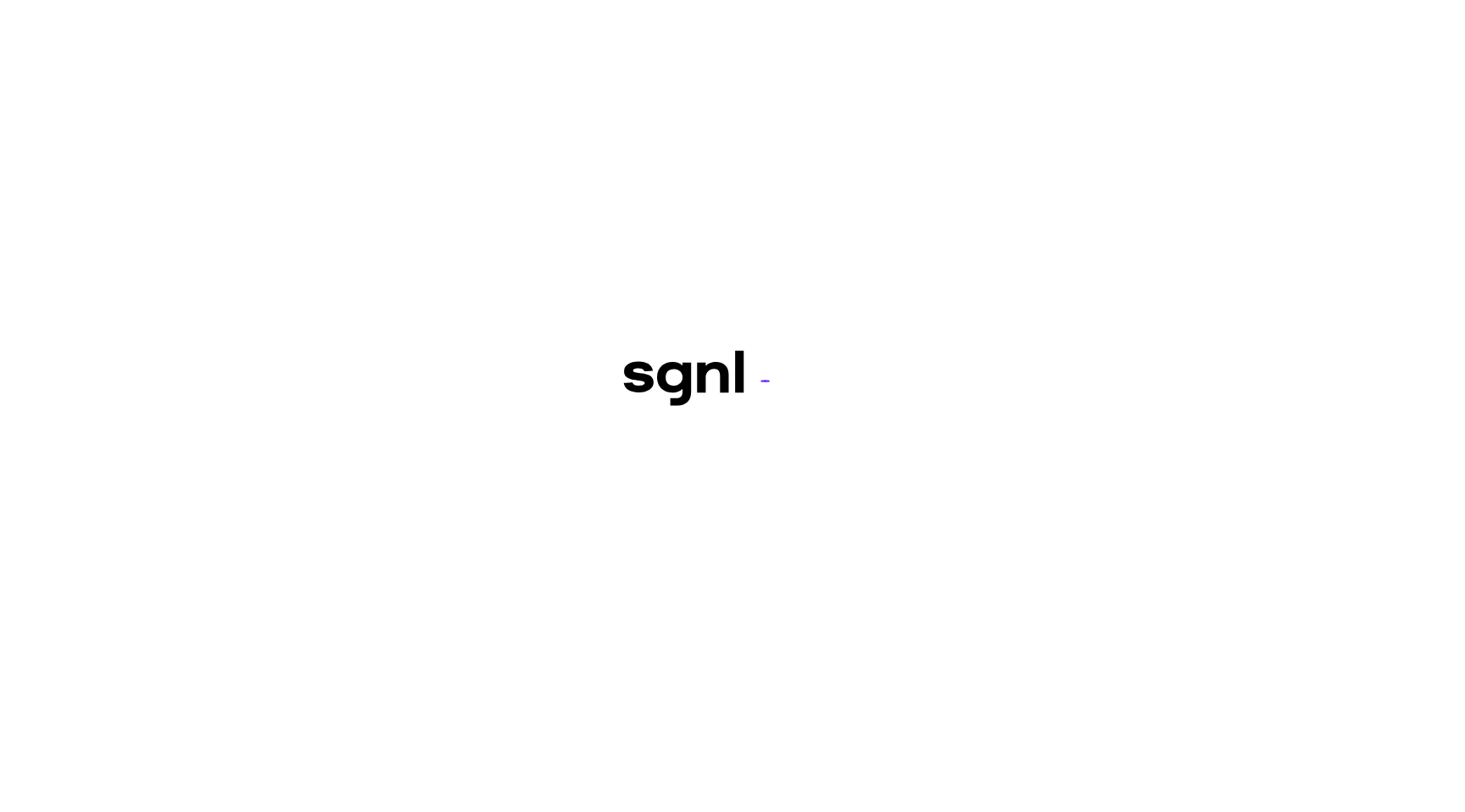 scroll, scrollTop: 0, scrollLeft: 0, axis: both 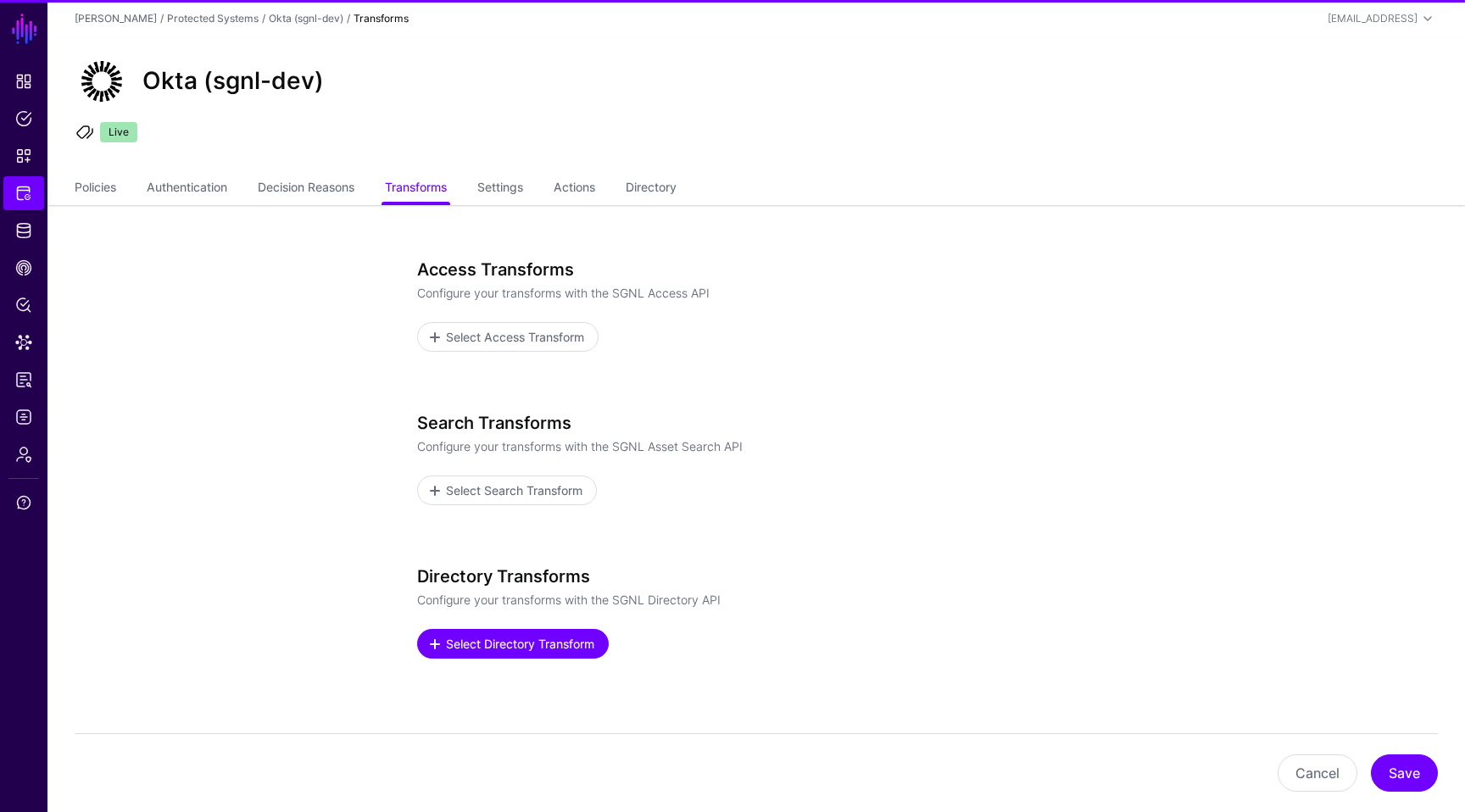 click on "Select Directory Transform" at bounding box center [521, 643] 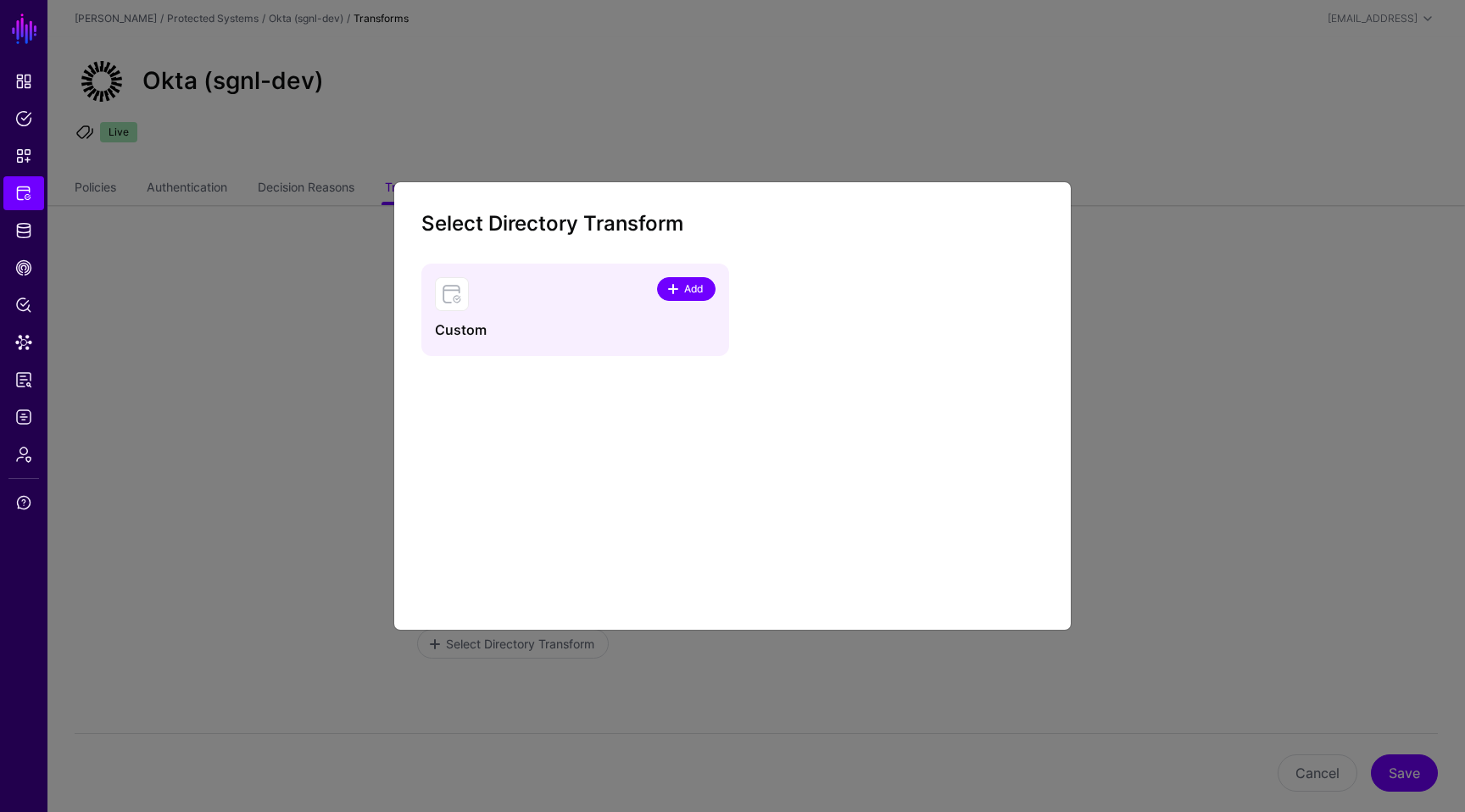 click on "Add" 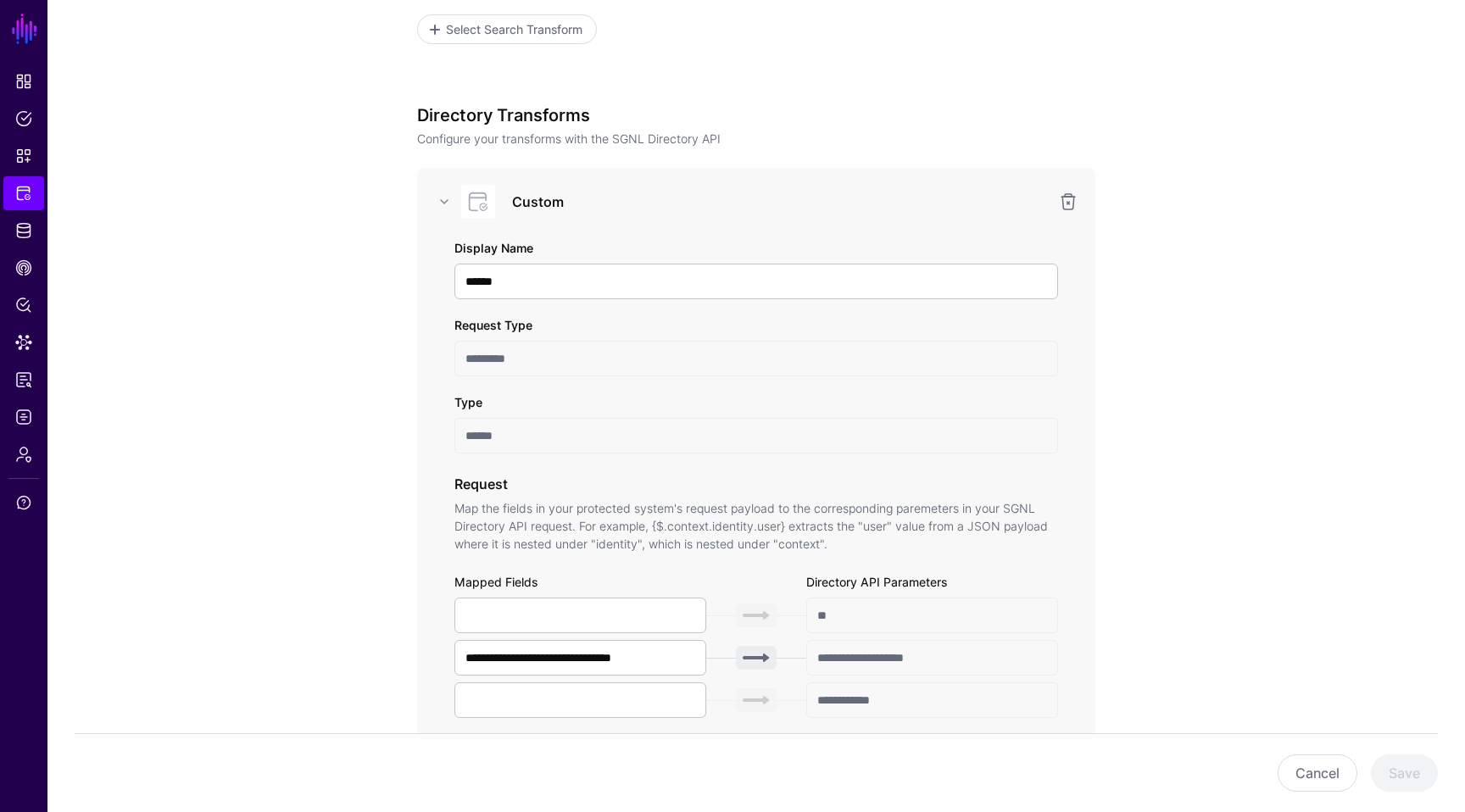 scroll, scrollTop: 625, scrollLeft: 0, axis: vertical 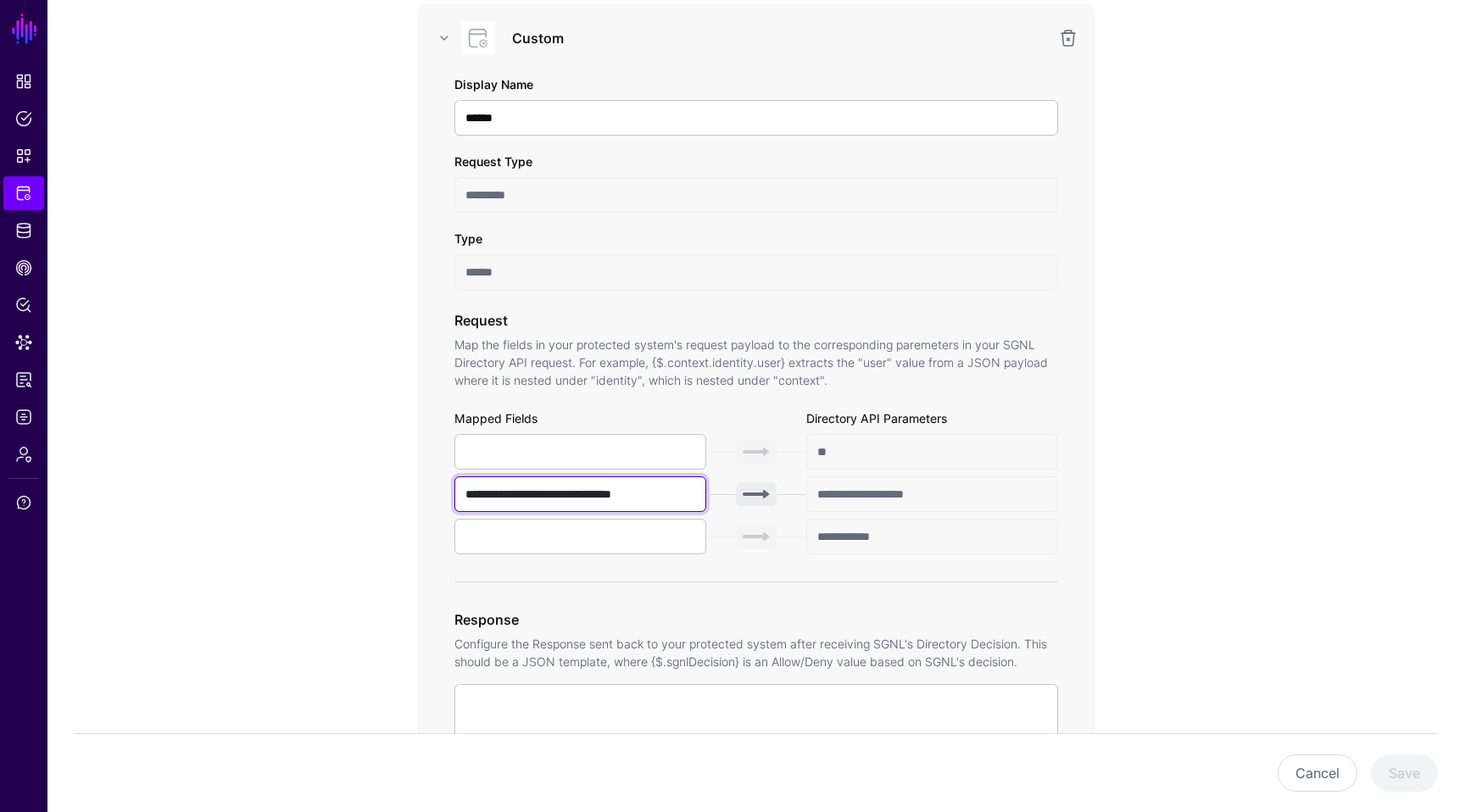click on "**********" at bounding box center (580, 494) 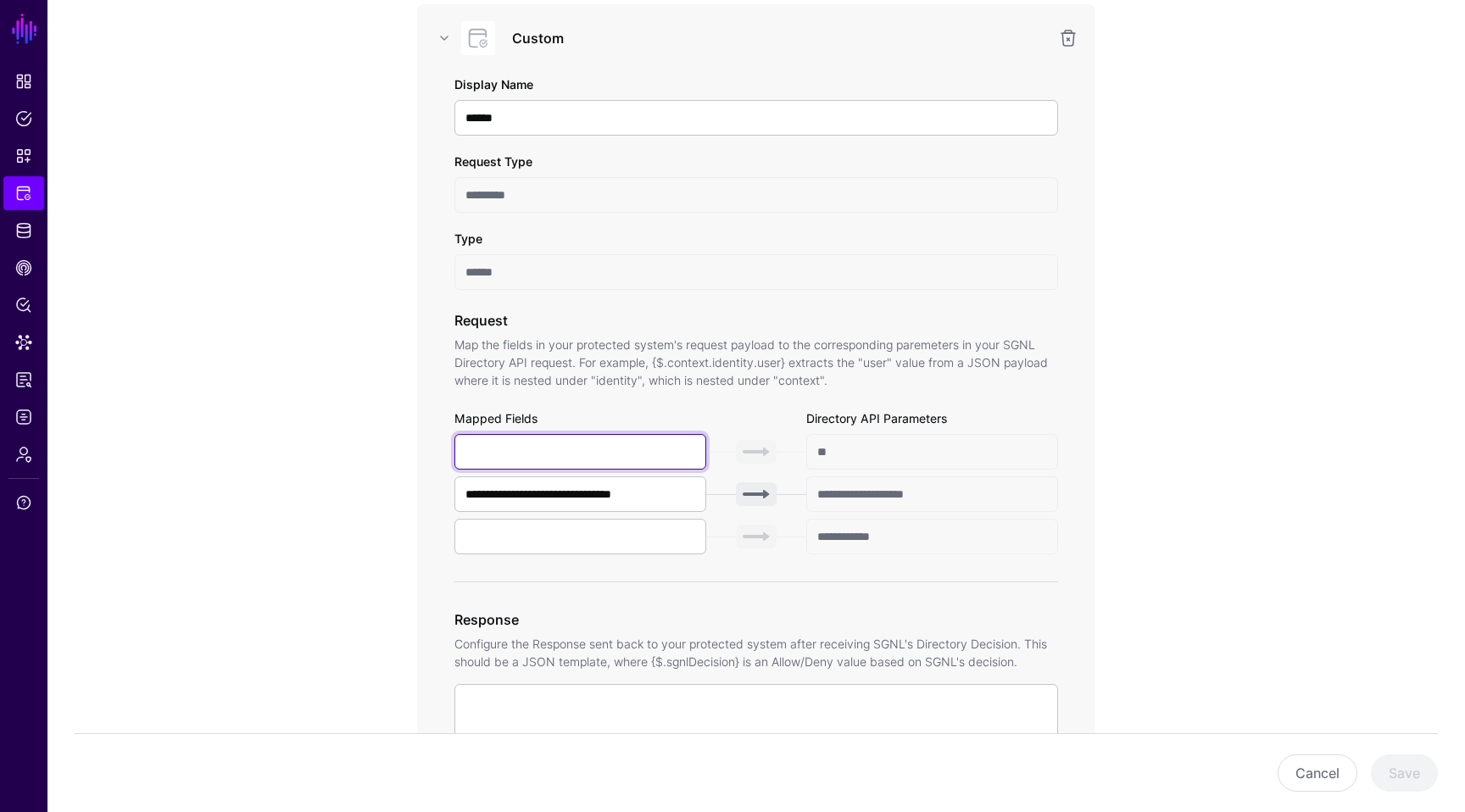 click at bounding box center (580, 452) 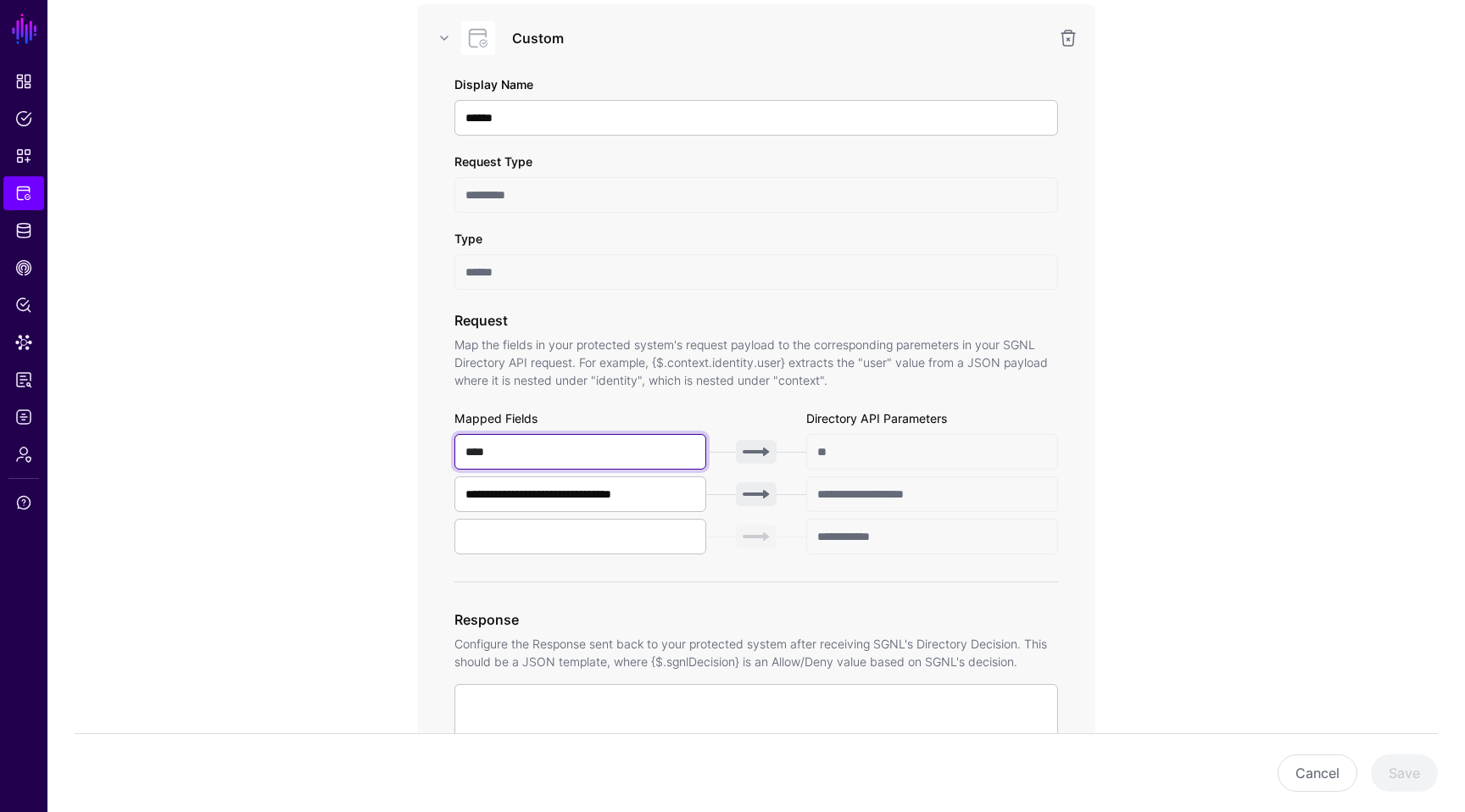 type on "****" 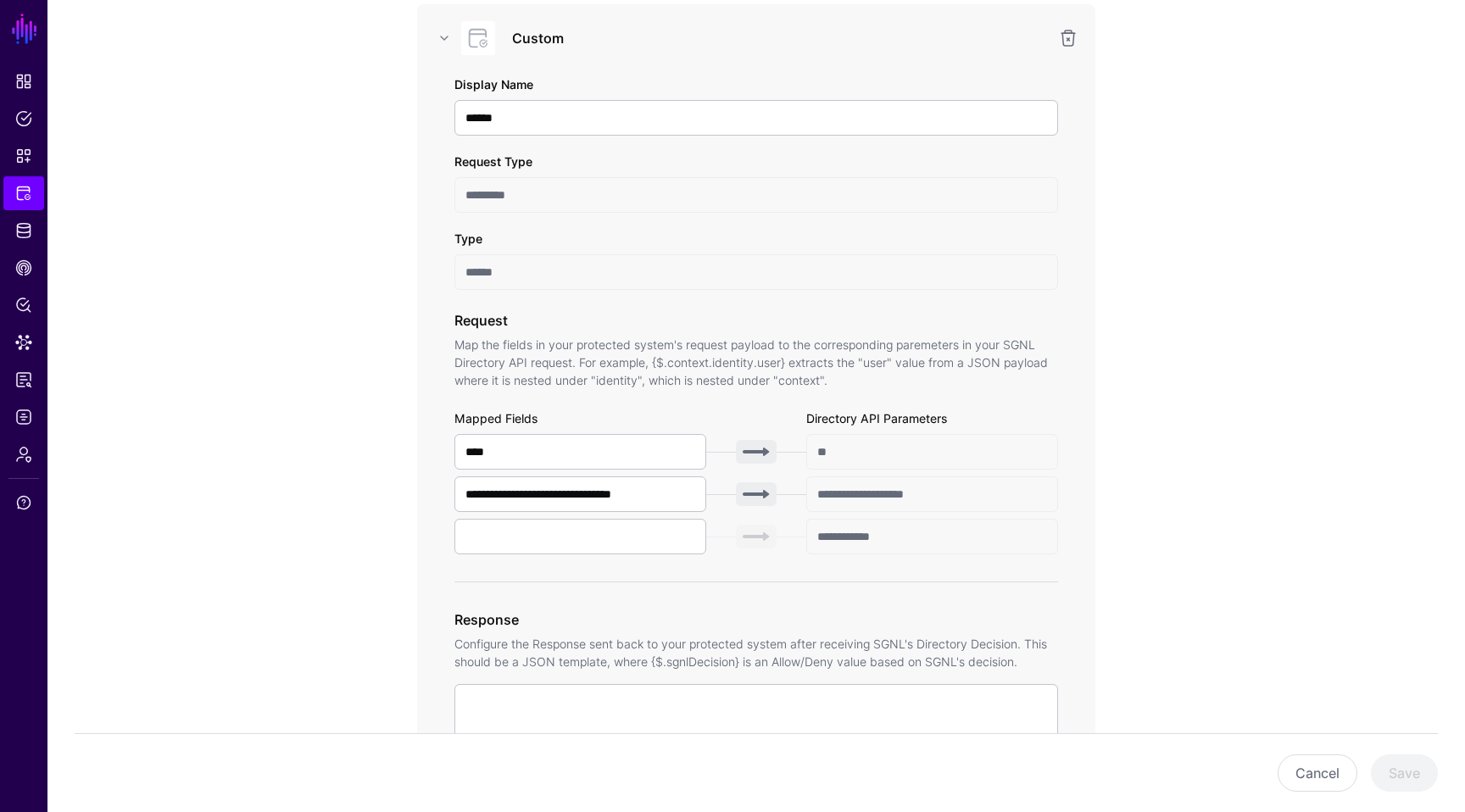 click on "**********" at bounding box center [756, 494] 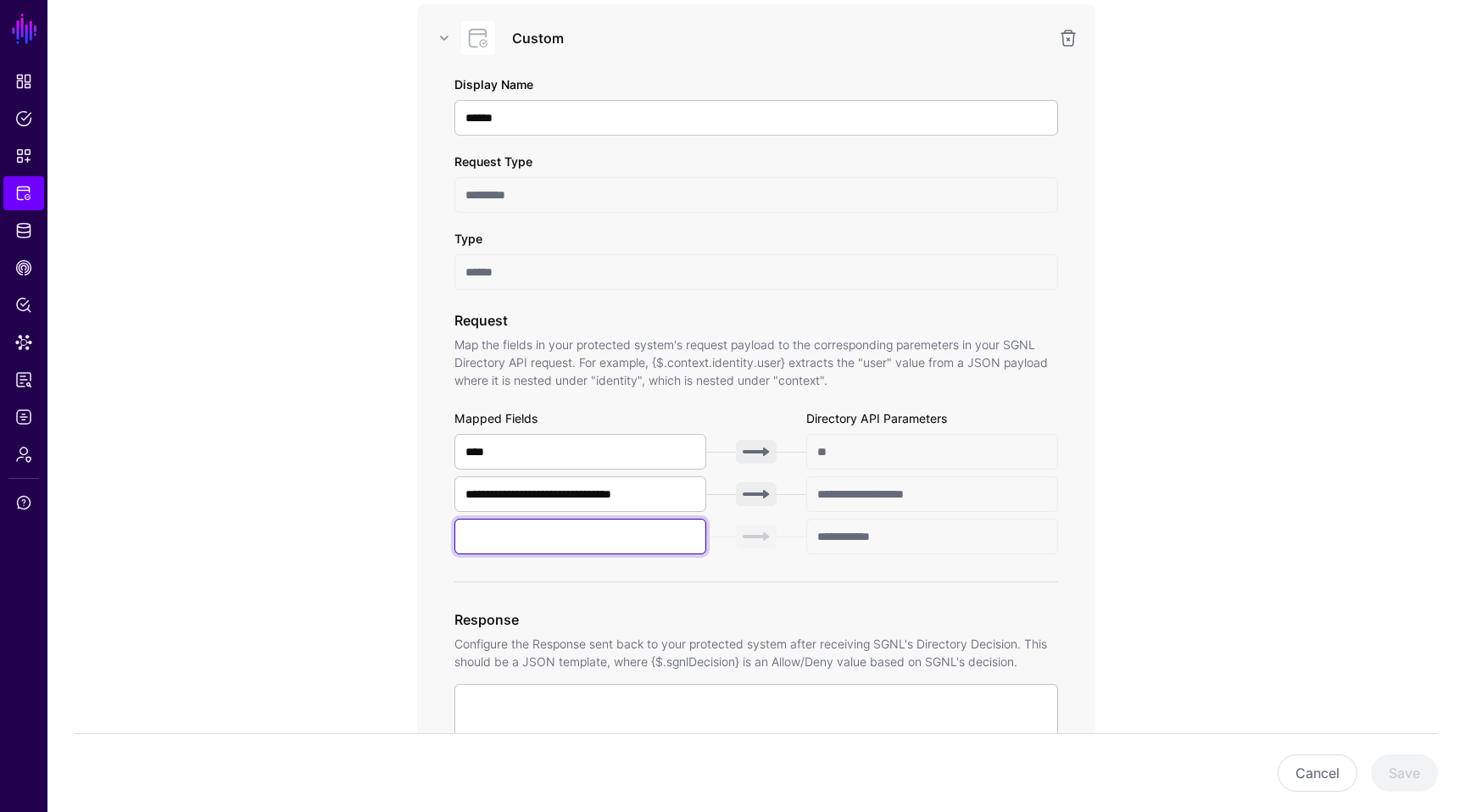 click at bounding box center (580, 537) 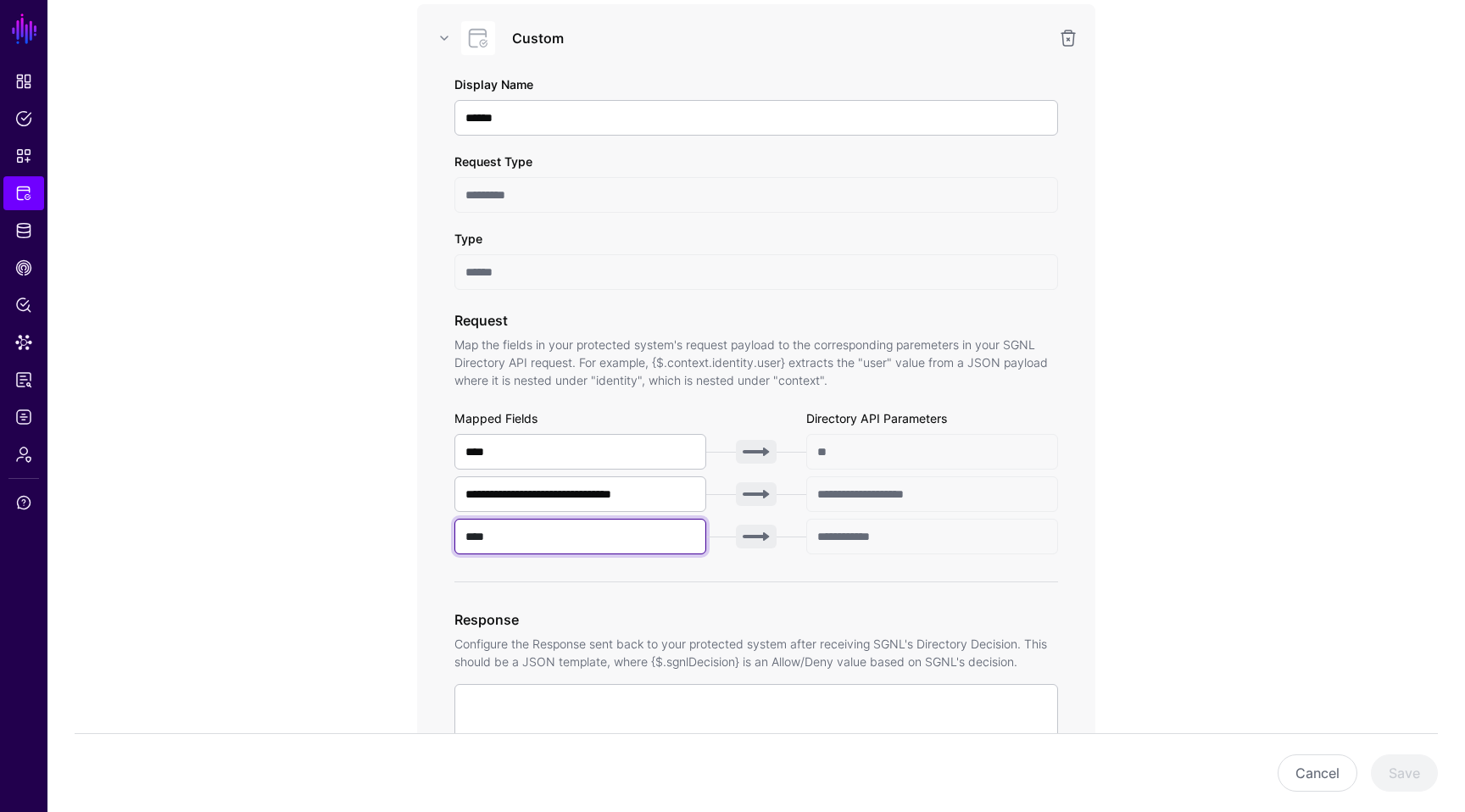 type on "****" 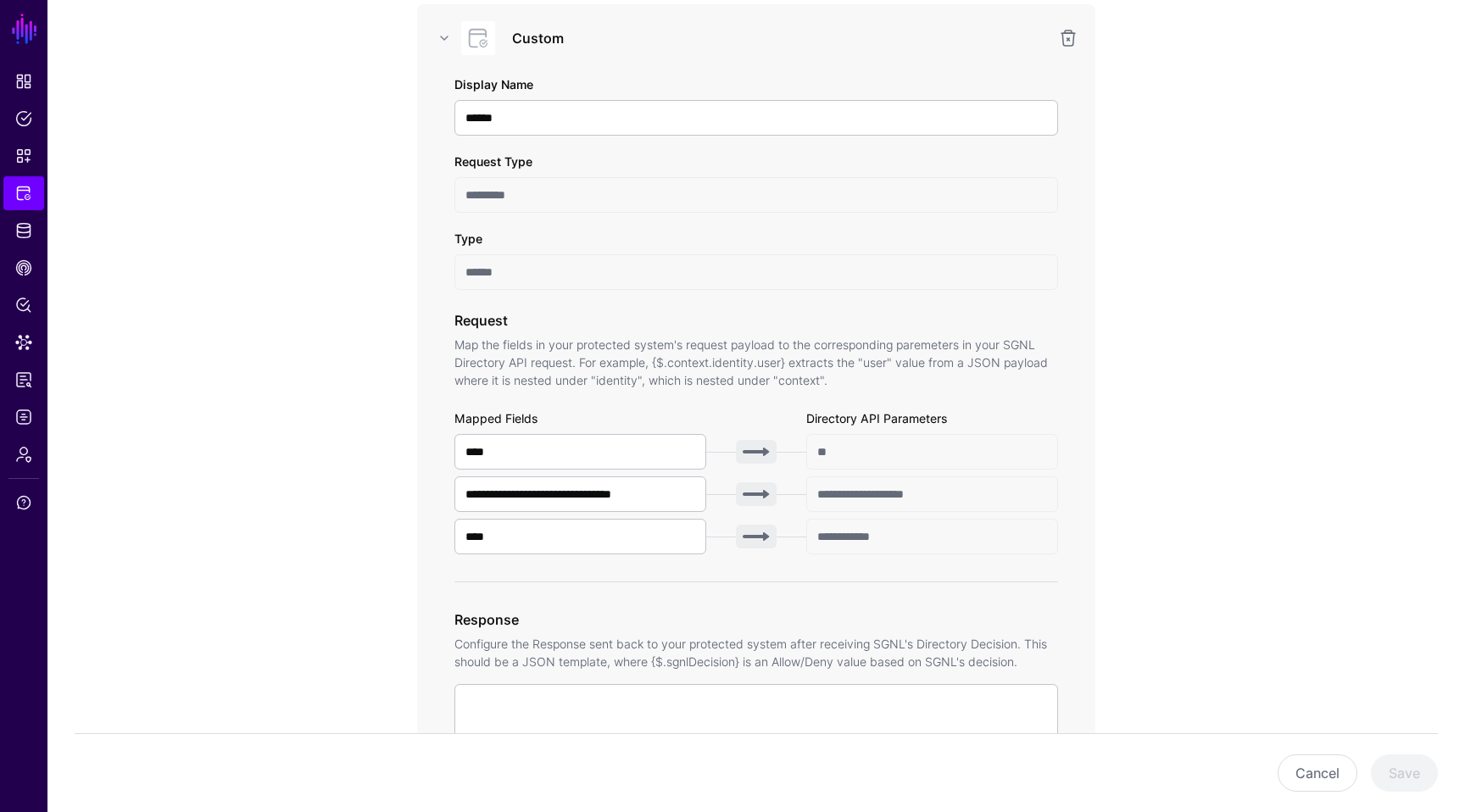 click on "Cancel  Save" at bounding box center (756, 772) 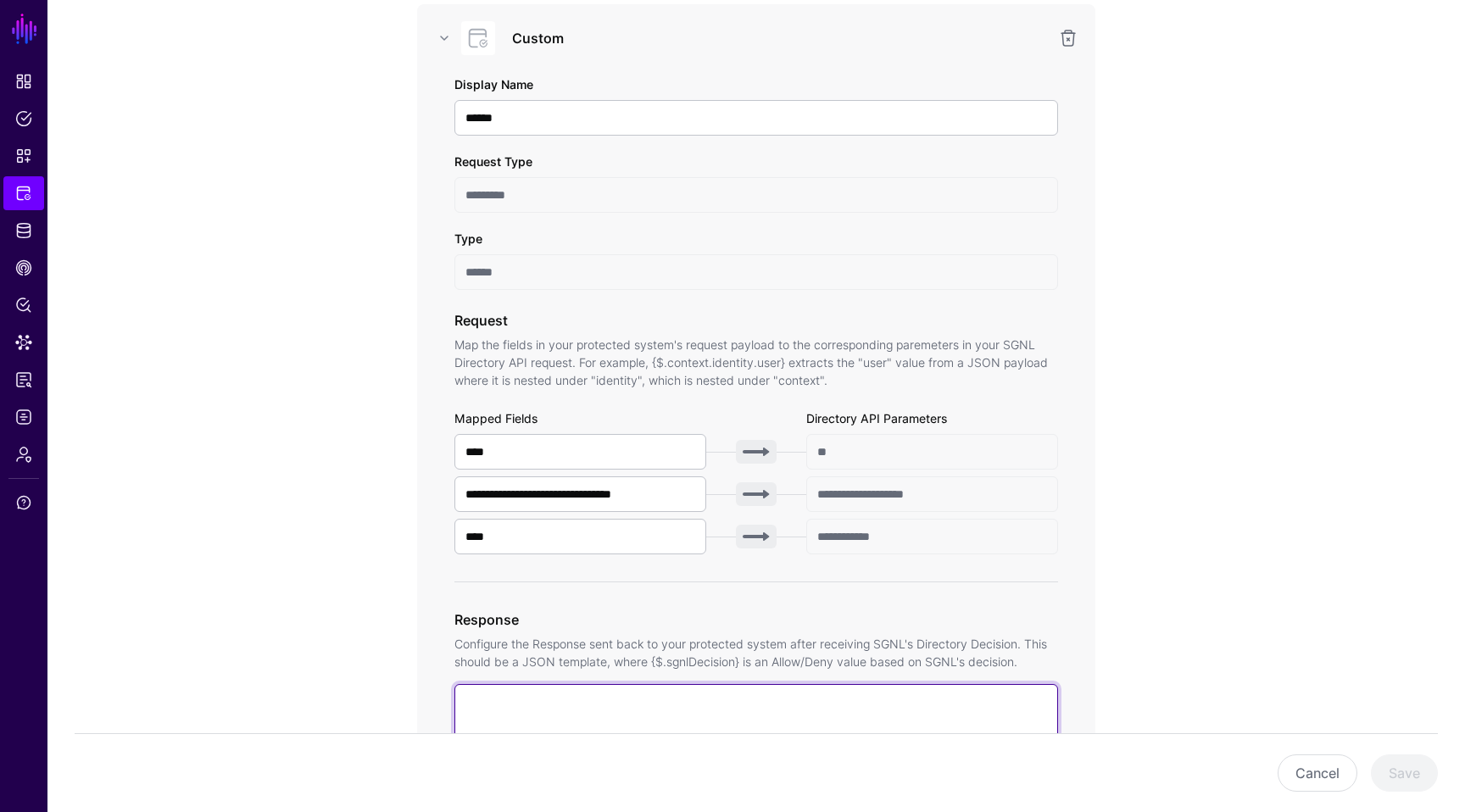 click at bounding box center (756, 926) 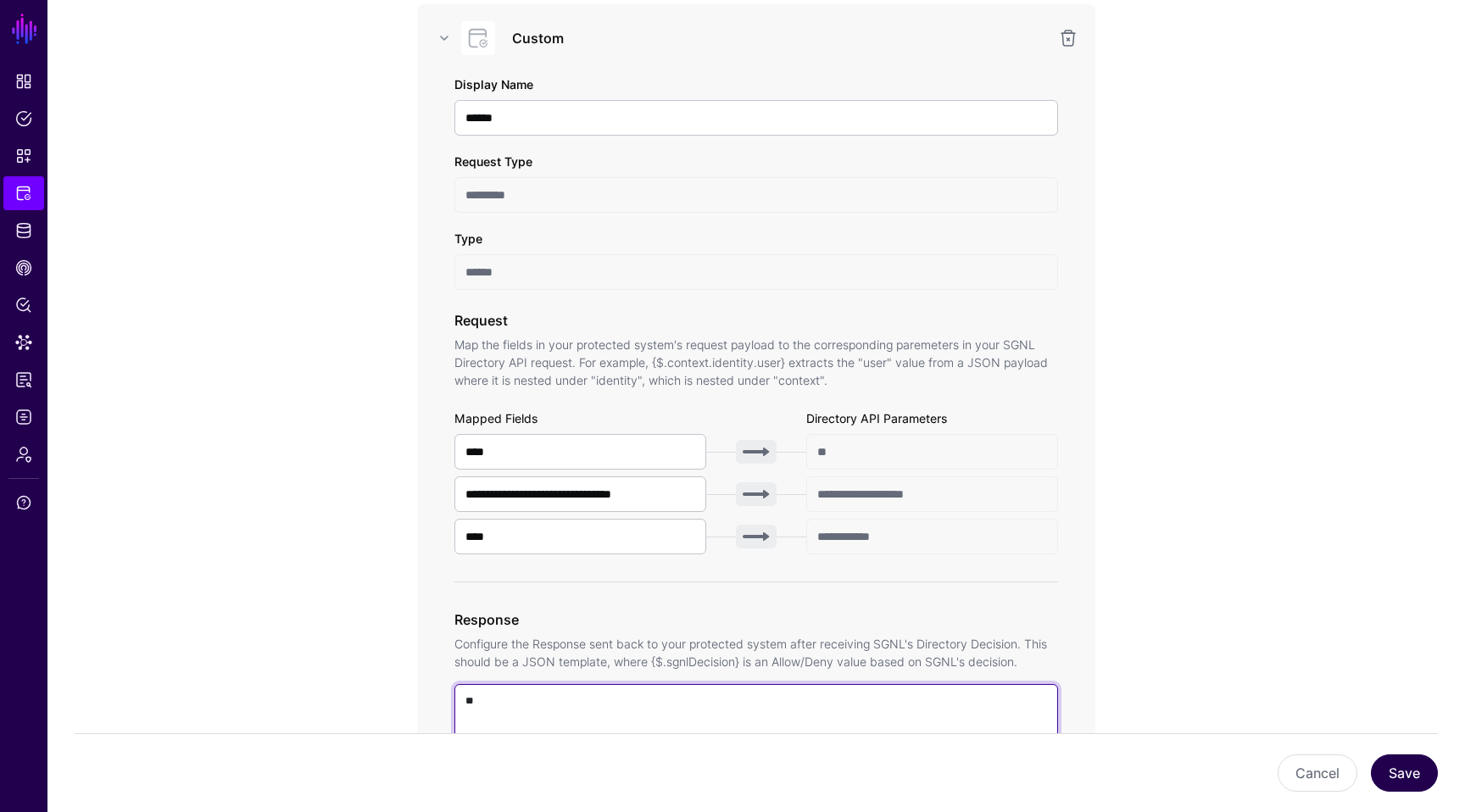 type on "**" 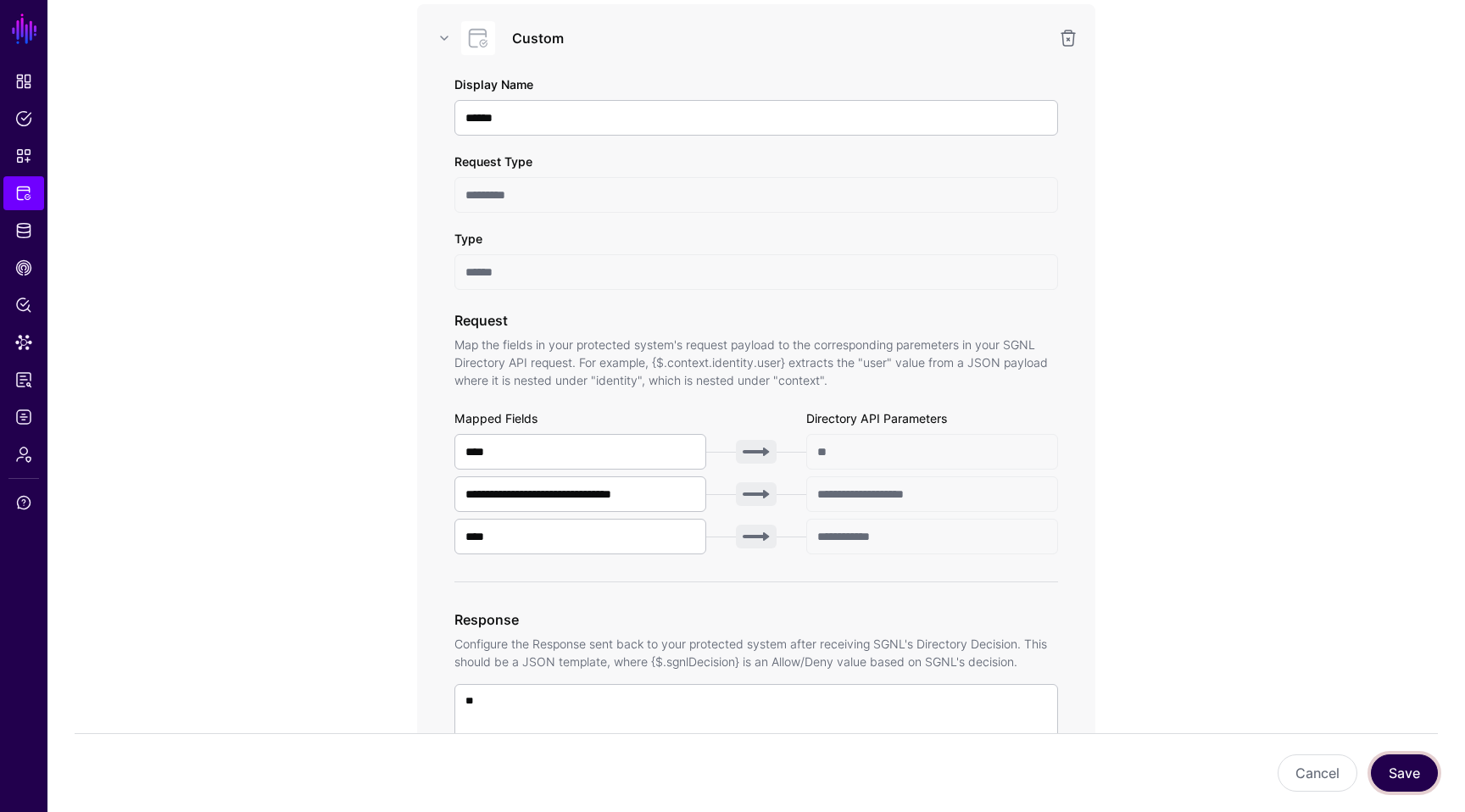 click on "Save" at bounding box center (1404, 773) 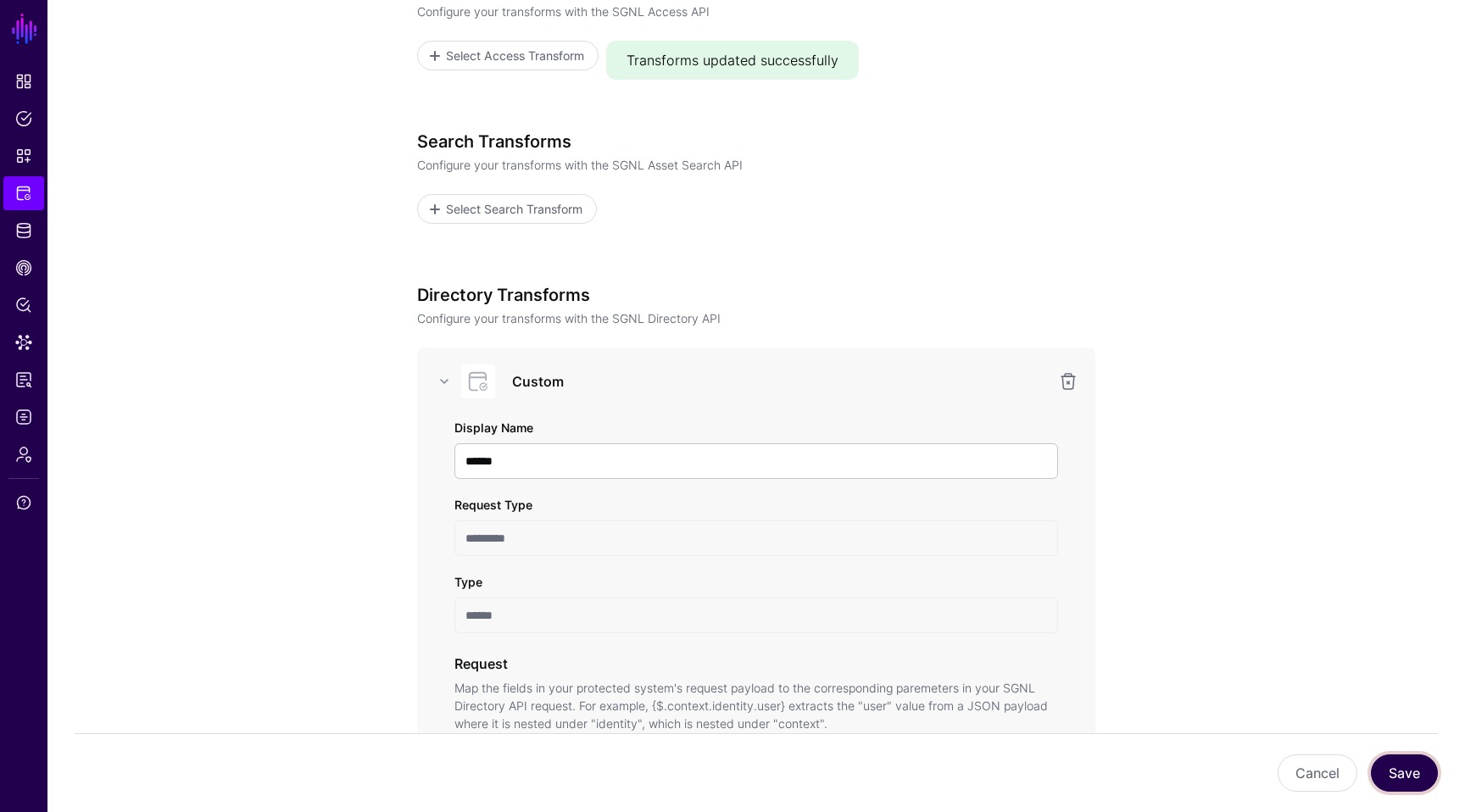 scroll, scrollTop: 204, scrollLeft: 0, axis: vertical 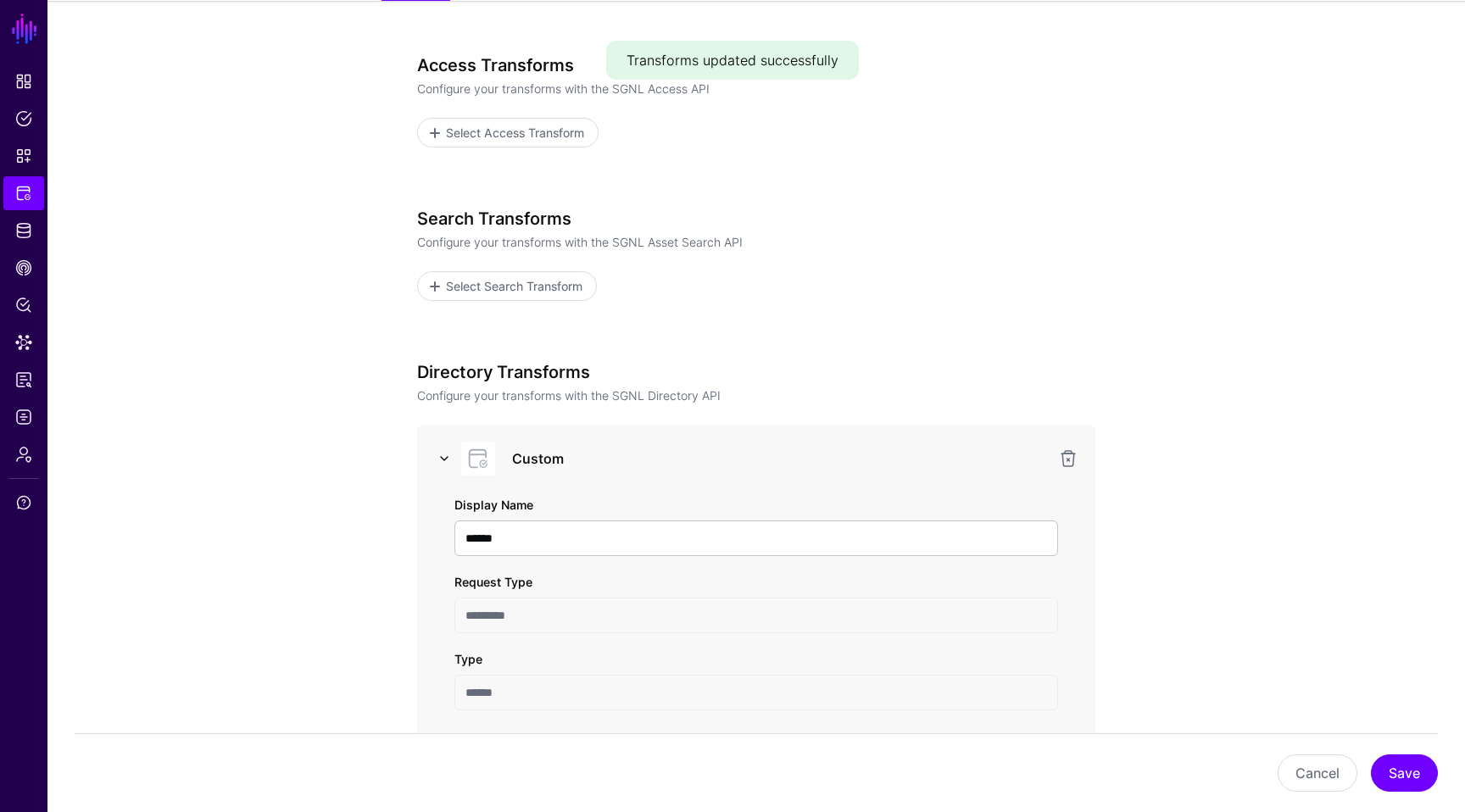 click at bounding box center (444, 459) 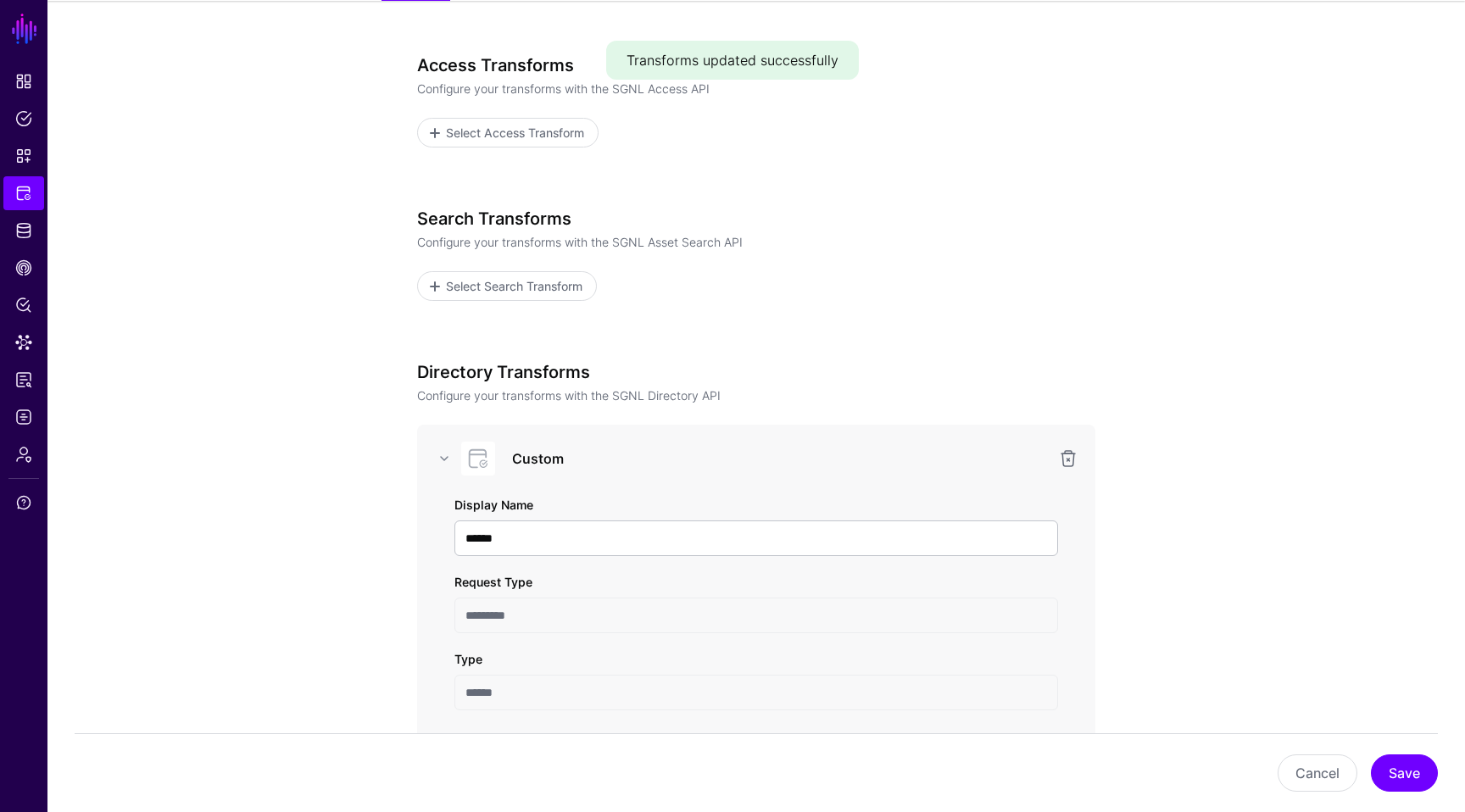 scroll, scrollTop: 122, scrollLeft: 0, axis: vertical 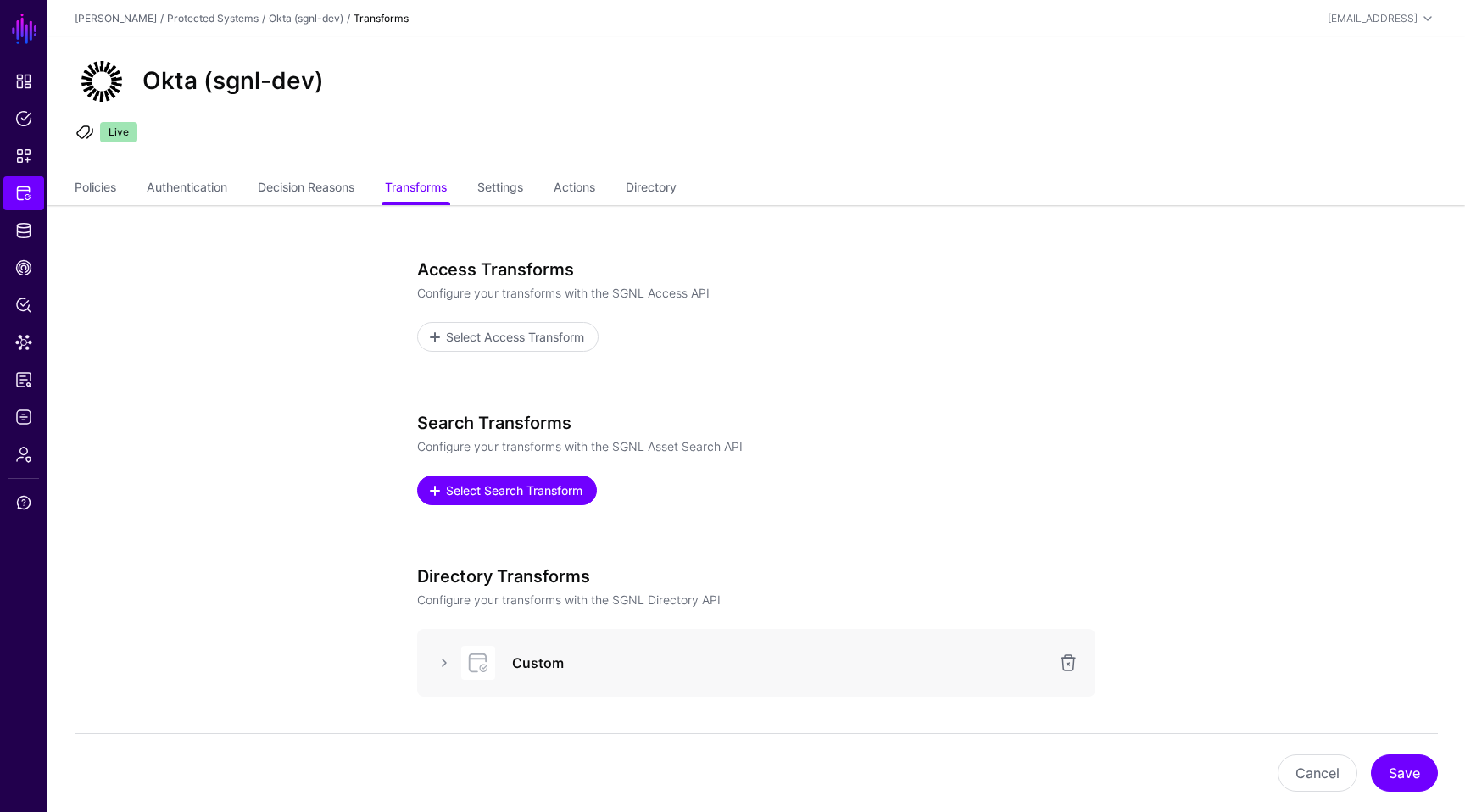click on "Select Search Transform" at bounding box center [515, 490] 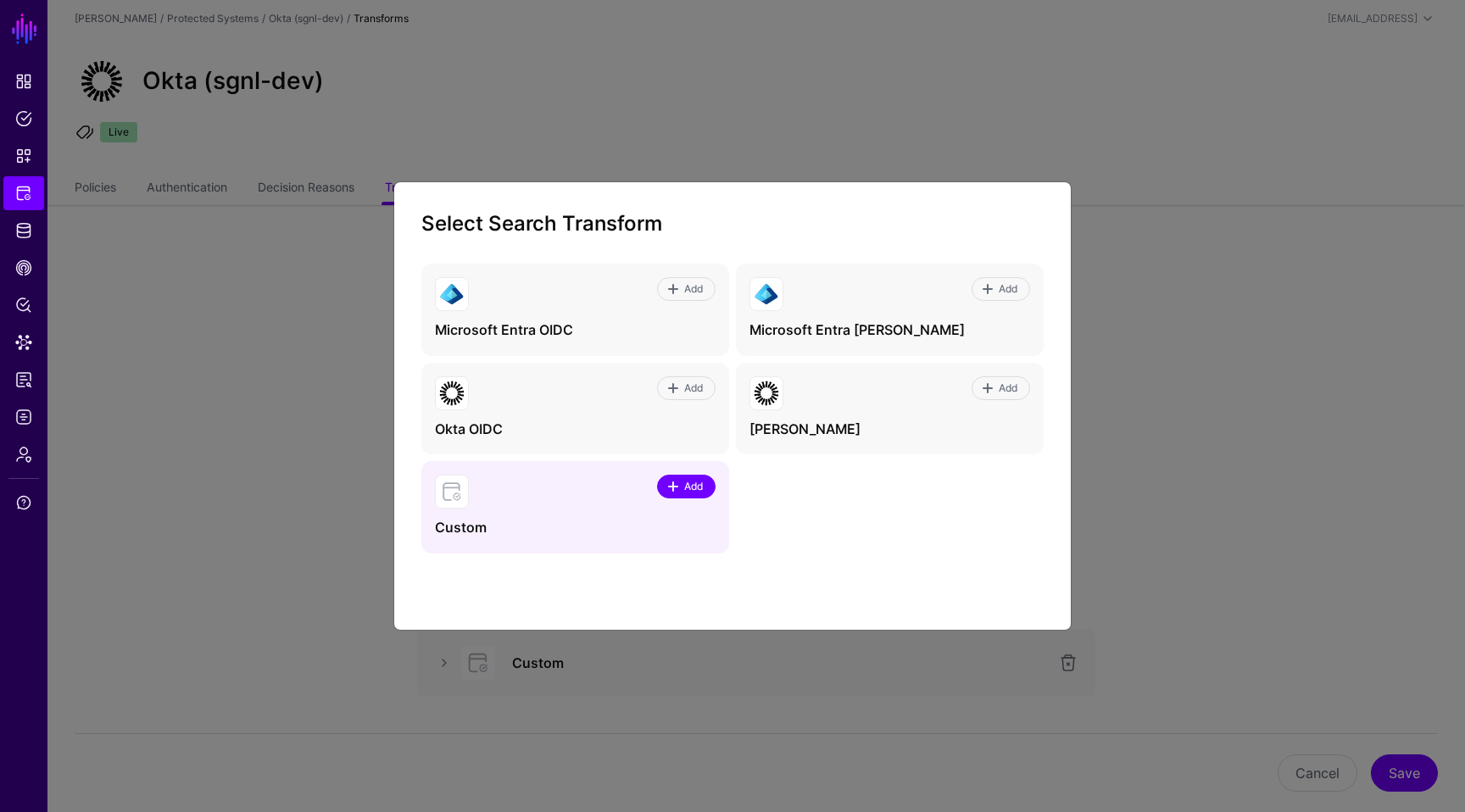 click on "Add" 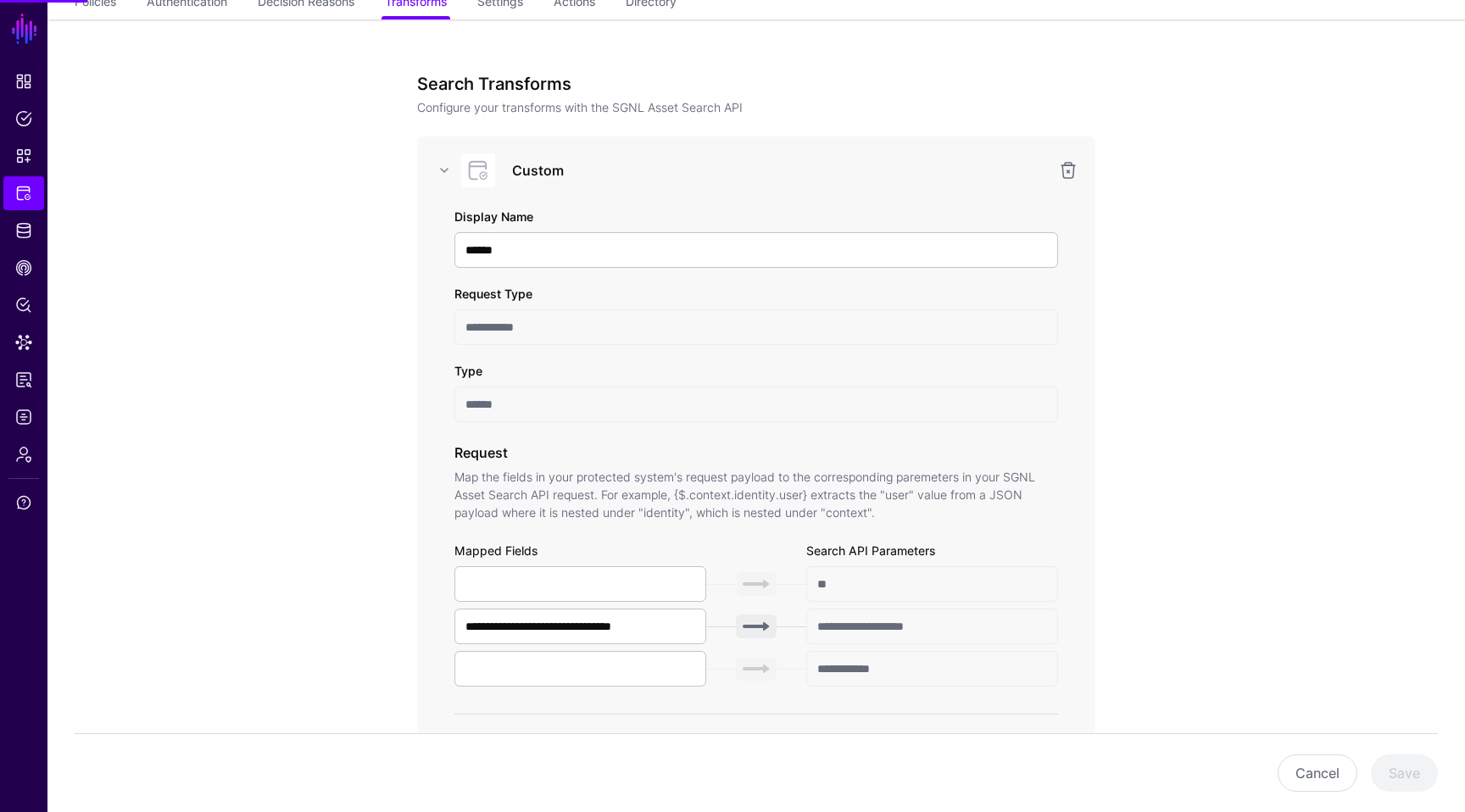 scroll, scrollTop: 442, scrollLeft: 0, axis: vertical 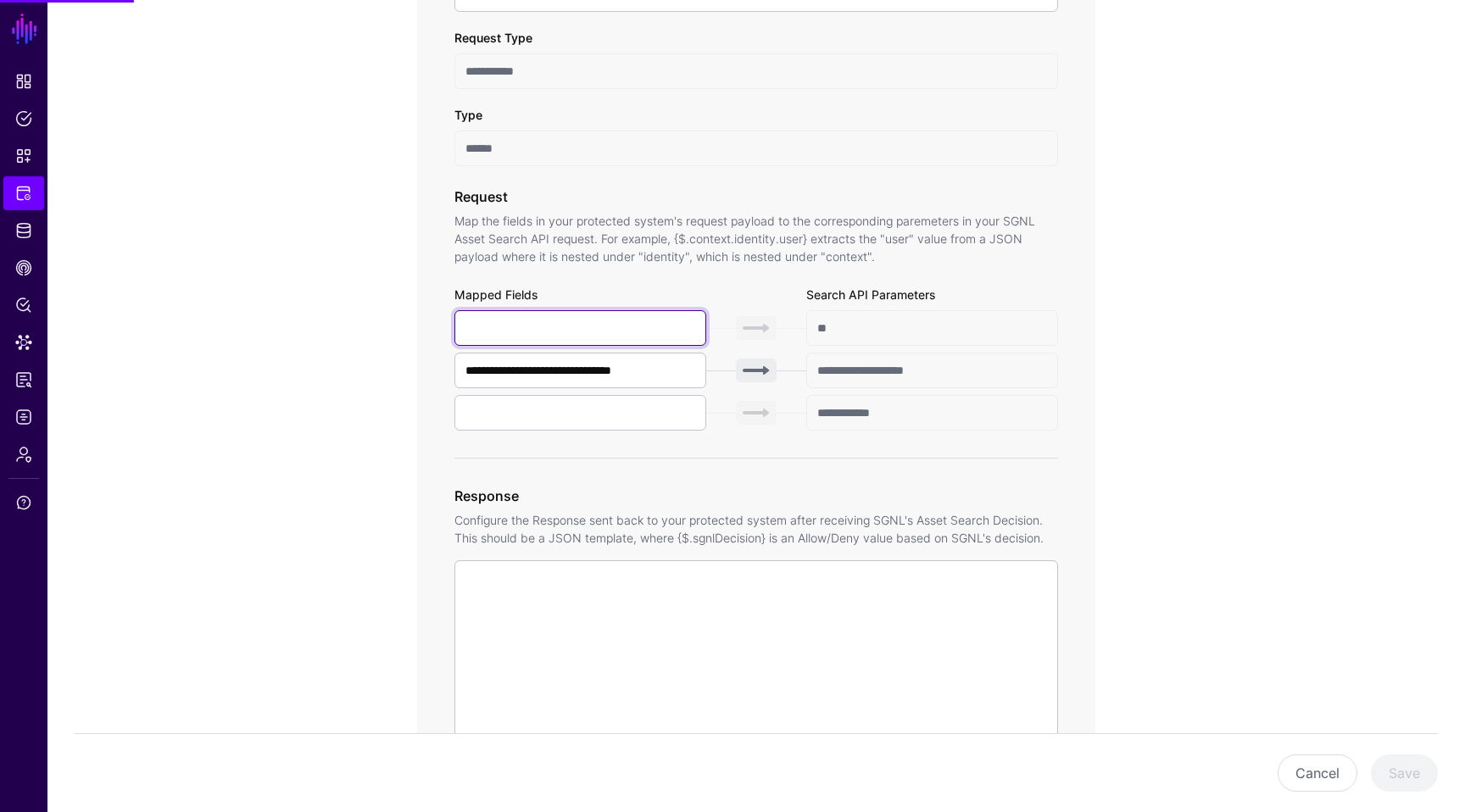 click at bounding box center (580, 328) 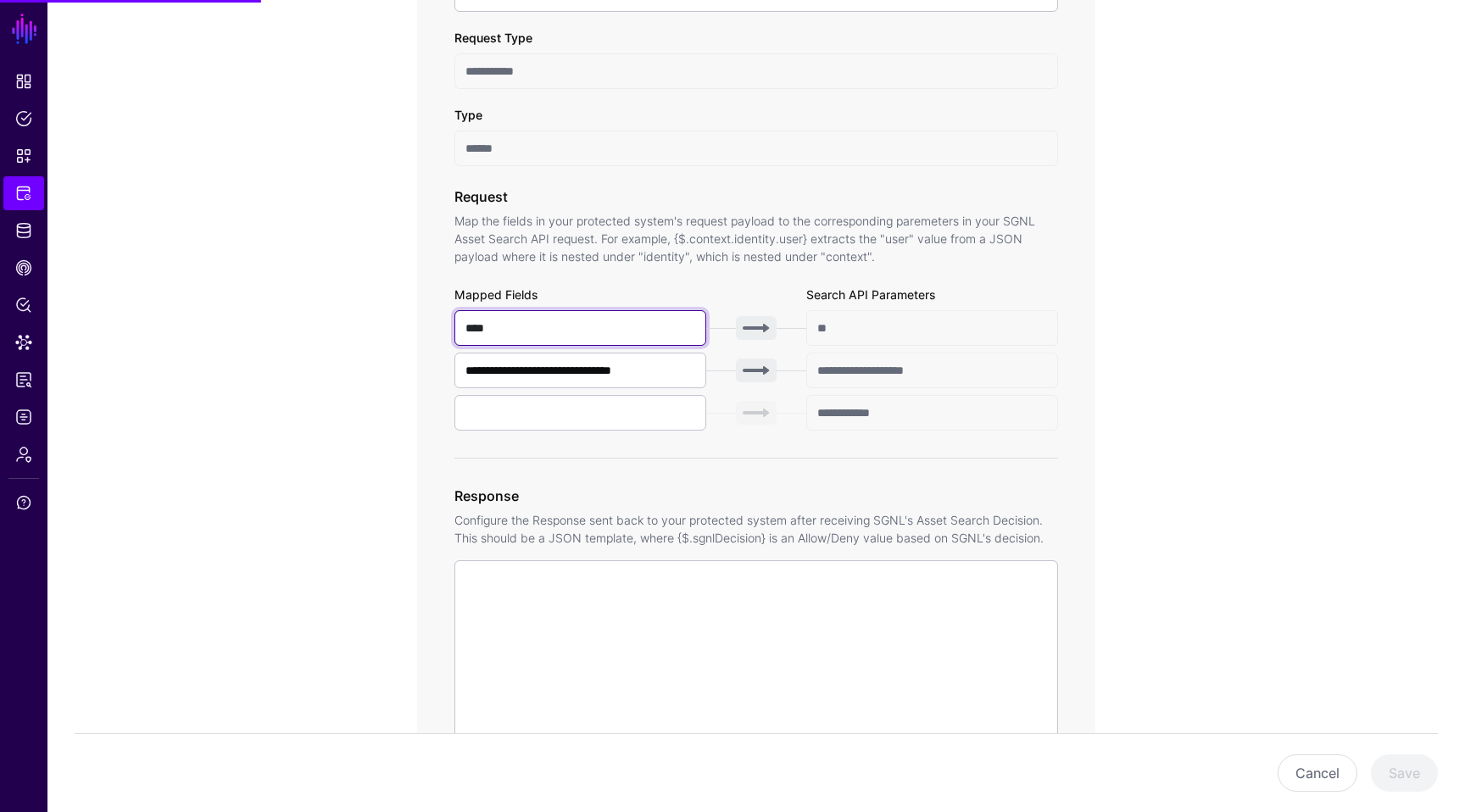 type on "****" 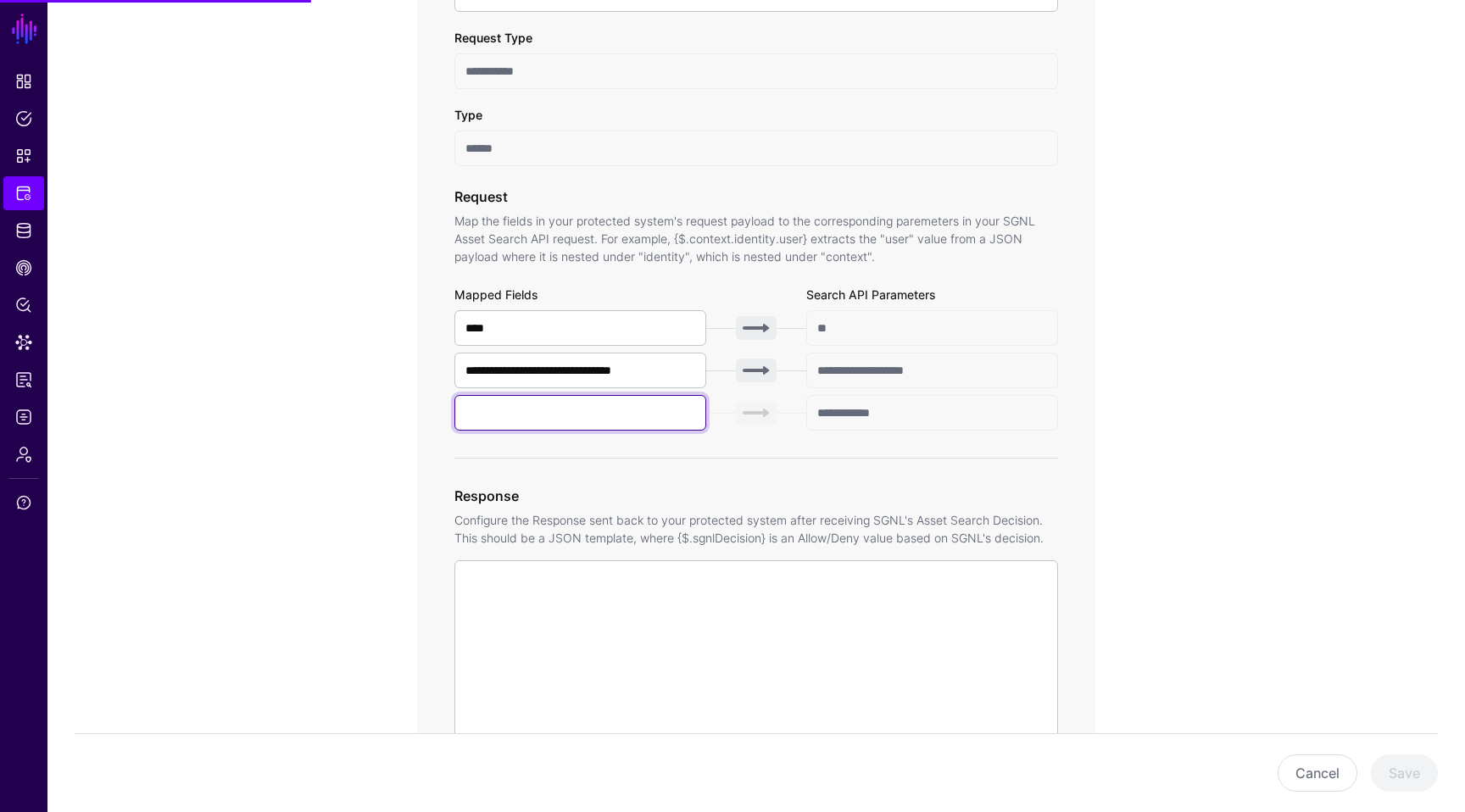 click at bounding box center [580, 413] 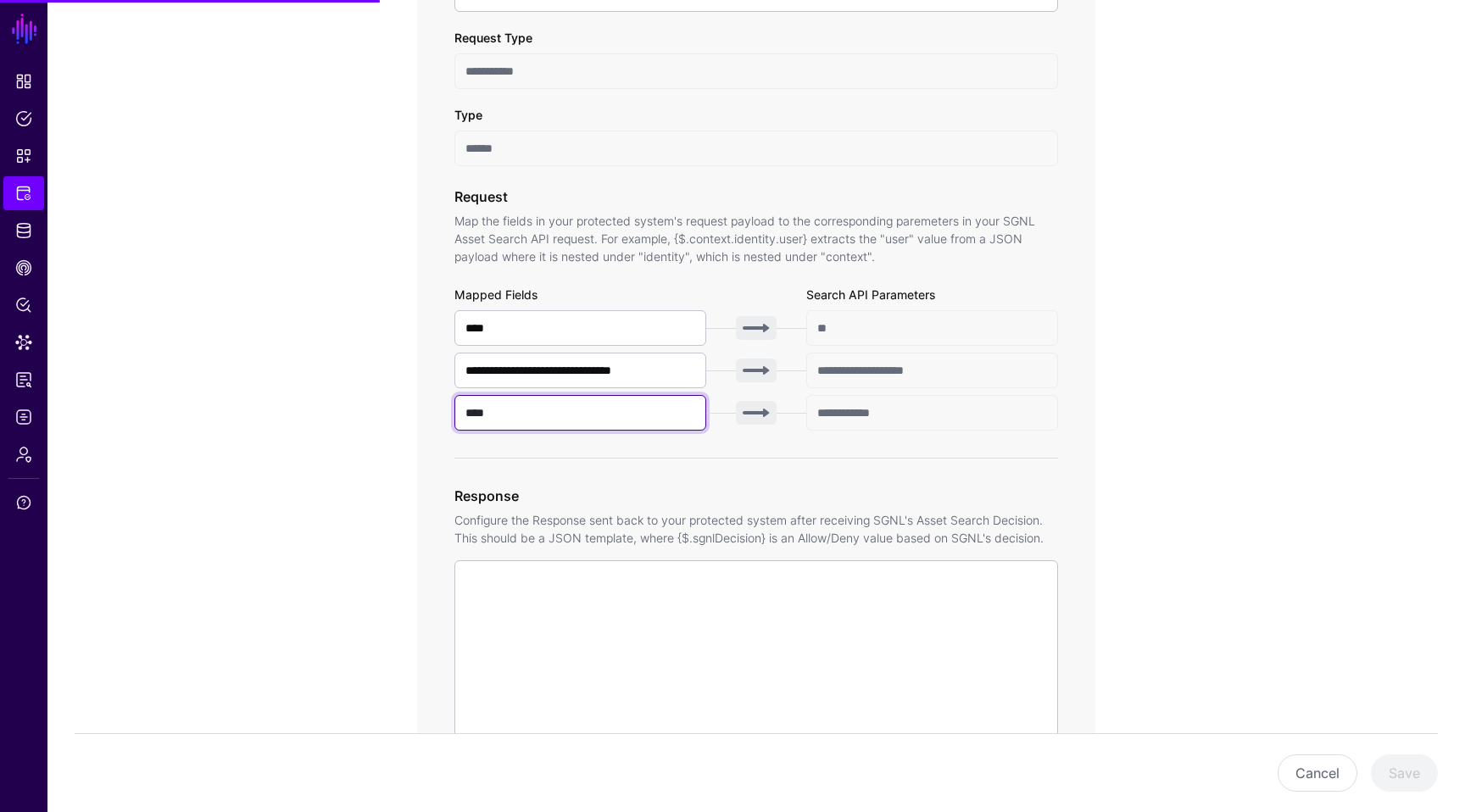 type on "****" 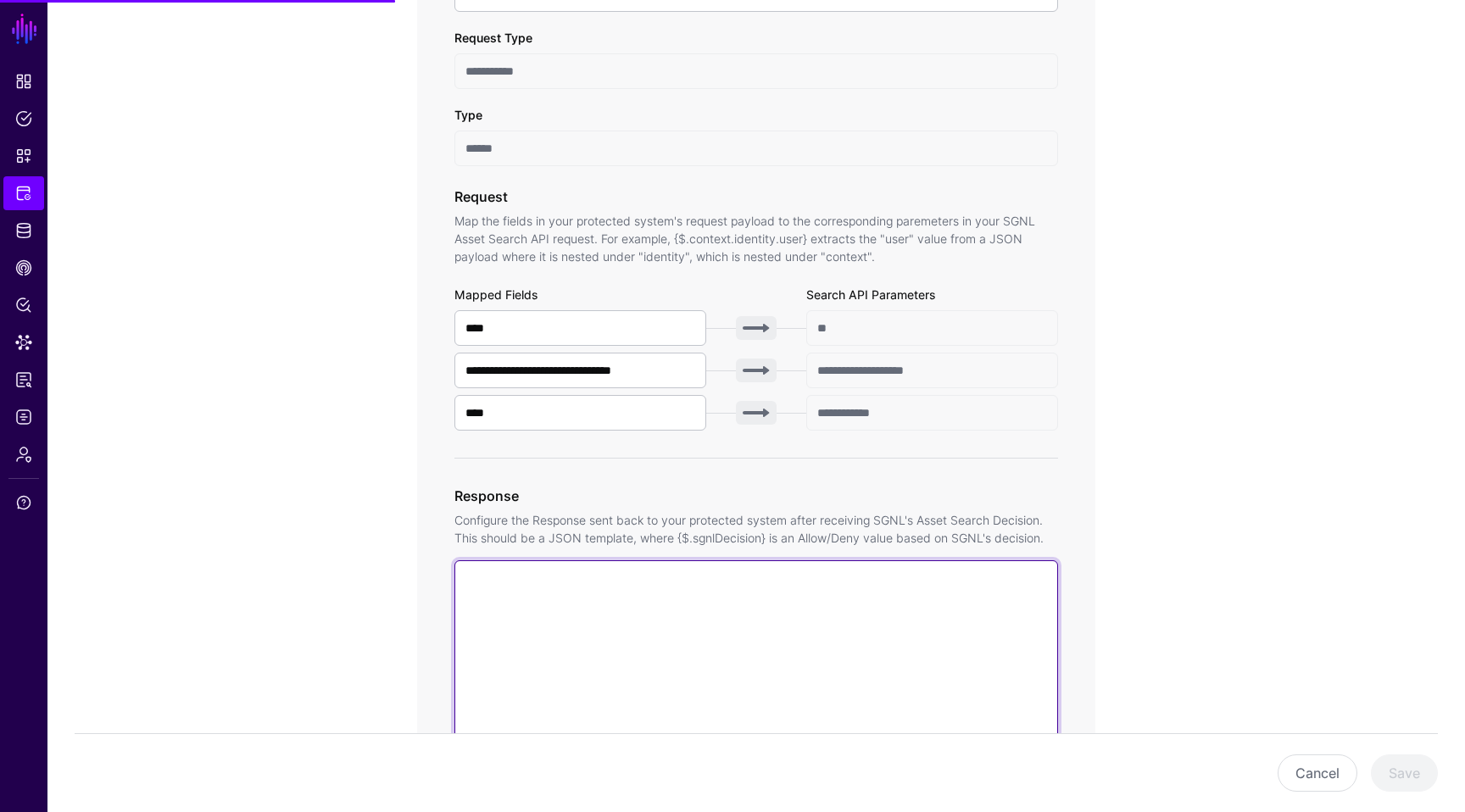 click at bounding box center [756, 803] 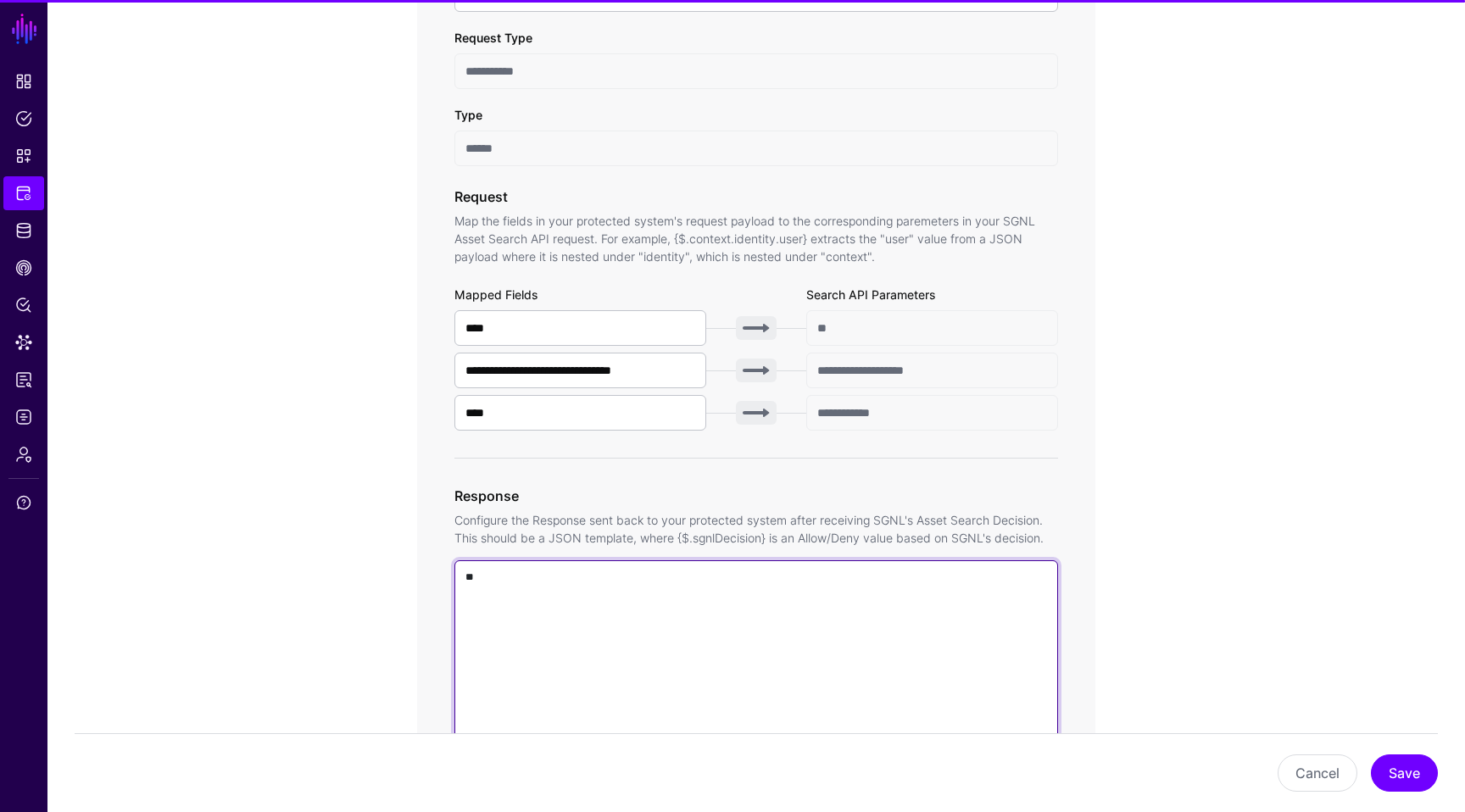 type on "**" 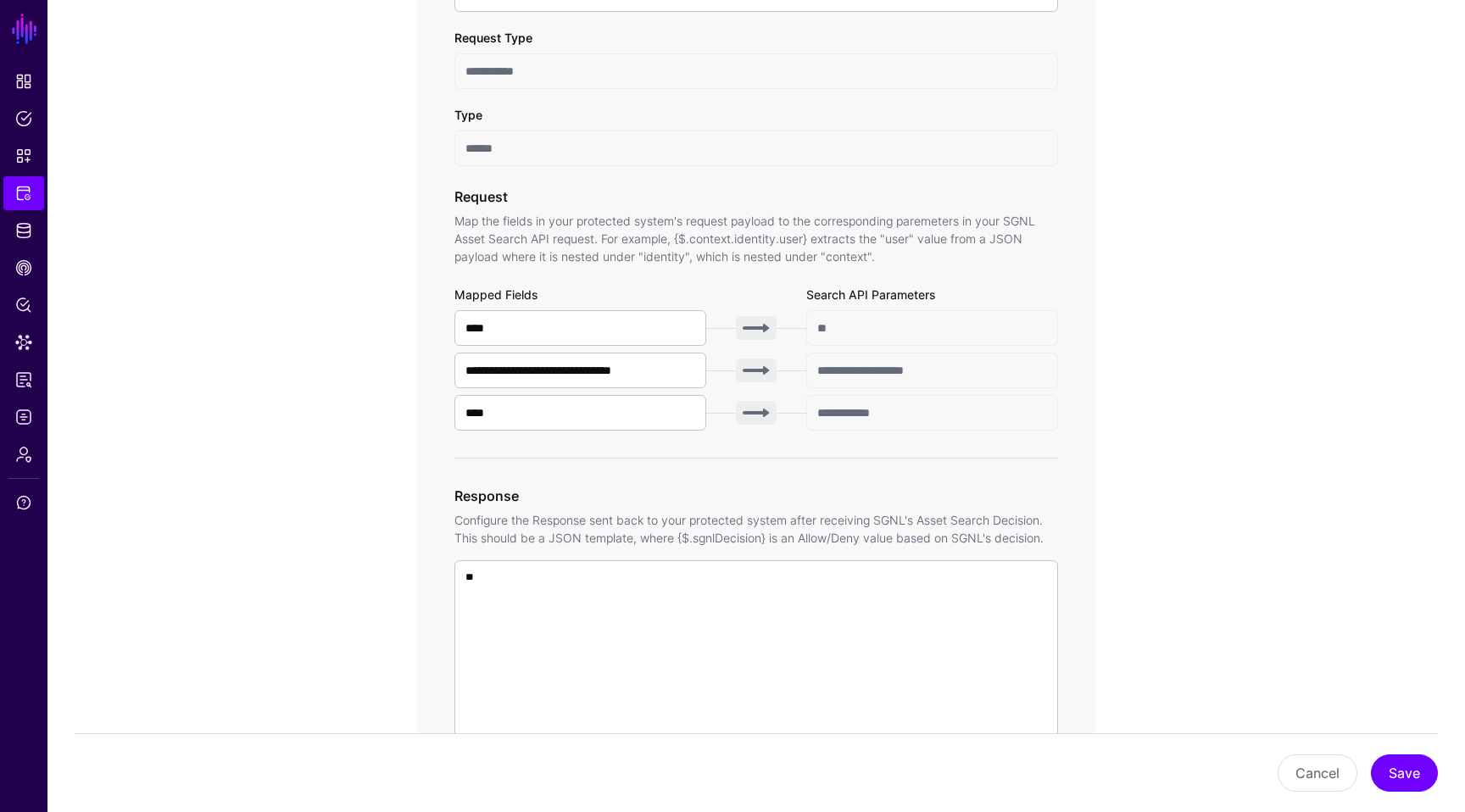 click on "**********" 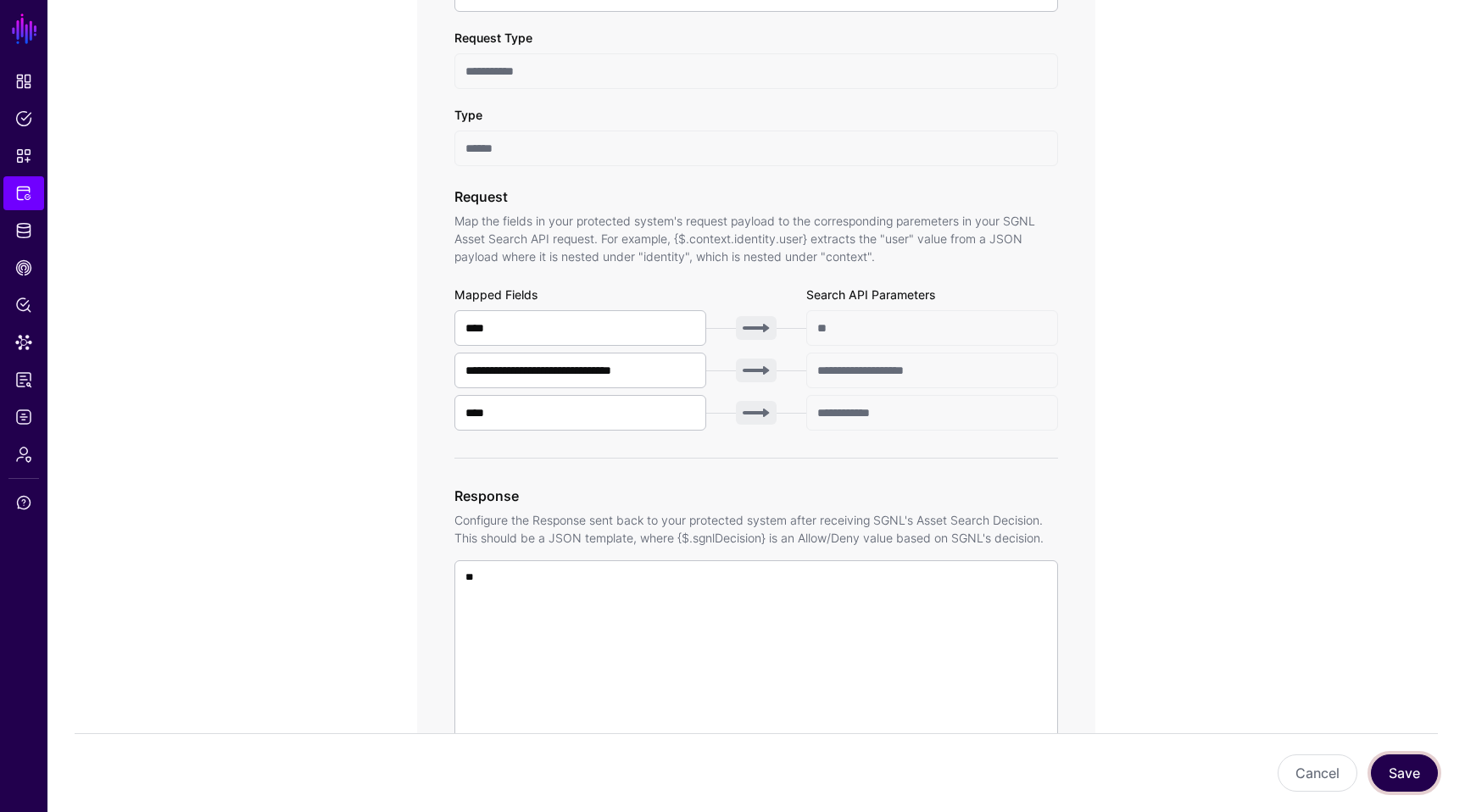 click on "Save" at bounding box center [1404, 773] 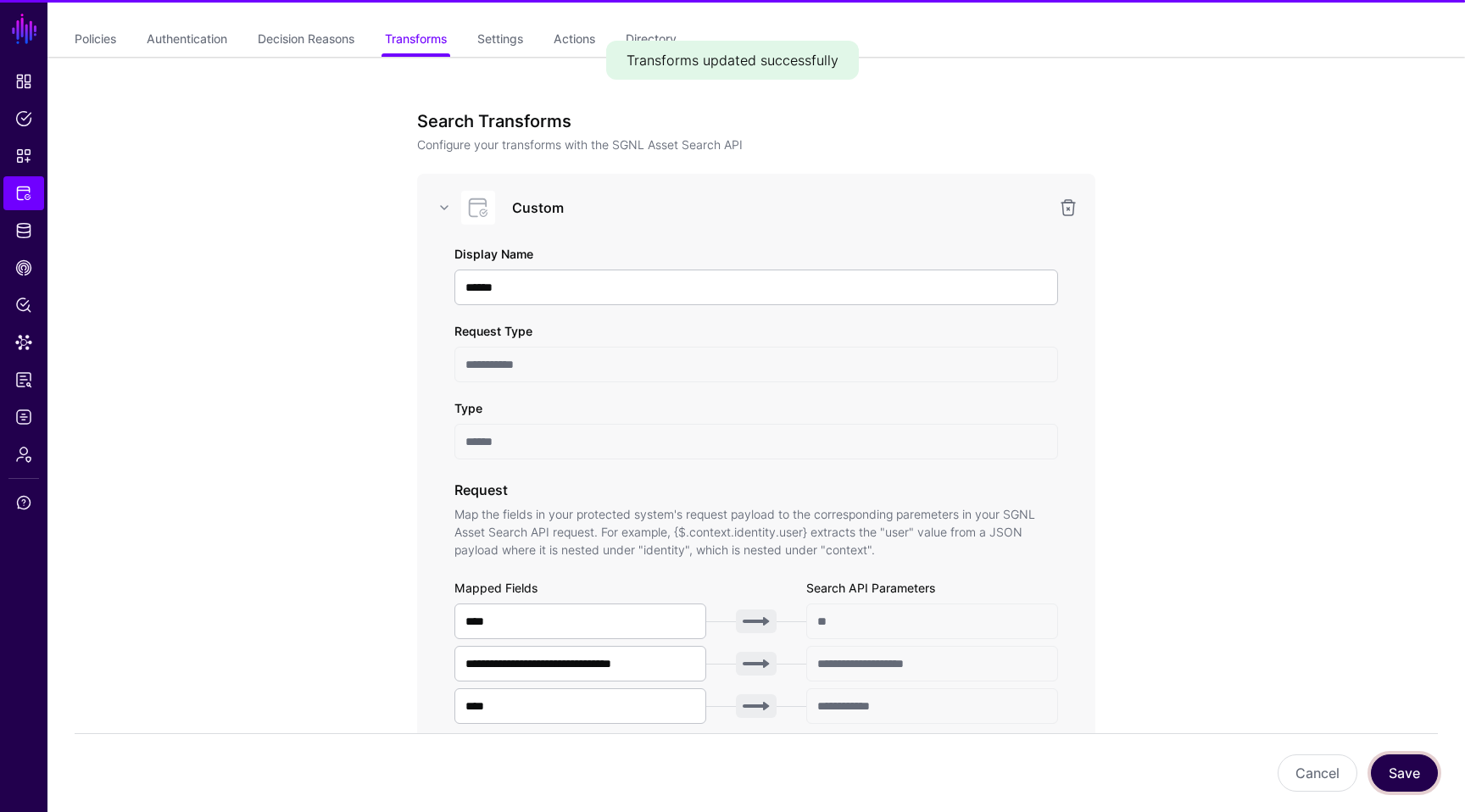 scroll, scrollTop: 0, scrollLeft: 0, axis: both 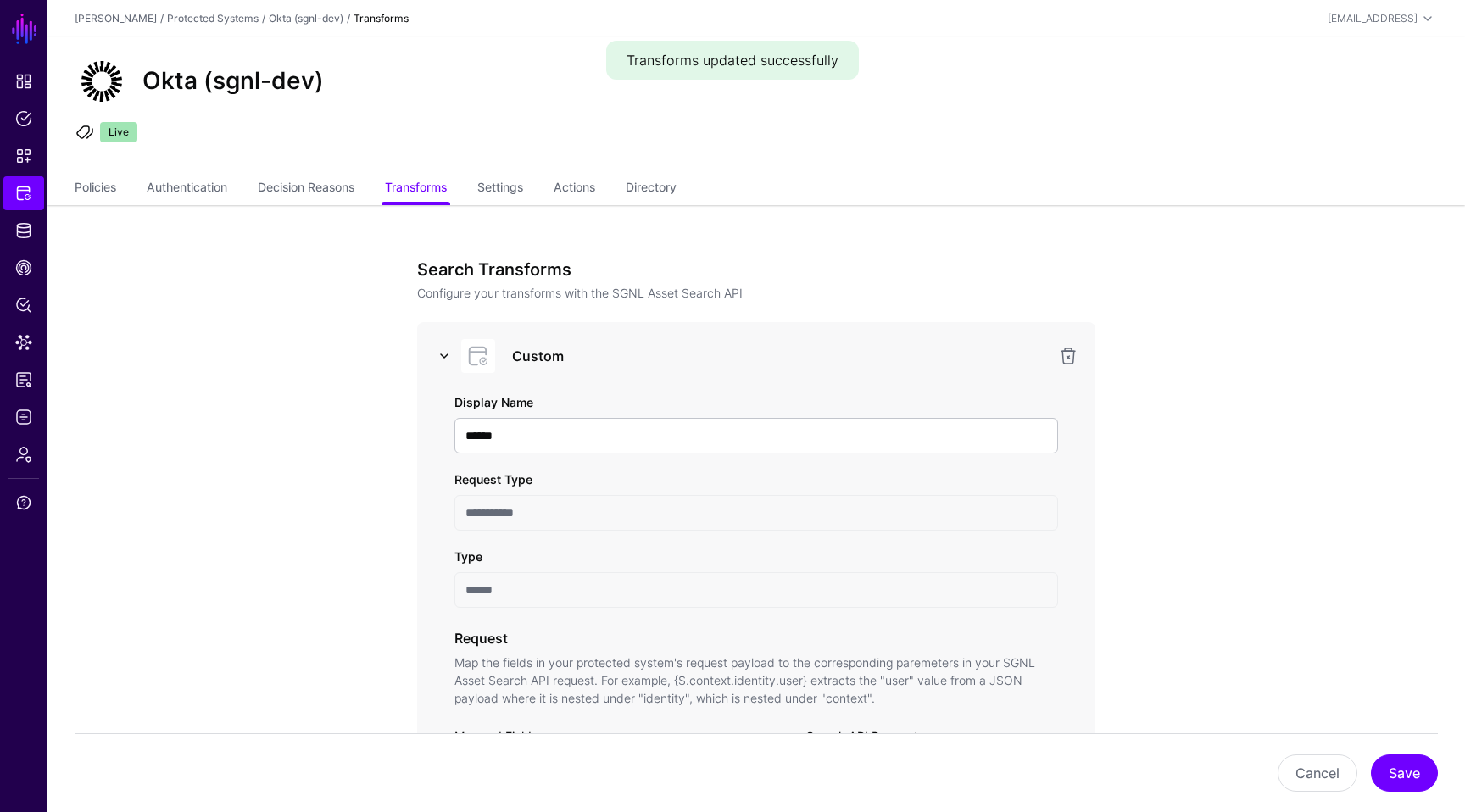 click at bounding box center [444, 356] 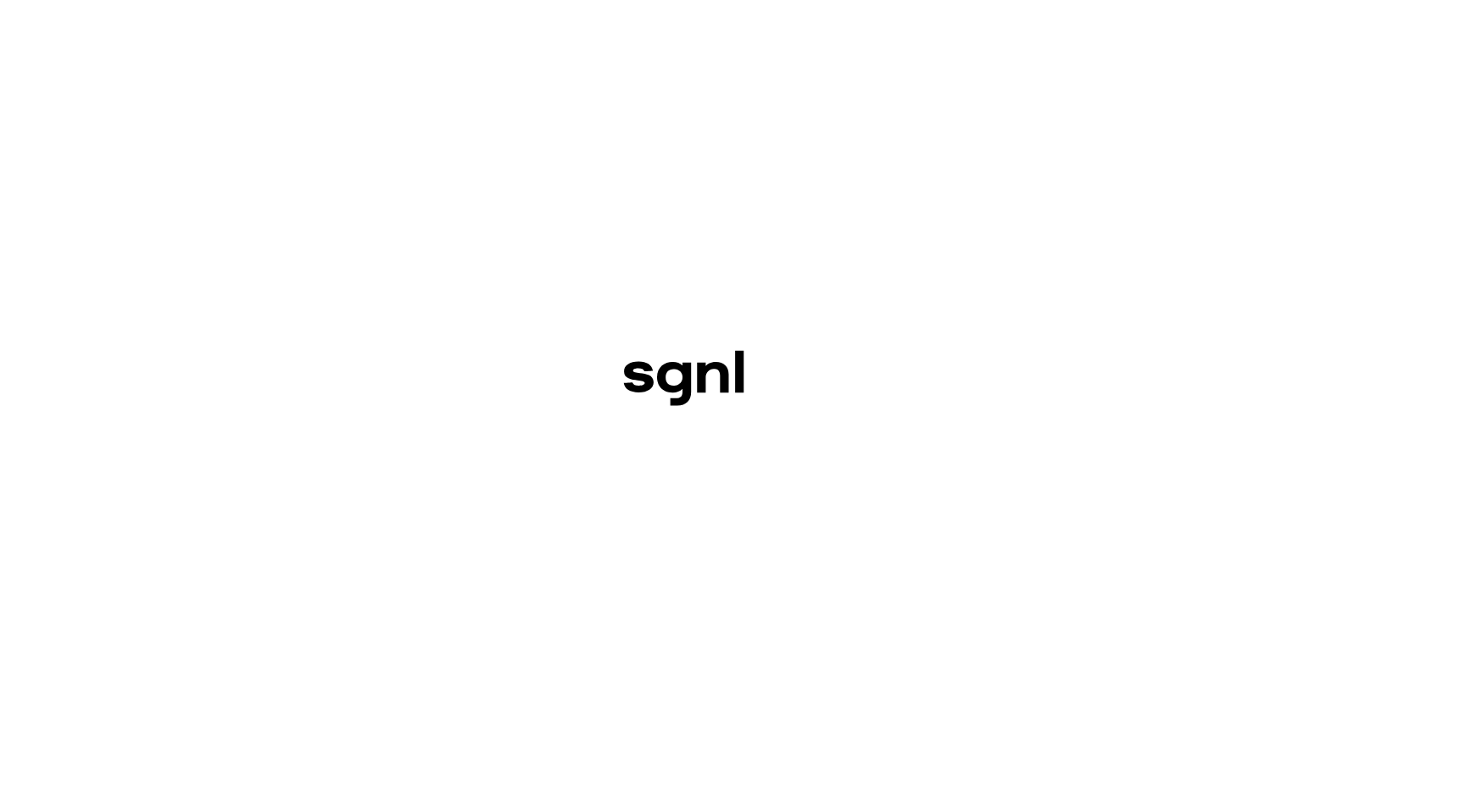 scroll, scrollTop: 0, scrollLeft: 0, axis: both 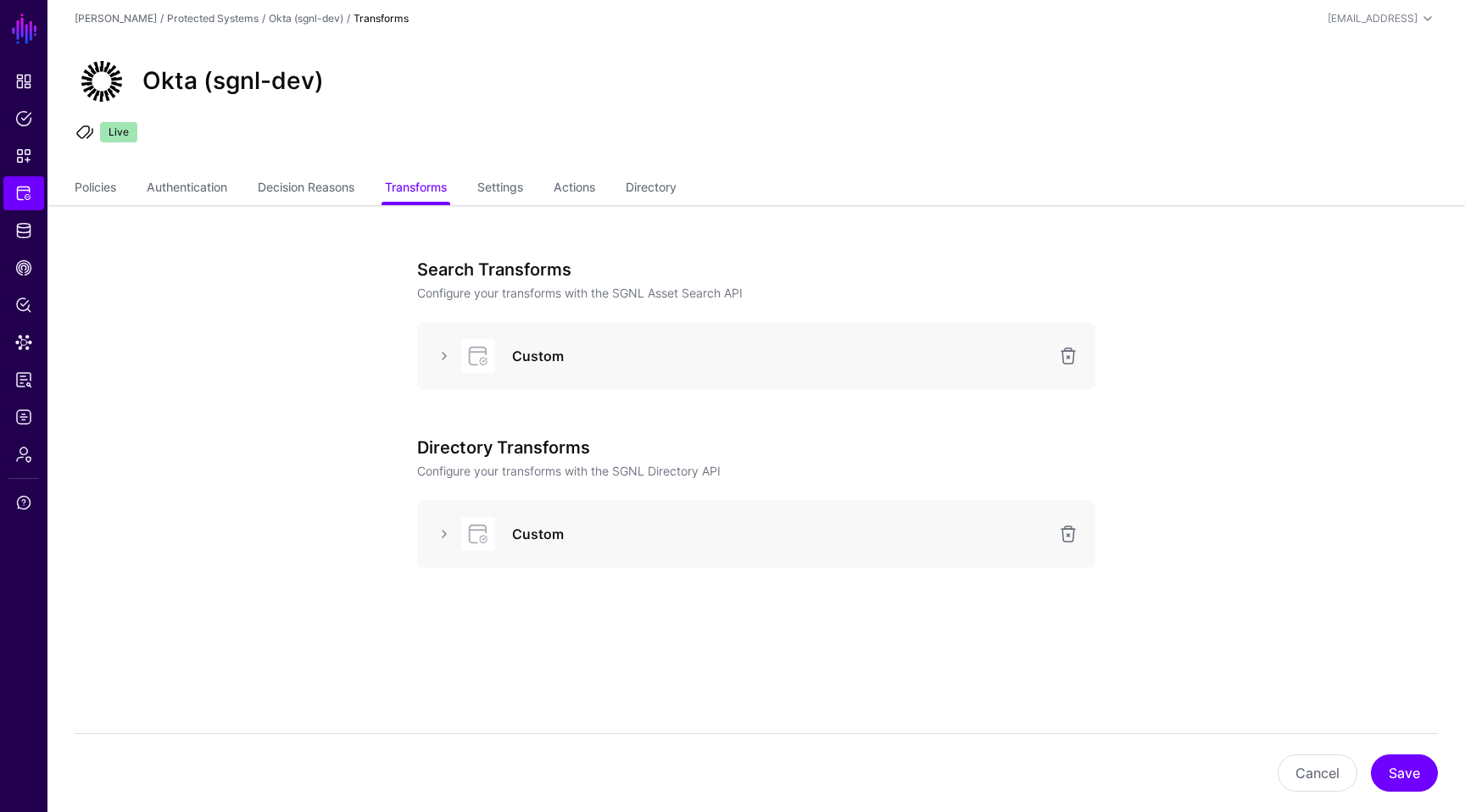 click on "Search Transforms Configure your transforms with the SGNL Asset Search API Custom Directory Transforms Configure your transforms with the SGNL Directory API Custom  Cancel  Save" 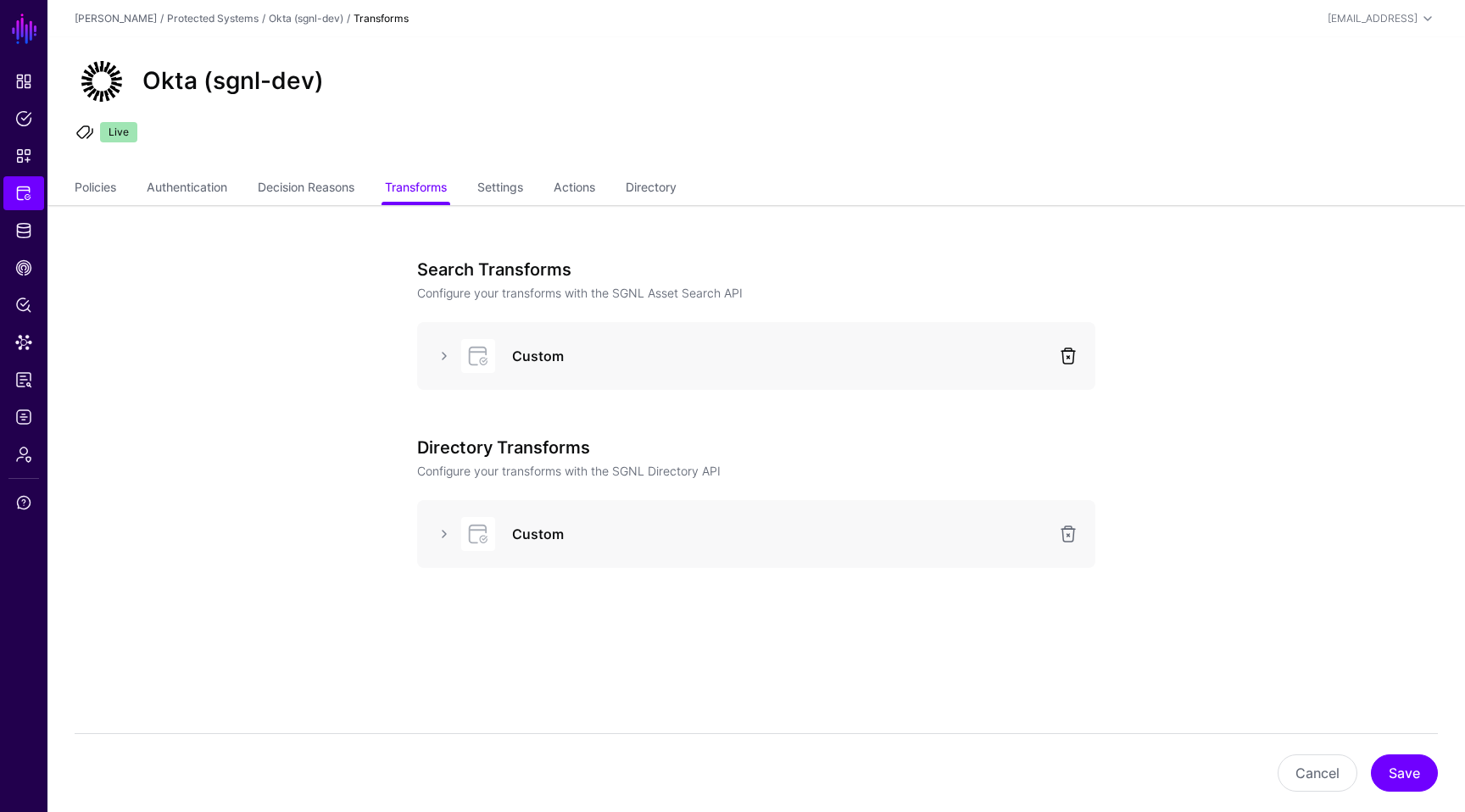 click at bounding box center (1068, 356) 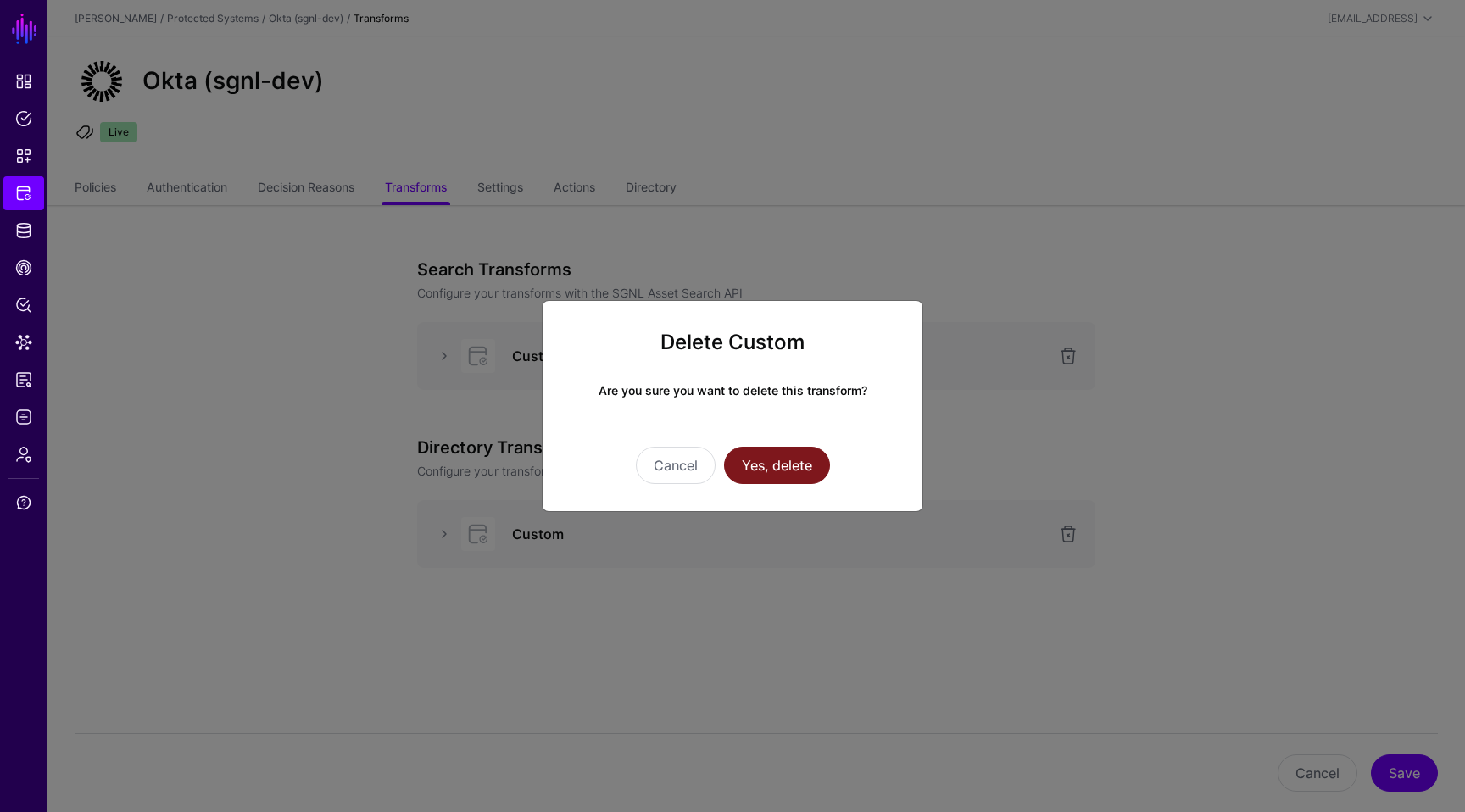 click on "Yes, delete" 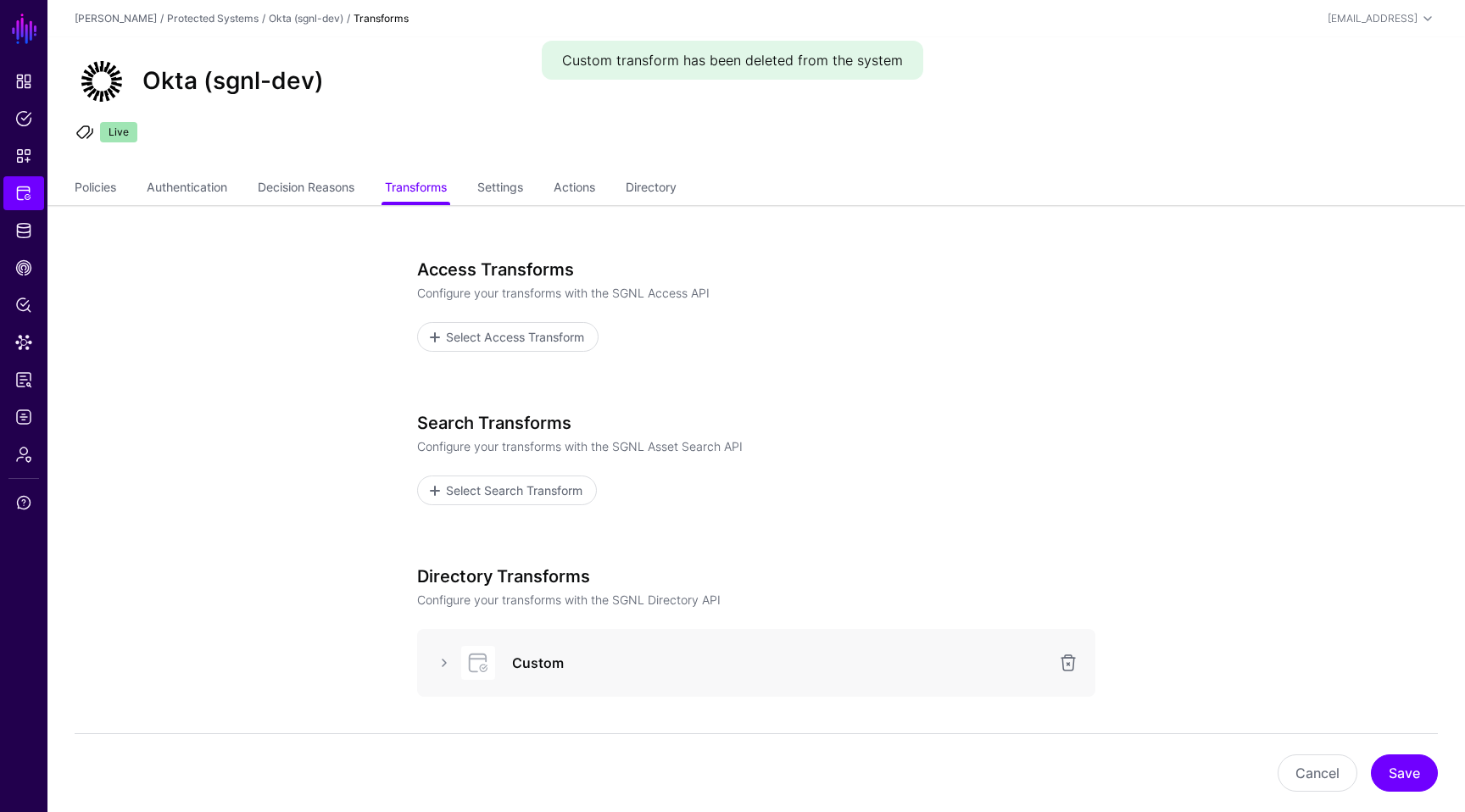 click on "Custom" at bounding box center [756, 663] 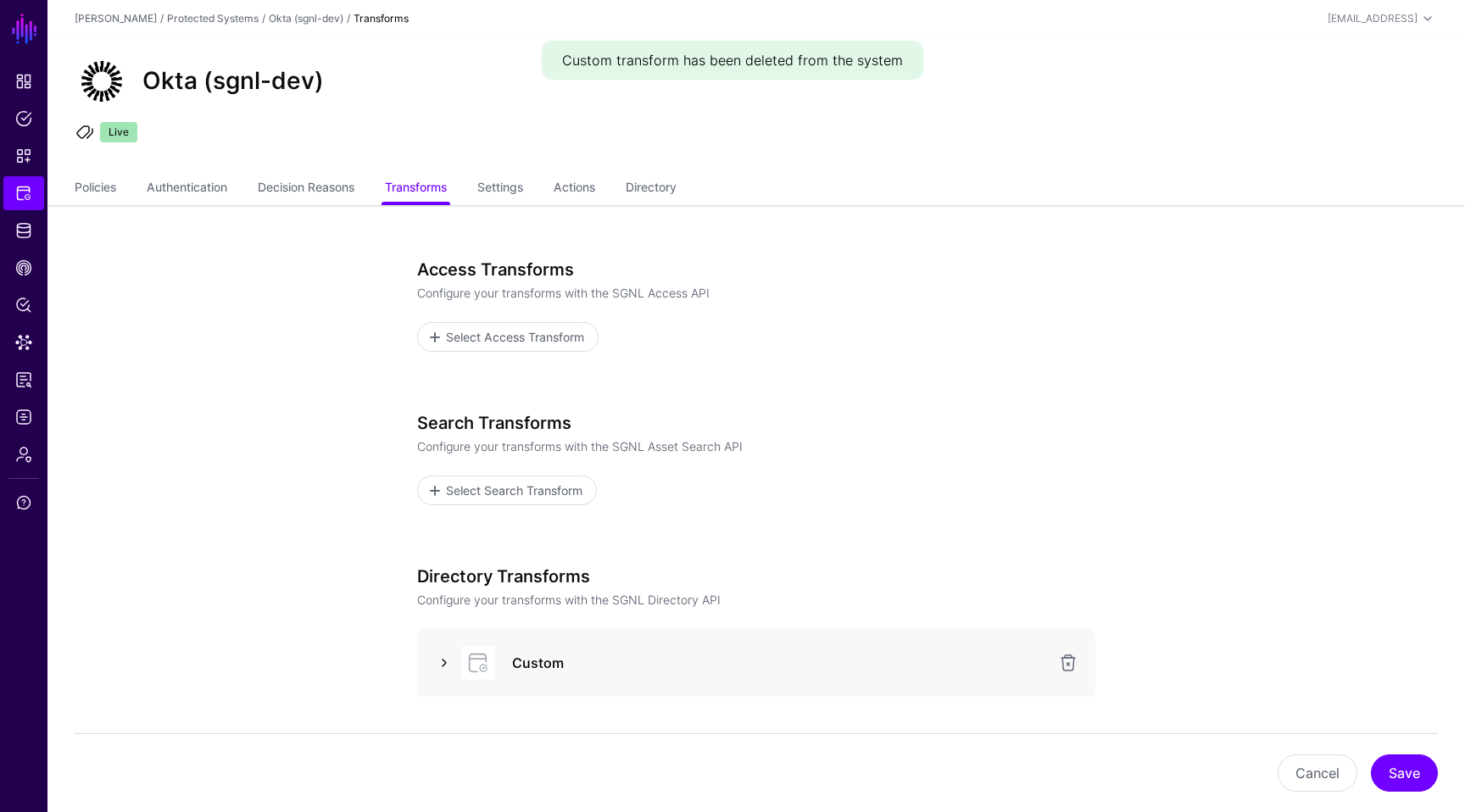 click at bounding box center [444, 663] 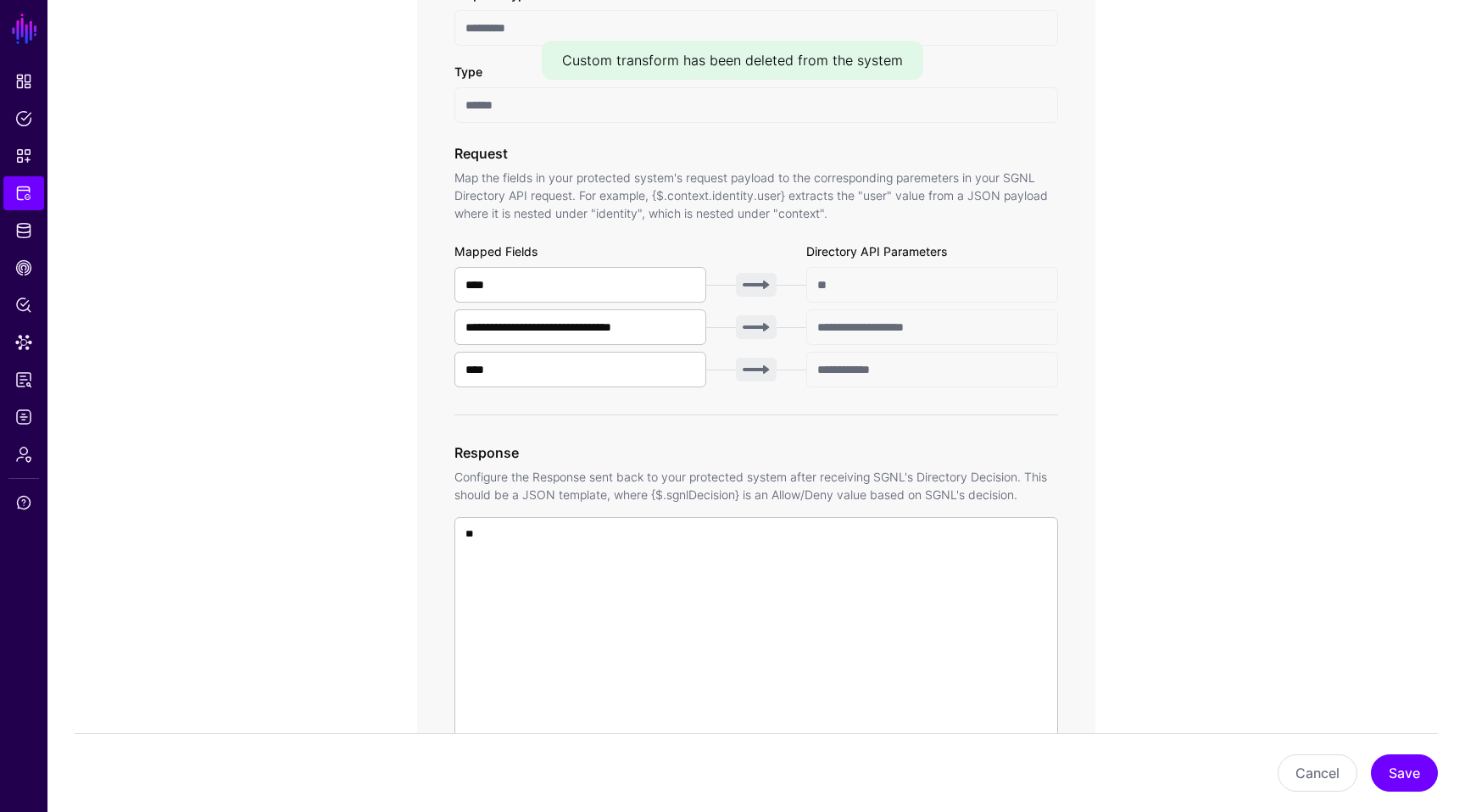 scroll, scrollTop: 790, scrollLeft: 0, axis: vertical 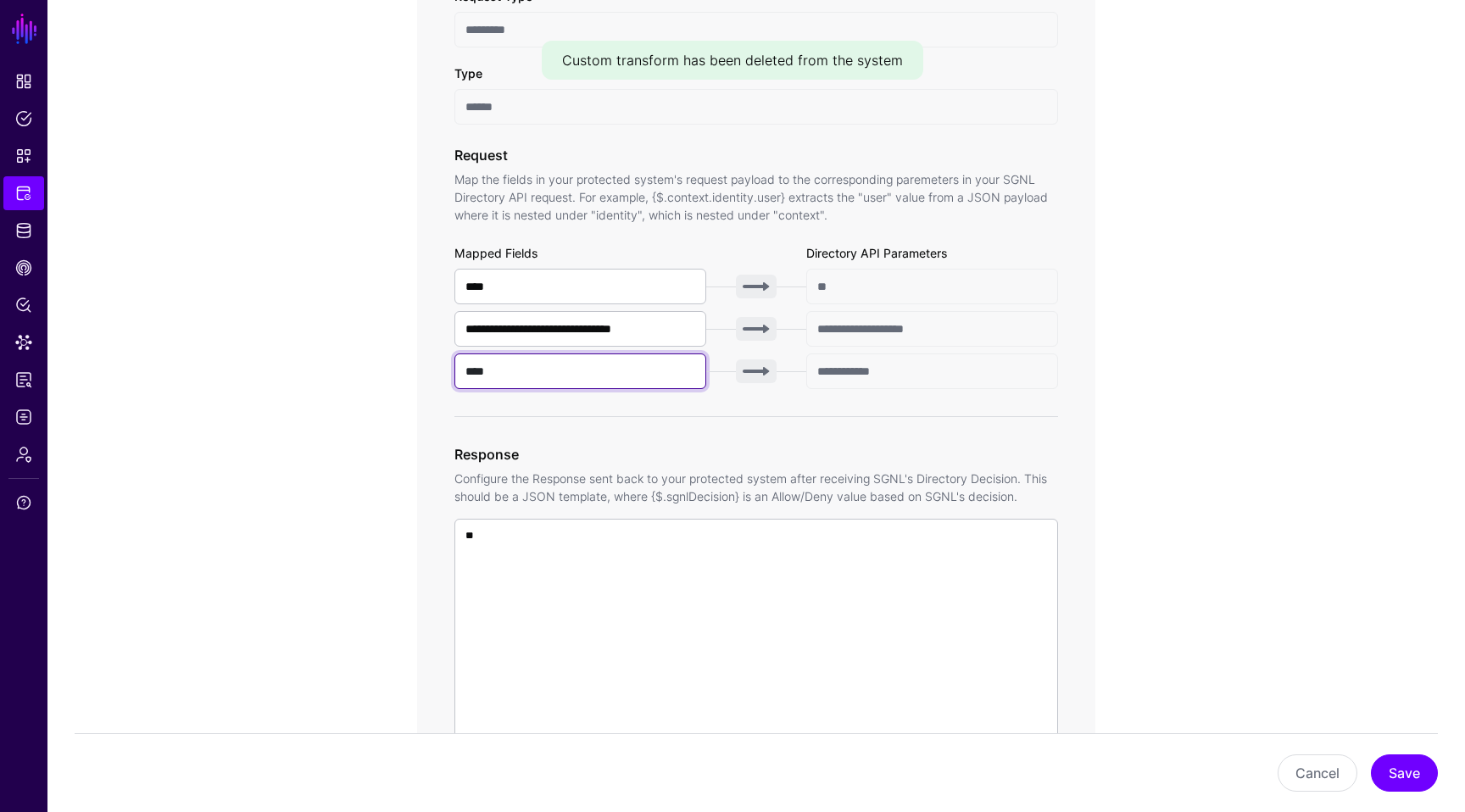 click on "****" at bounding box center [580, 371] 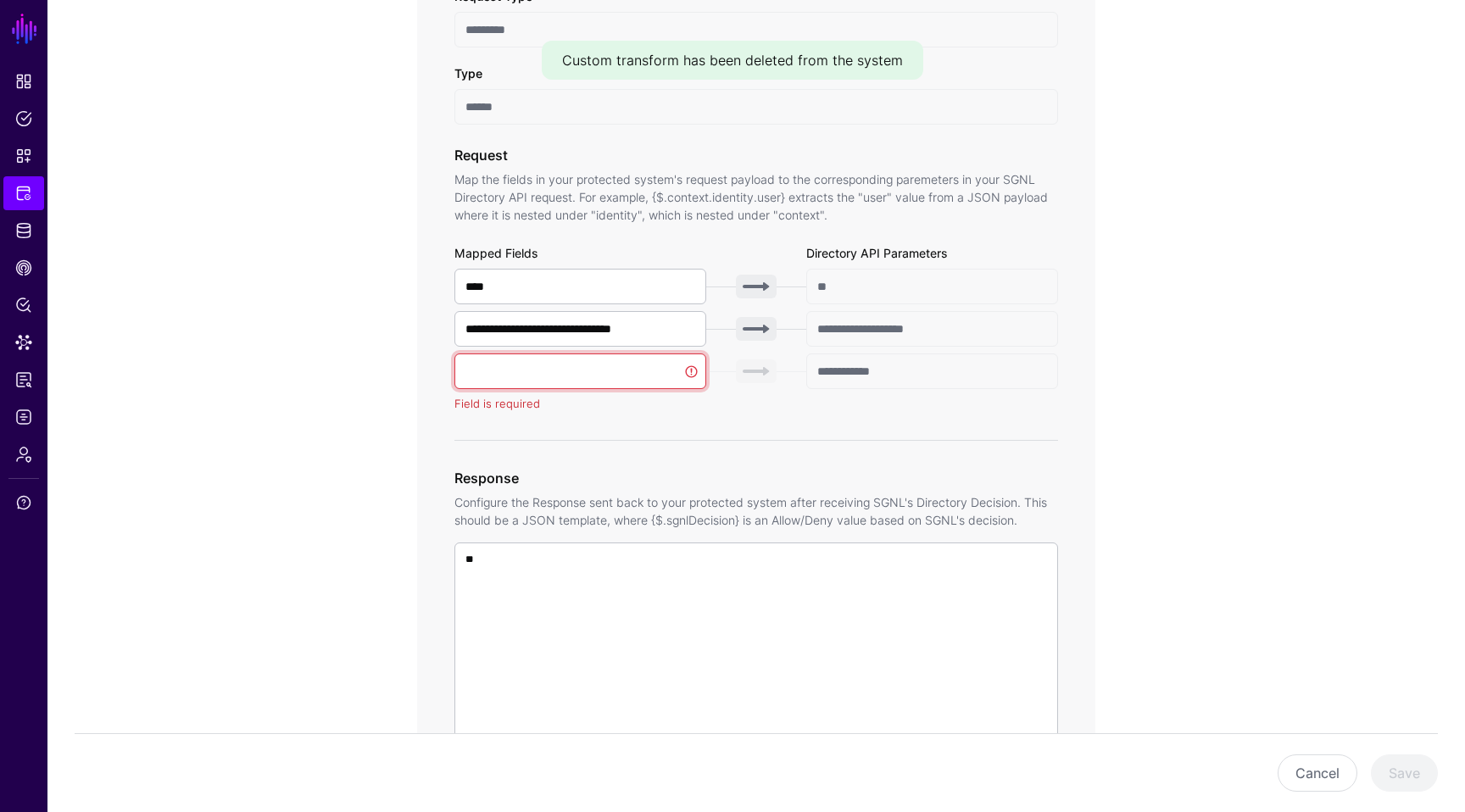 type 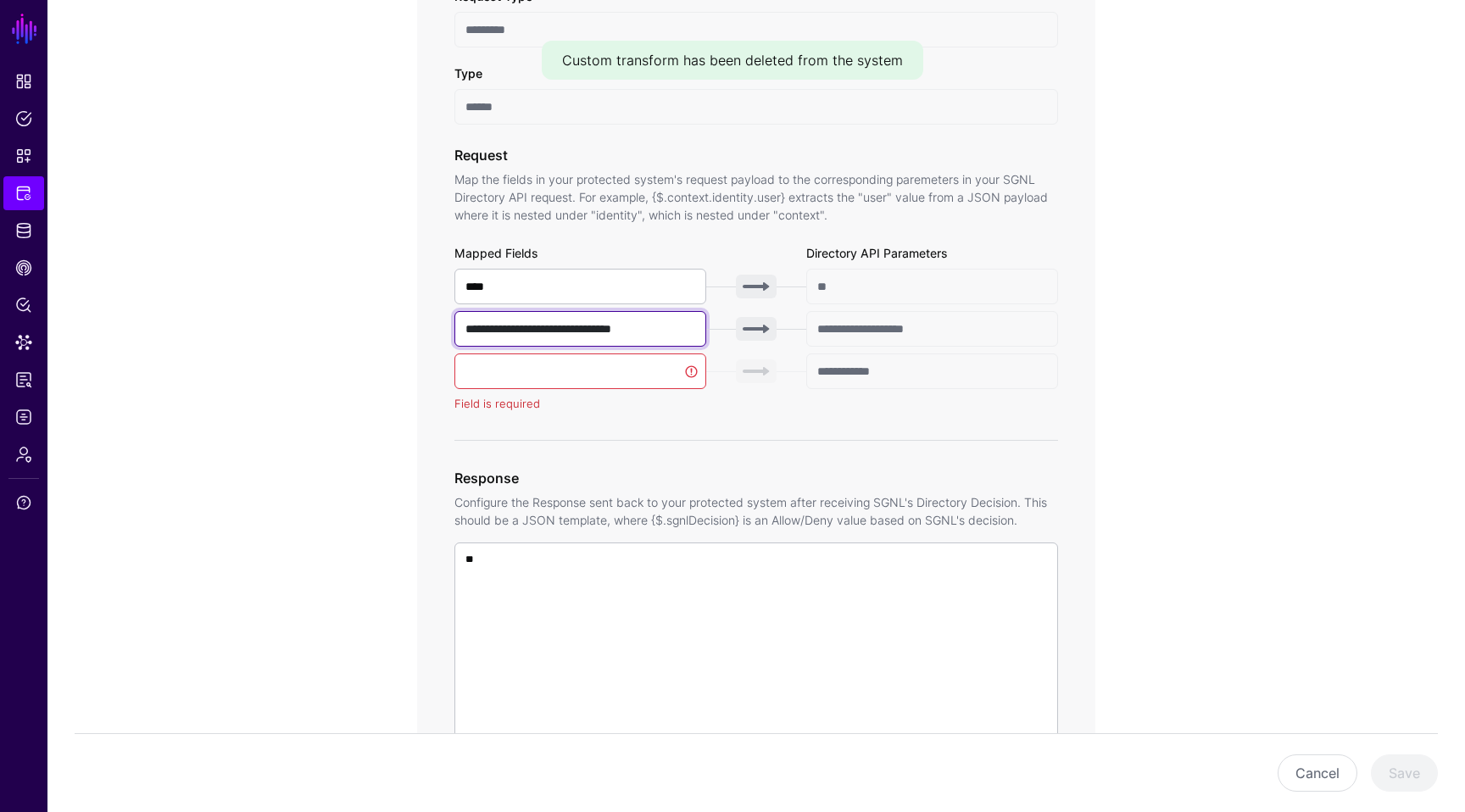click on "**********" at bounding box center [580, 329] 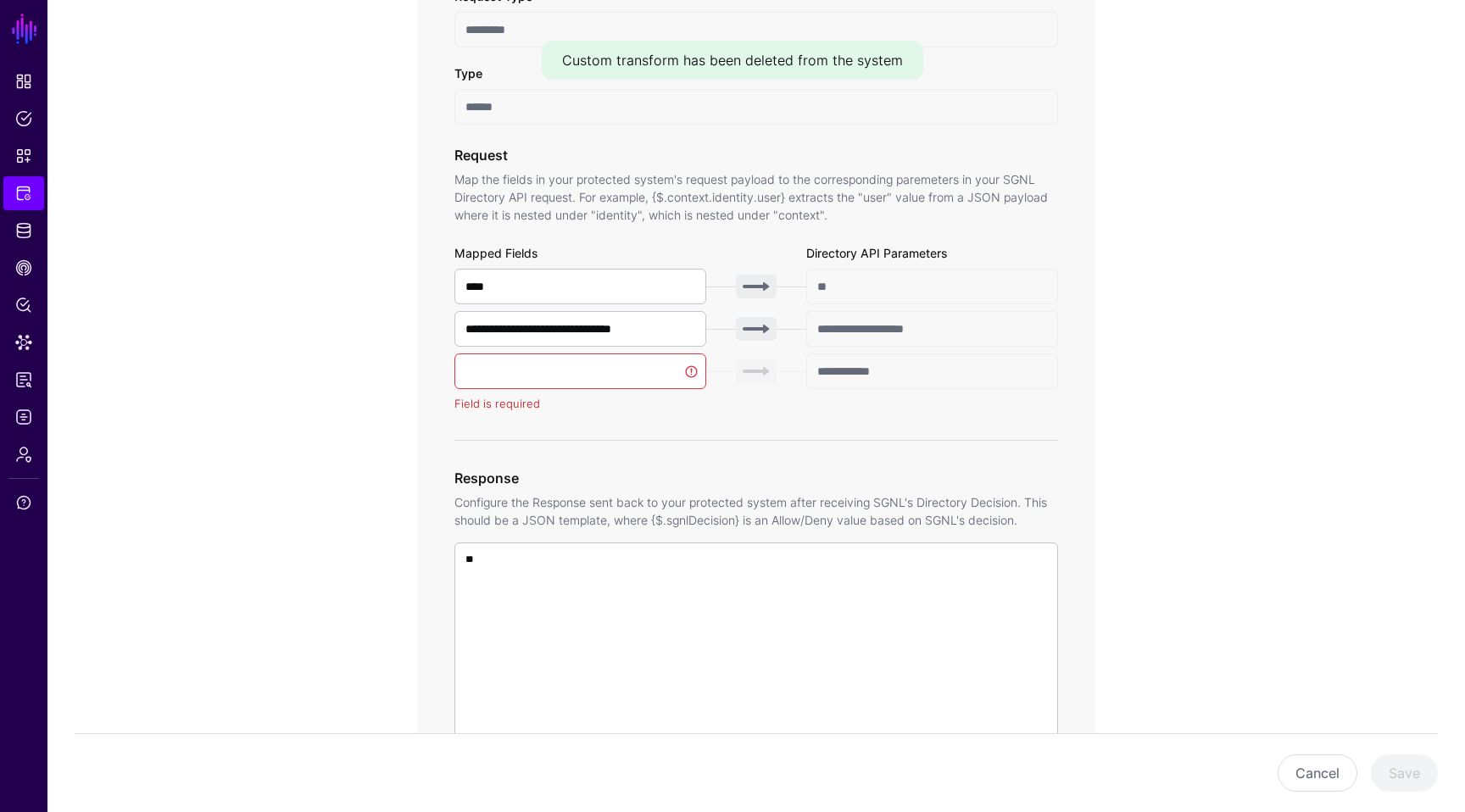 click on "**********" 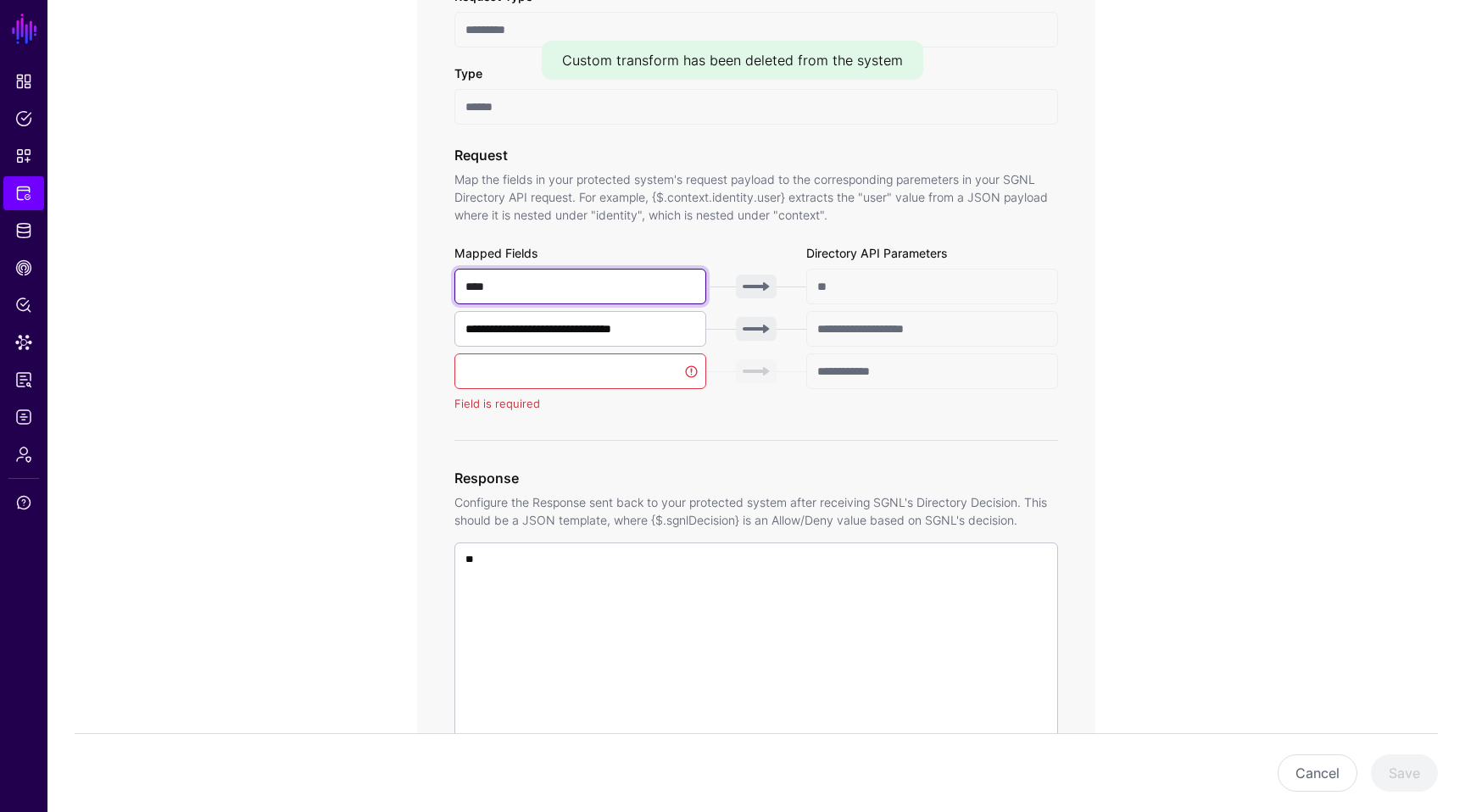 click on "****" at bounding box center [580, 286] 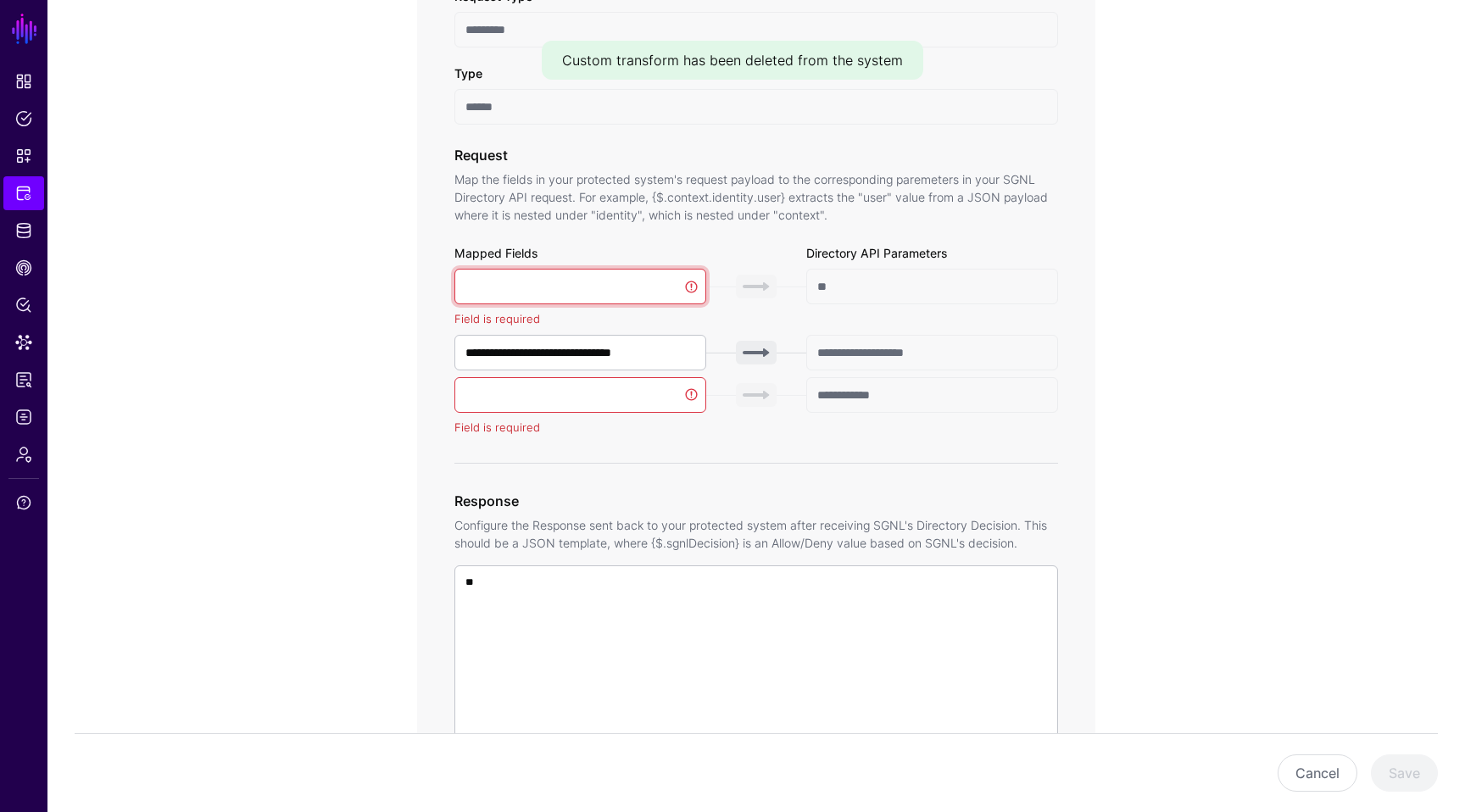 type 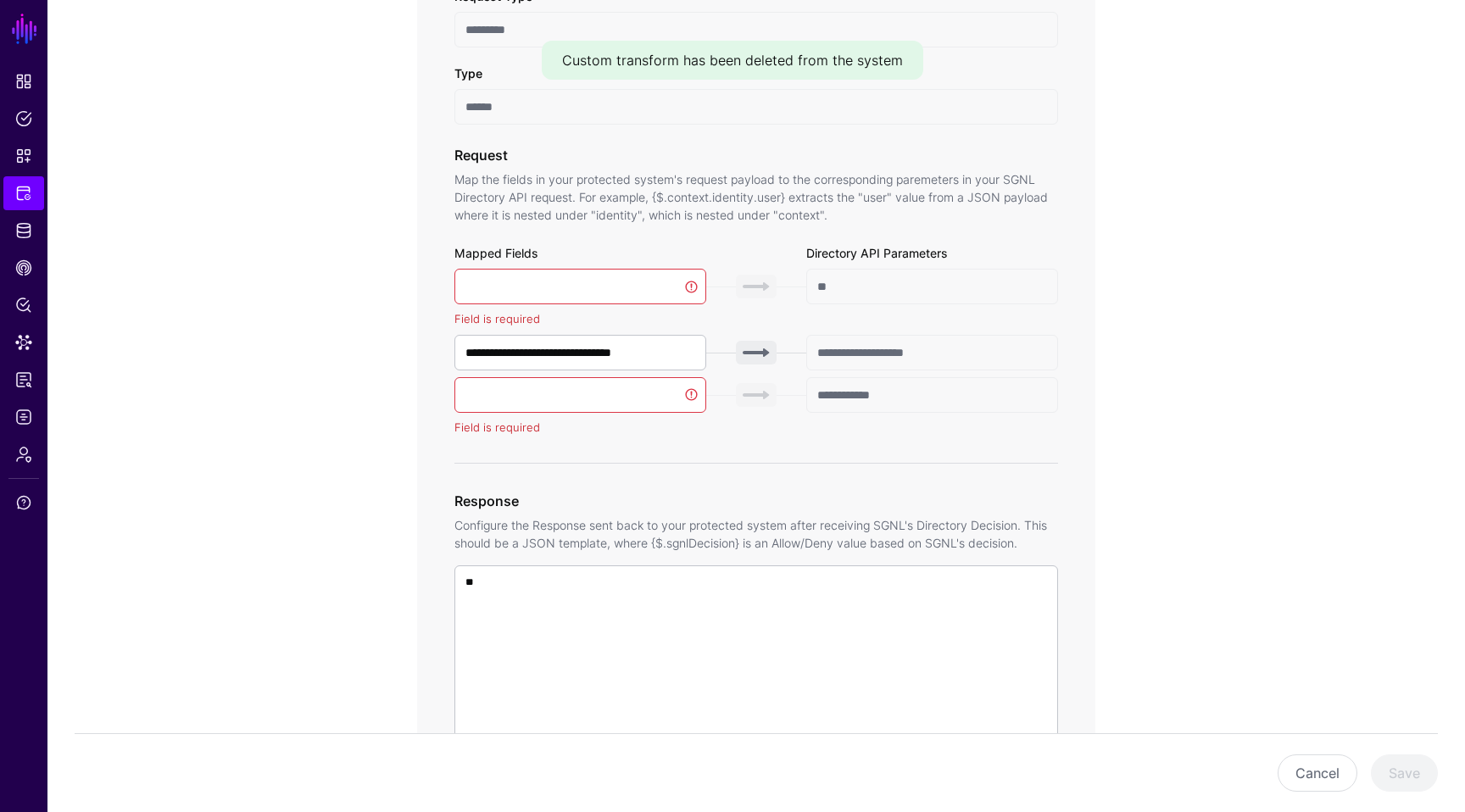 click on "**********" 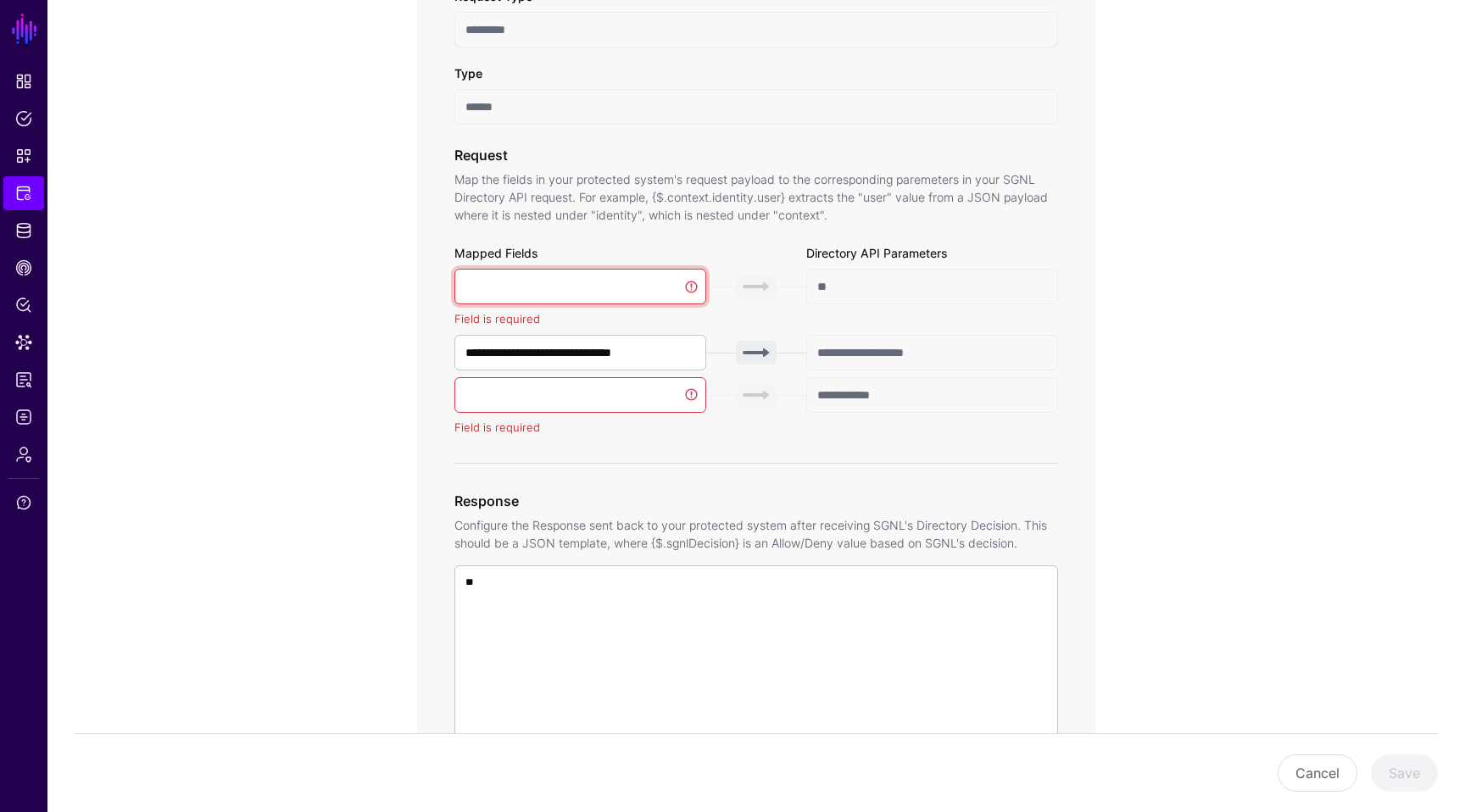 click at bounding box center [580, 286] 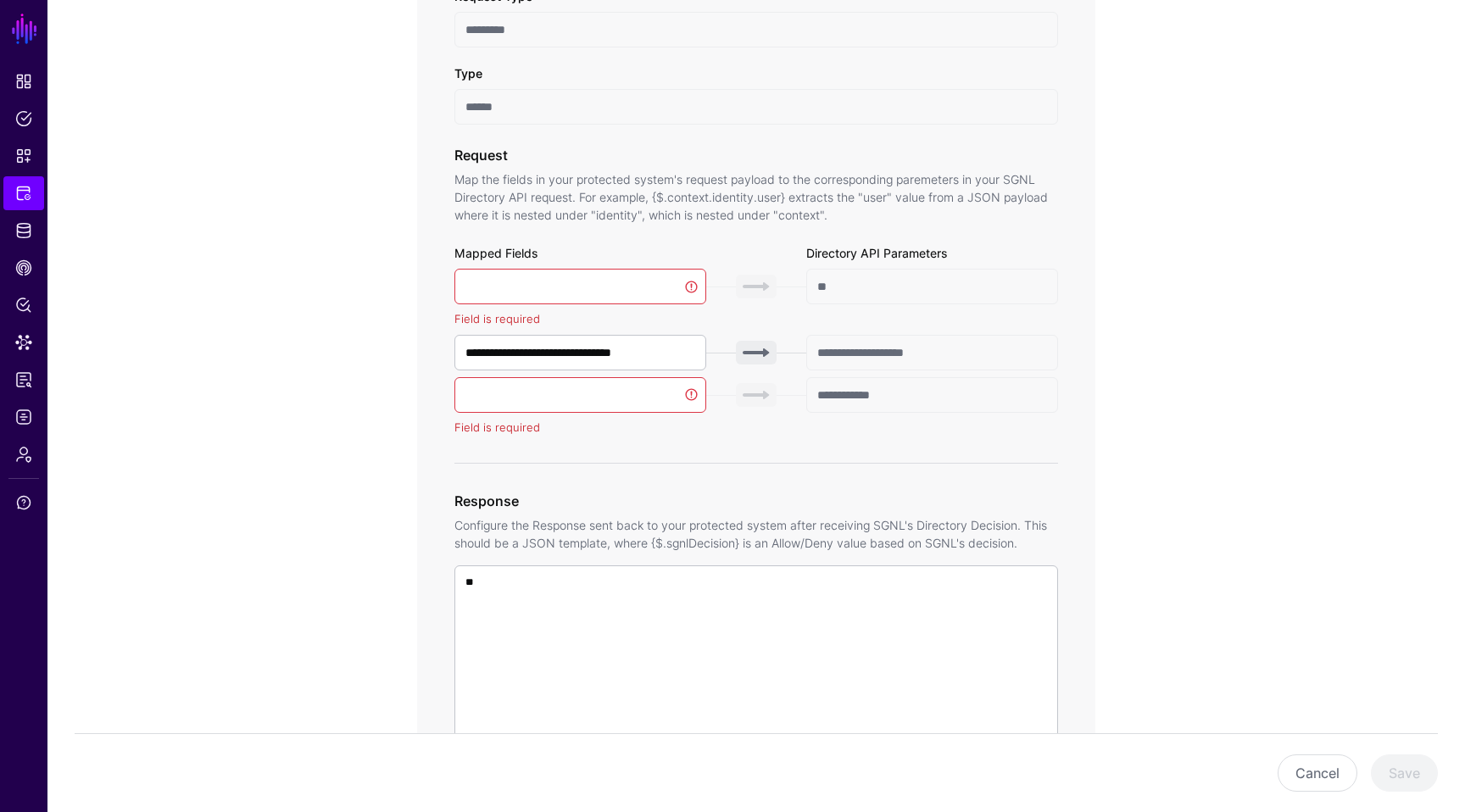 click on "**********" 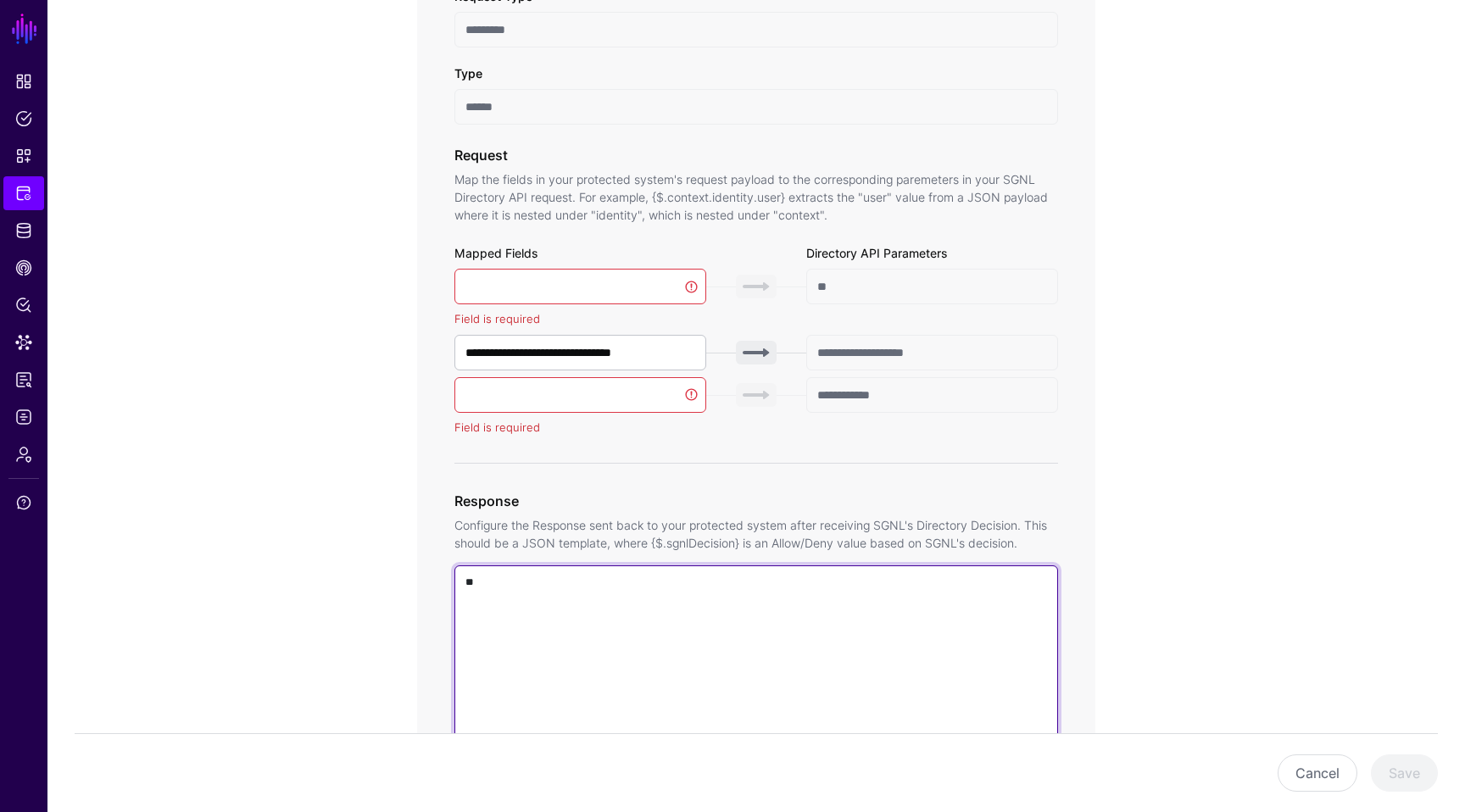 click on "**" at bounding box center (756, 808) 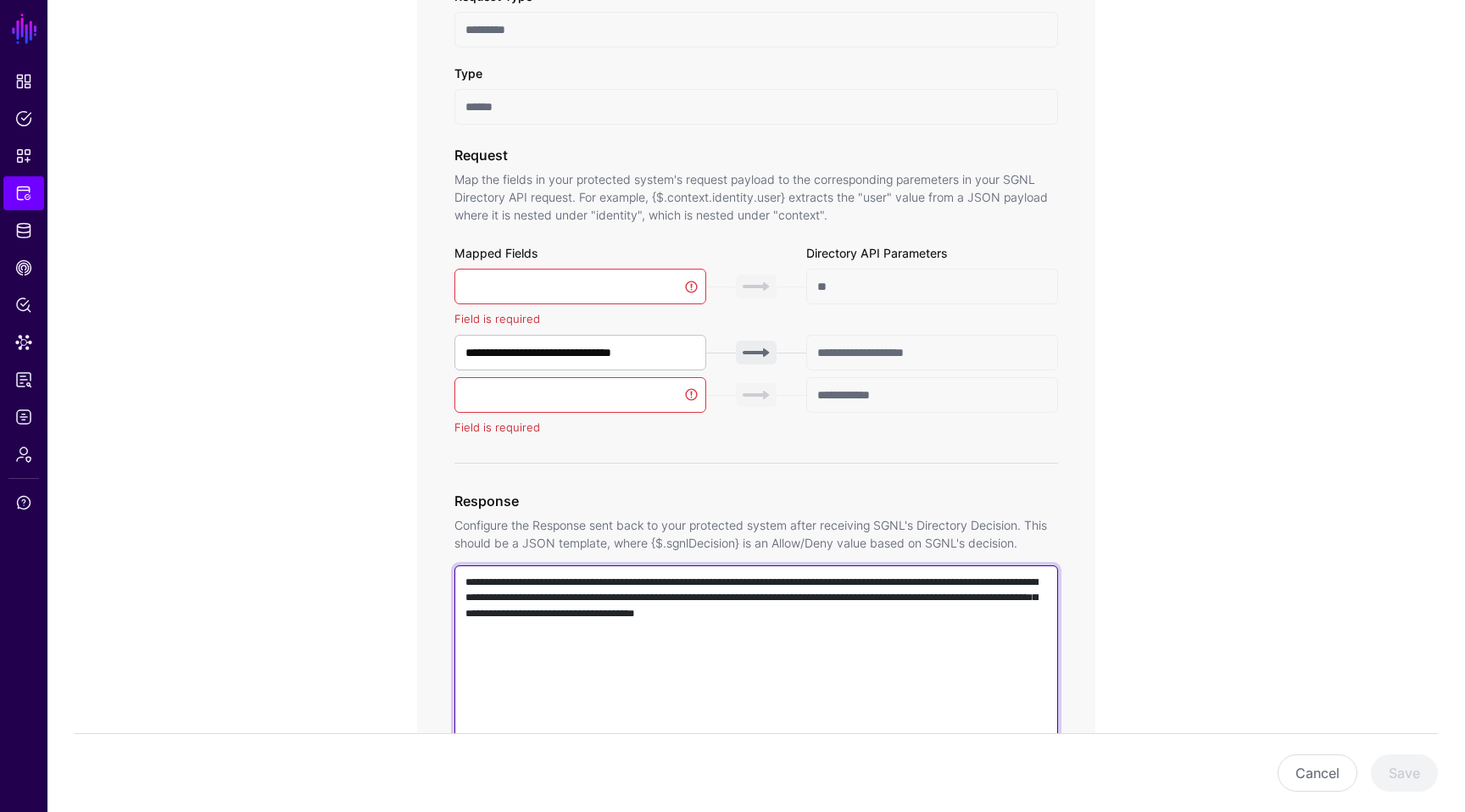 type on "**********" 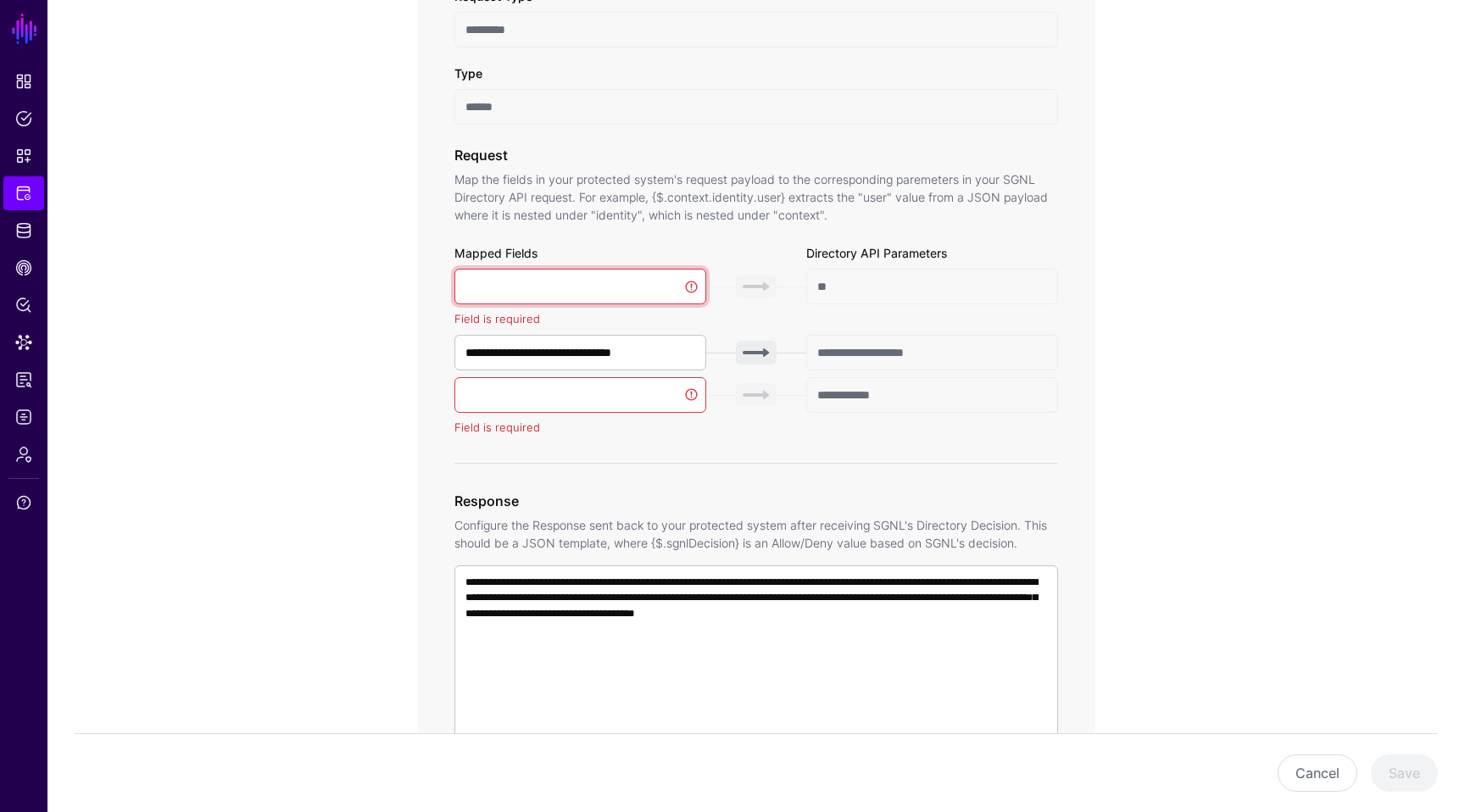 click at bounding box center [580, 286] 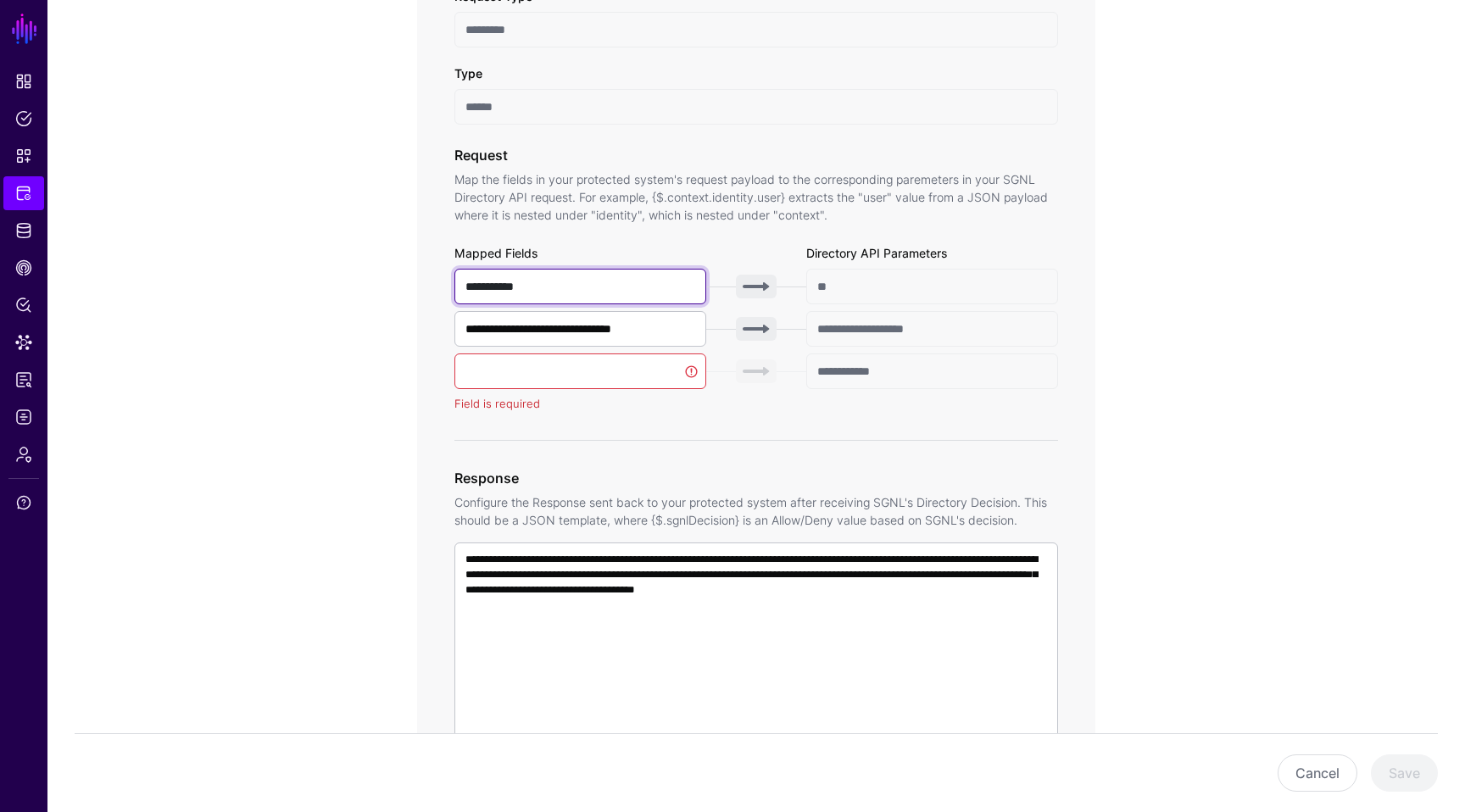 type on "**********" 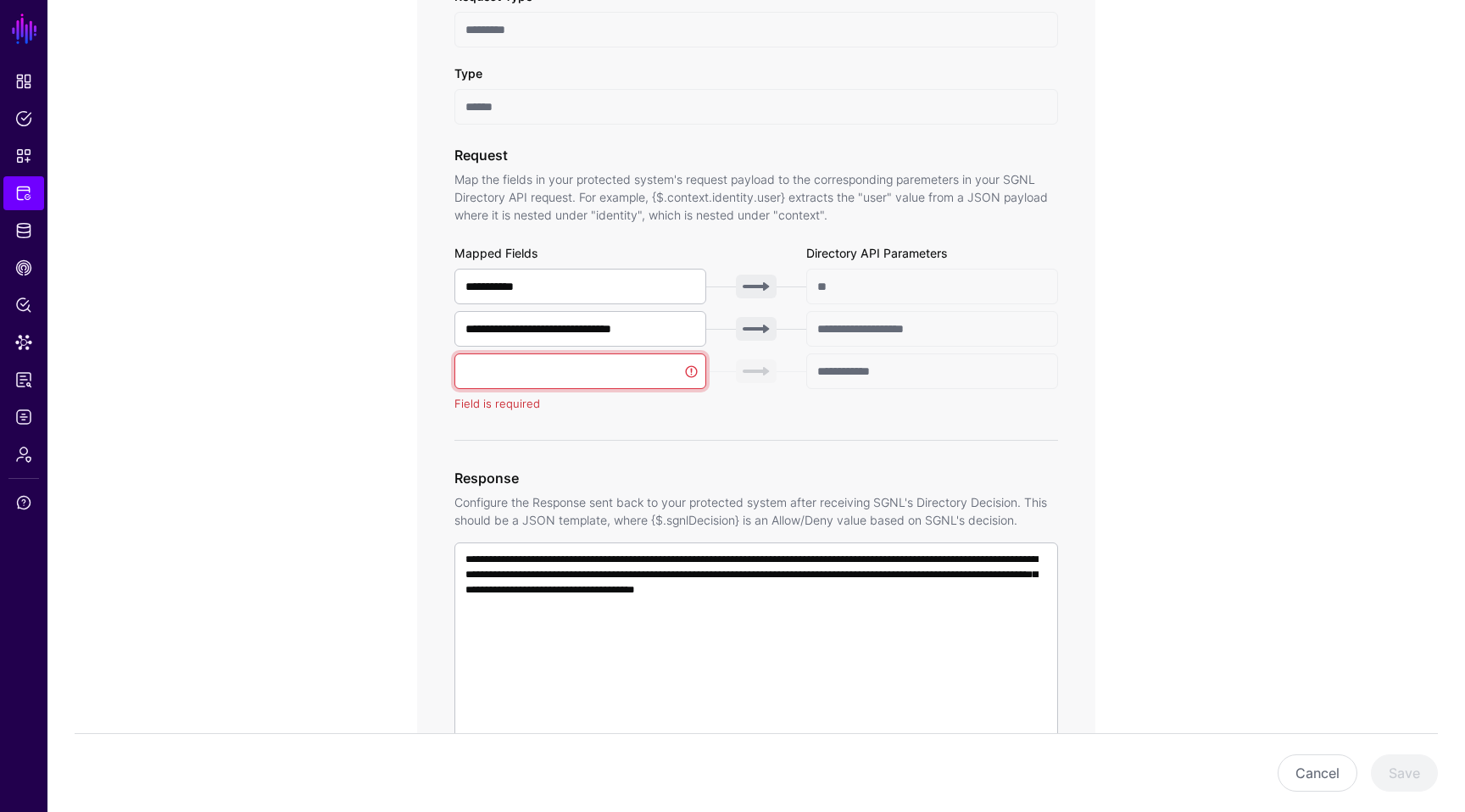 click at bounding box center (580, 371) 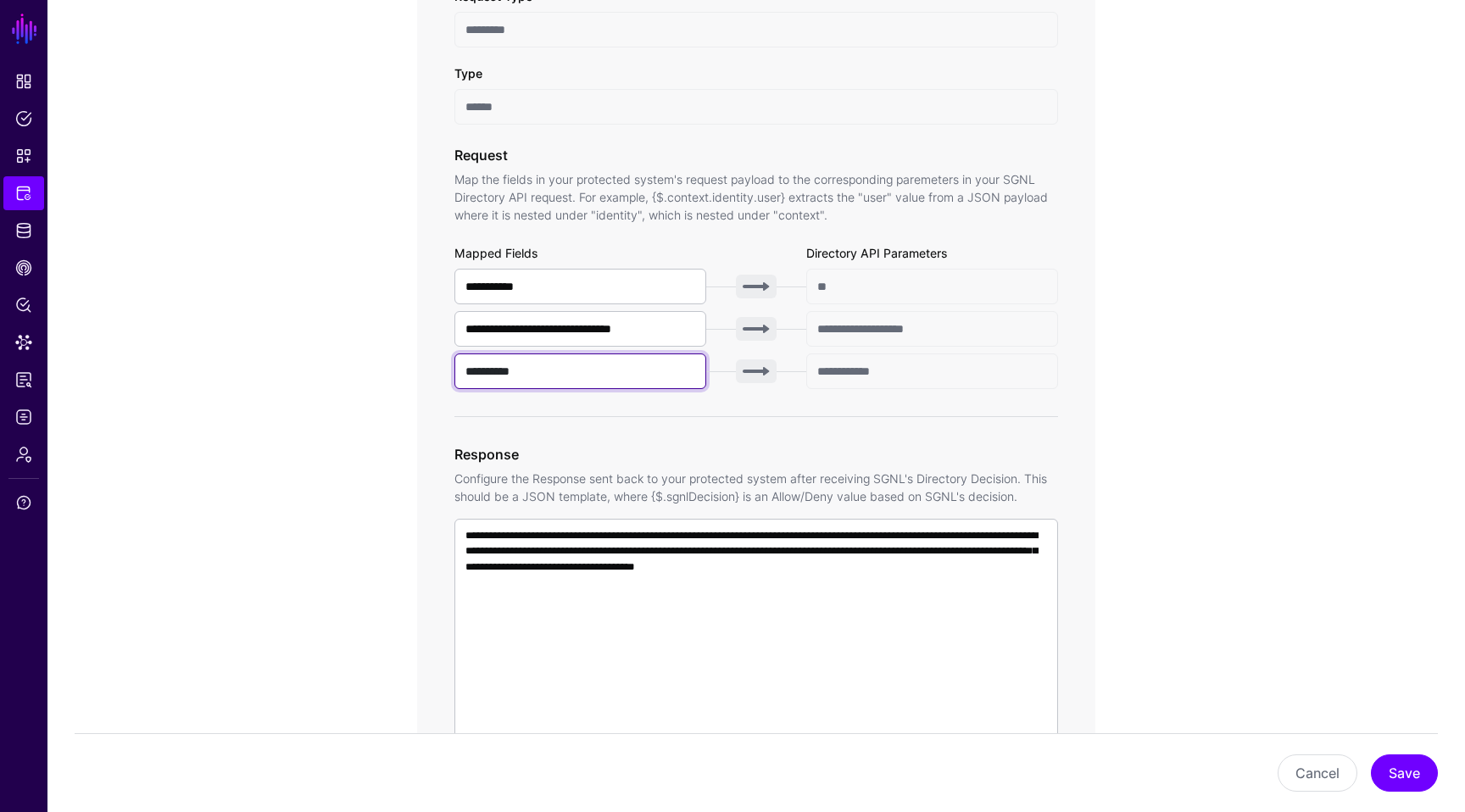 type on "**********" 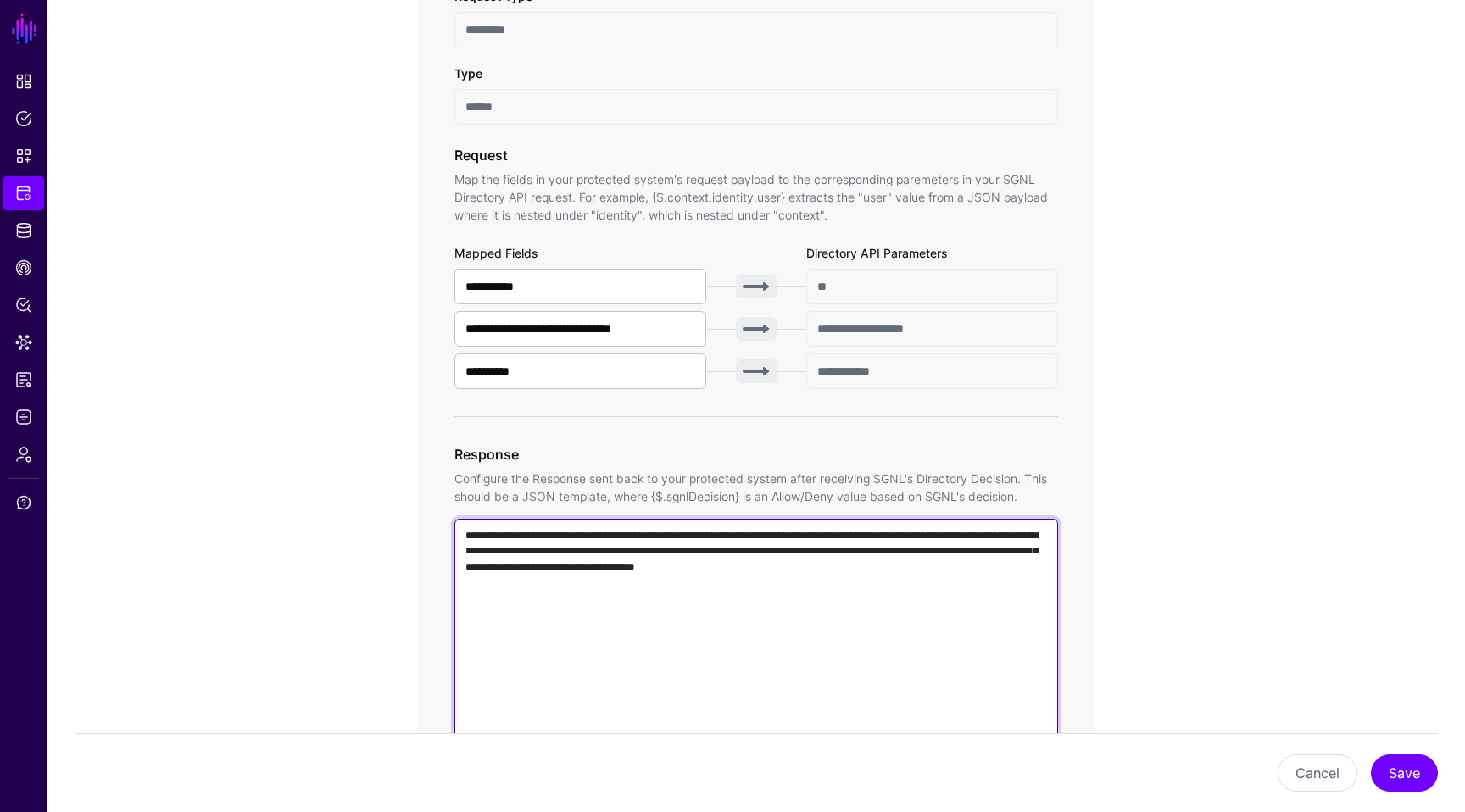 click on "**********" at bounding box center (756, 761) 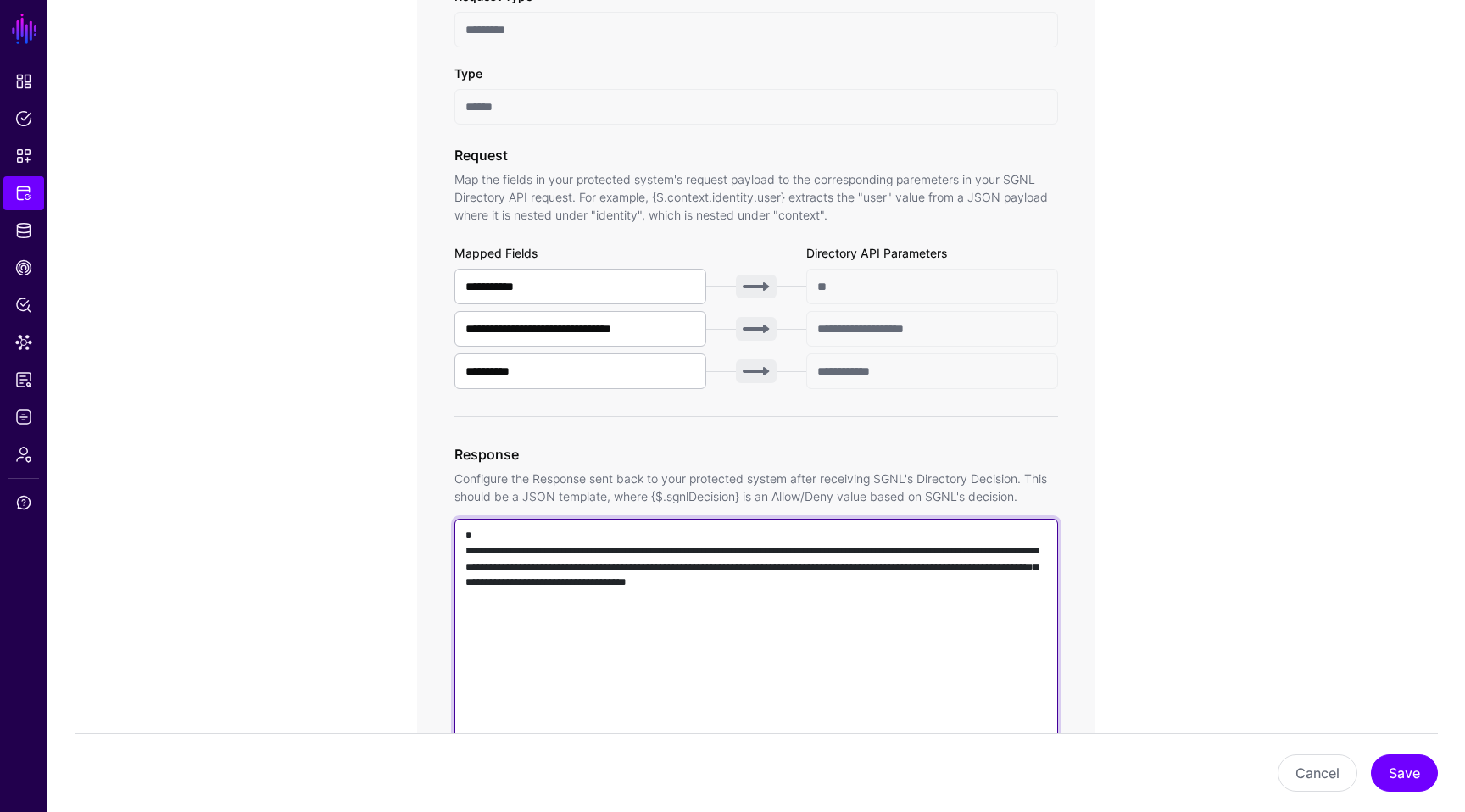 type on "**********" 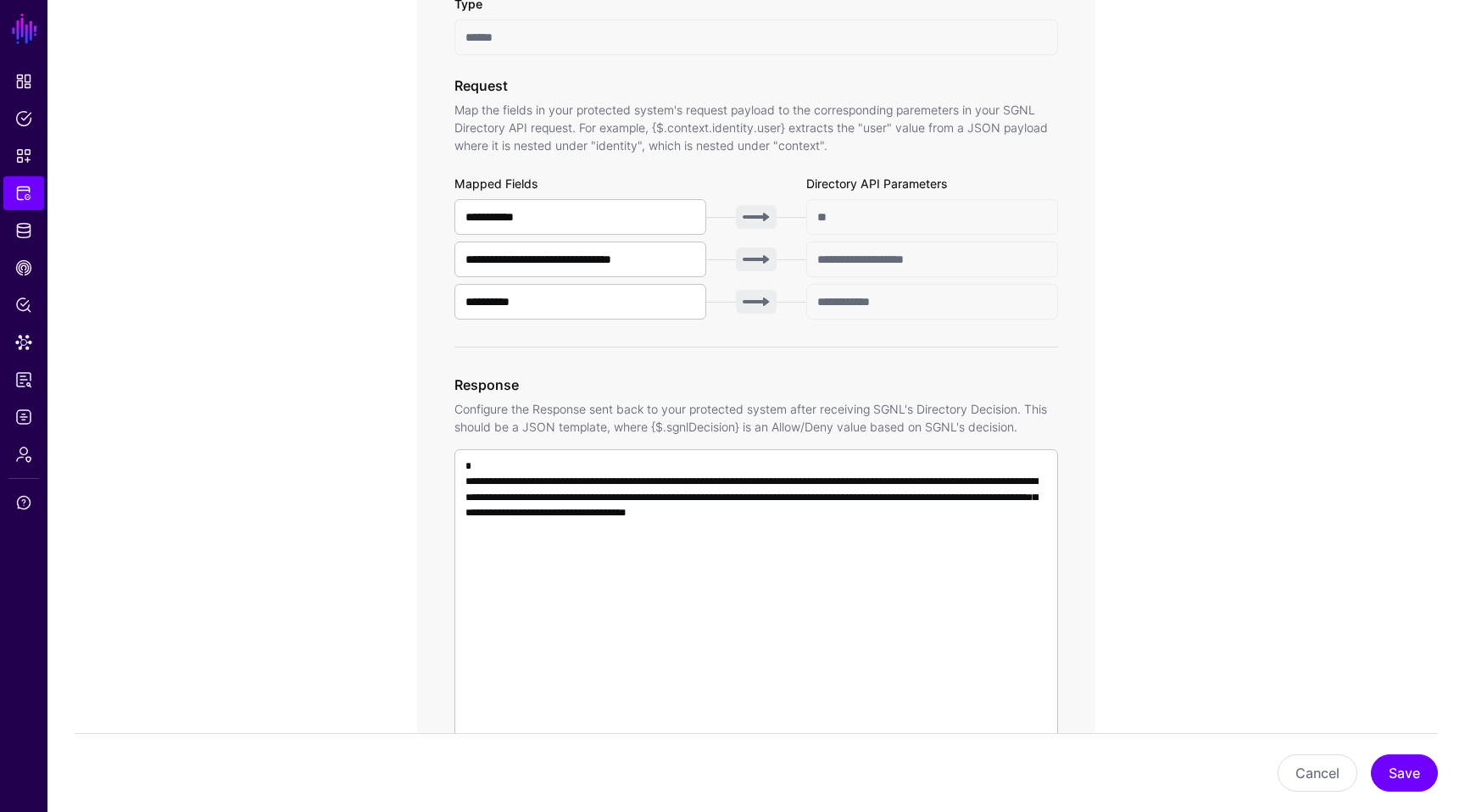 type 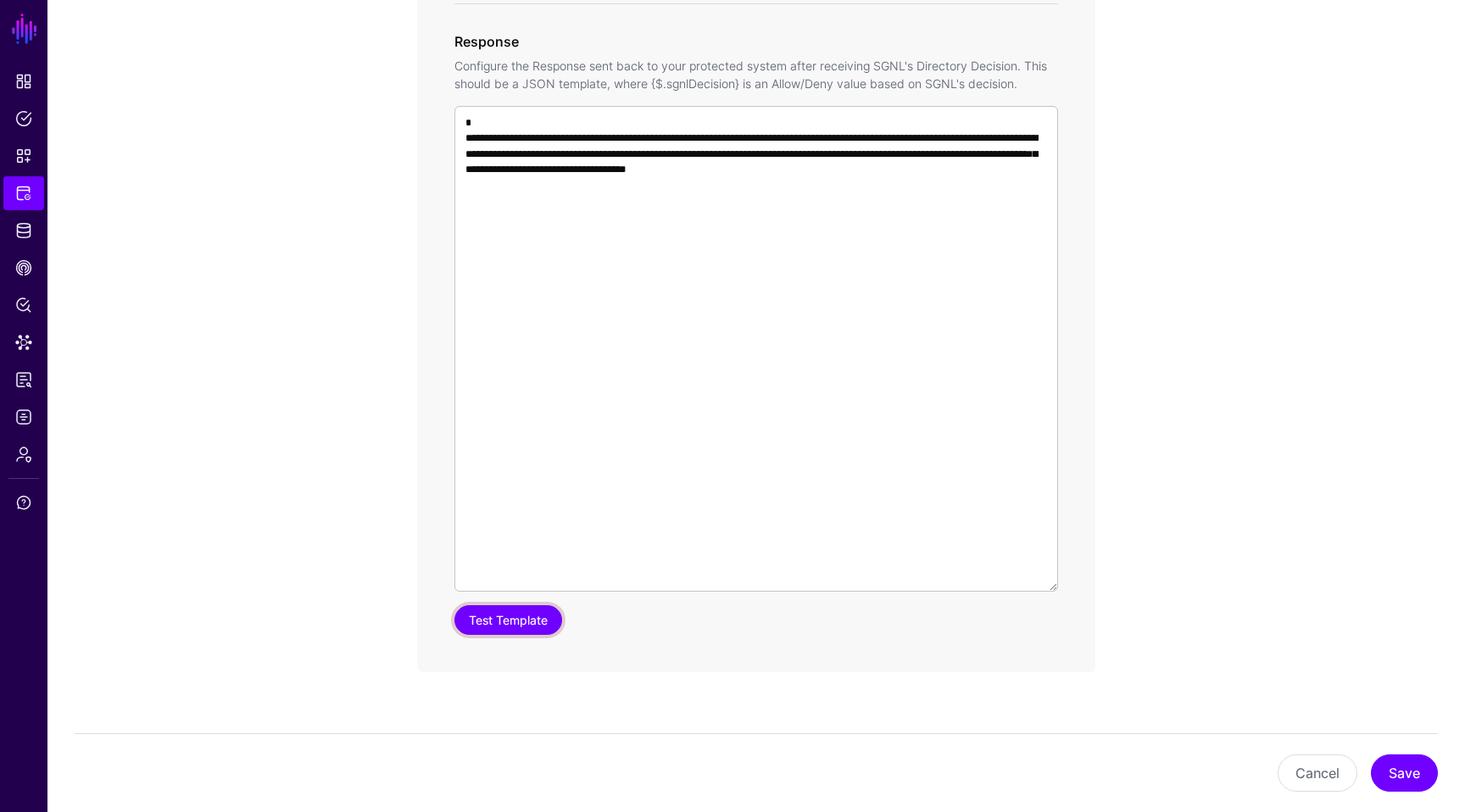 scroll, scrollTop: 1155, scrollLeft: 0, axis: vertical 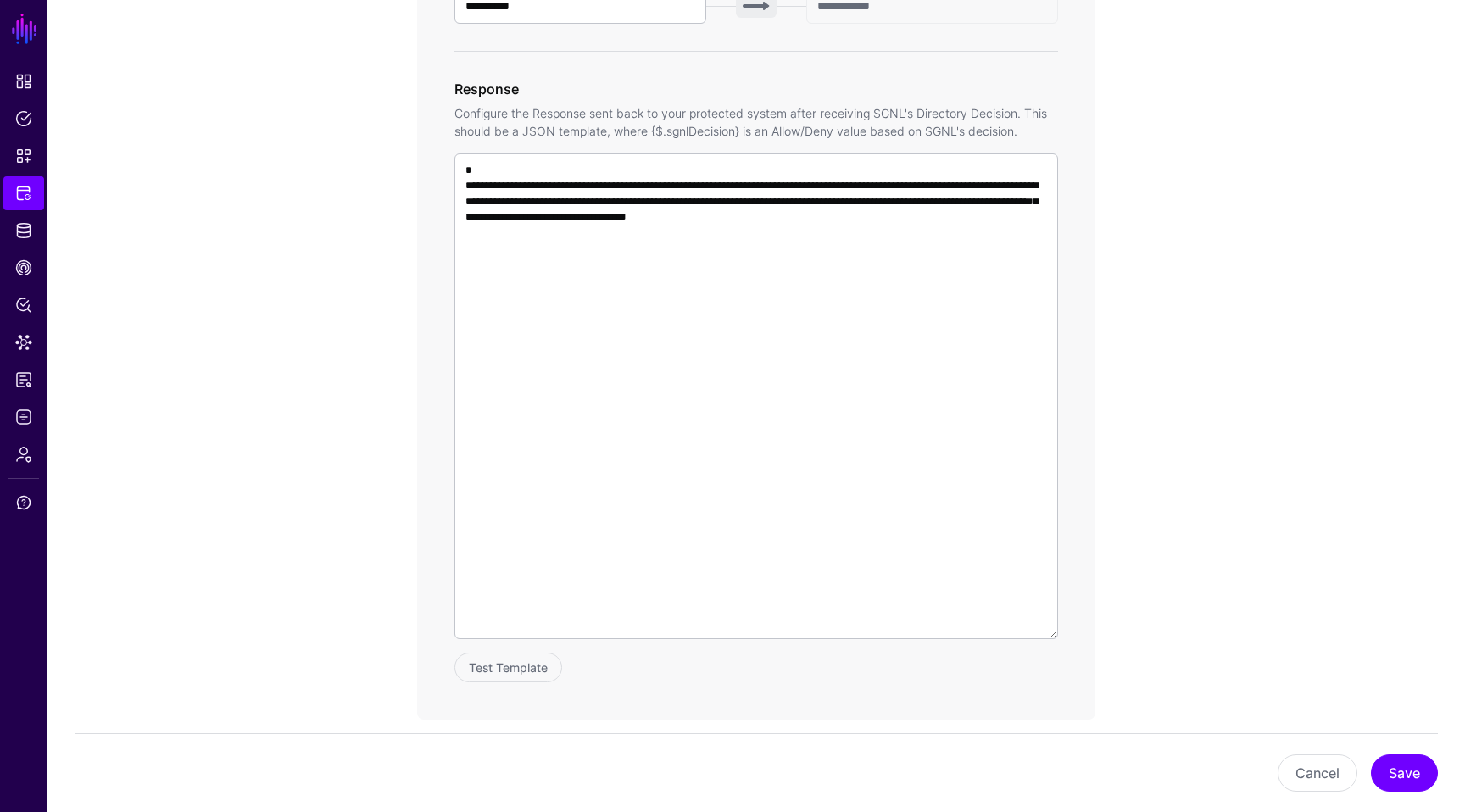 click on "**********" at bounding box center [756, 418] 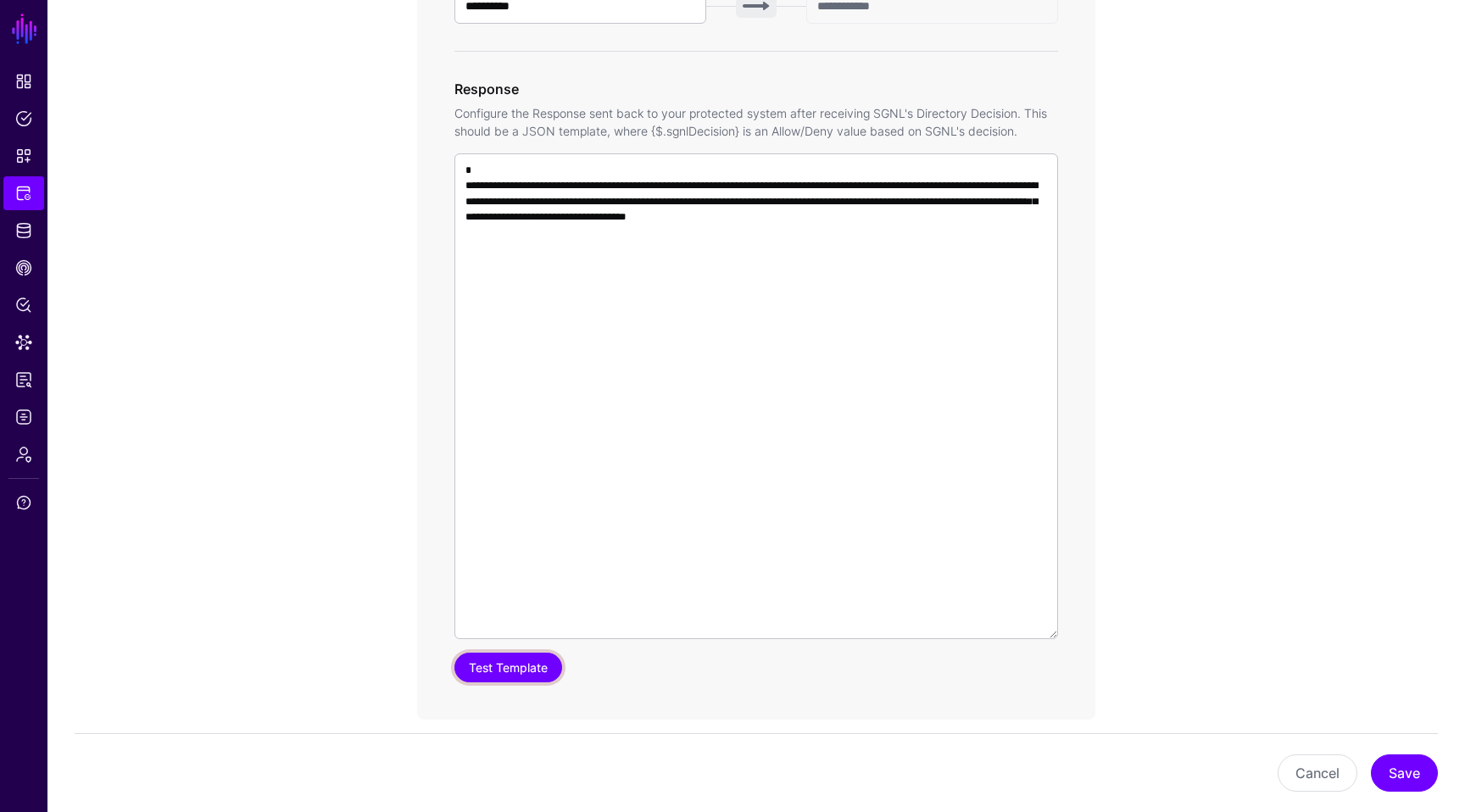 click on "Test Template" at bounding box center [508, 667] 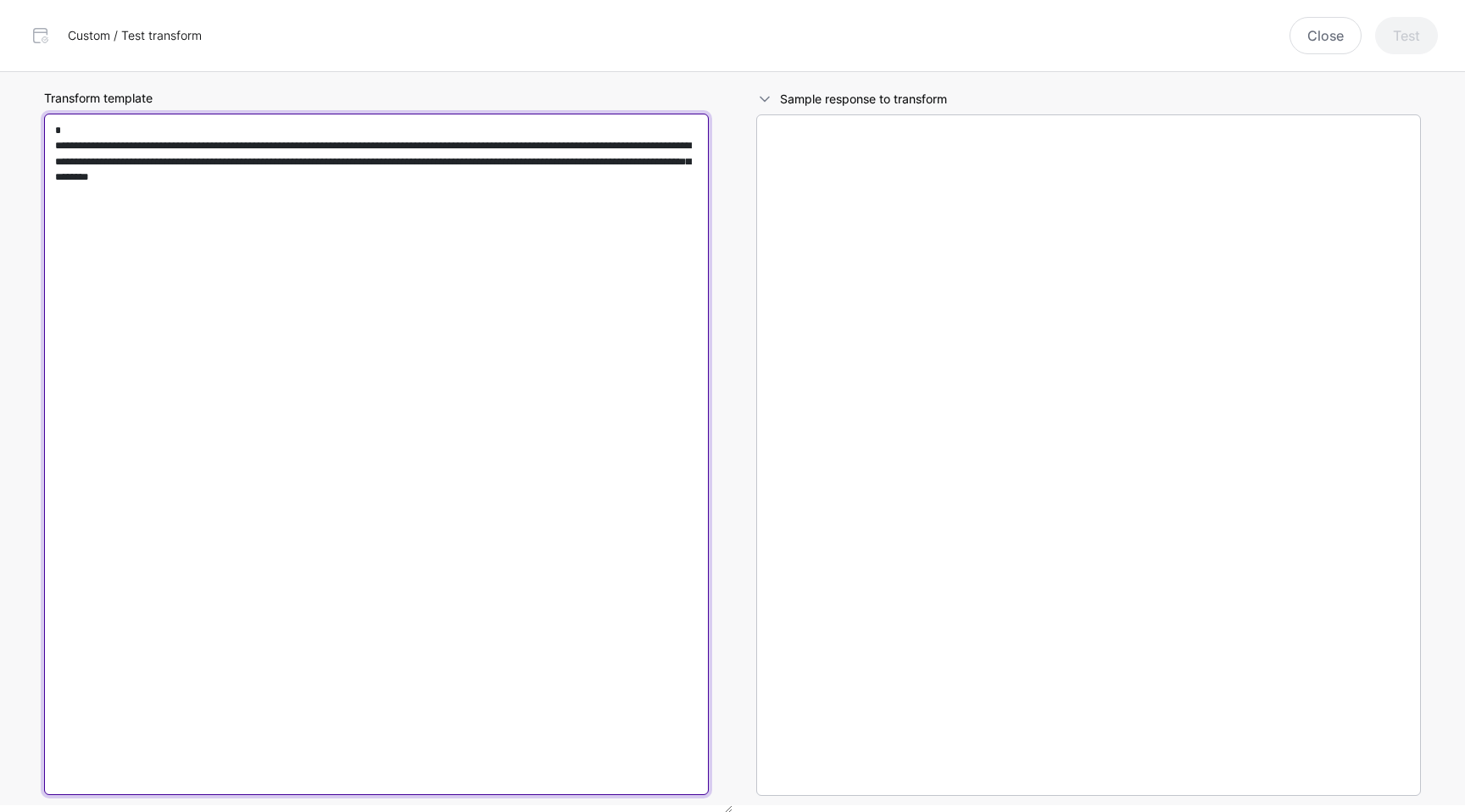 click on "**********" at bounding box center [376, 454] 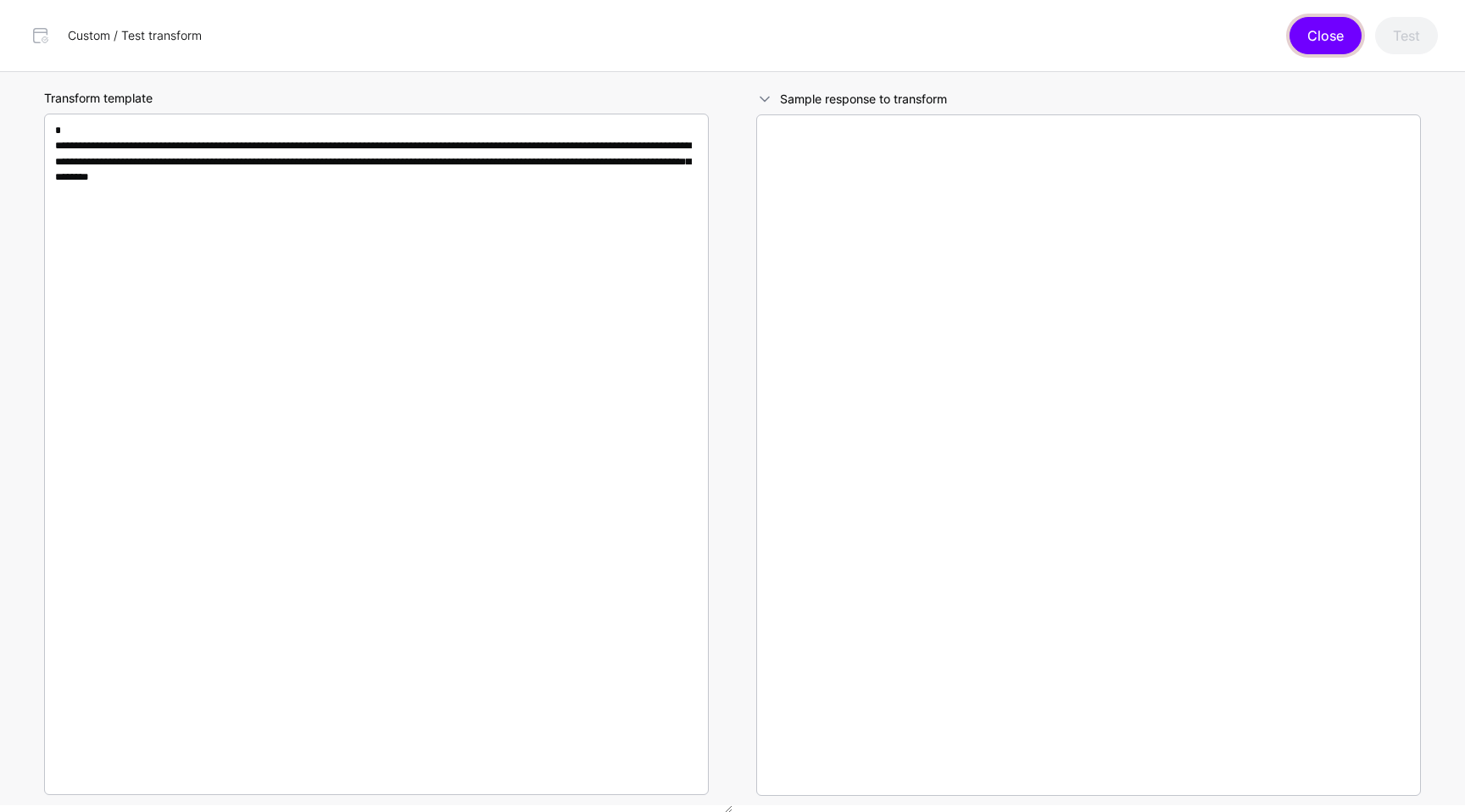 click on "Close" 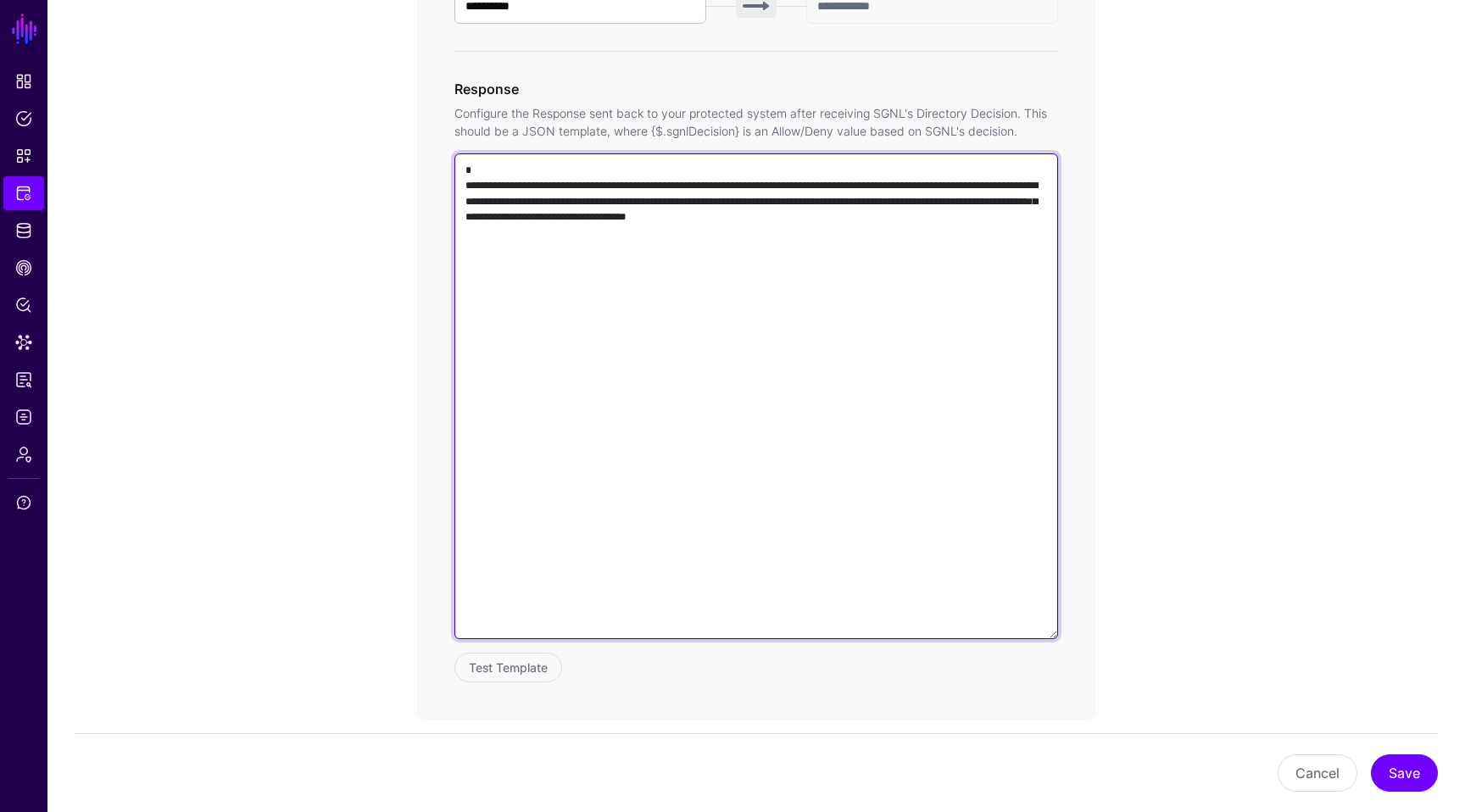 click on "**********" at bounding box center (756, 396) 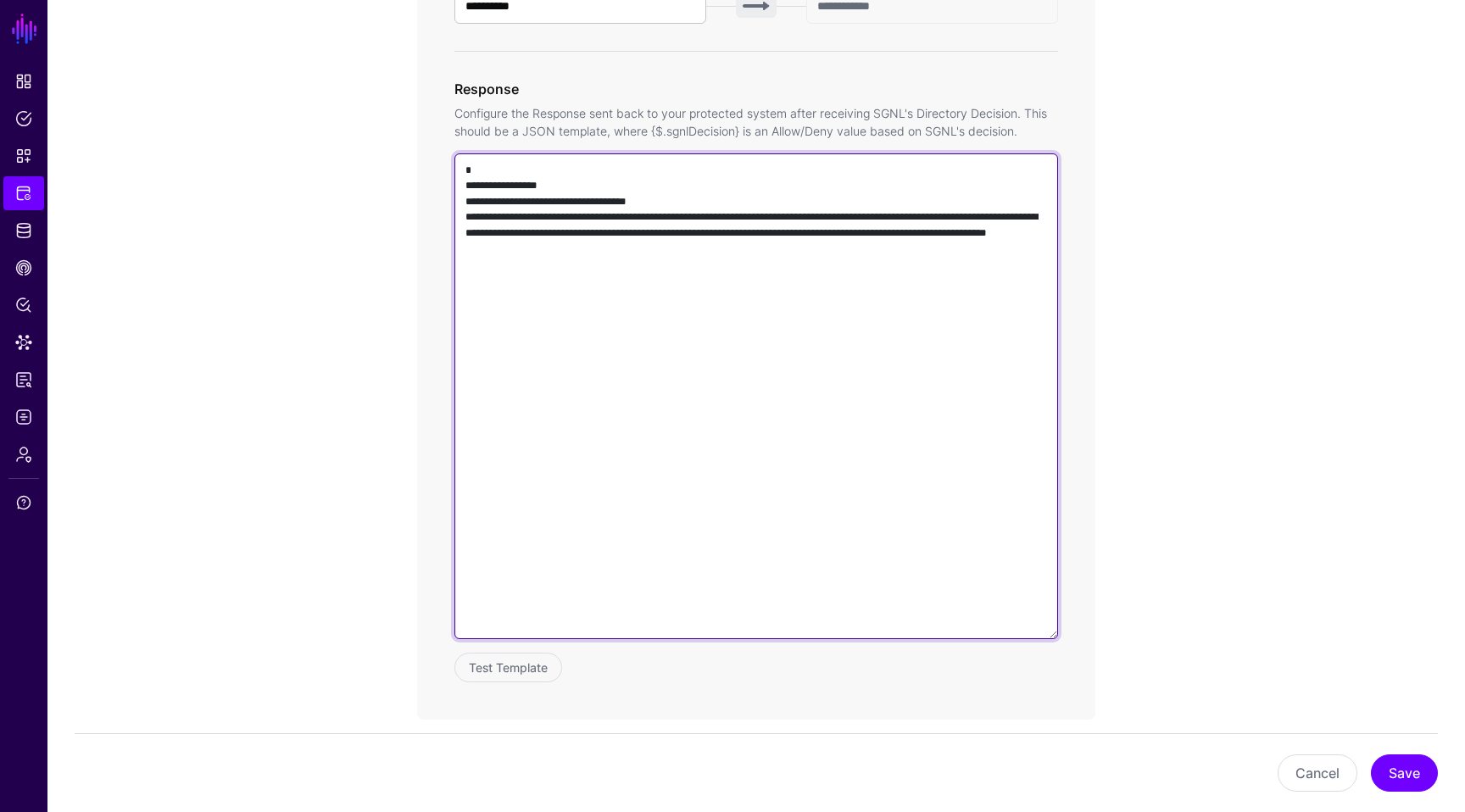 click on "**********" at bounding box center [756, 396] 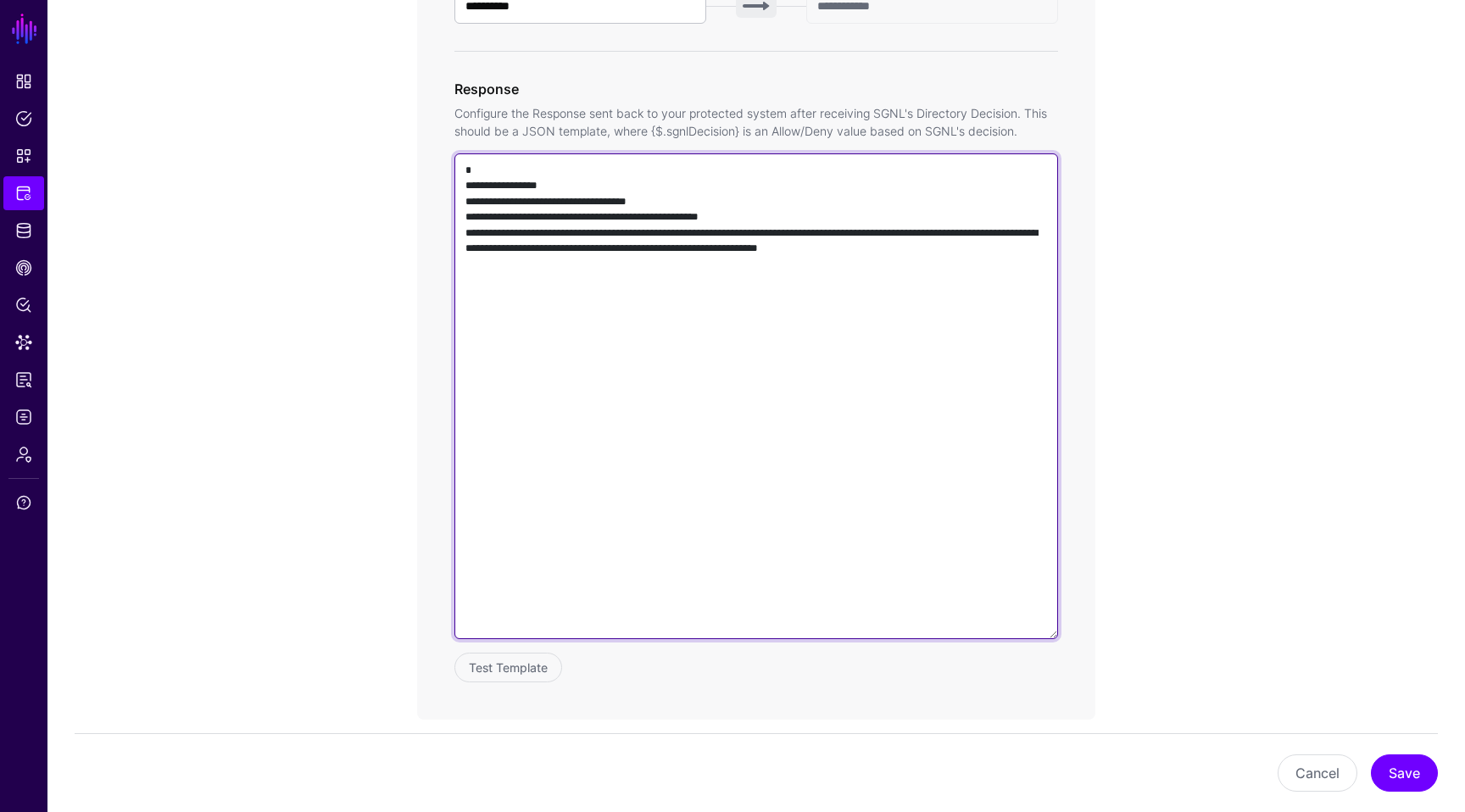 click on "**********" at bounding box center (756, 396) 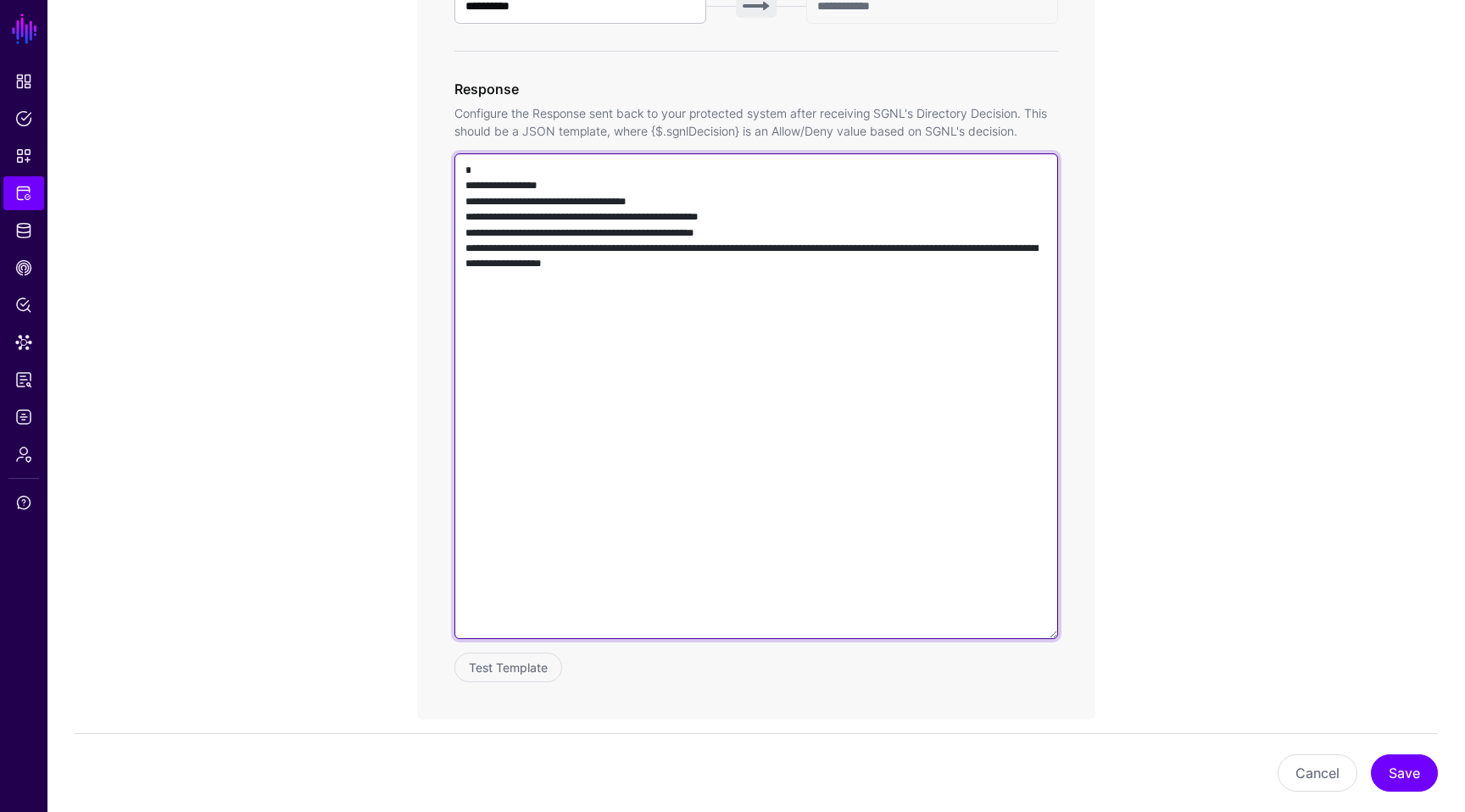 click on "**********" at bounding box center (756, 396) 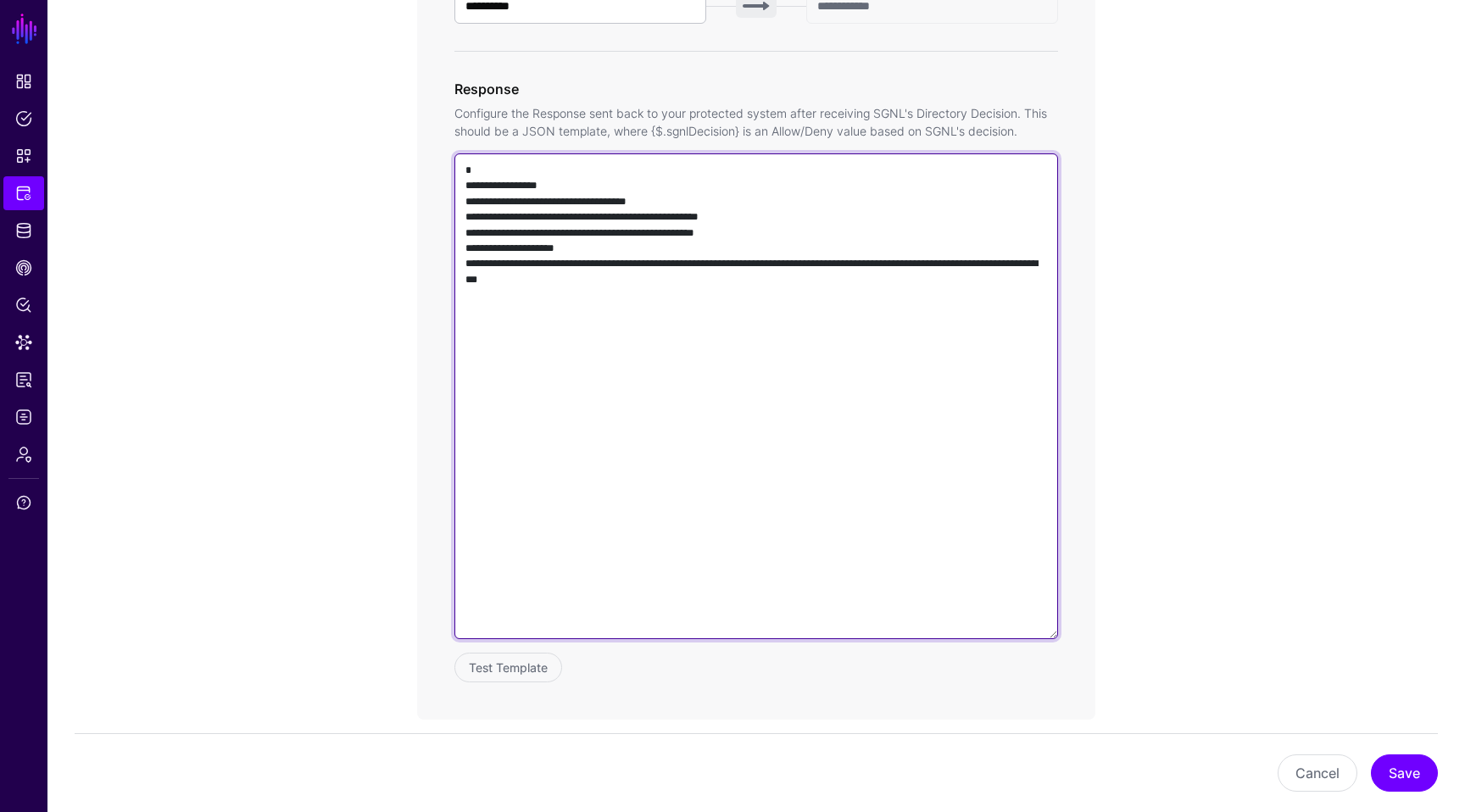 click on "**********" at bounding box center (756, 396) 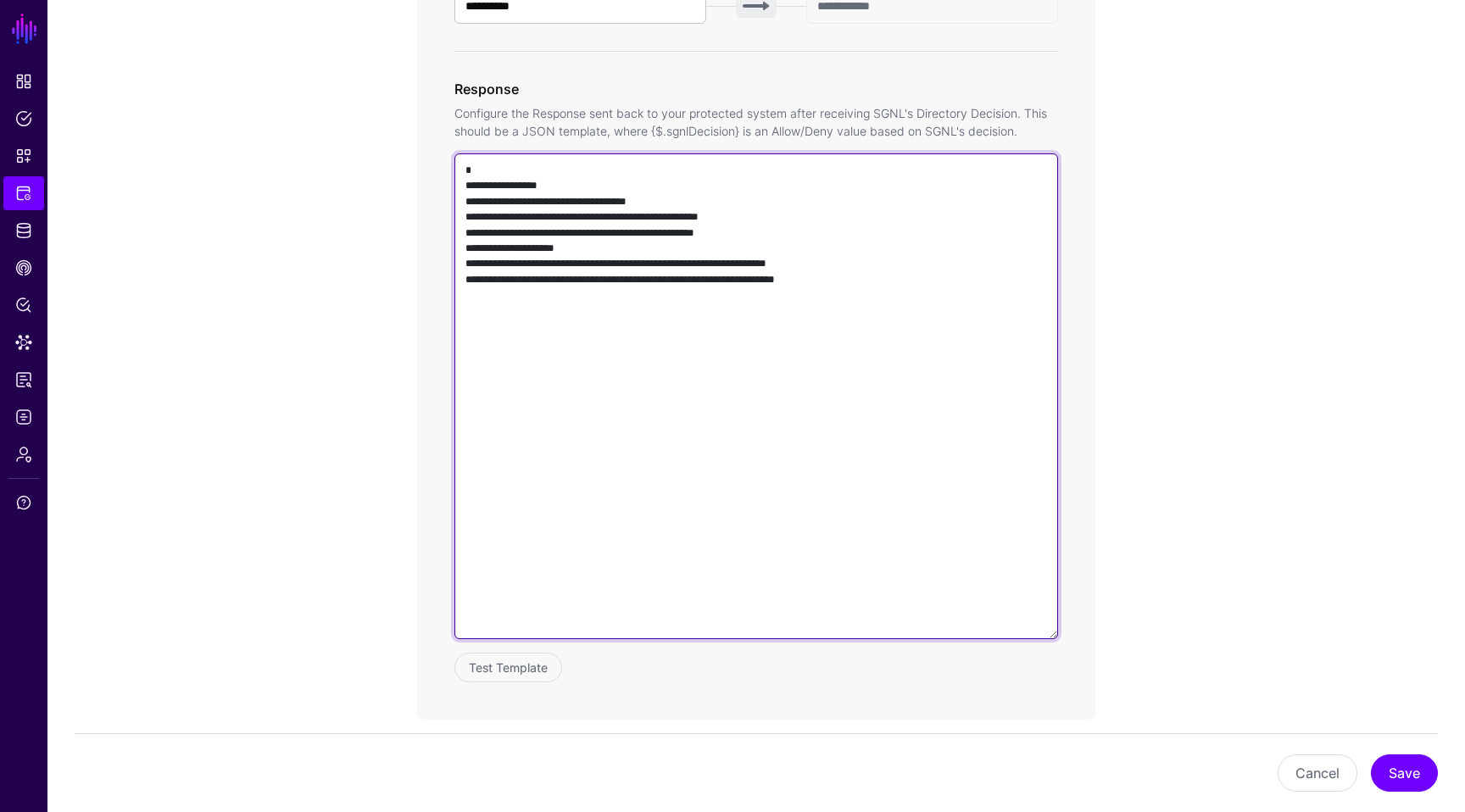 click on "**********" at bounding box center [756, 396] 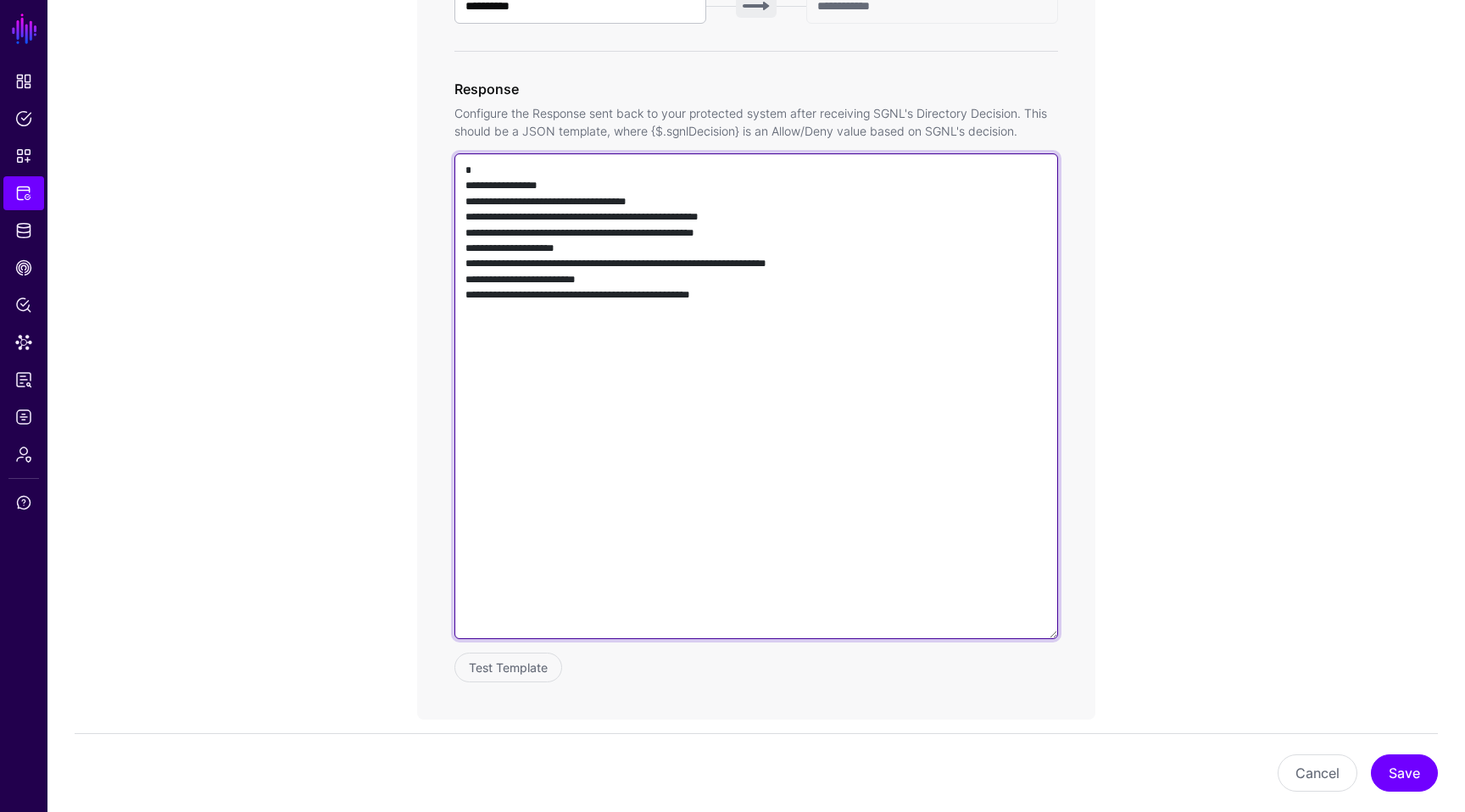 click on "**********" at bounding box center [756, 396] 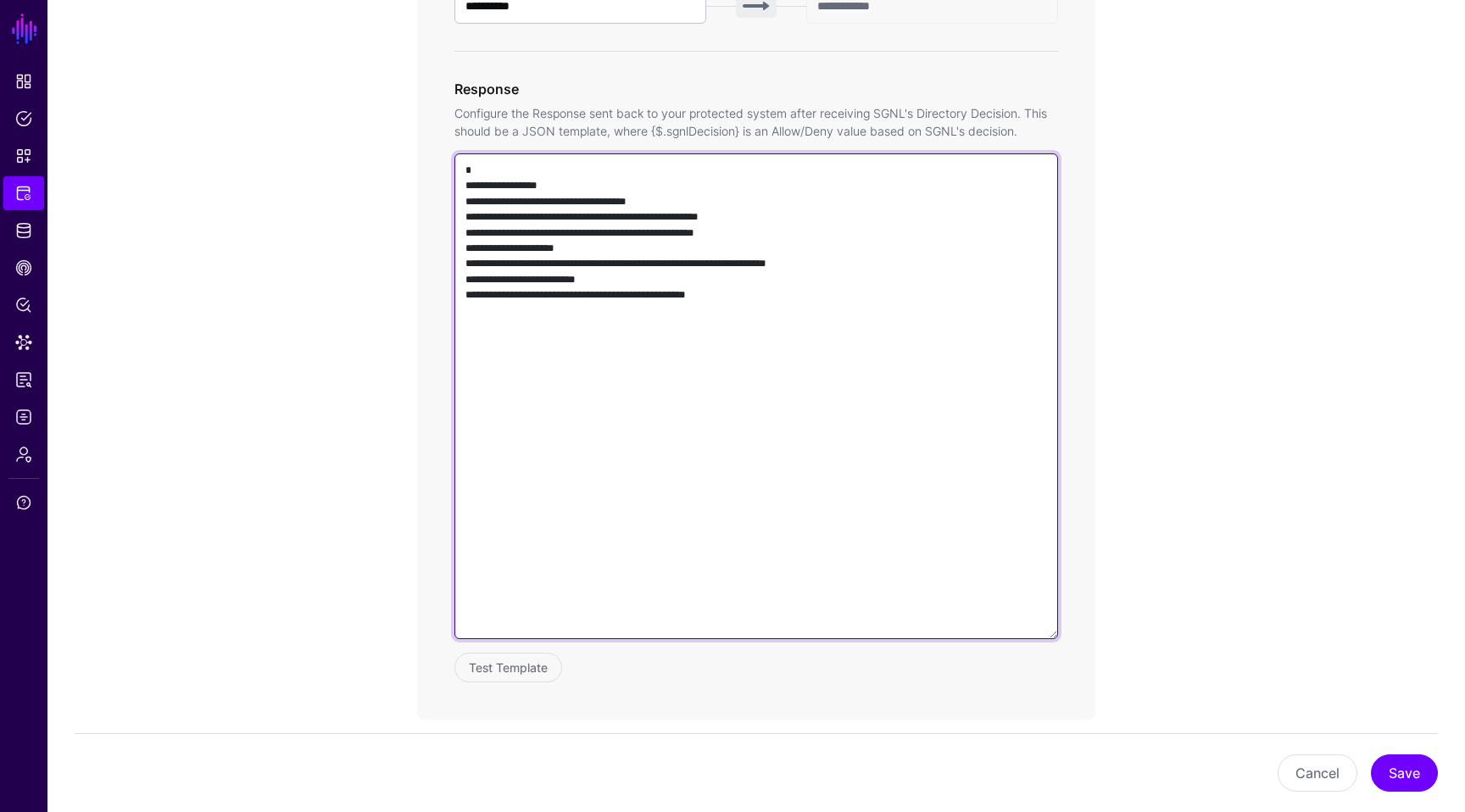 click on "**********" at bounding box center (756, 396) 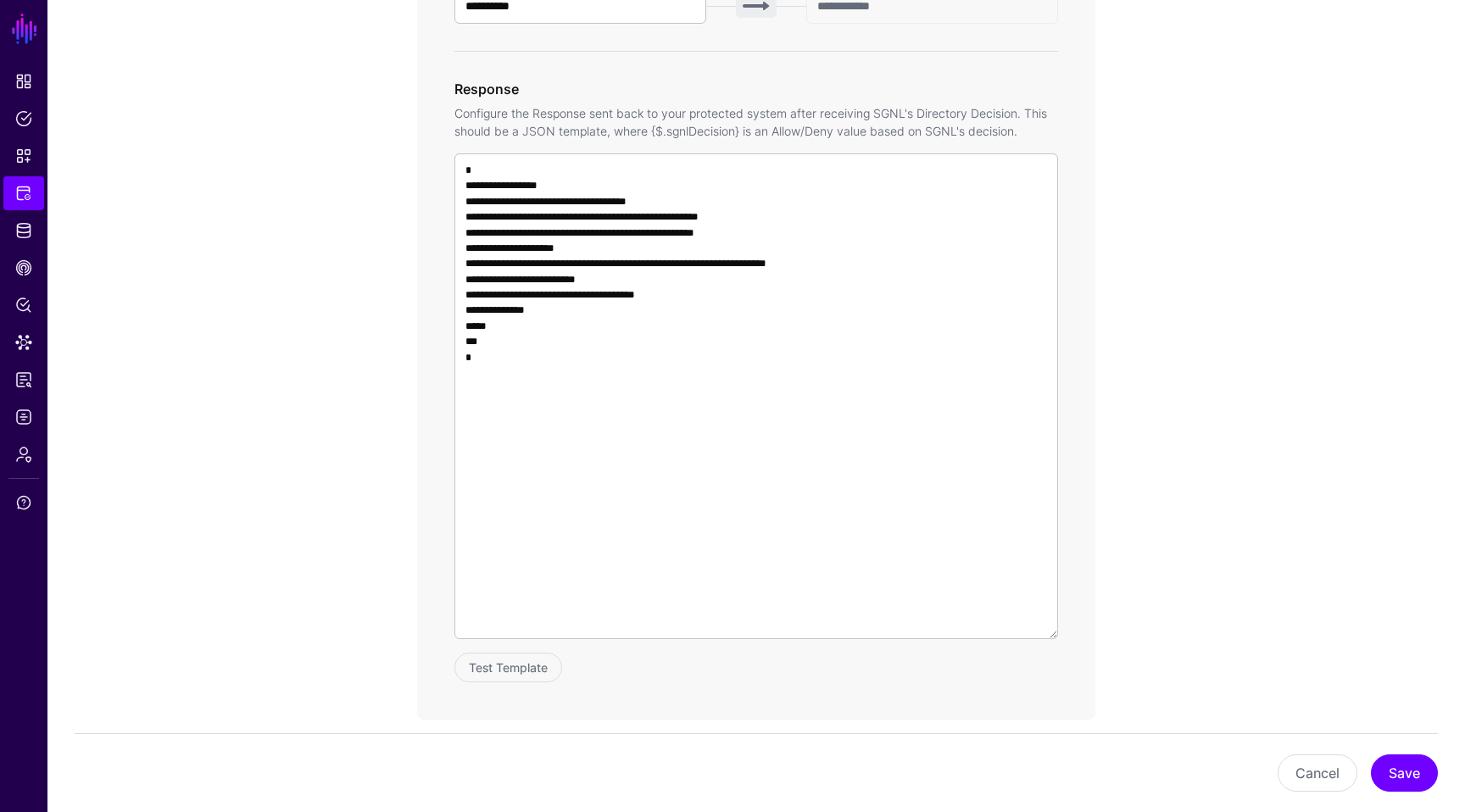click on "**********" 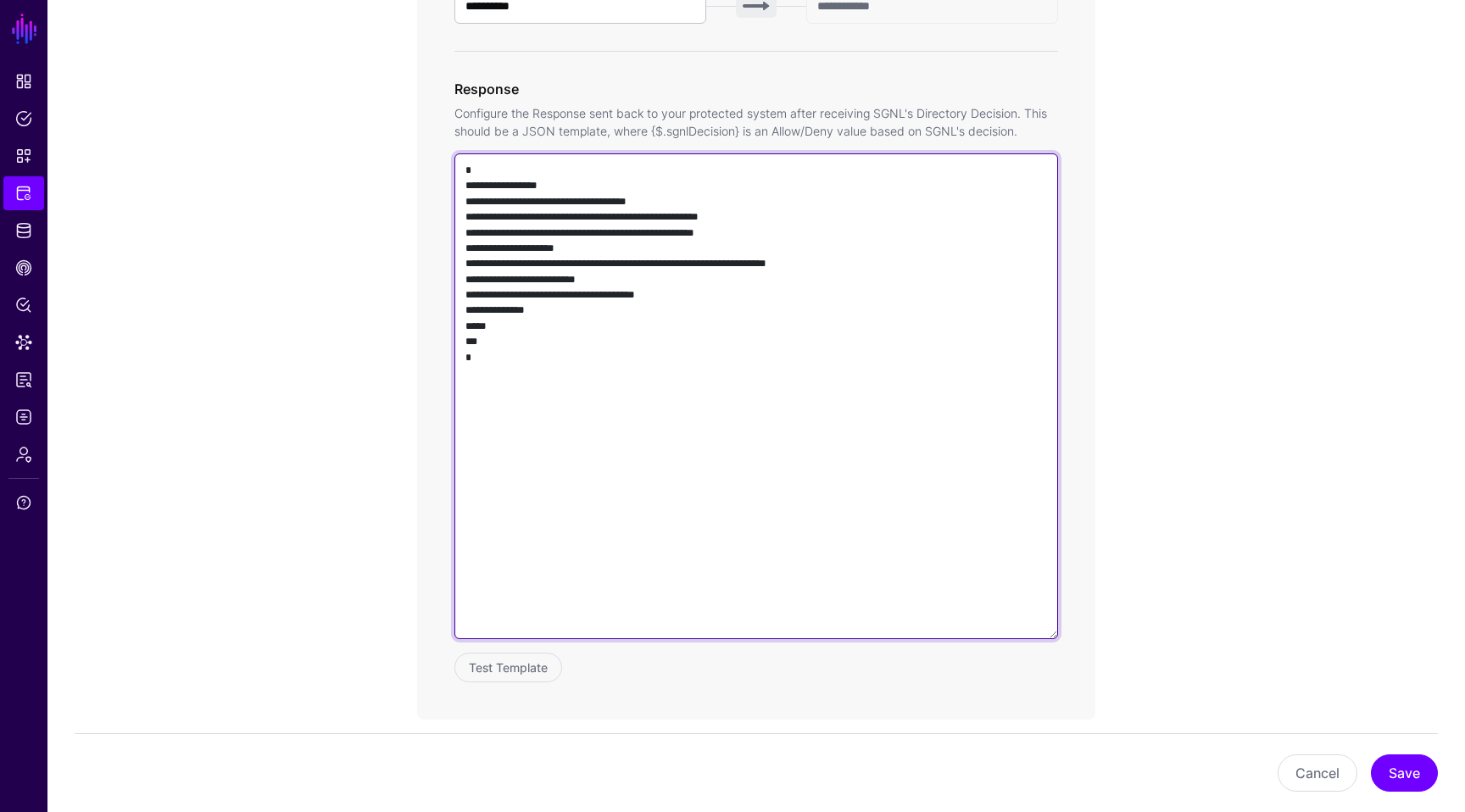 click on "**********" at bounding box center (756, 396) 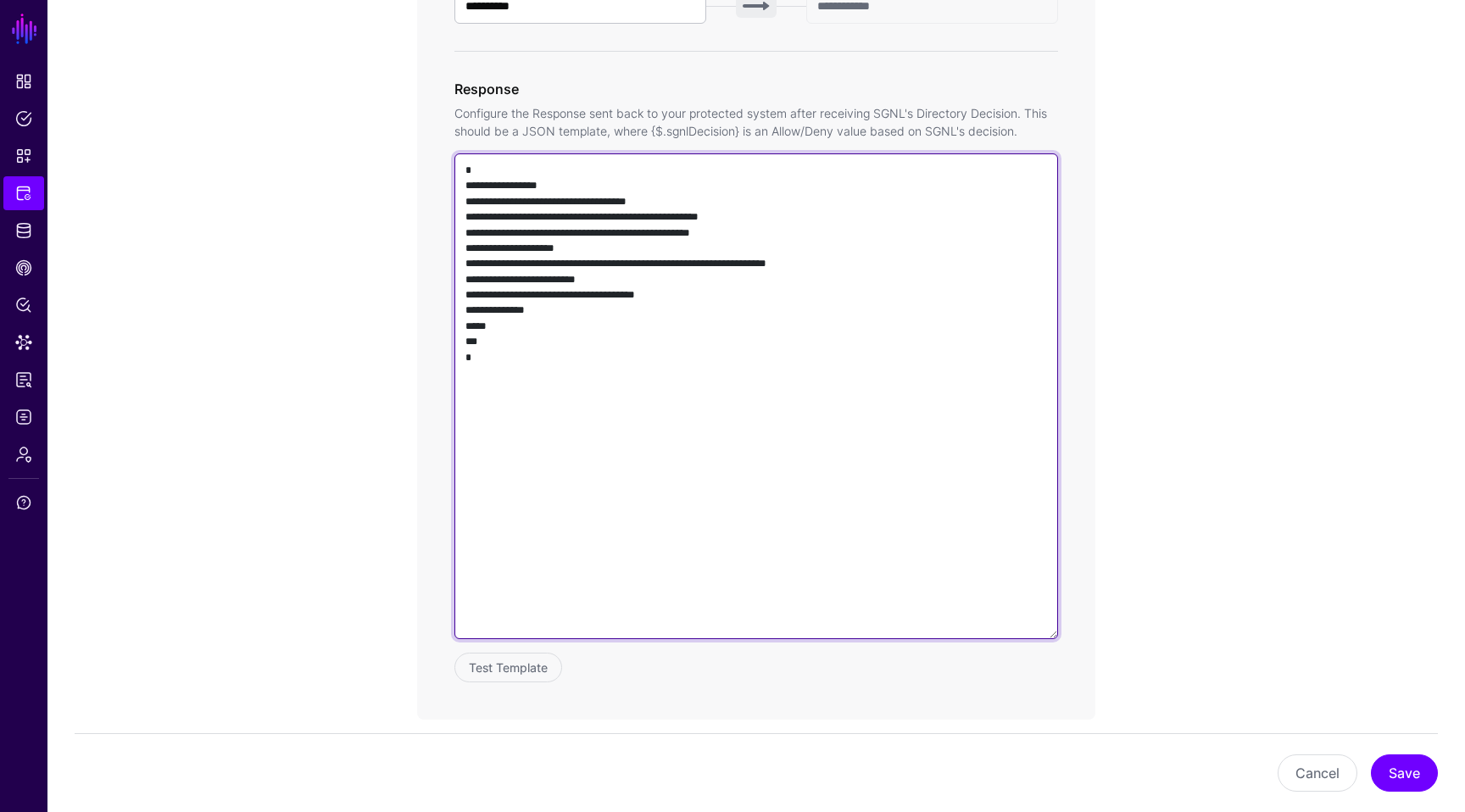 click on "**********" at bounding box center [756, 396] 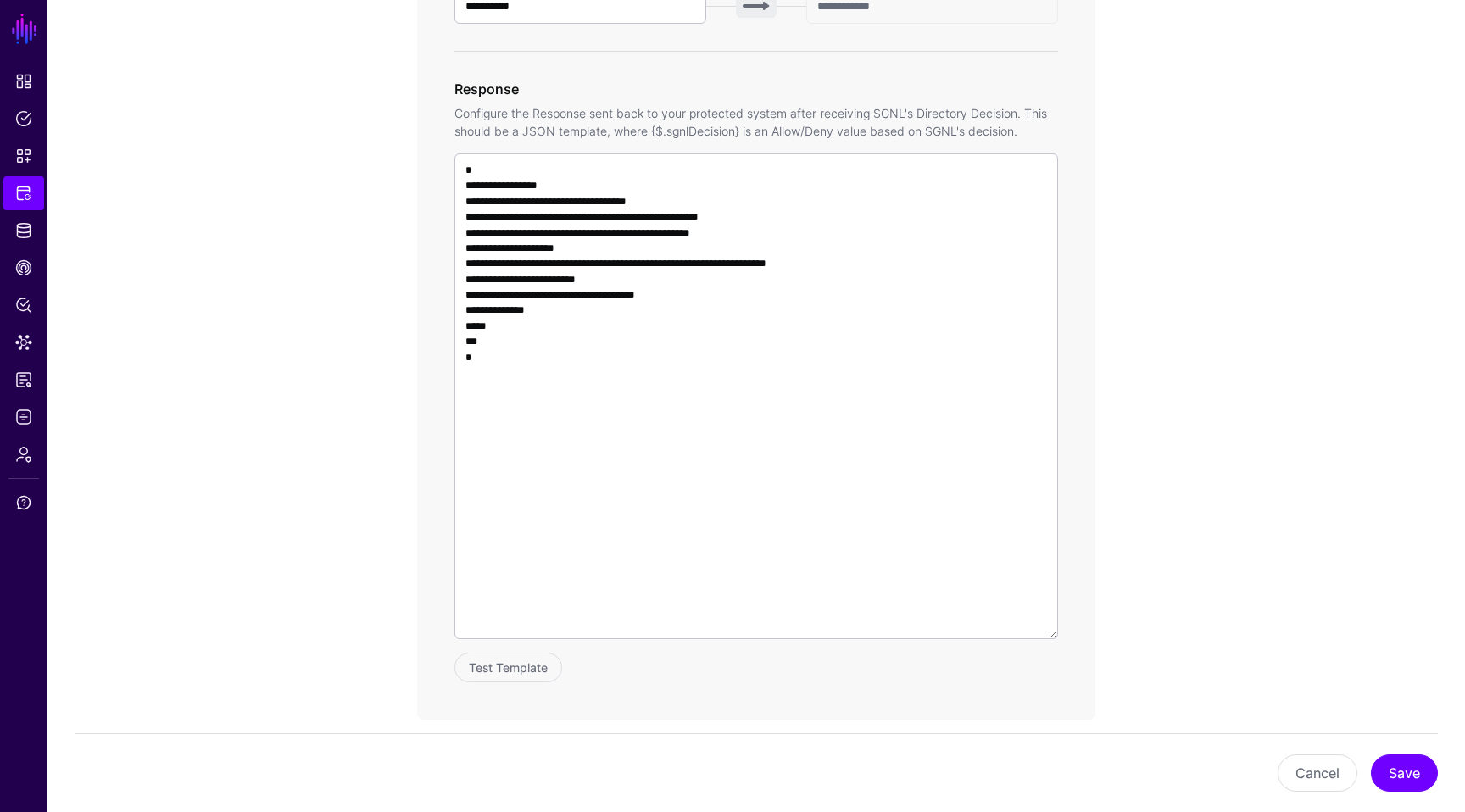 click on "**********" 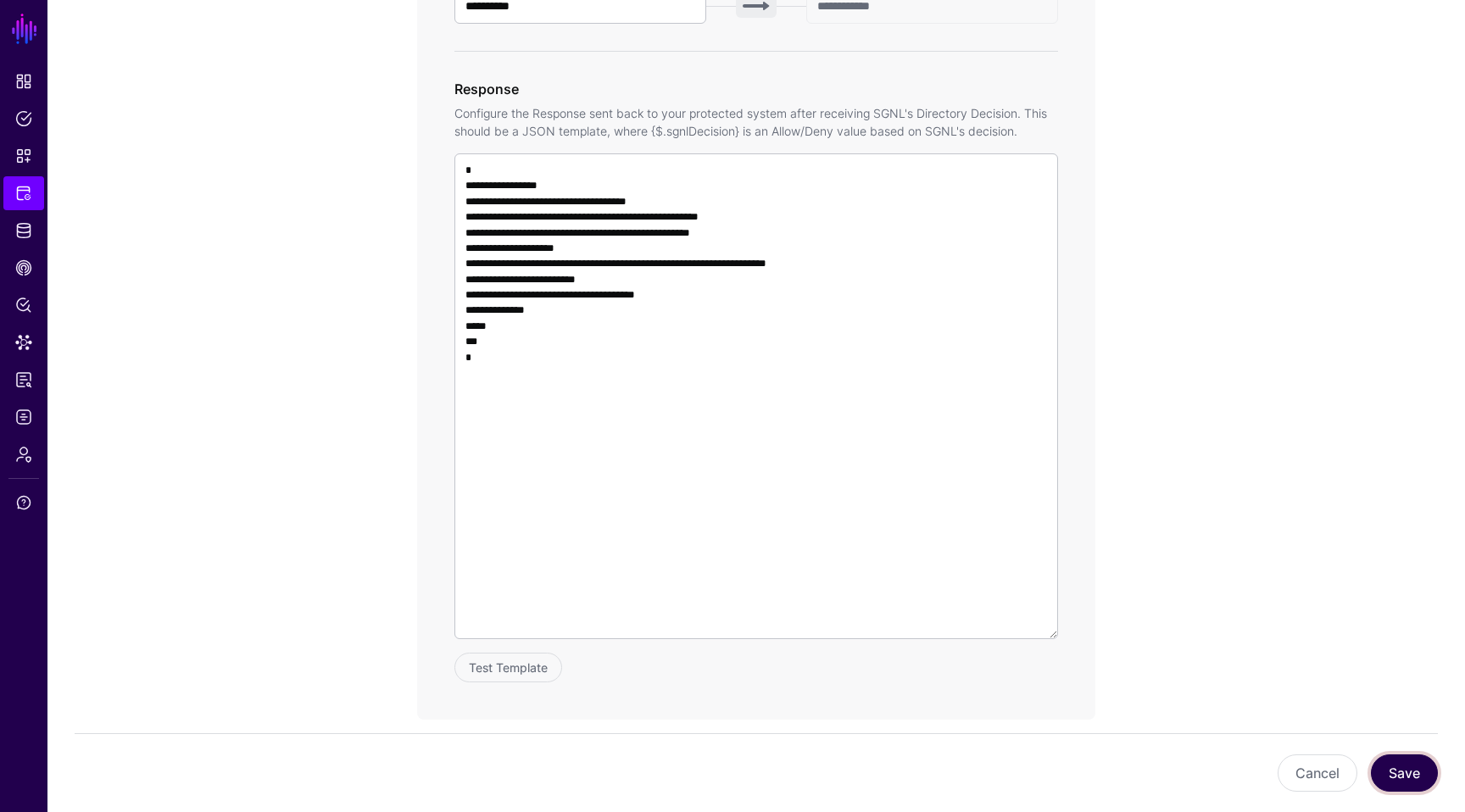 click on "Save" at bounding box center (1404, 773) 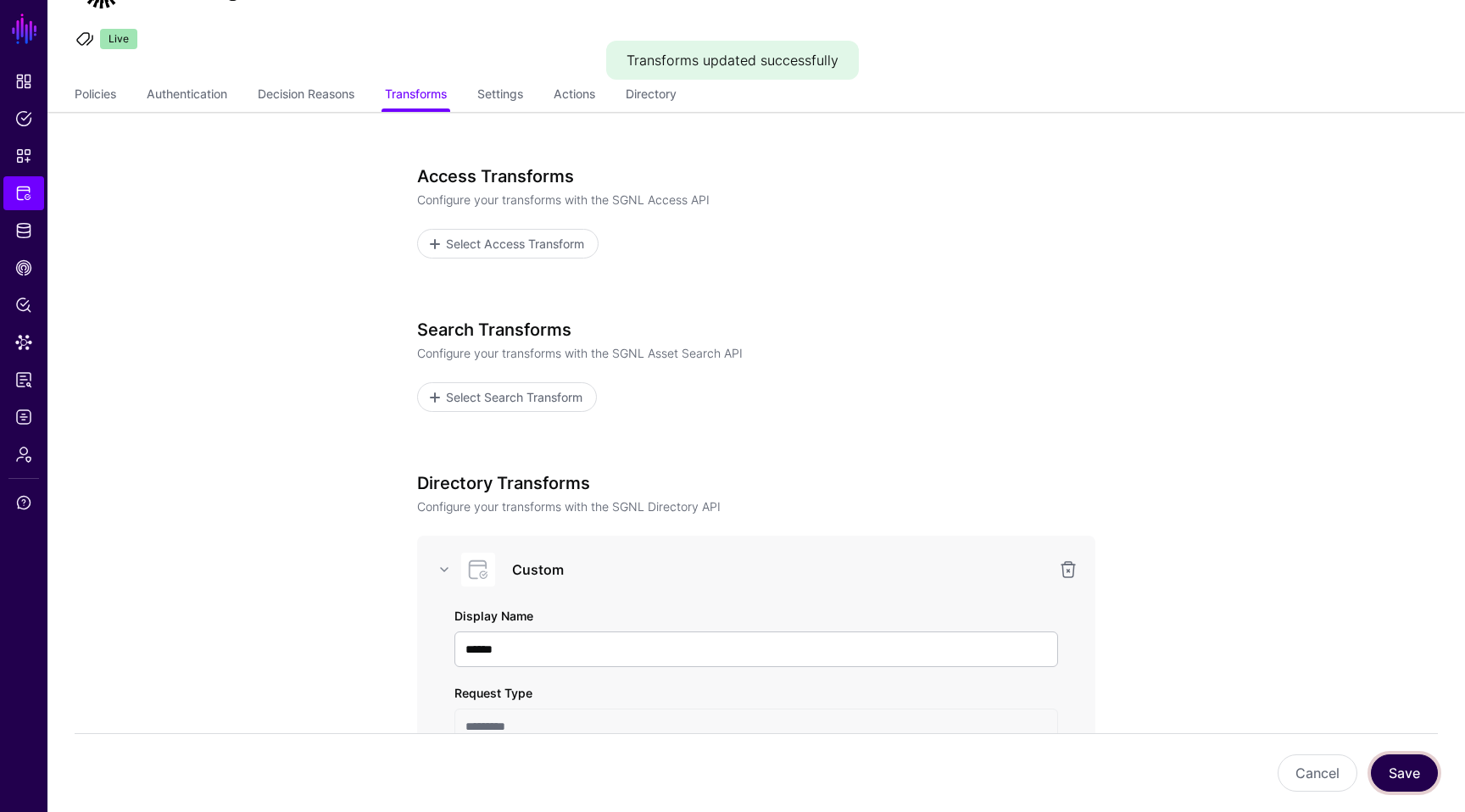 scroll, scrollTop: 92, scrollLeft: 0, axis: vertical 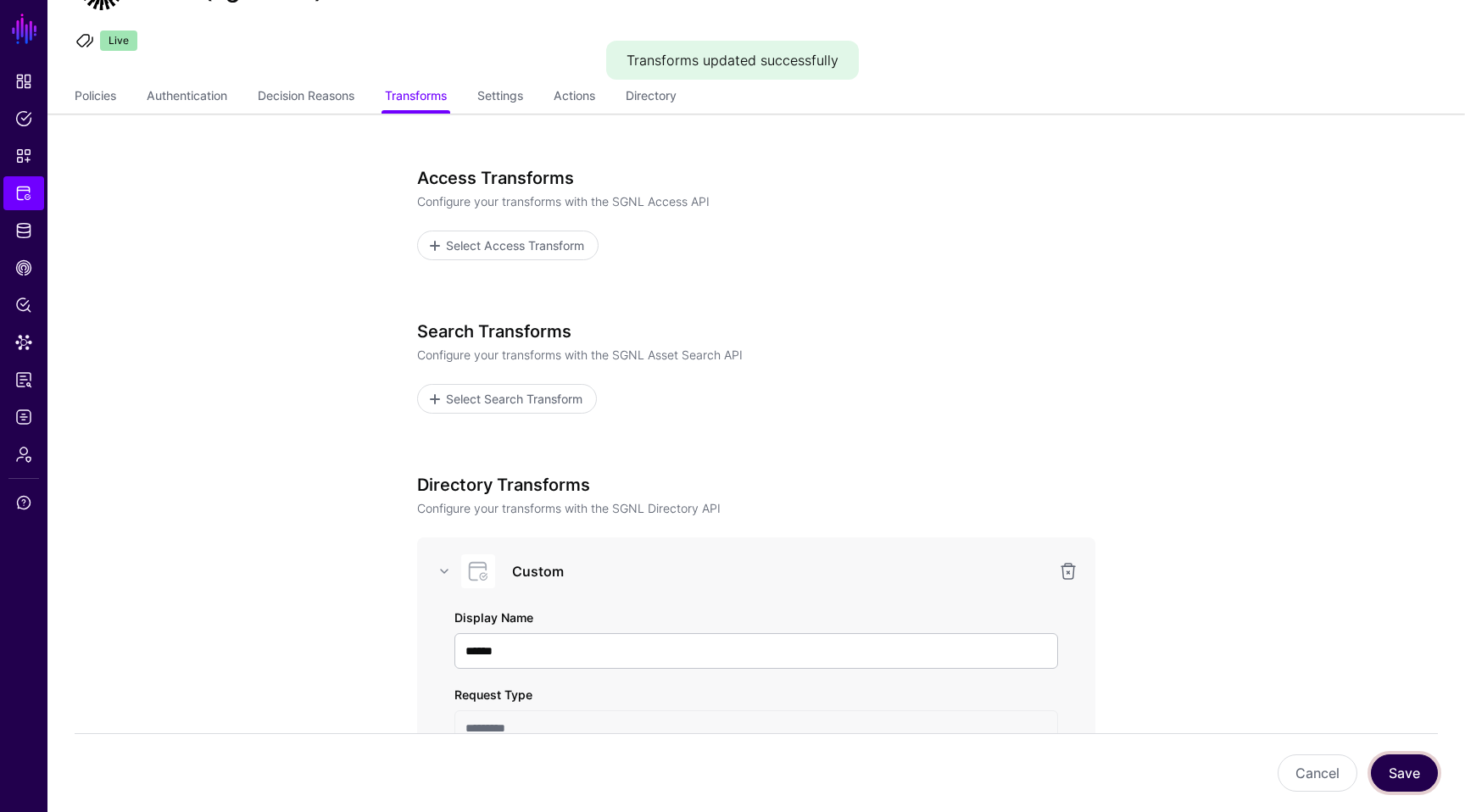 type 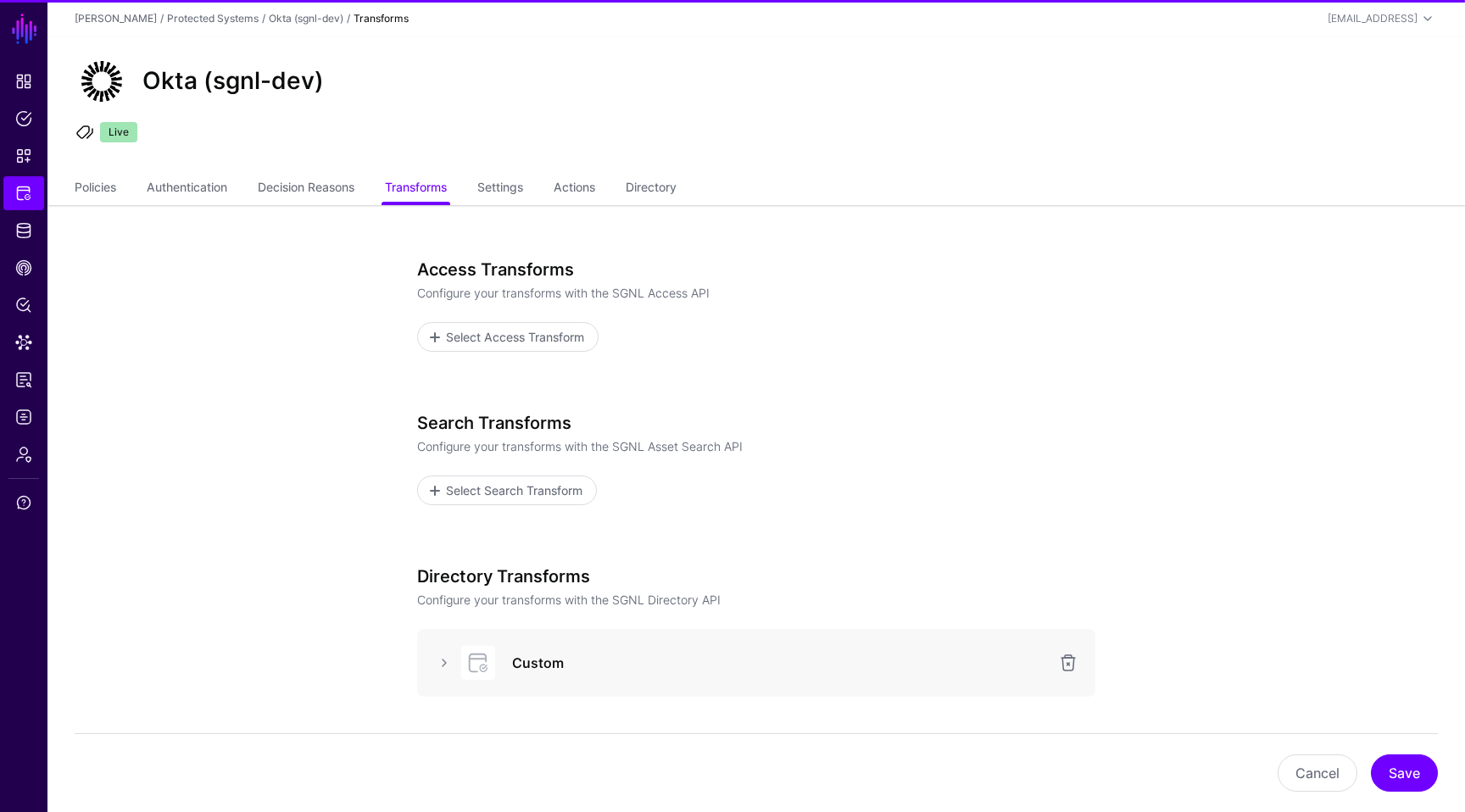 scroll, scrollTop: 122, scrollLeft: 0, axis: vertical 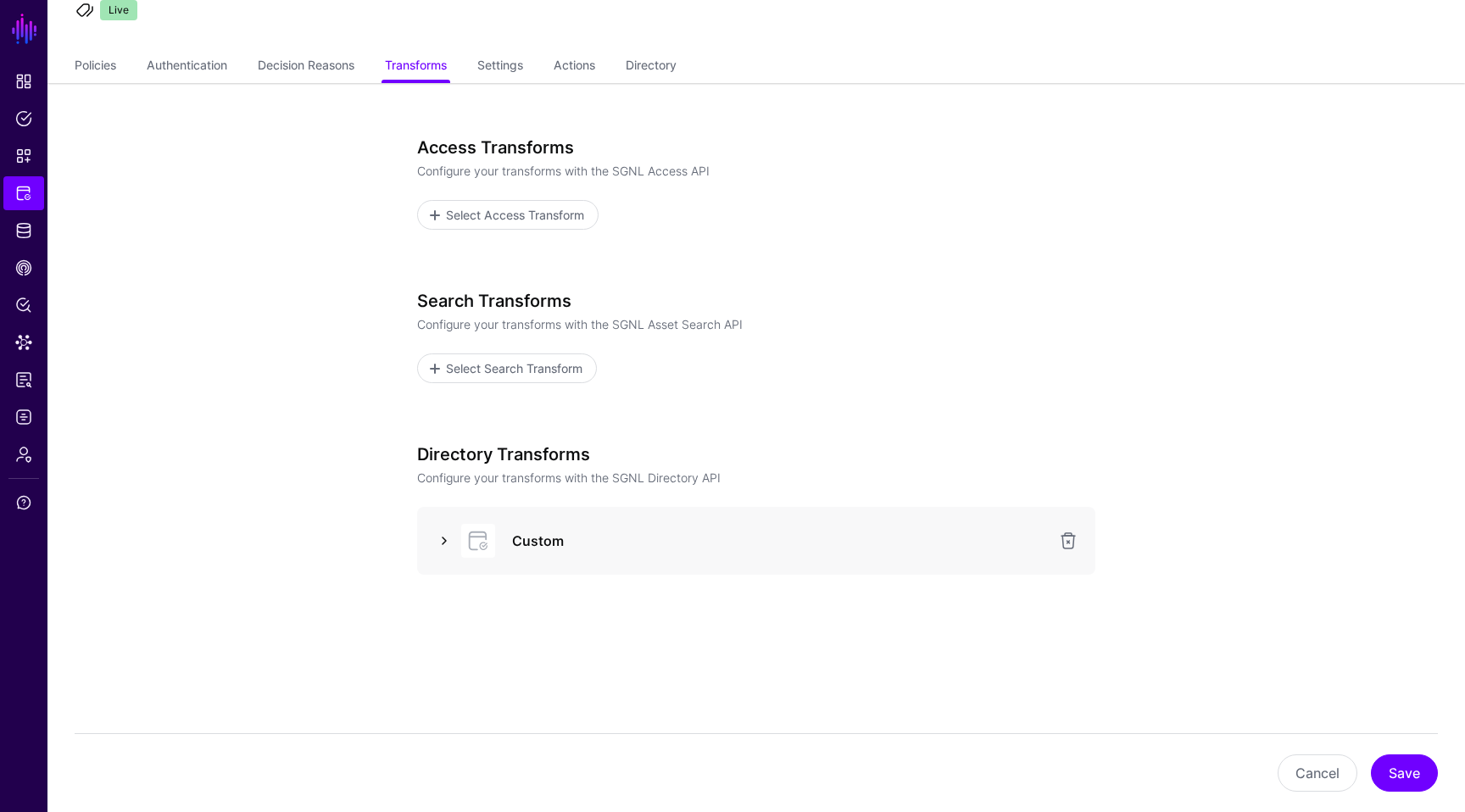 click at bounding box center (444, 541) 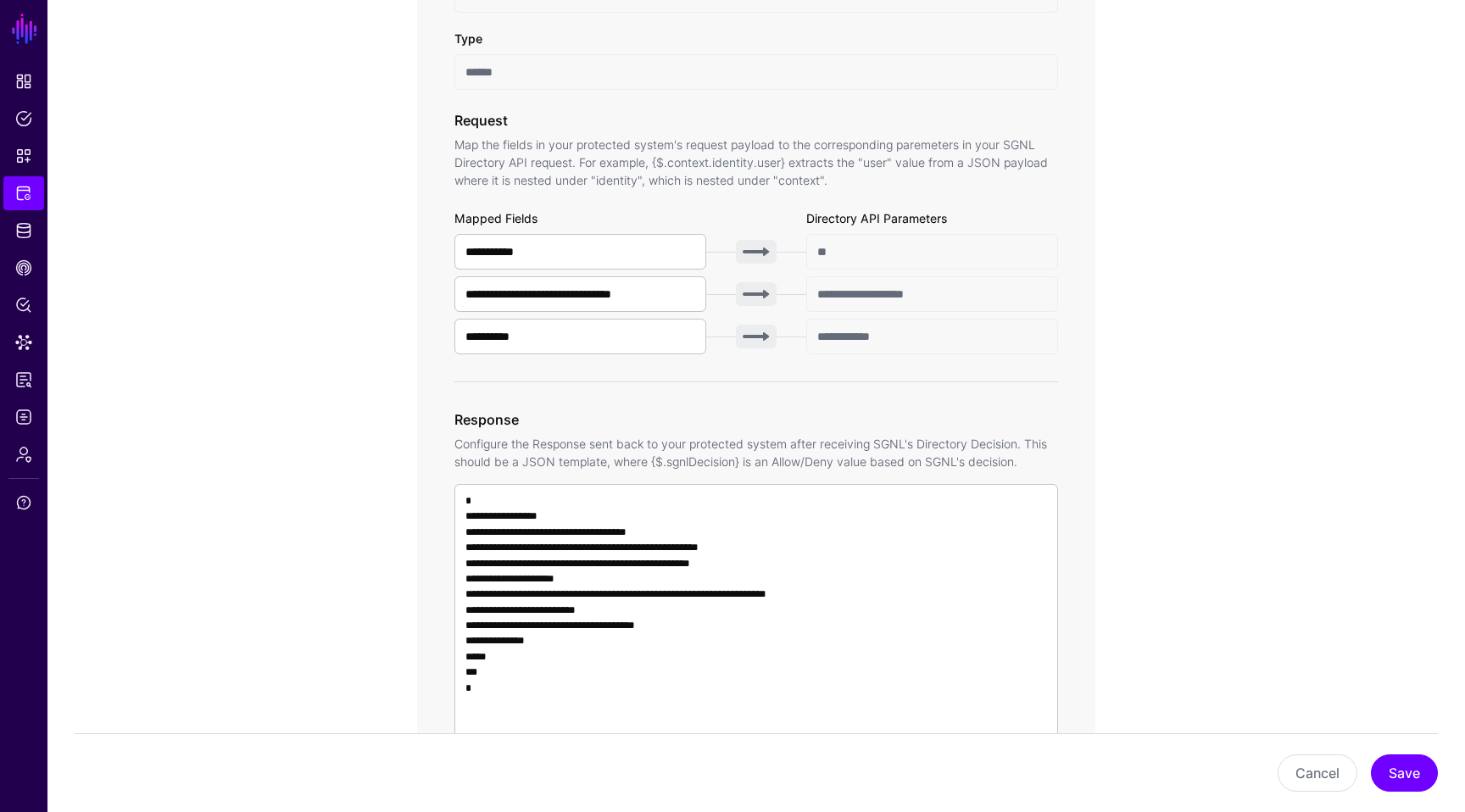 scroll, scrollTop: 826, scrollLeft: 0, axis: vertical 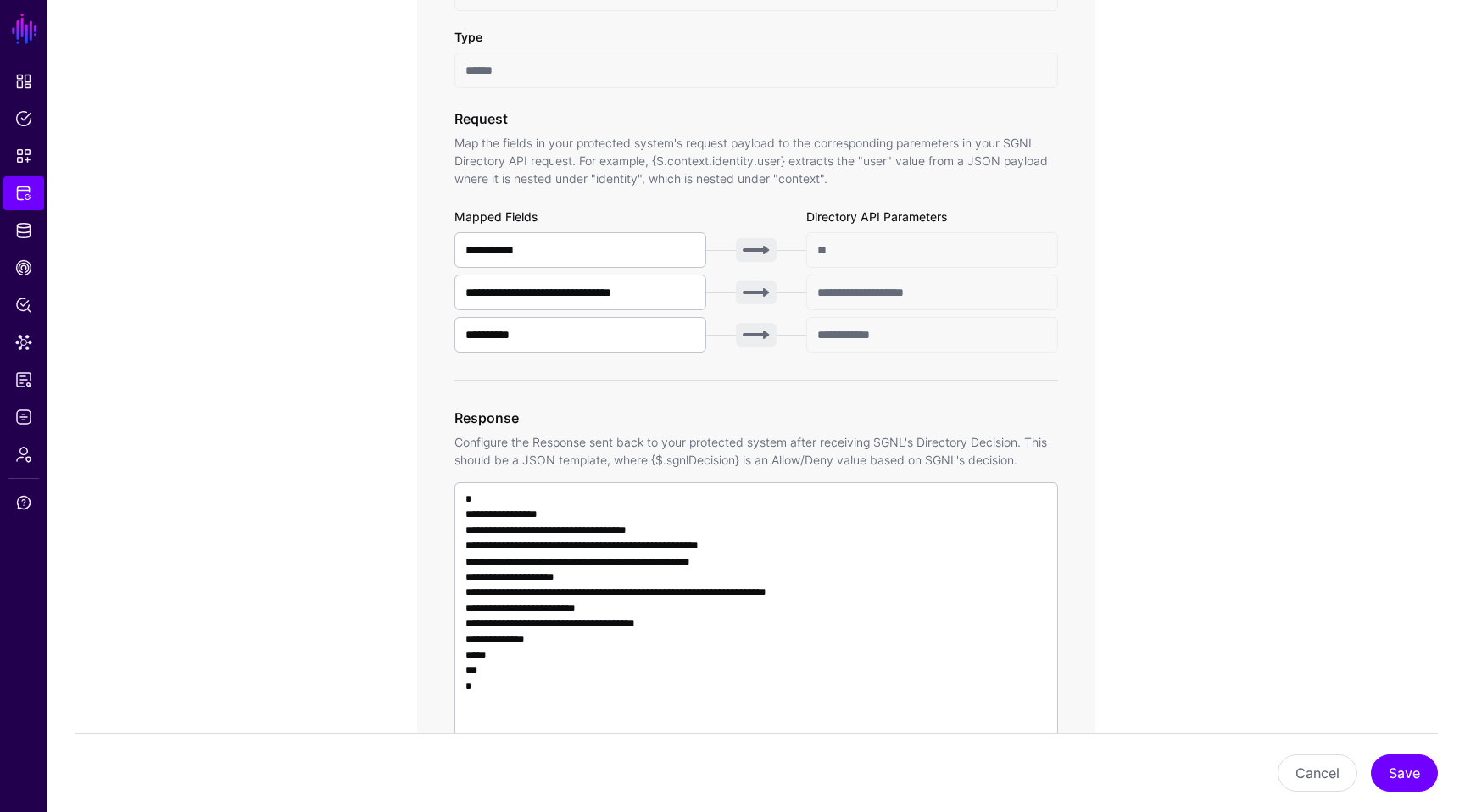 click on "**********" 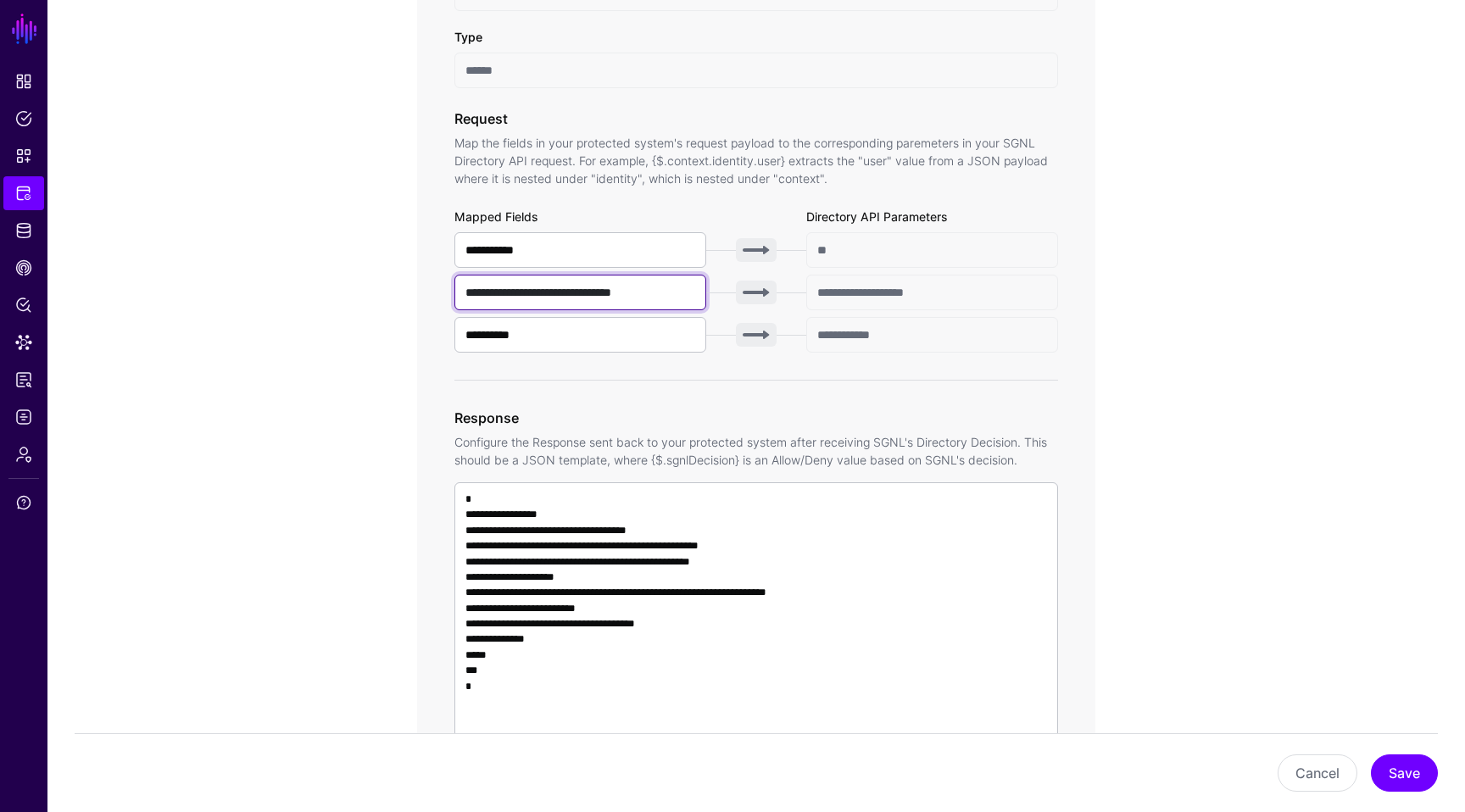 click on "**********" at bounding box center (580, 292) 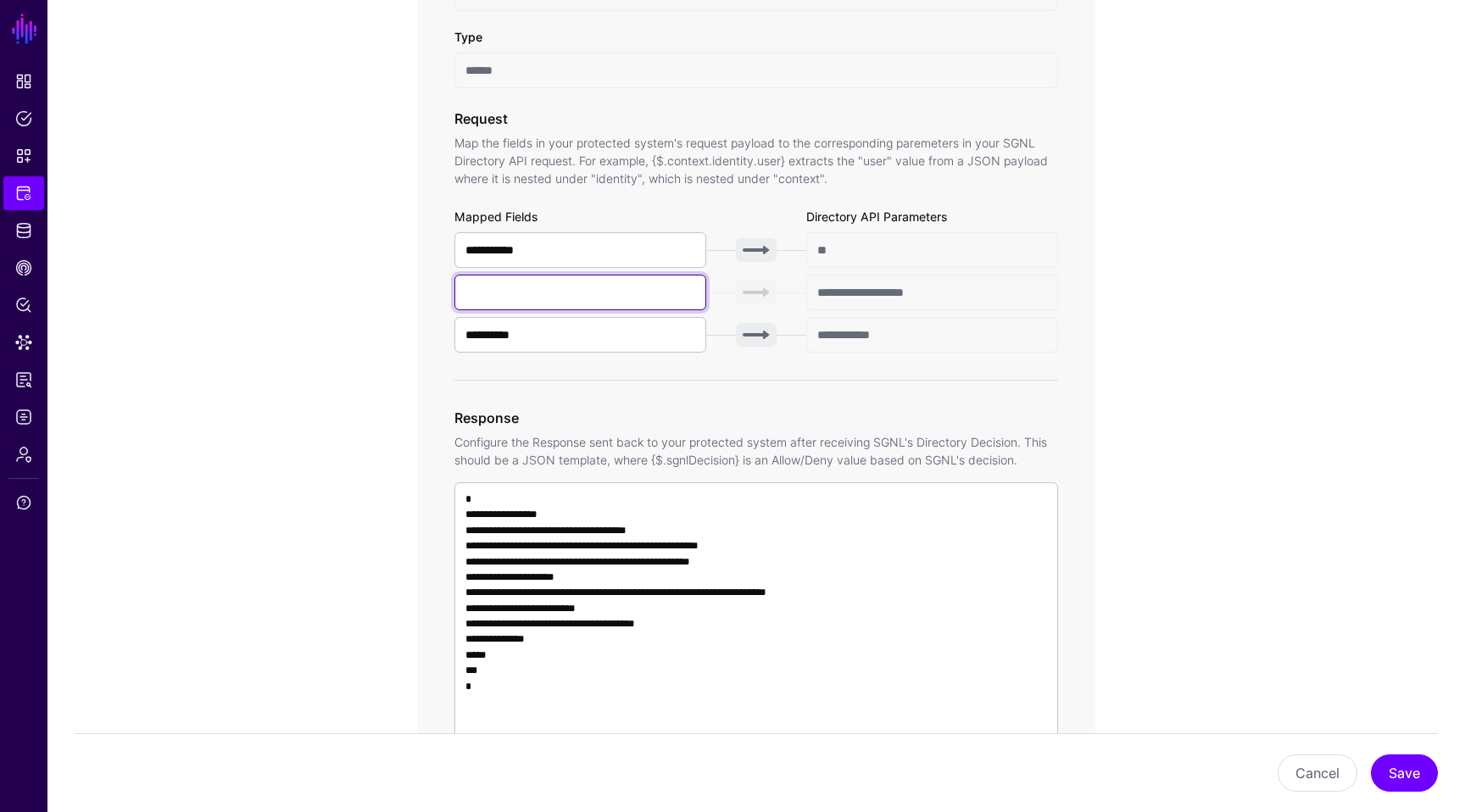 type 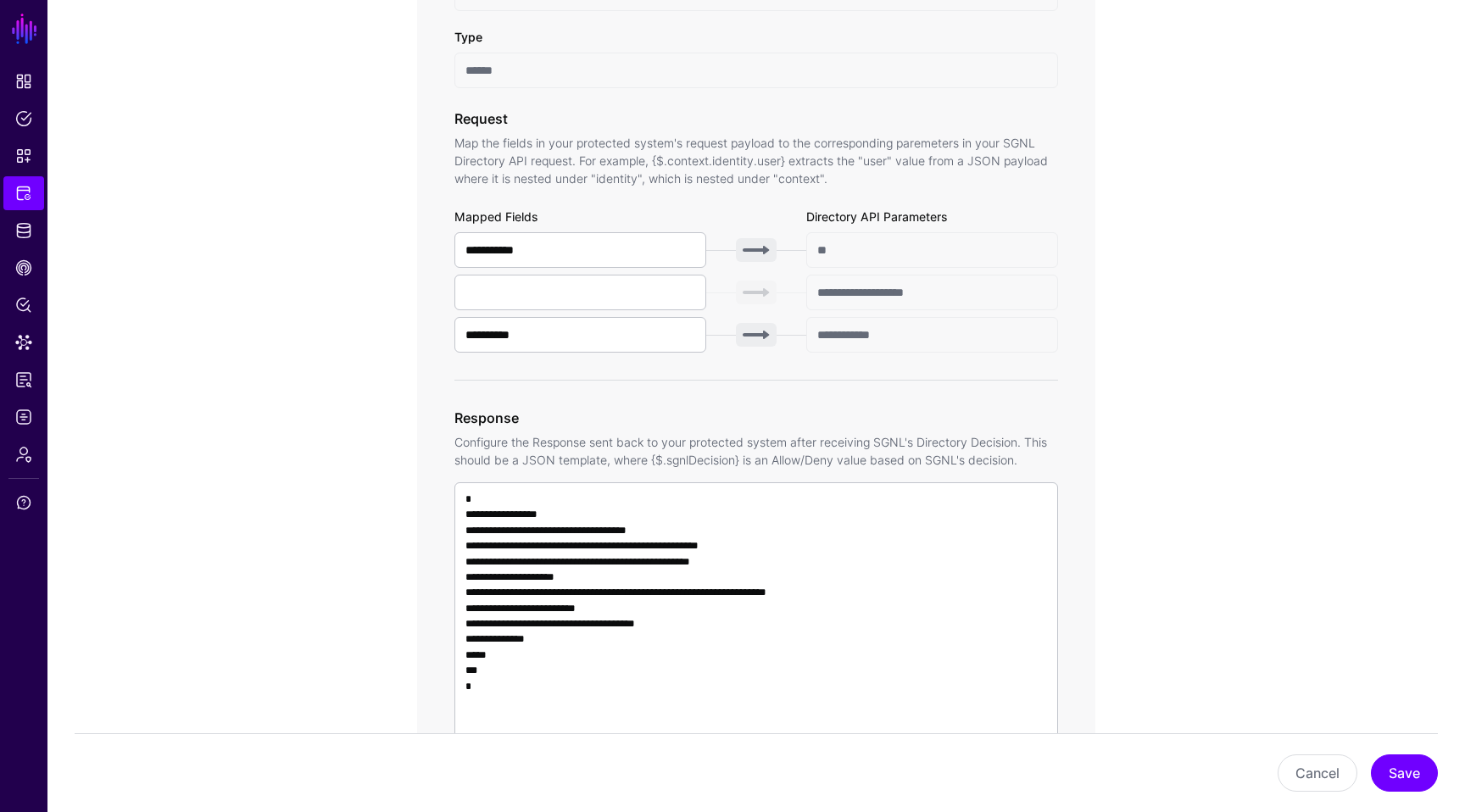 click on "**********" 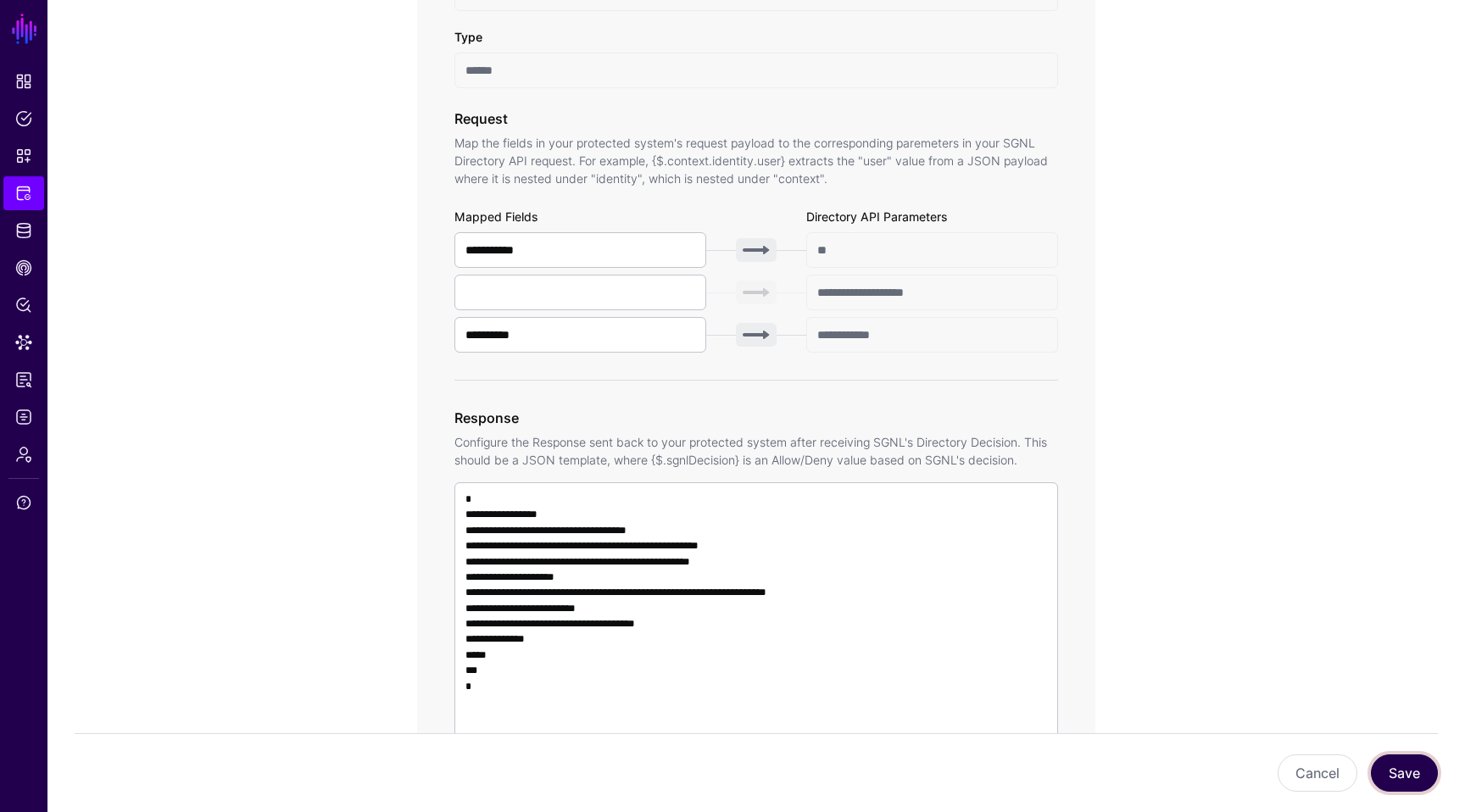 click on "Save" at bounding box center [1404, 773] 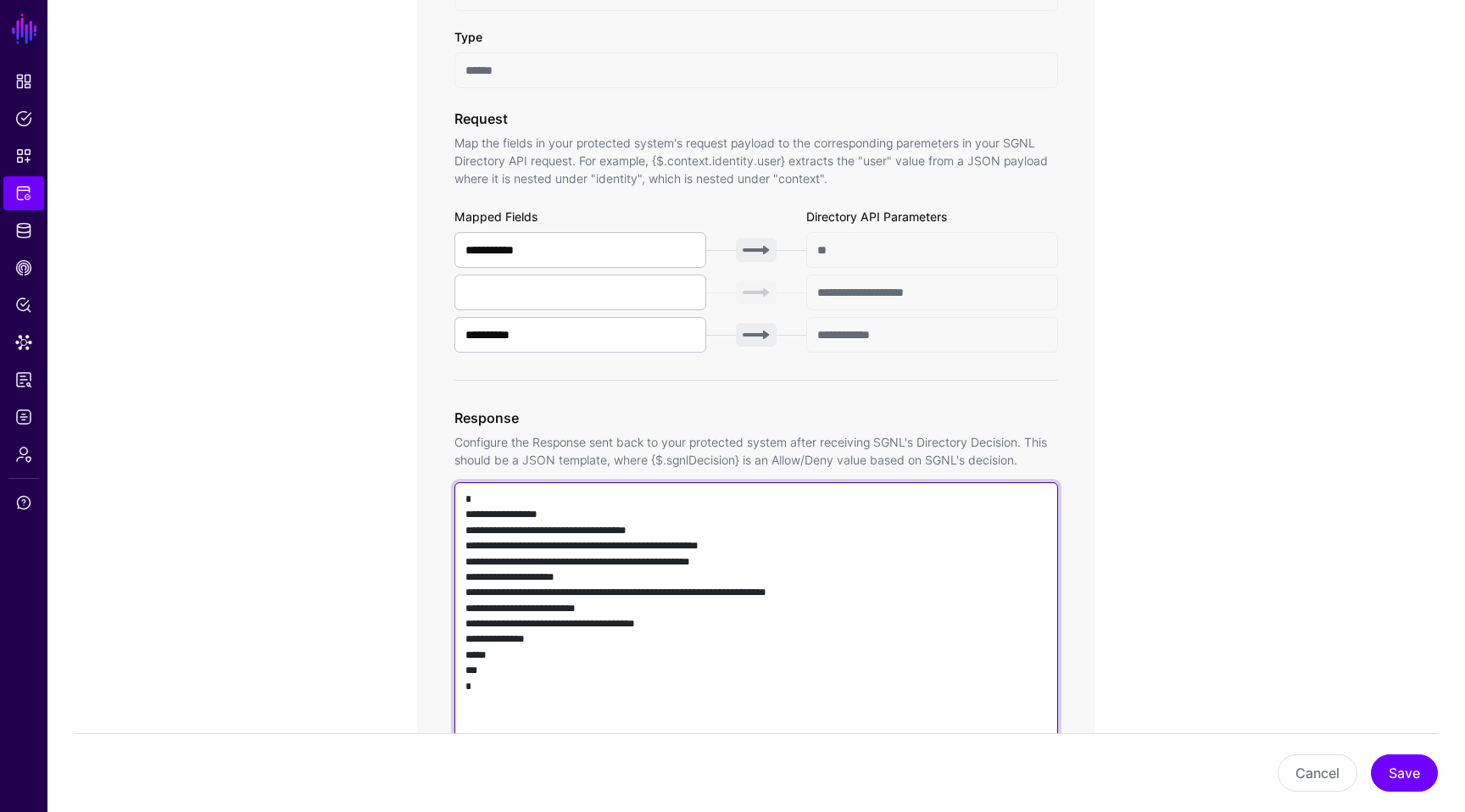 click on "**********" at bounding box center (756, 725) 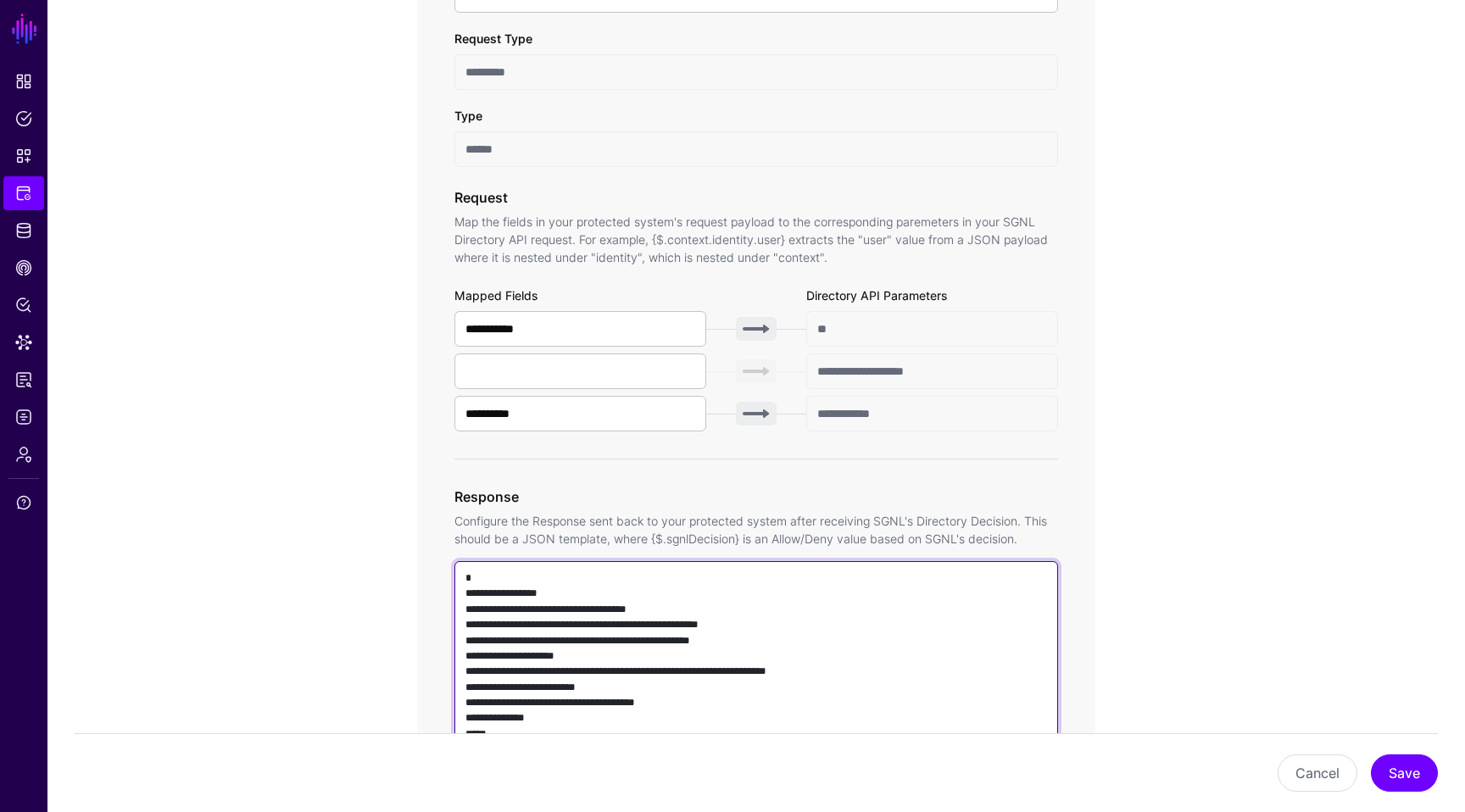 scroll, scrollTop: 1127, scrollLeft: 0, axis: vertical 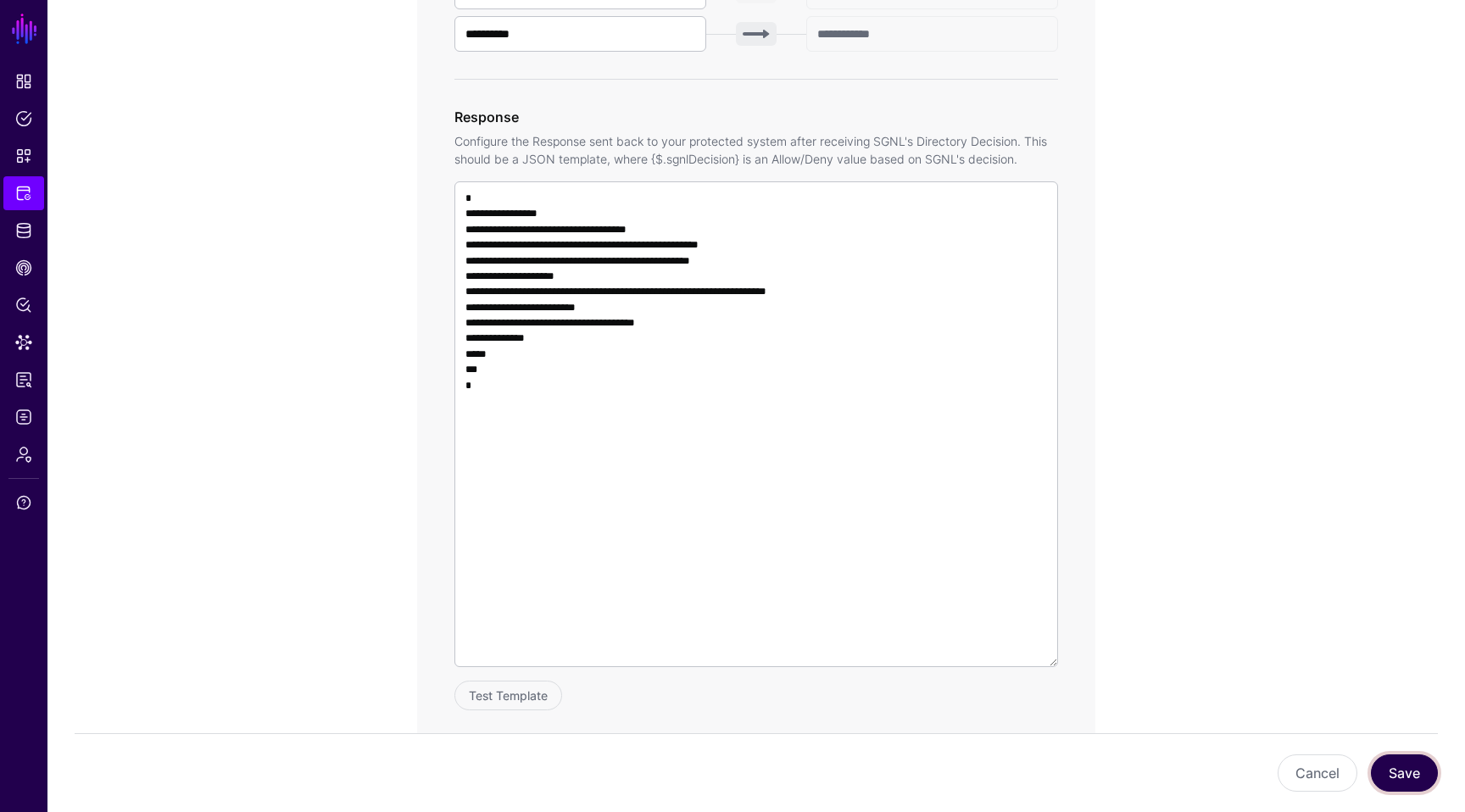 click on "Save" at bounding box center (1404, 773) 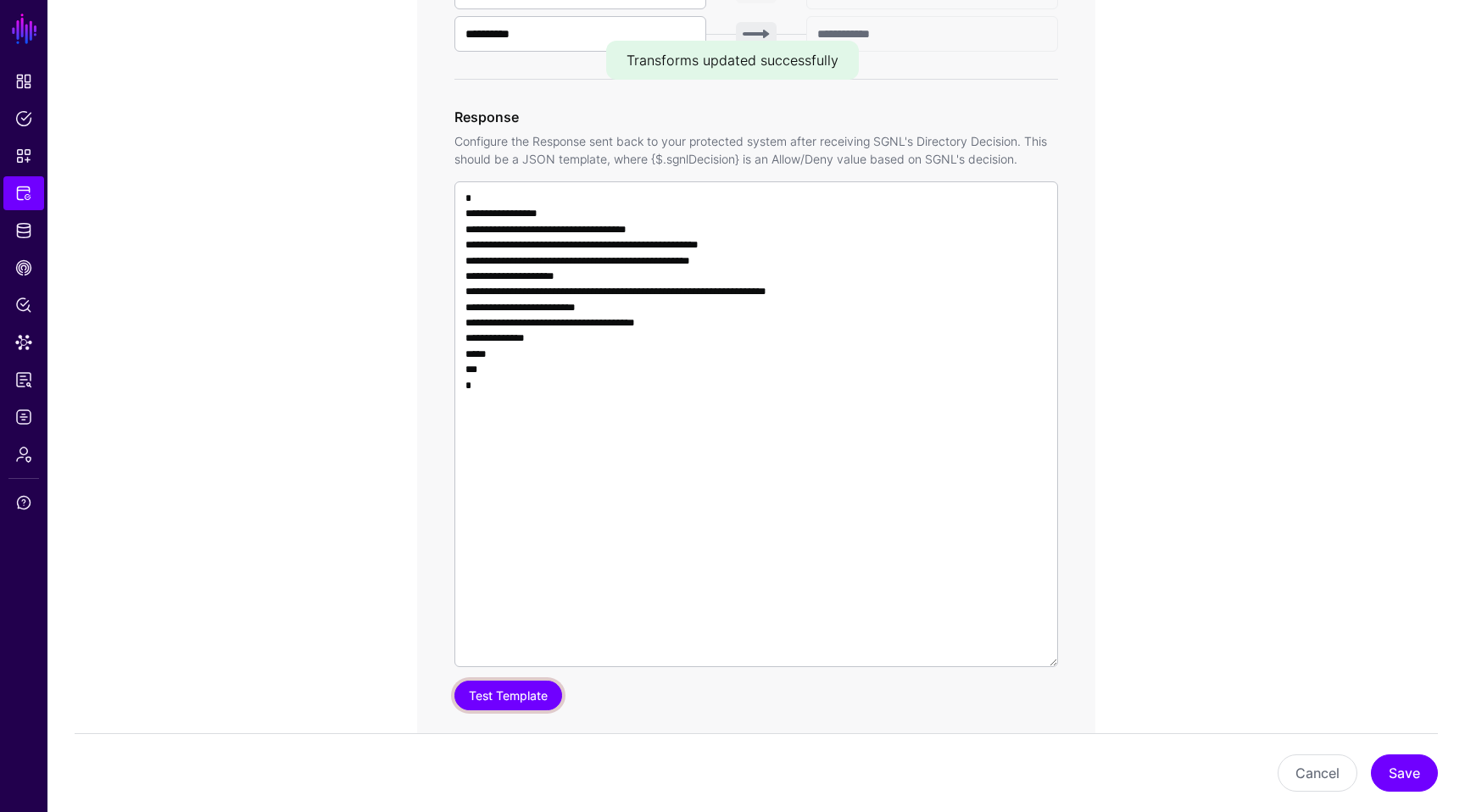 click on "Test Template" at bounding box center [508, 695] 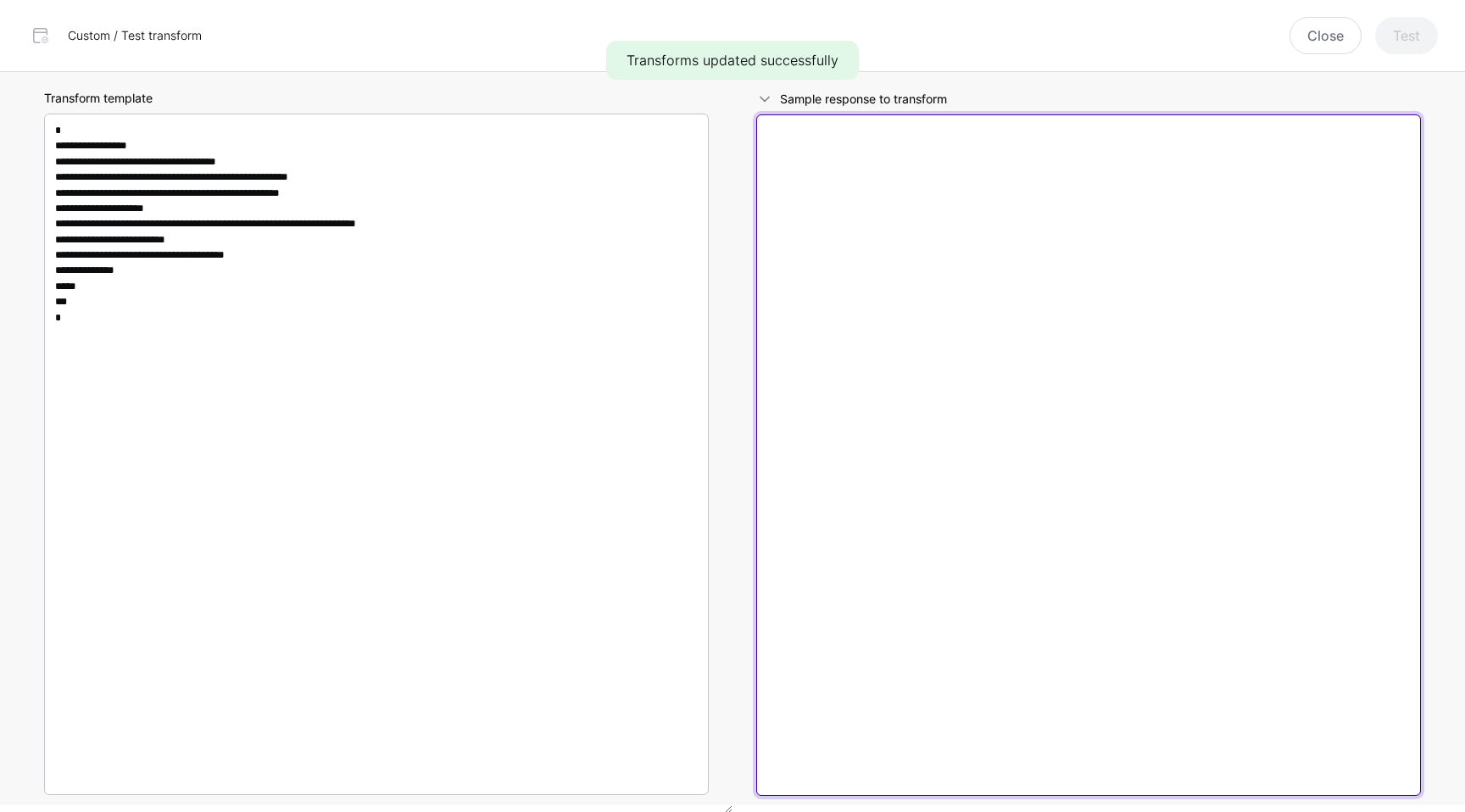 click at bounding box center [1089, 455] 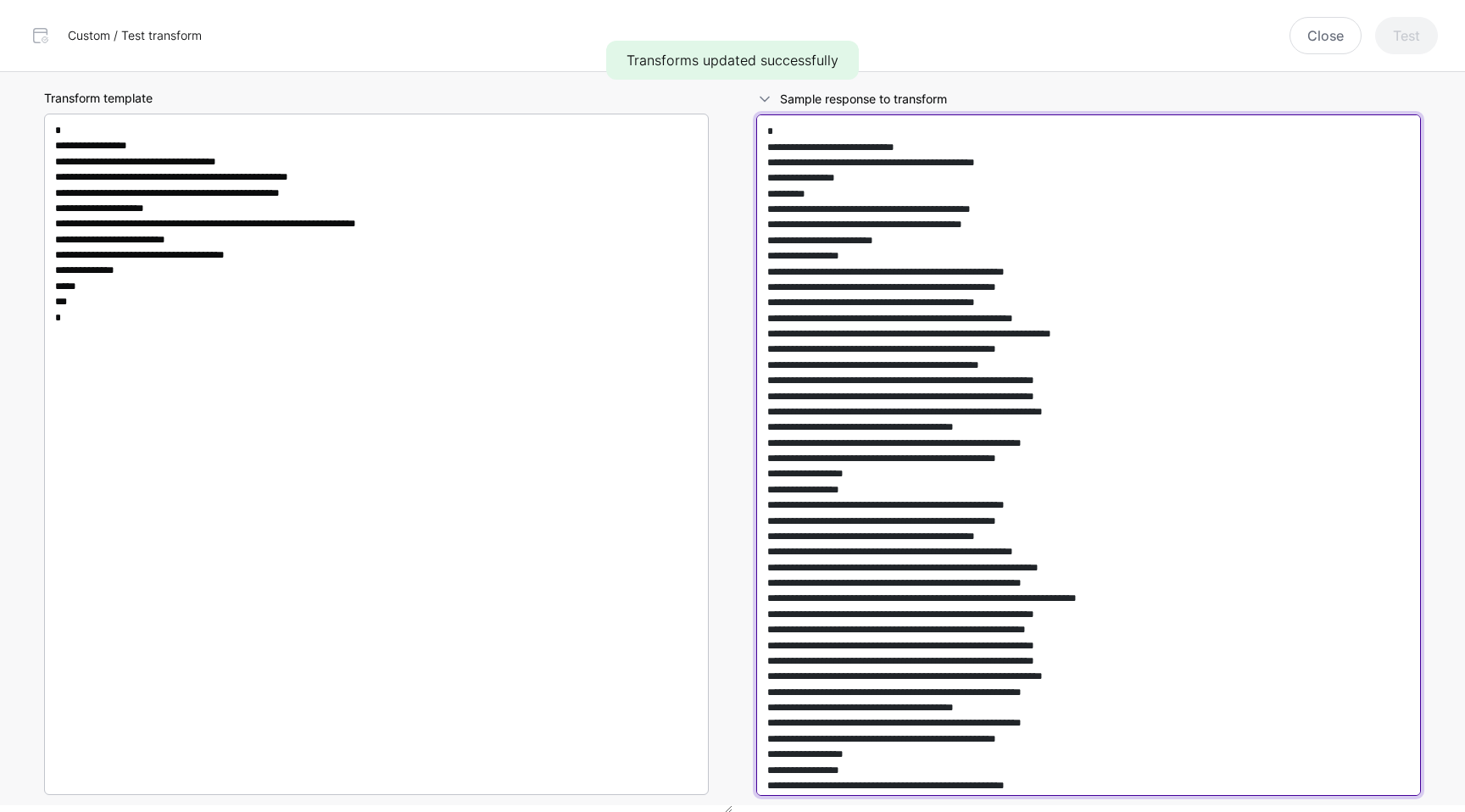 scroll, scrollTop: 651, scrollLeft: 0, axis: vertical 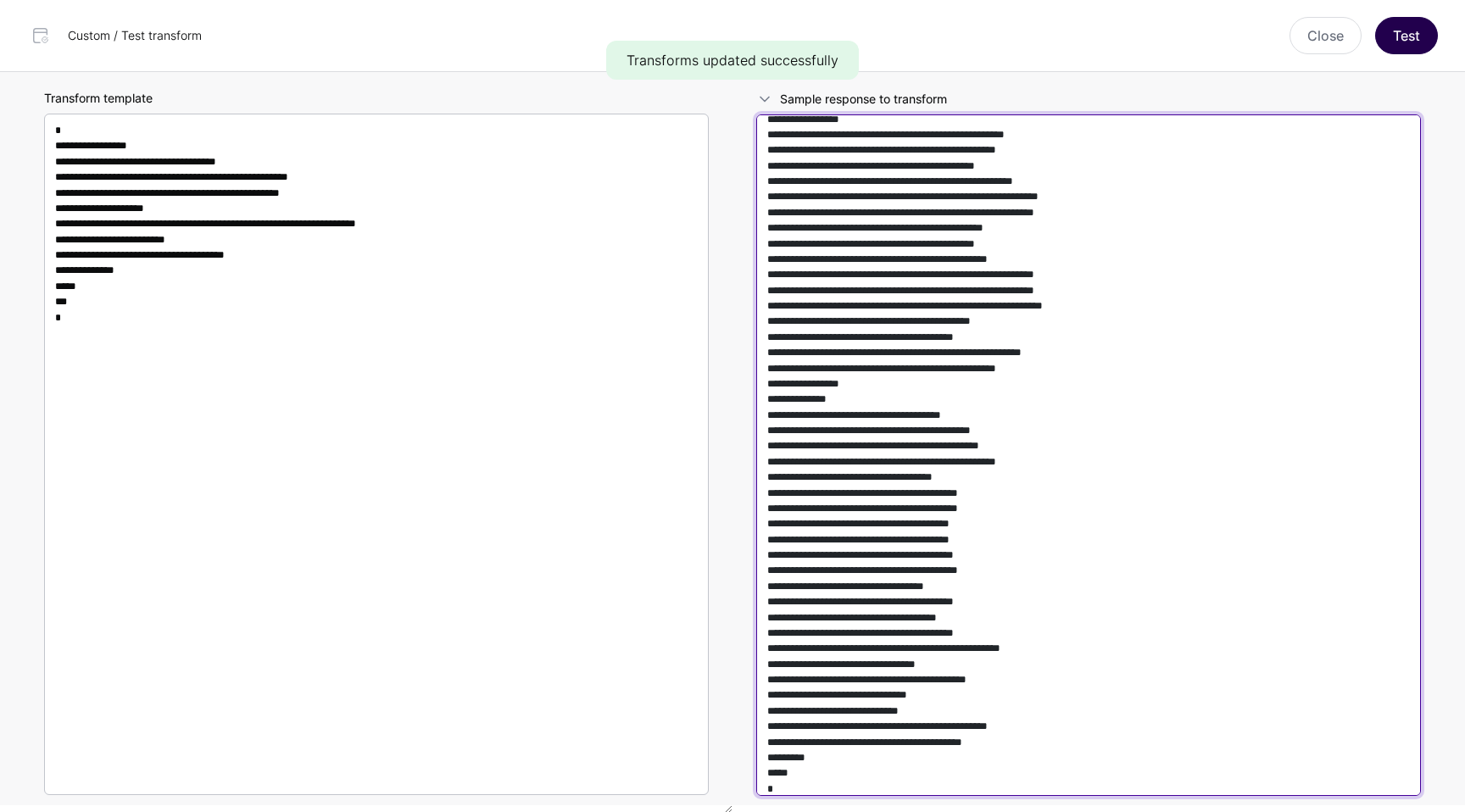 type on "**********" 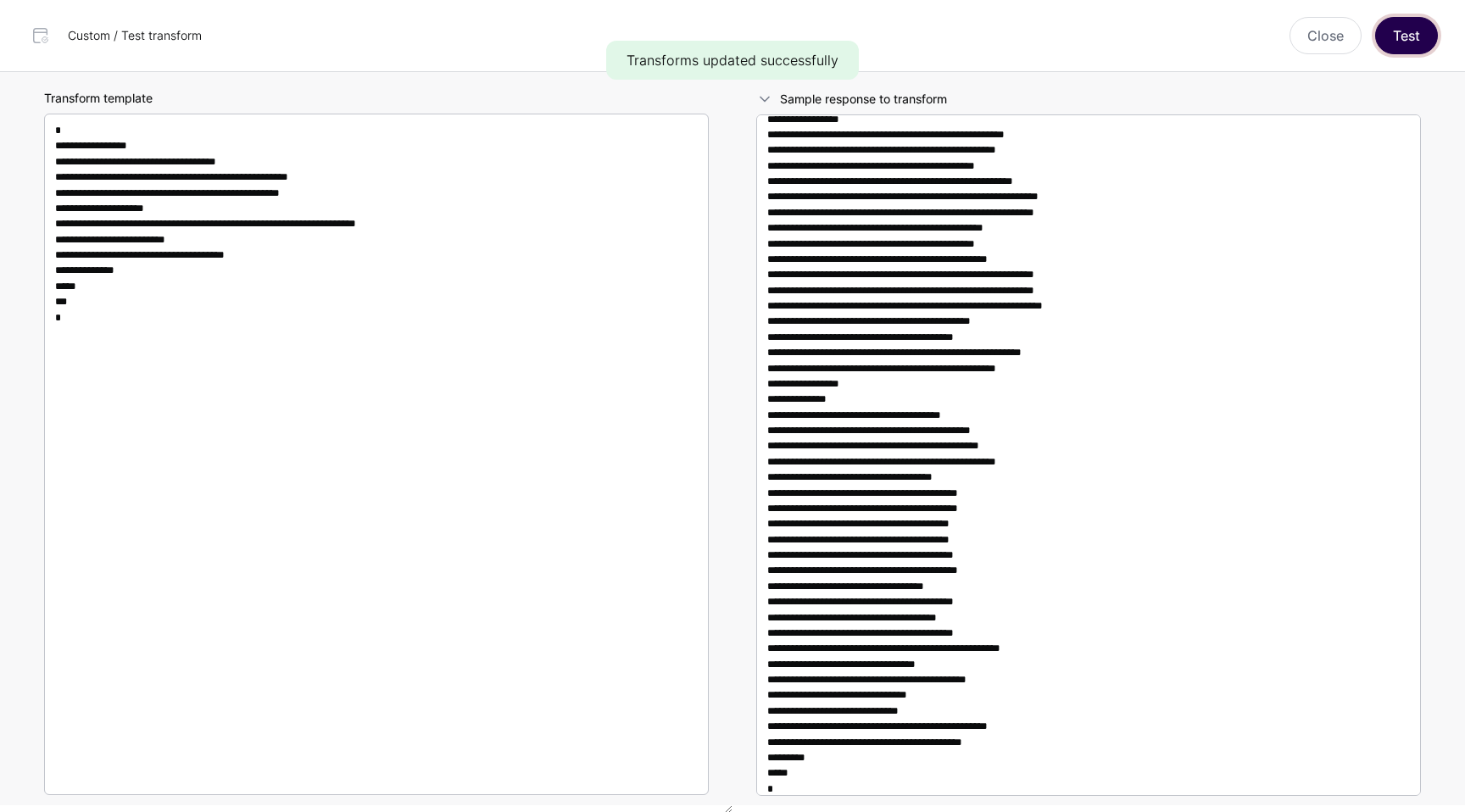 click on "Test" 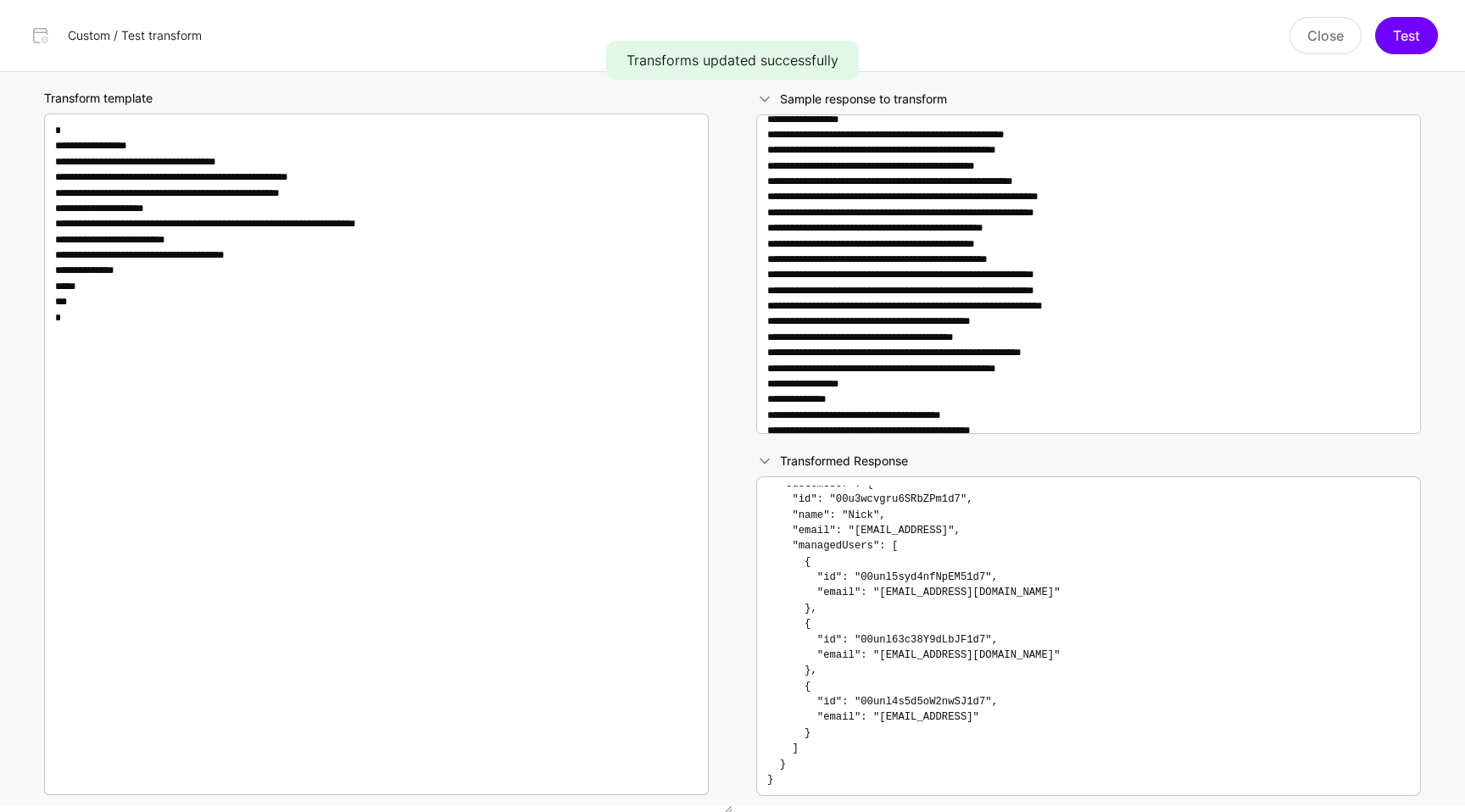 scroll, scrollTop: 0, scrollLeft: 0, axis: both 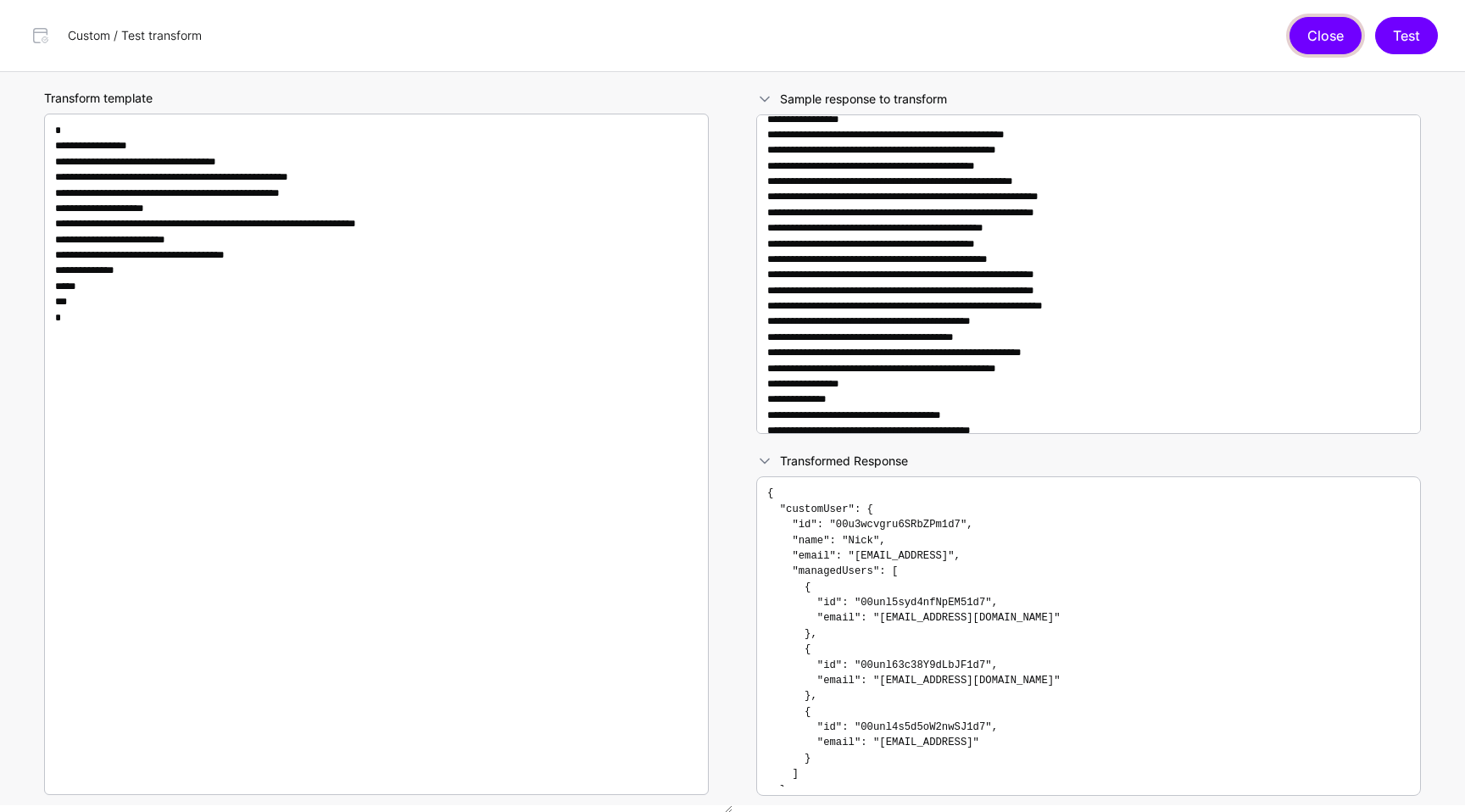 click on "Close" 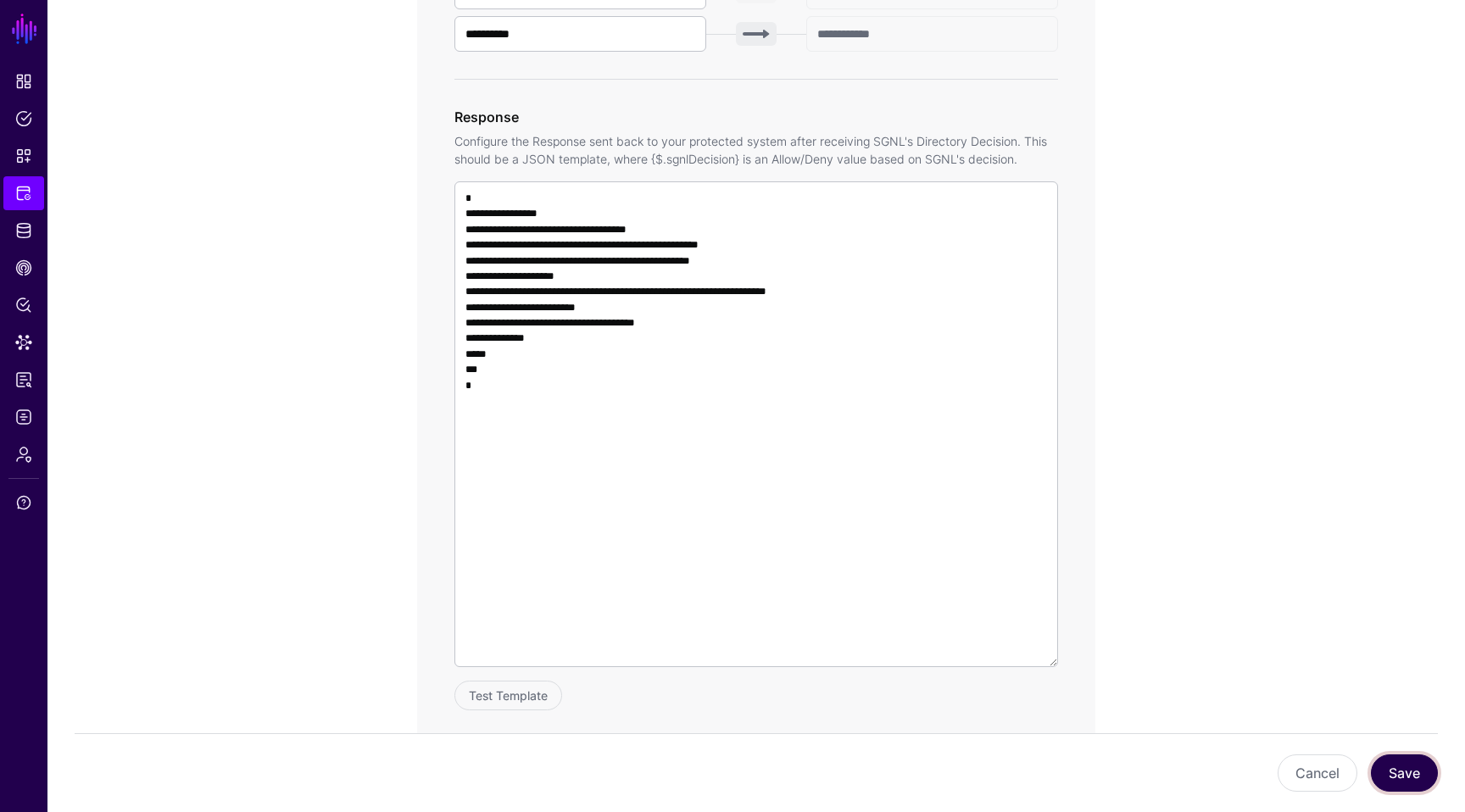 click on "Save" at bounding box center [1404, 773] 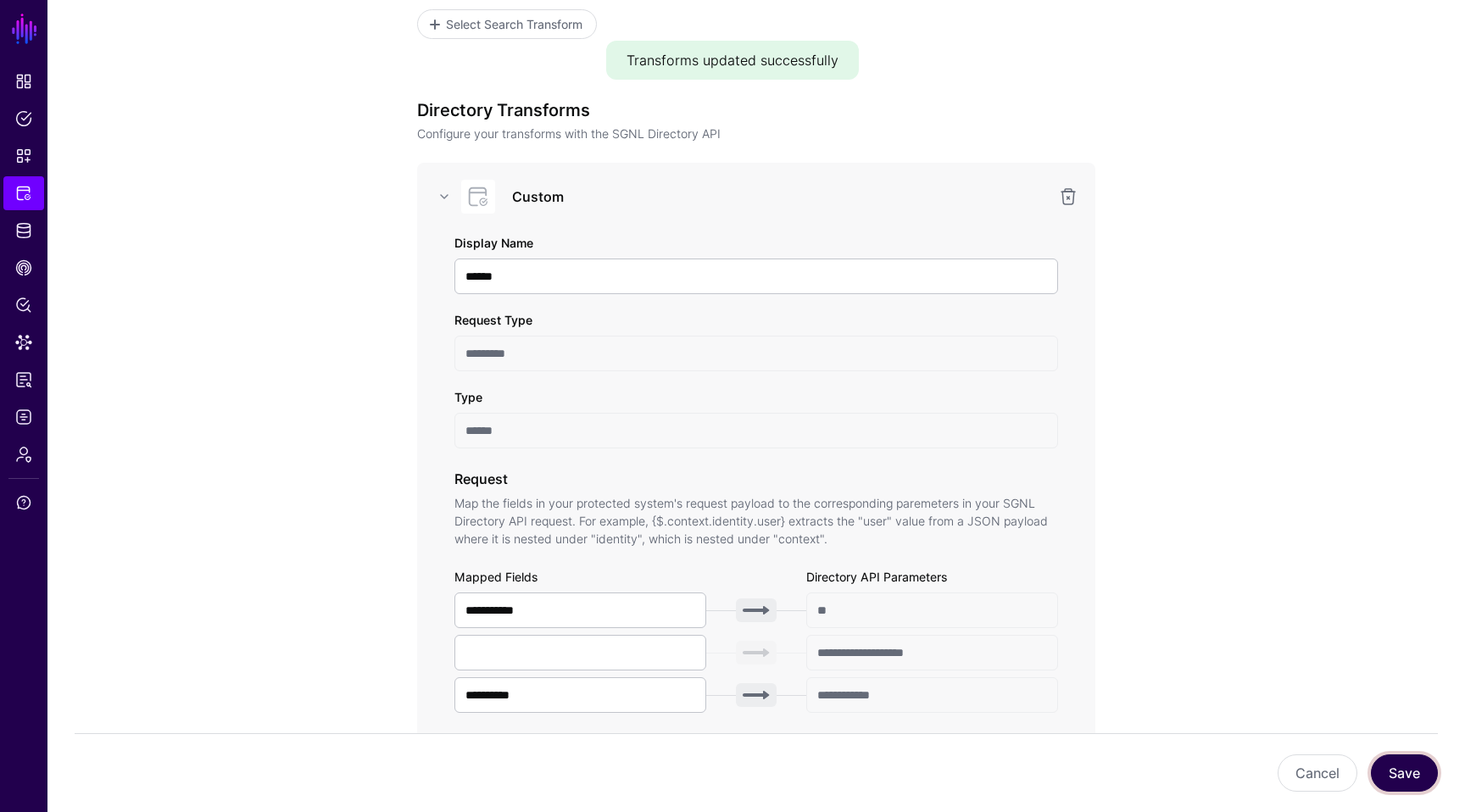 type 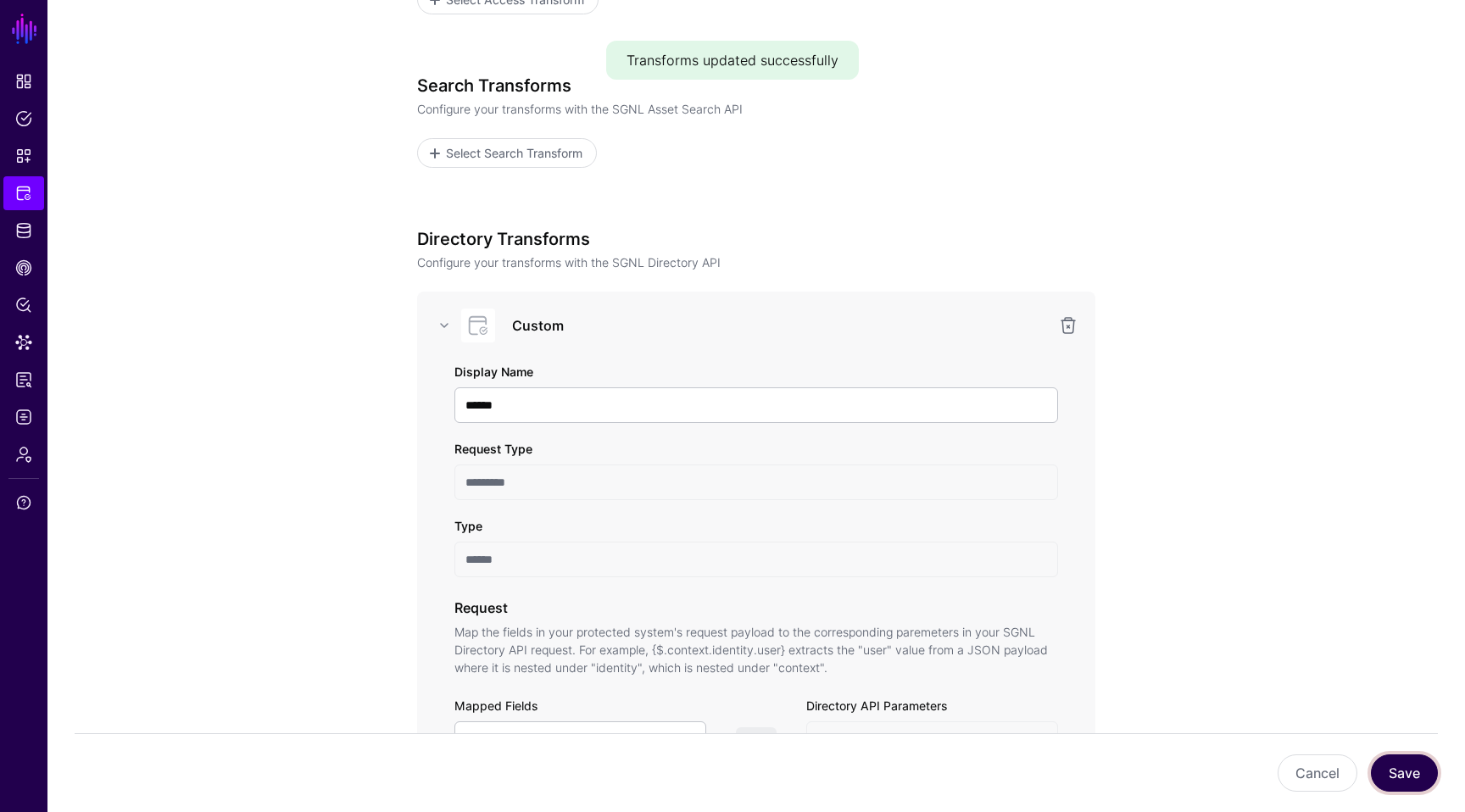 scroll, scrollTop: 304, scrollLeft: 0, axis: vertical 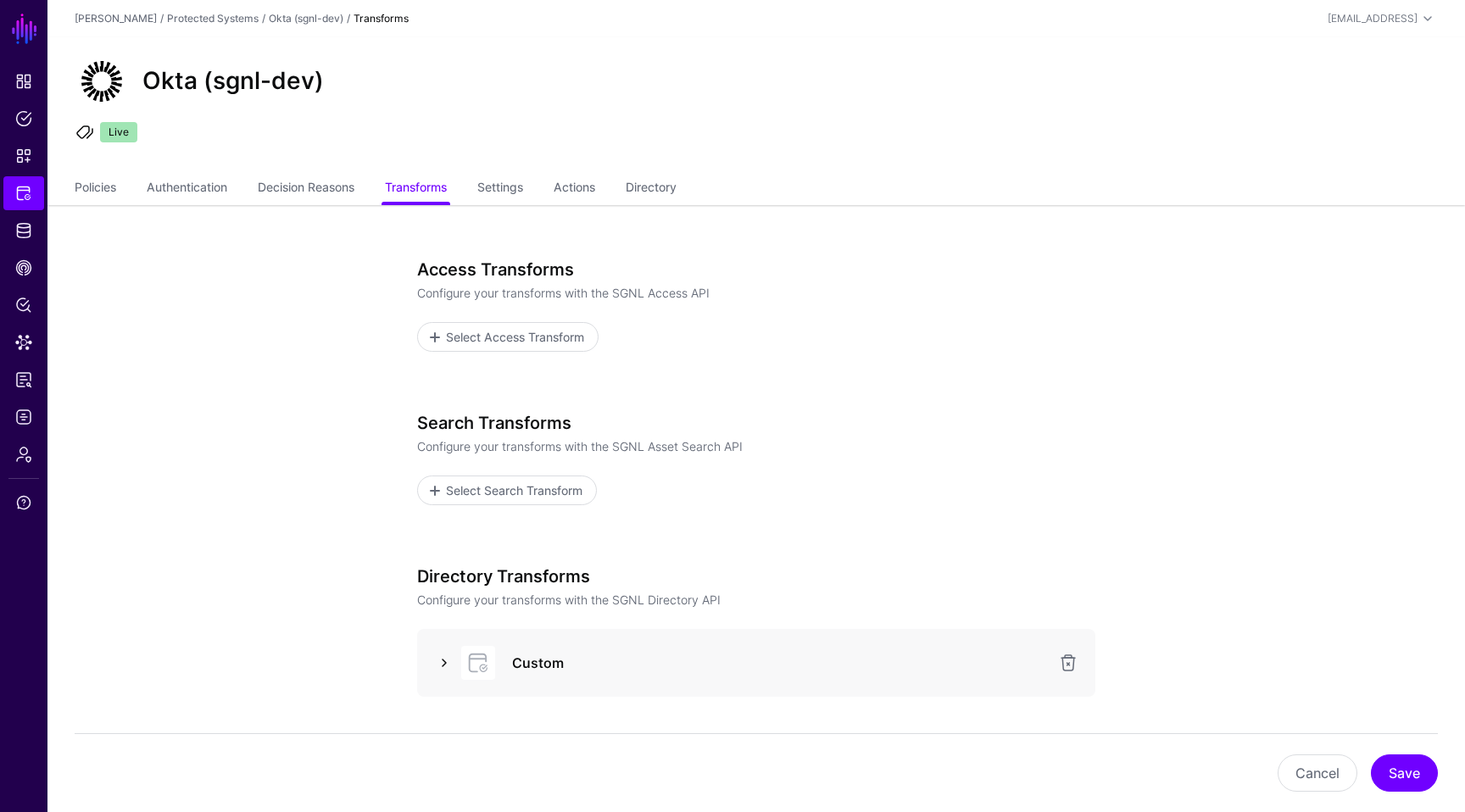 click at bounding box center (444, 663) 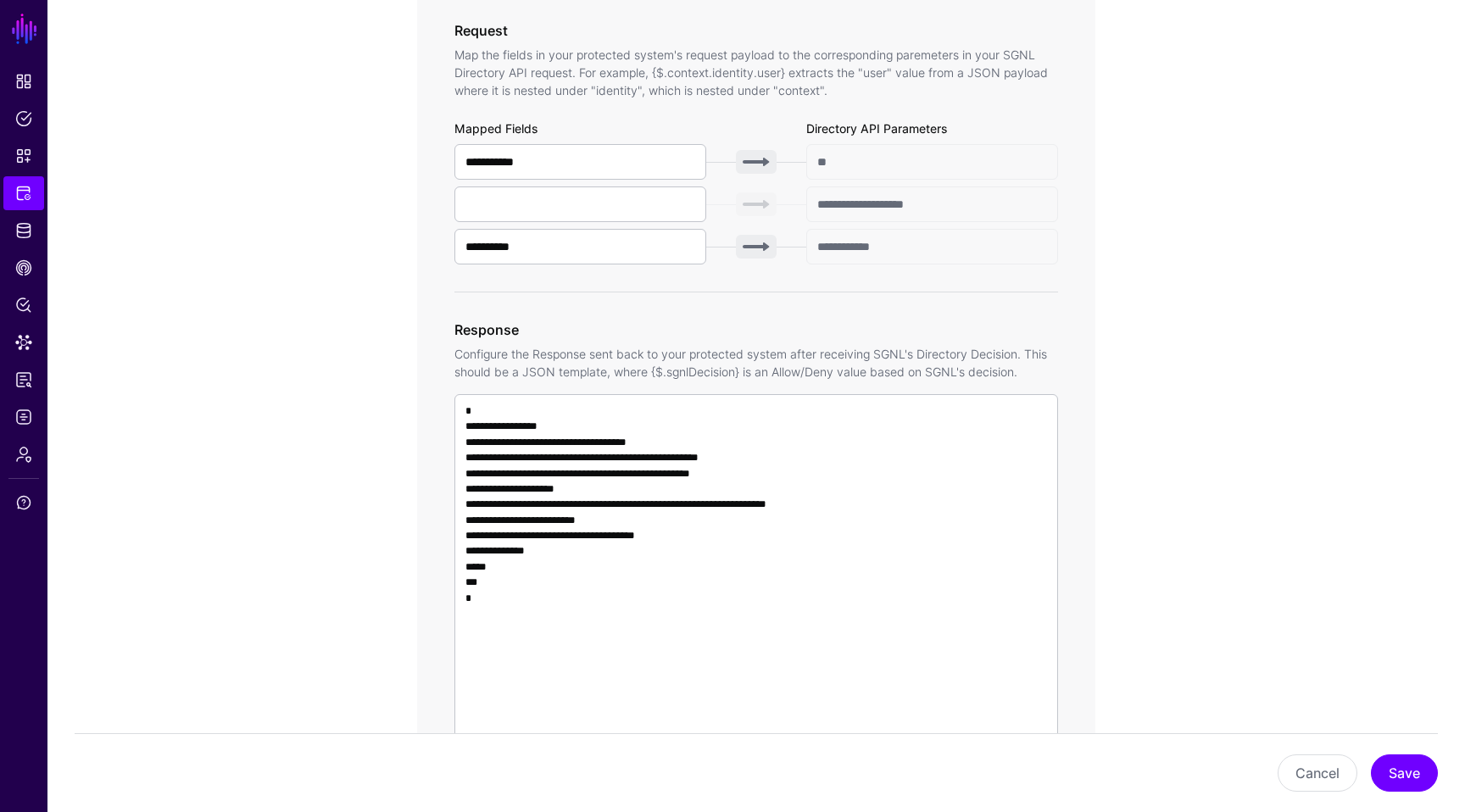 scroll, scrollTop: 889, scrollLeft: 0, axis: vertical 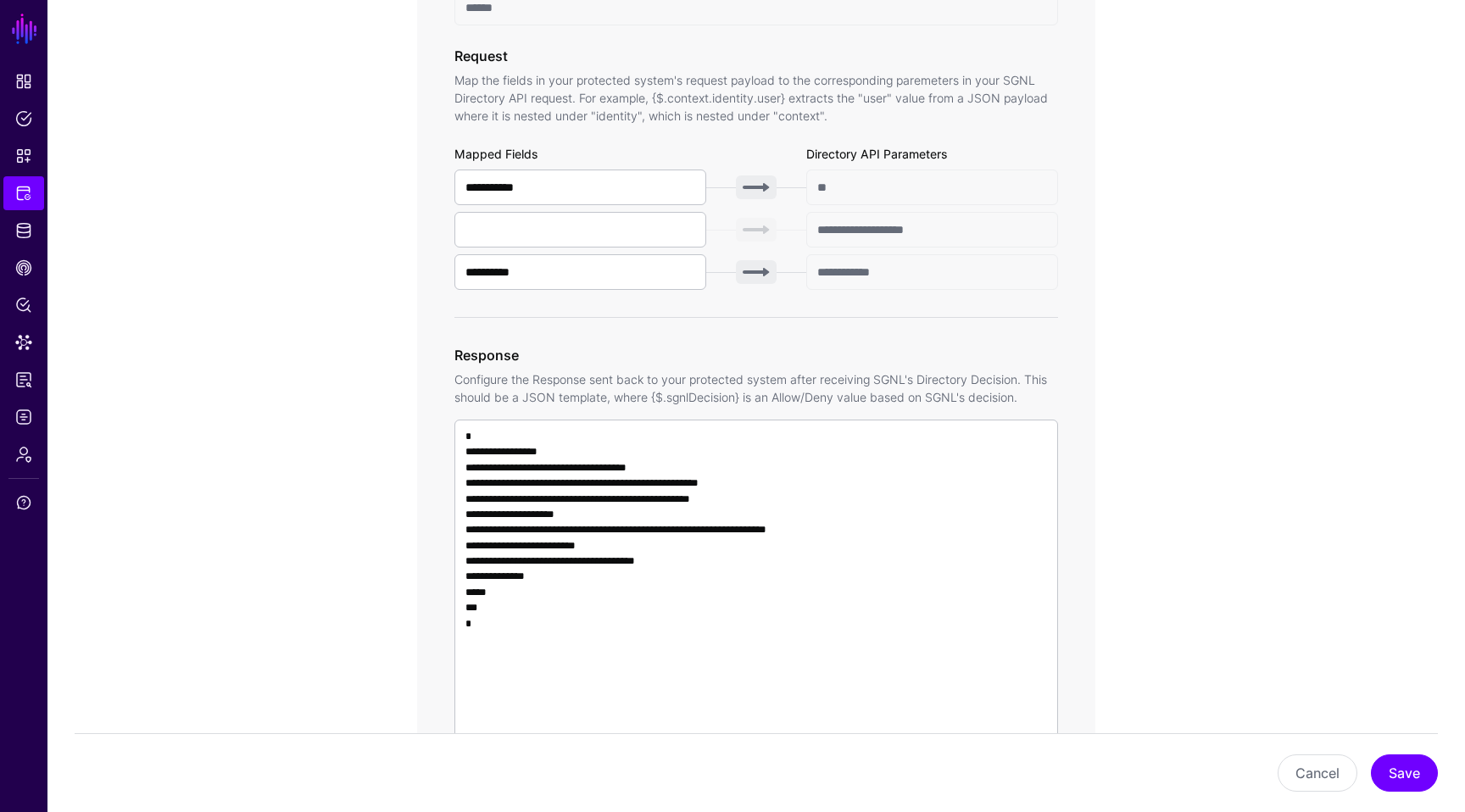 click on "**" at bounding box center [932, 187] 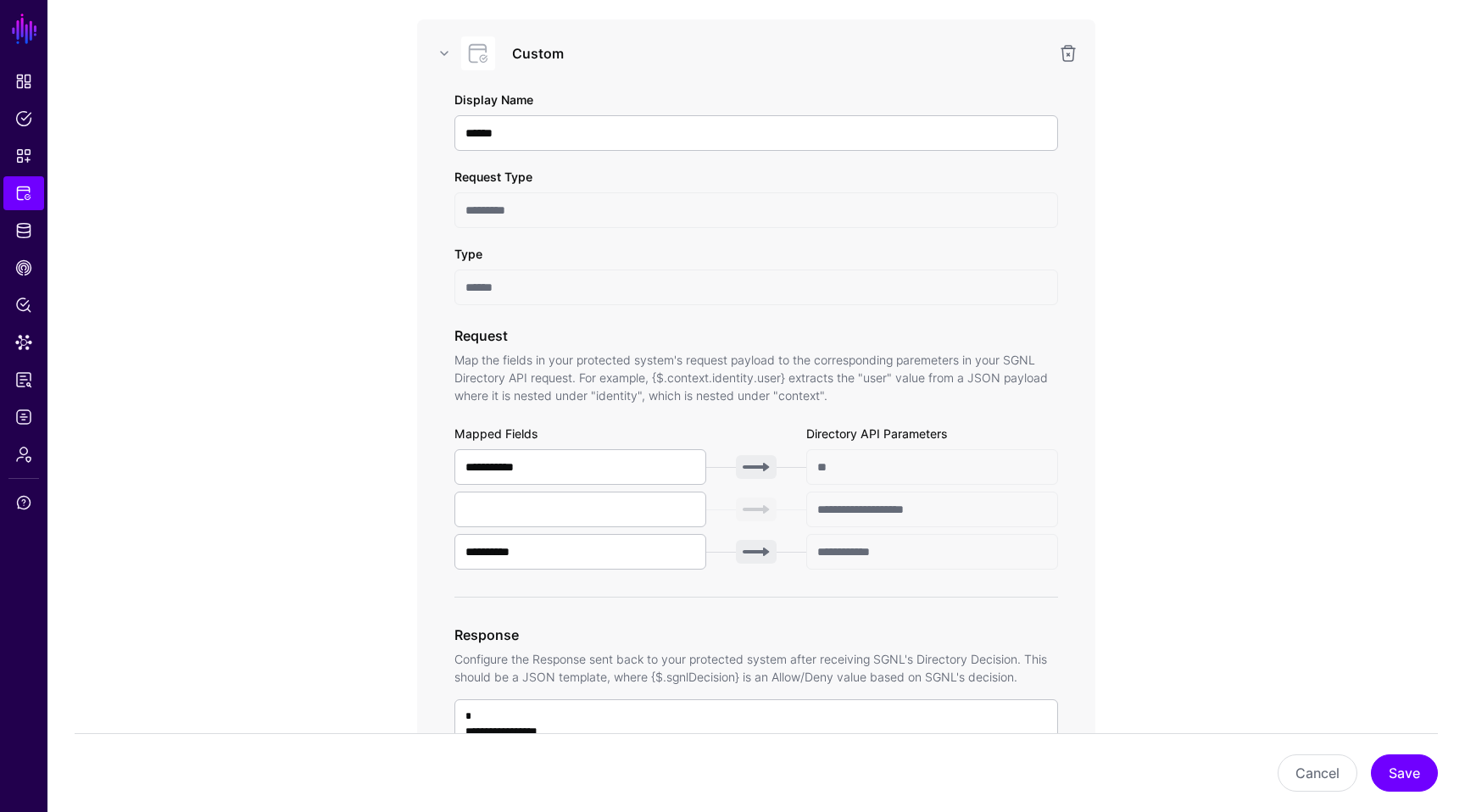 scroll, scrollTop: 98, scrollLeft: 0, axis: vertical 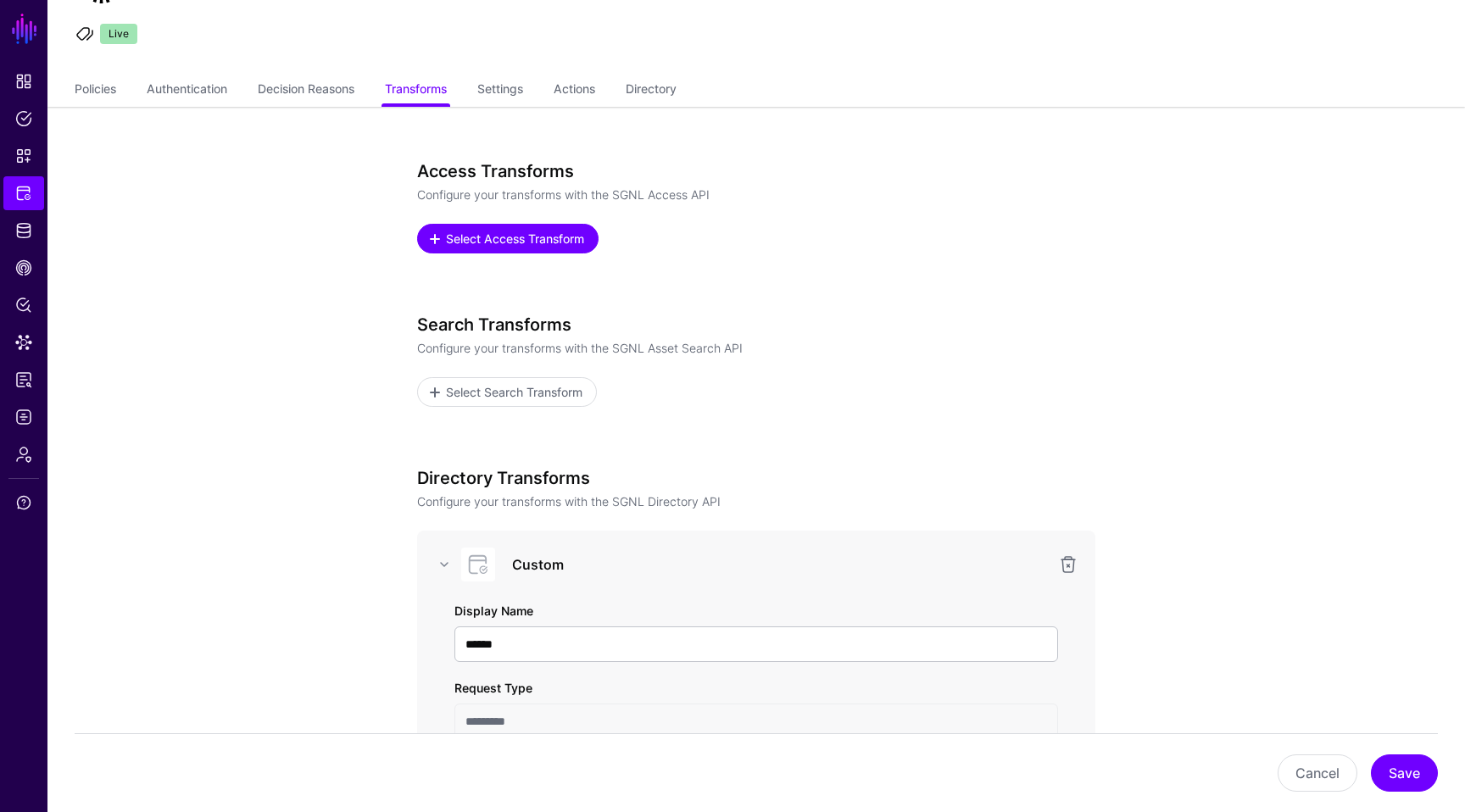 click on "Select Access Transform" at bounding box center (515, 238) 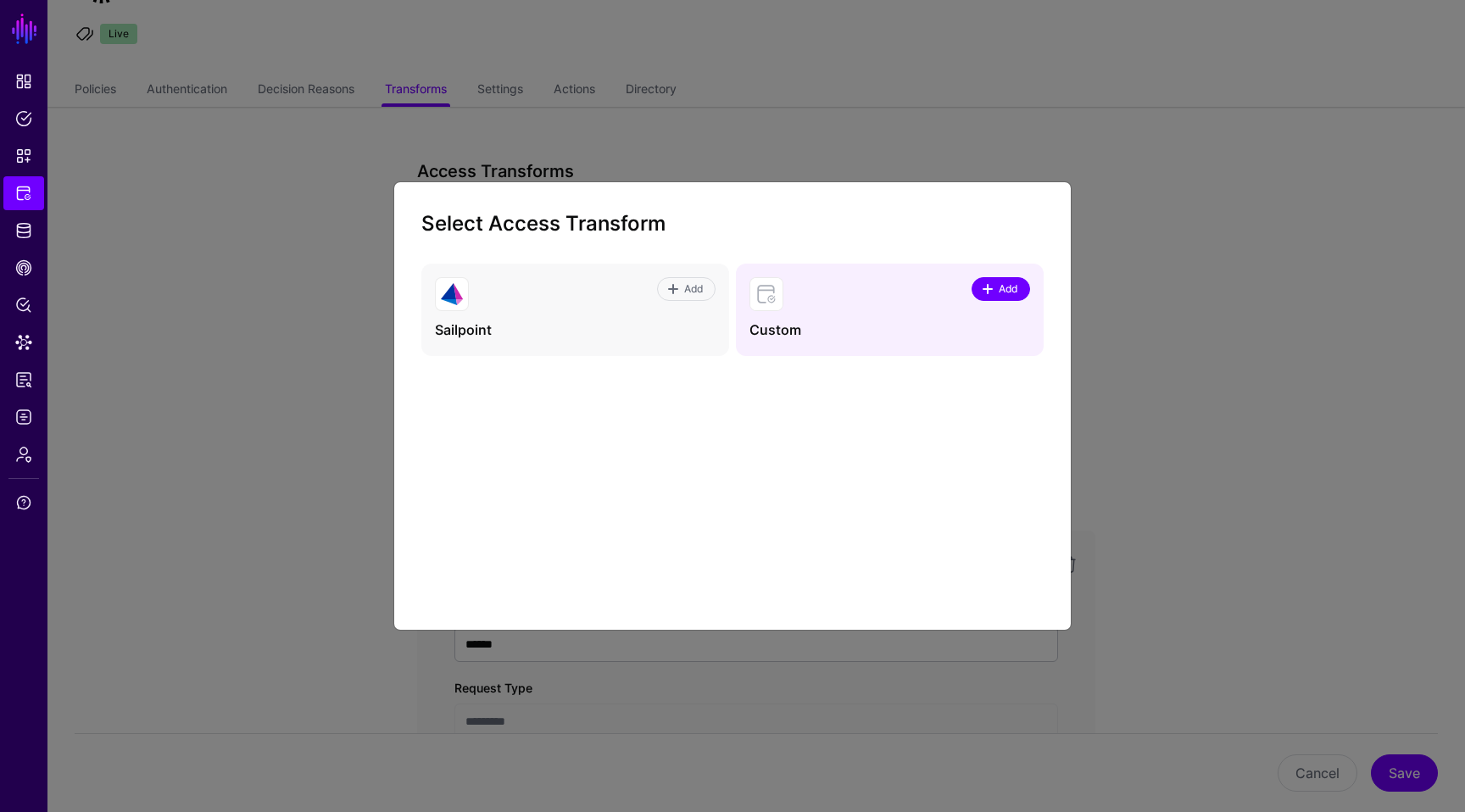 click on "Add" 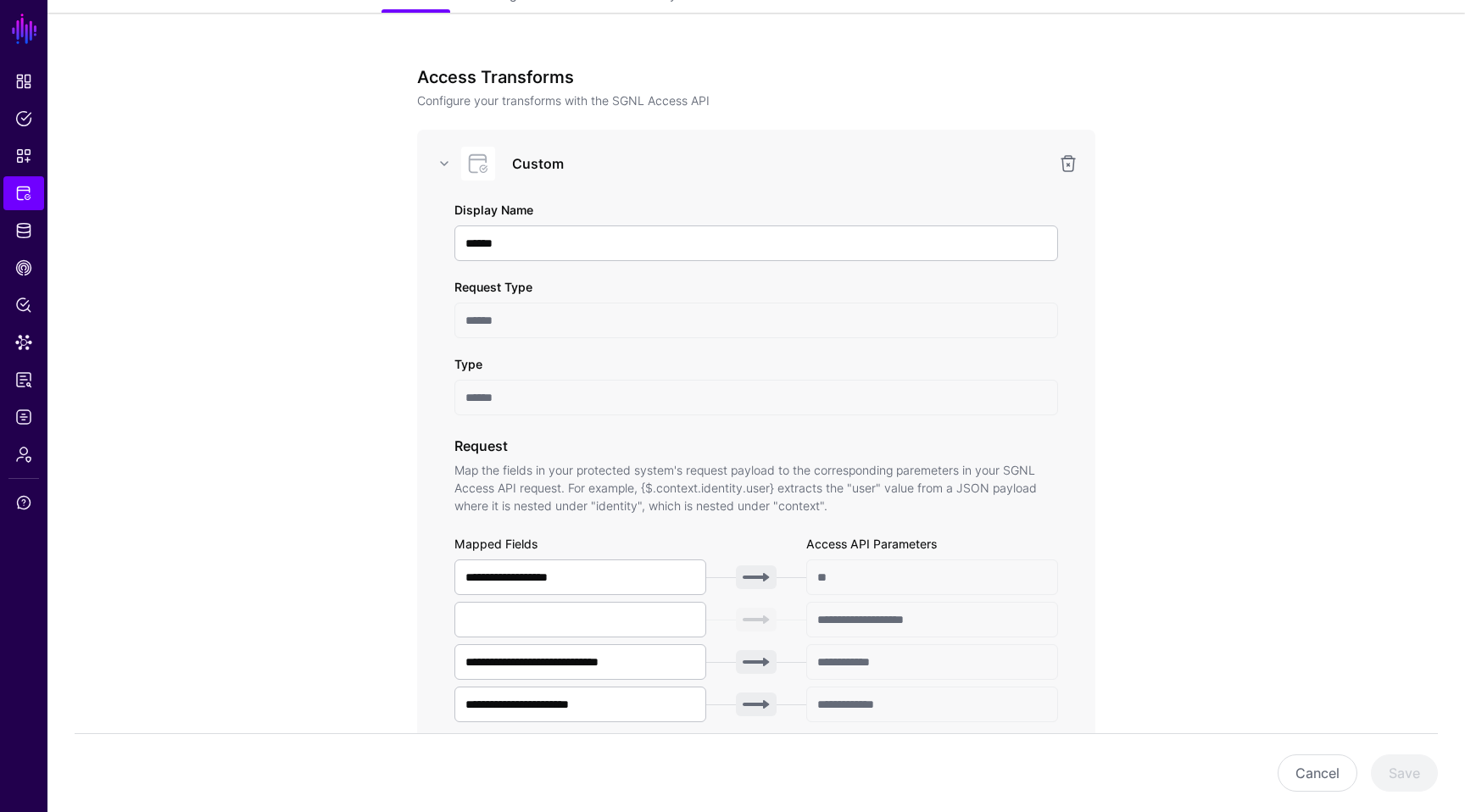 scroll, scrollTop: 196, scrollLeft: 0, axis: vertical 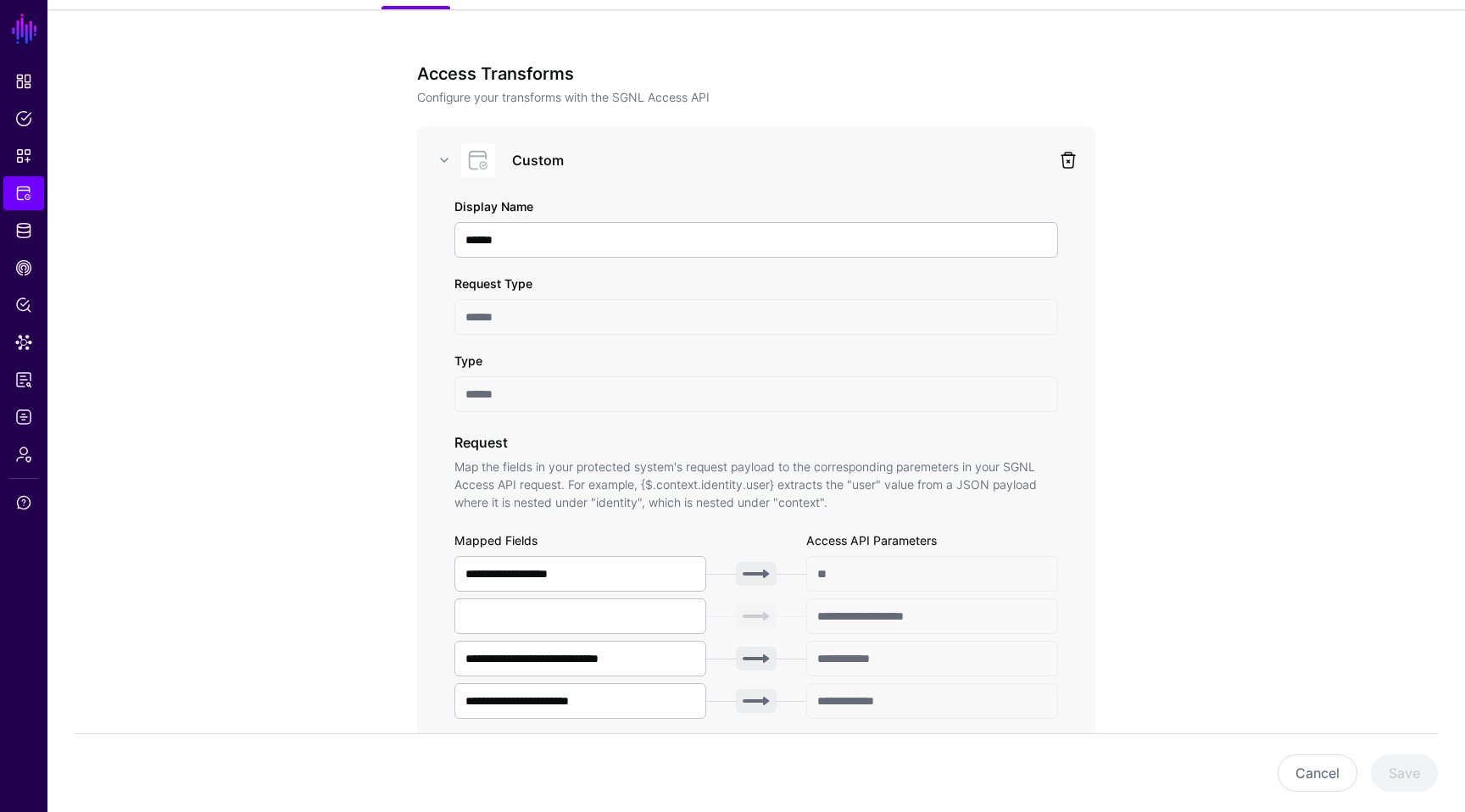 click at bounding box center (1068, 160) 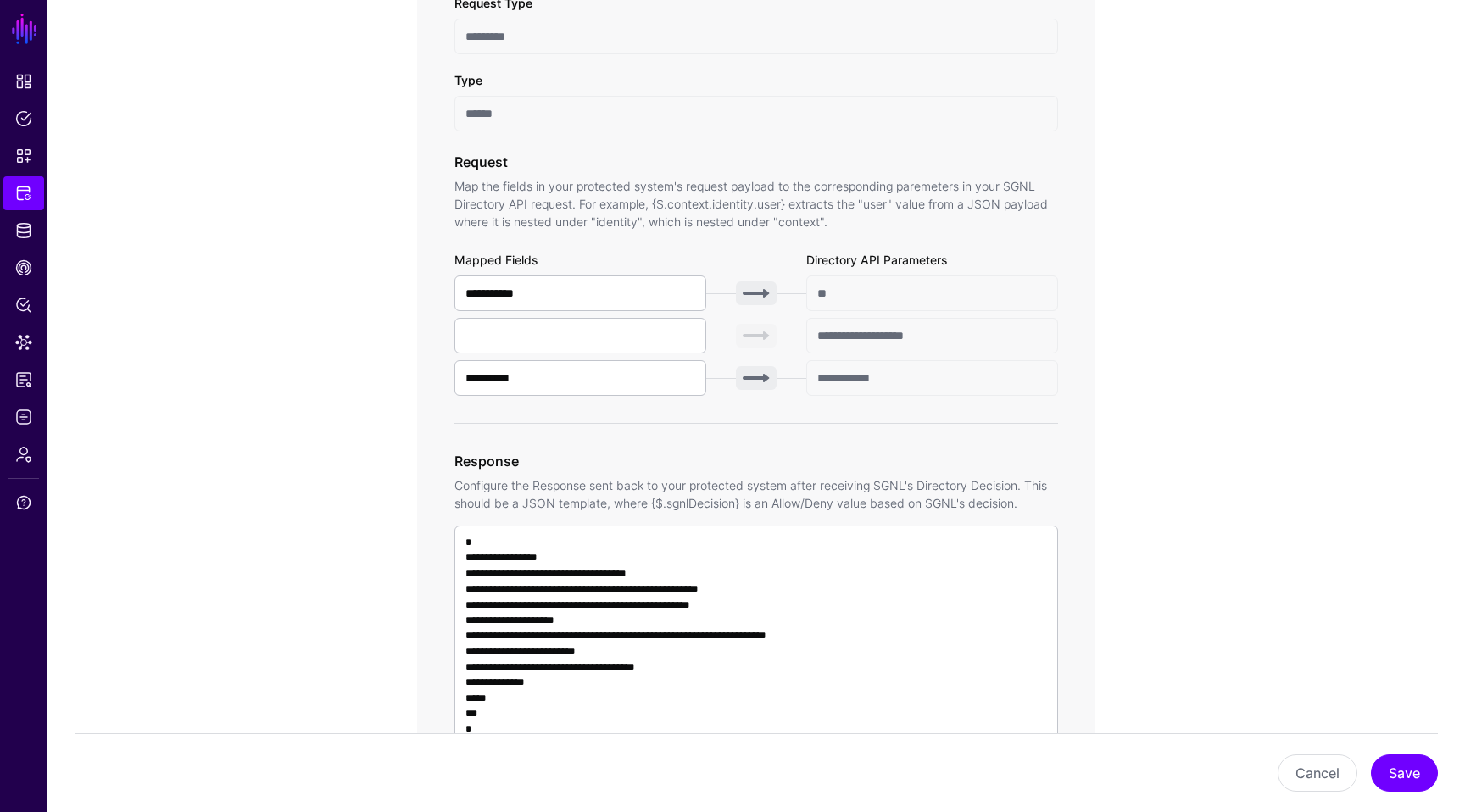 scroll, scrollTop: 937, scrollLeft: 0, axis: vertical 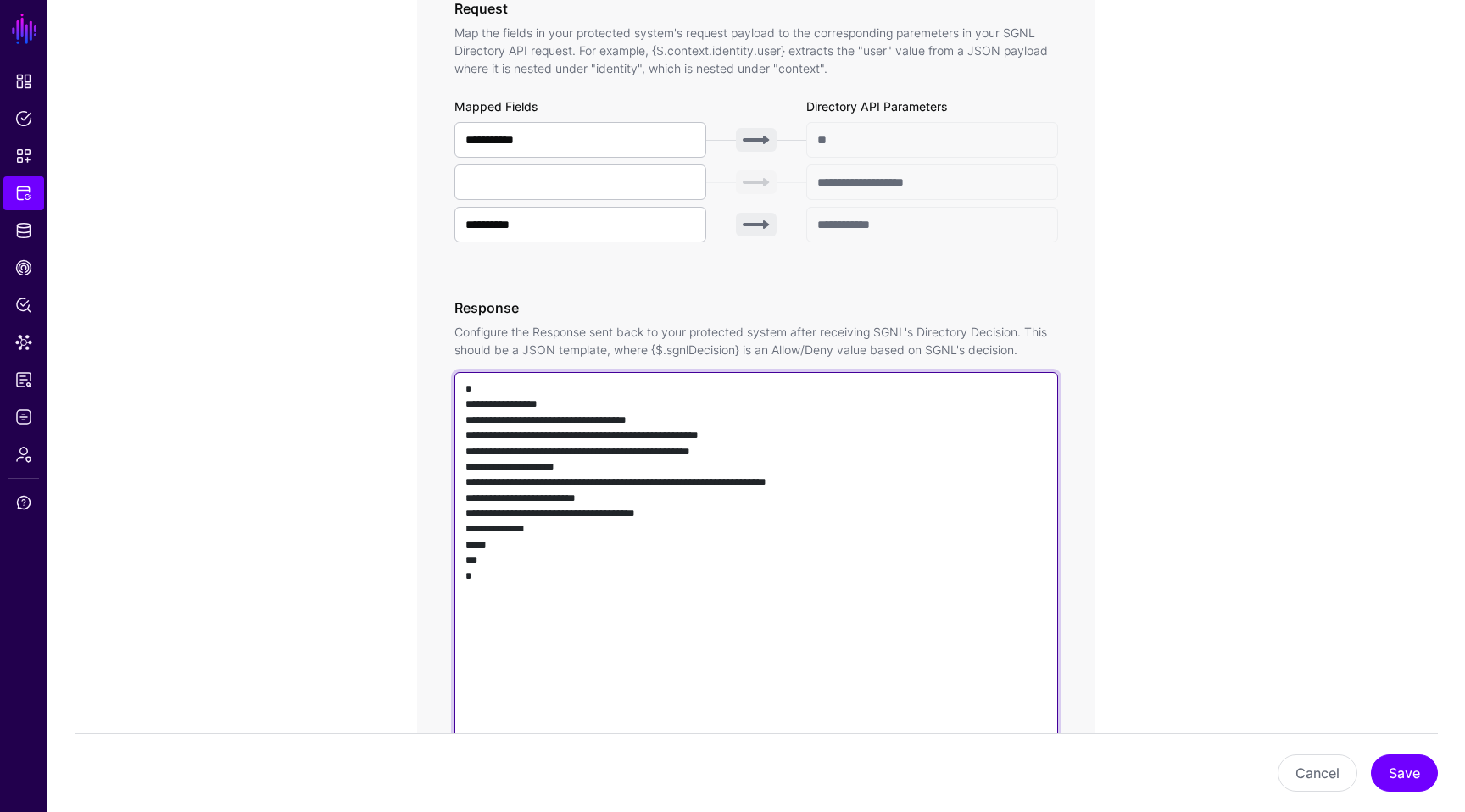 drag, startPoint x: 564, startPoint y: 675, endPoint x: 397, endPoint y: 272, distance: 436.23159 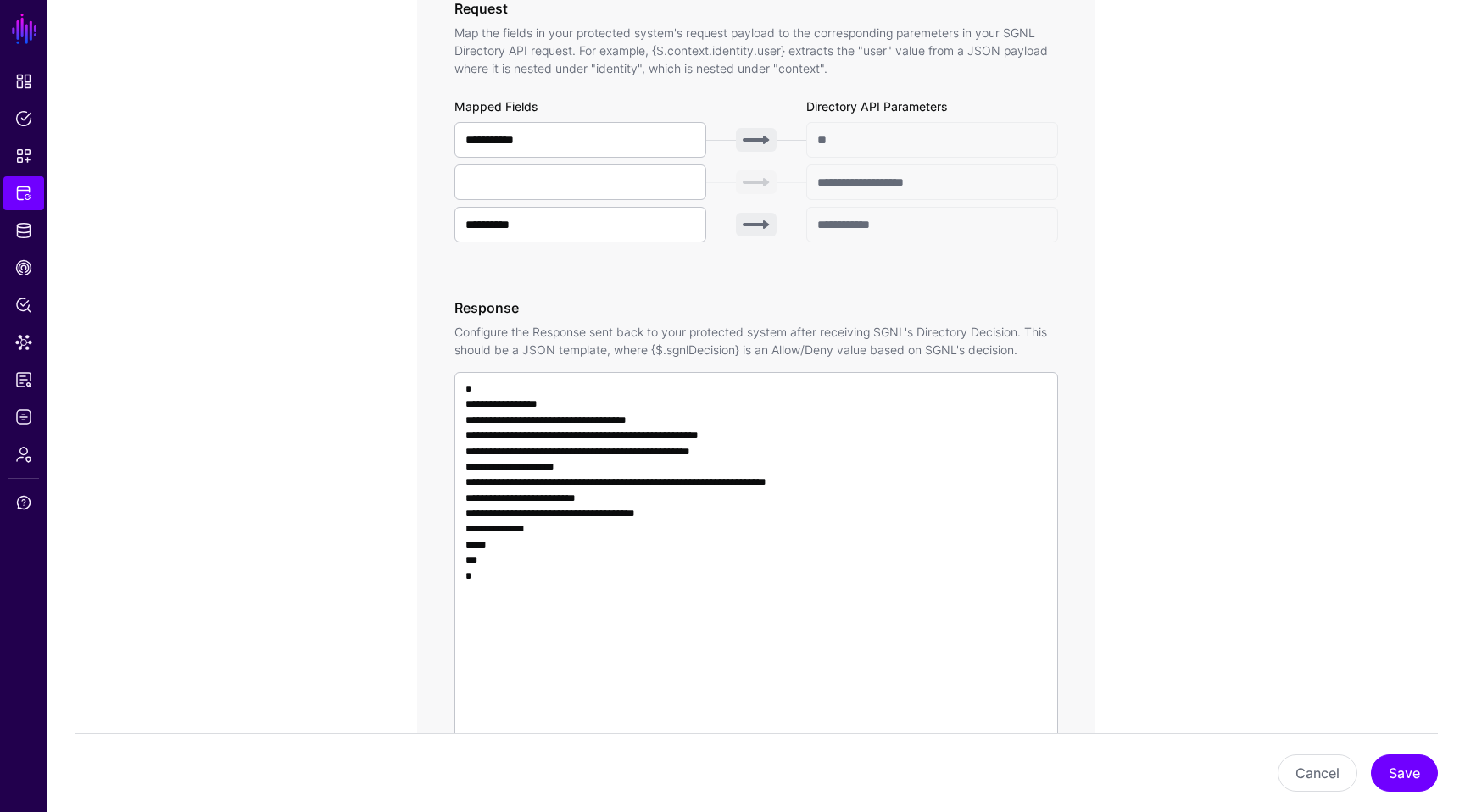 click on "**********" 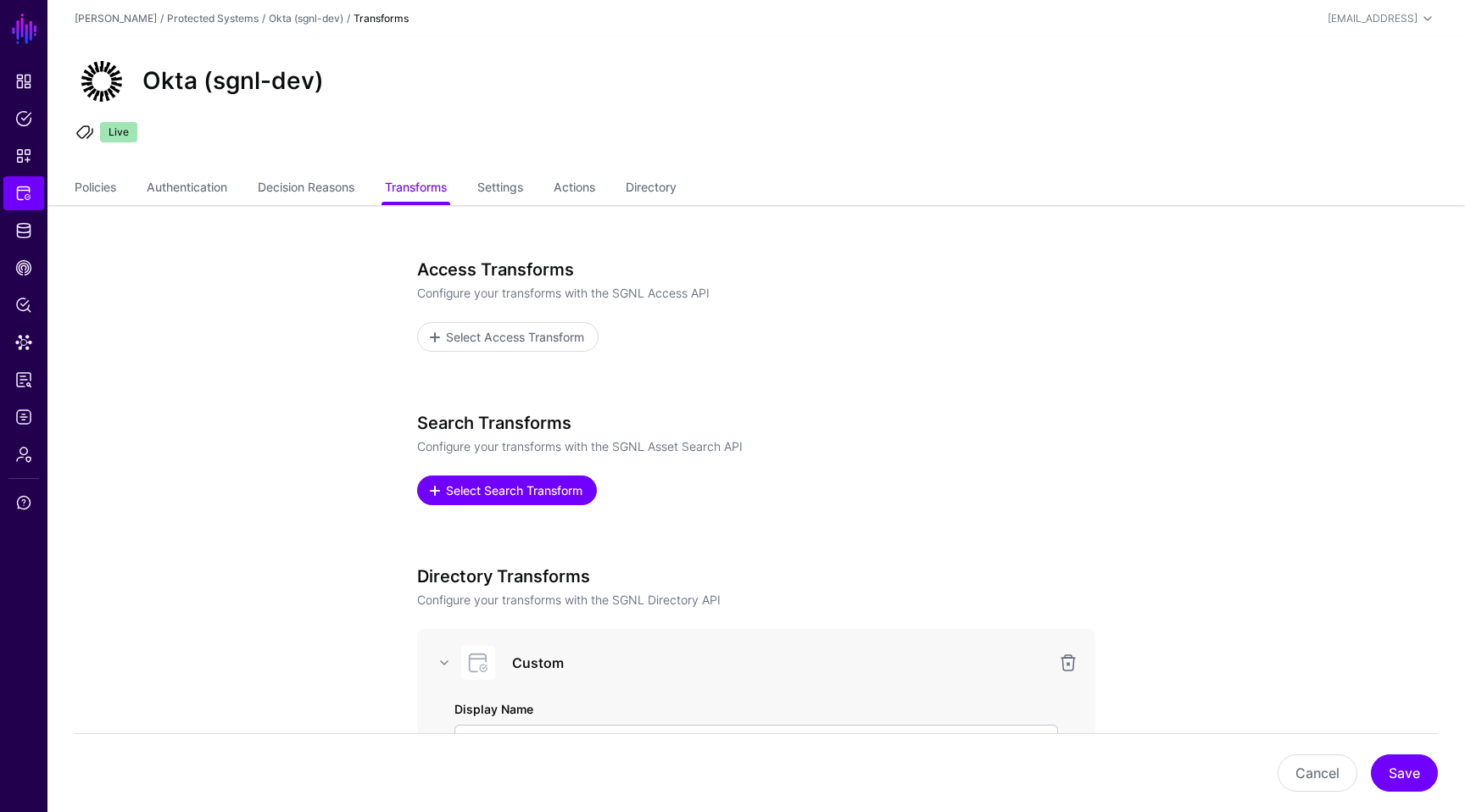scroll, scrollTop: 605, scrollLeft: 0, axis: vertical 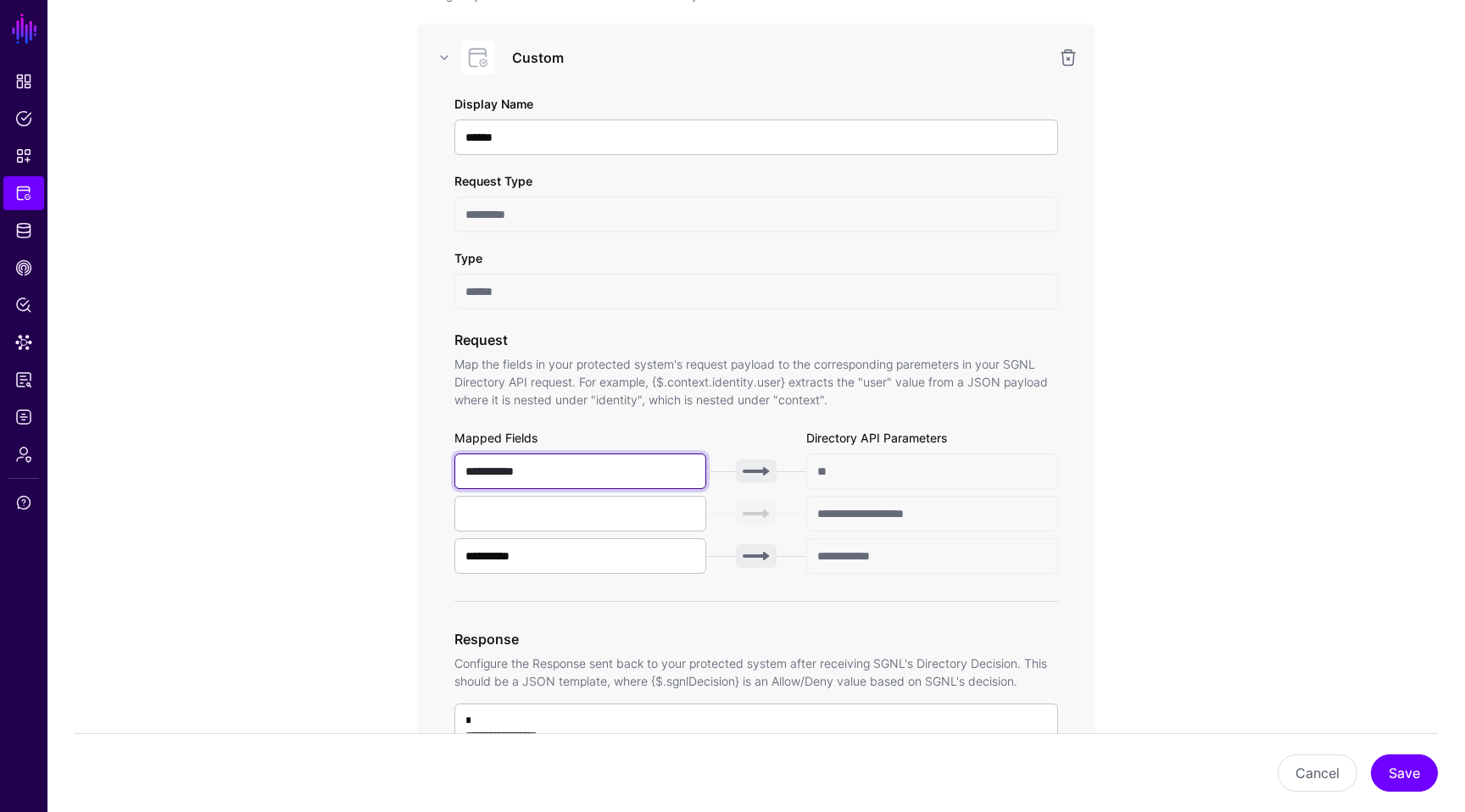 click on "**********" at bounding box center [580, 471] 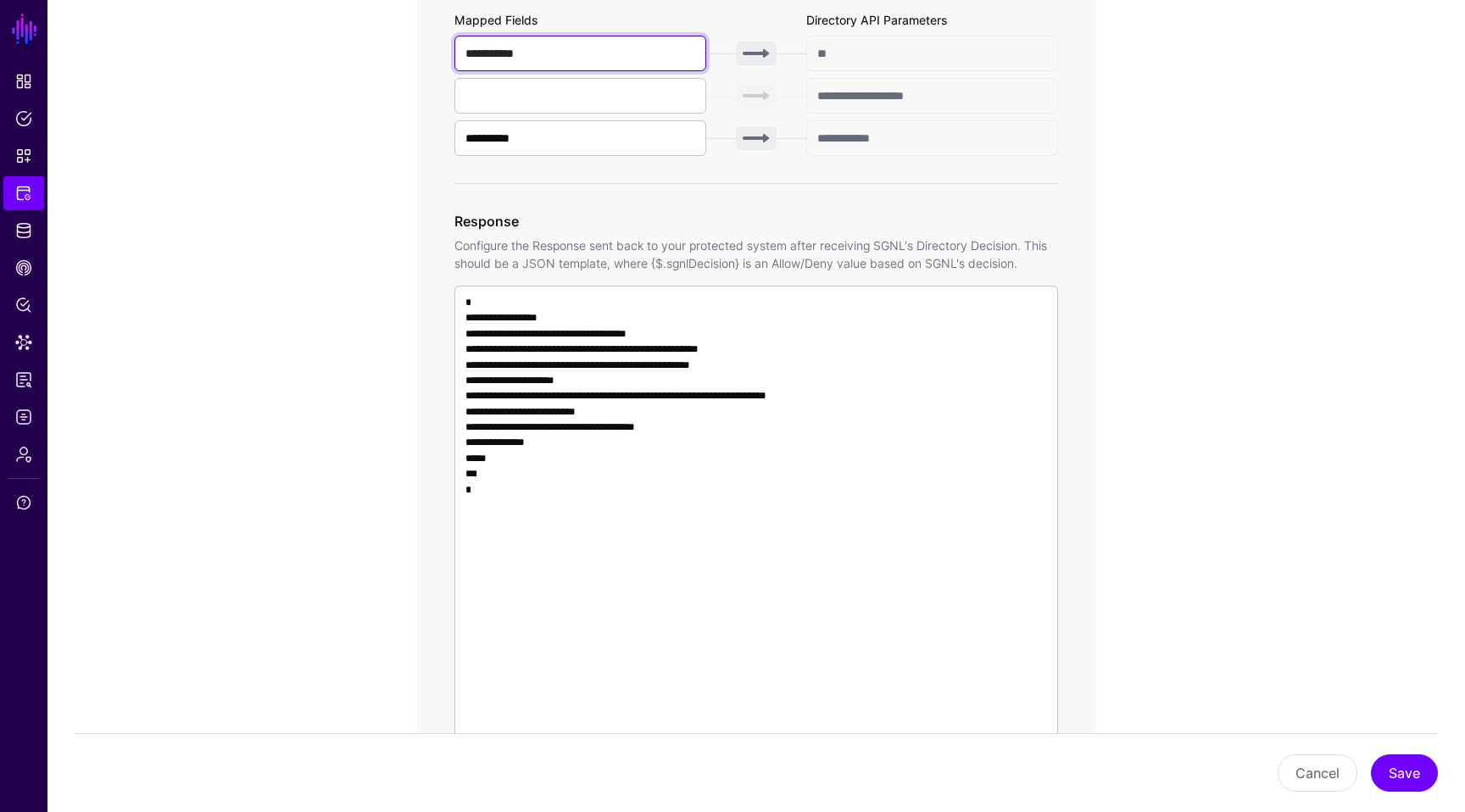 scroll, scrollTop: 1120, scrollLeft: 0, axis: vertical 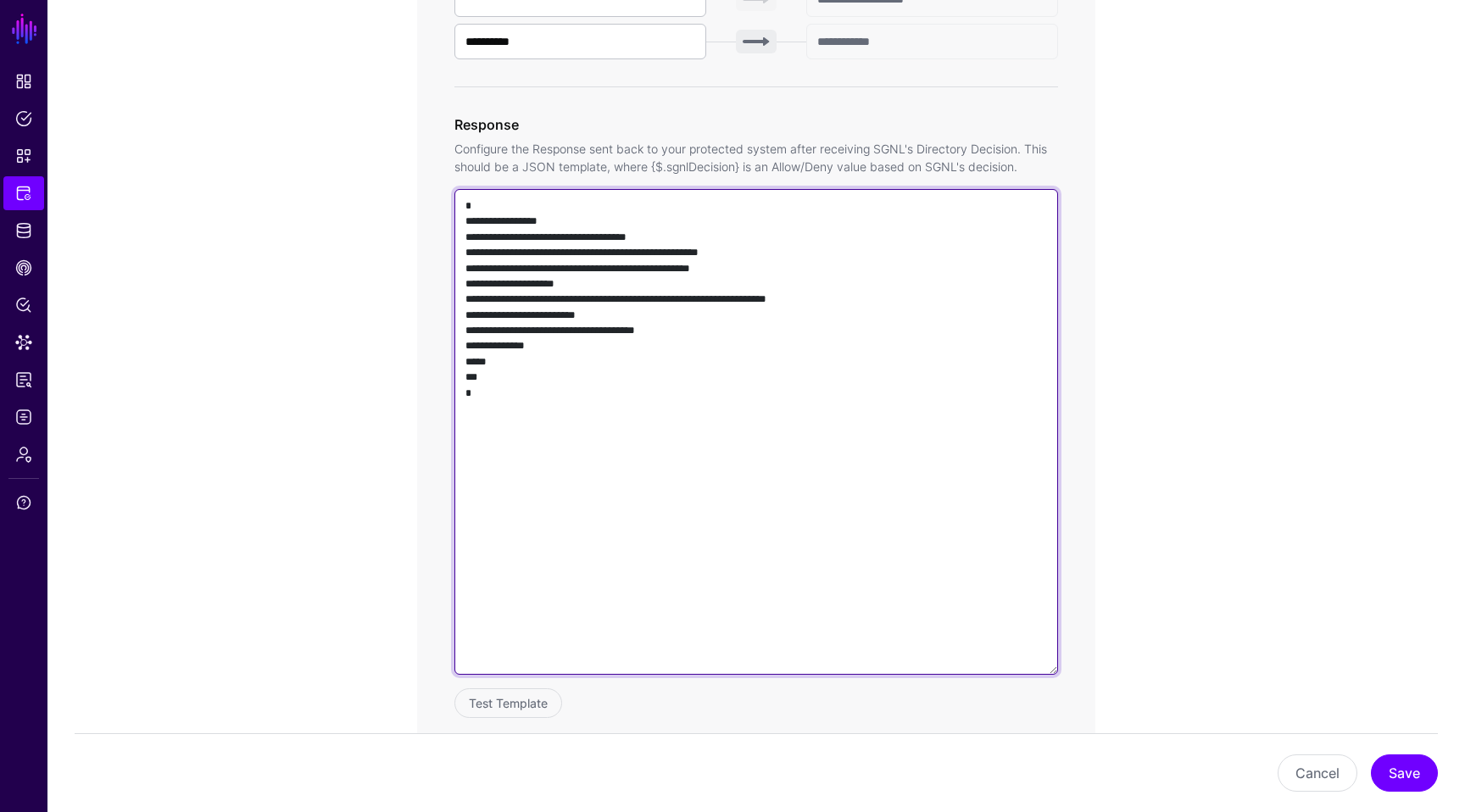 click on "**********" at bounding box center [756, 431] 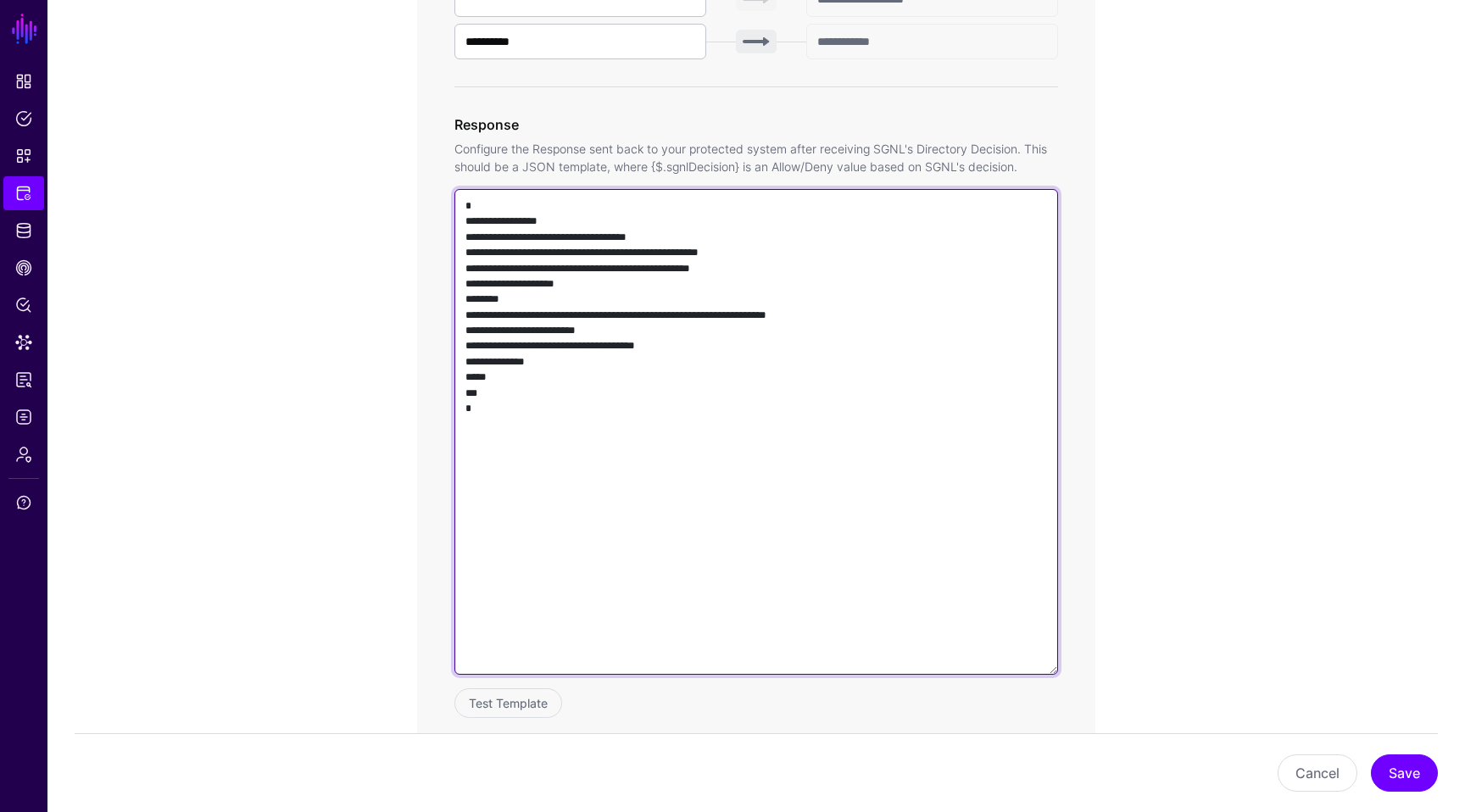 click on "**********" at bounding box center (756, 431) 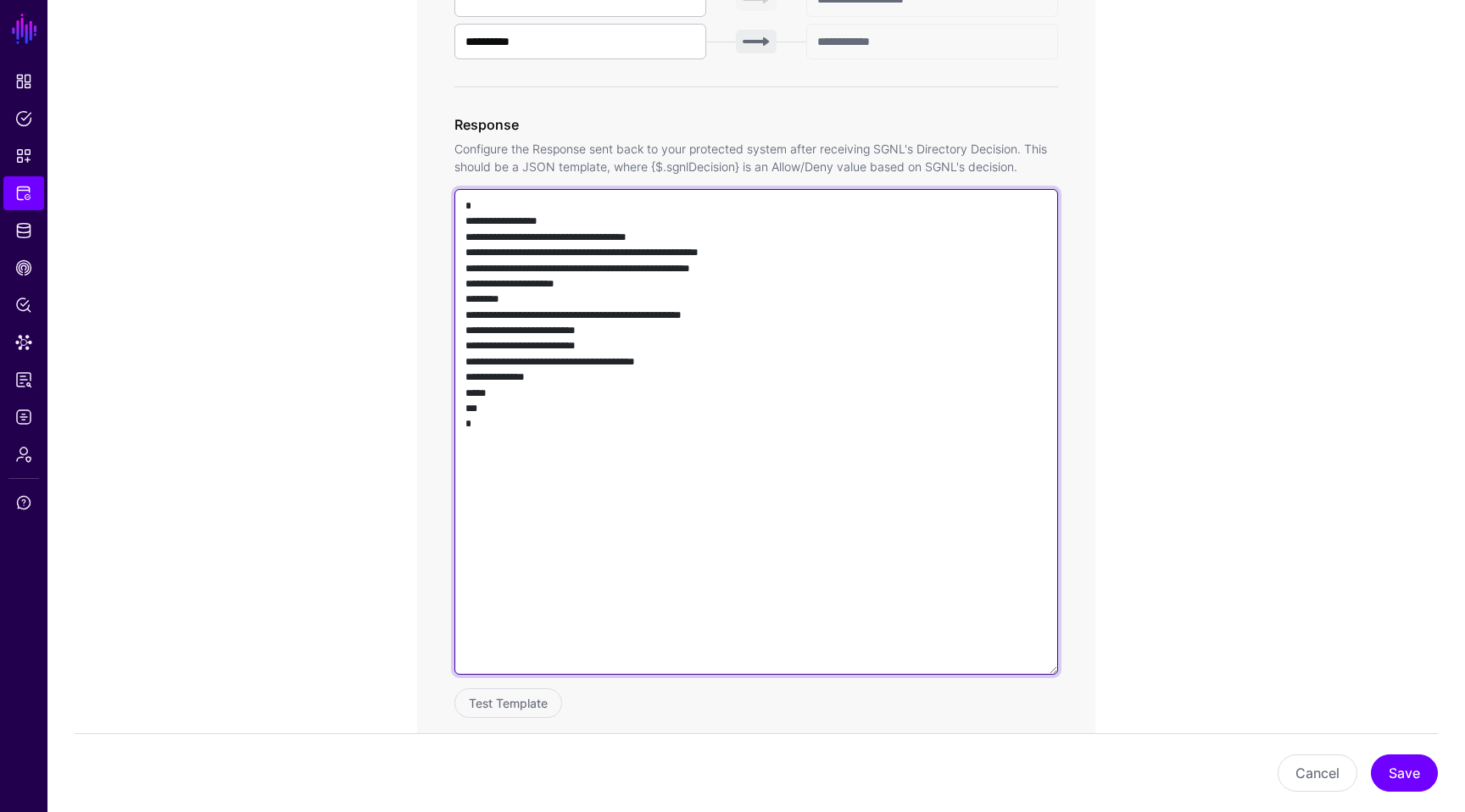 click on "**********" at bounding box center (756, 431) 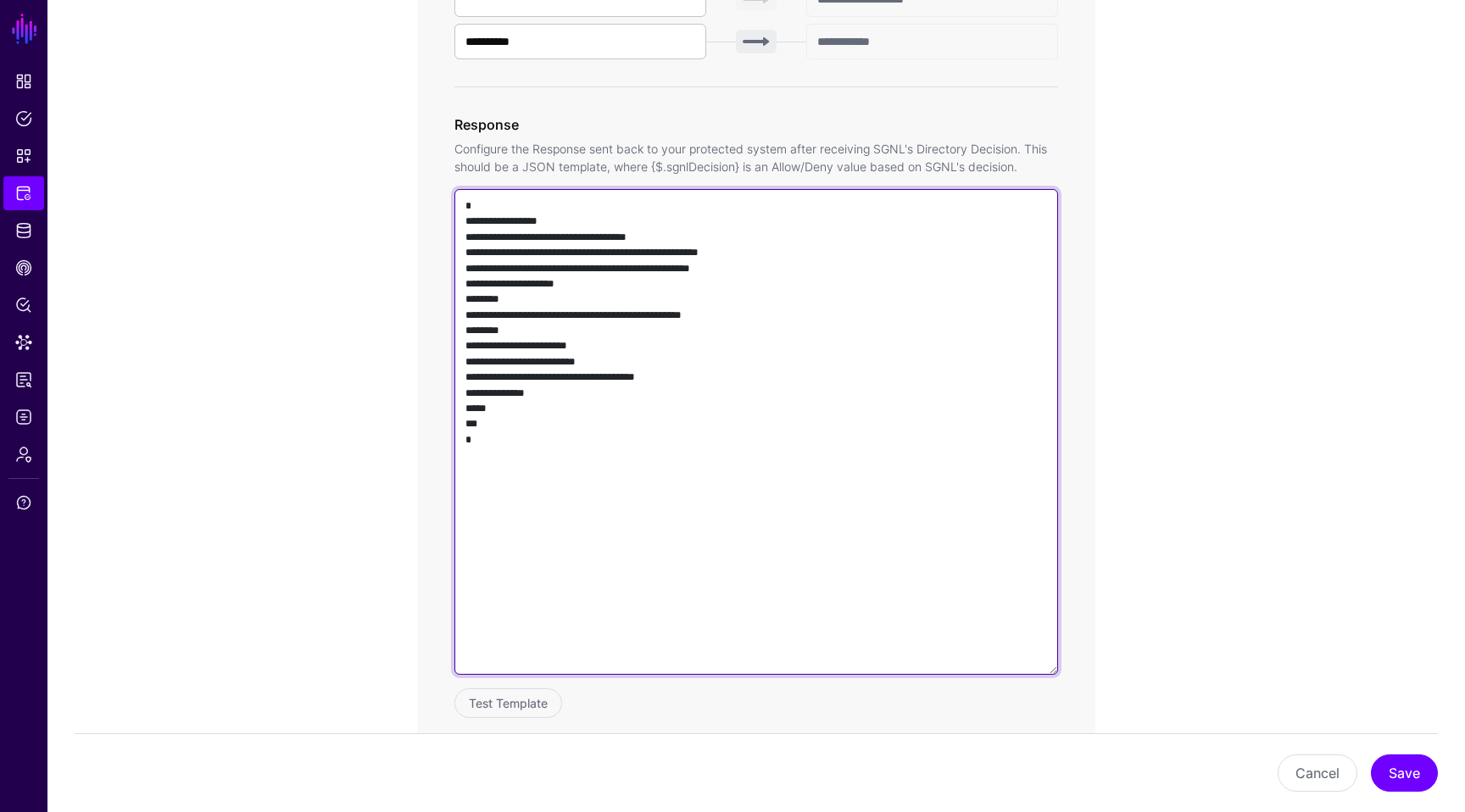 click on "**********" at bounding box center [756, 431] 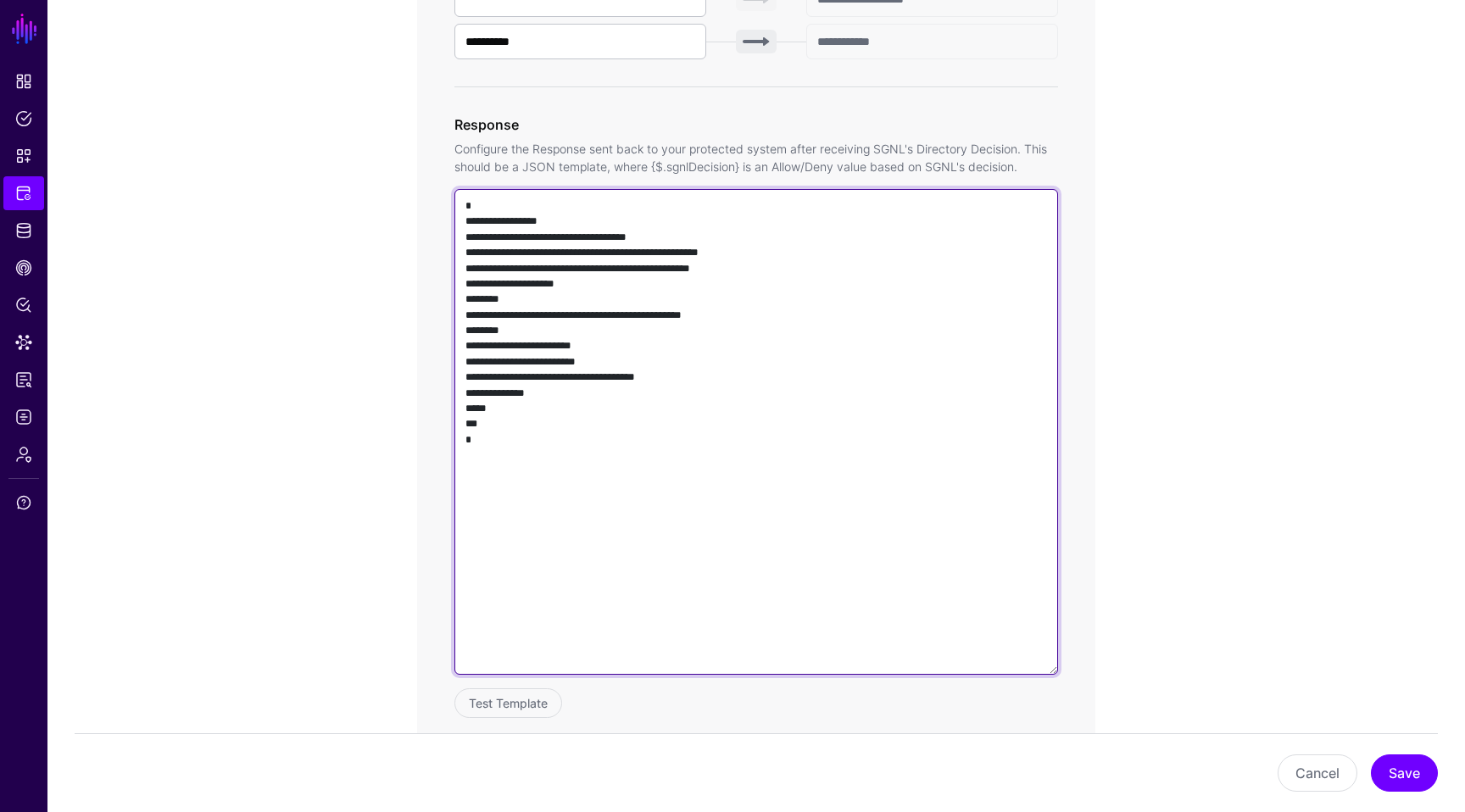 click on "**********" at bounding box center (756, 431) 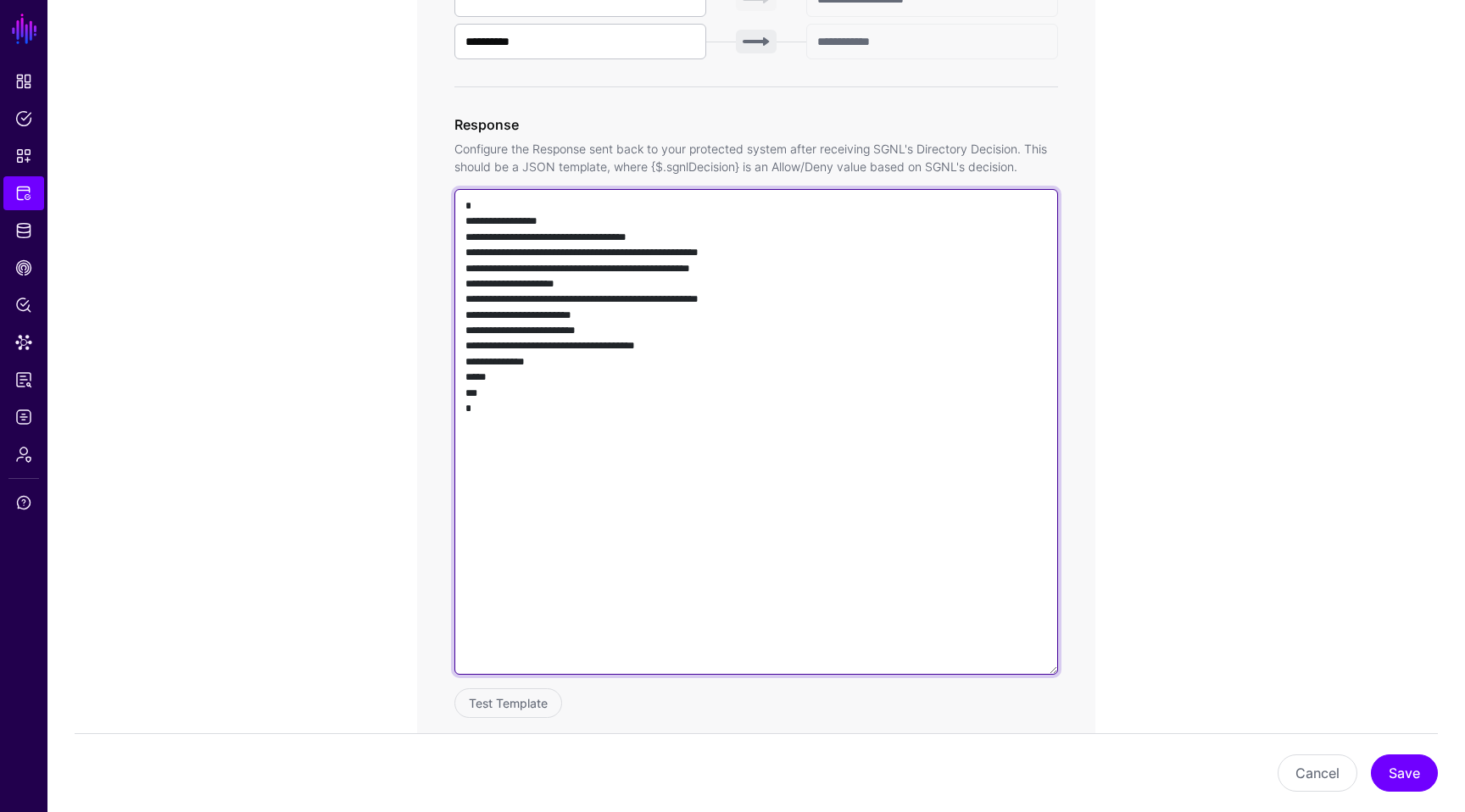click on "**********" at bounding box center [756, 431] 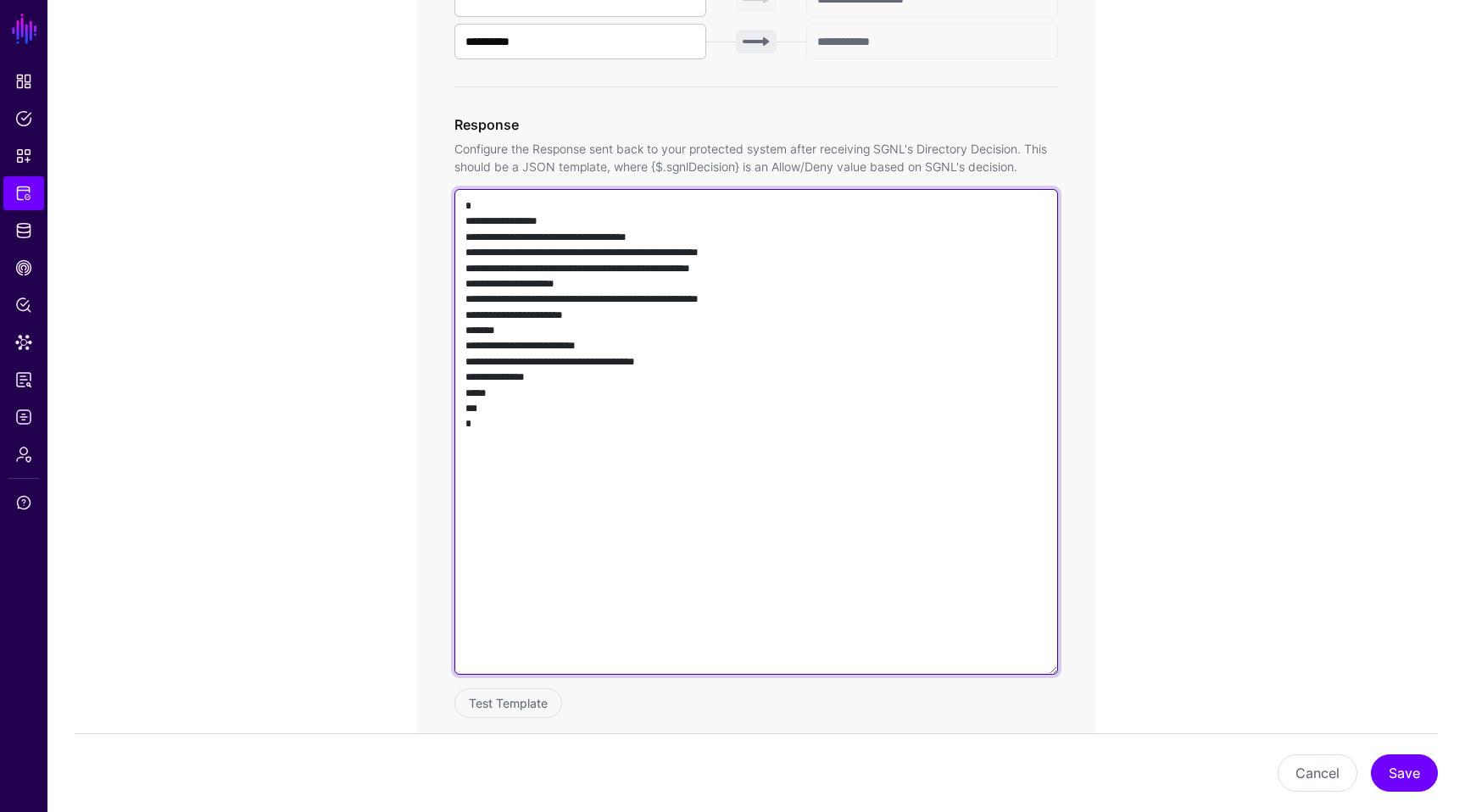 click on "**********" at bounding box center [756, 431] 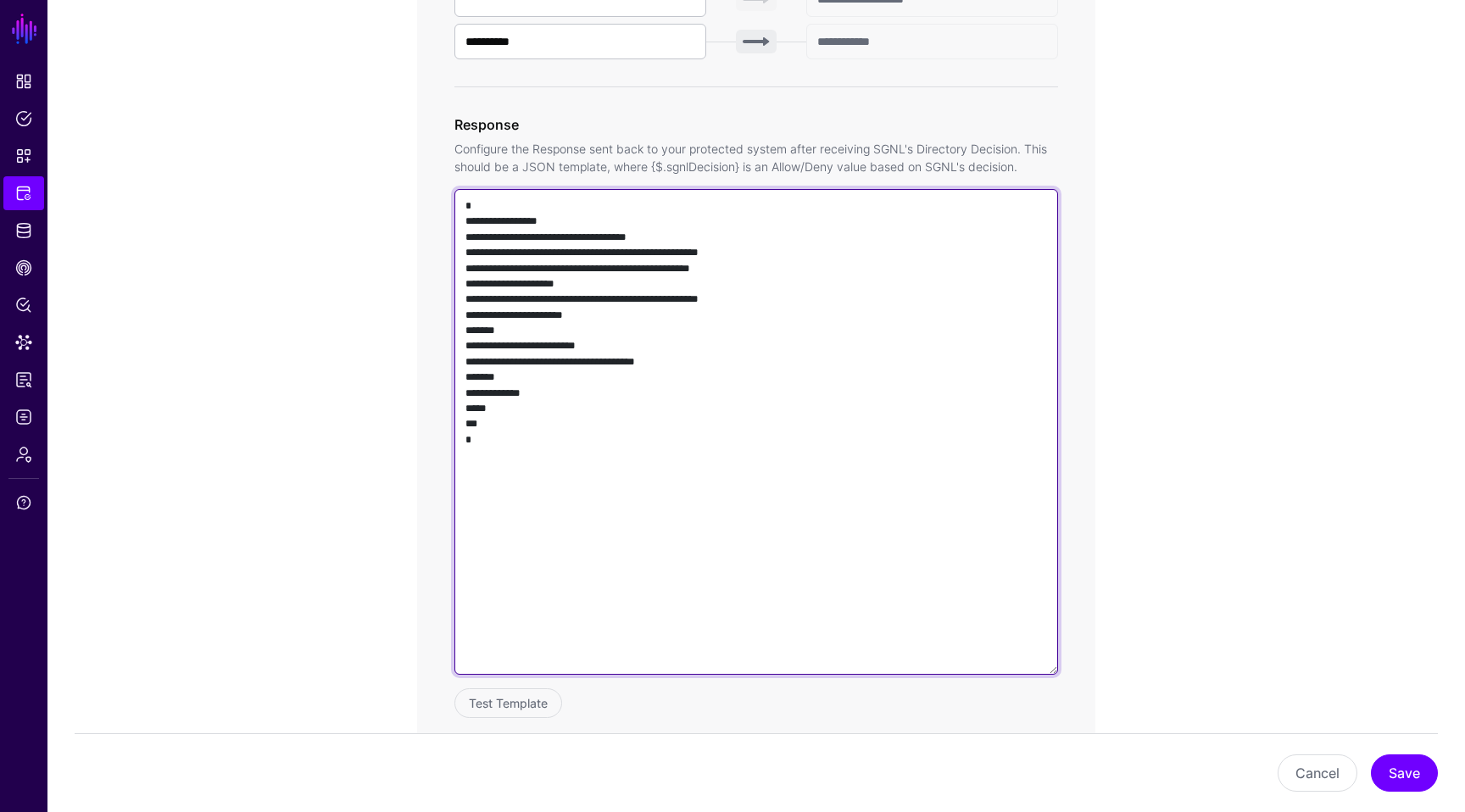 click on "**********" at bounding box center [756, 431] 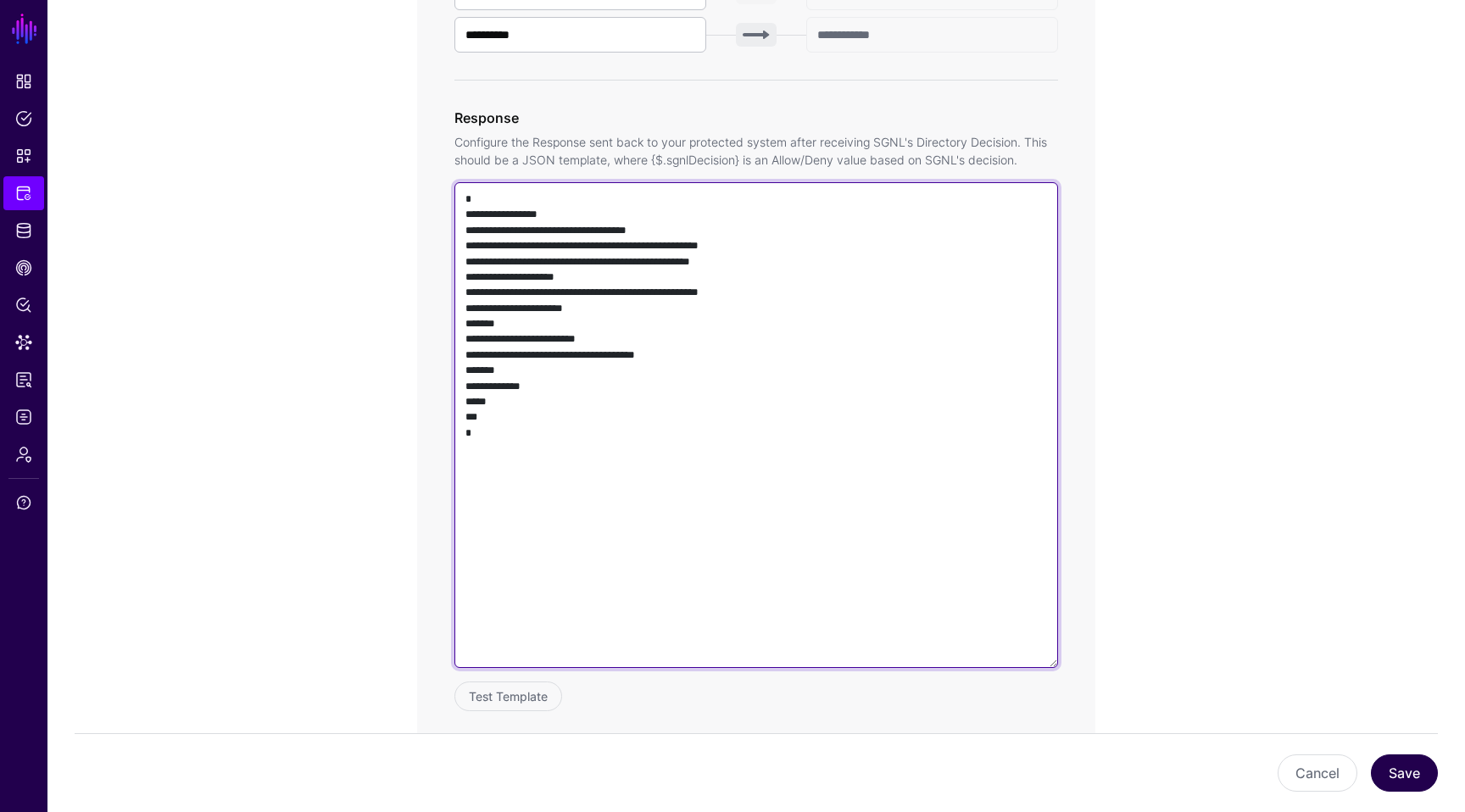 type on "**********" 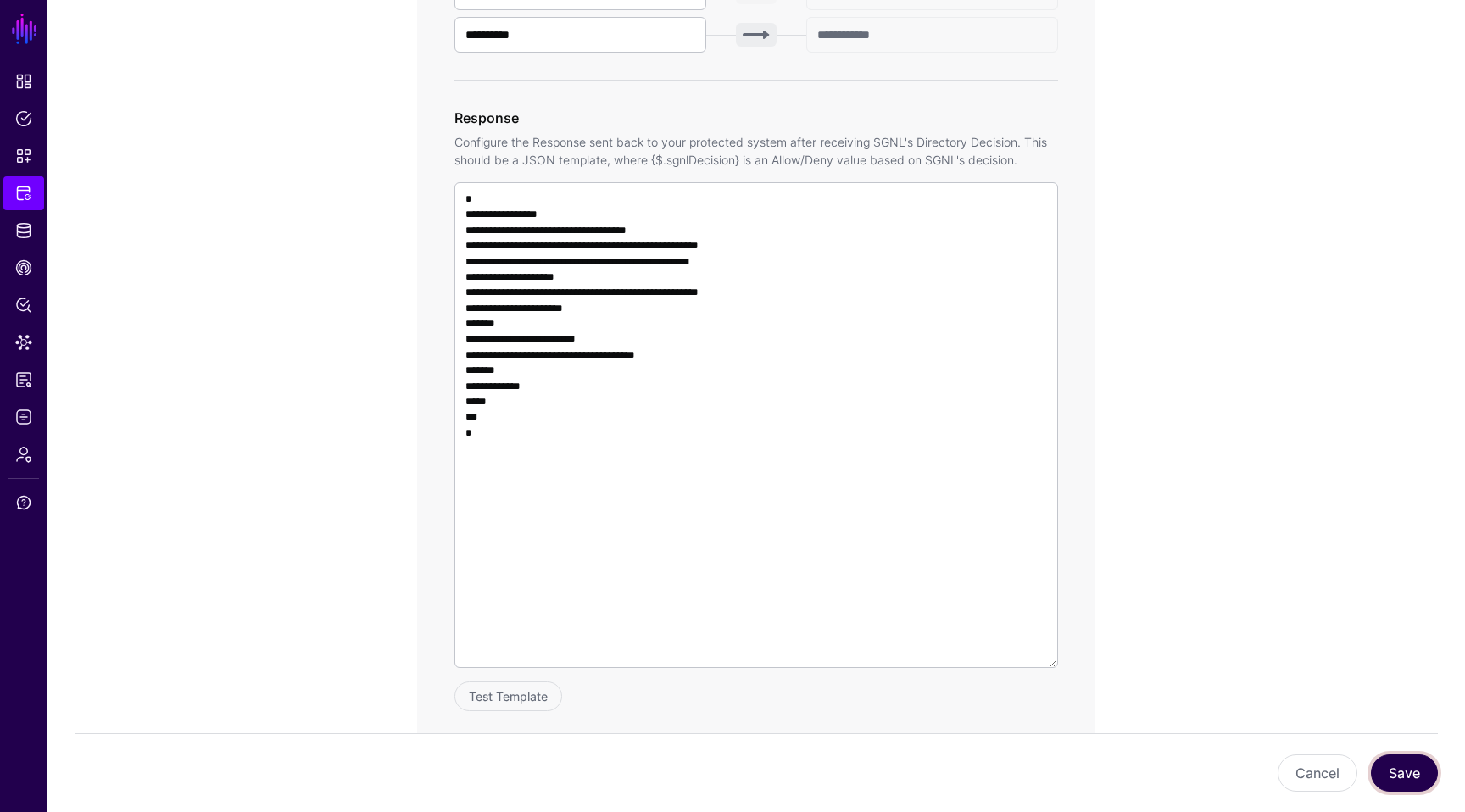 click on "Save" at bounding box center (1404, 773) 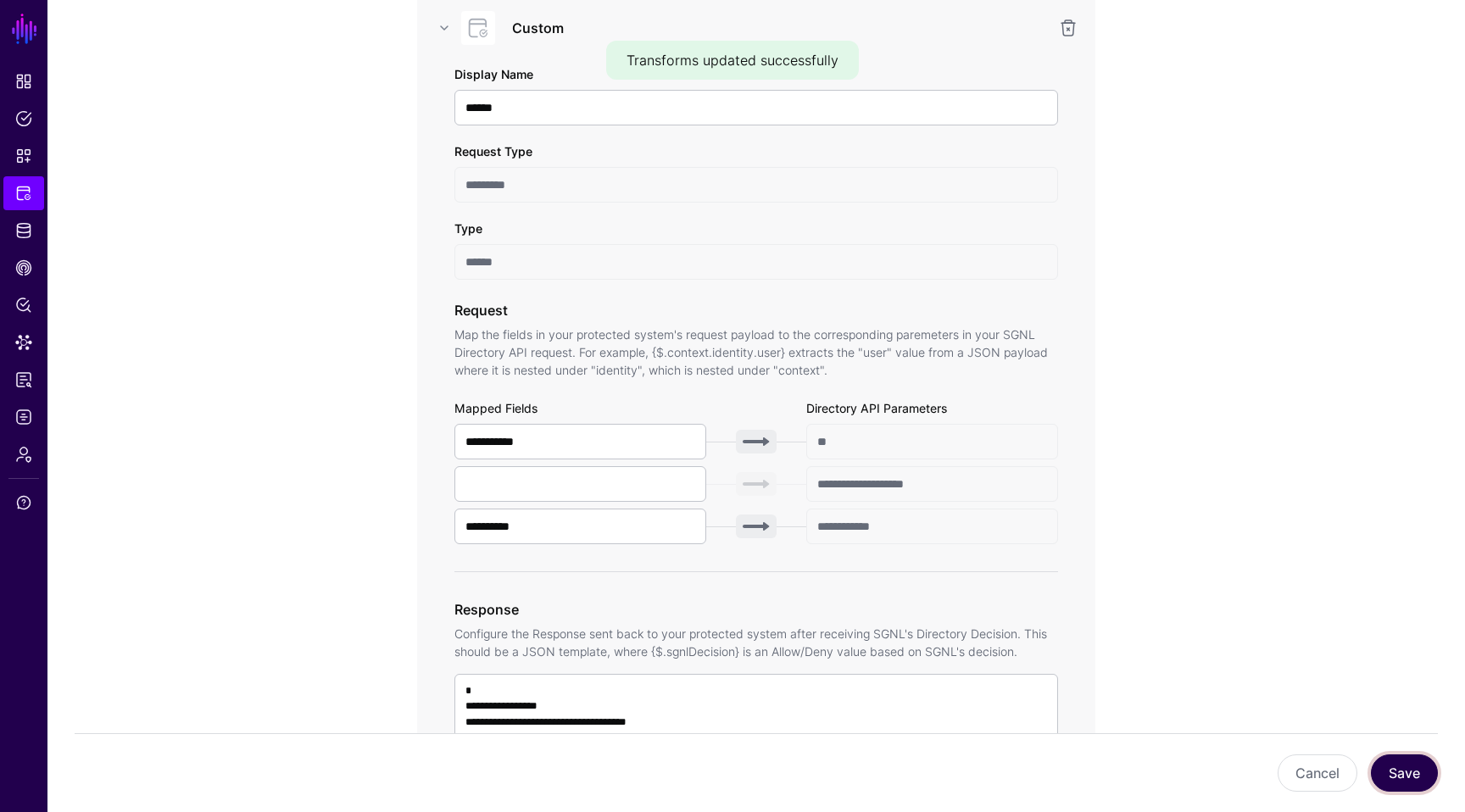 scroll, scrollTop: 633, scrollLeft: 0, axis: vertical 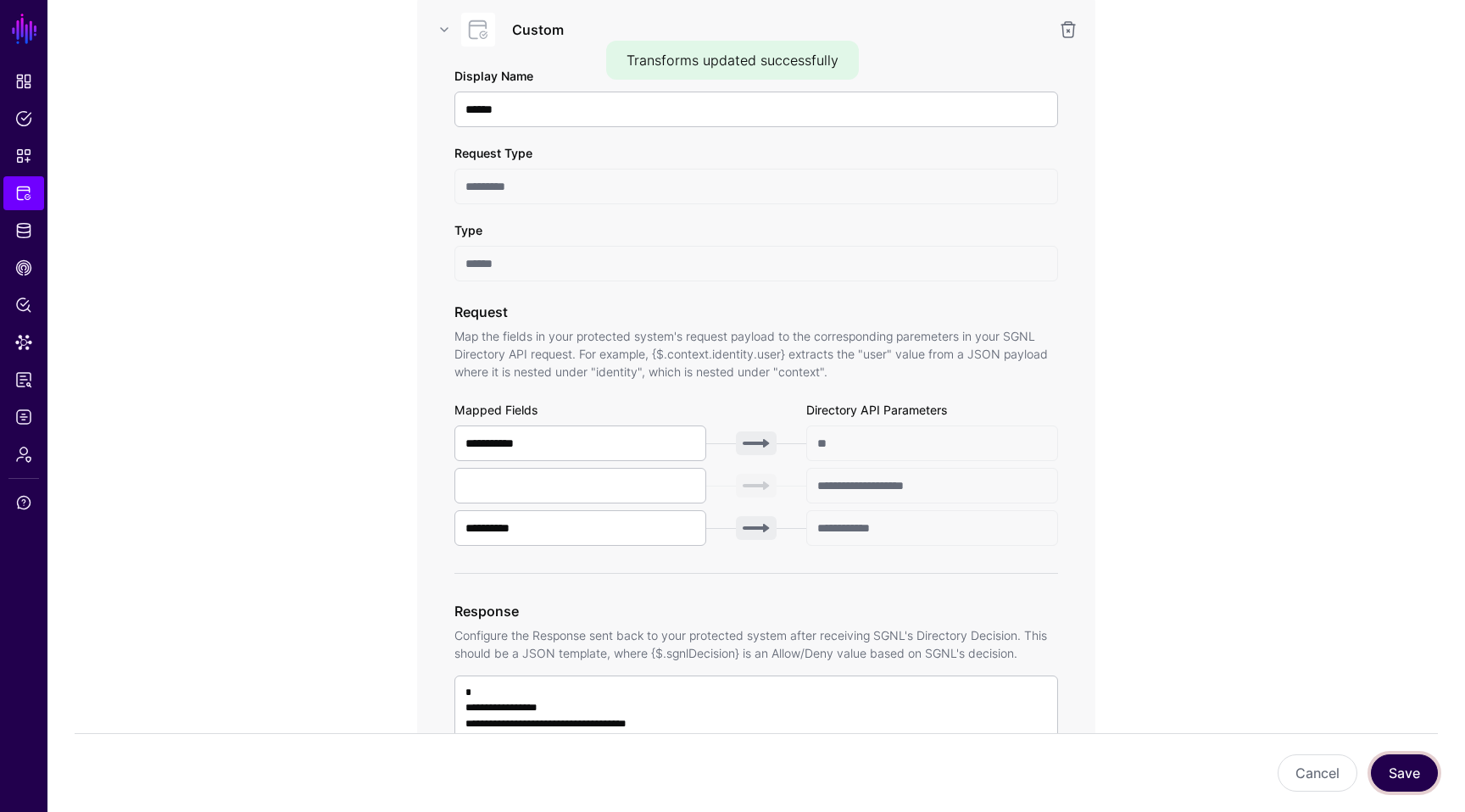 type 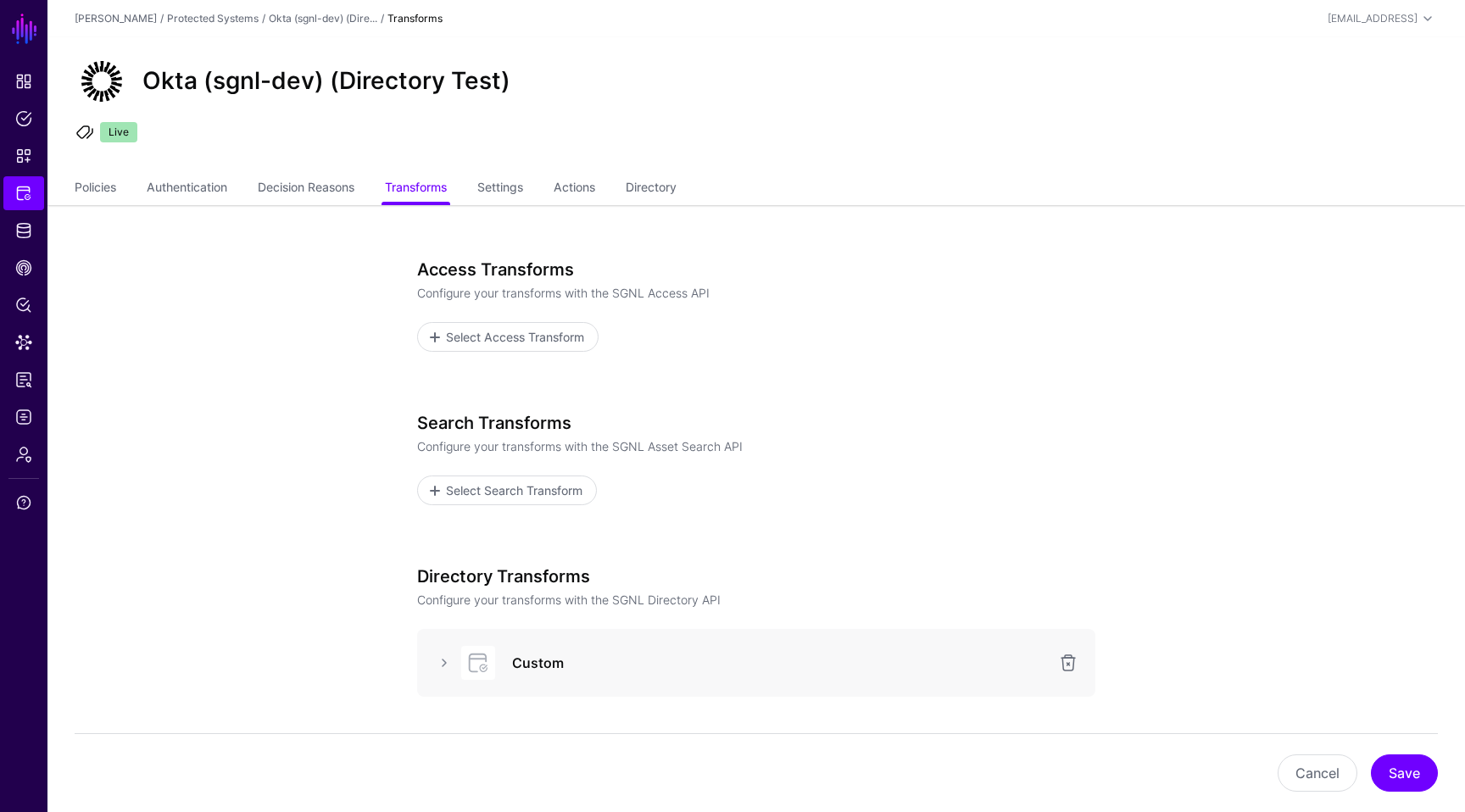 scroll, scrollTop: 122, scrollLeft: 0, axis: vertical 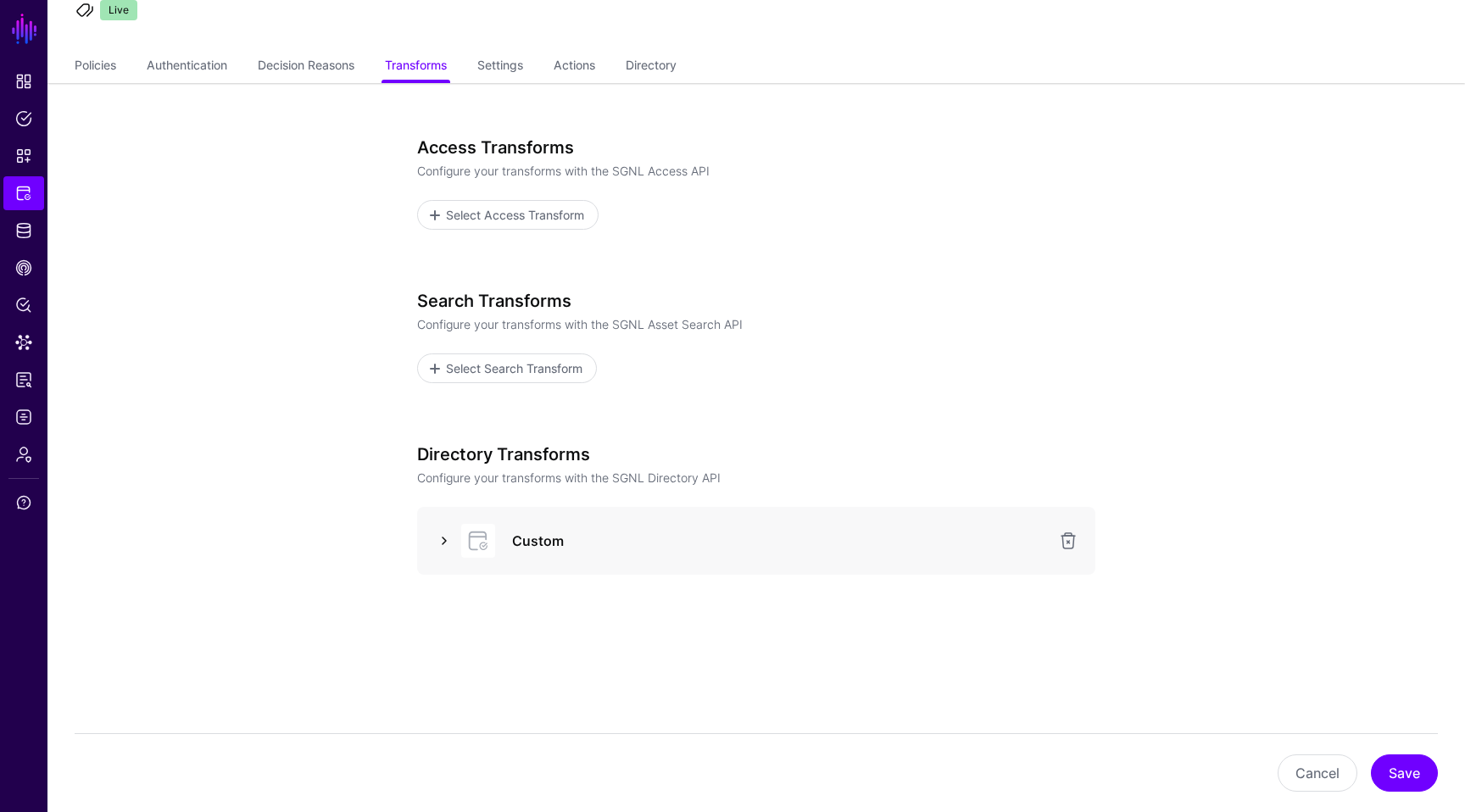 click at bounding box center [444, 541] 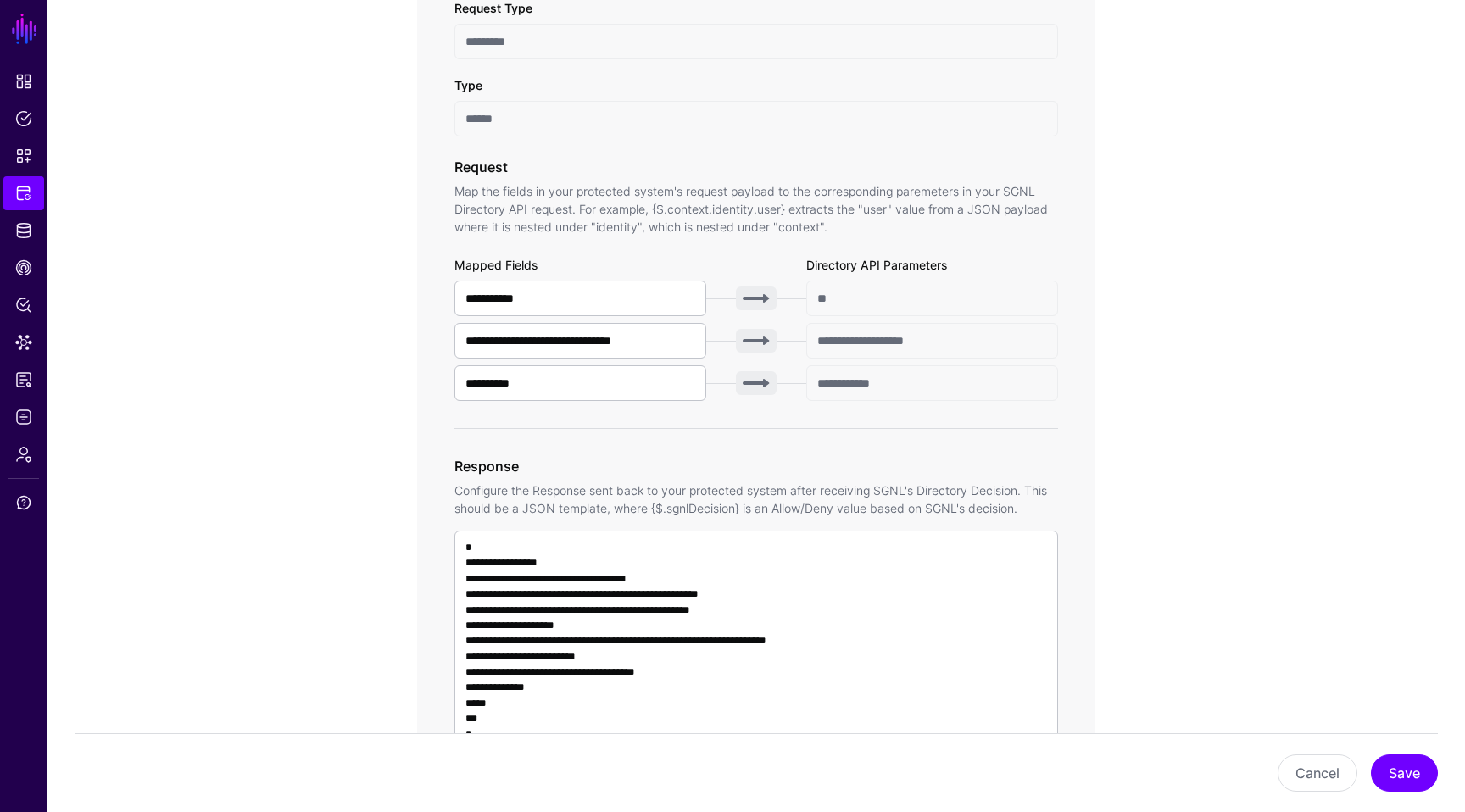 scroll, scrollTop: 787, scrollLeft: 0, axis: vertical 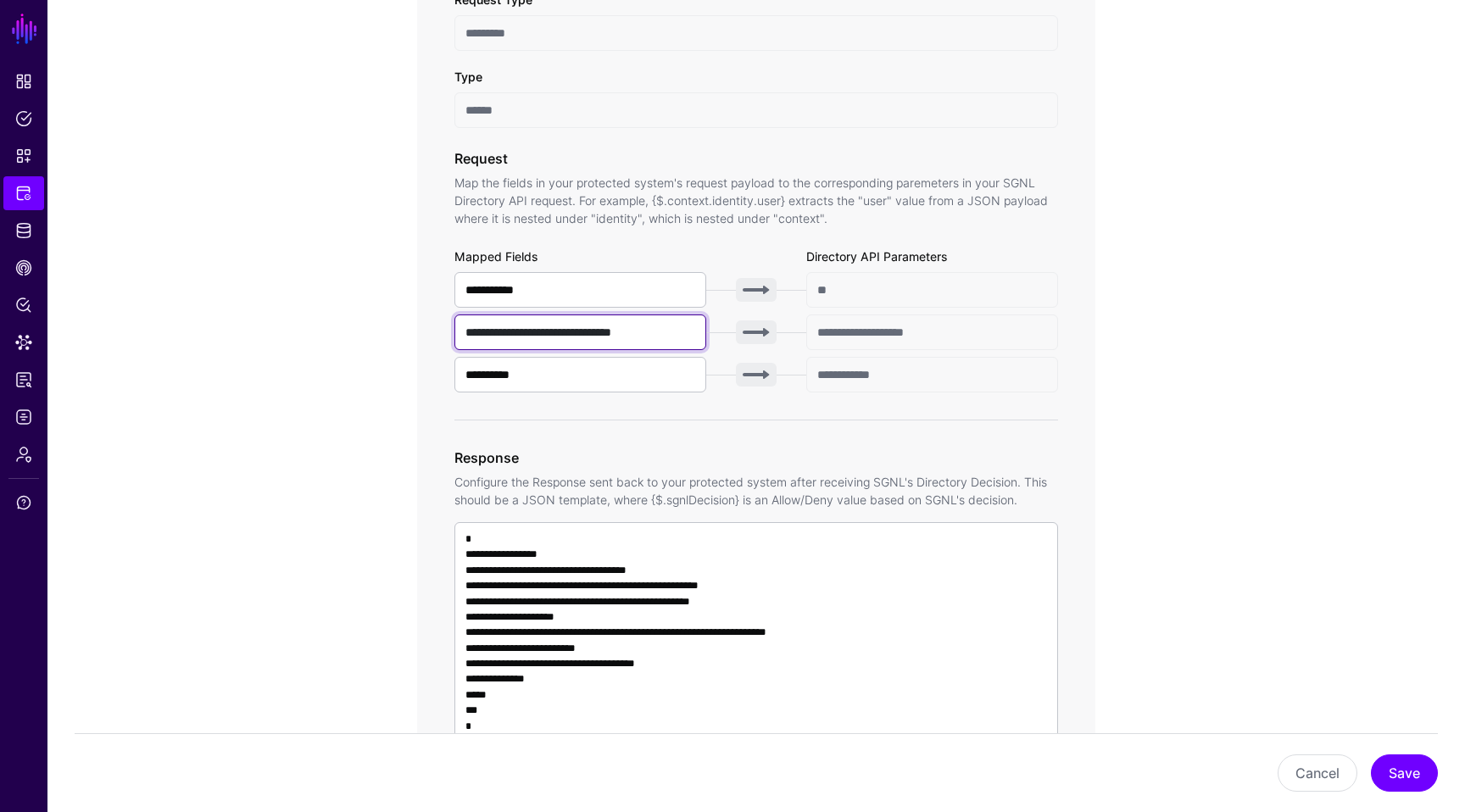 click on "**********" at bounding box center (580, 332) 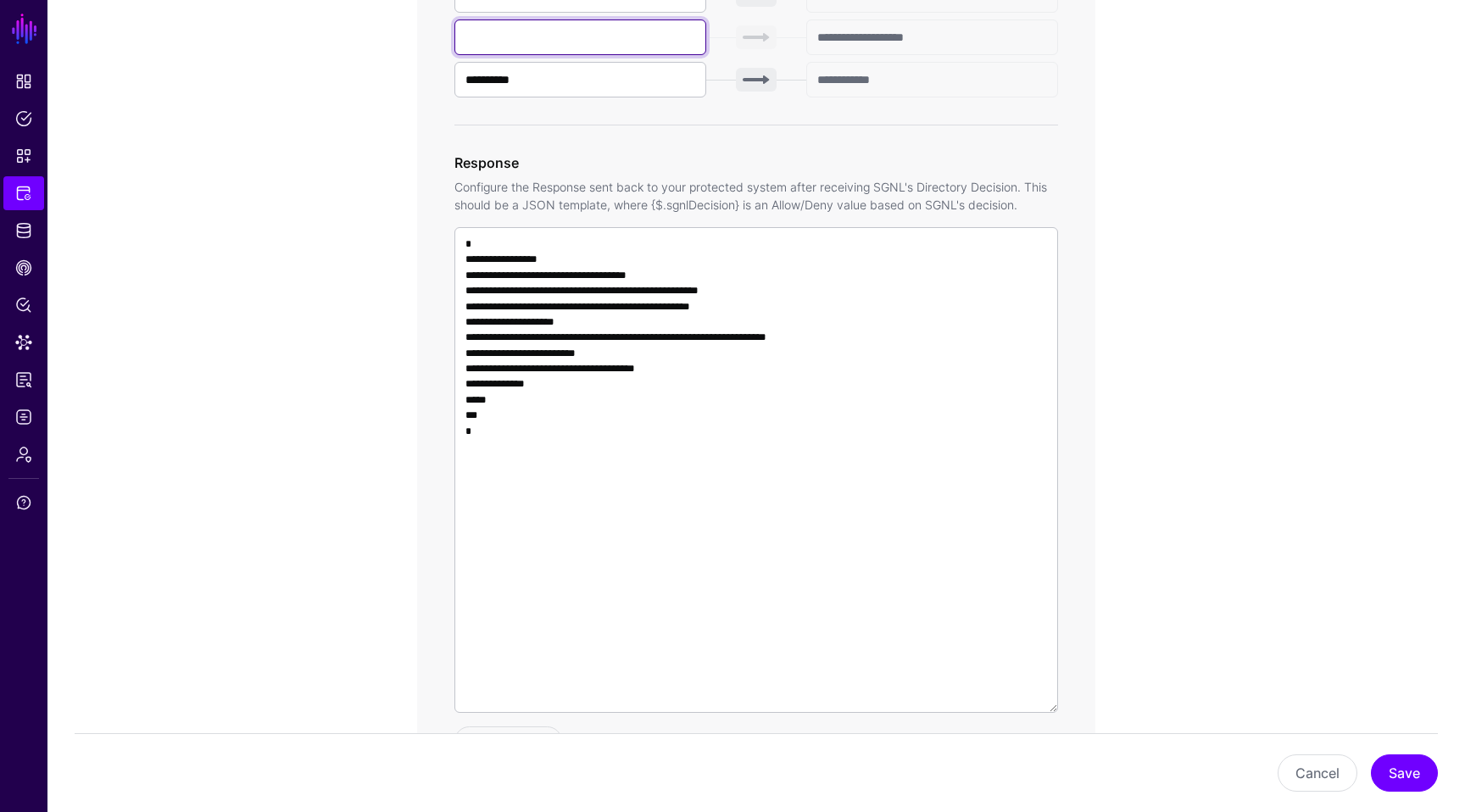 scroll, scrollTop: 1154, scrollLeft: 0, axis: vertical 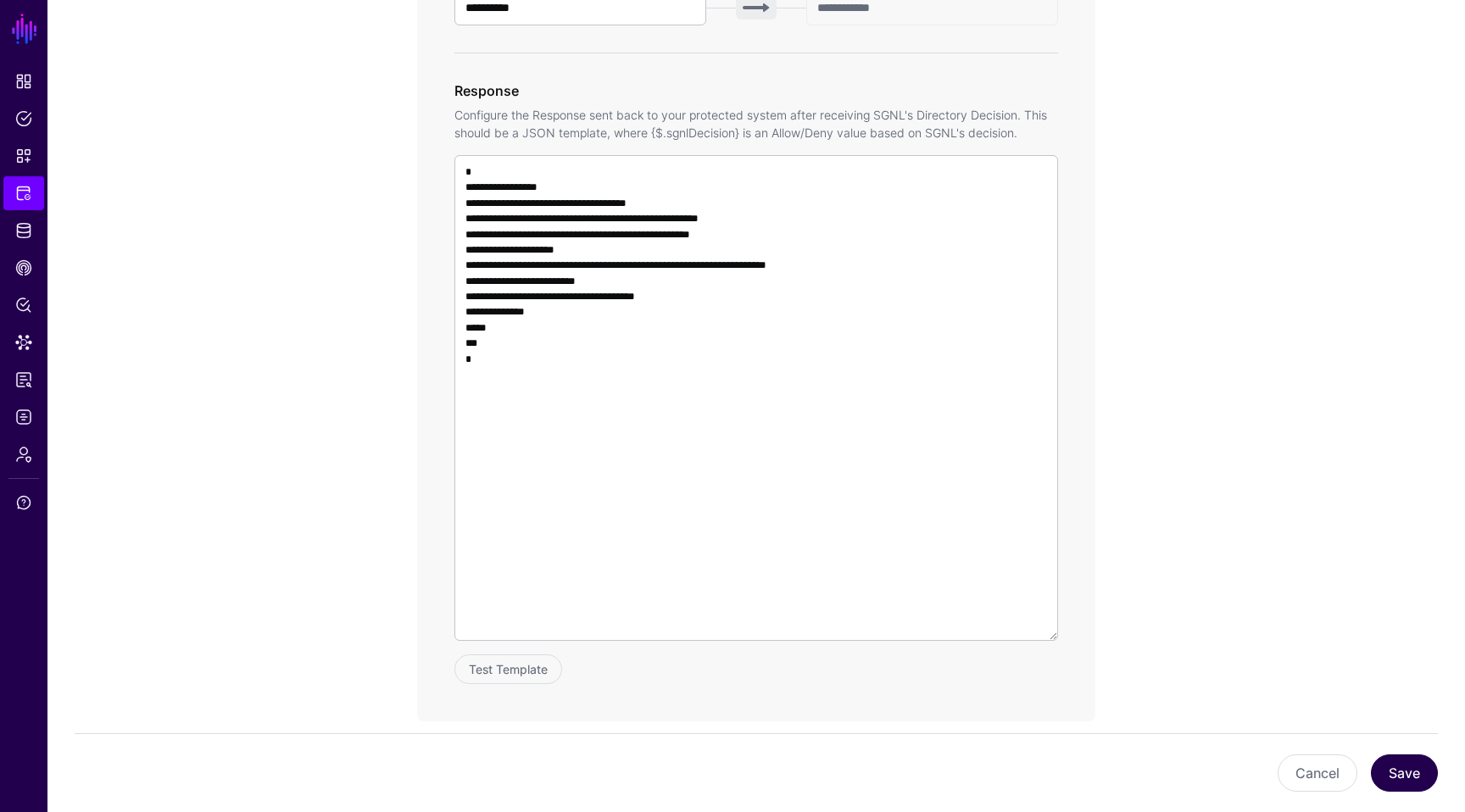 type 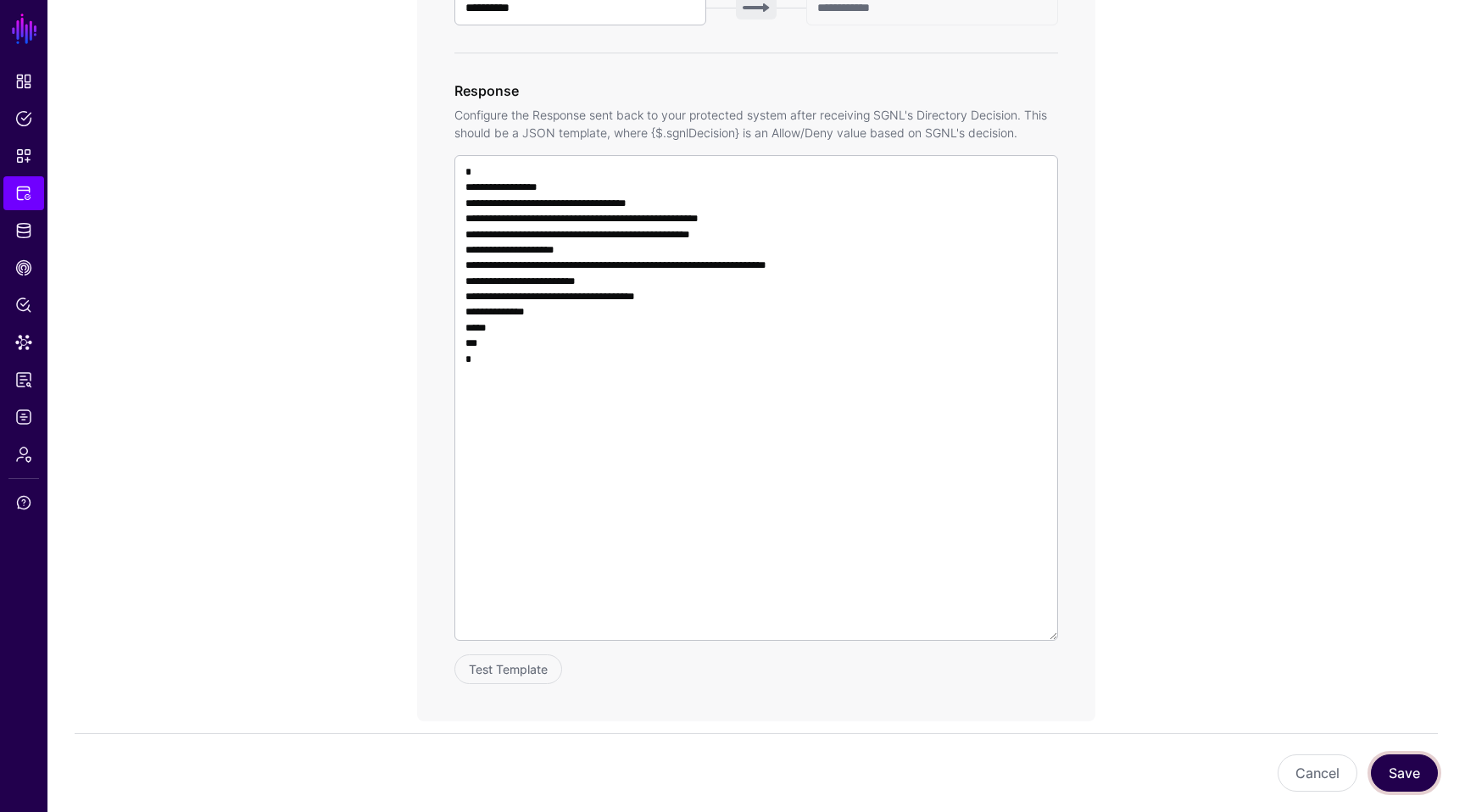 click on "Save" at bounding box center (1404, 773) 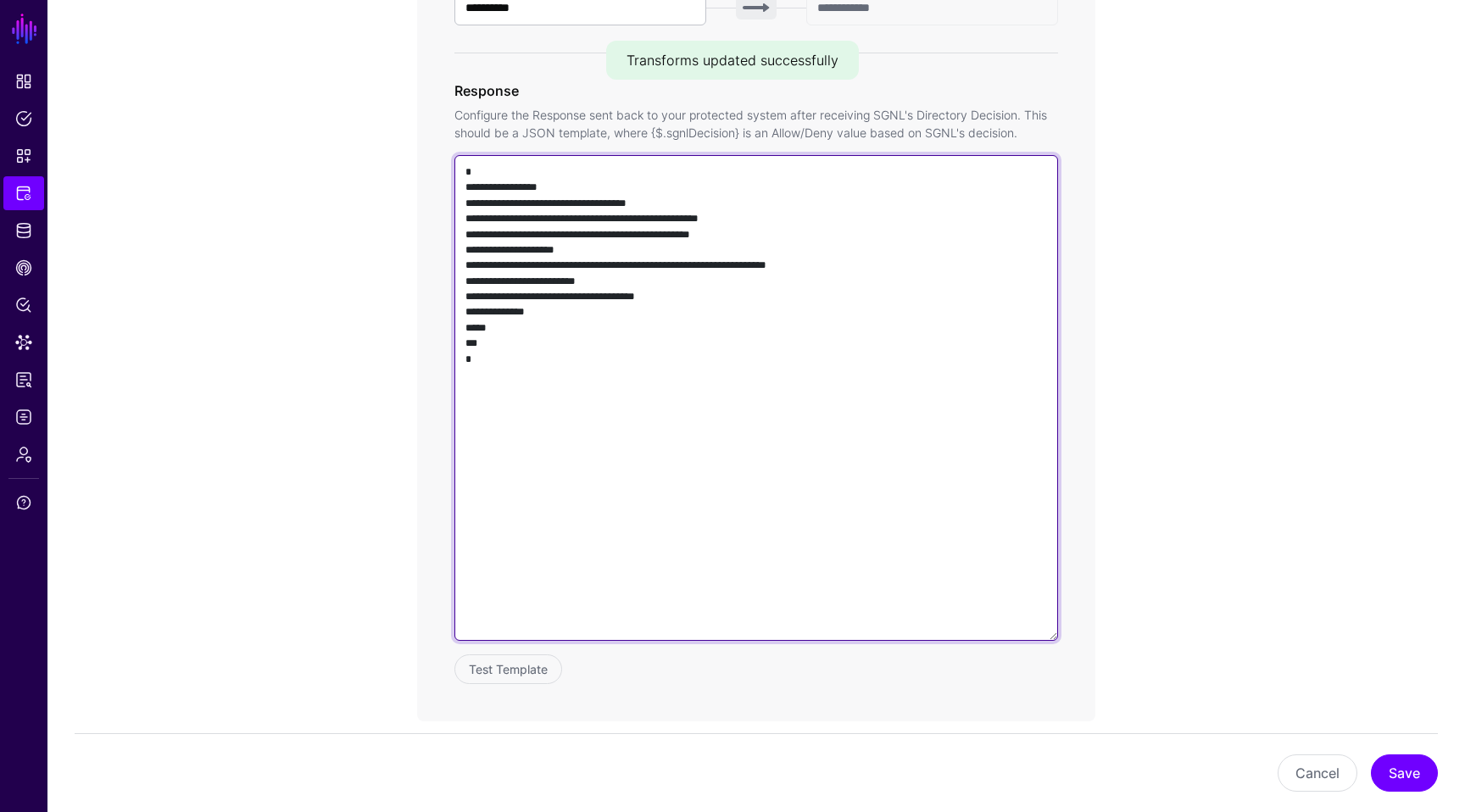 click on "**********" at bounding box center (756, 398) 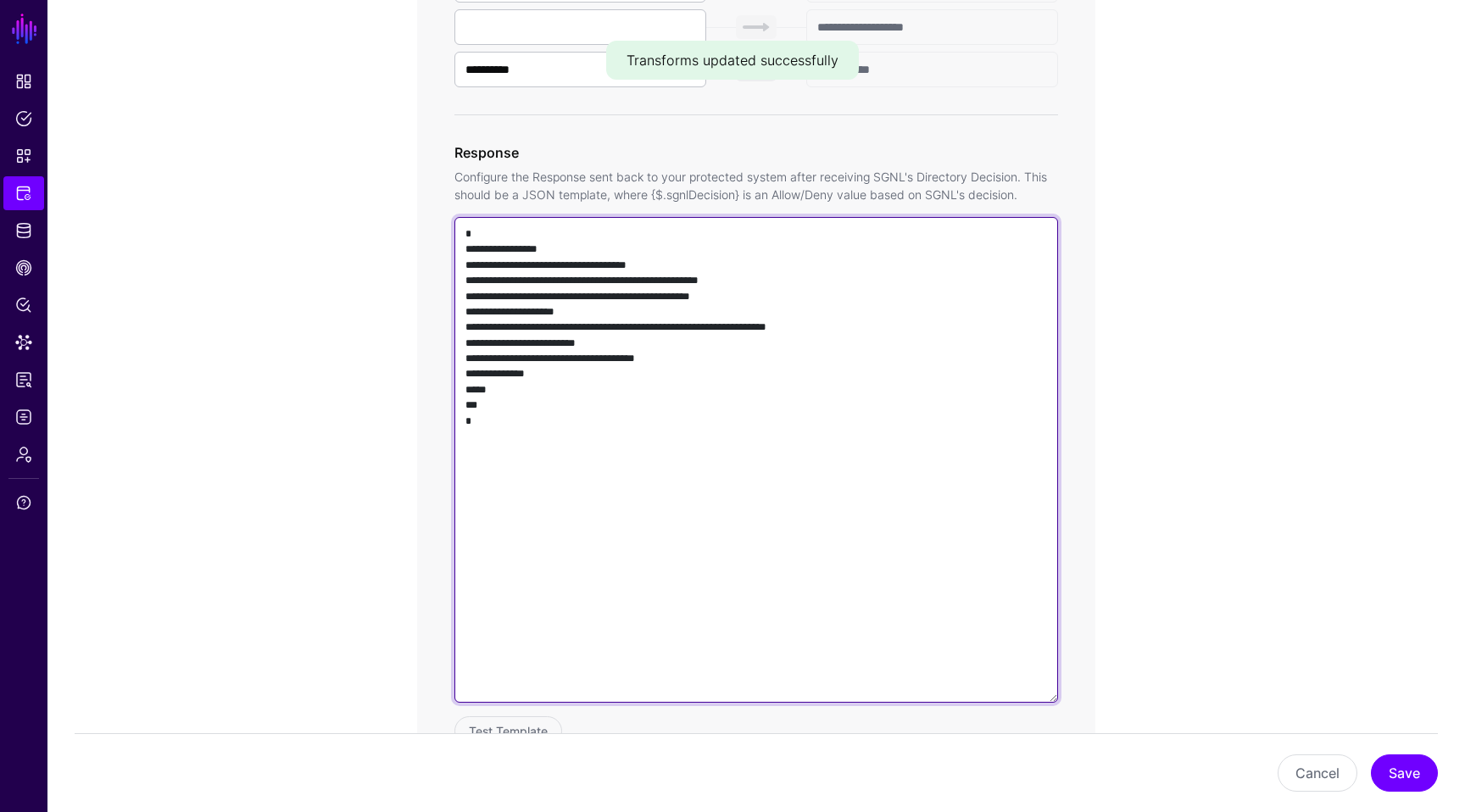 scroll, scrollTop: 1078, scrollLeft: 0, axis: vertical 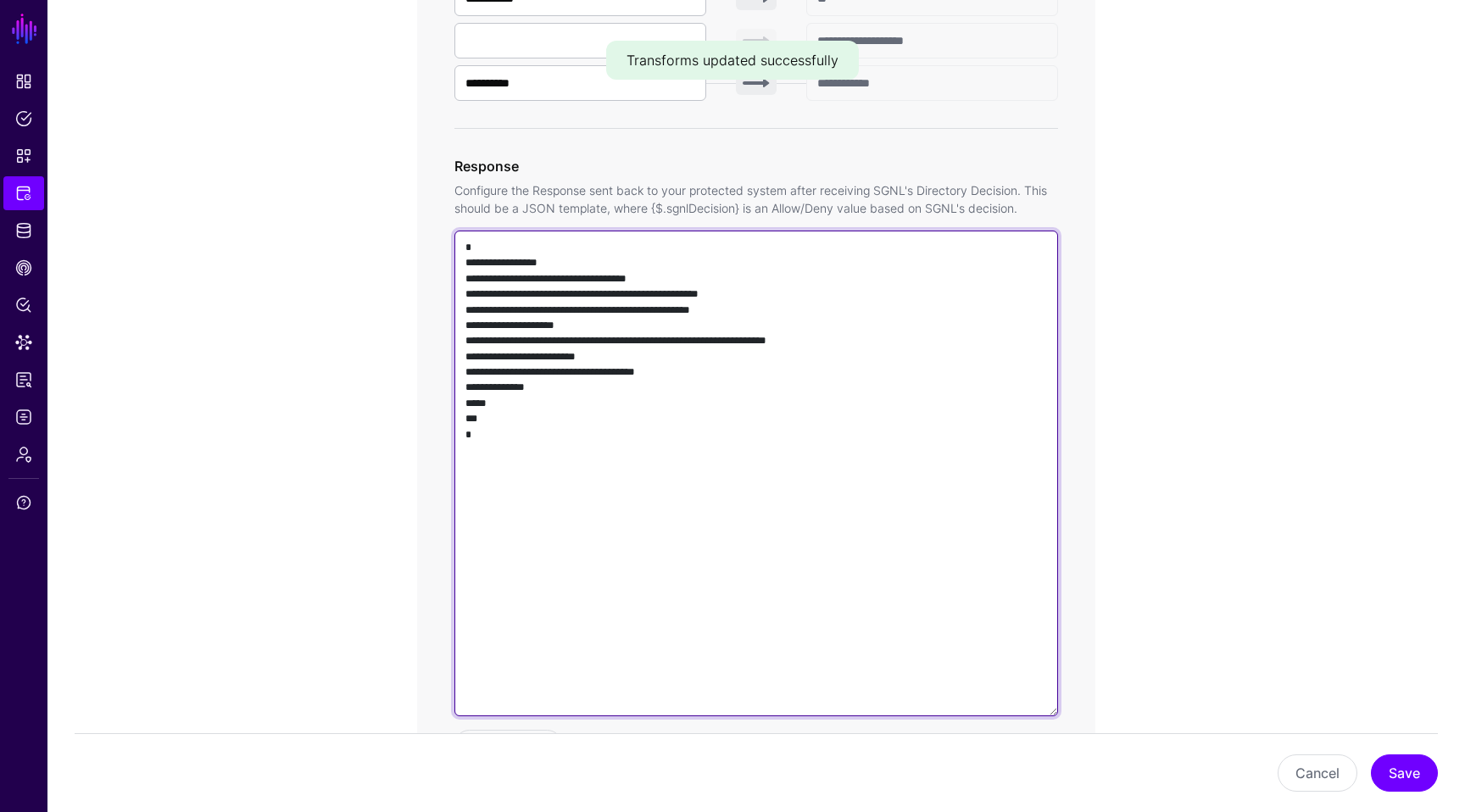 click on "**********" at bounding box center (756, 473) 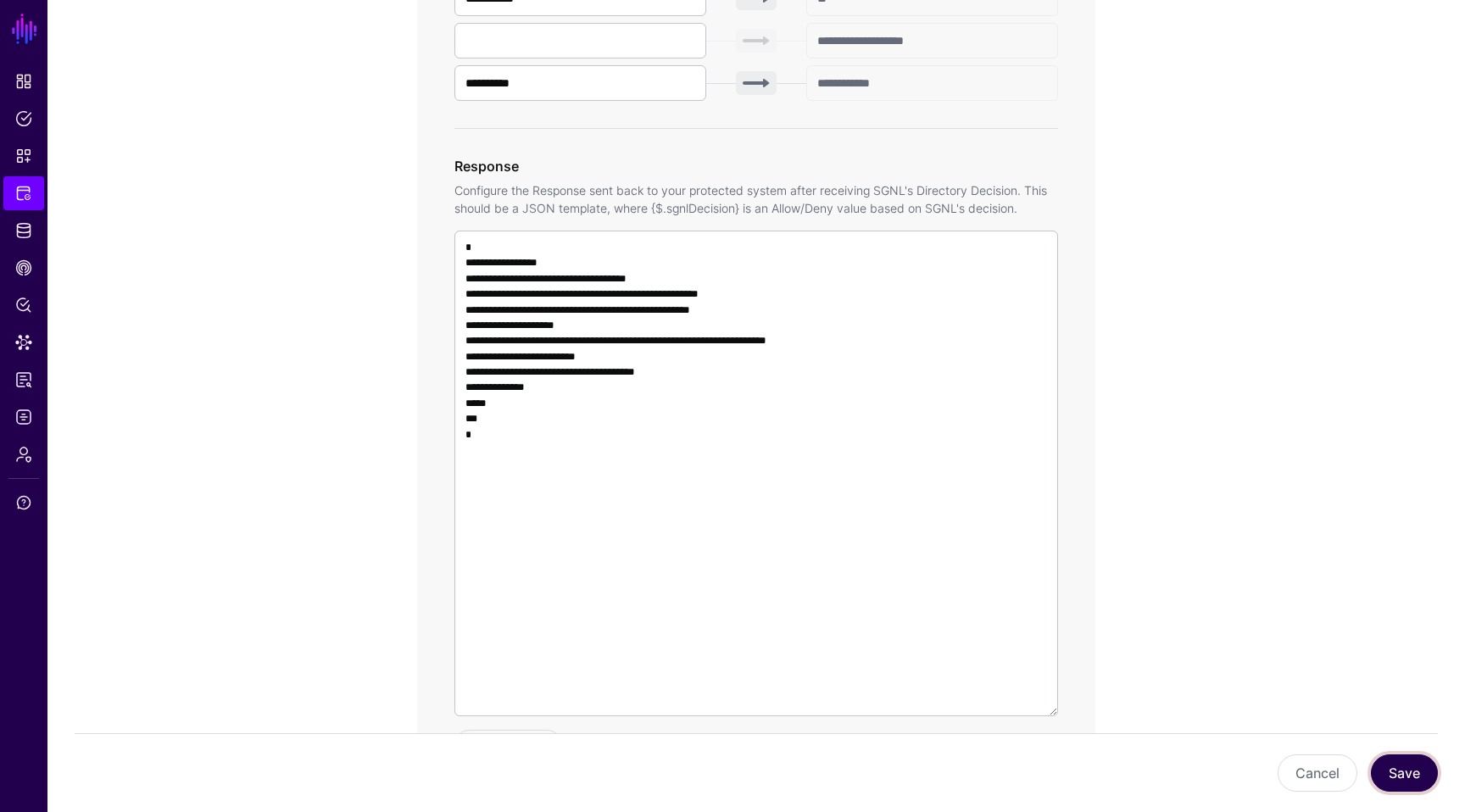click on "Save" at bounding box center [1404, 773] 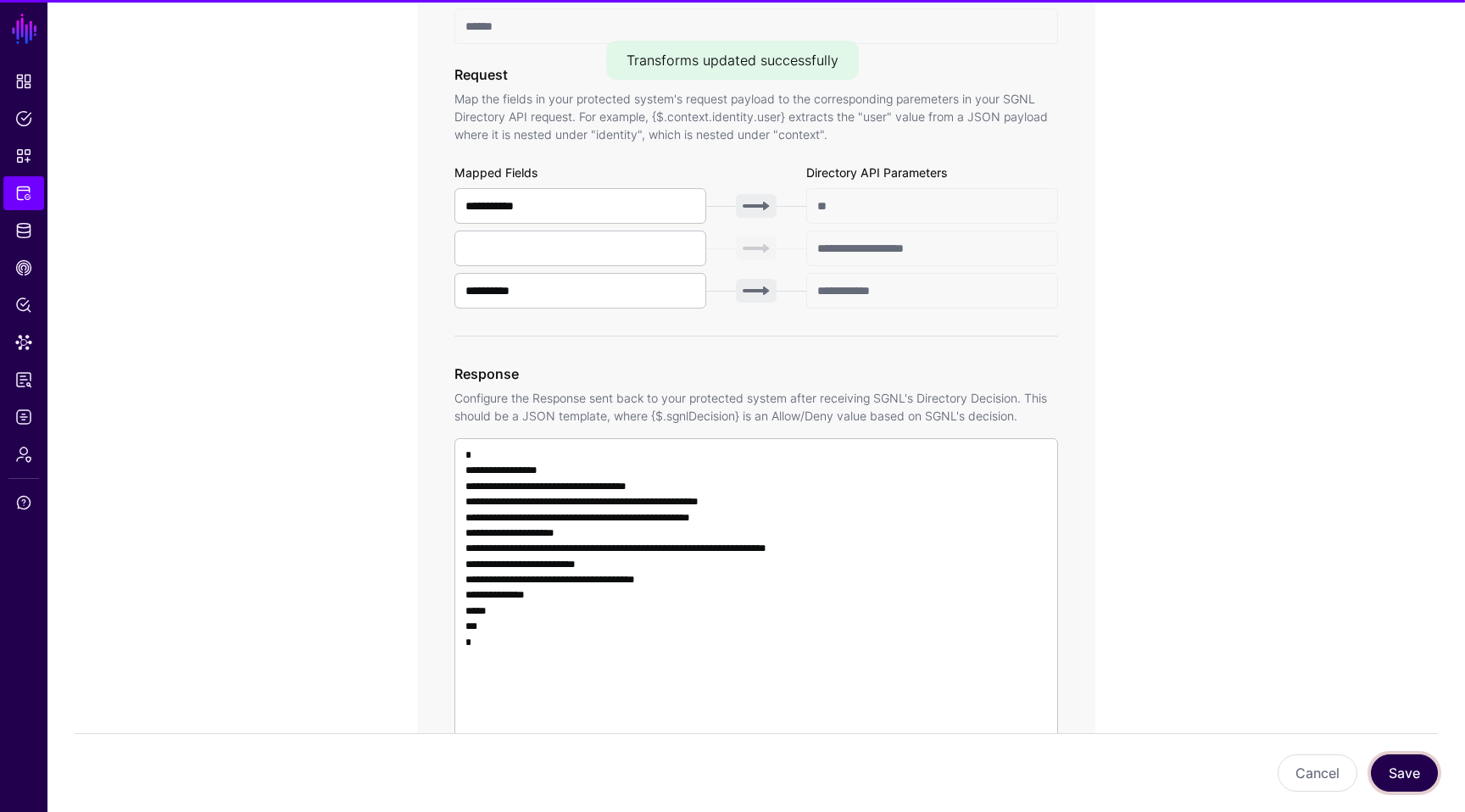 scroll, scrollTop: 692, scrollLeft: 0, axis: vertical 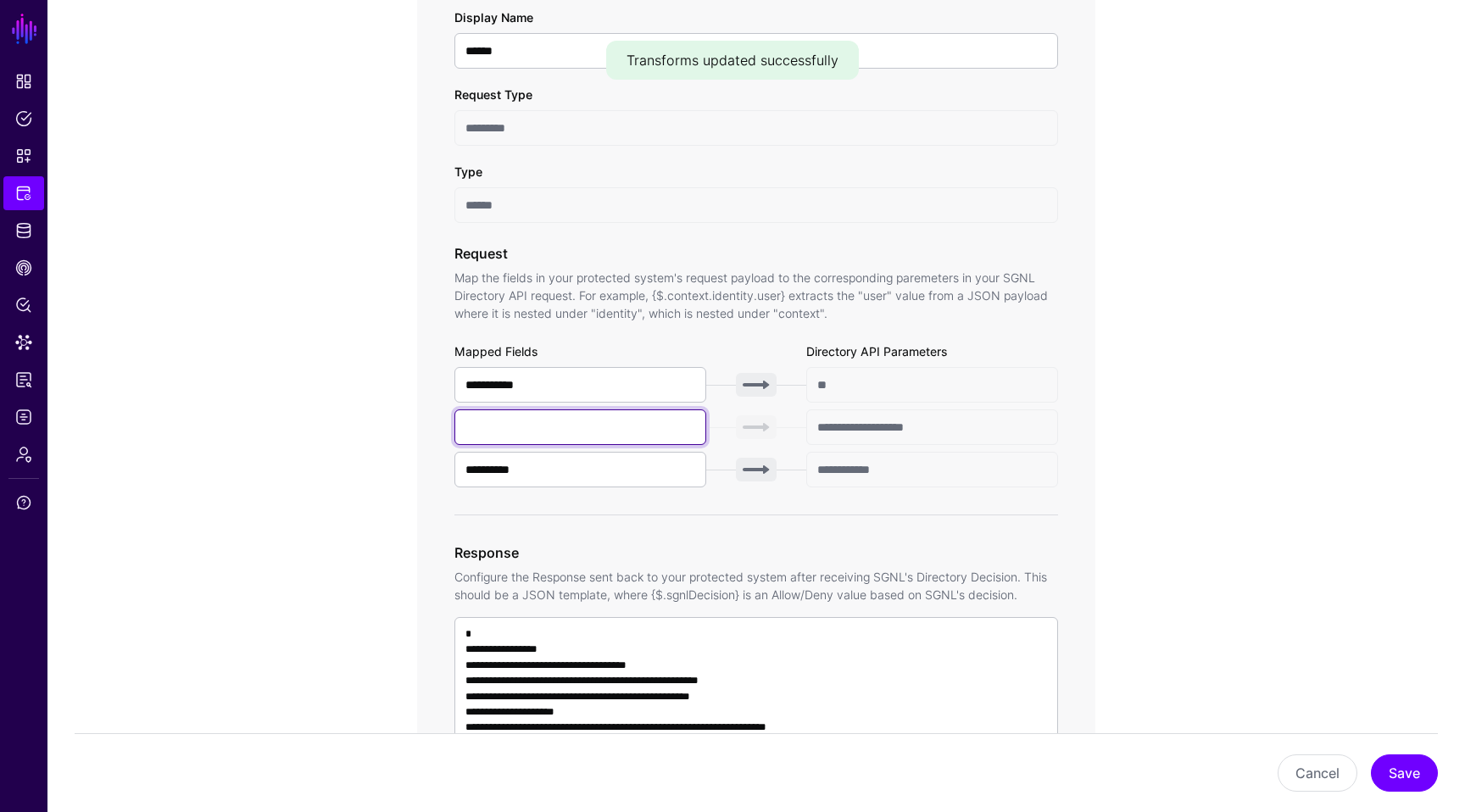 click at bounding box center (580, 427) 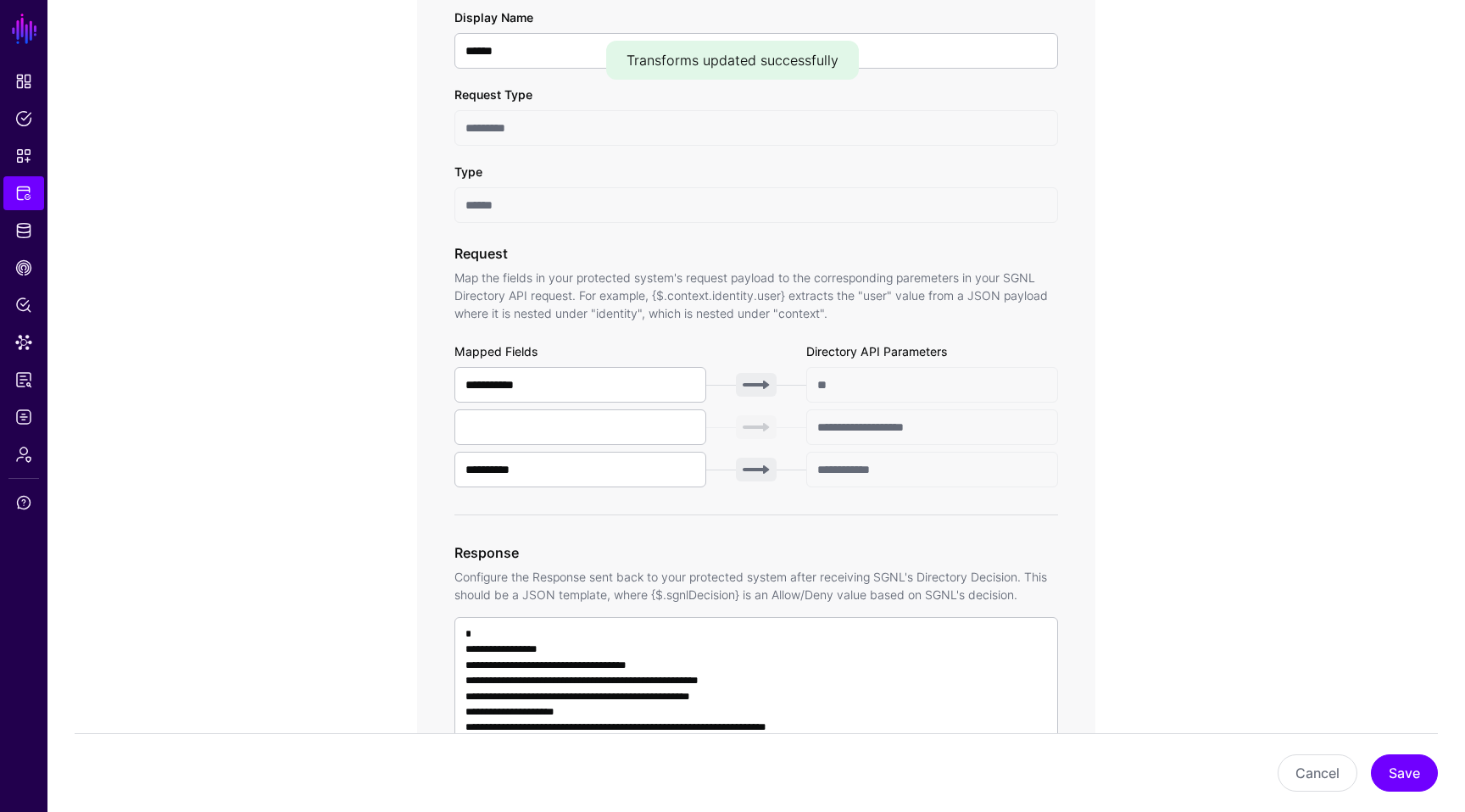 click on "**********" 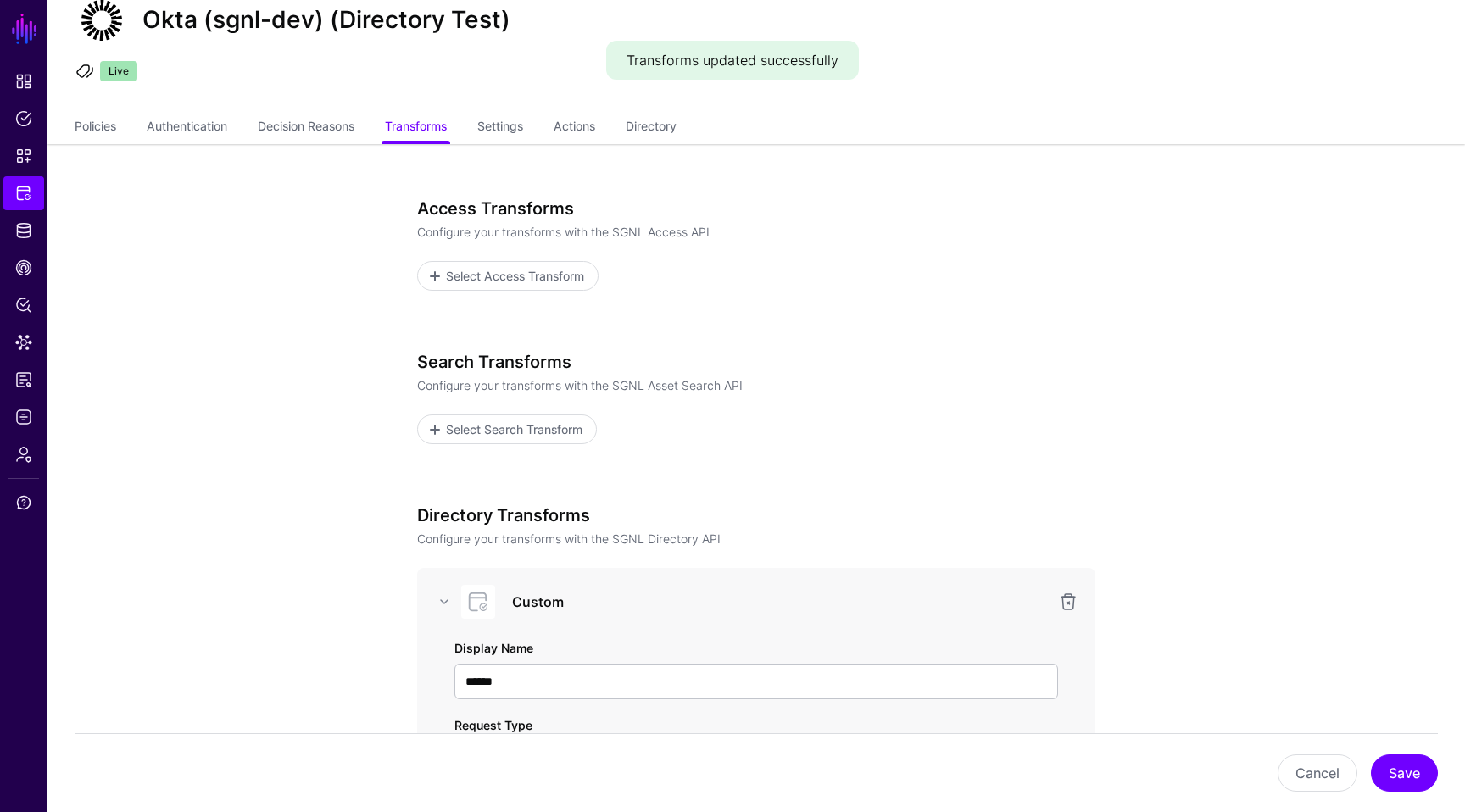 scroll, scrollTop: 0, scrollLeft: 0, axis: both 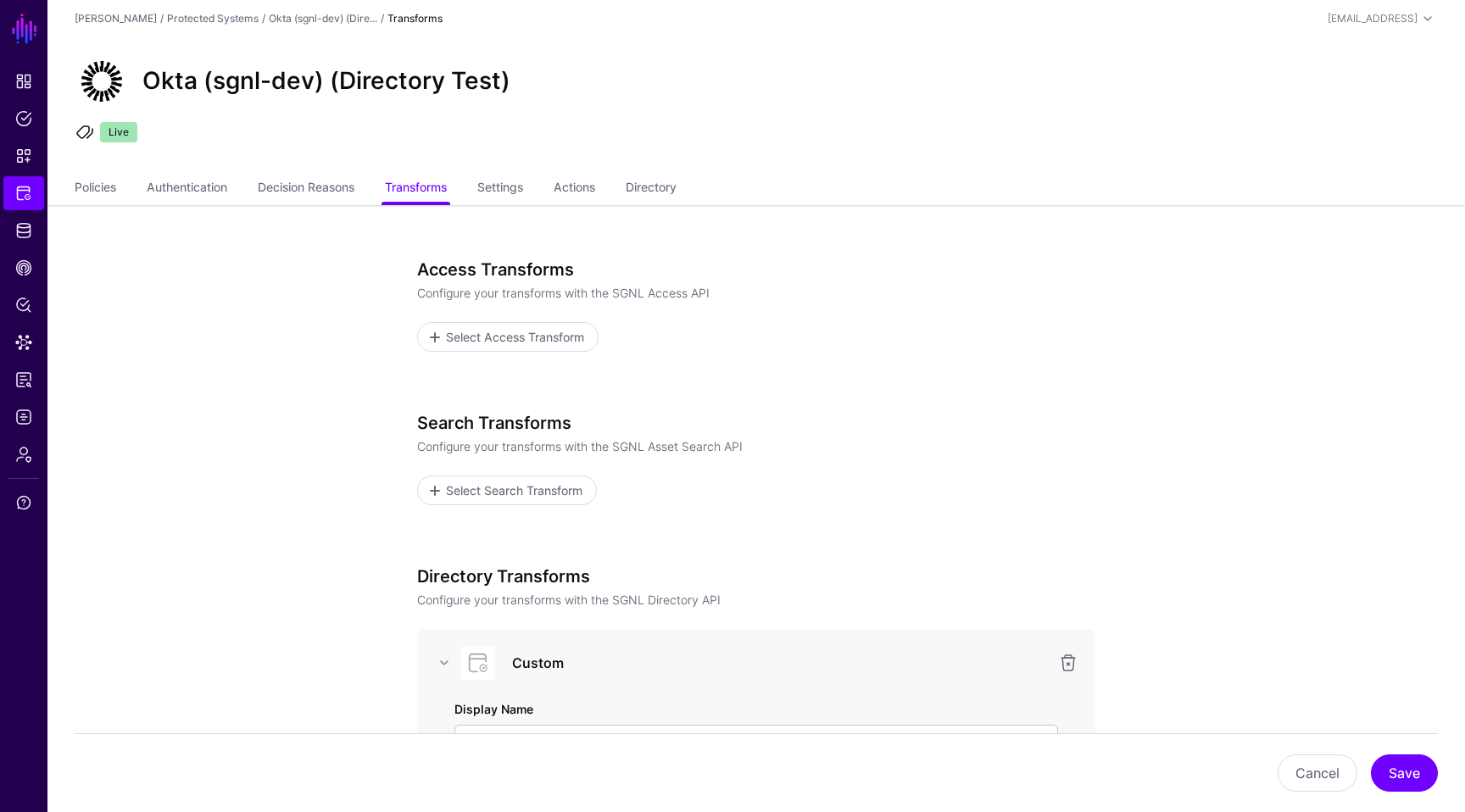 click on "**********" 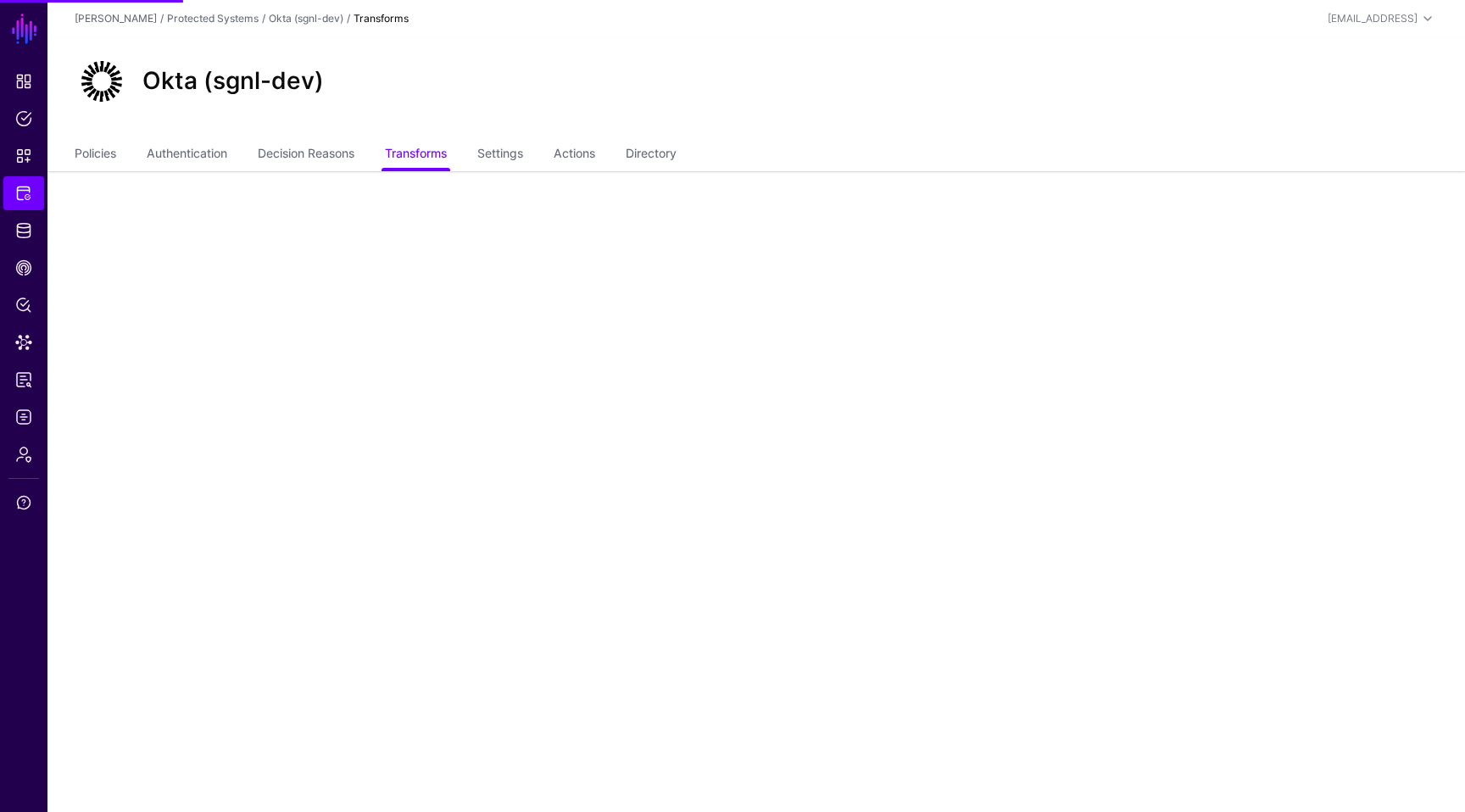 scroll, scrollTop: 122, scrollLeft: 0, axis: vertical 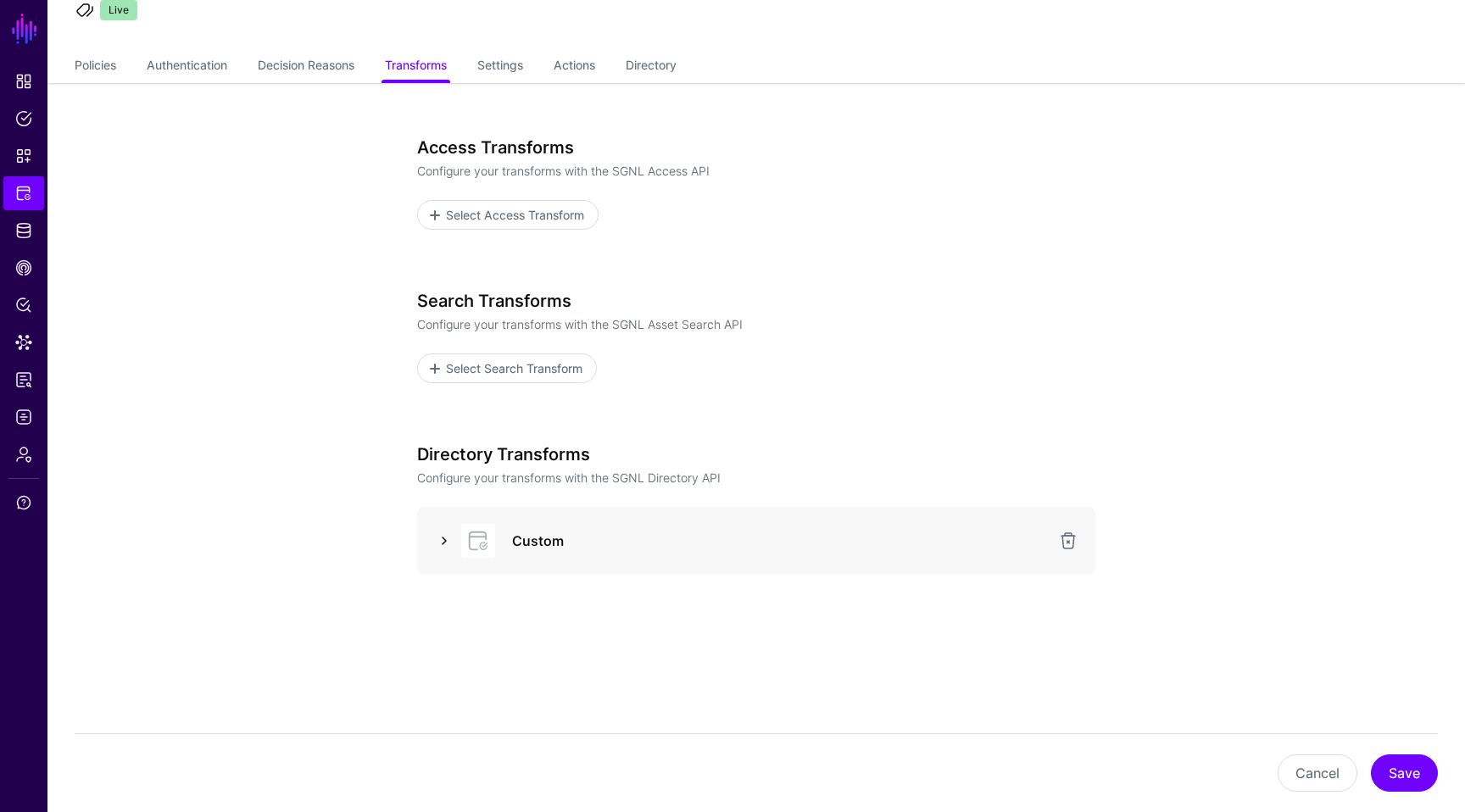 click at bounding box center [444, 541] 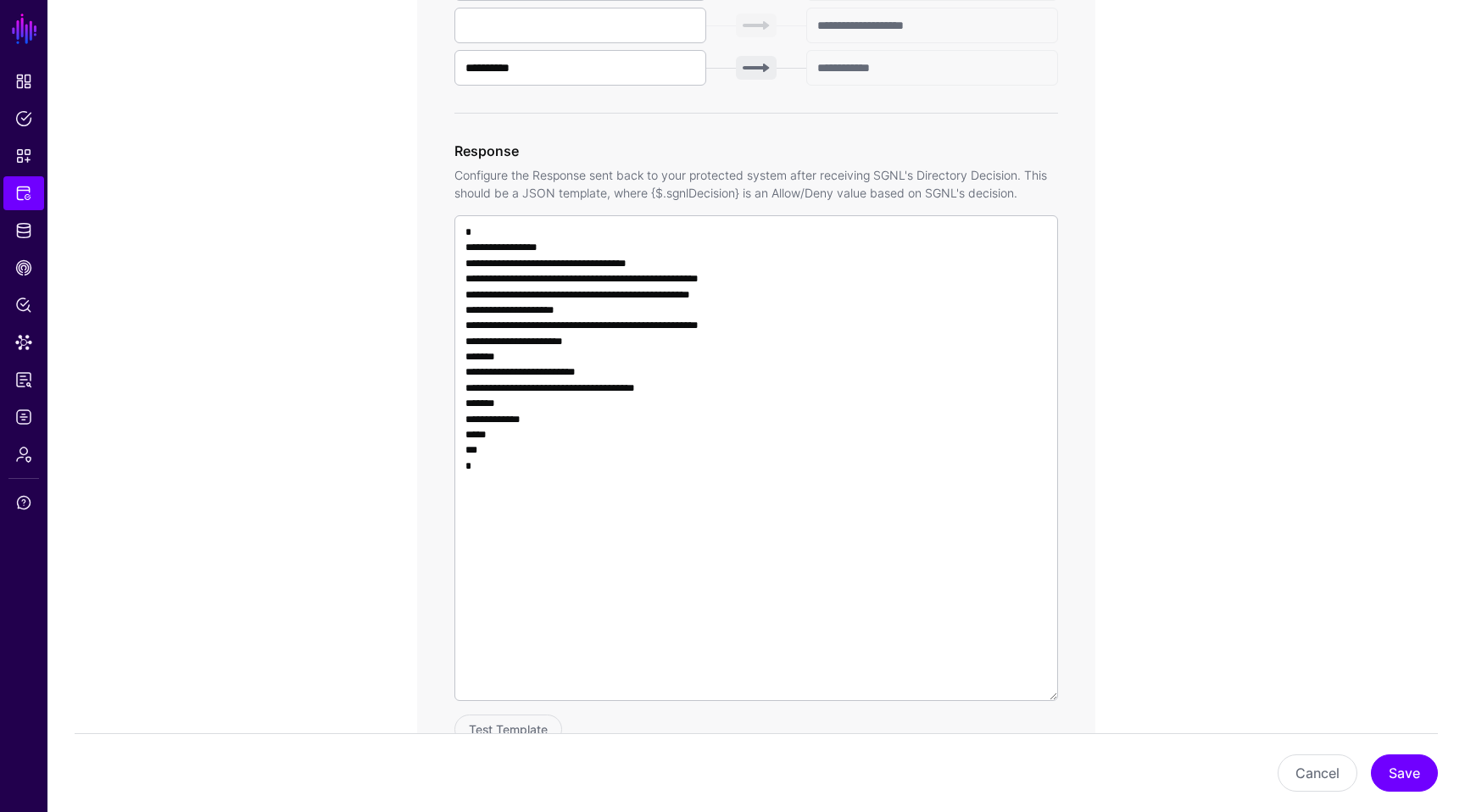 scroll, scrollTop: 1300, scrollLeft: 0, axis: vertical 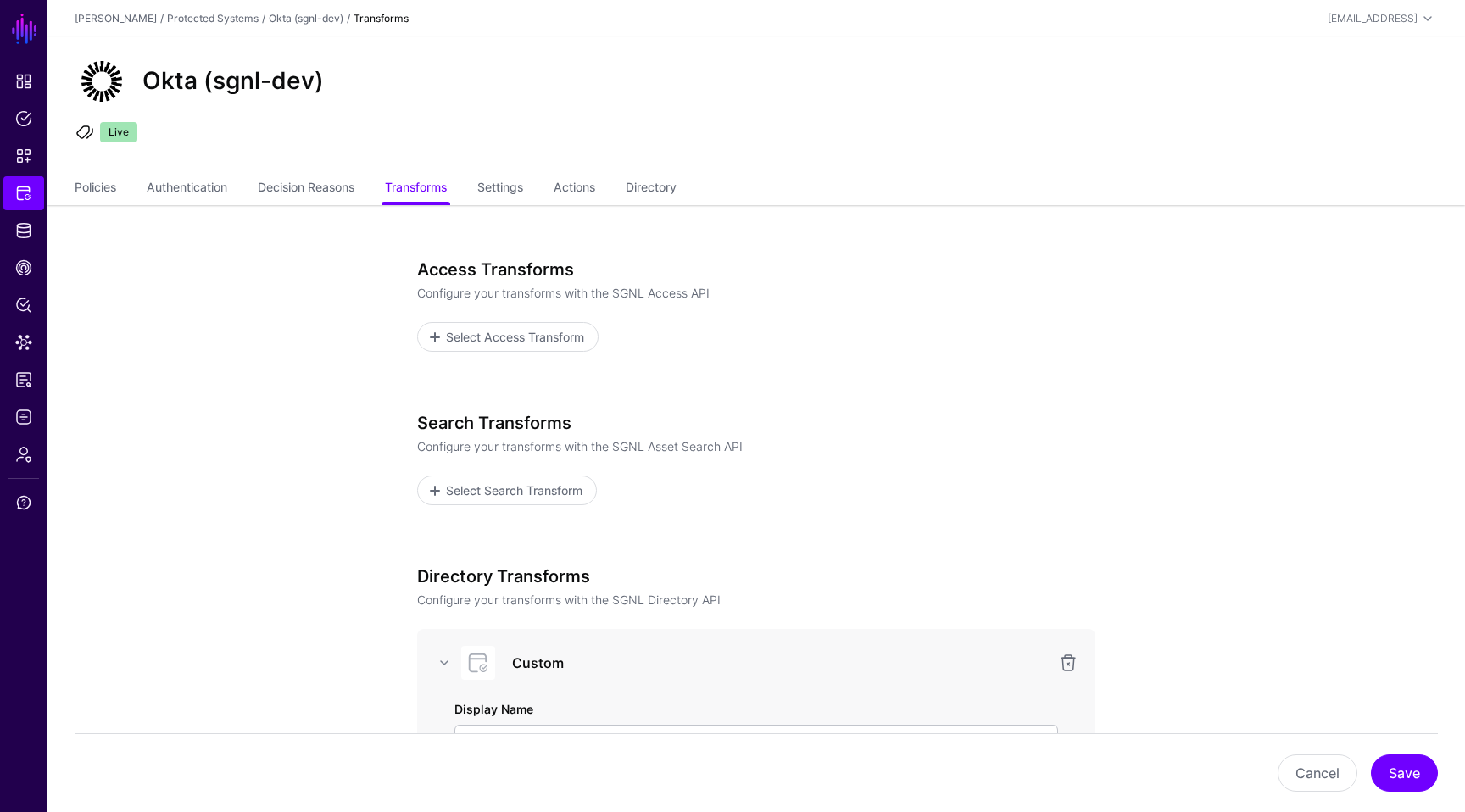 drag, startPoint x: 571, startPoint y: 416, endPoint x: 395, endPoint y: -135, distance: 578.4263 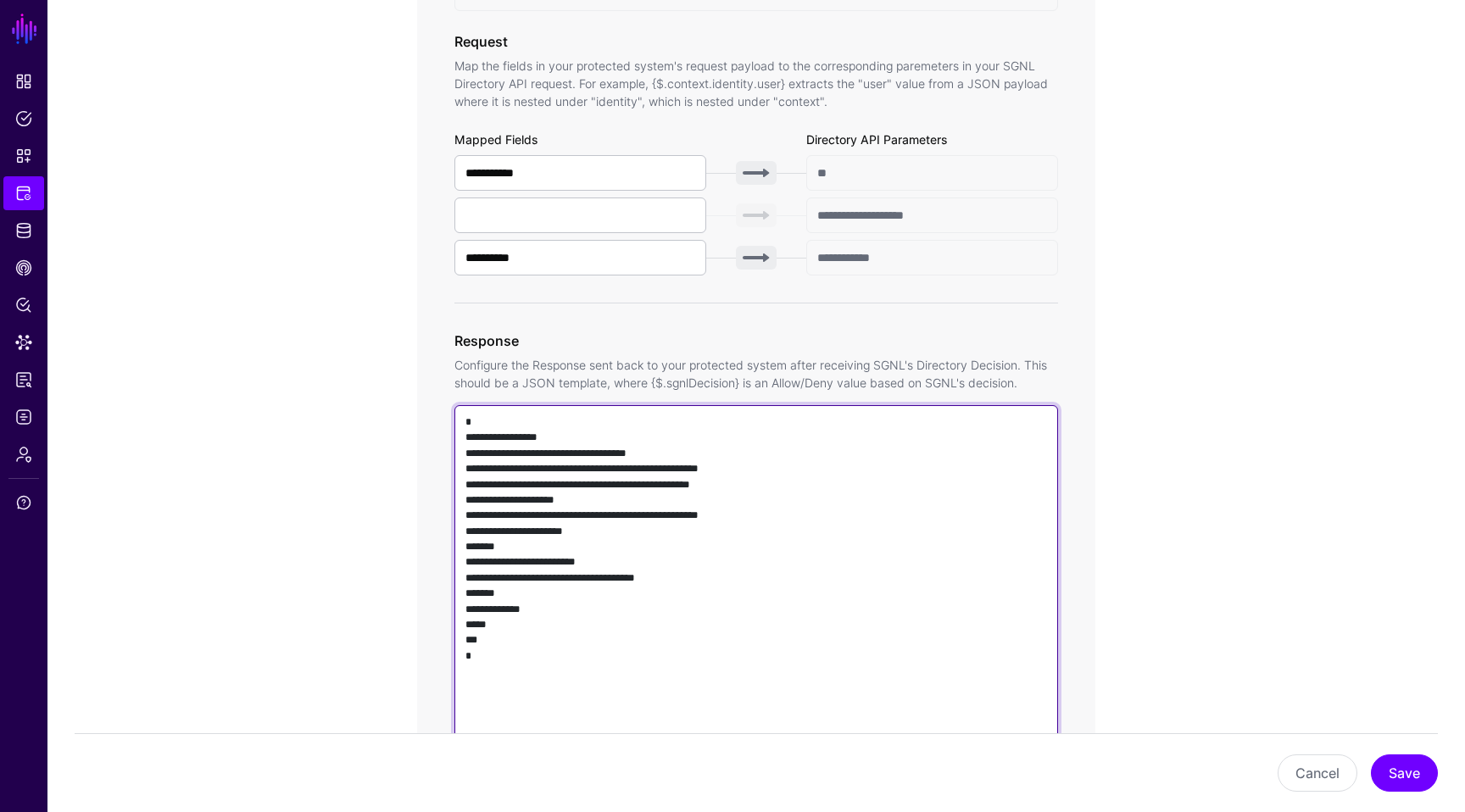 scroll, scrollTop: 950, scrollLeft: 0, axis: vertical 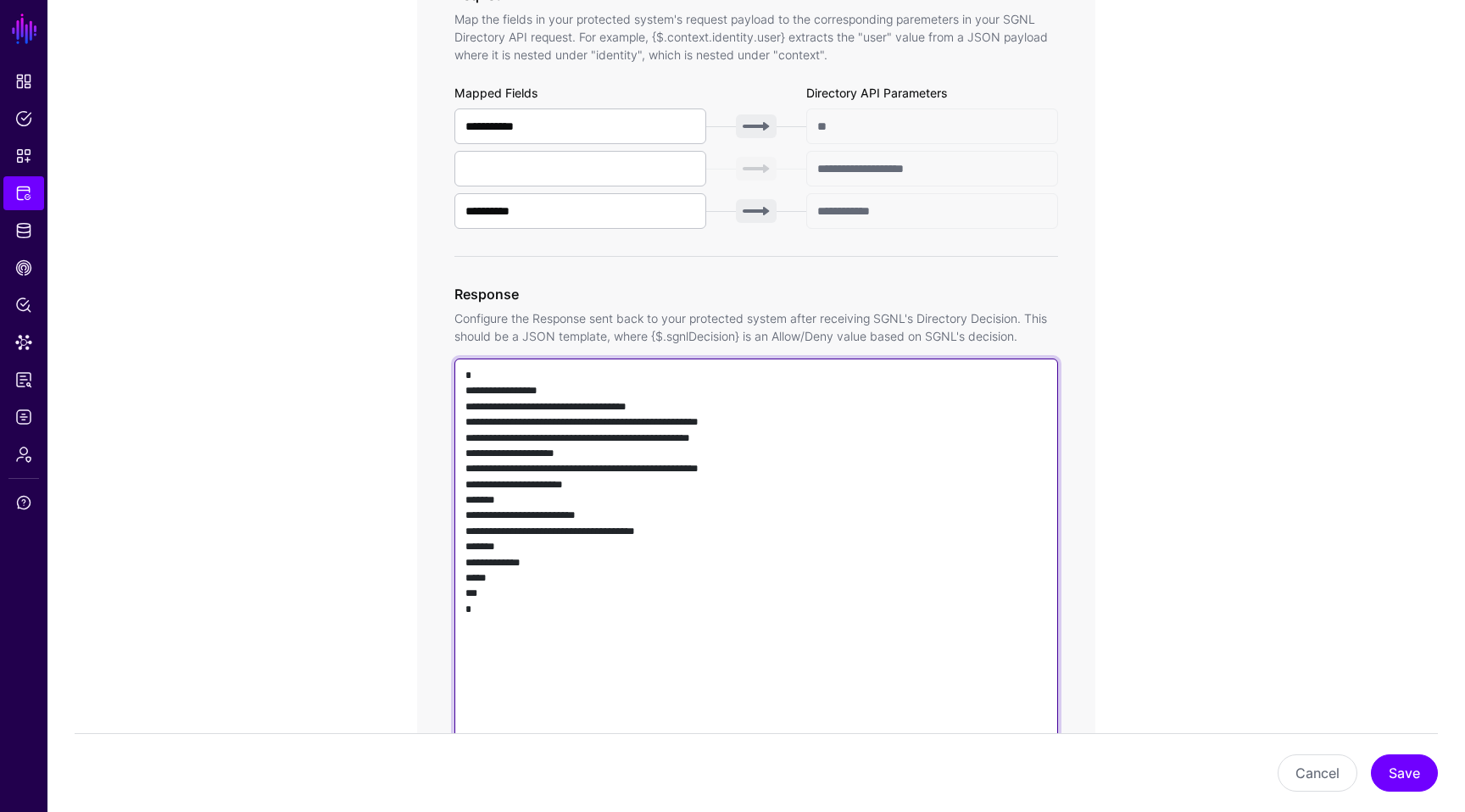 drag, startPoint x: 549, startPoint y: 697, endPoint x: 385, endPoint y: 320, distance: 411.1265 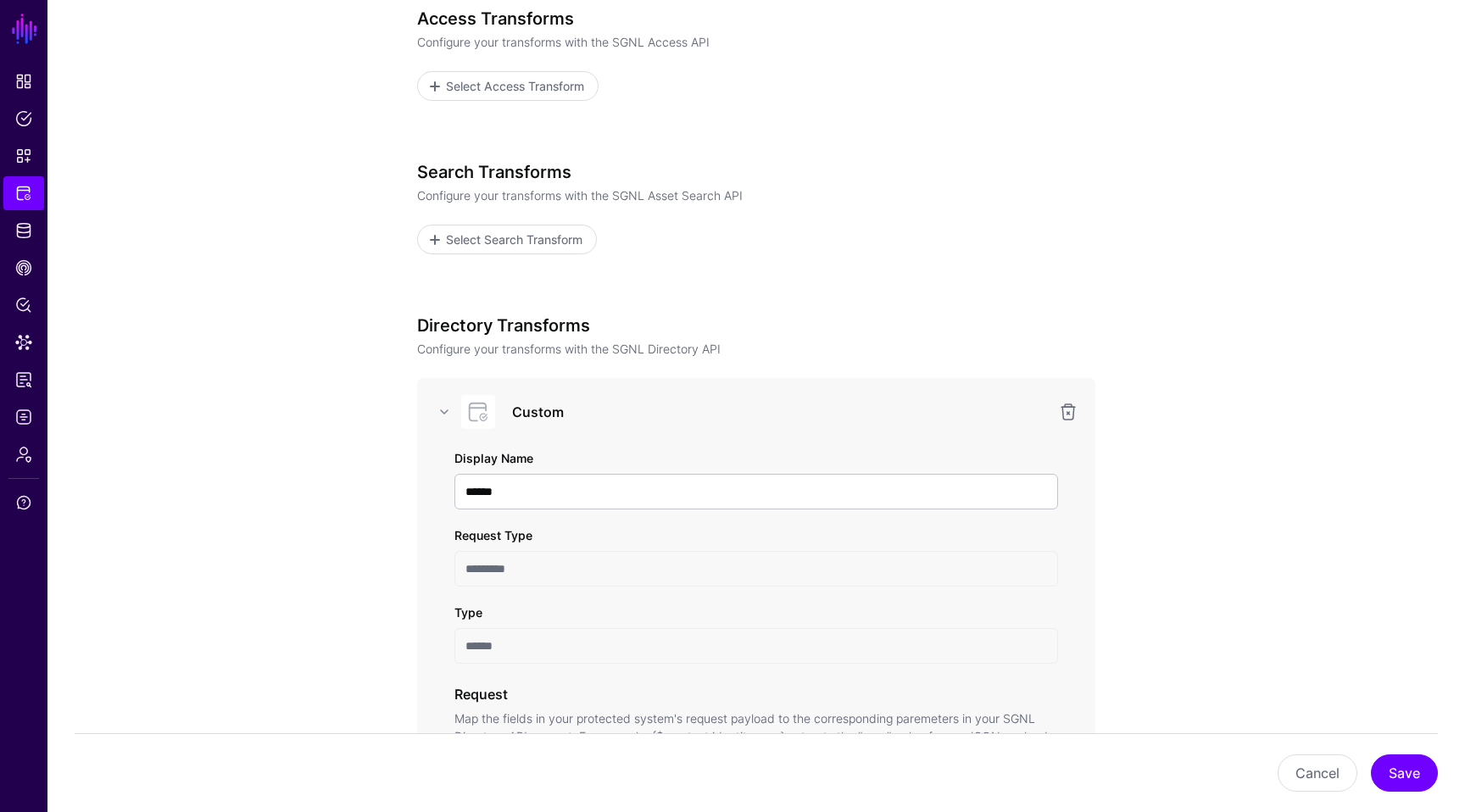 scroll, scrollTop: 0, scrollLeft: 0, axis: both 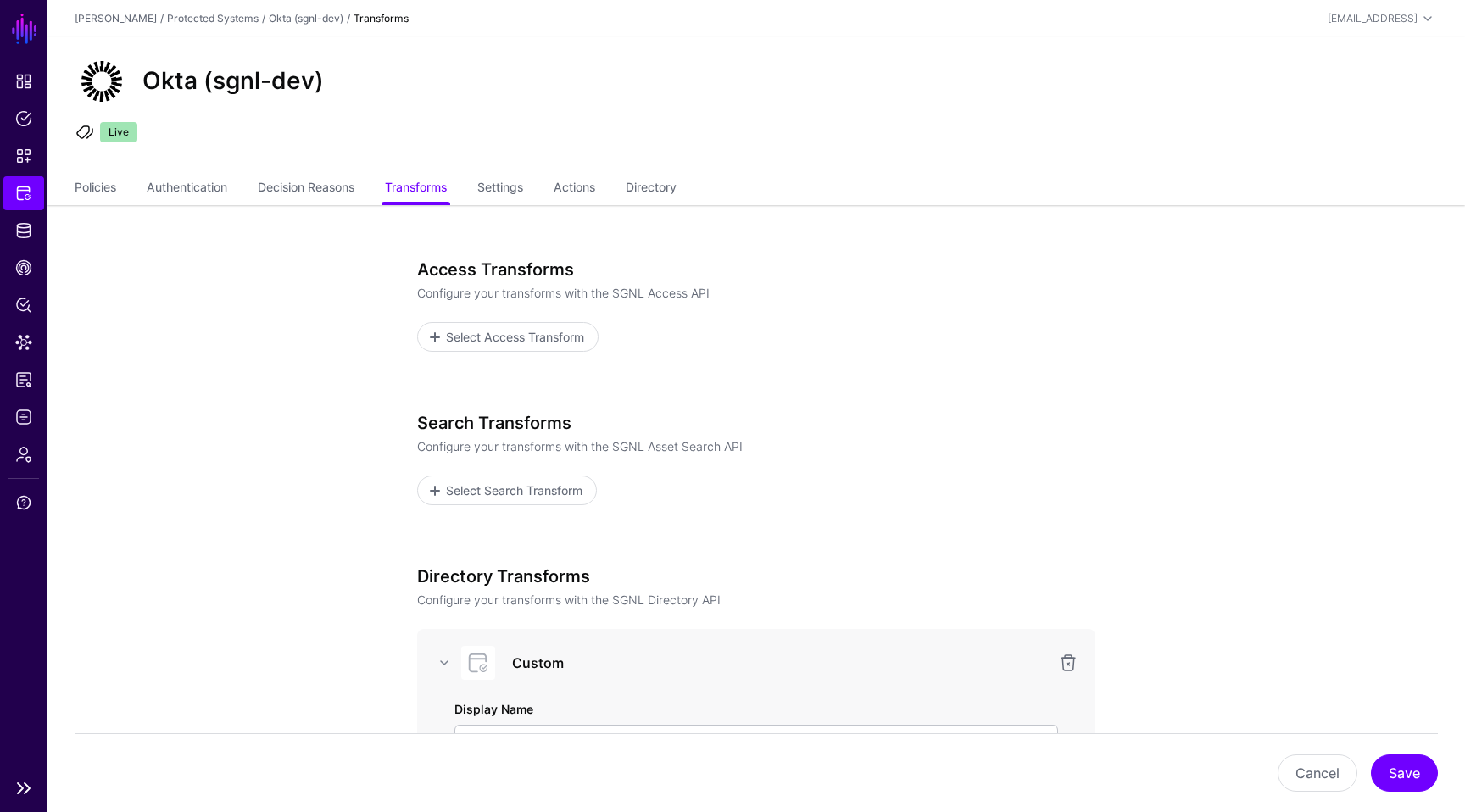 click on "Protected Systems" 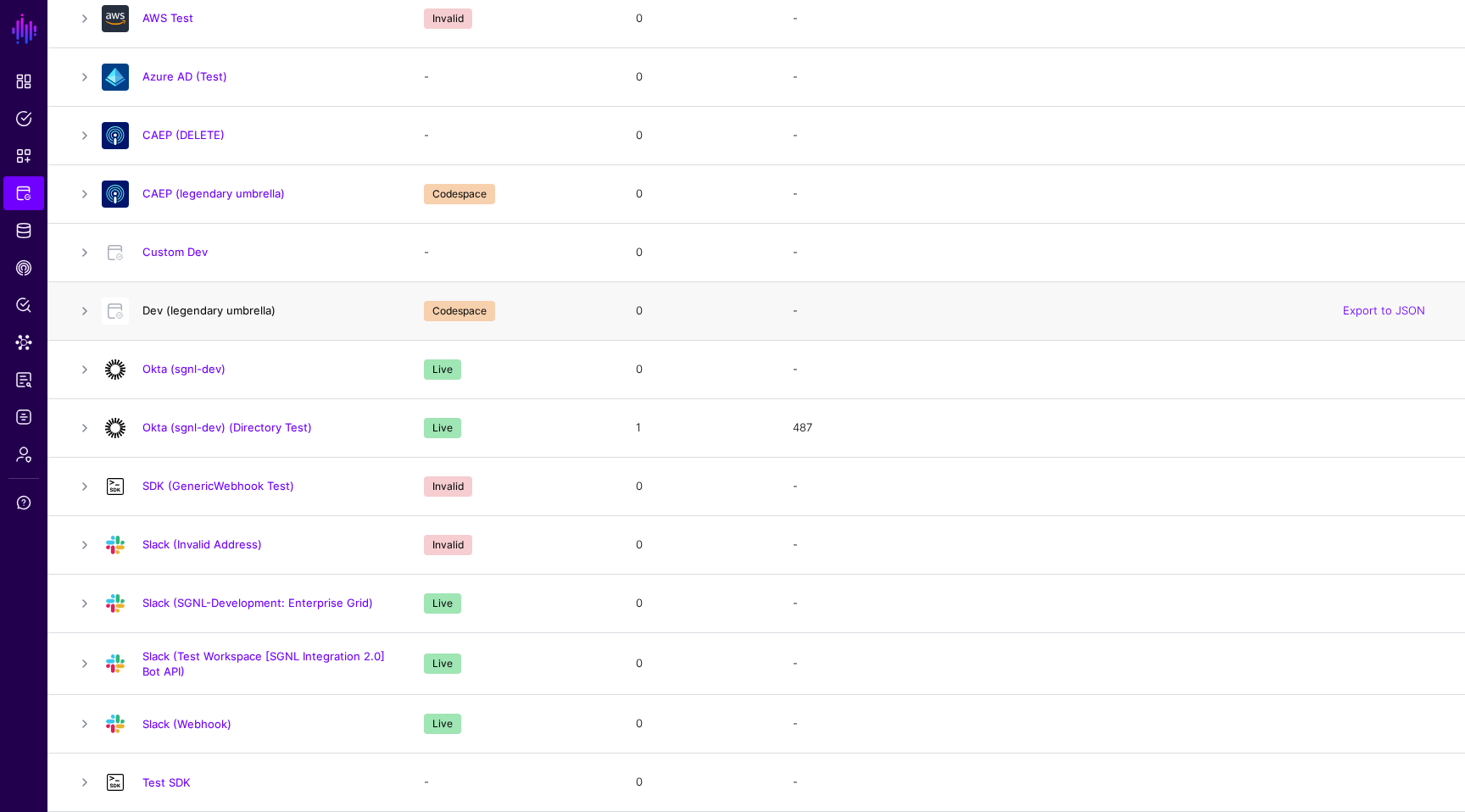 scroll, scrollTop: 0, scrollLeft: 0, axis: both 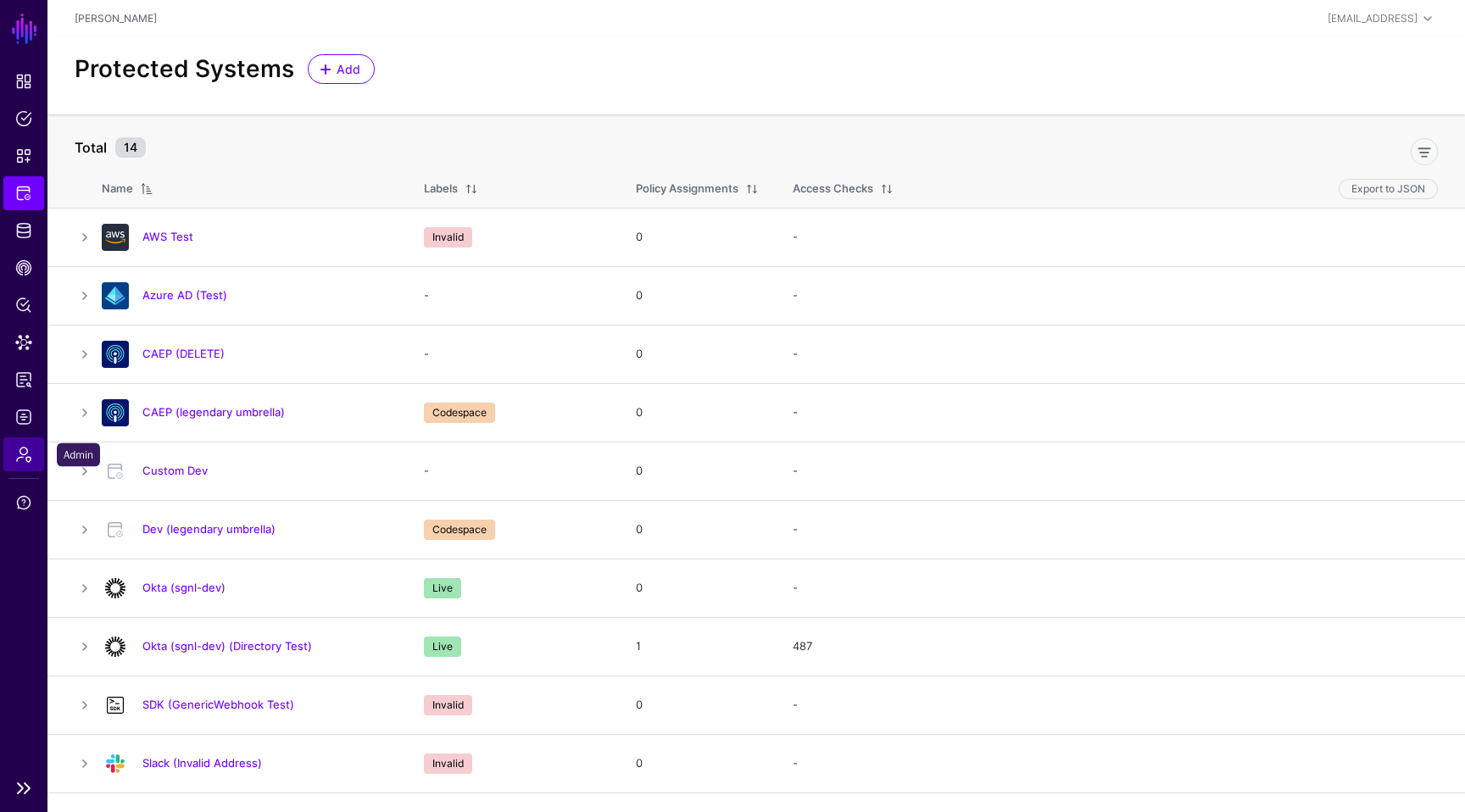 click on "Admin" 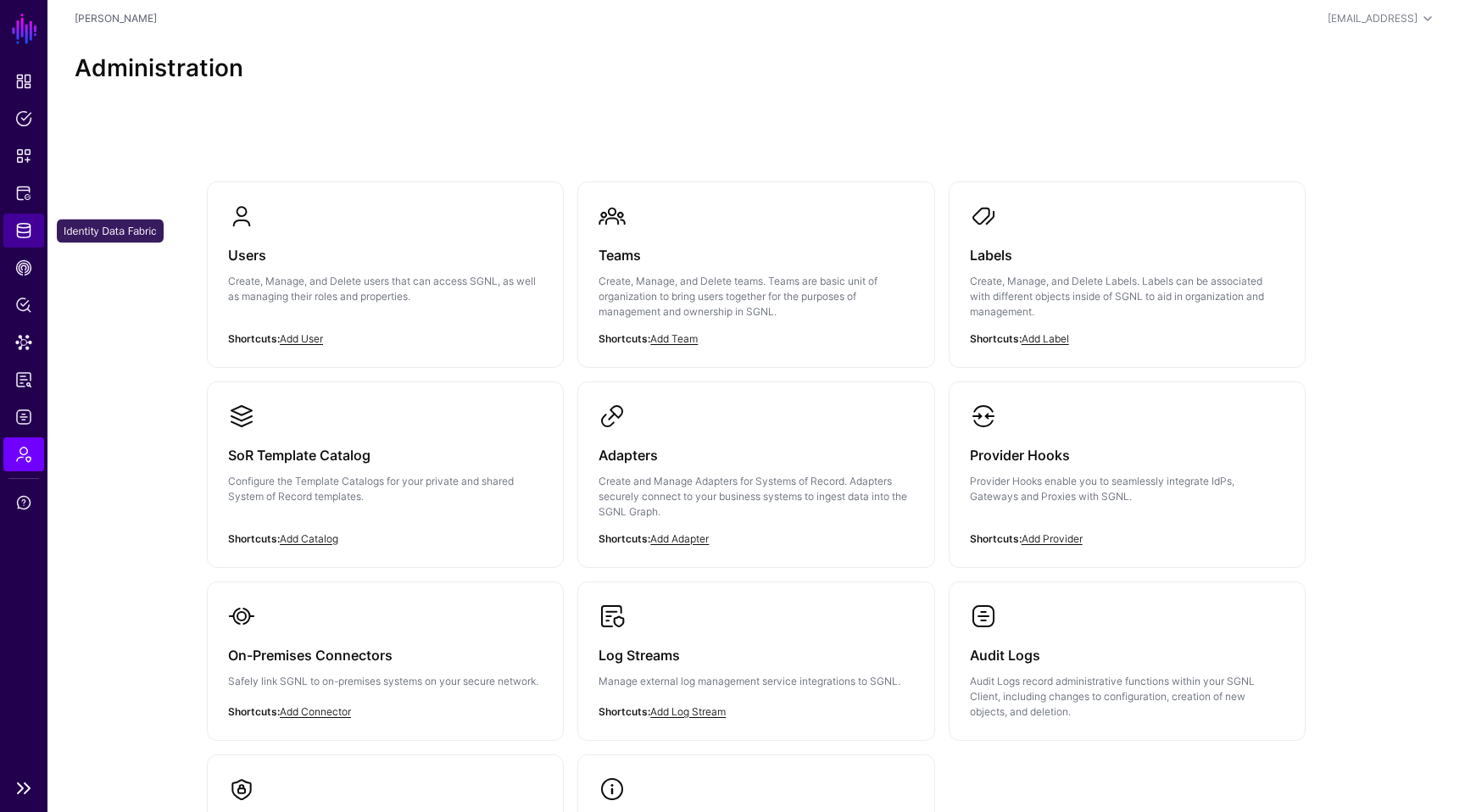 click on "Identity Data Fabric" 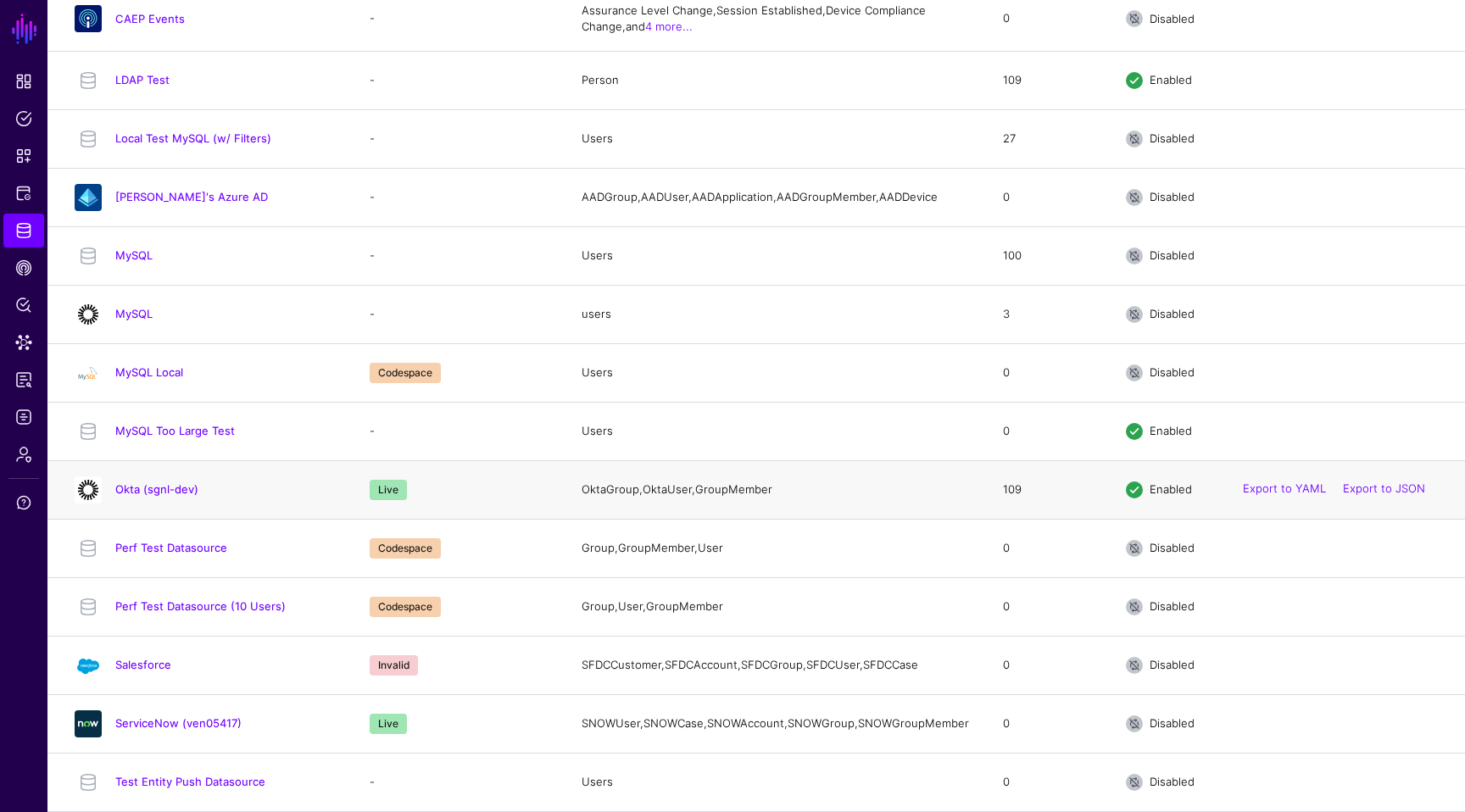 scroll, scrollTop: 703, scrollLeft: 0, axis: vertical 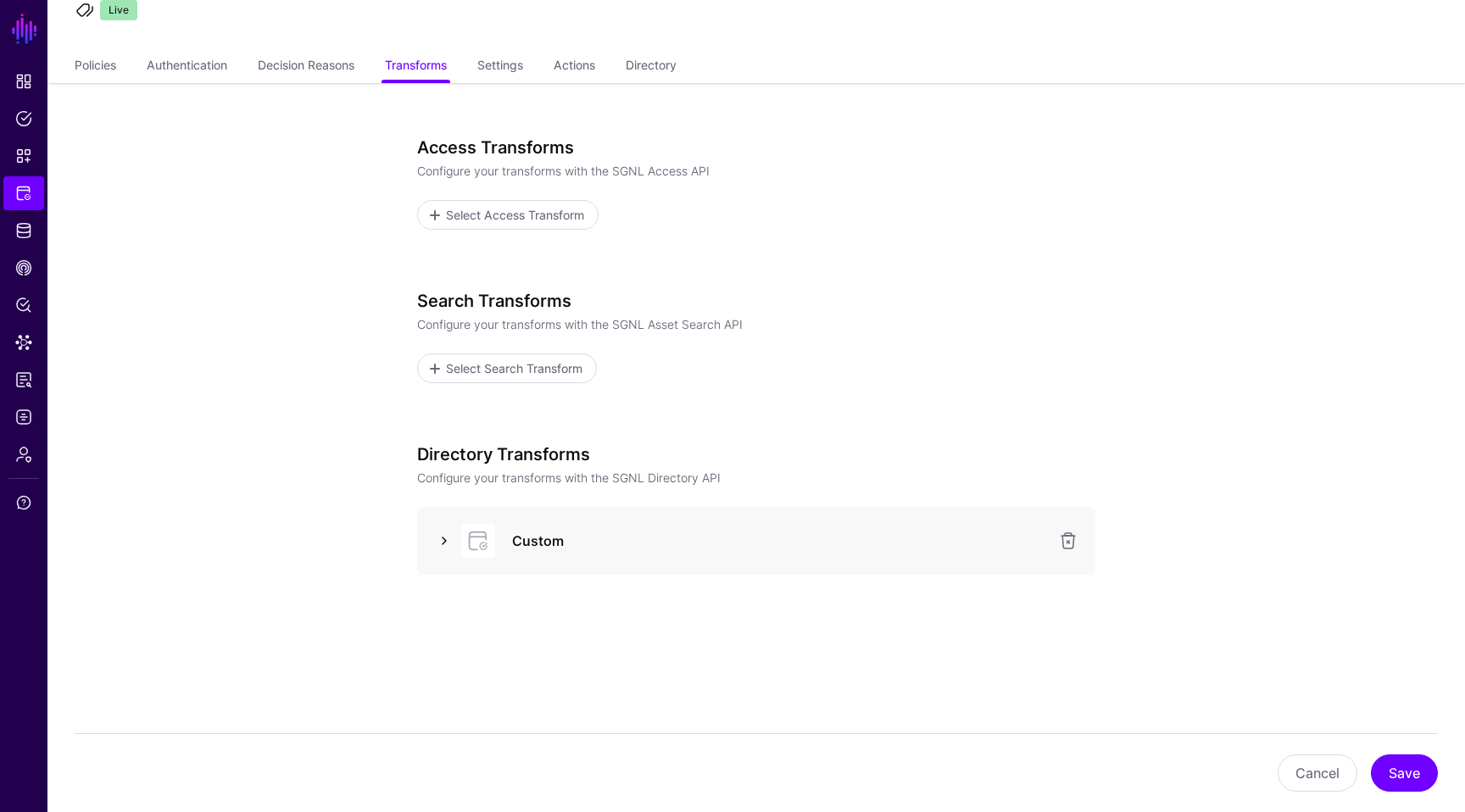 click at bounding box center [444, 541] 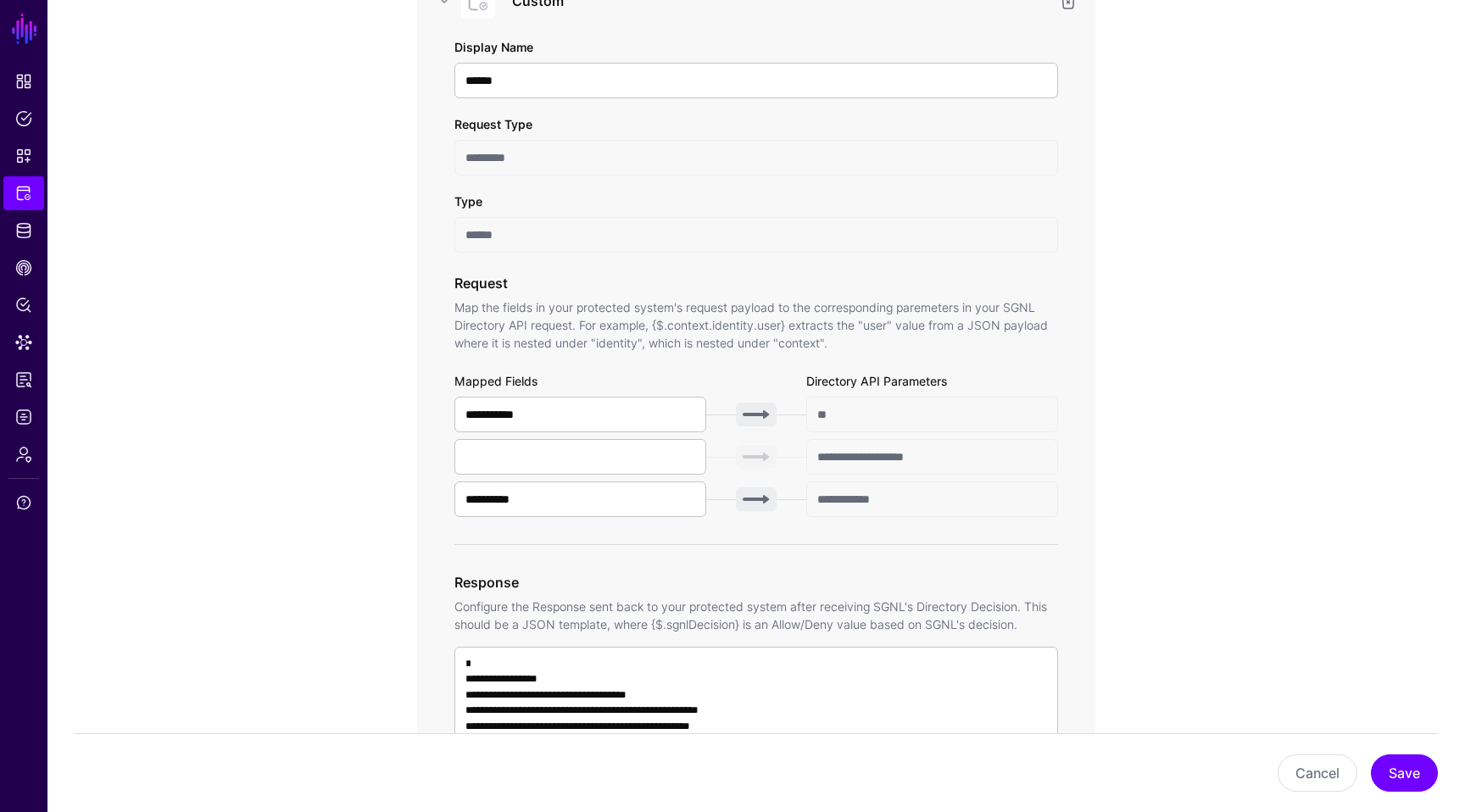scroll, scrollTop: 931, scrollLeft: 0, axis: vertical 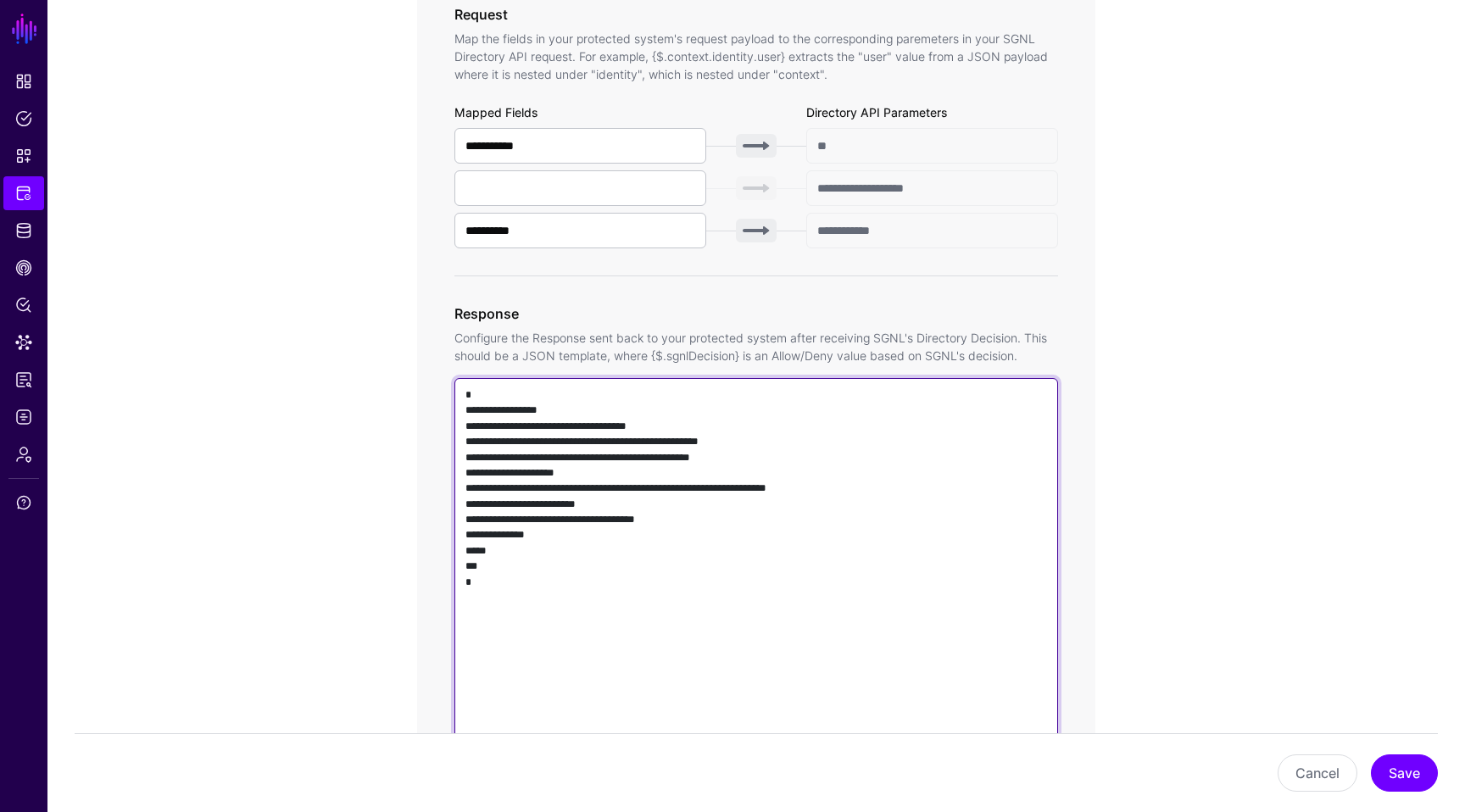 drag, startPoint x: 524, startPoint y: 668, endPoint x: 348, endPoint y: 255, distance: 448.93763 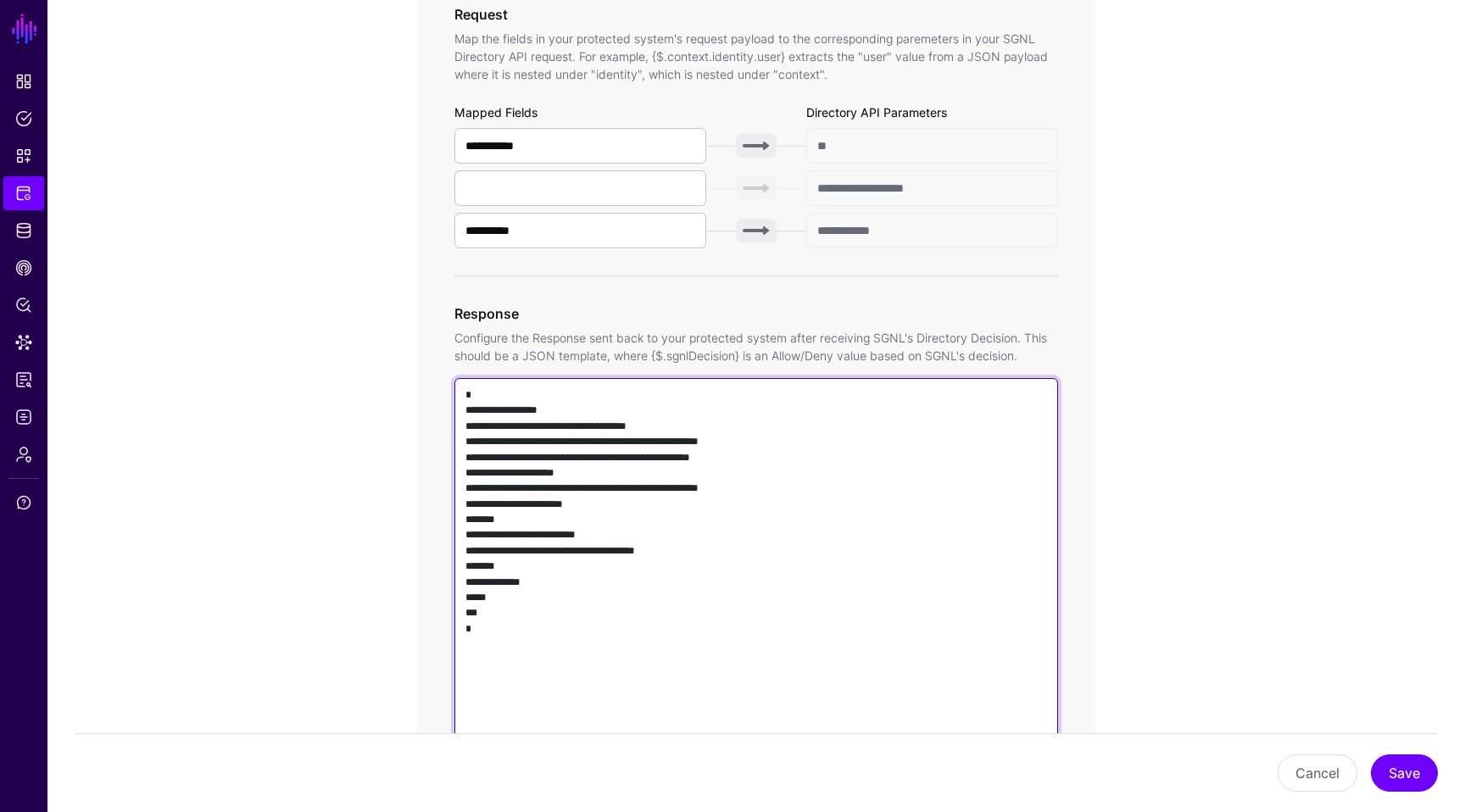 paste on "**********" 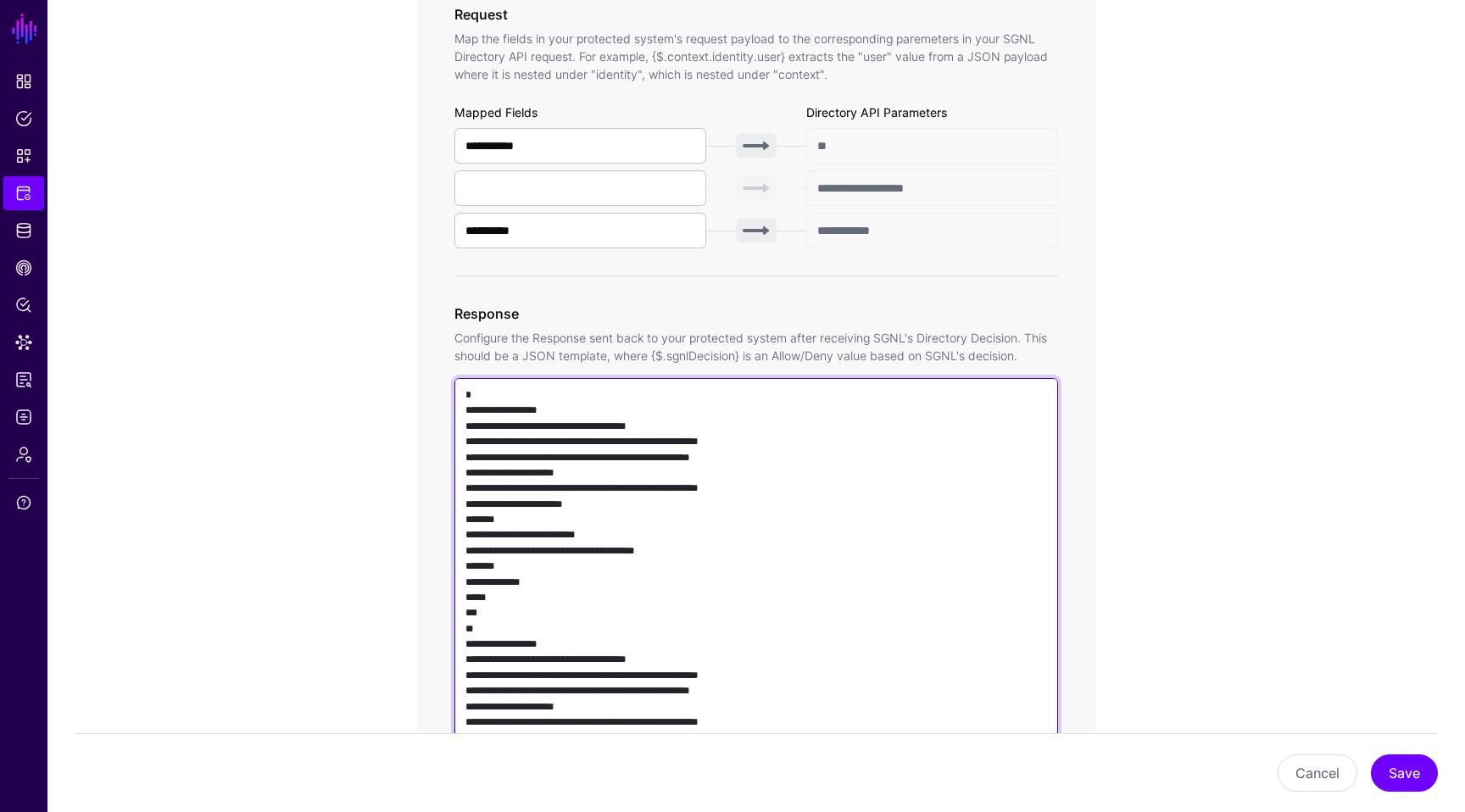 scroll, scrollTop: 5, scrollLeft: 0, axis: vertical 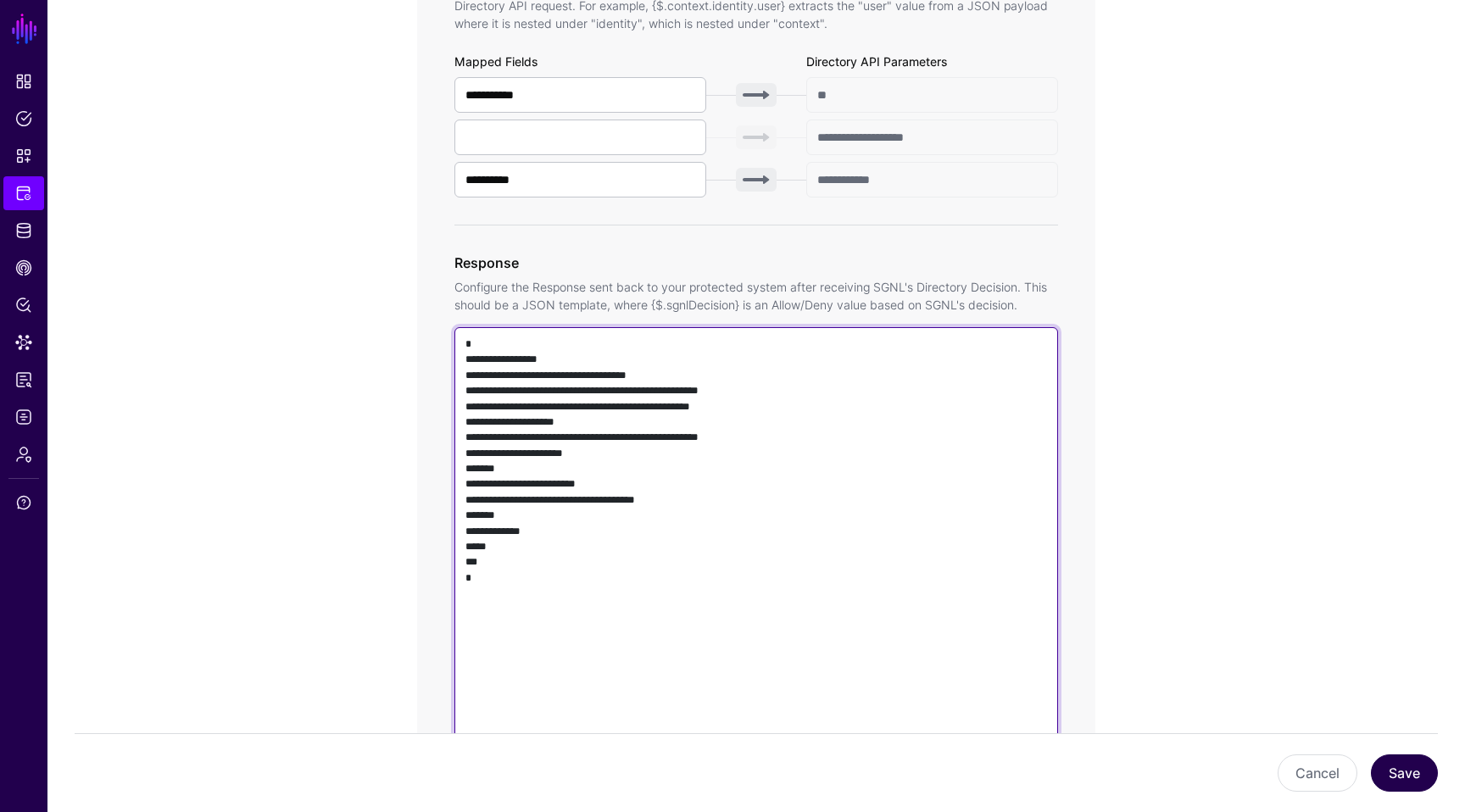 type on "**********" 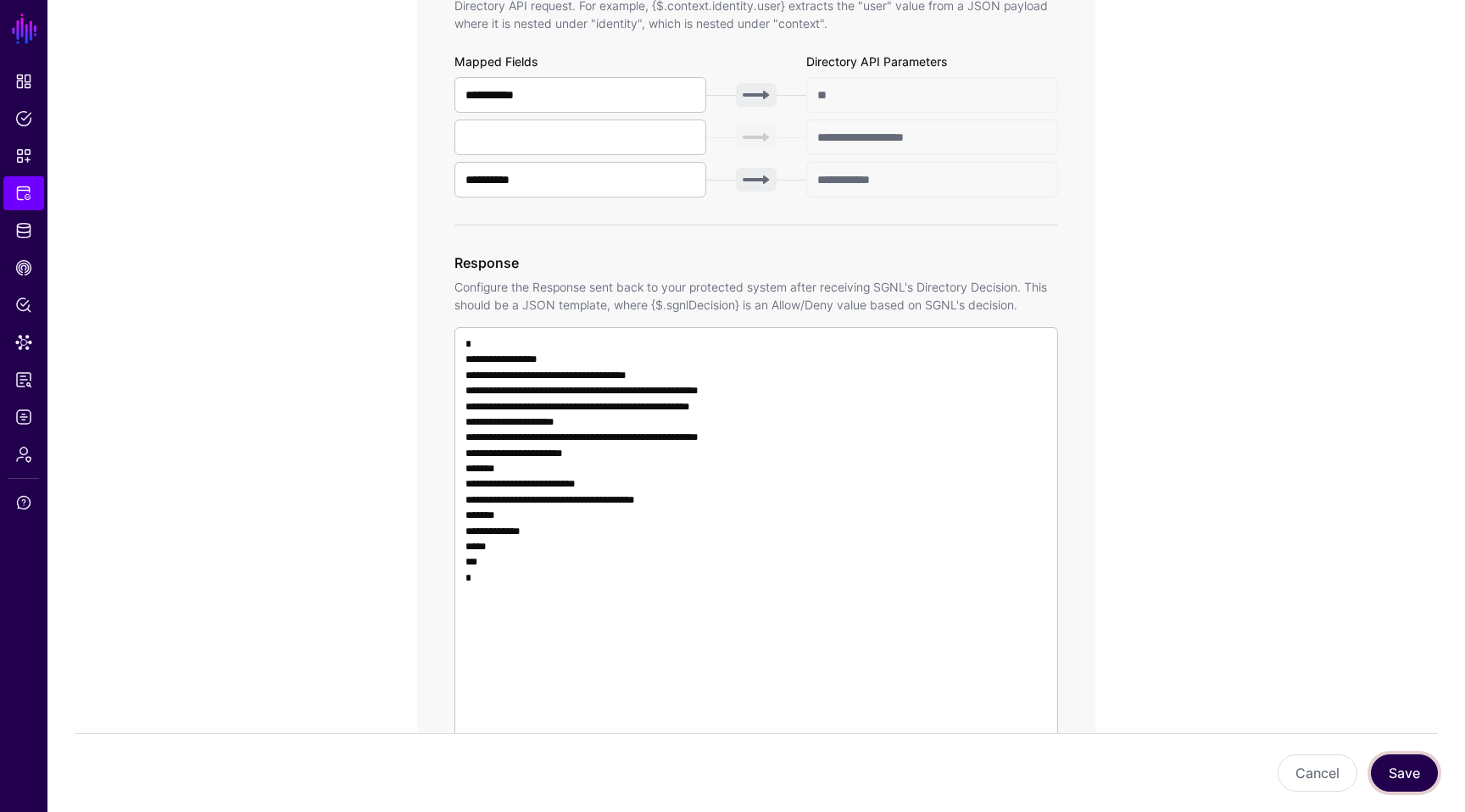 click on "Save" at bounding box center (1404, 773) 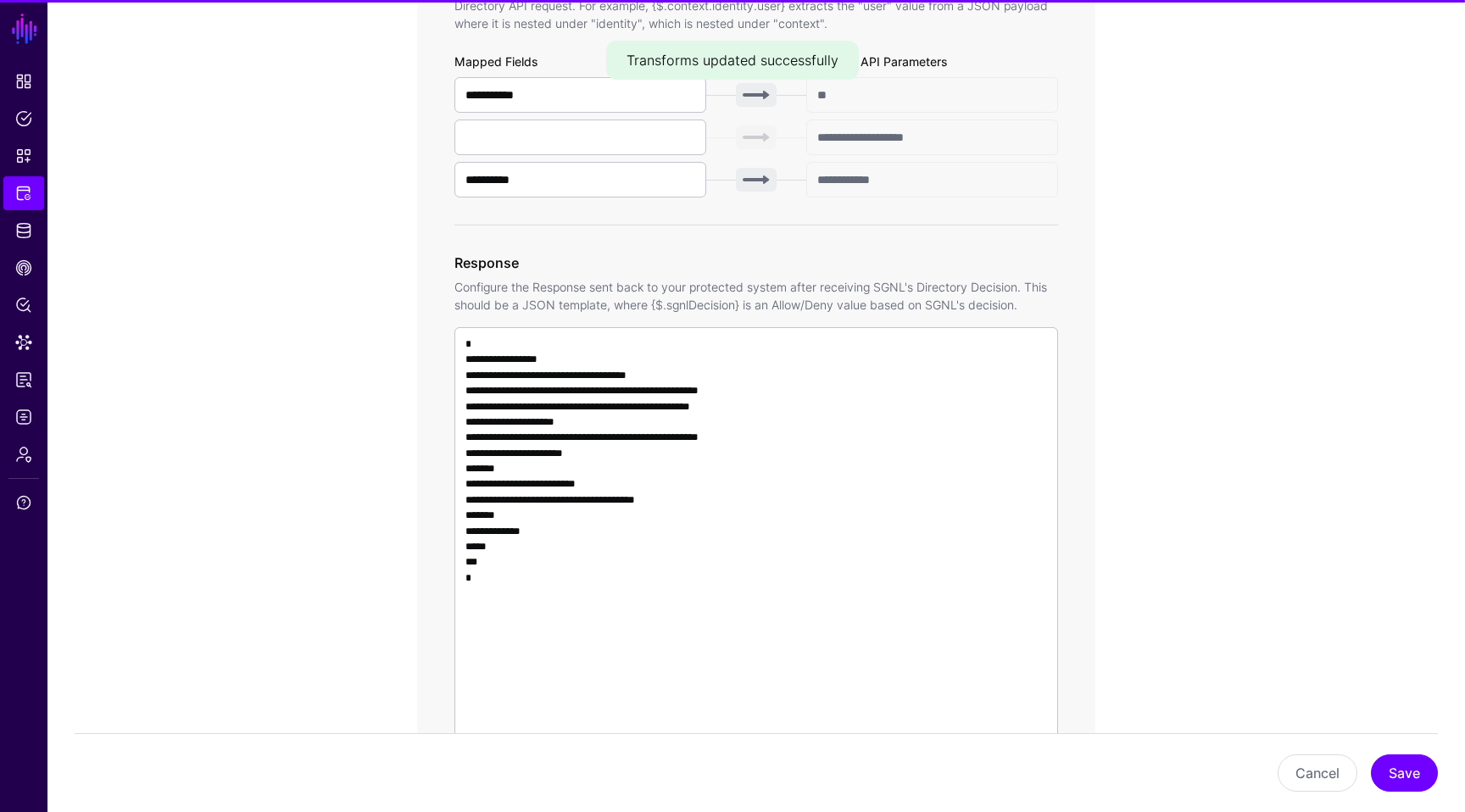 click on "**********" 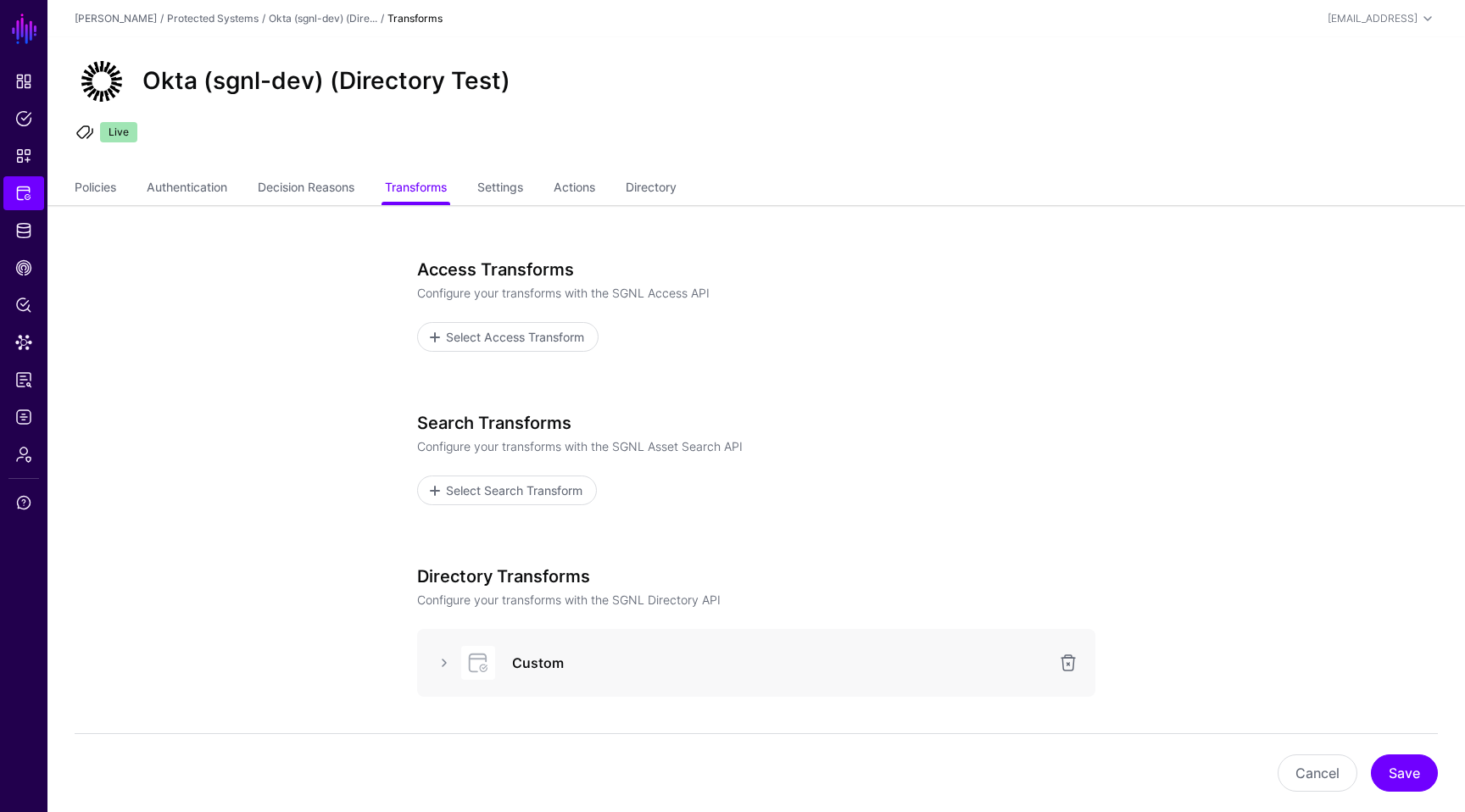 scroll, scrollTop: 122, scrollLeft: 0, axis: vertical 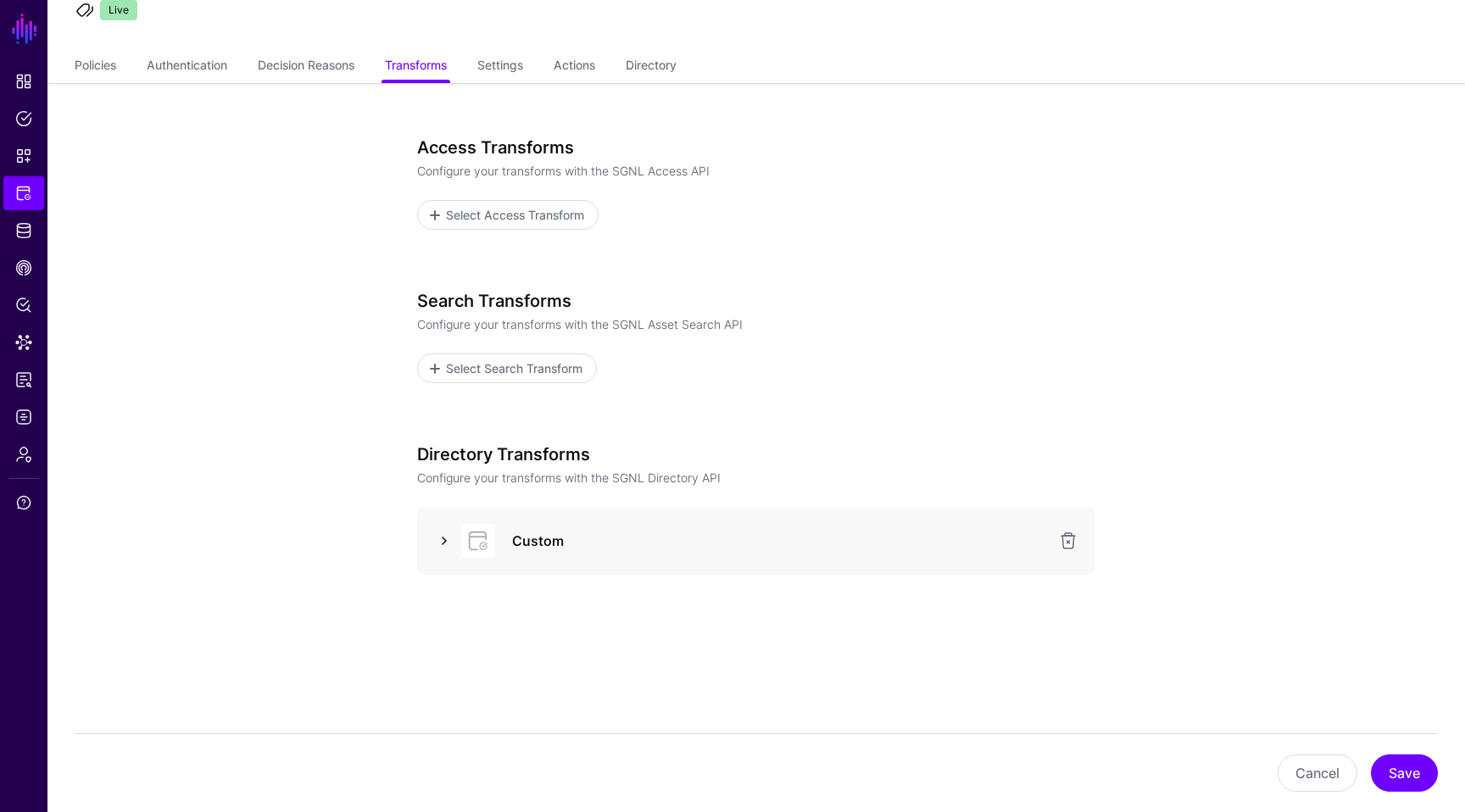 click at bounding box center [444, 541] 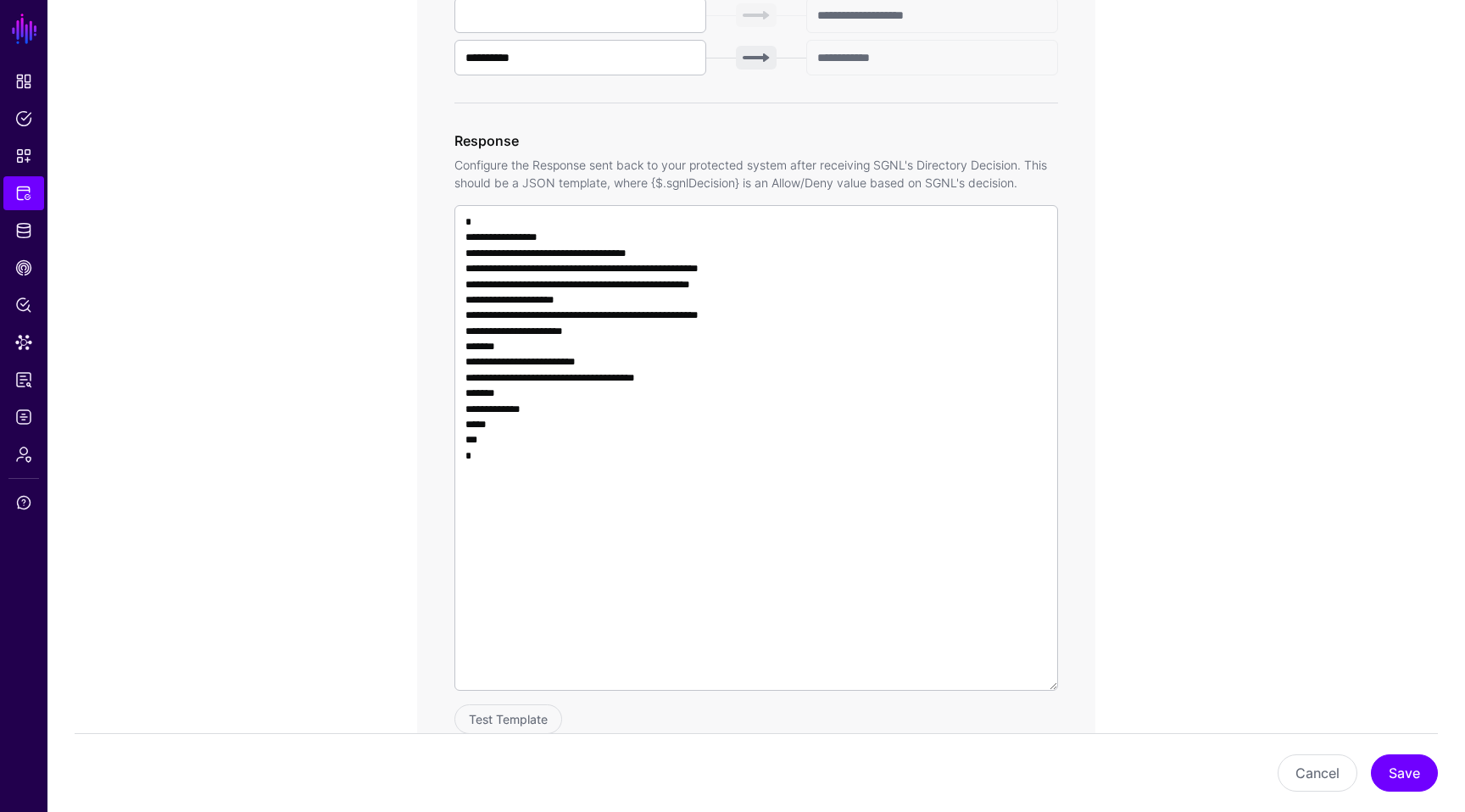 scroll, scrollTop: 1114, scrollLeft: 0, axis: vertical 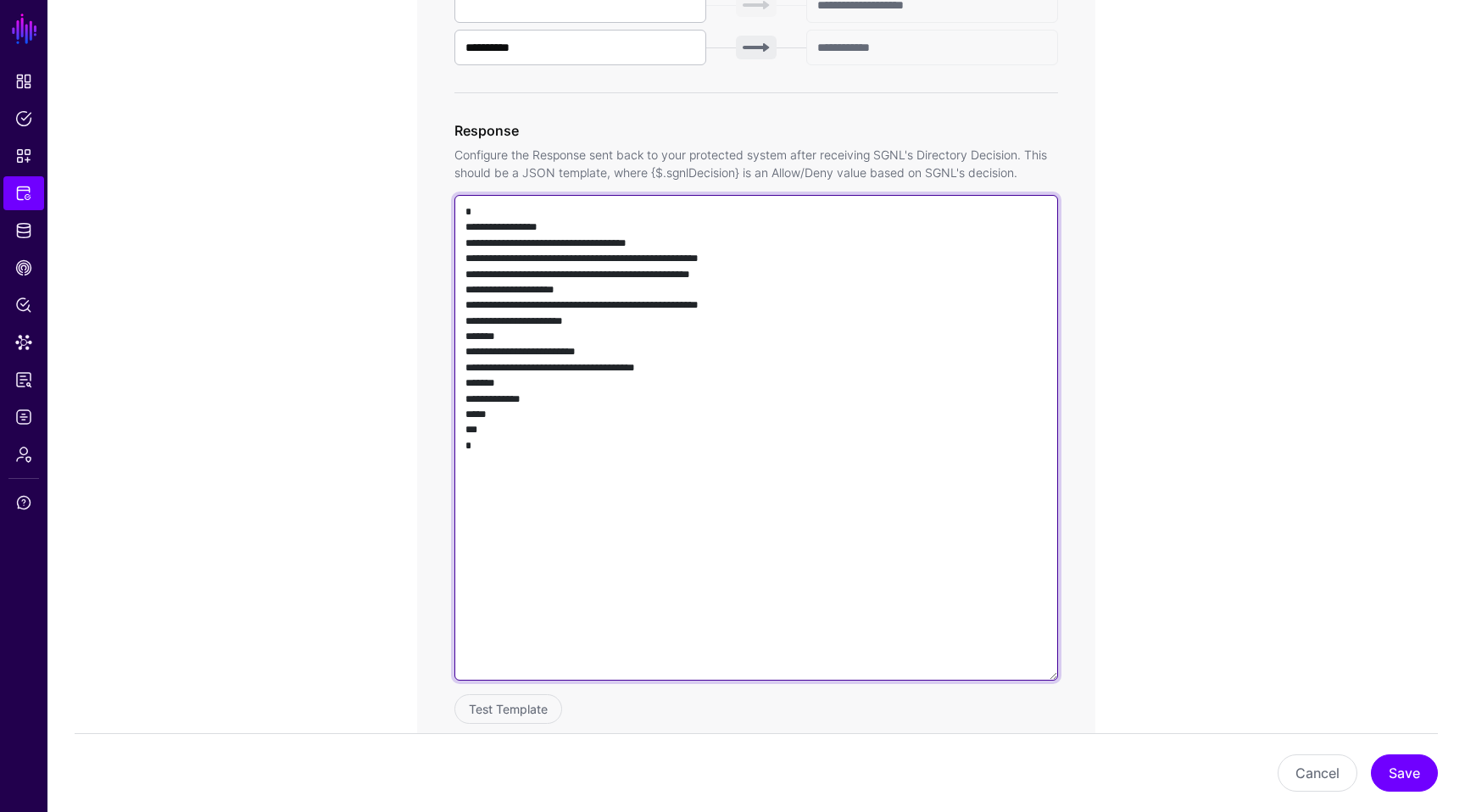 click on "**********" at bounding box center [756, 437] 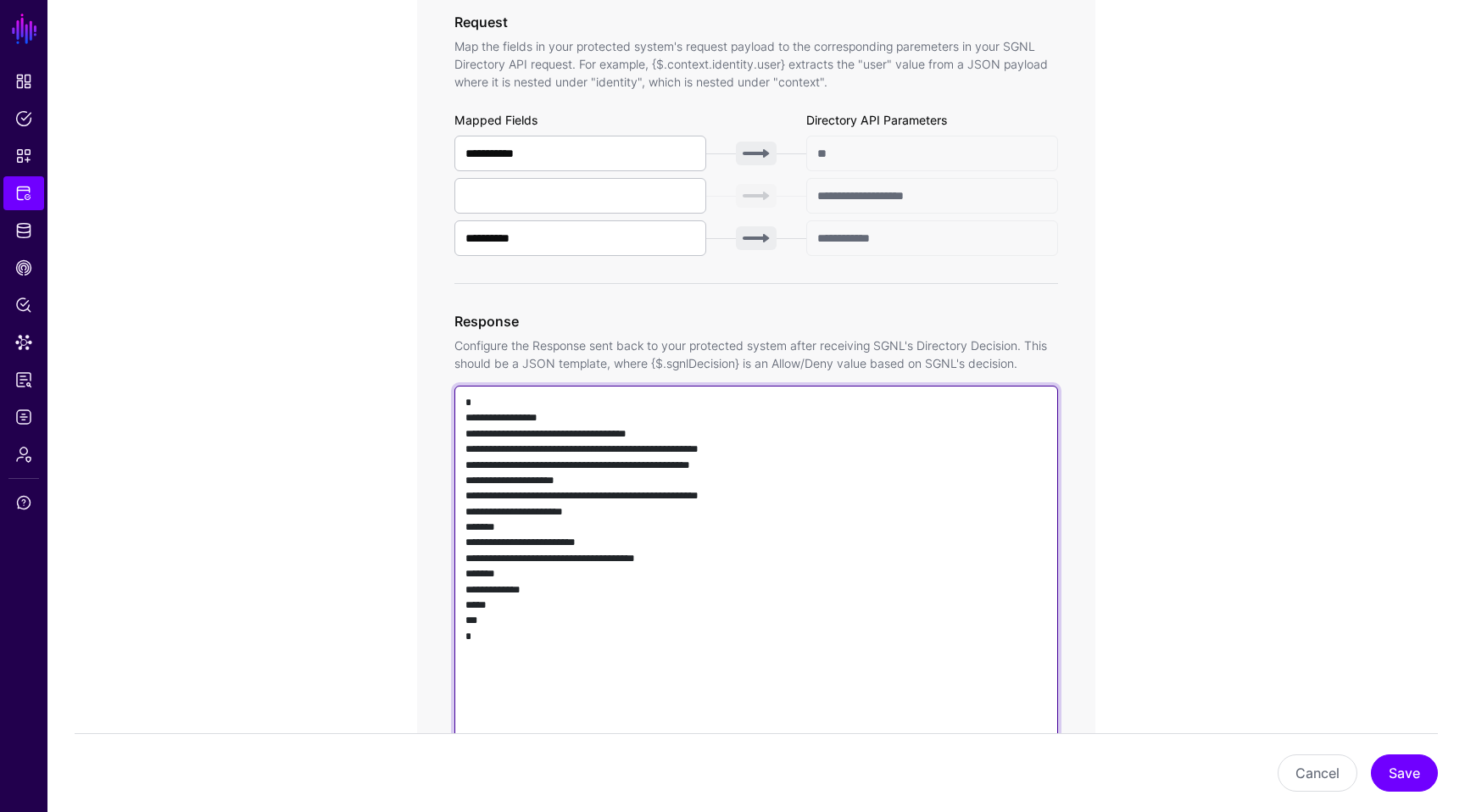 scroll, scrollTop: 899, scrollLeft: 0, axis: vertical 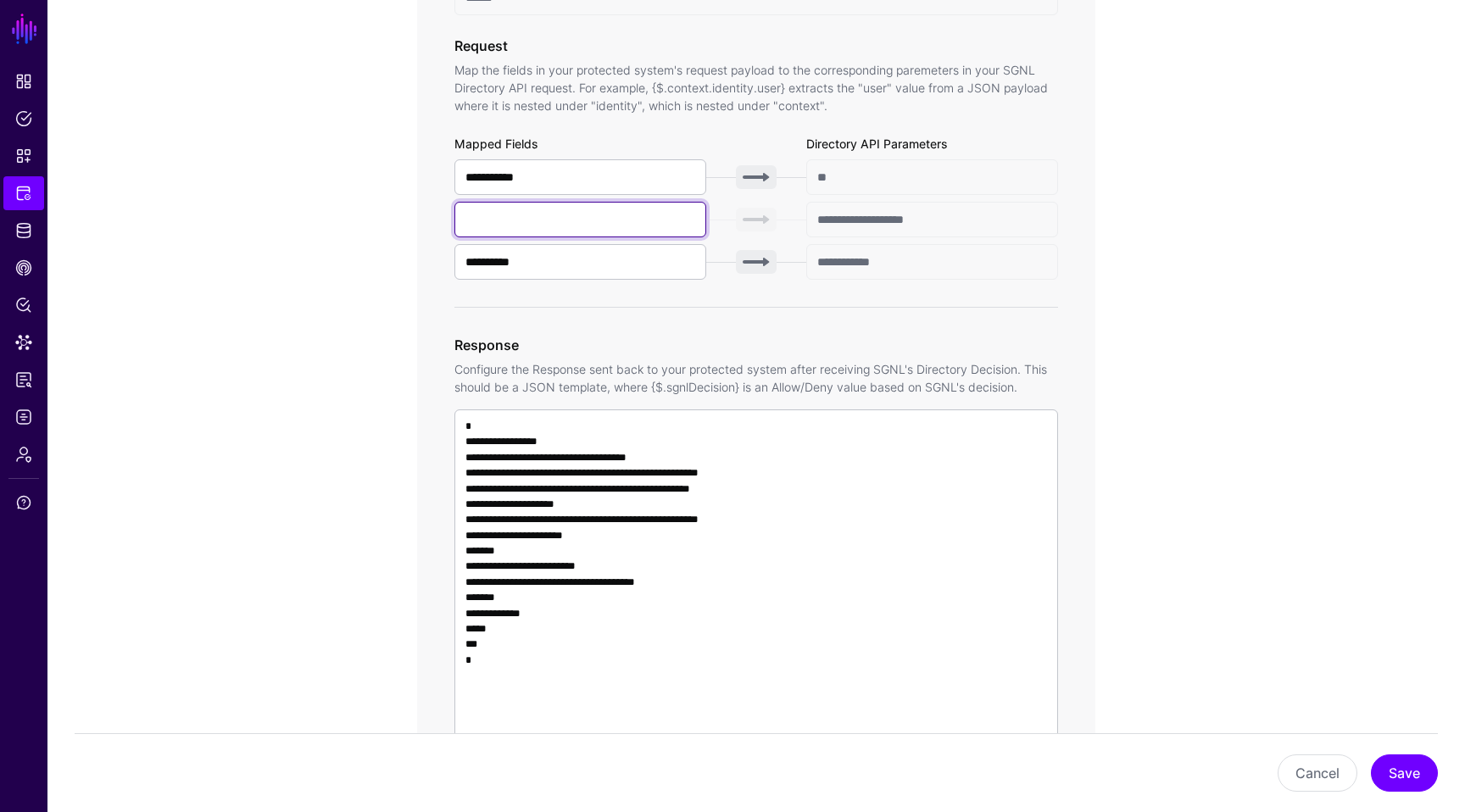click at bounding box center (580, 220) 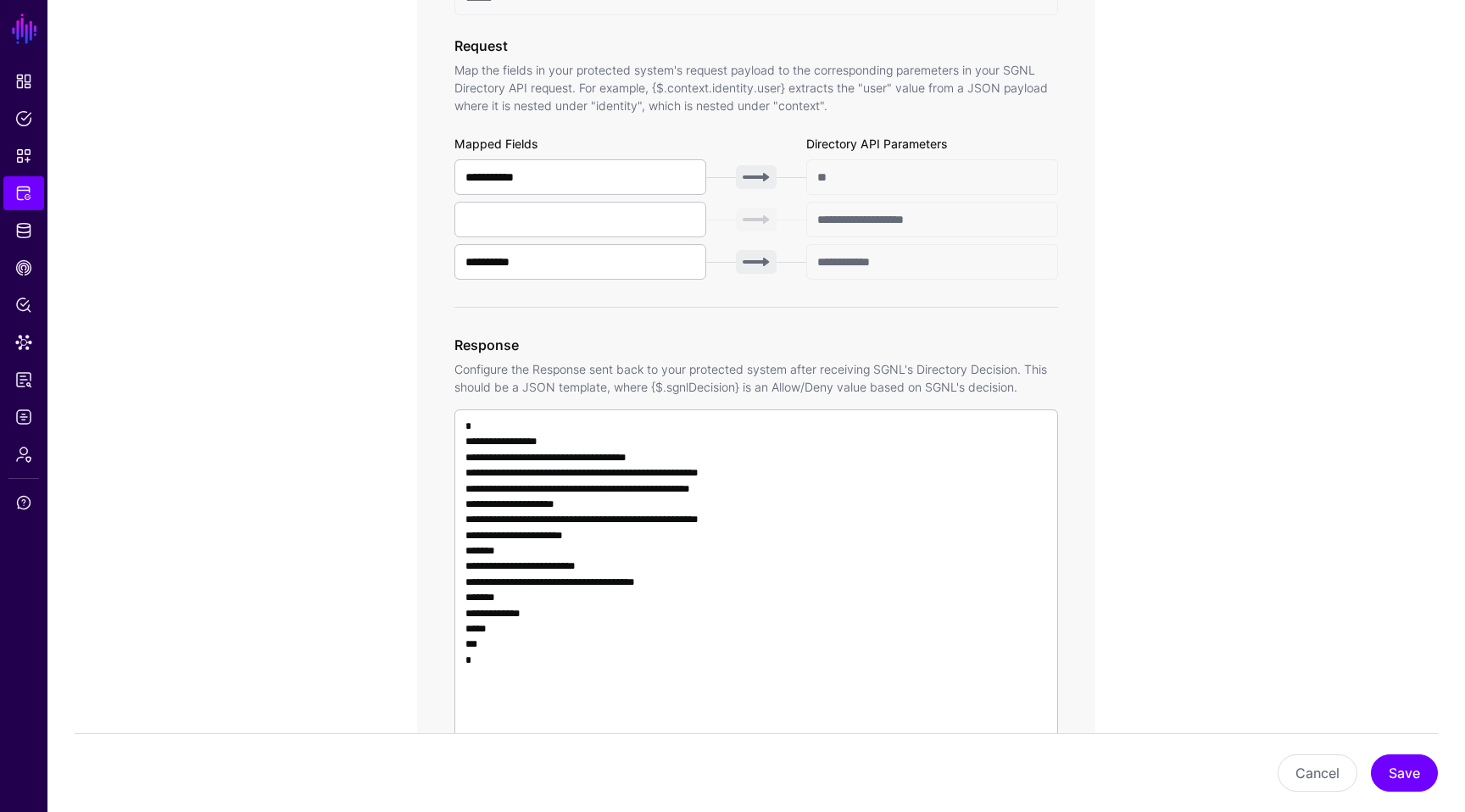 click at bounding box center (756, 262) 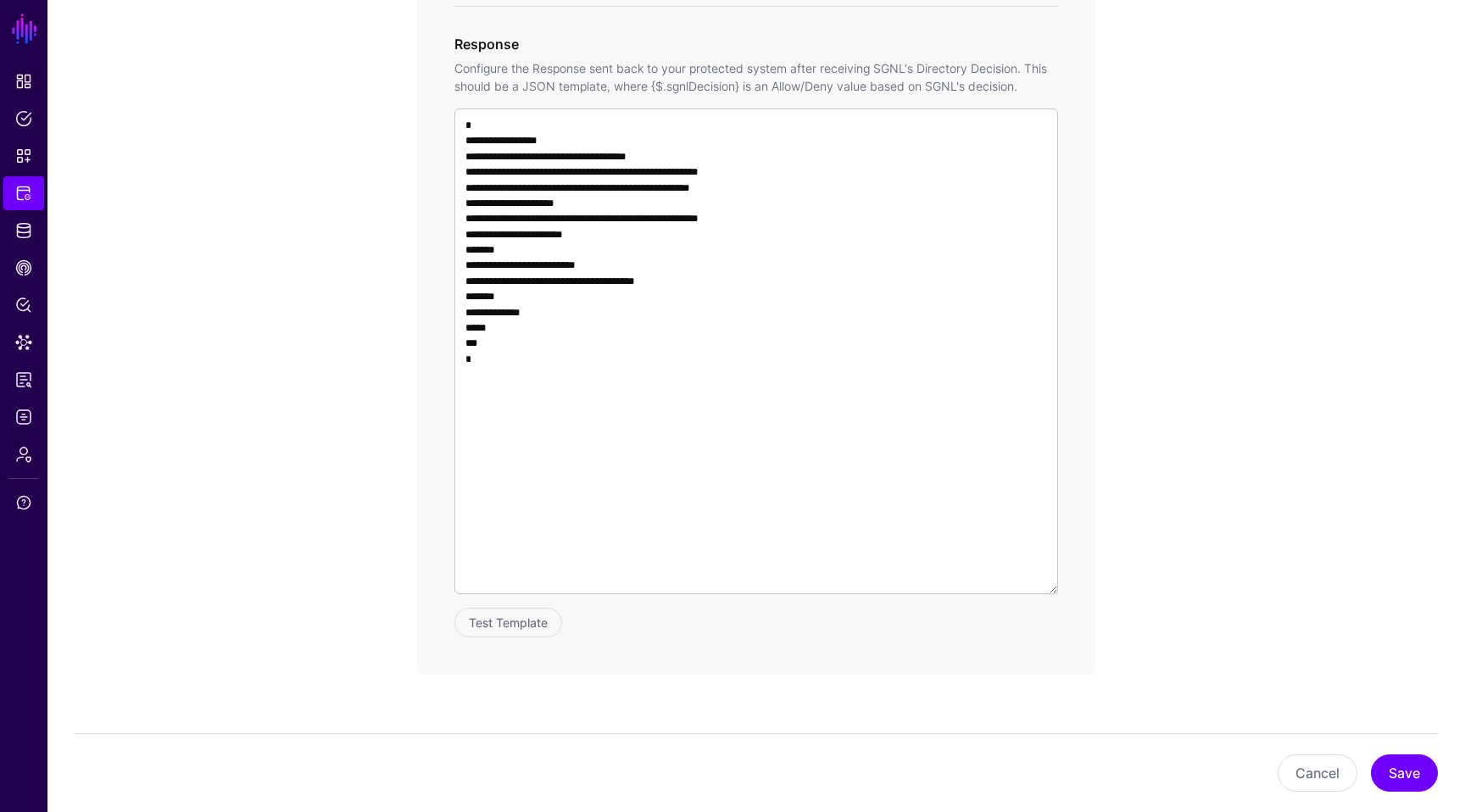 scroll, scrollTop: 1208, scrollLeft: 0, axis: vertical 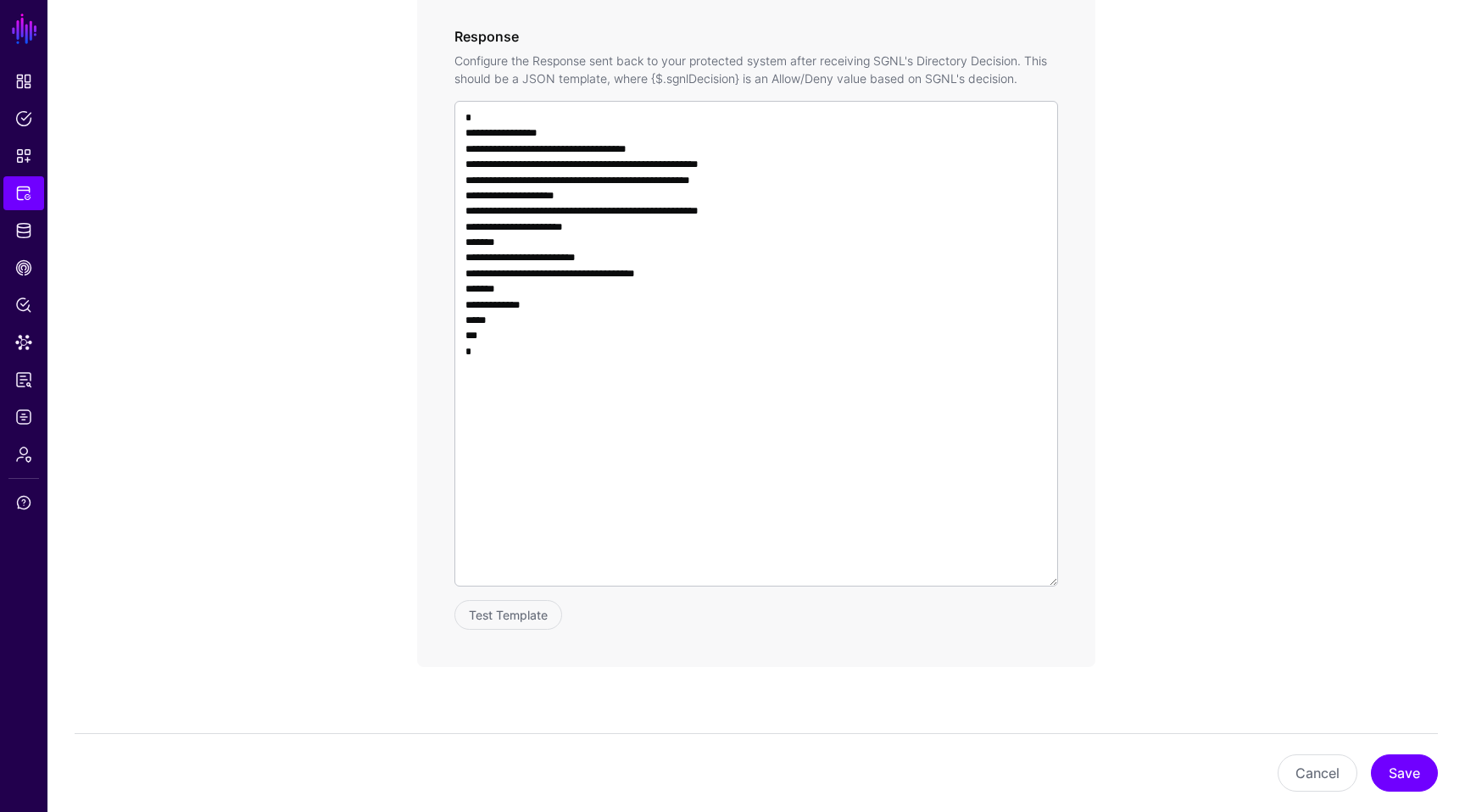 click on "**********" at bounding box center [756, 44] 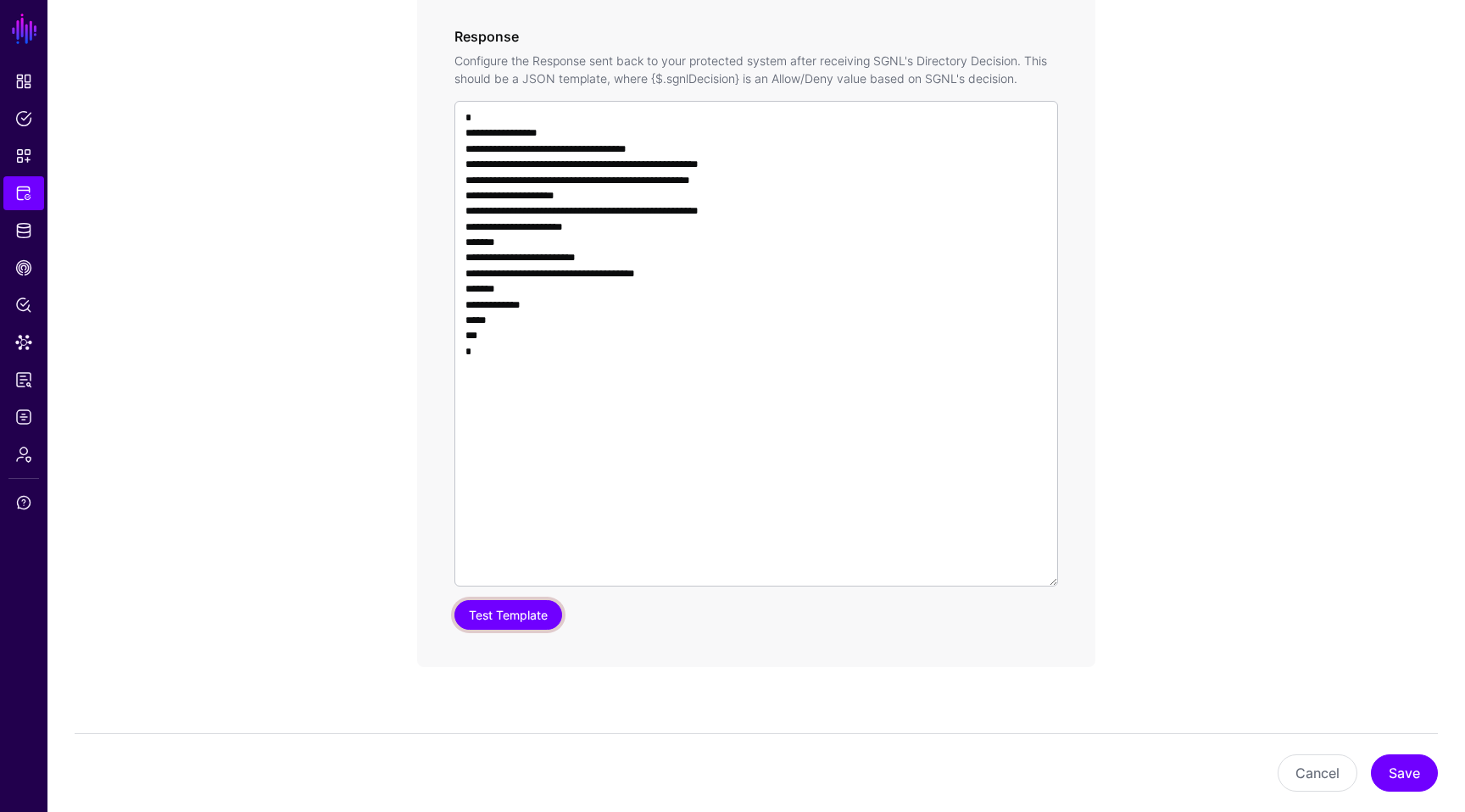 click on "Test Template" at bounding box center [508, 615] 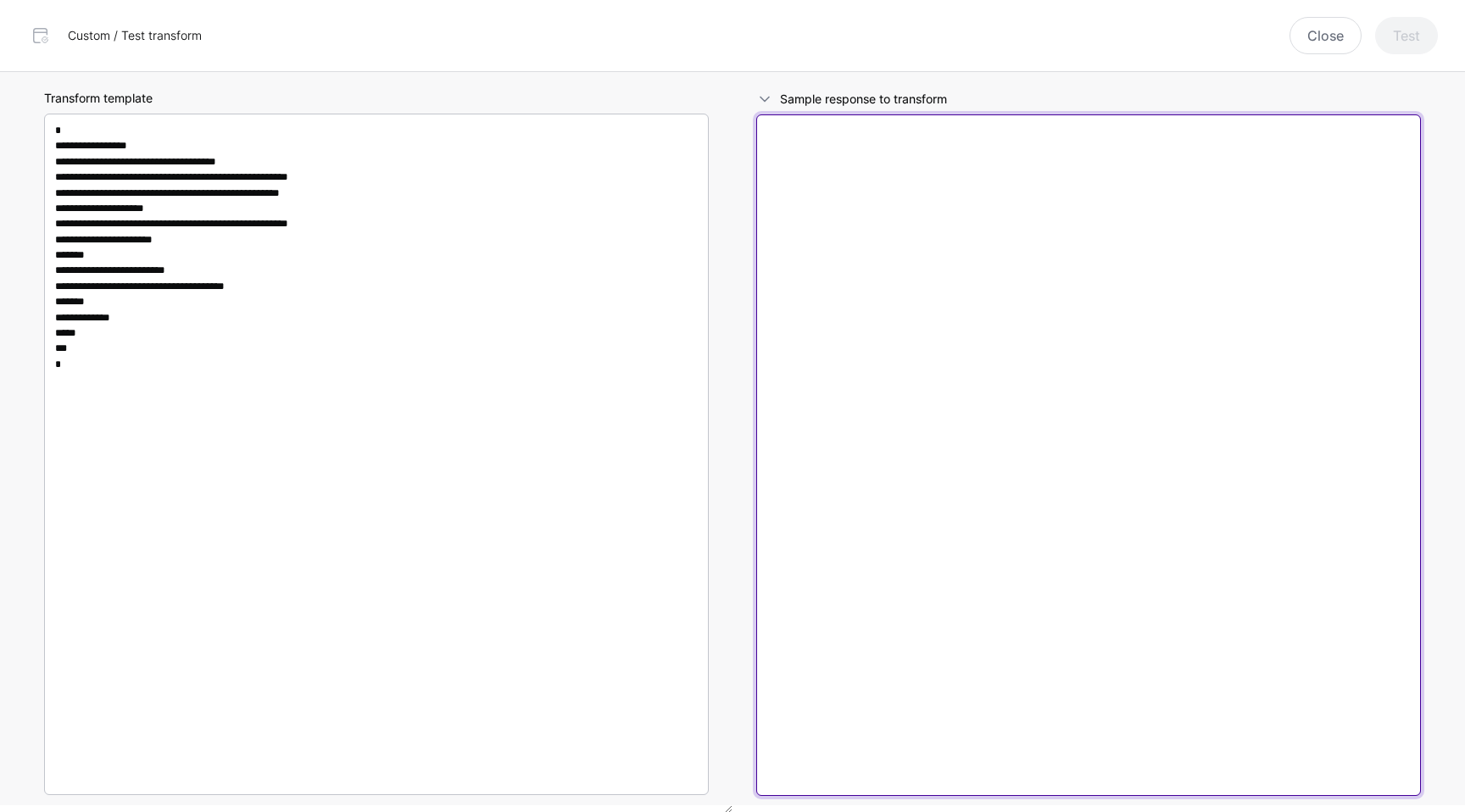 click at bounding box center (1089, 455) 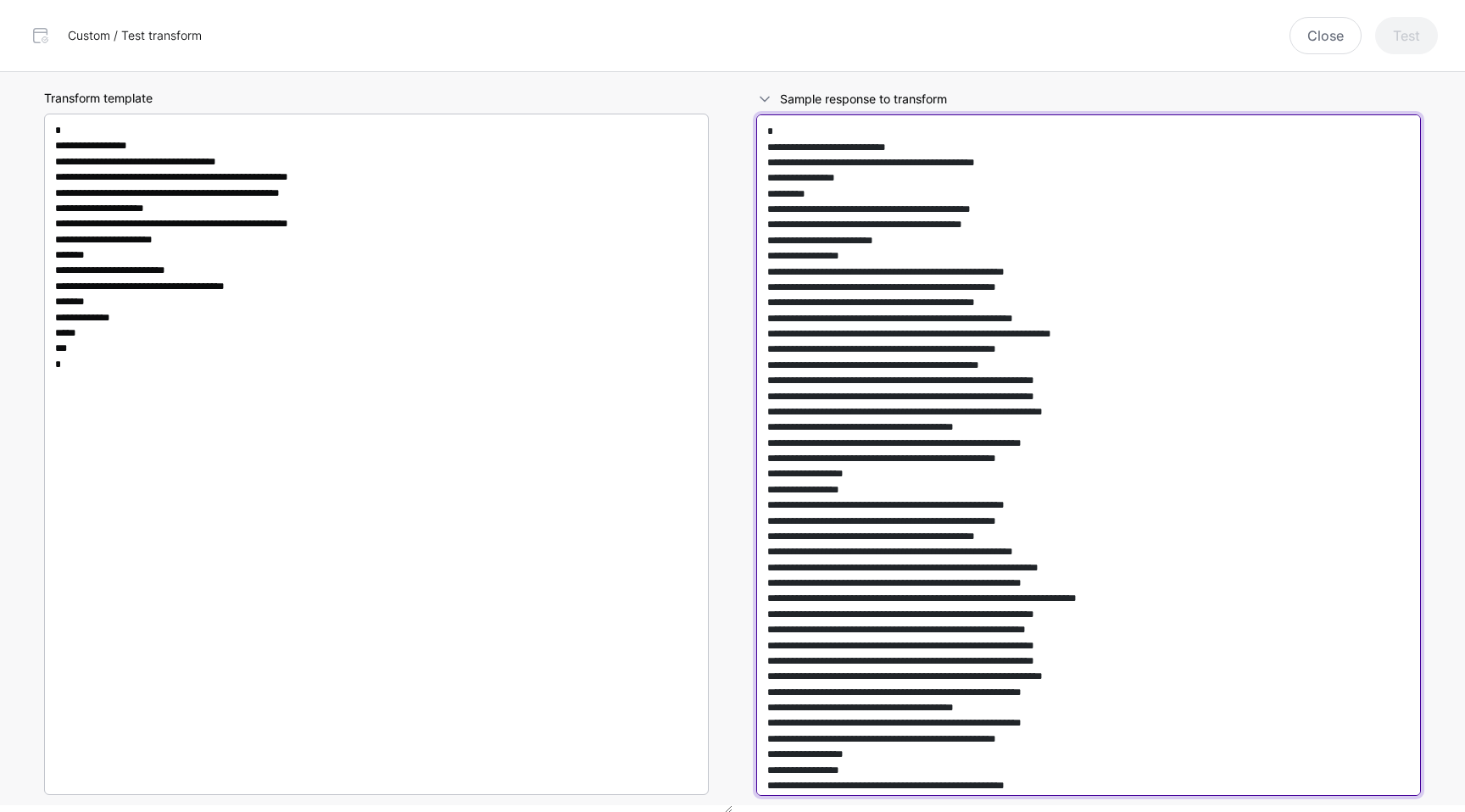 scroll, scrollTop: 651, scrollLeft: 0, axis: vertical 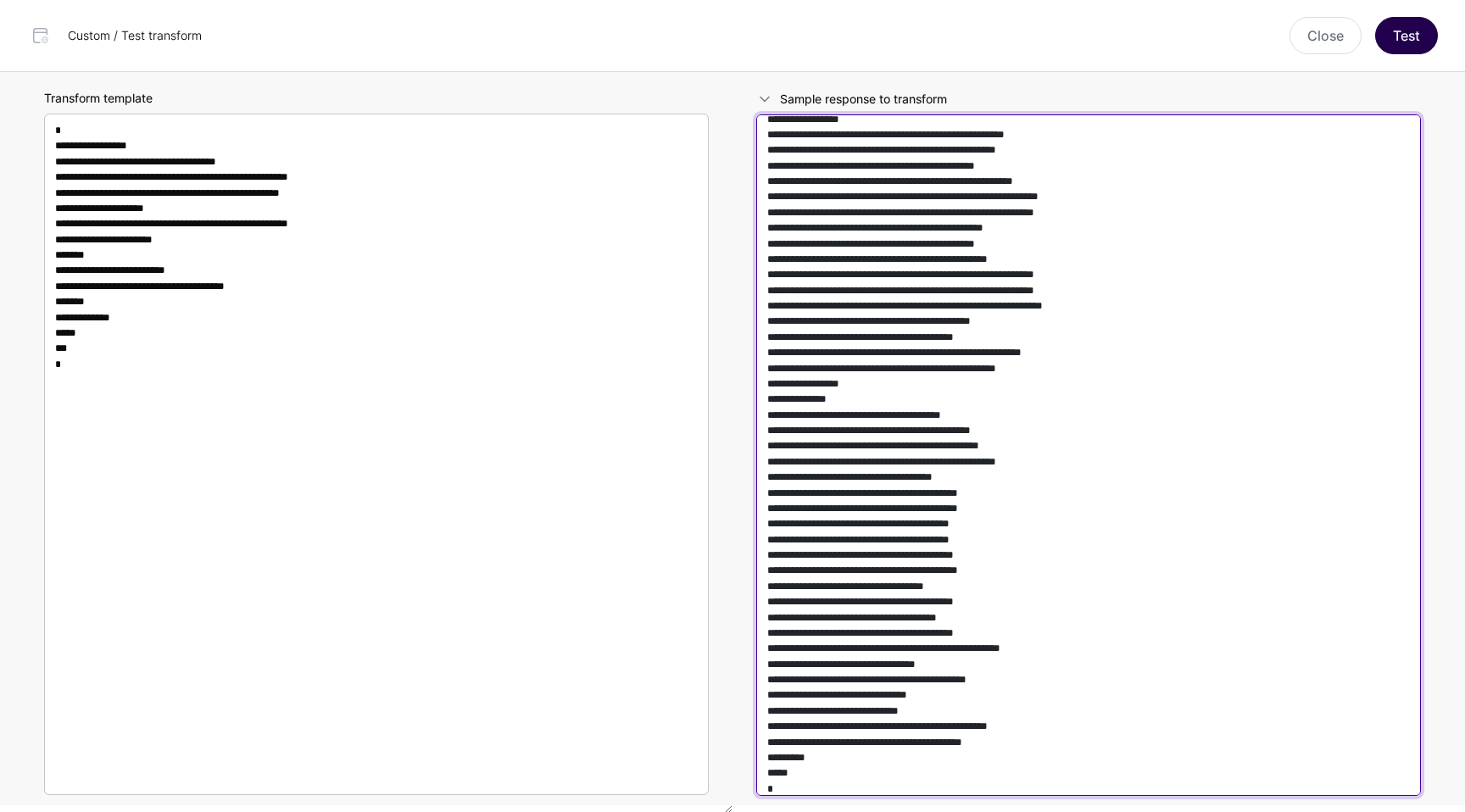 type on "**********" 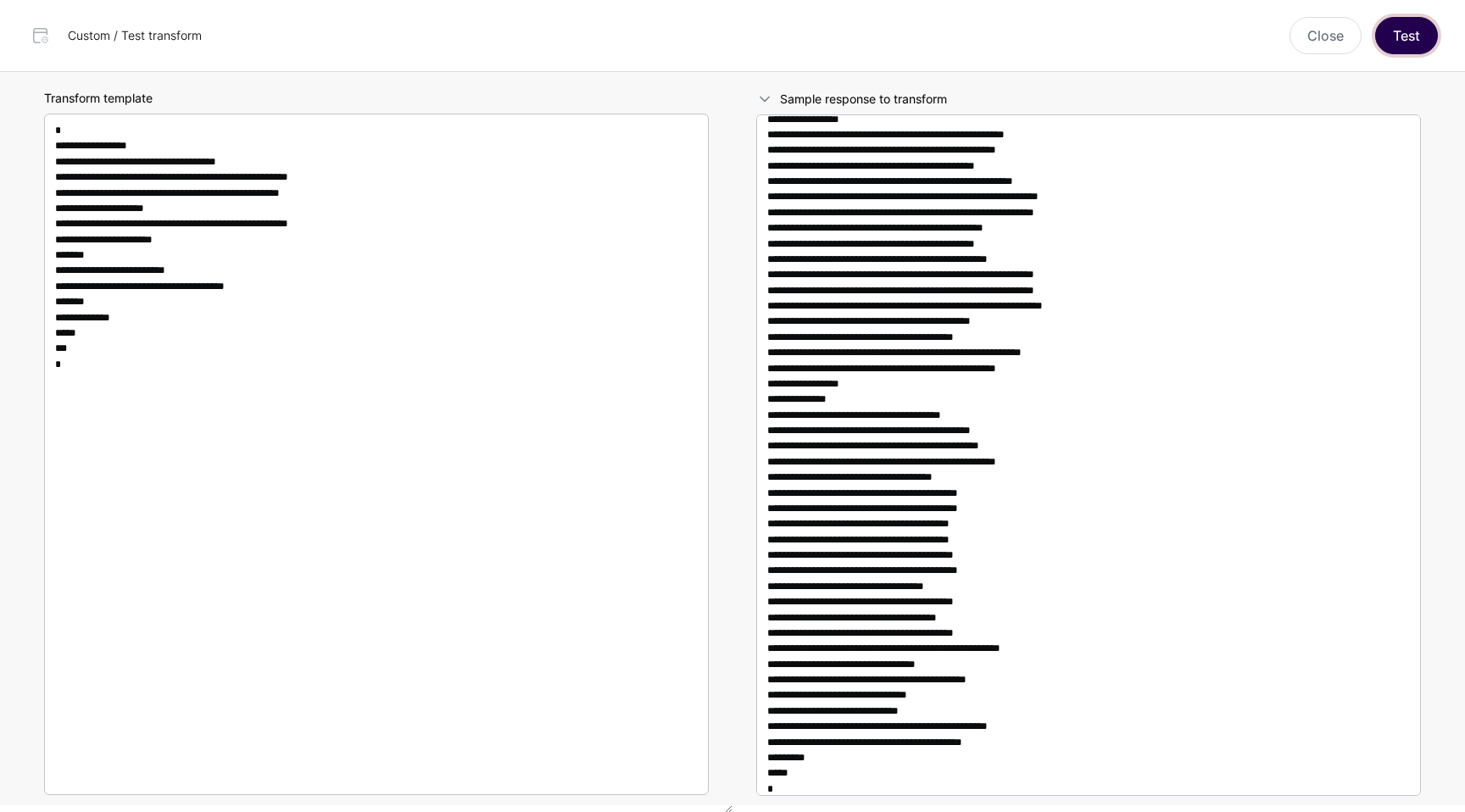 click on "Test" 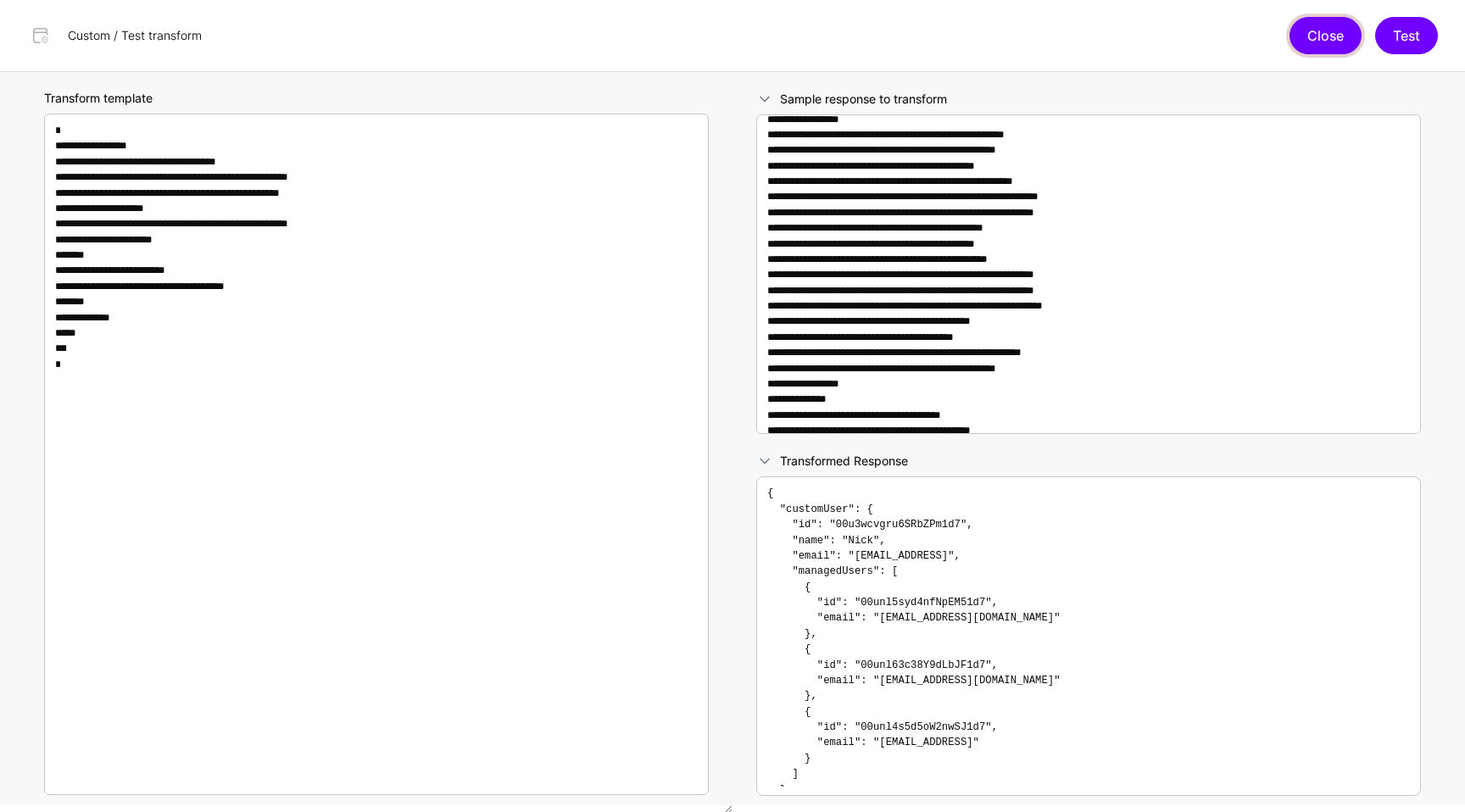 click on "Close" 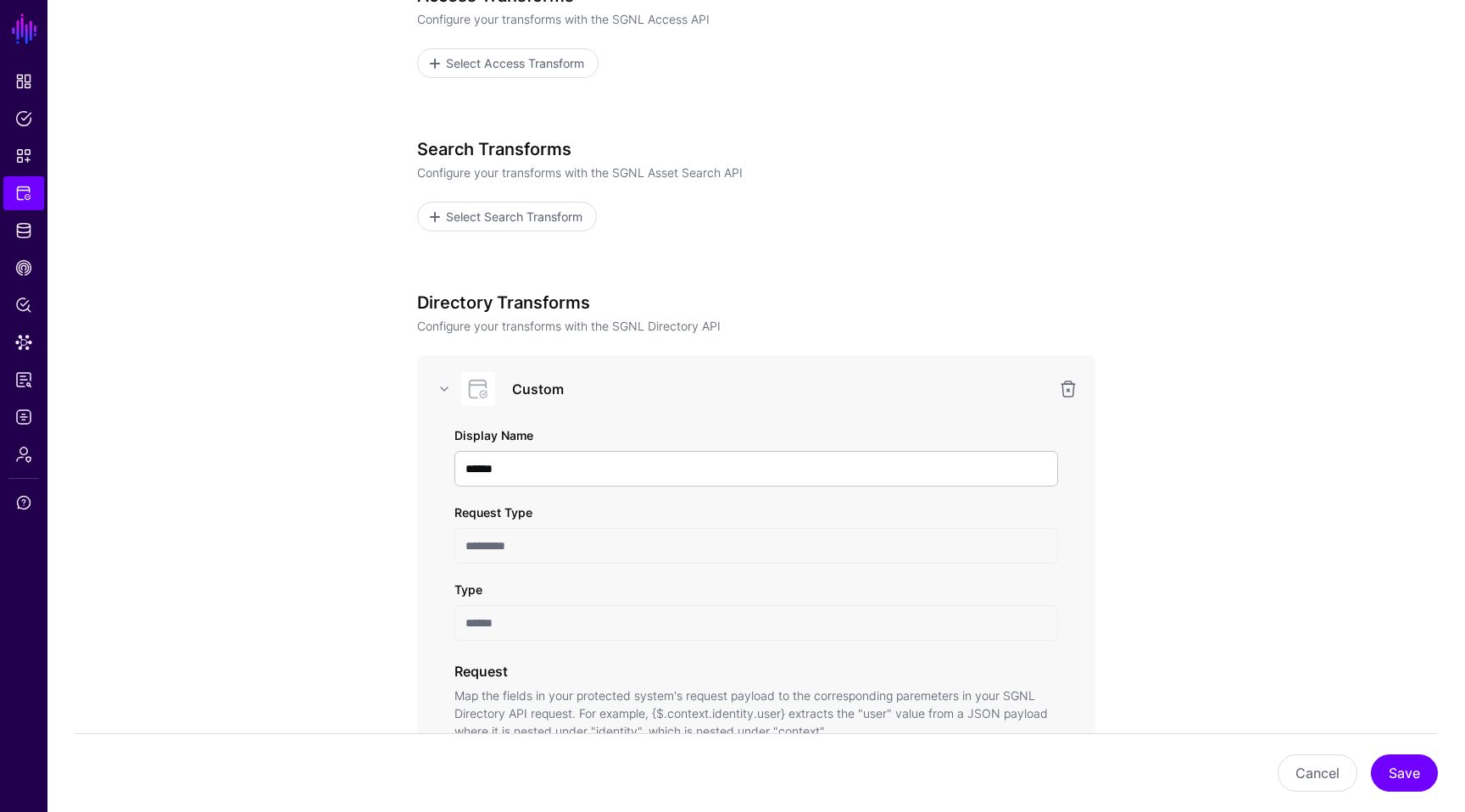 scroll, scrollTop: 835, scrollLeft: 0, axis: vertical 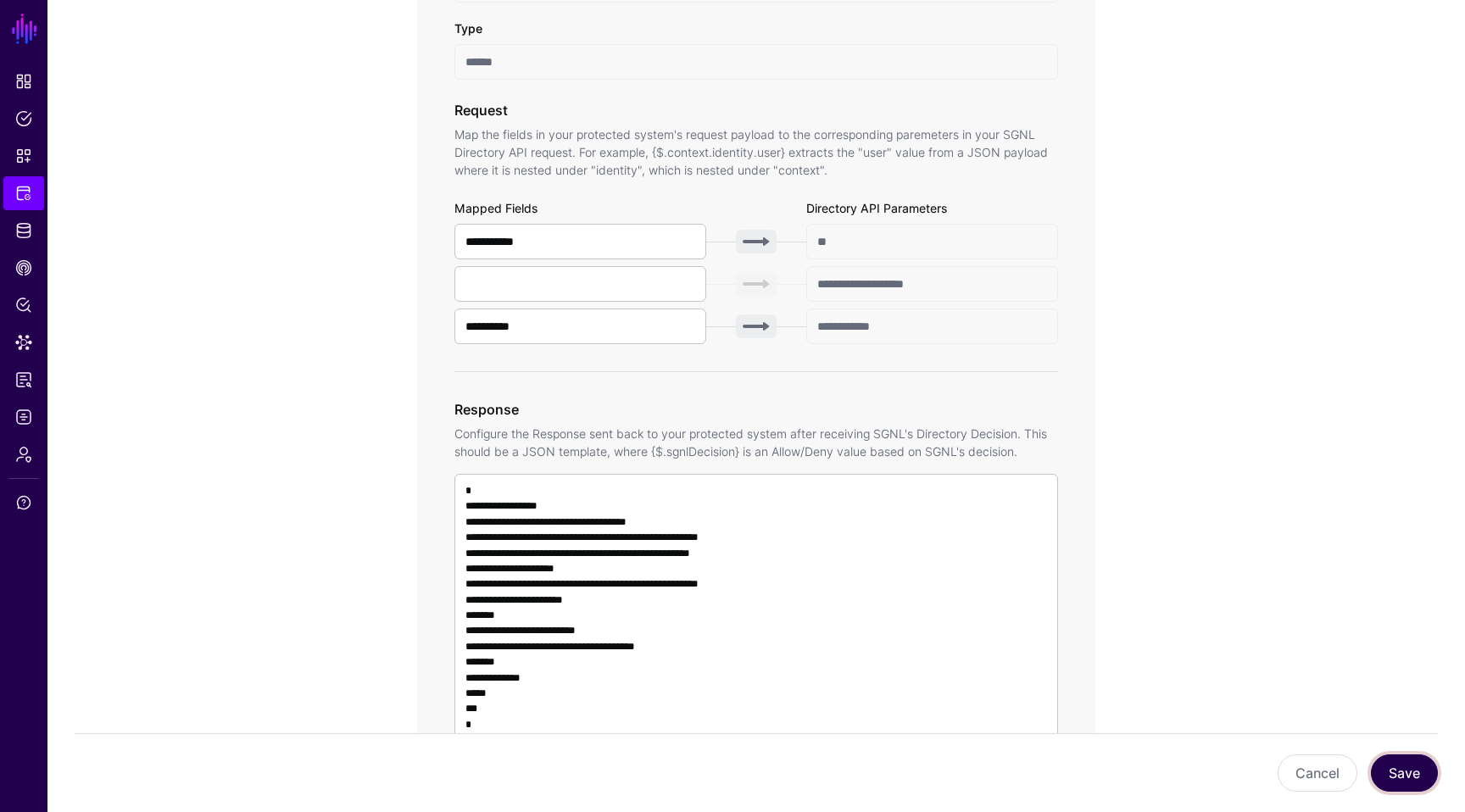 click on "Save" at bounding box center [1404, 773] 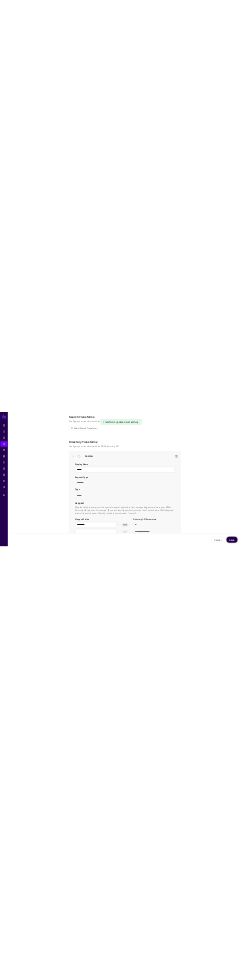scroll, scrollTop: 467, scrollLeft: 0, axis: vertical 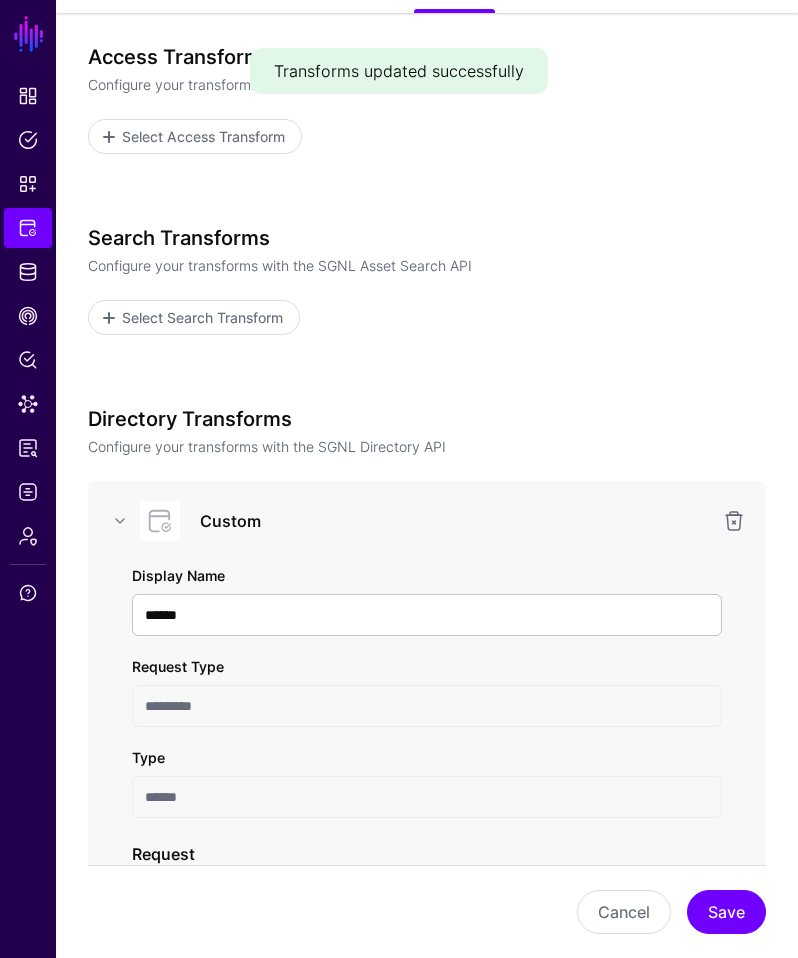 click on "**********" at bounding box center [427, 1237] 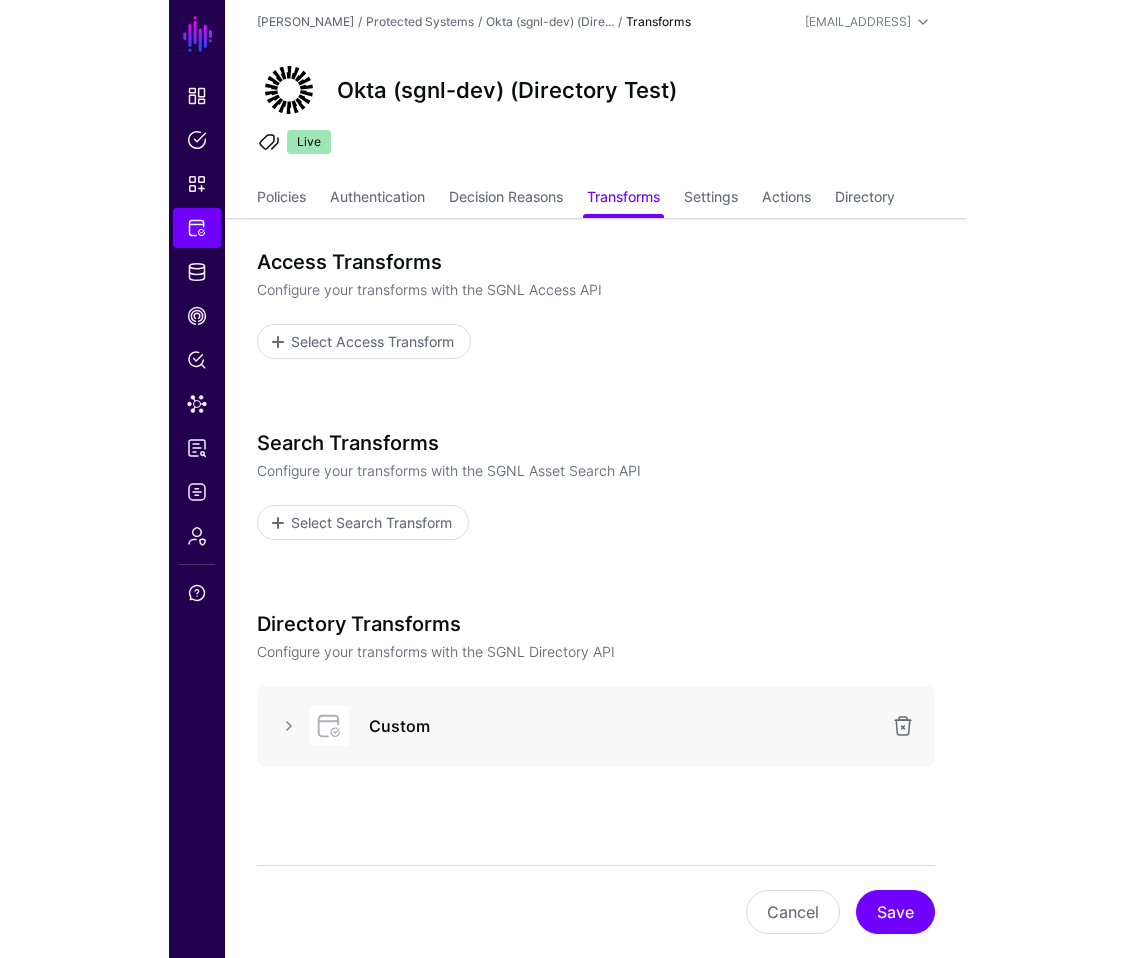 scroll, scrollTop: 88, scrollLeft: 0, axis: vertical 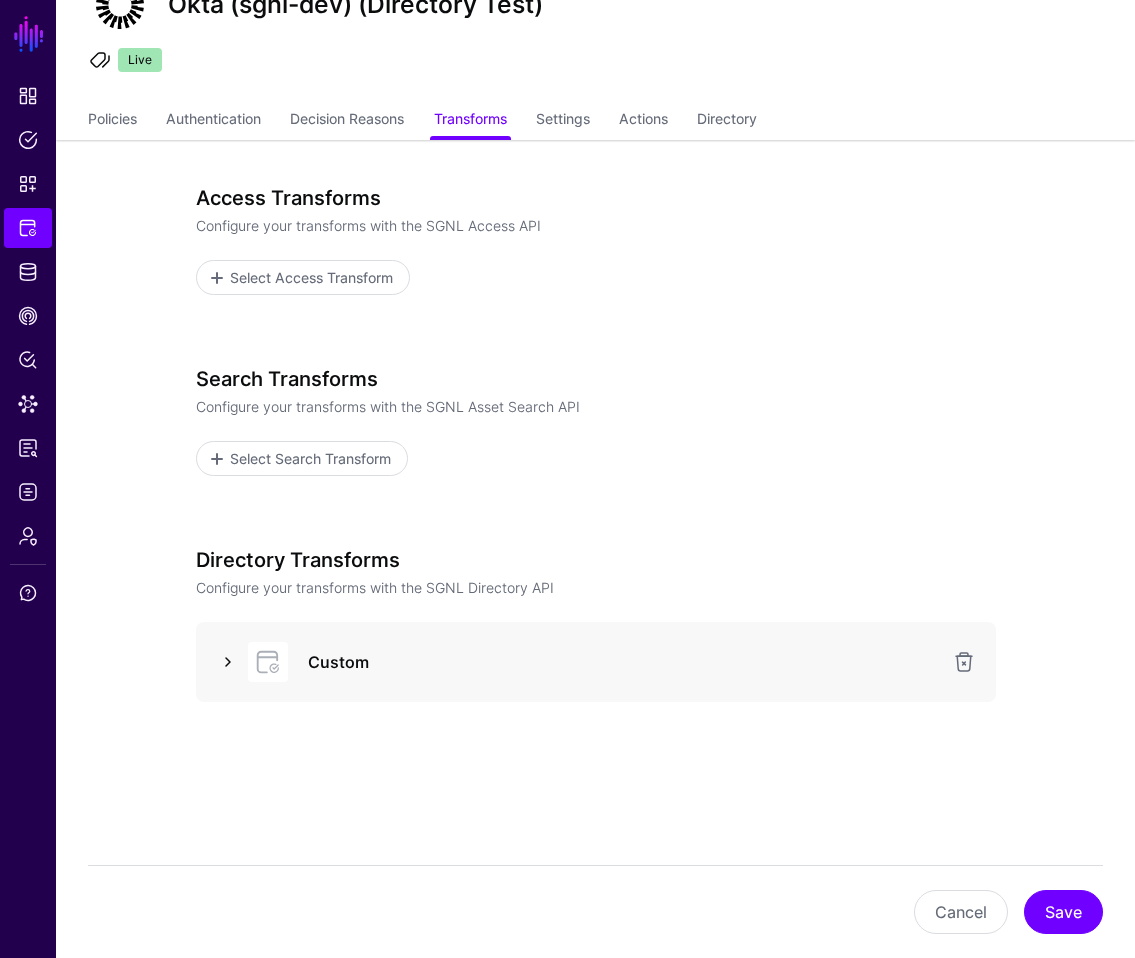 click at bounding box center (228, 662) 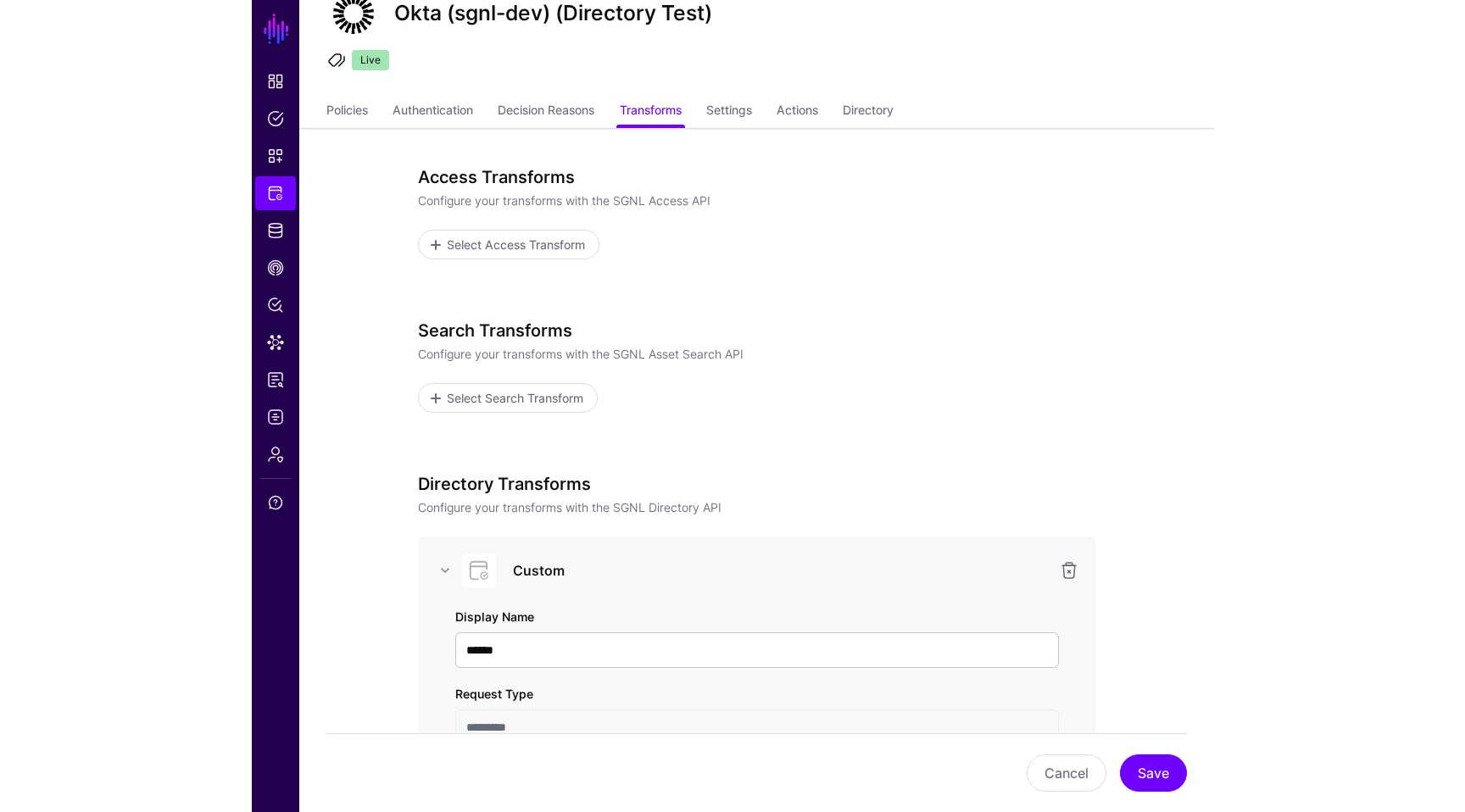 scroll, scrollTop: 0, scrollLeft: 0, axis: both 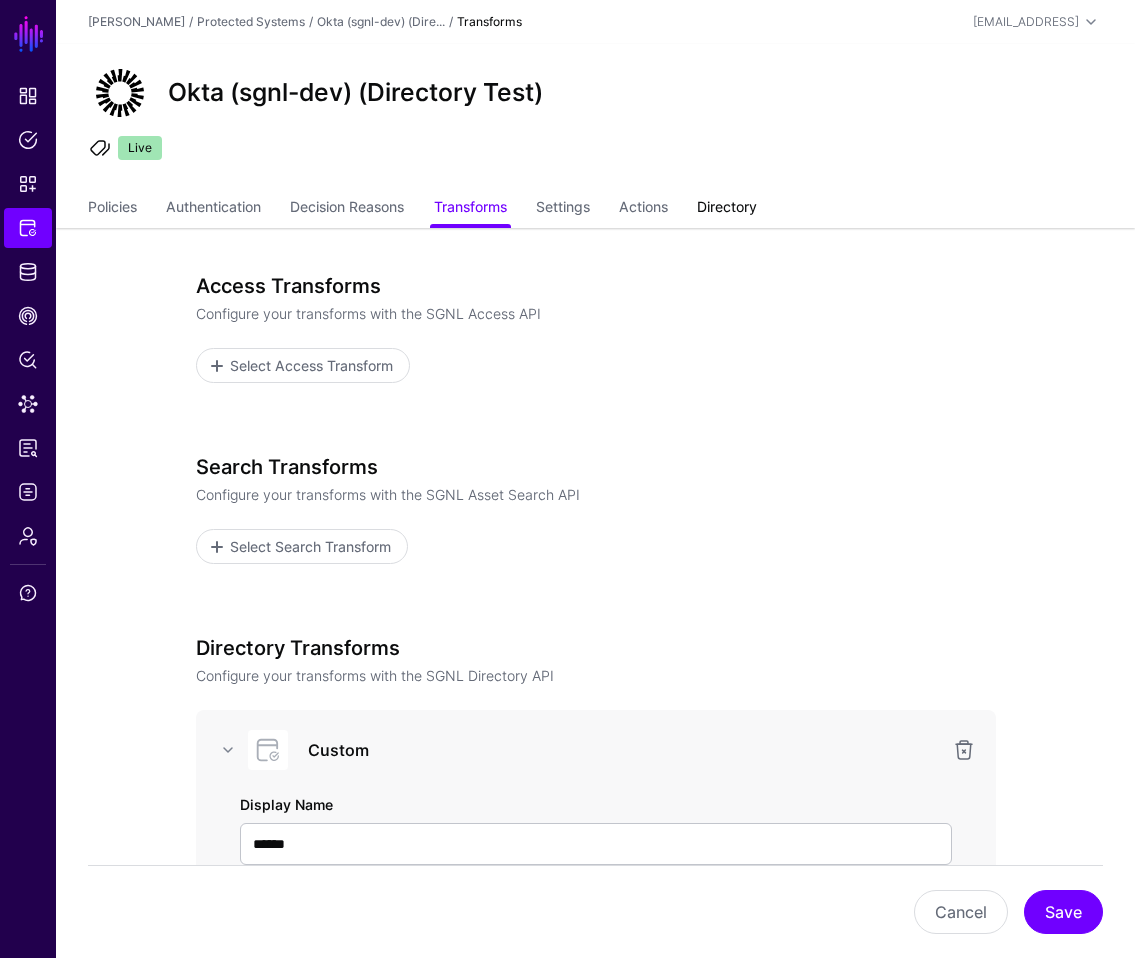 click on "Directory" 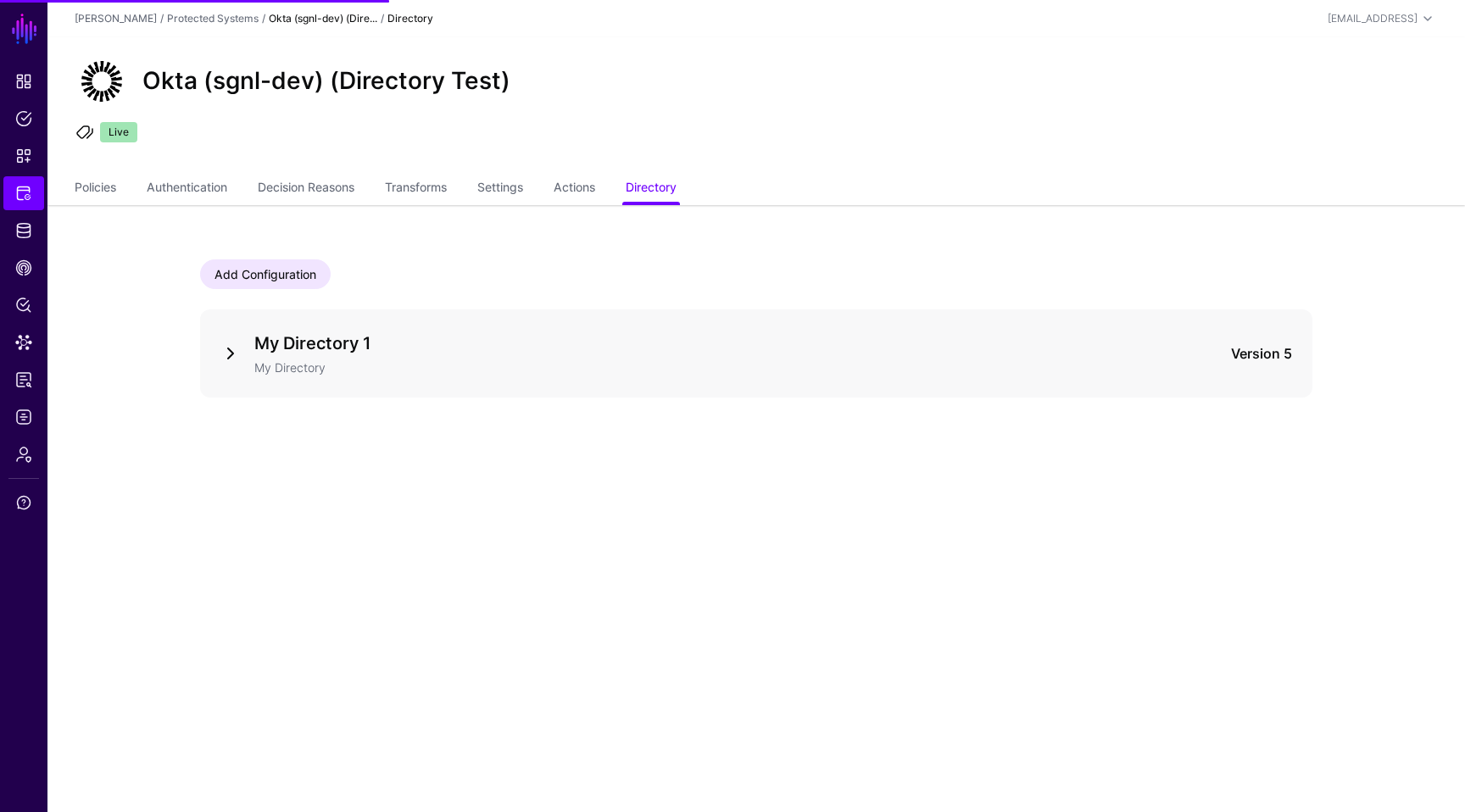click at bounding box center (231, 353) 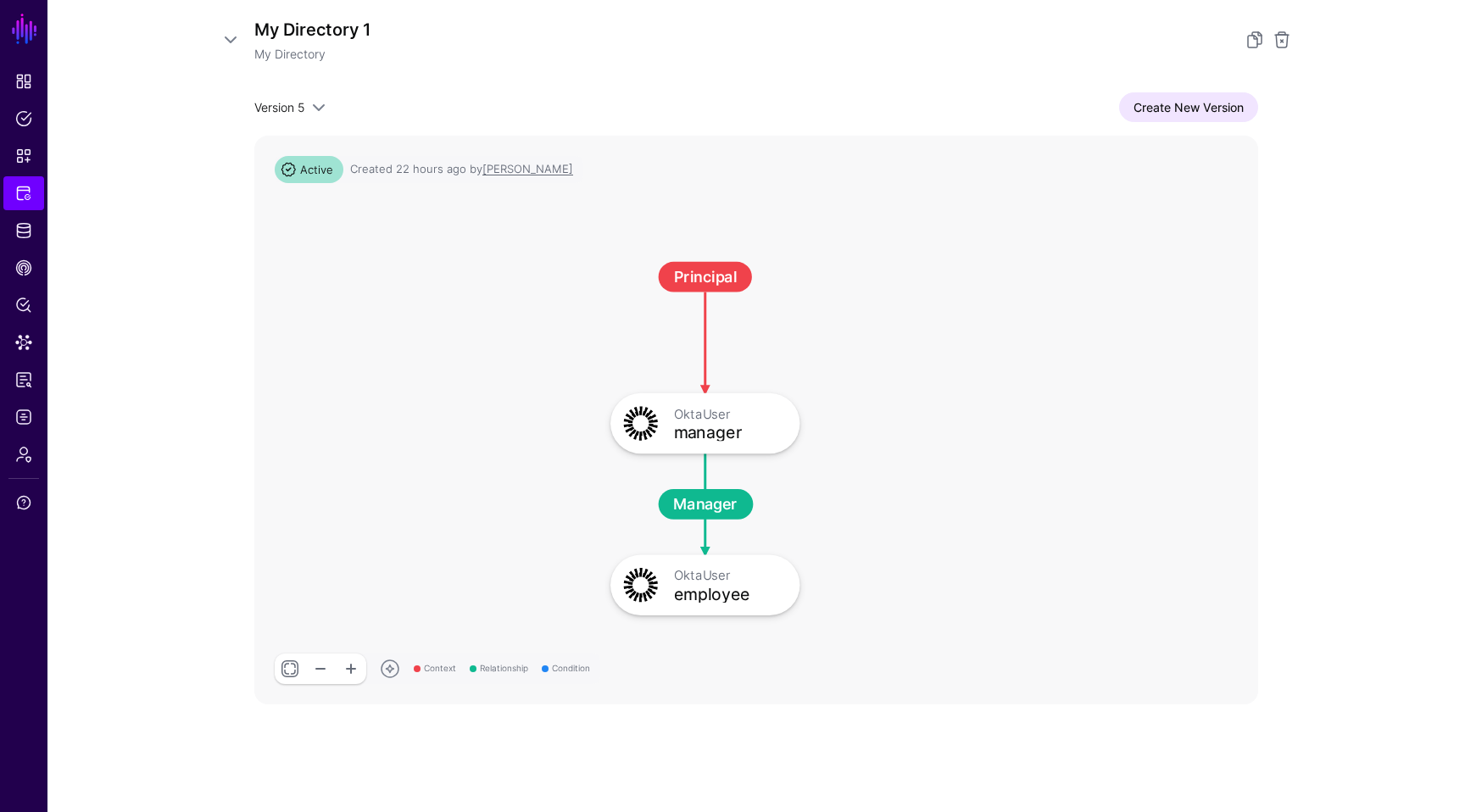 scroll, scrollTop: 0, scrollLeft: 0, axis: both 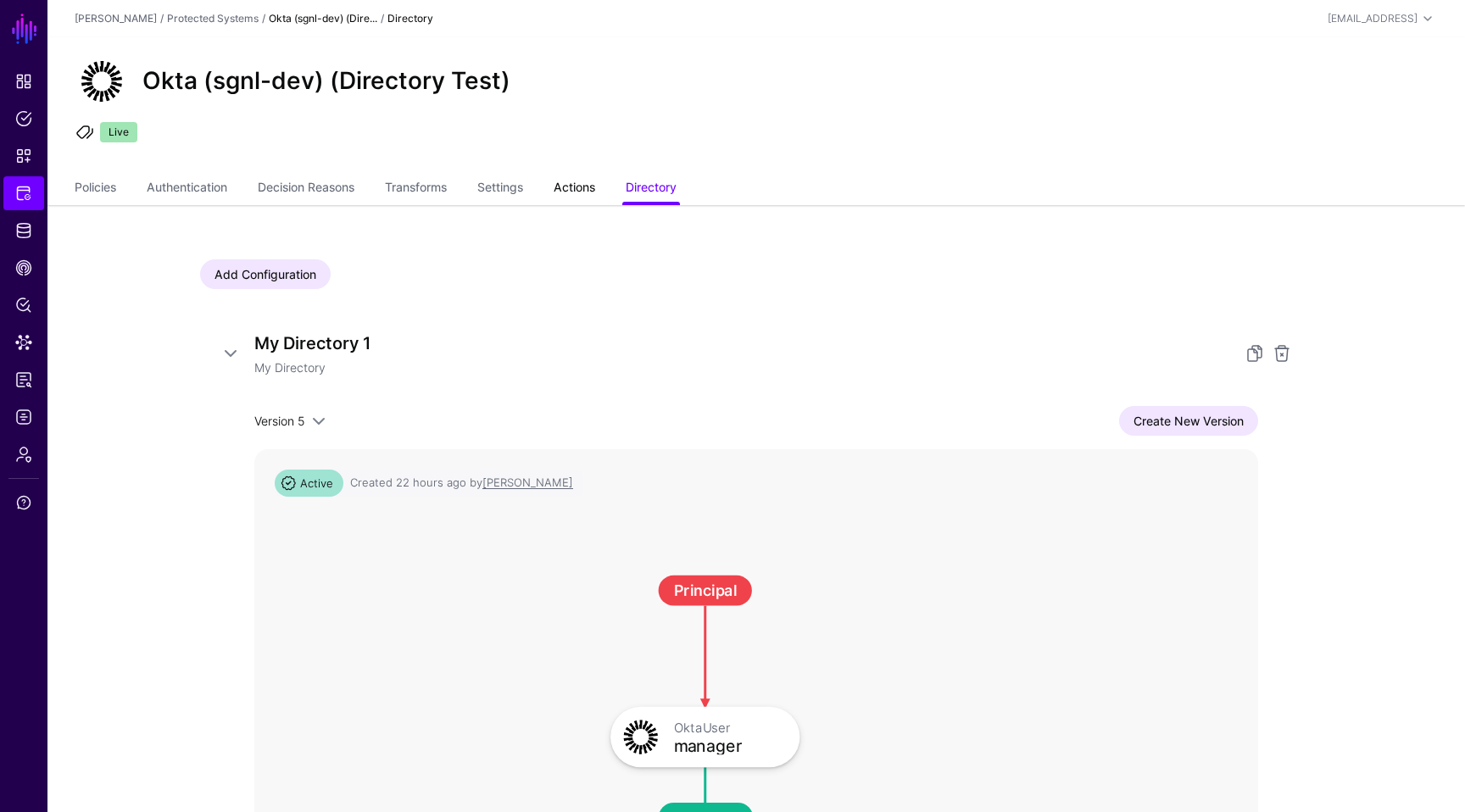 click on "Actions" 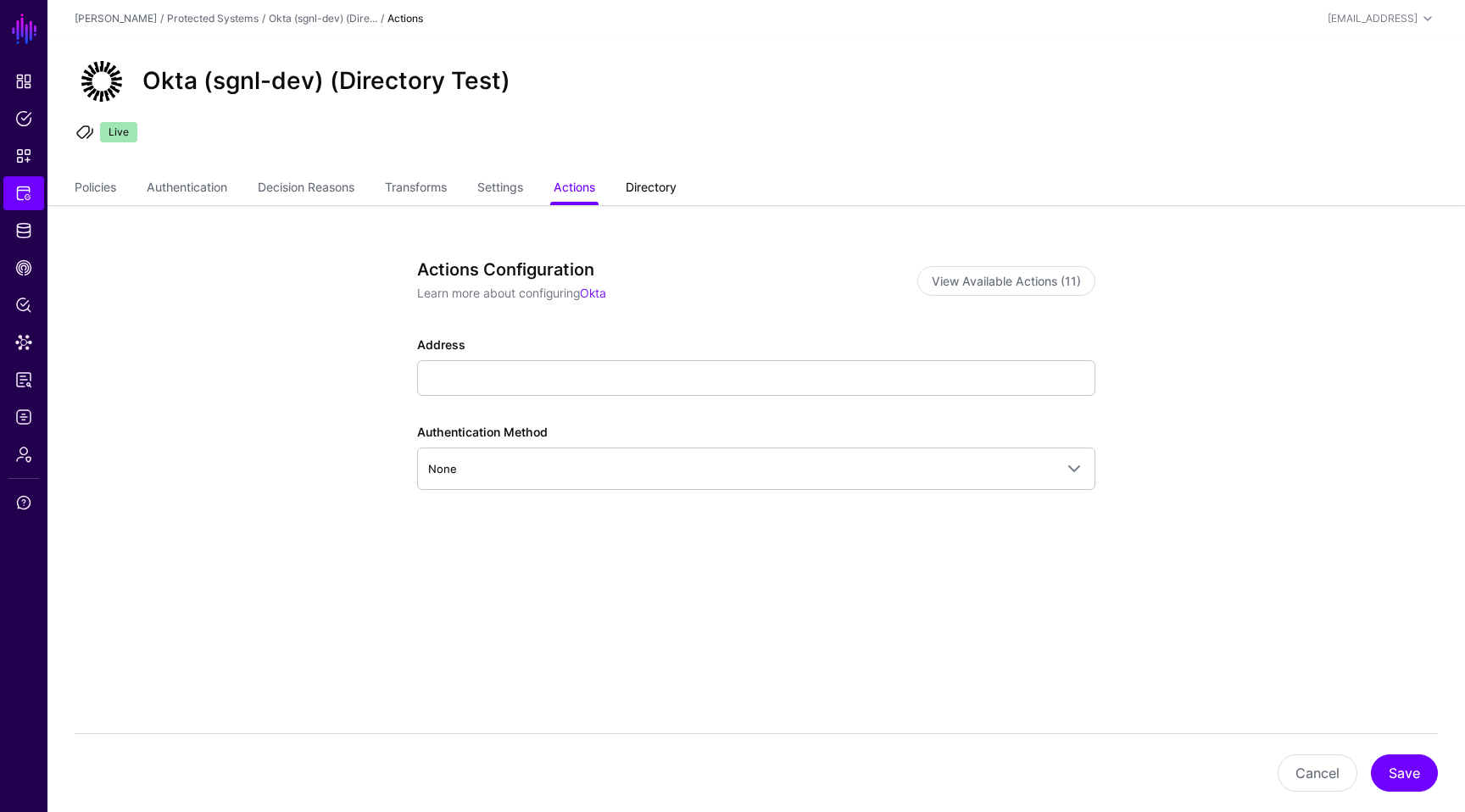 click on "Directory" 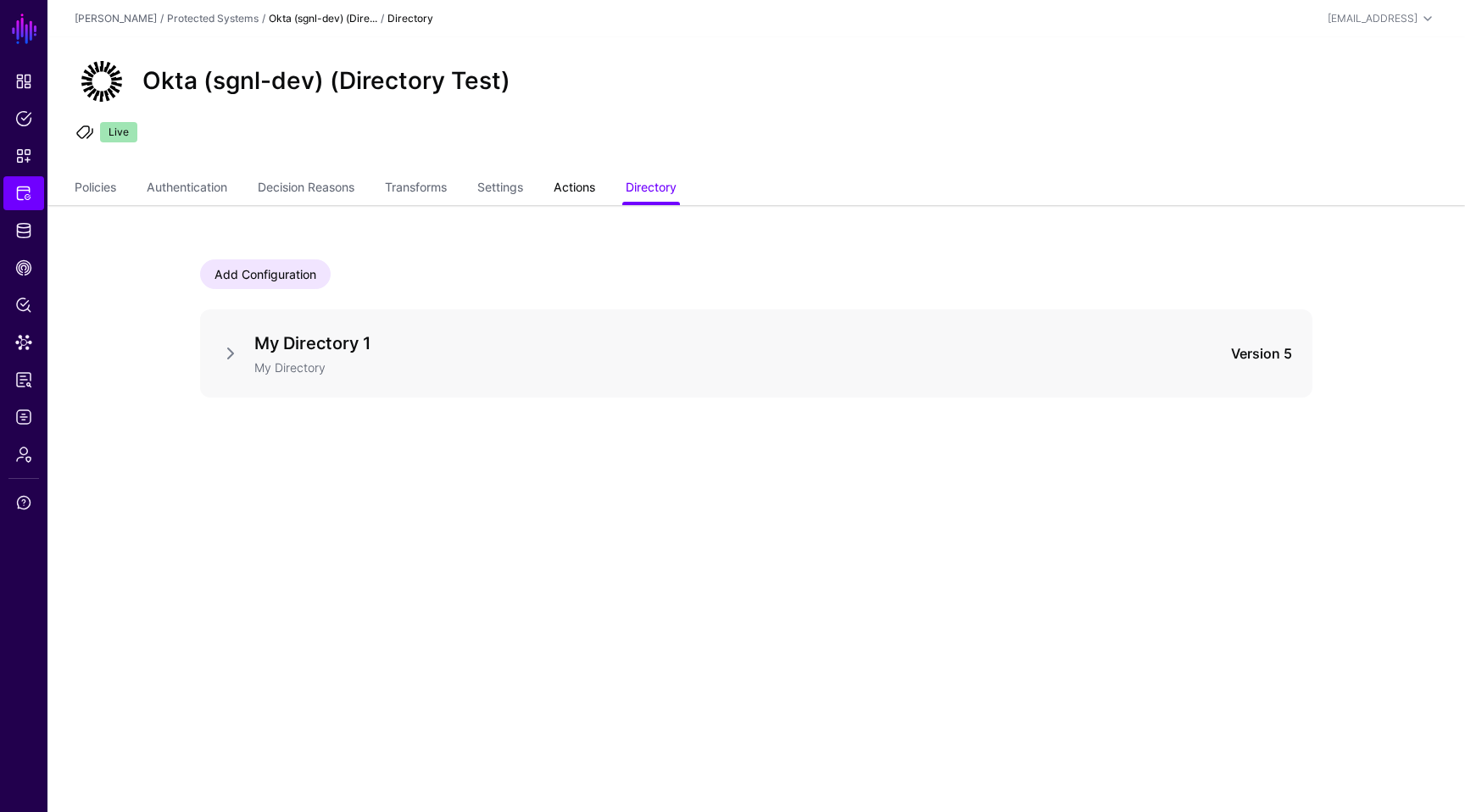 click on "Actions" 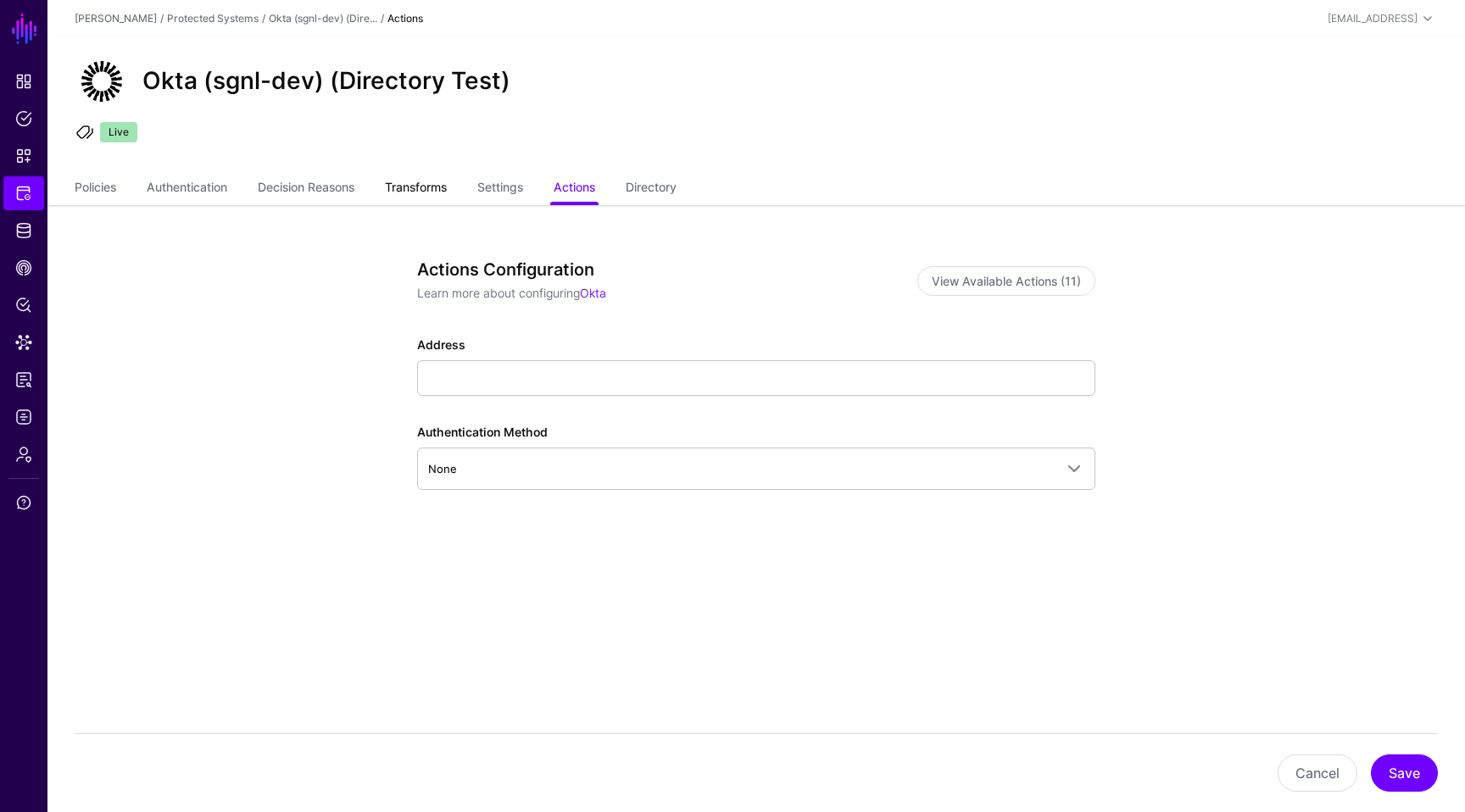 click on "Transforms" 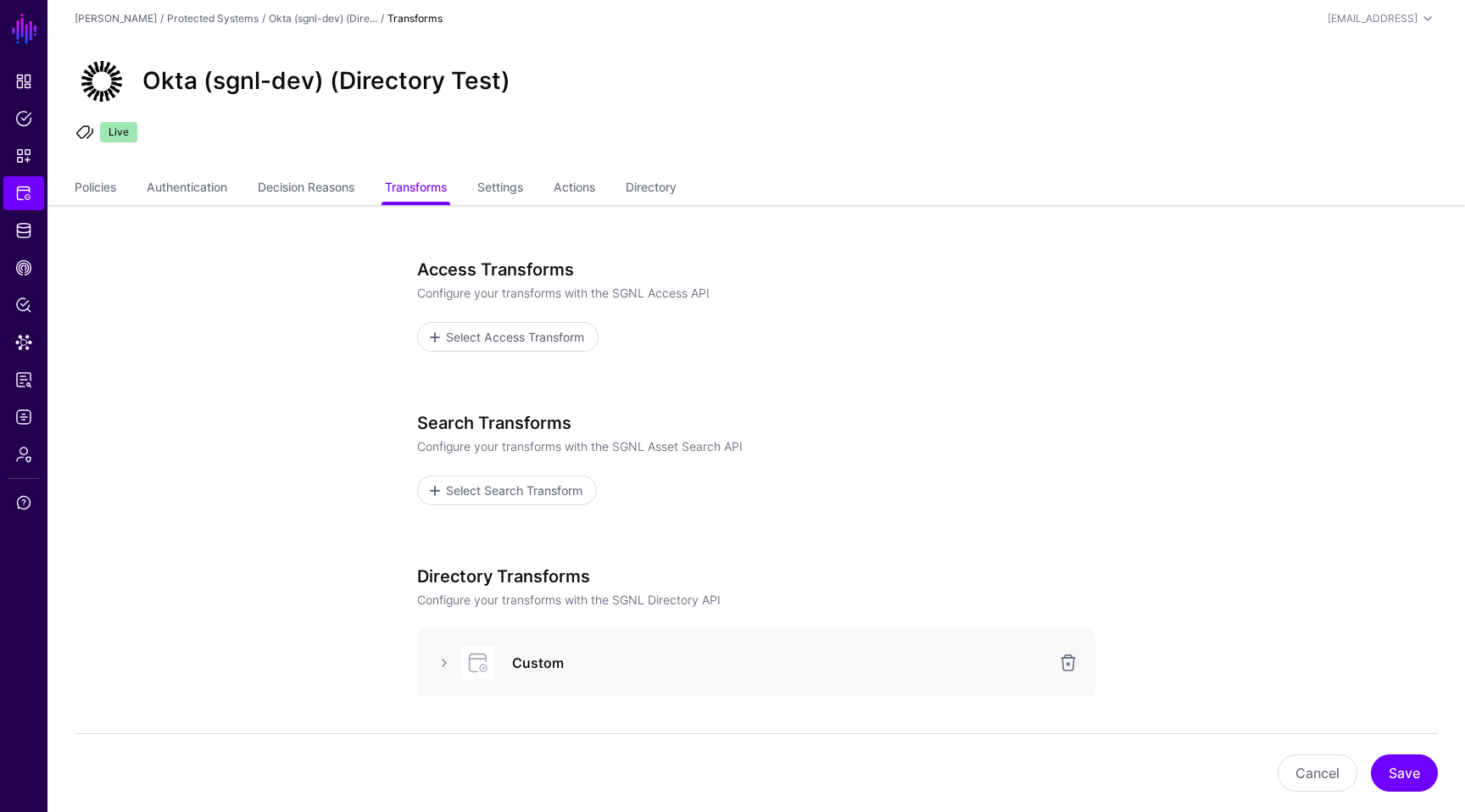 scroll, scrollTop: 122, scrollLeft: 0, axis: vertical 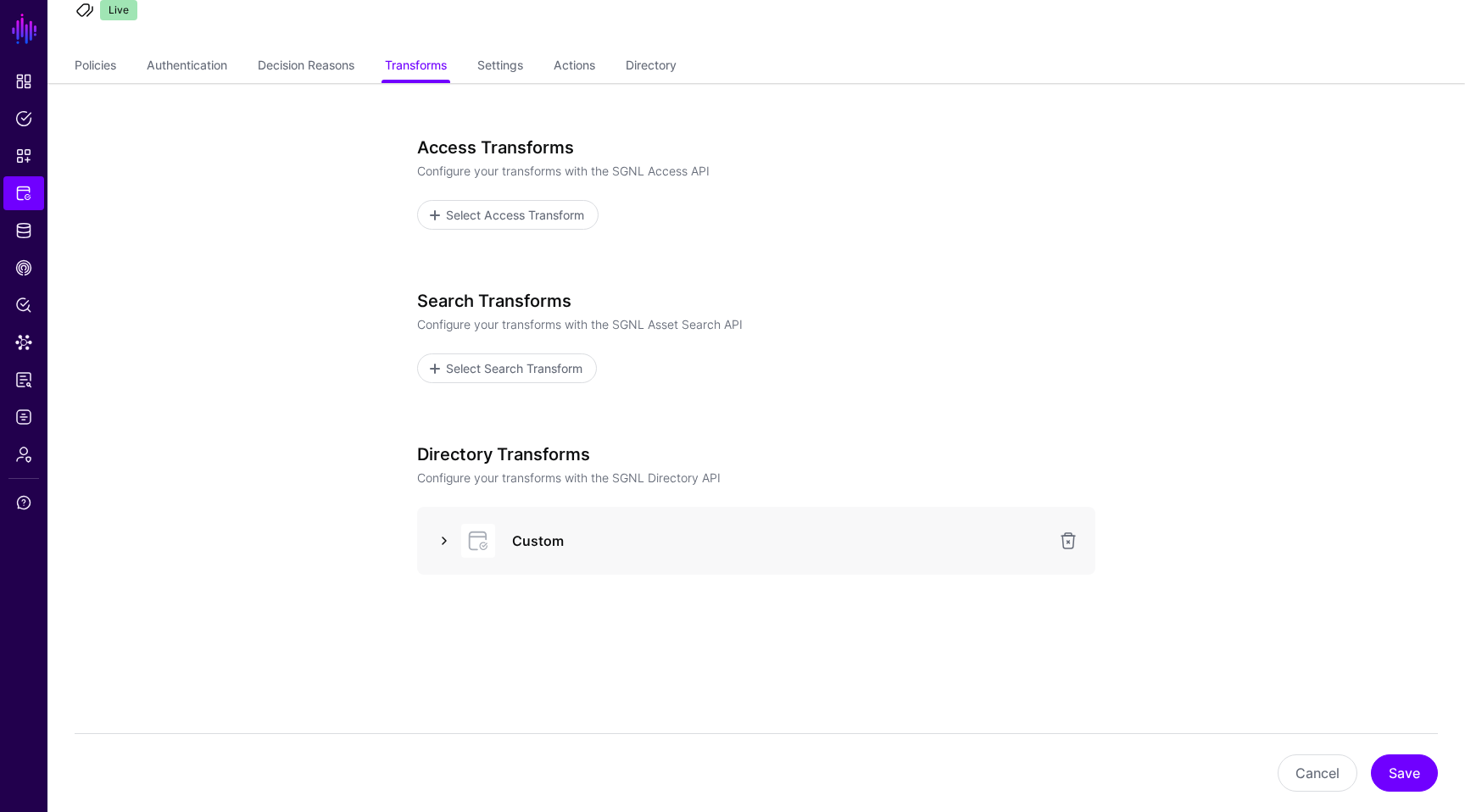 click at bounding box center (444, 541) 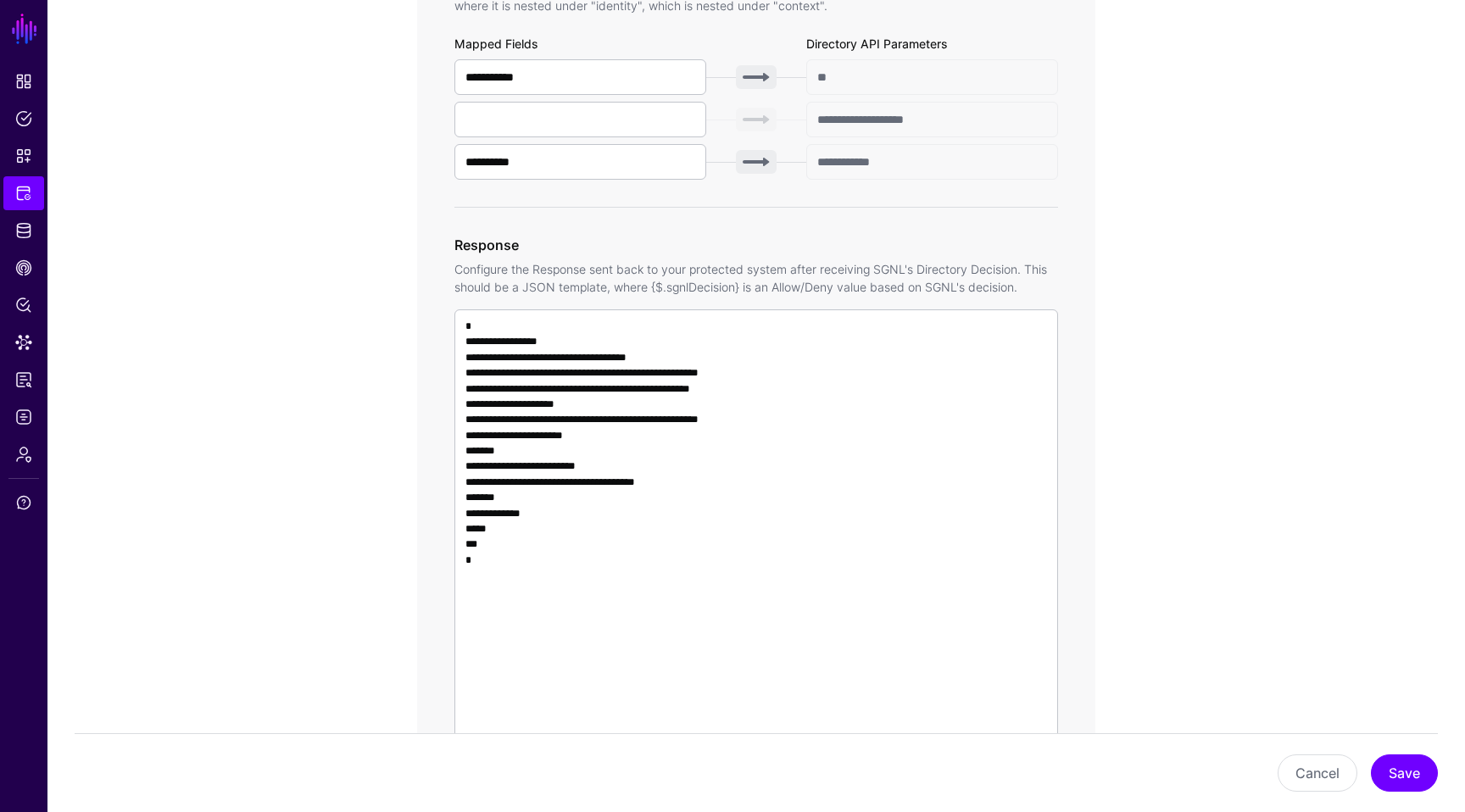 scroll, scrollTop: 1027, scrollLeft: 0, axis: vertical 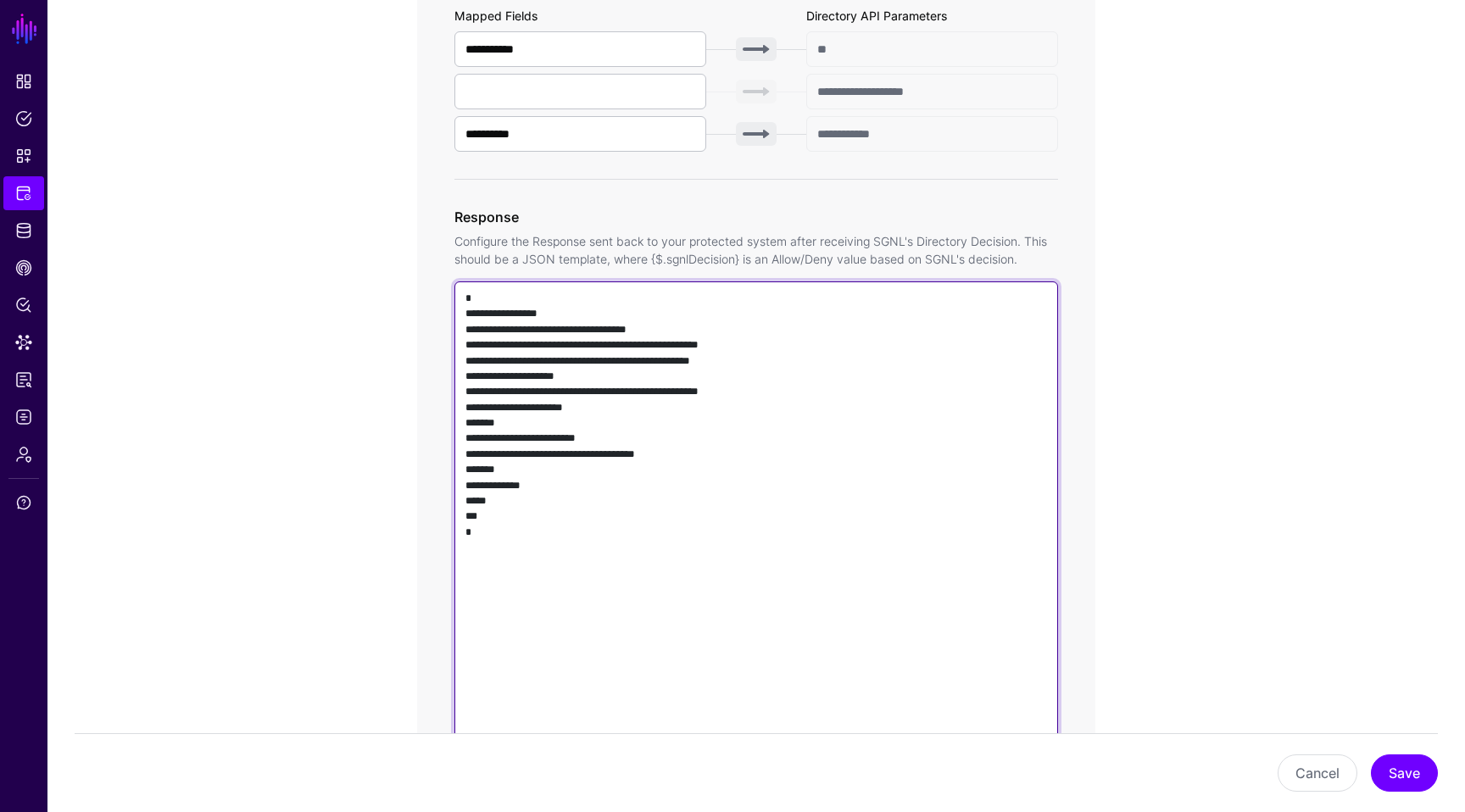 click on "**********" at bounding box center [756, 524] 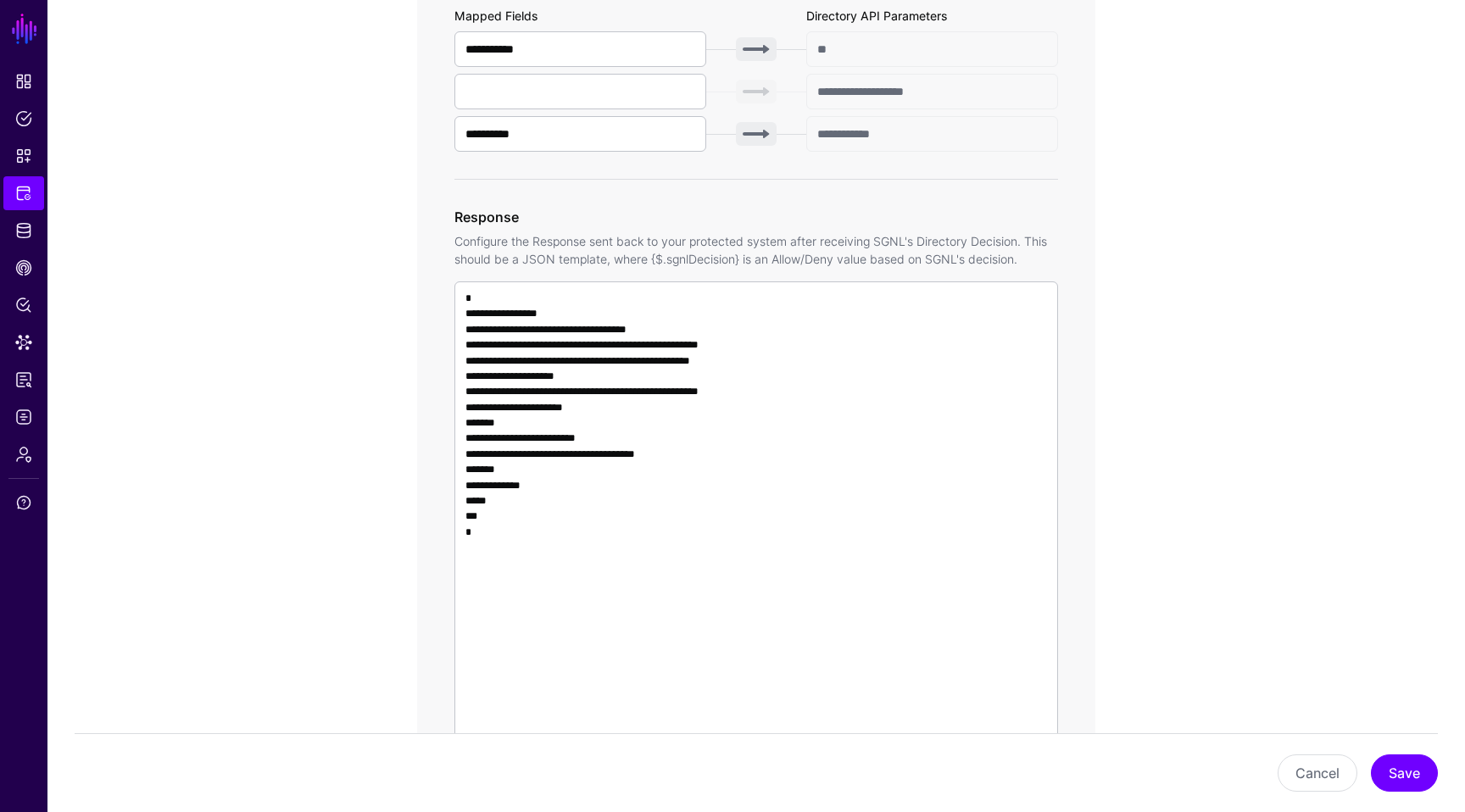 type 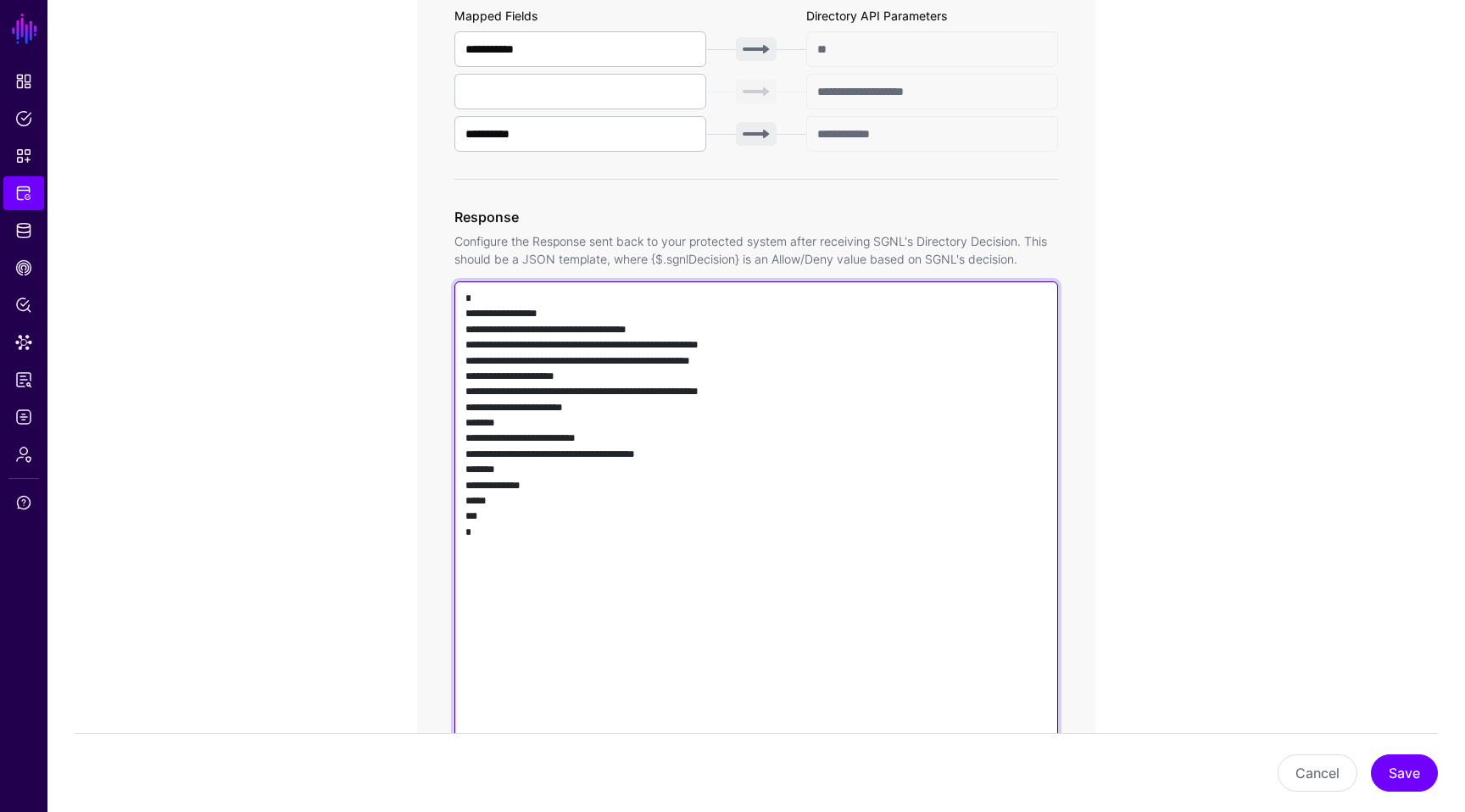 click on "**********" at bounding box center (756, 524) 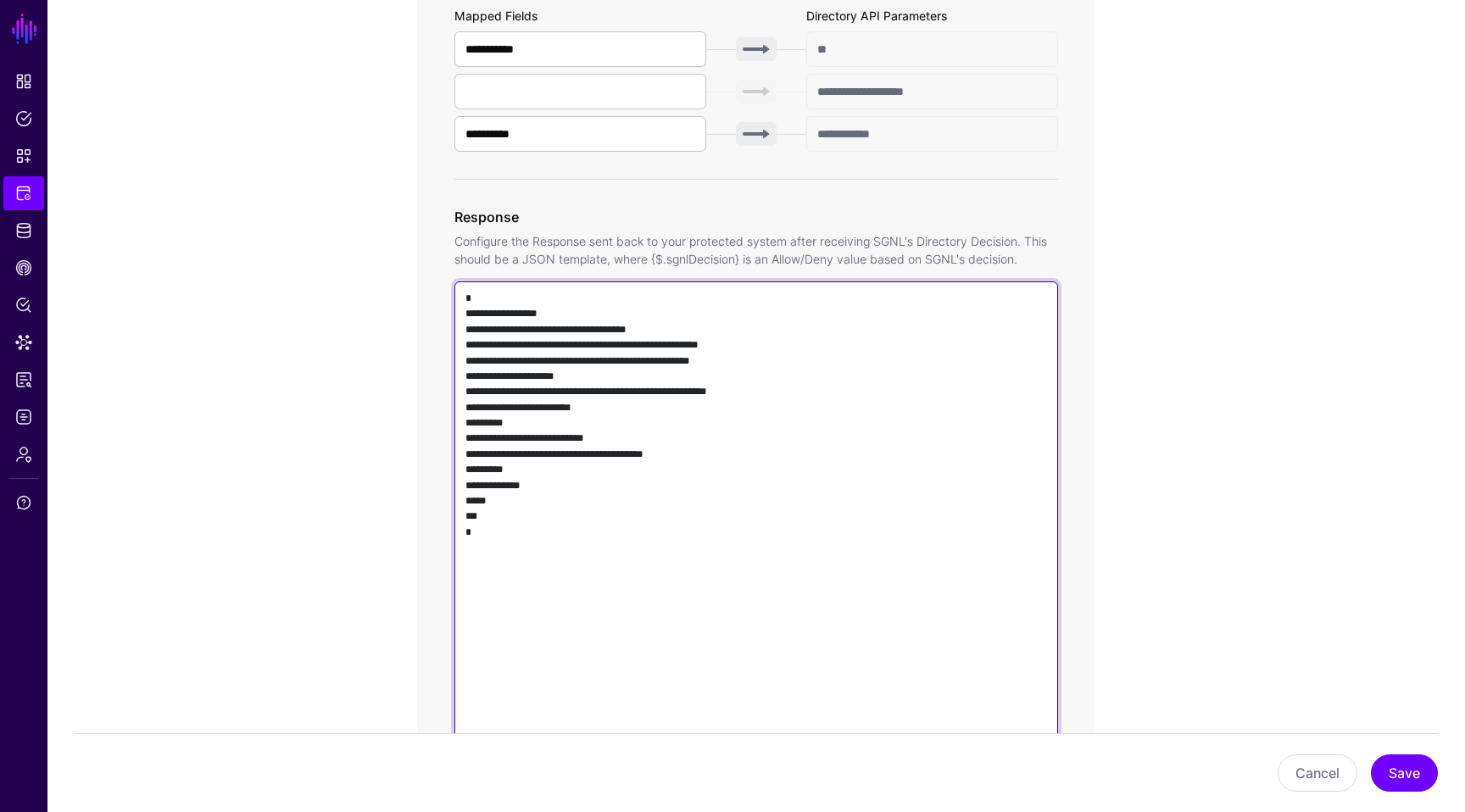 type on "**********" 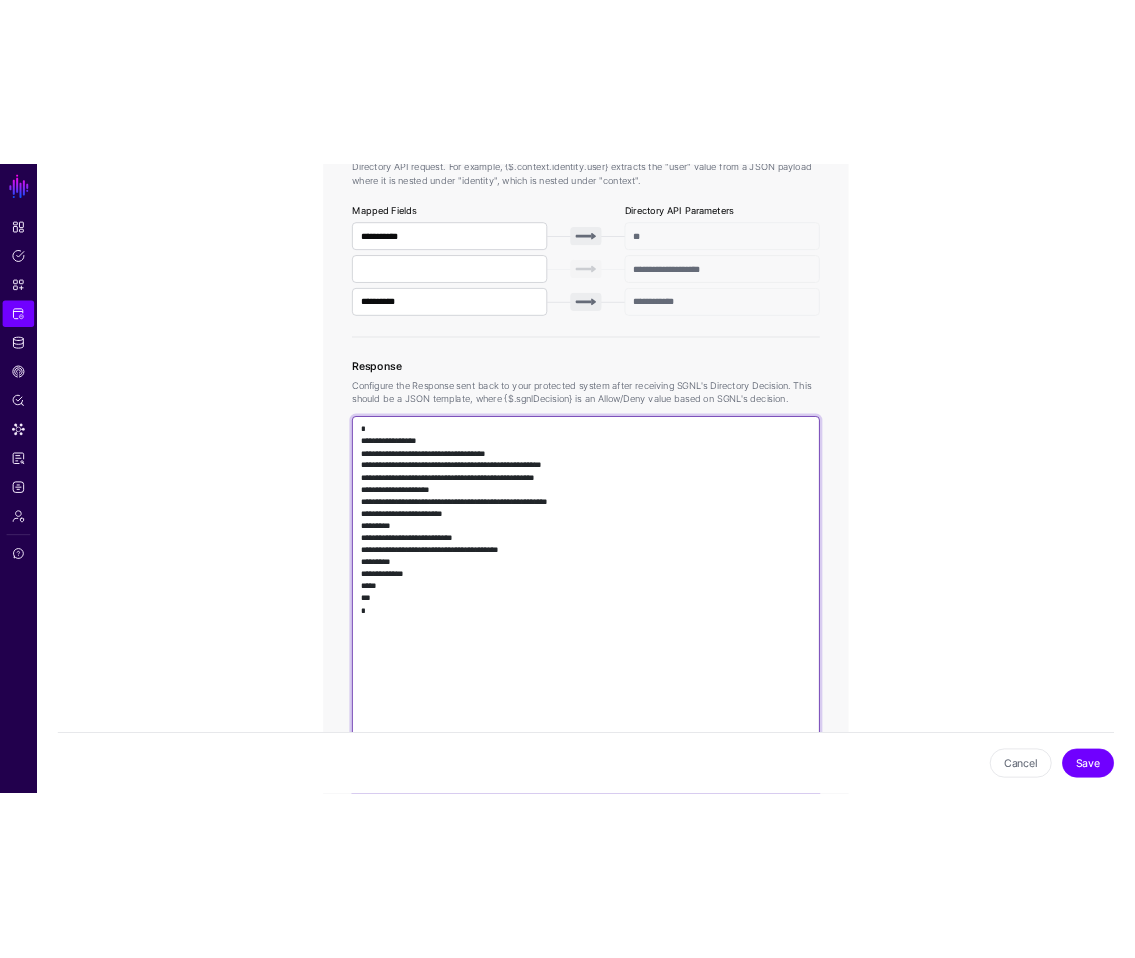 scroll, scrollTop: 1157, scrollLeft: 0, axis: vertical 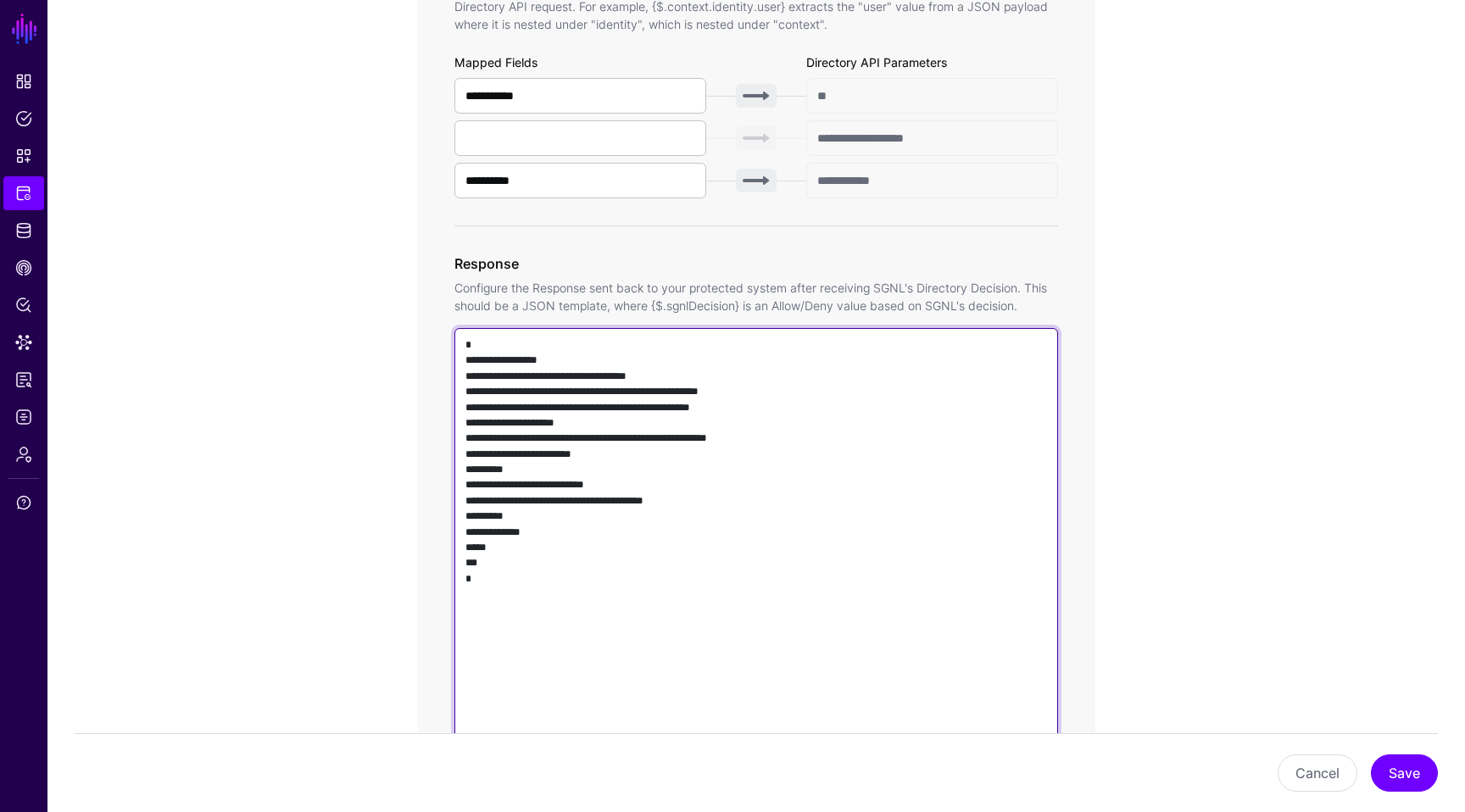 click on "**********" at bounding box center [756, 570] 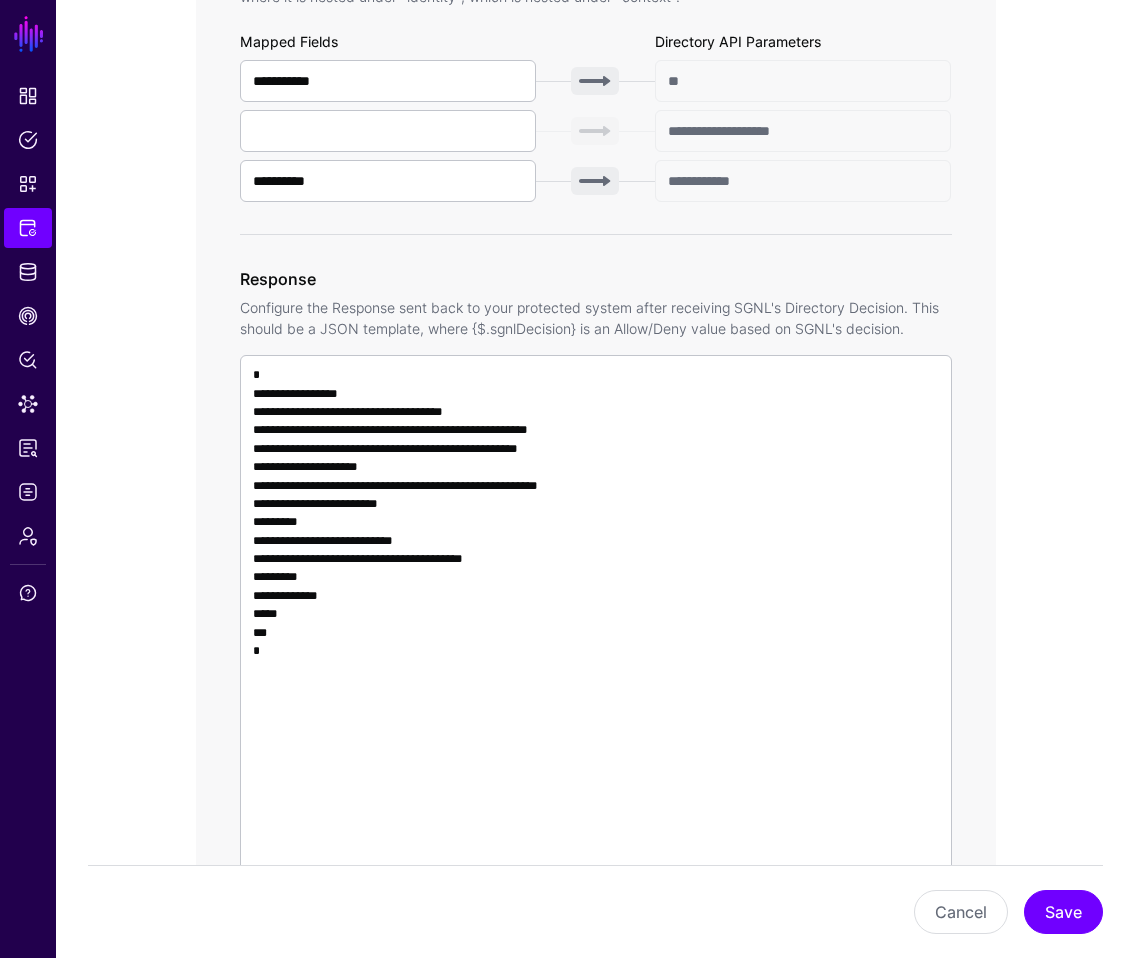 click on "**********" 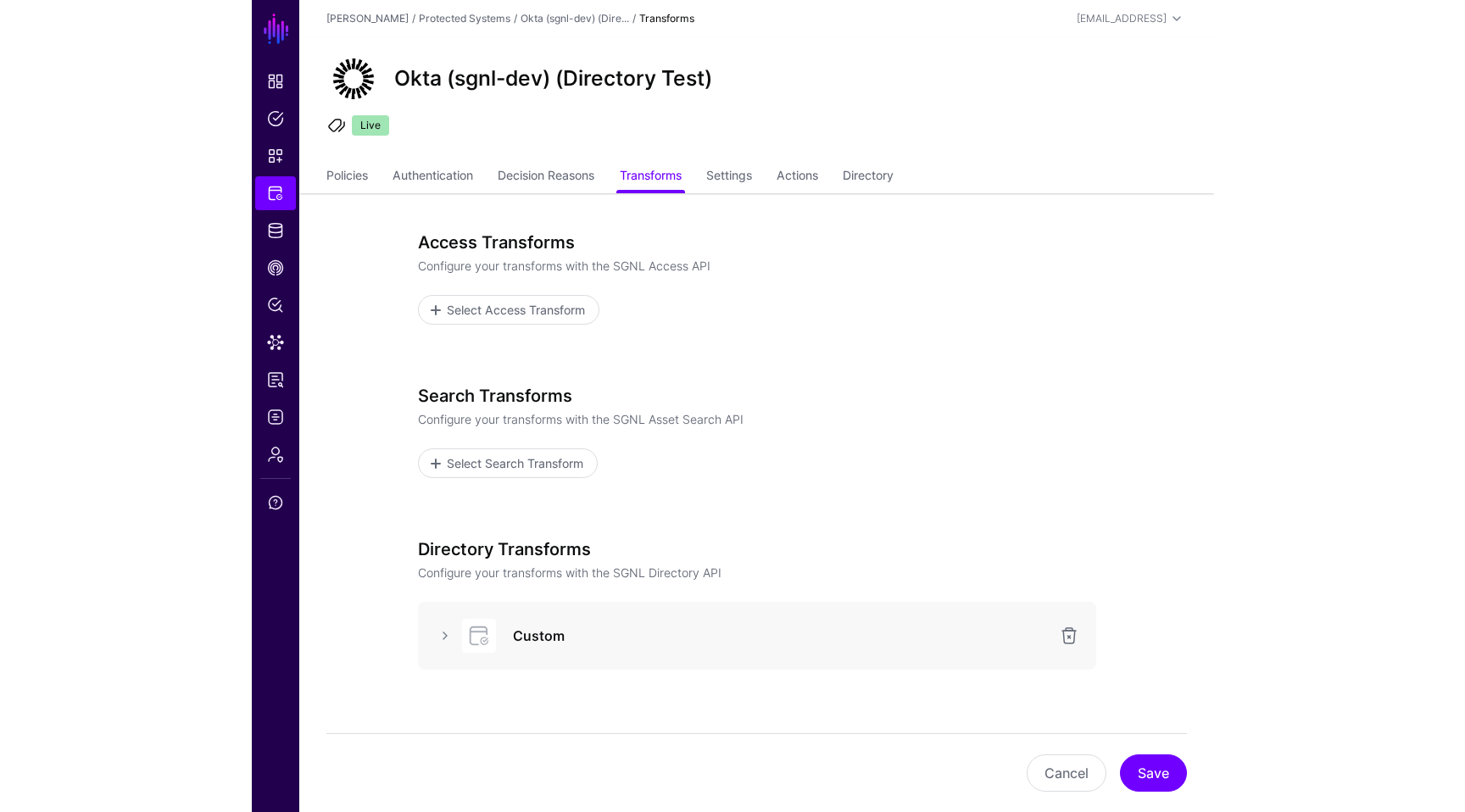 scroll, scrollTop: 95, scrollLeft: 0, axis: vertical 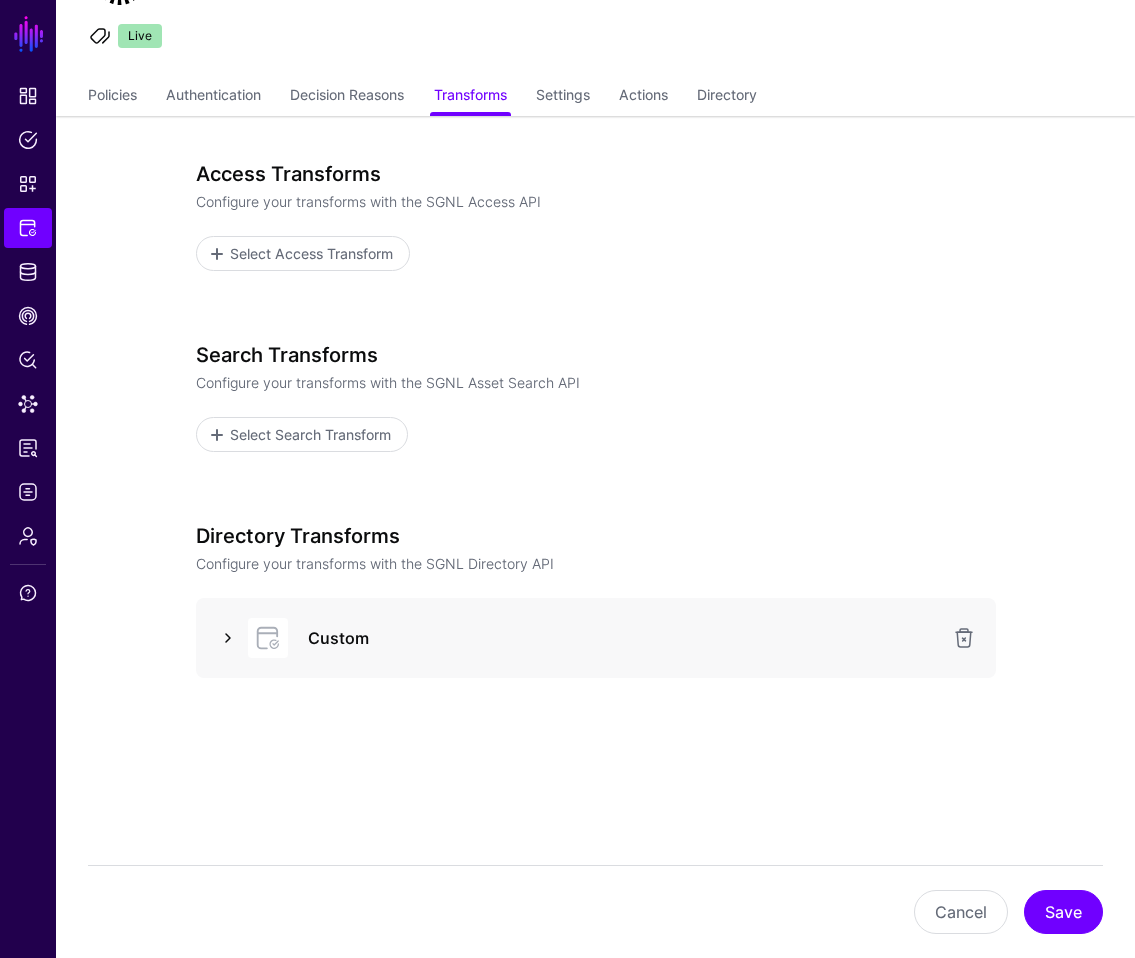 click at bounding box center (228, 638) 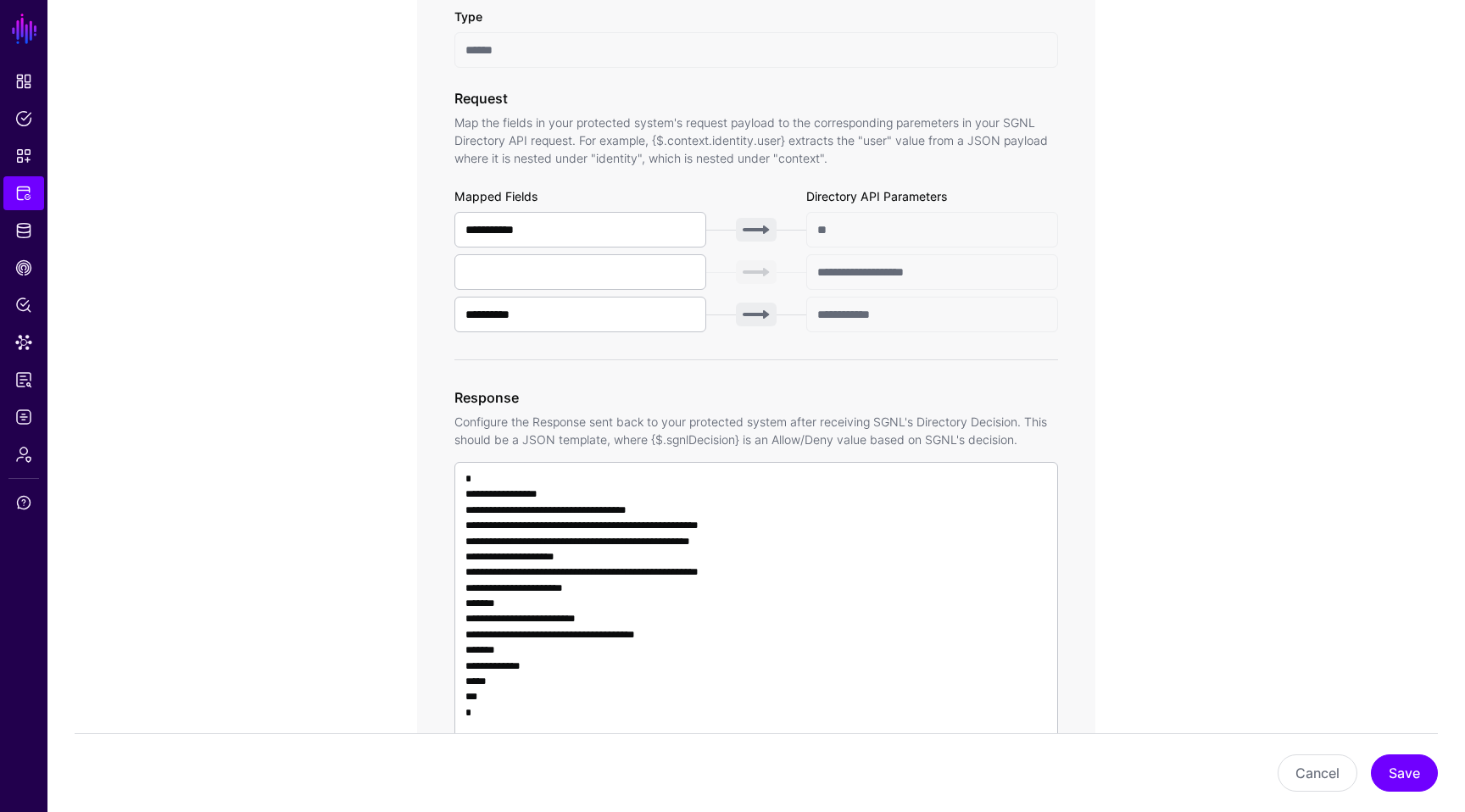 scroll, scrollTop: 1300, scrollLeft: 0, axis: vertical 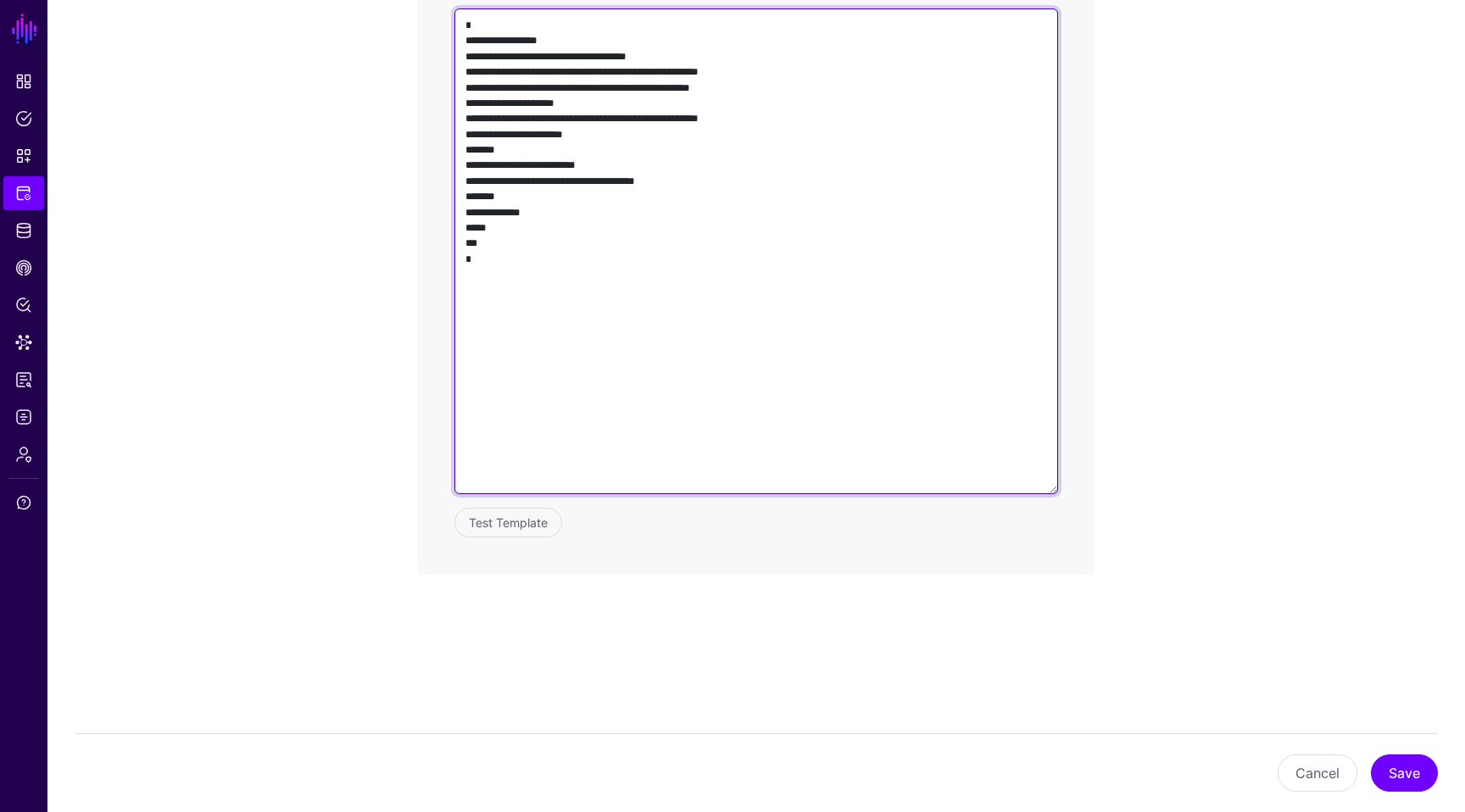 click on "**********" at bounding box center [756, 251] 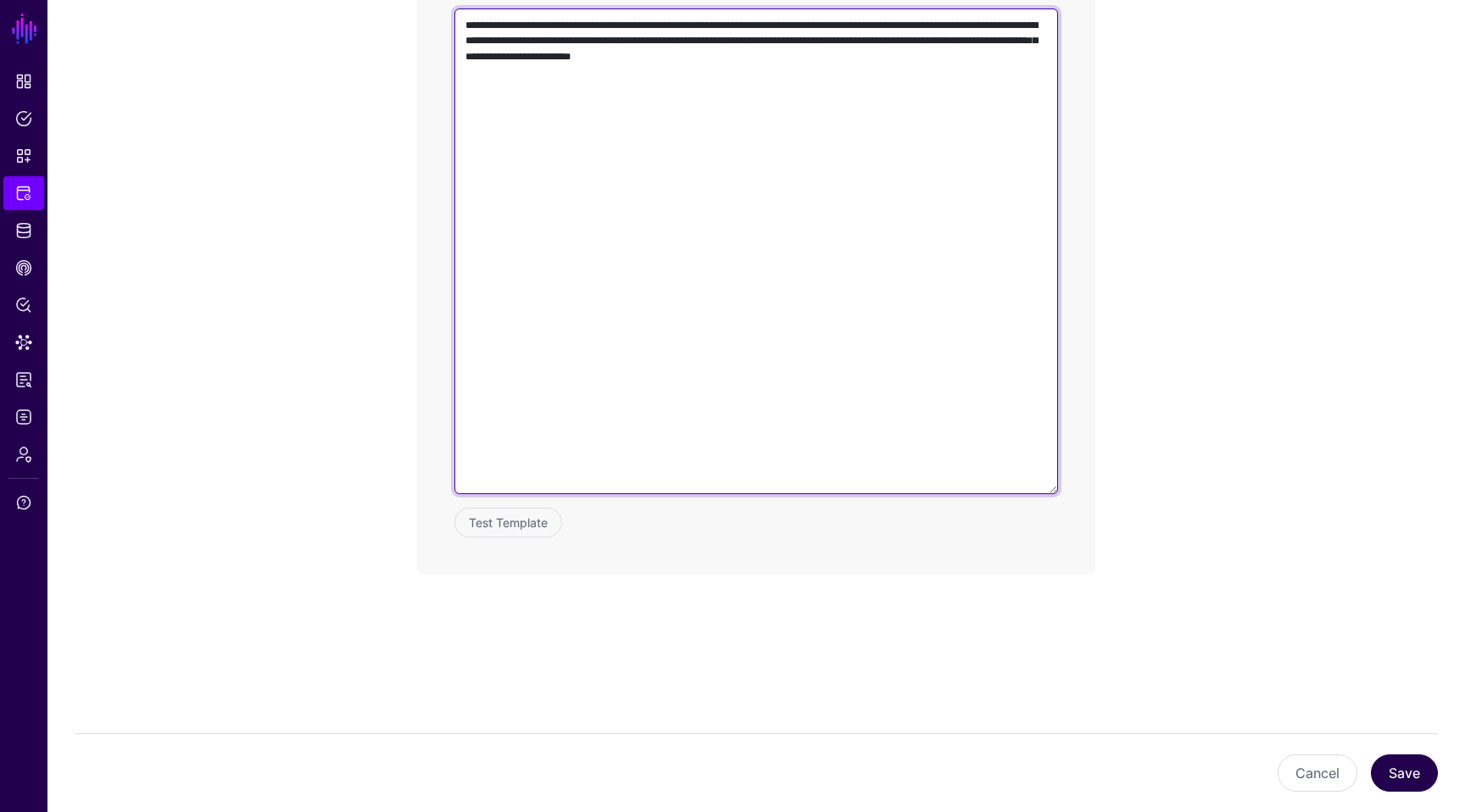 type on "**********" 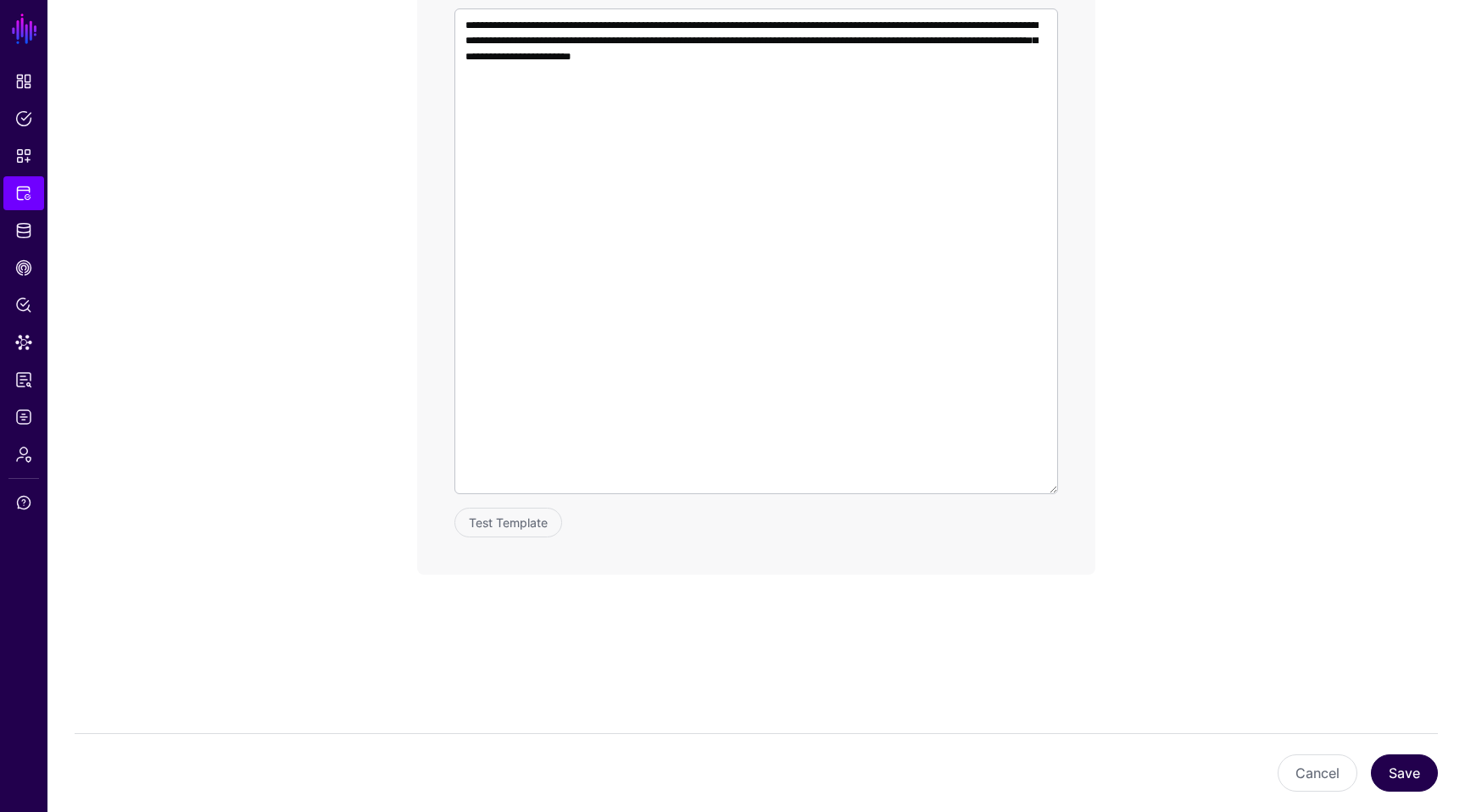 click on "Cancel  Save" at bounding box center (756, 773) 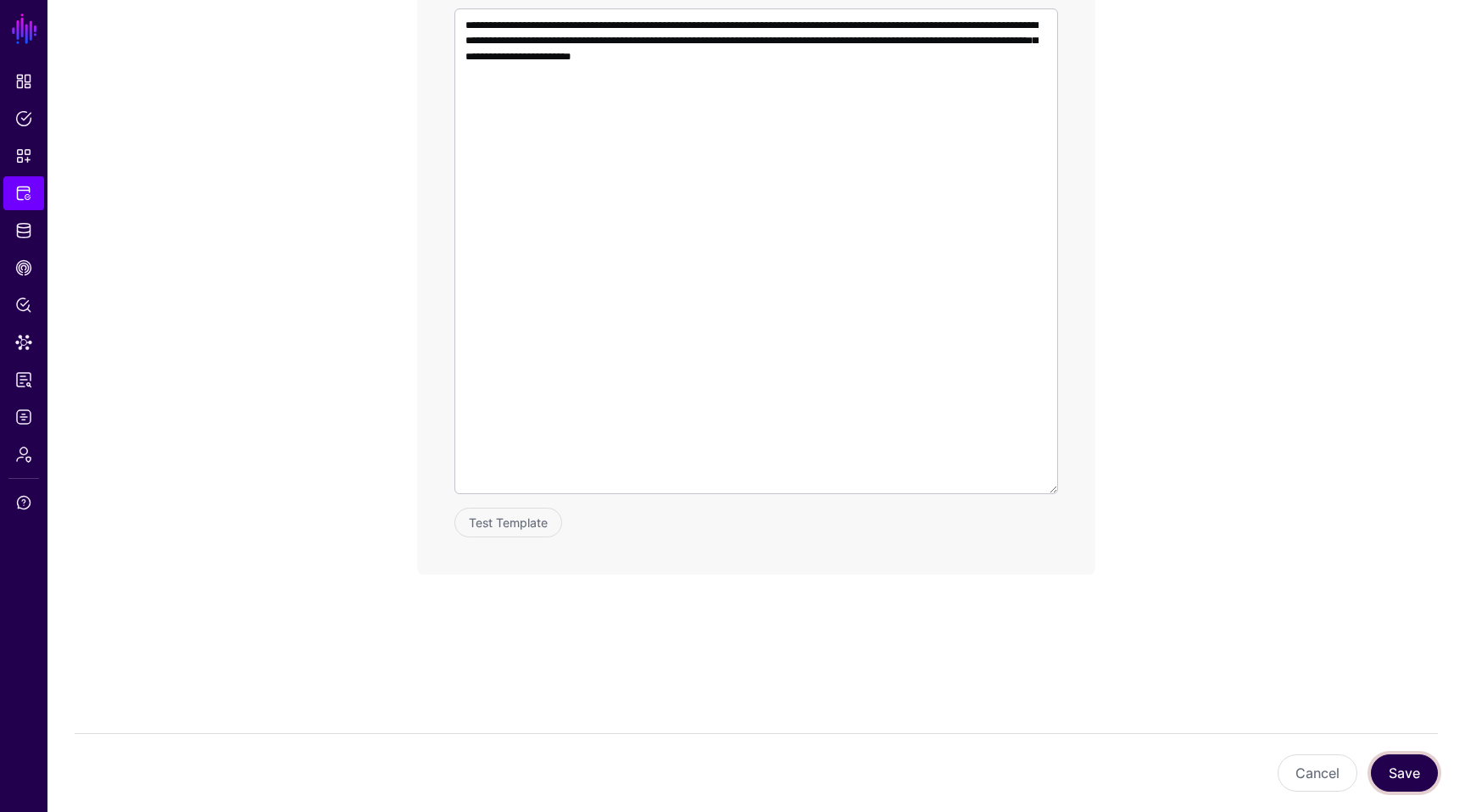 click on "Save" at bounding box center [1404, 773] 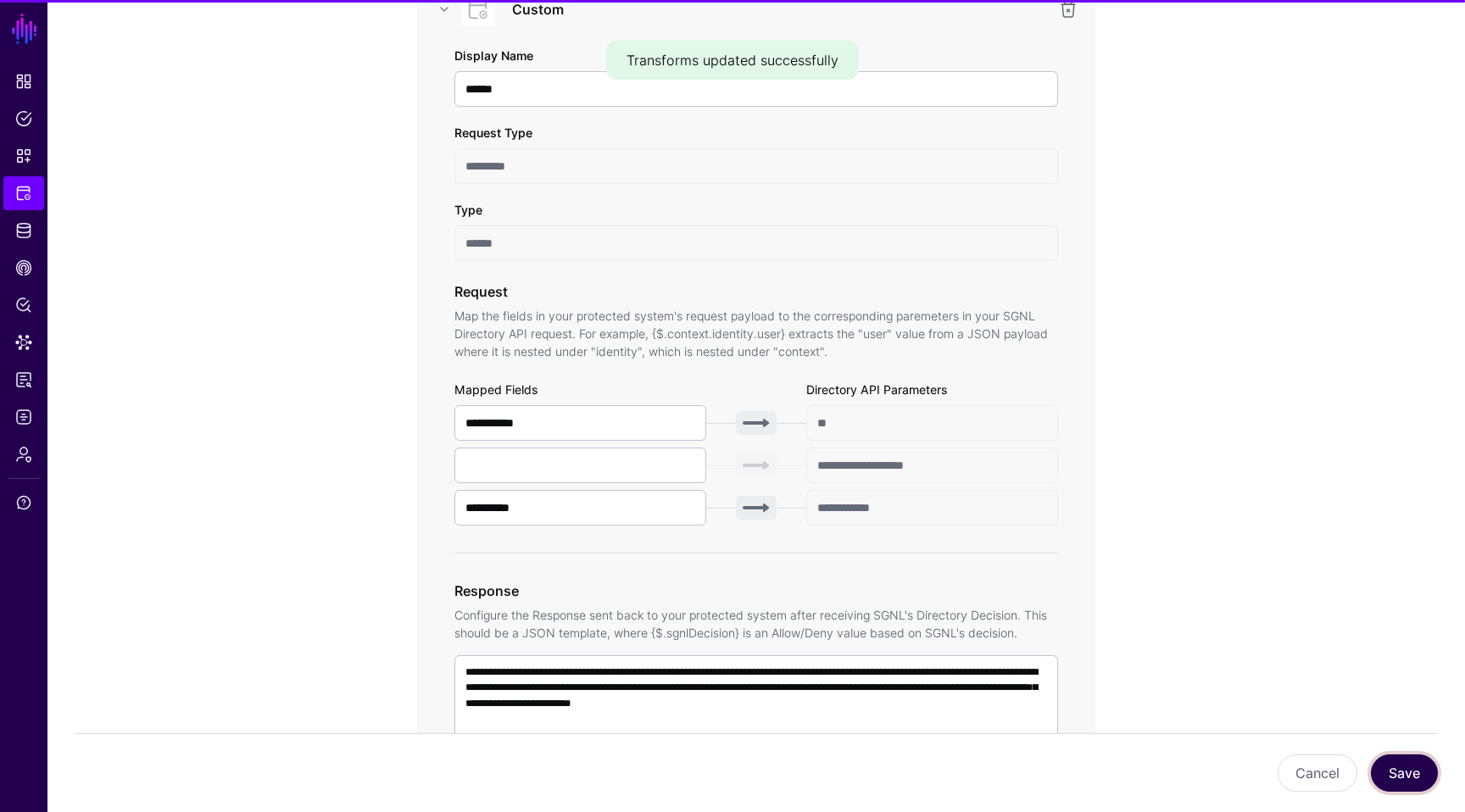scroll, scrollTop: 0, scrollLeft: 0, axis: both 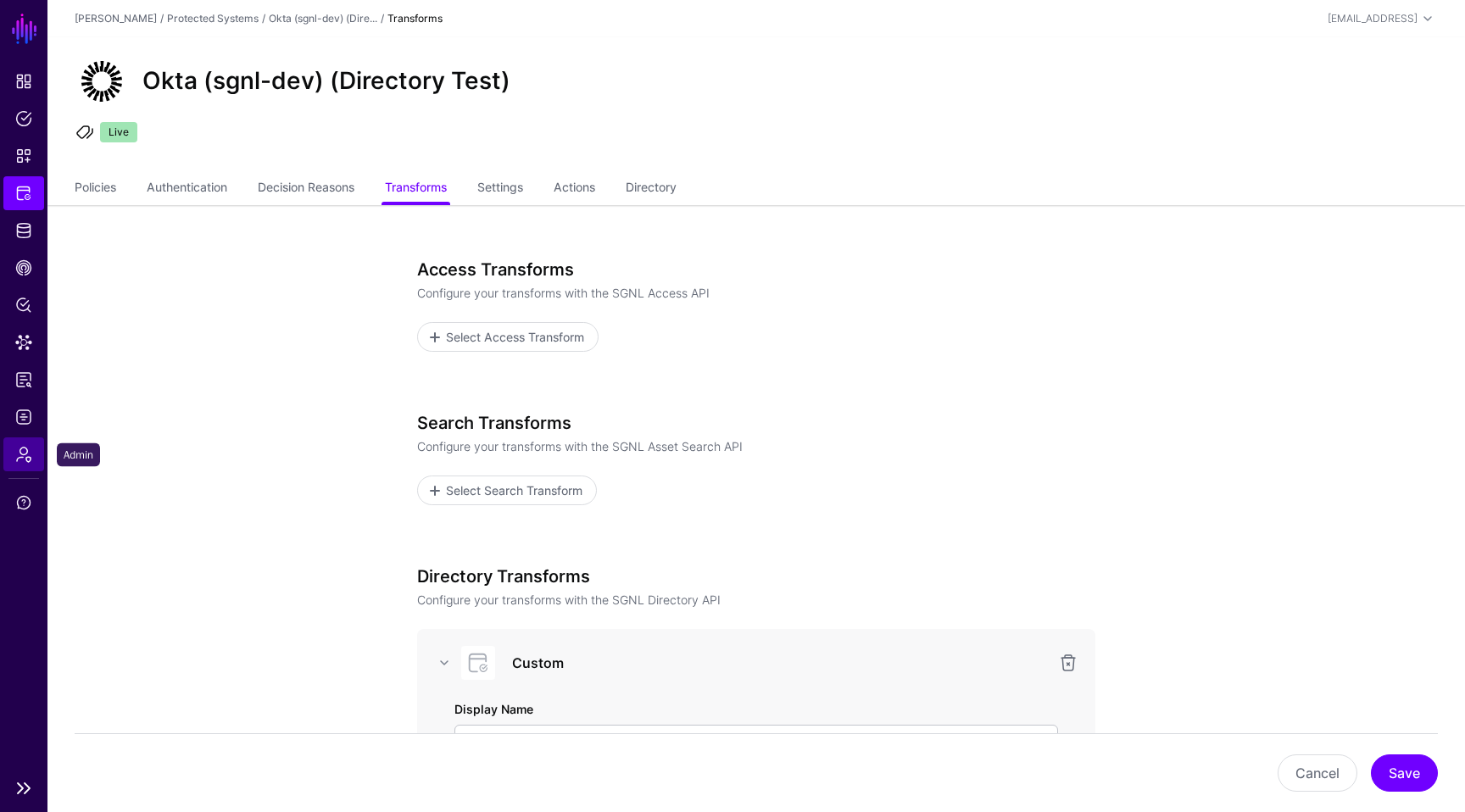 click on "Admin" 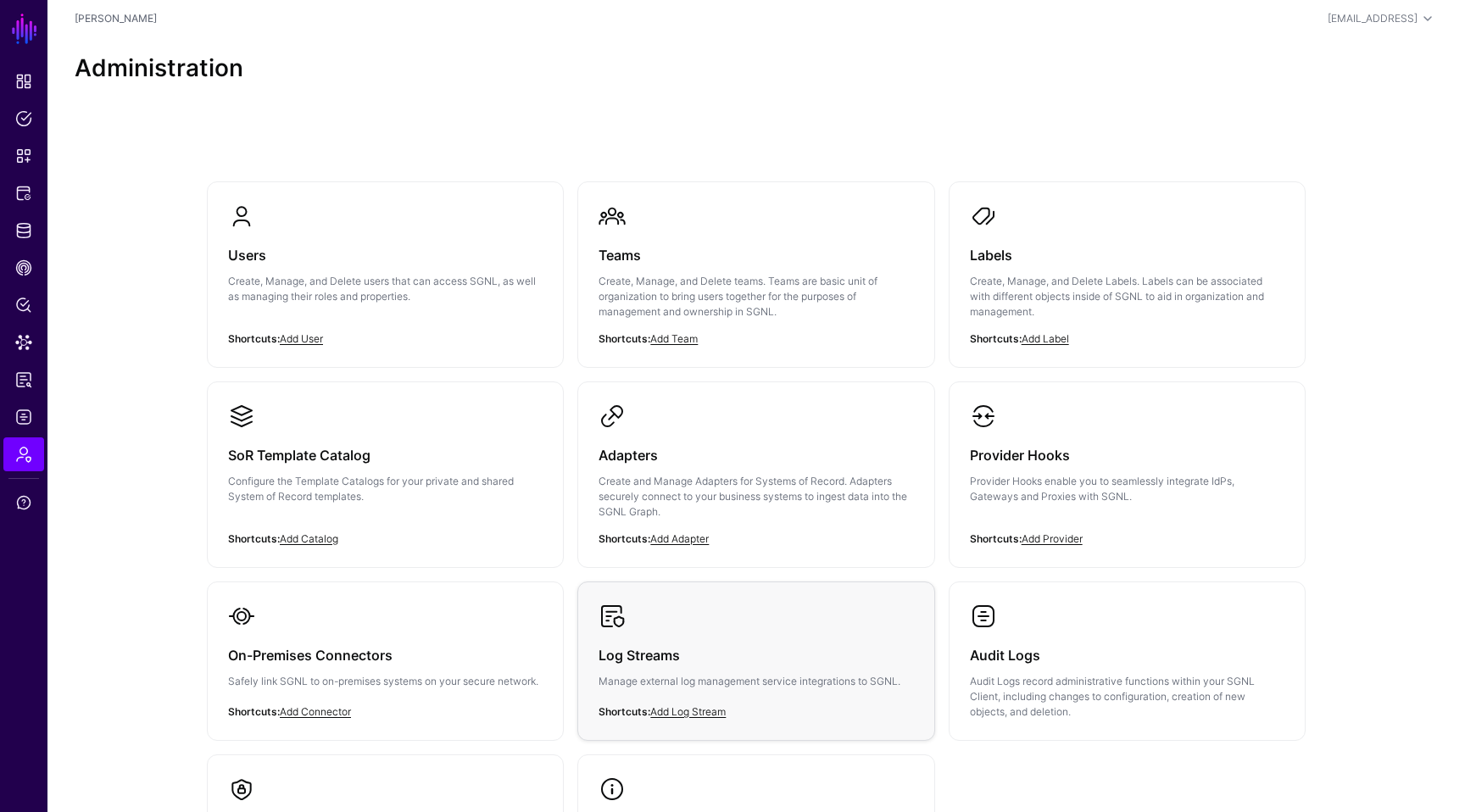 scroll, scrollTop: 213, scrollLeft: 0, axis: vertical 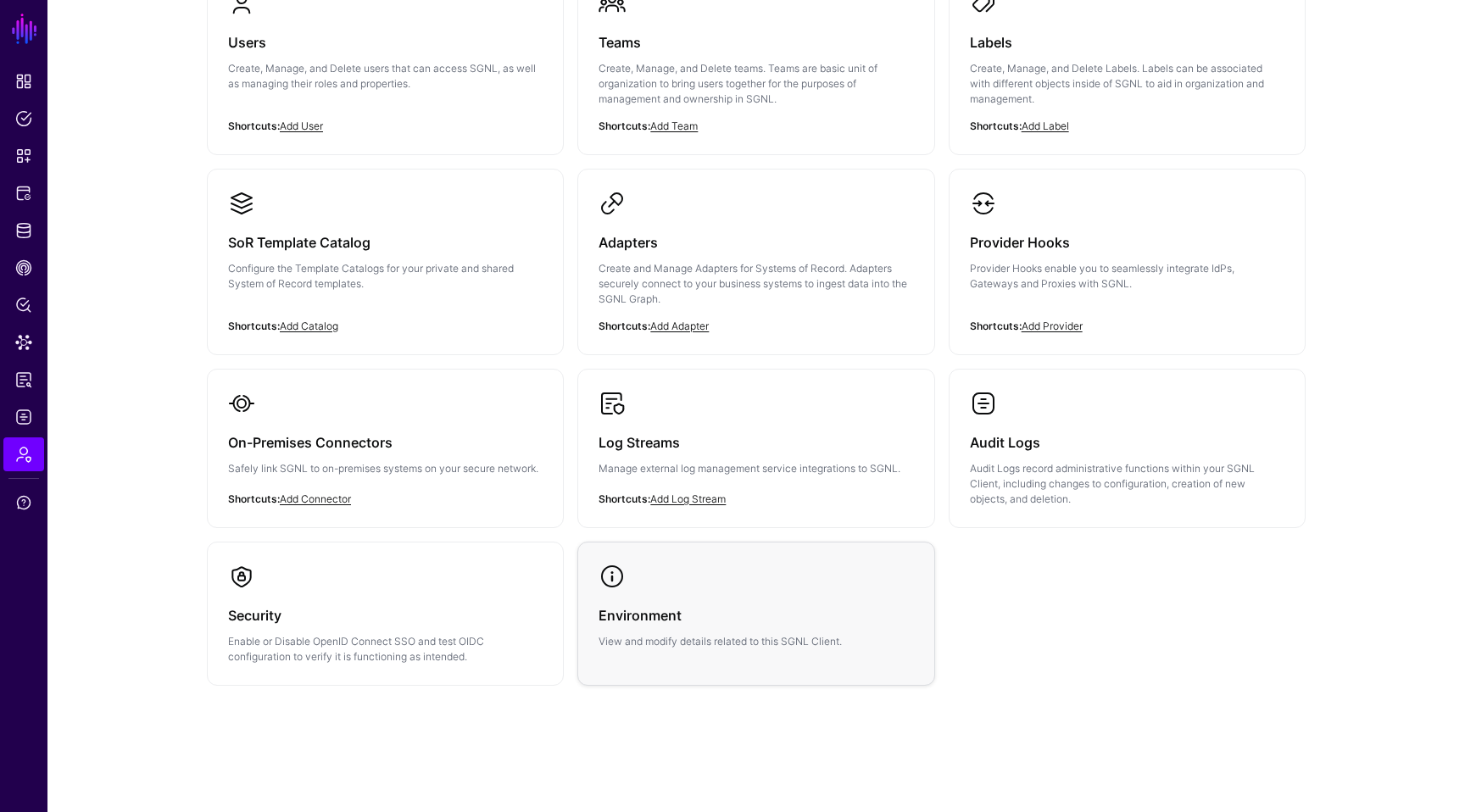 click 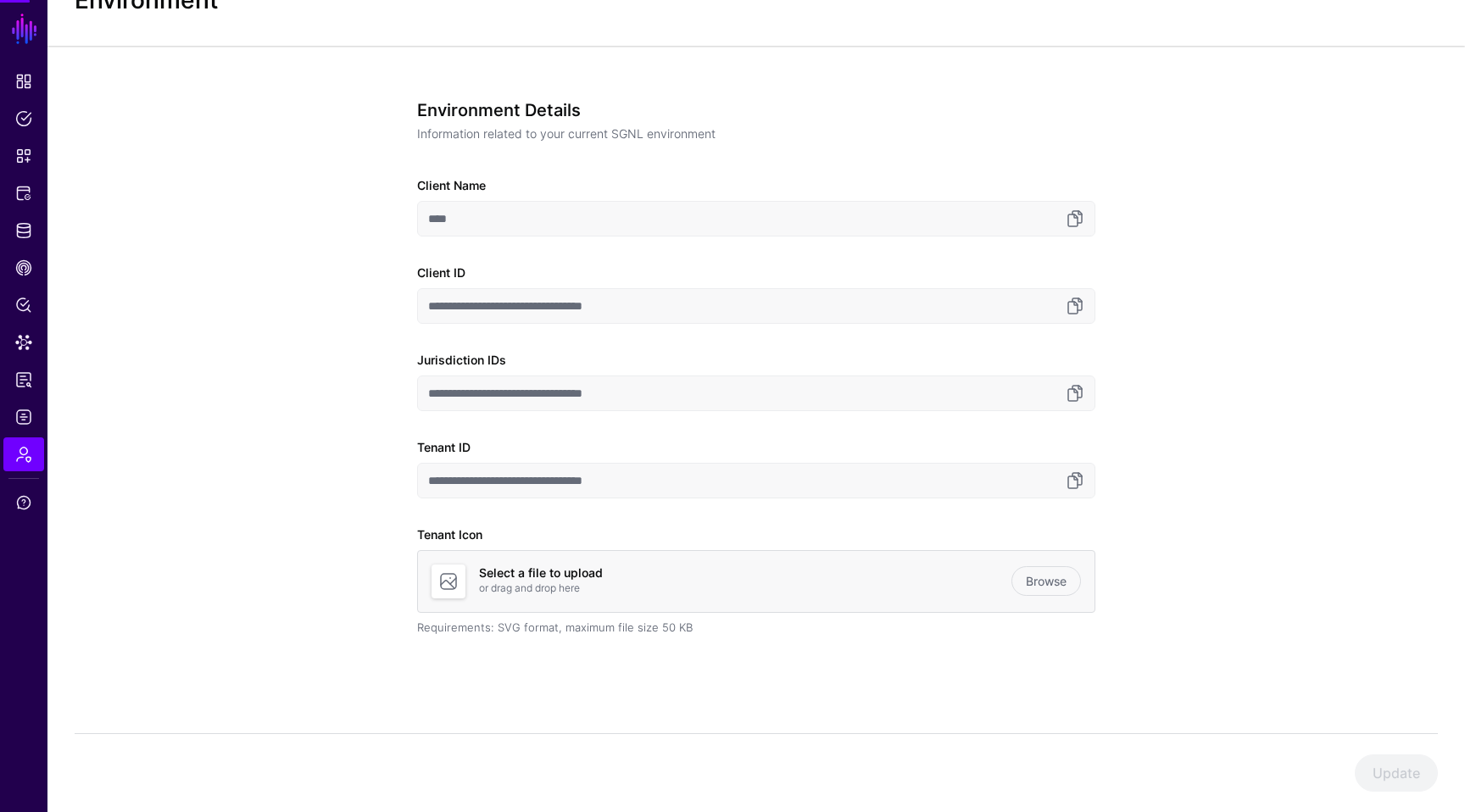 scroll, scrollTop: 68, scrollLeft: 0, axis: vertical 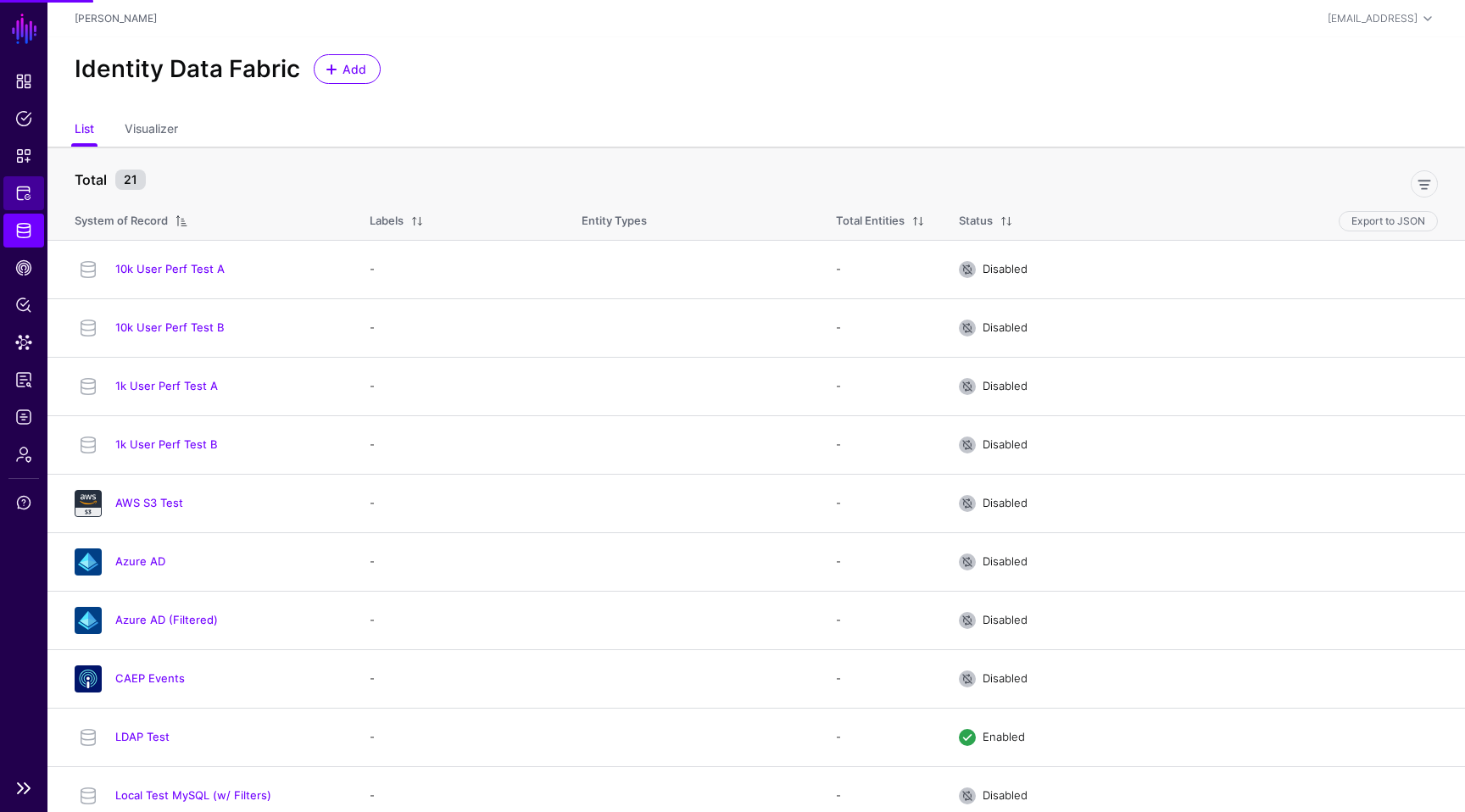 click on "Protected Systems" 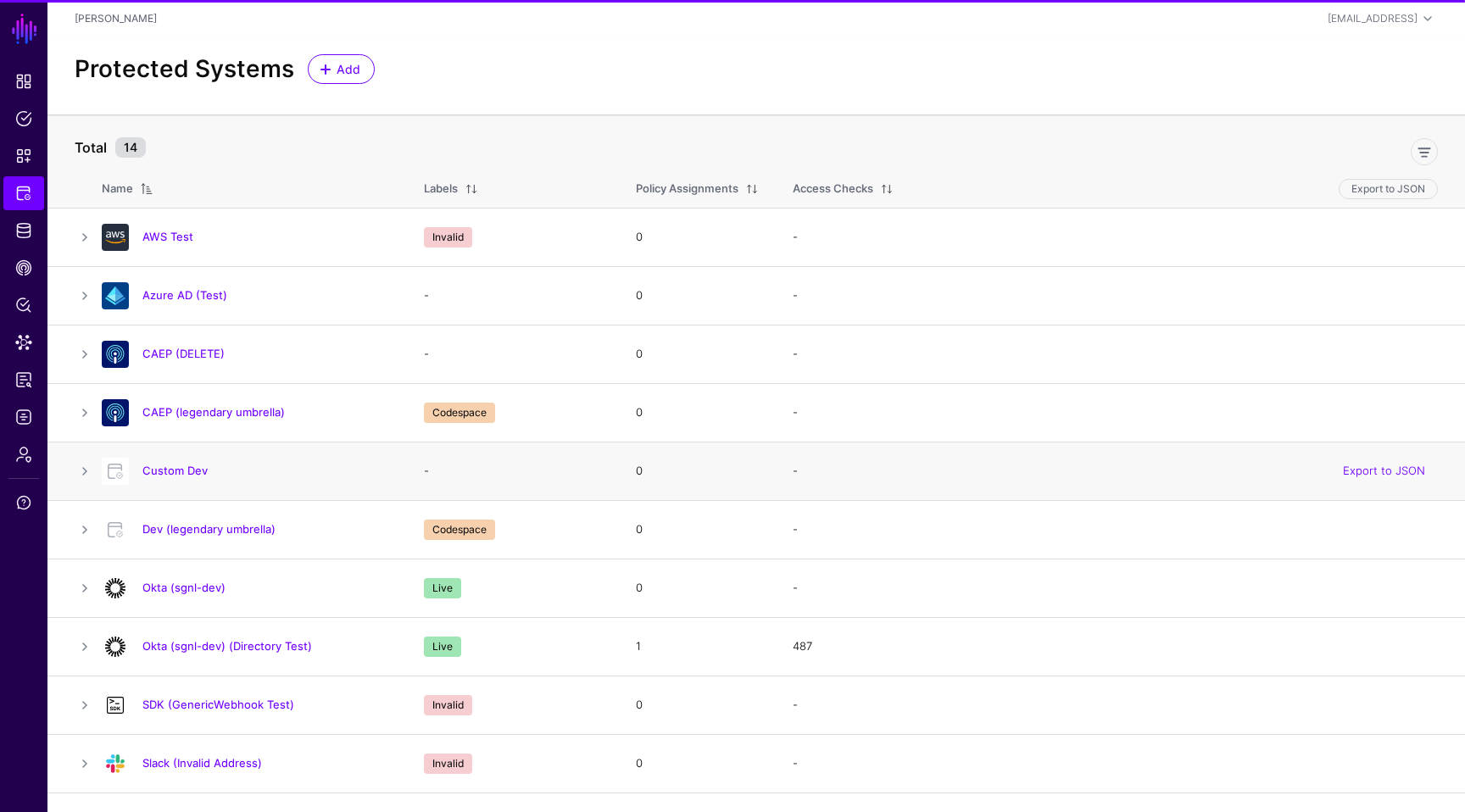 scroll, scrollTop: 66, scrollLeft: 0, axis: vertical 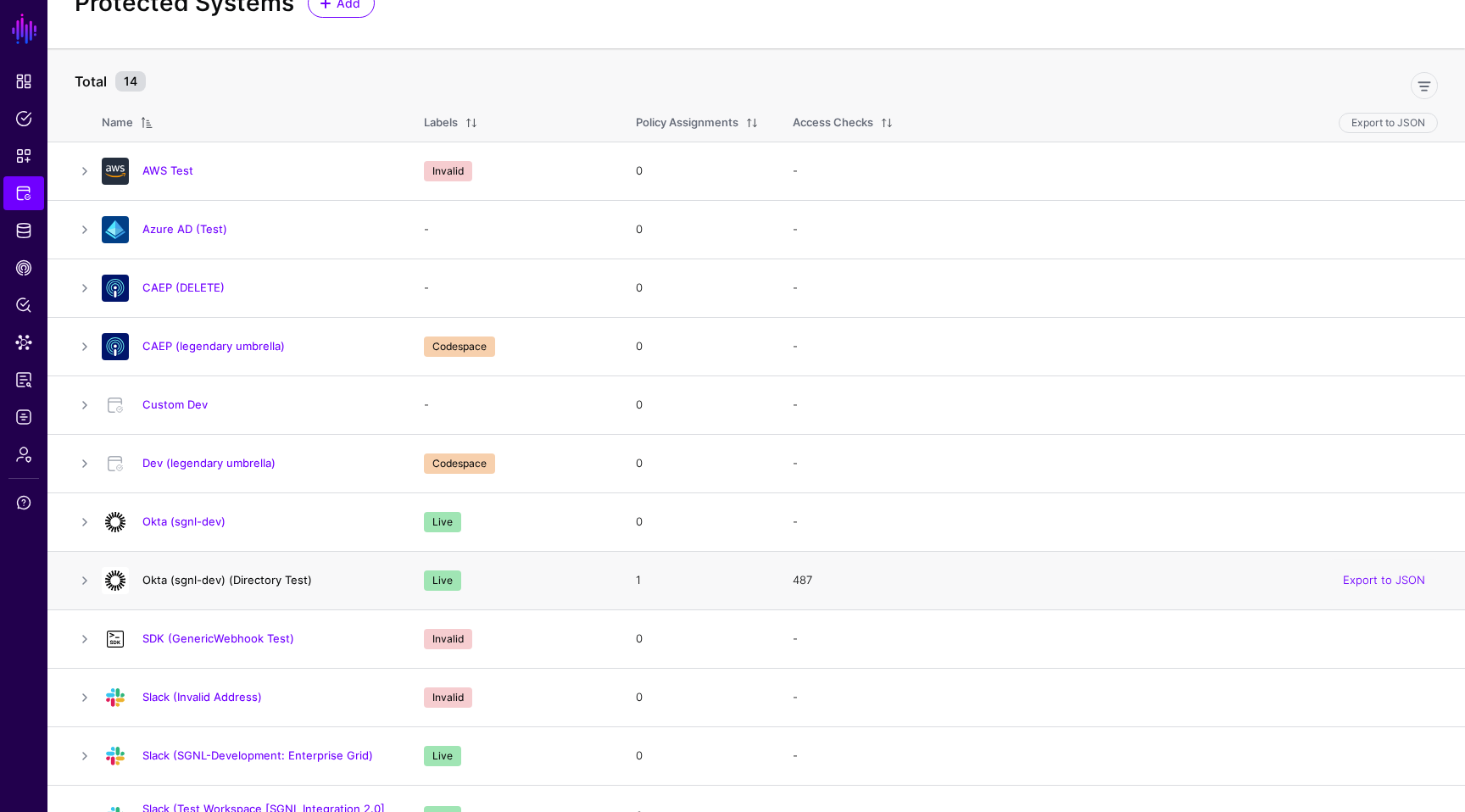 click on "Okta (sgnl-dev) (Directory Test)" 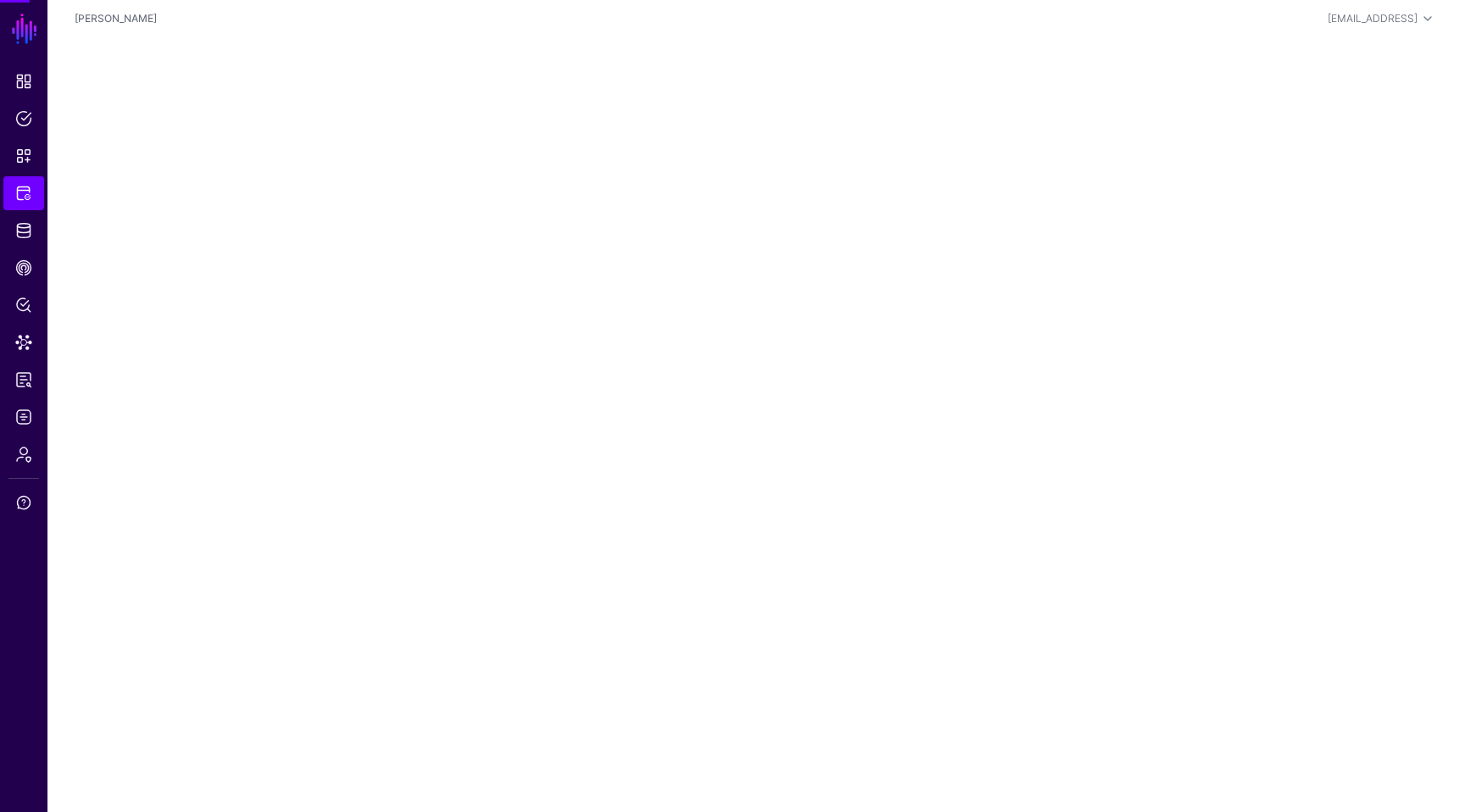 scroll, scrollTop: 0, scrollLeft: 0, axis: both 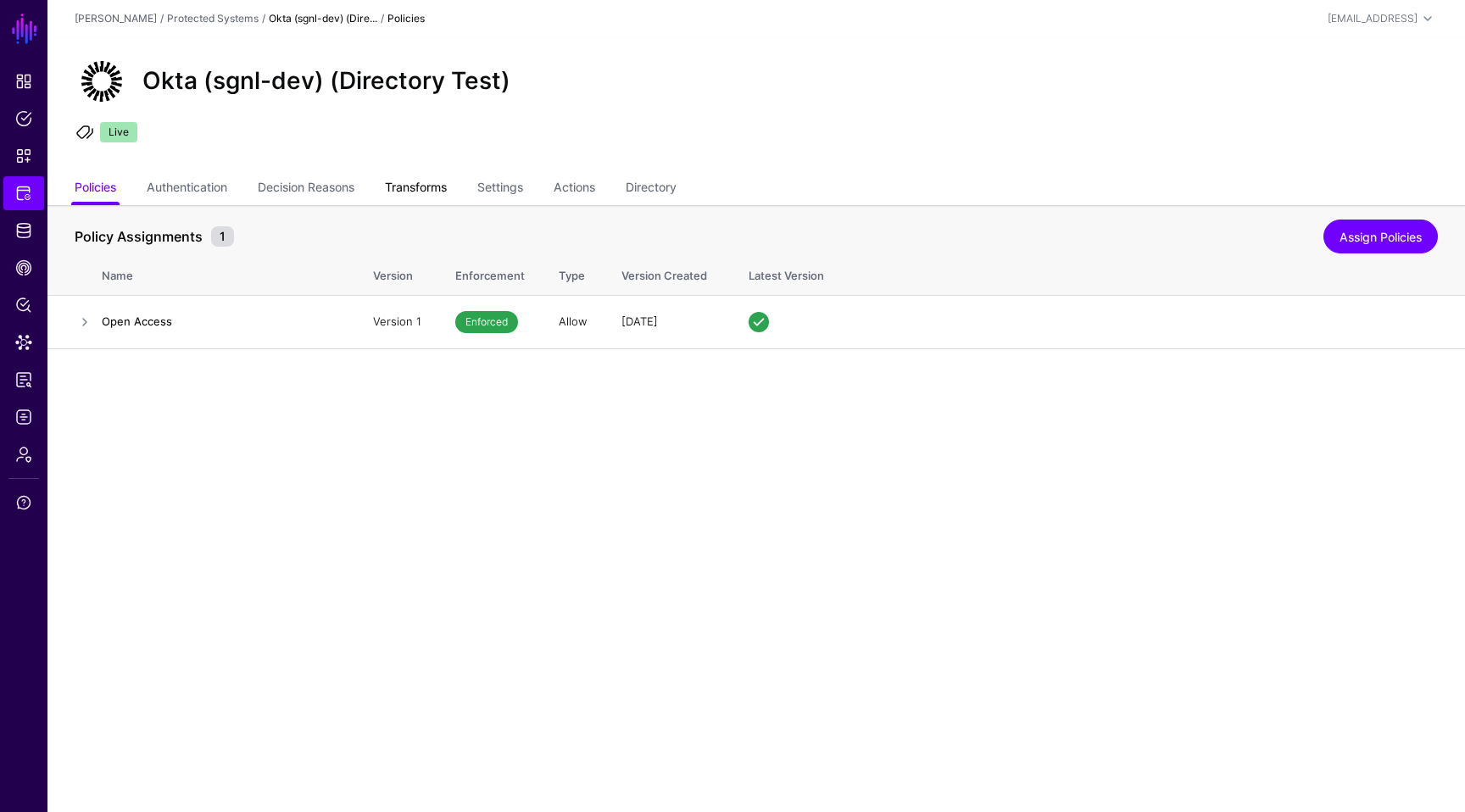 click on "Transforms" 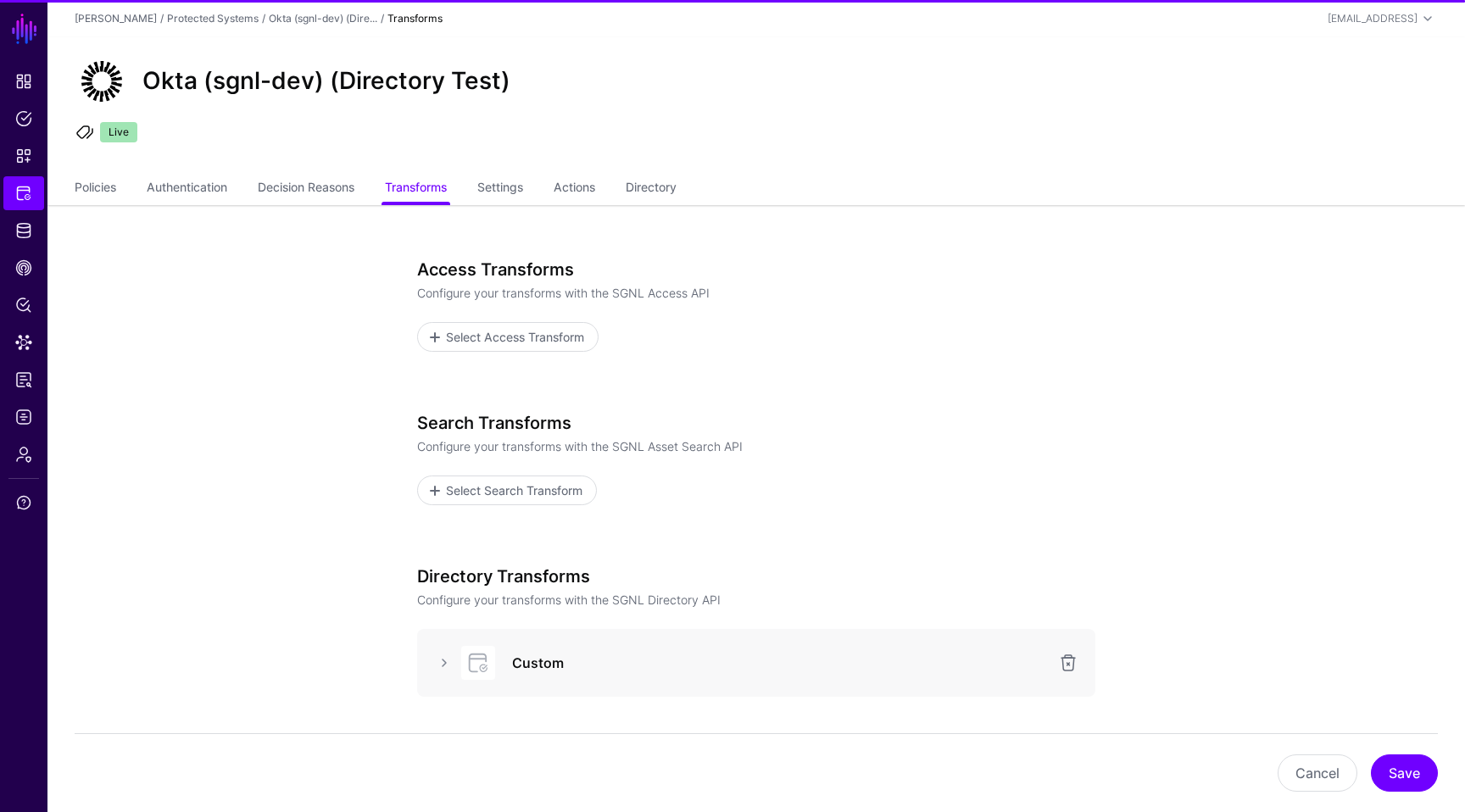 scroll, scrollTop: 122, scrollLeft: 0, axis: vertical 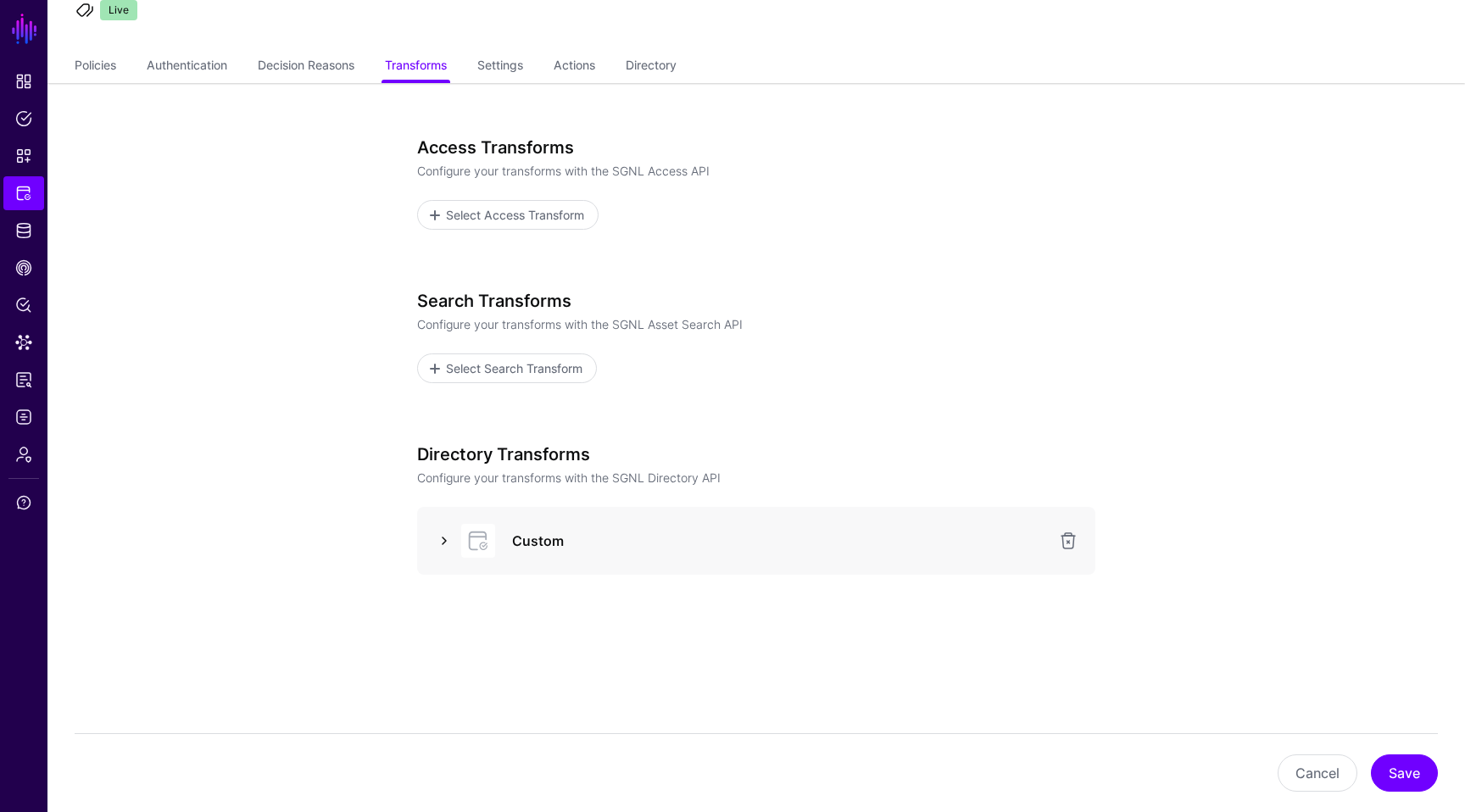click at bounding box center [444, 541] 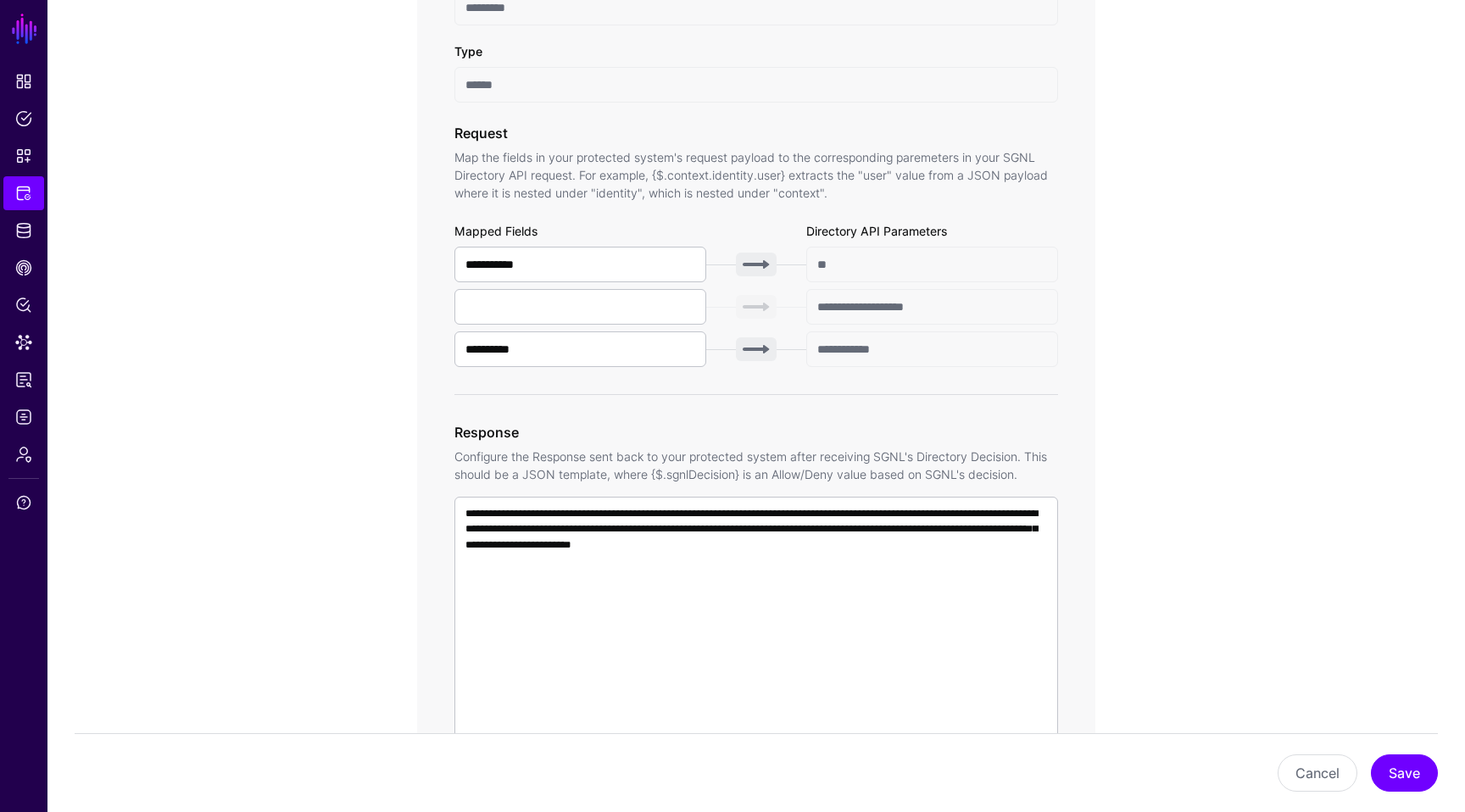 scroll, scrollTop: 1046, scrollLeft: 0, axis: vertical 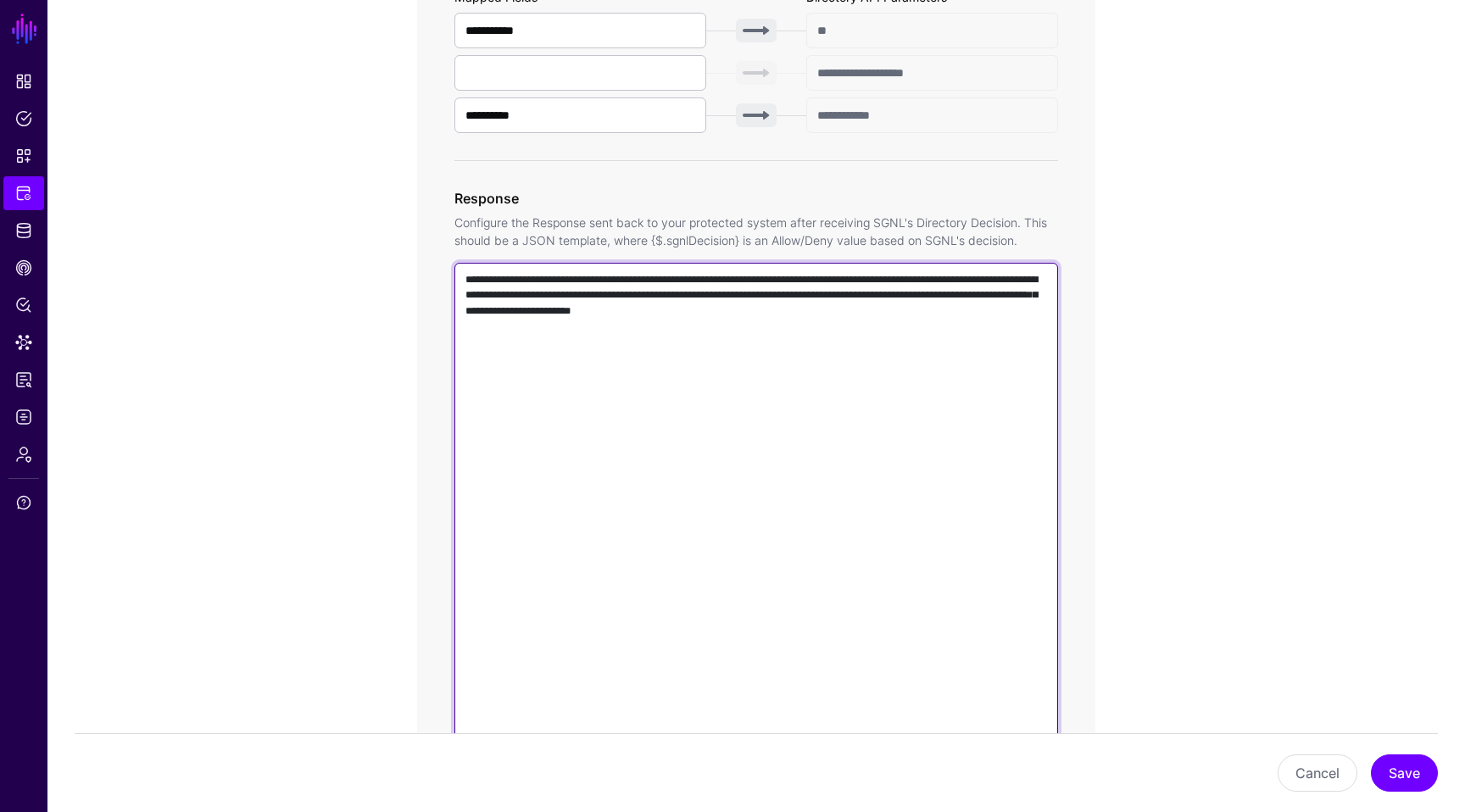 click on "**********" at bounding box center [756, 505] 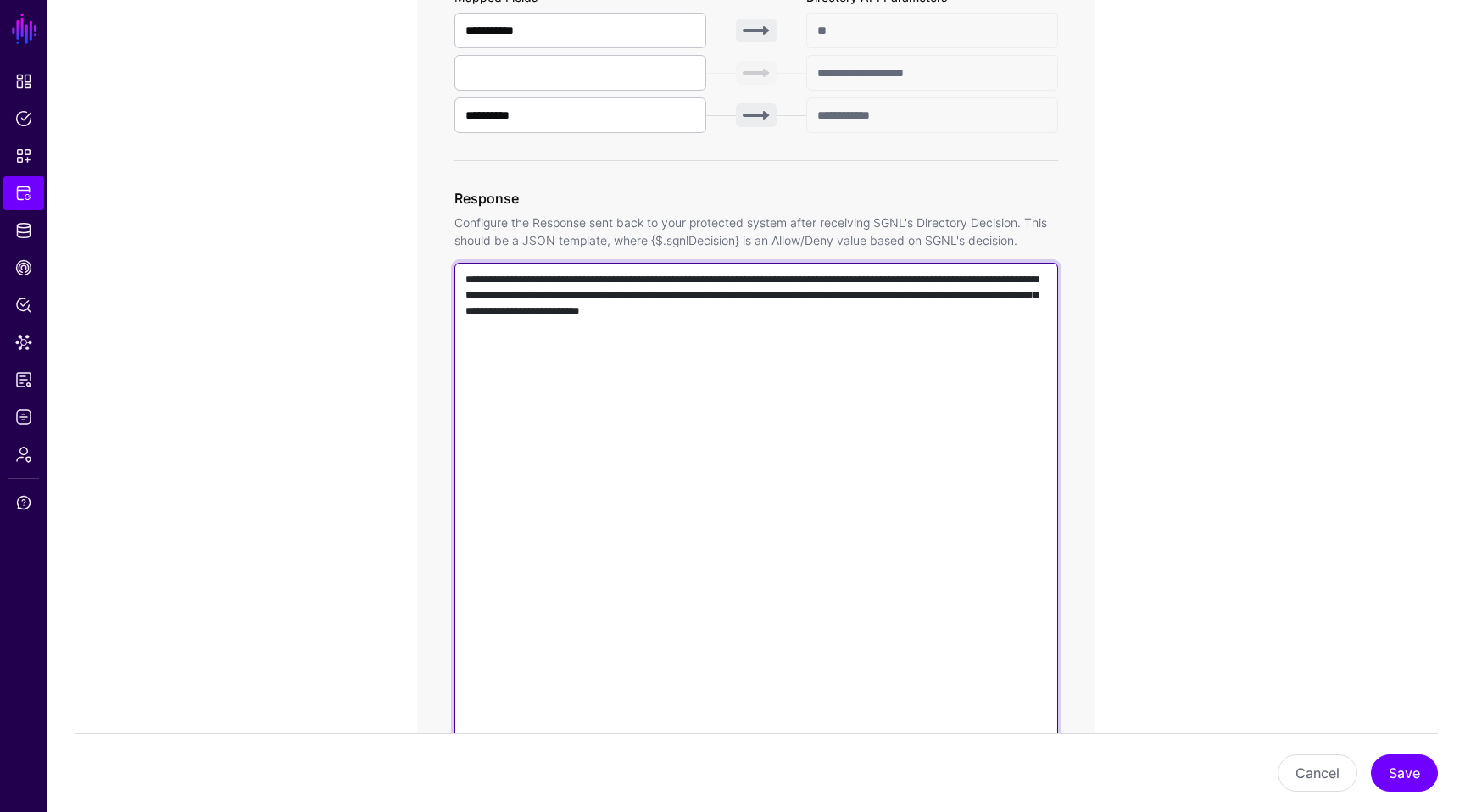 paste on "**********" 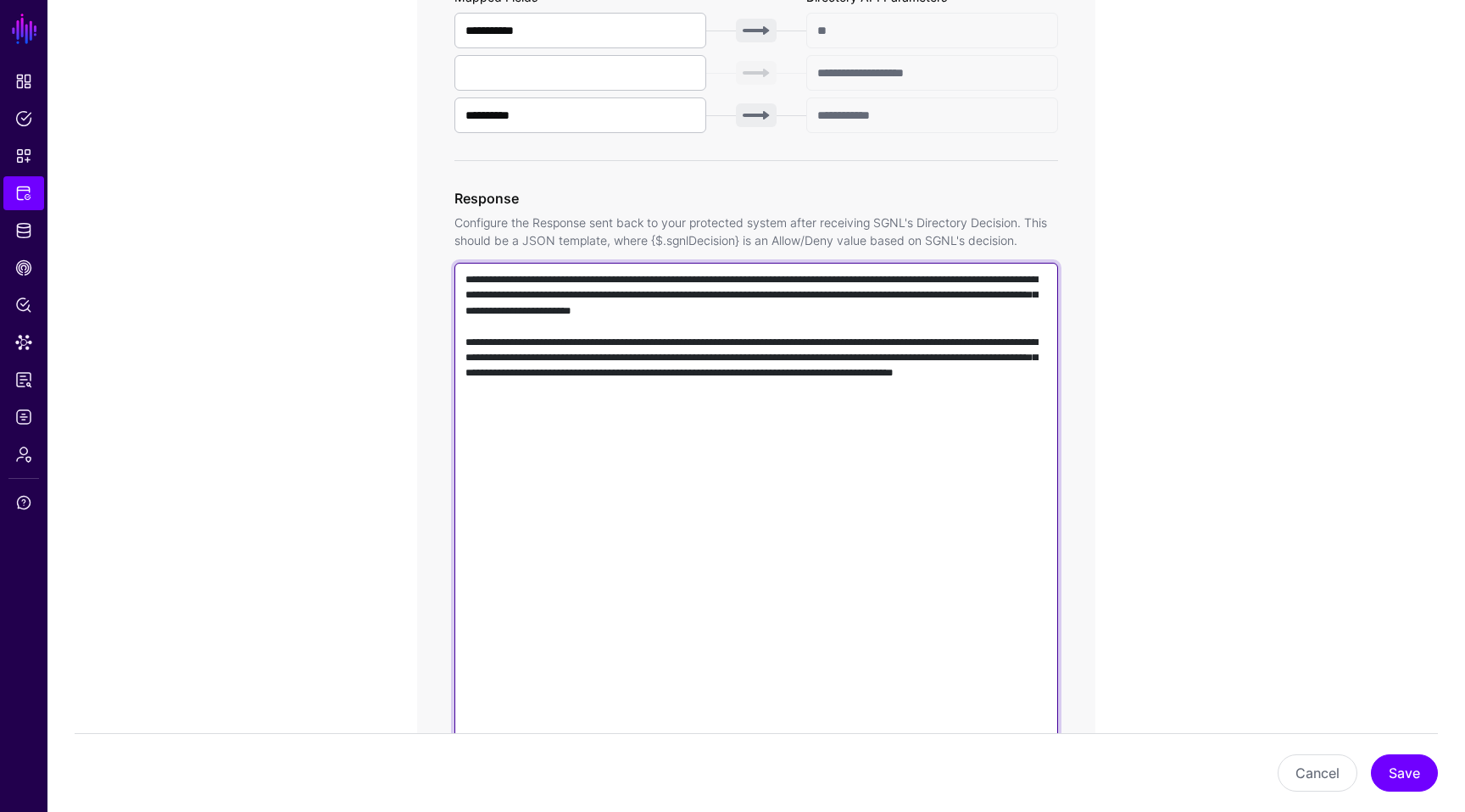 click on "**********" at bounding box center [756, 505] 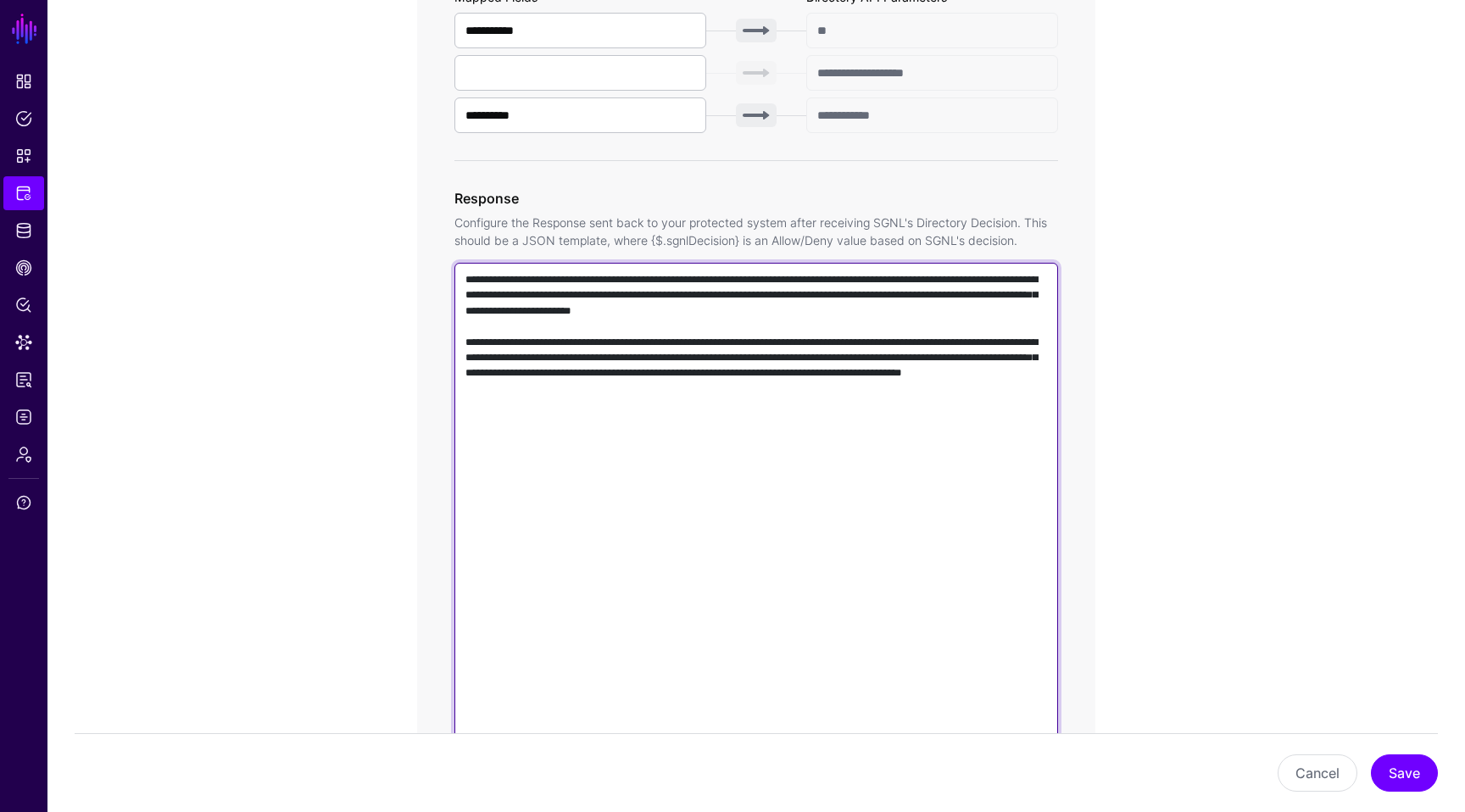 click on "**********" at bounding box center (756, 505) 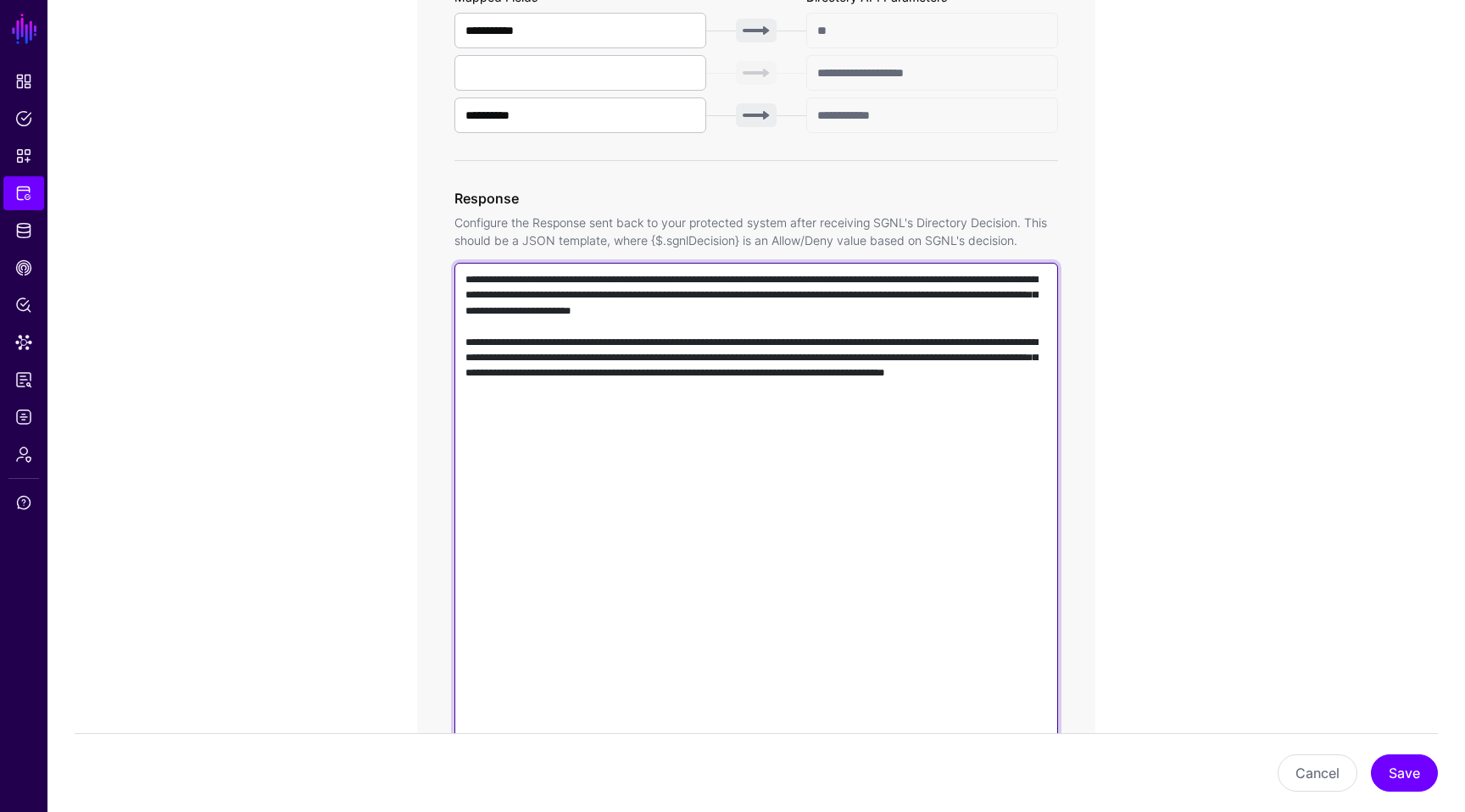 click on "**********" at bounding box center (756, 505) 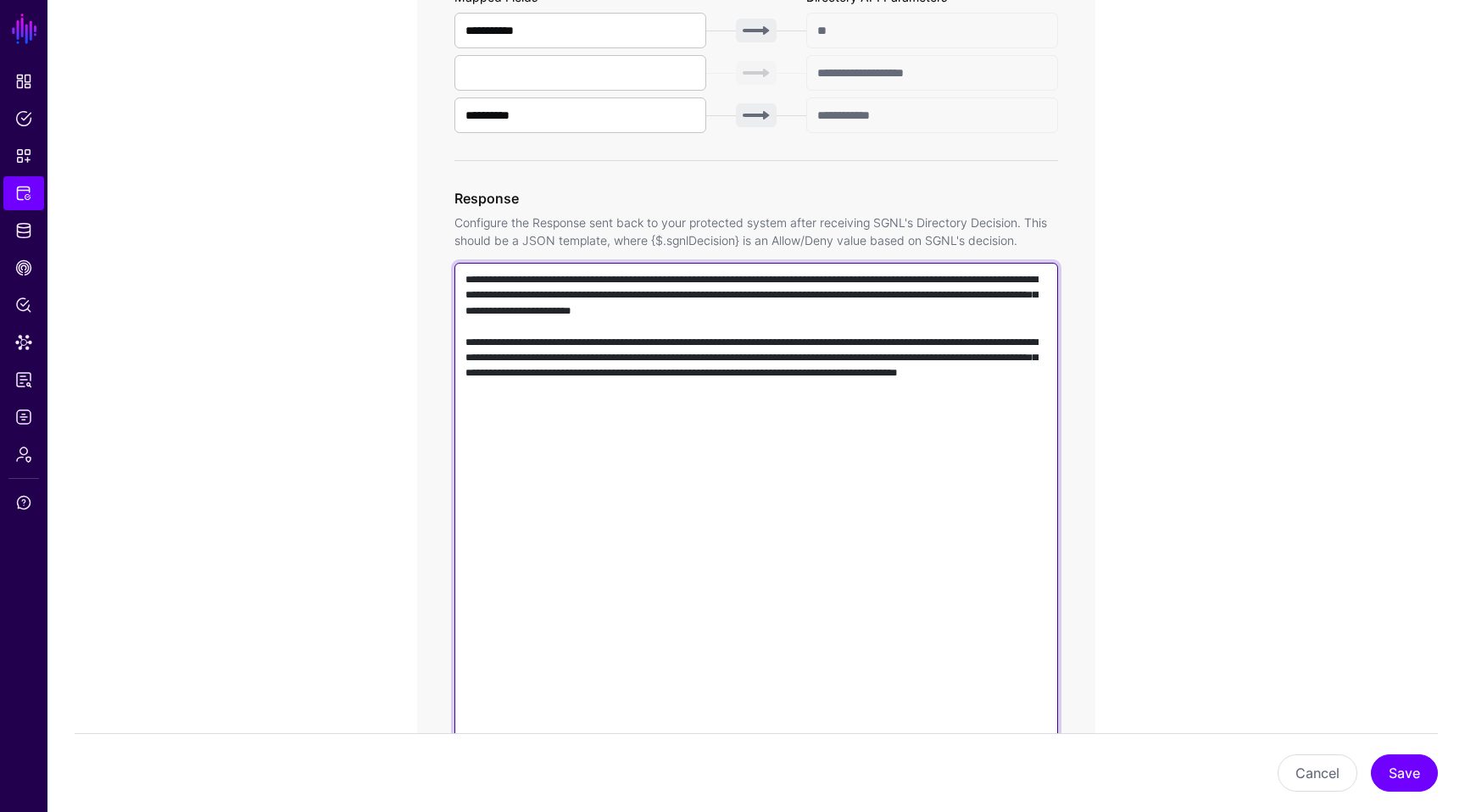click on "**********" at bounding box center (756, 505) 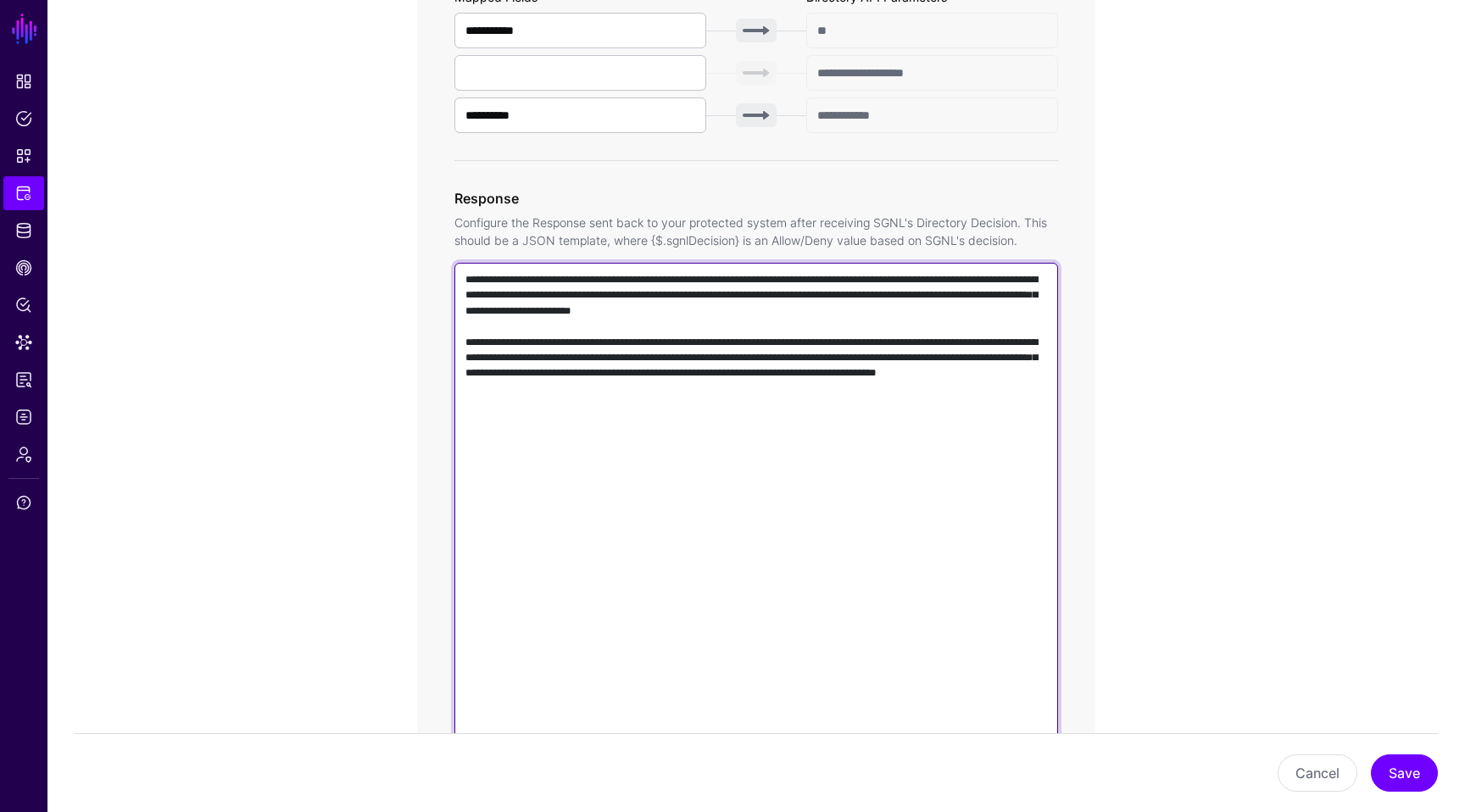 click on "**********" at bounding box center (756, 505) 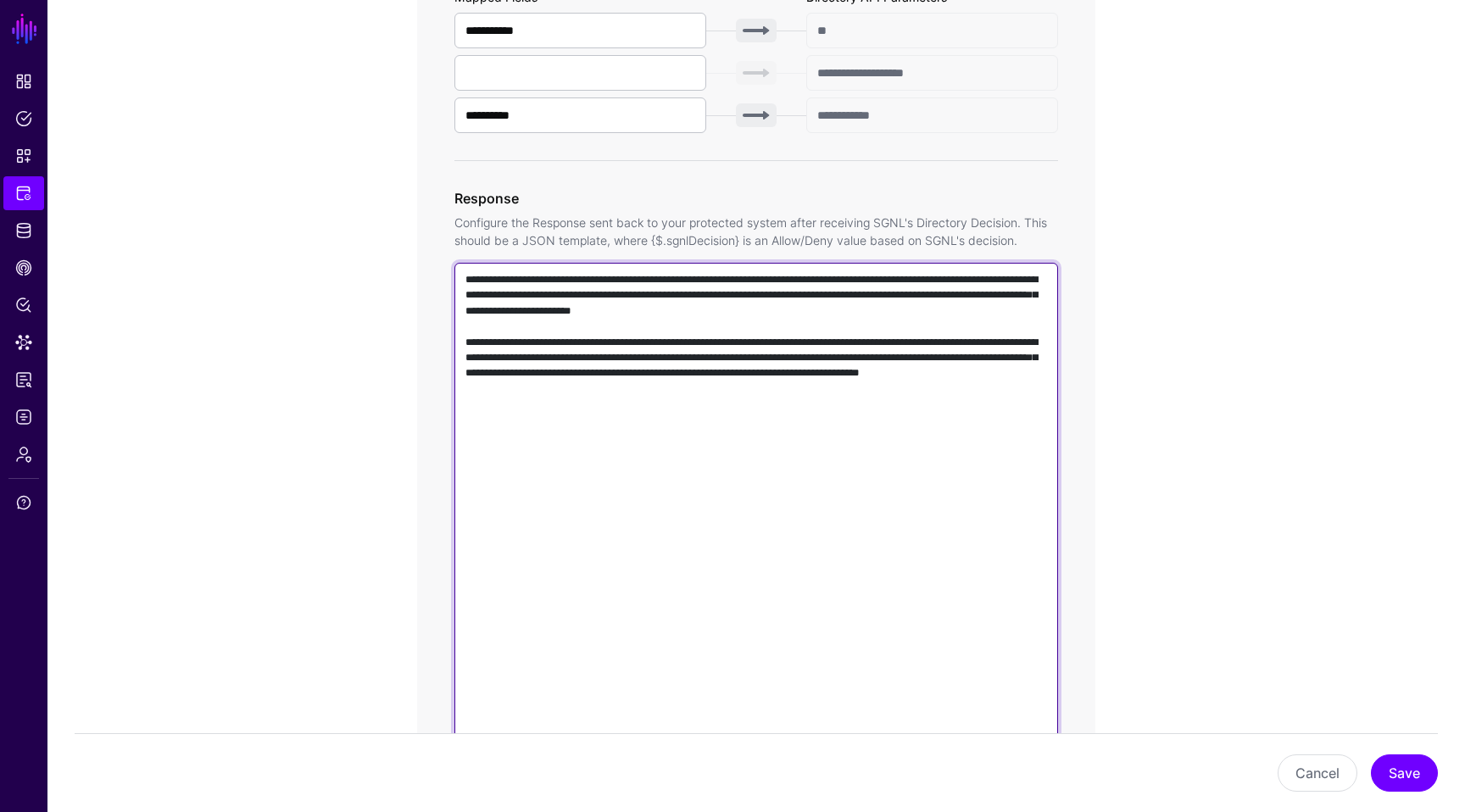 click on "**********" at bounding box center [756, 505] 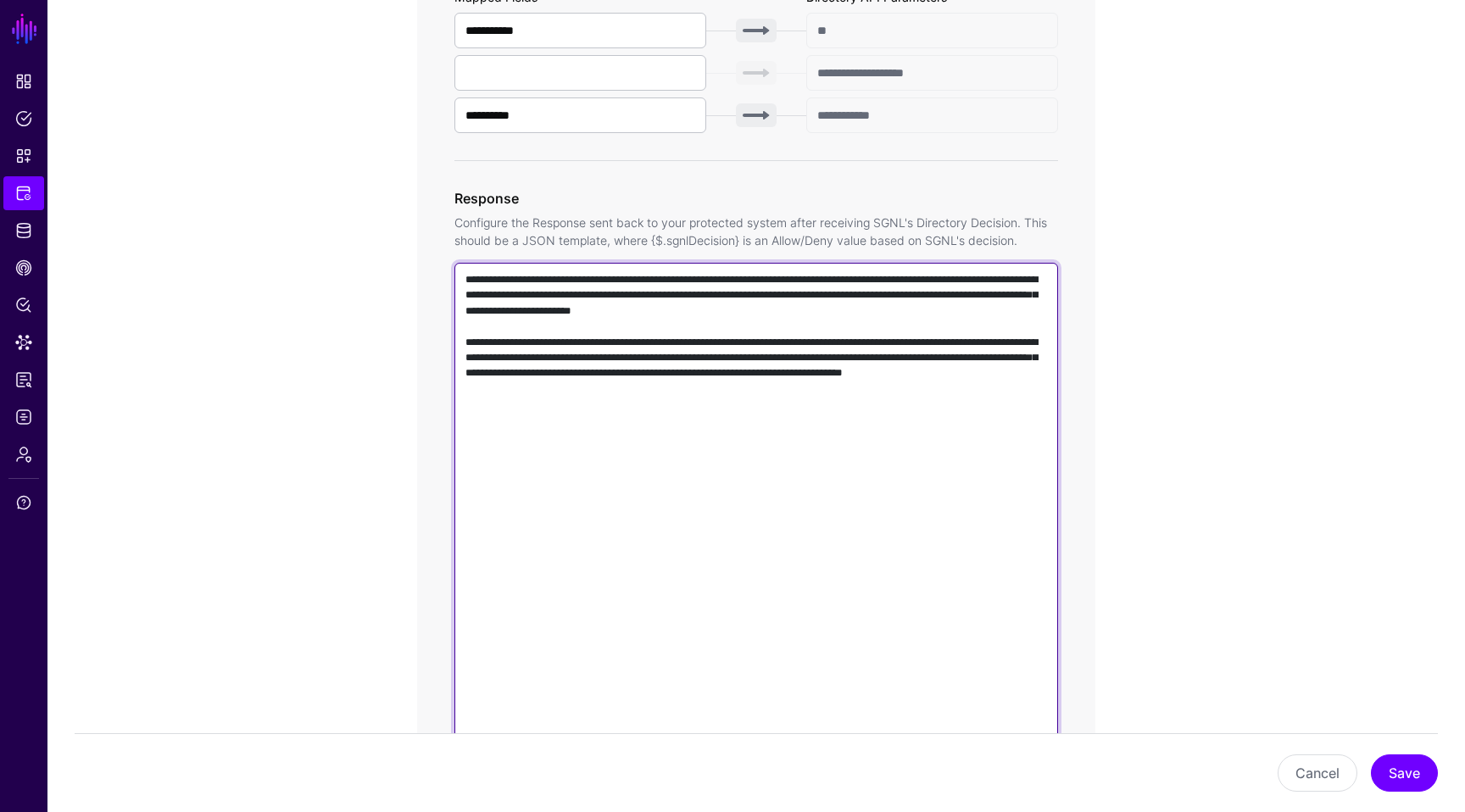 click on "**********" at bounding box center (756, 505) 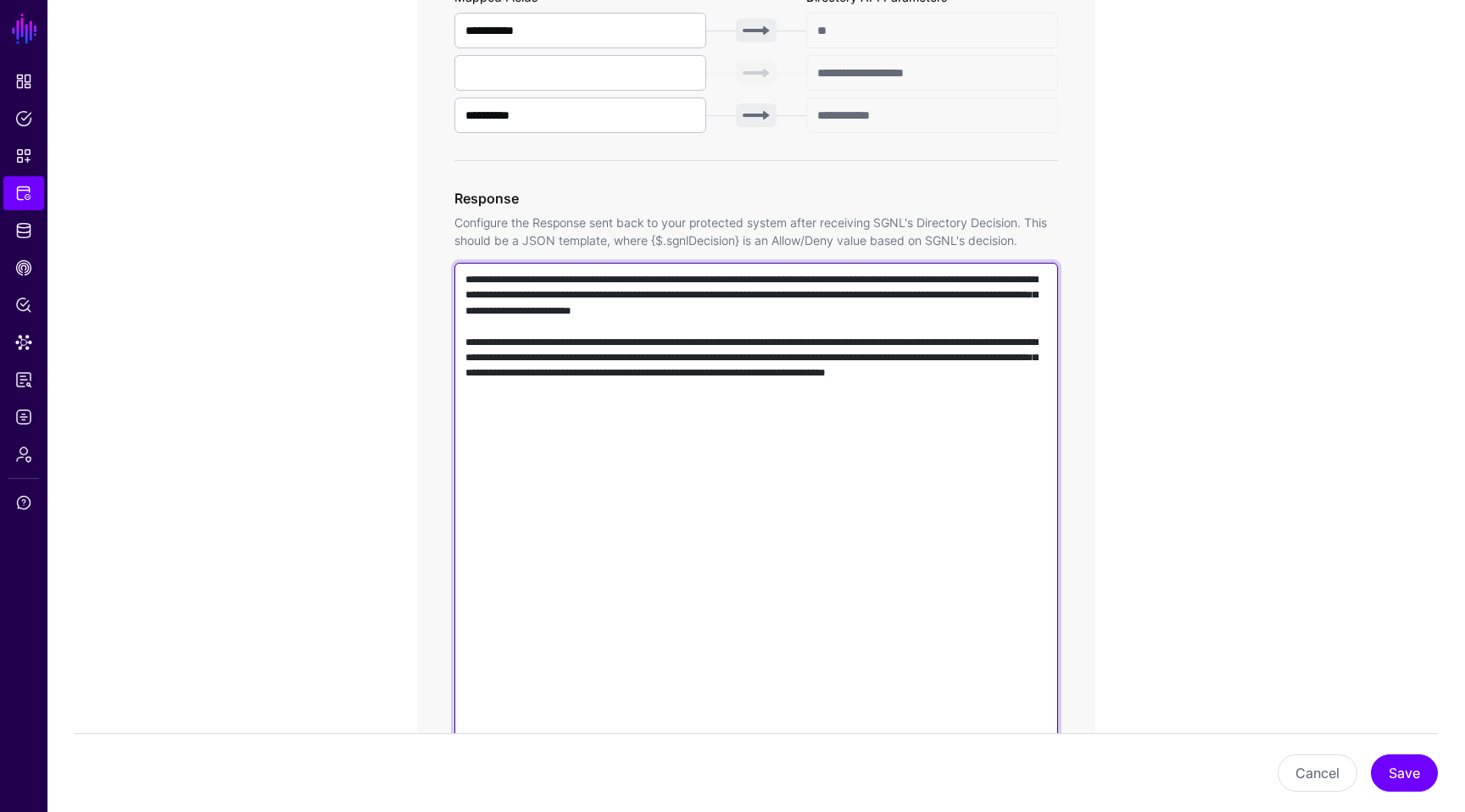 click on "**********" at bounding box center [756, 505] 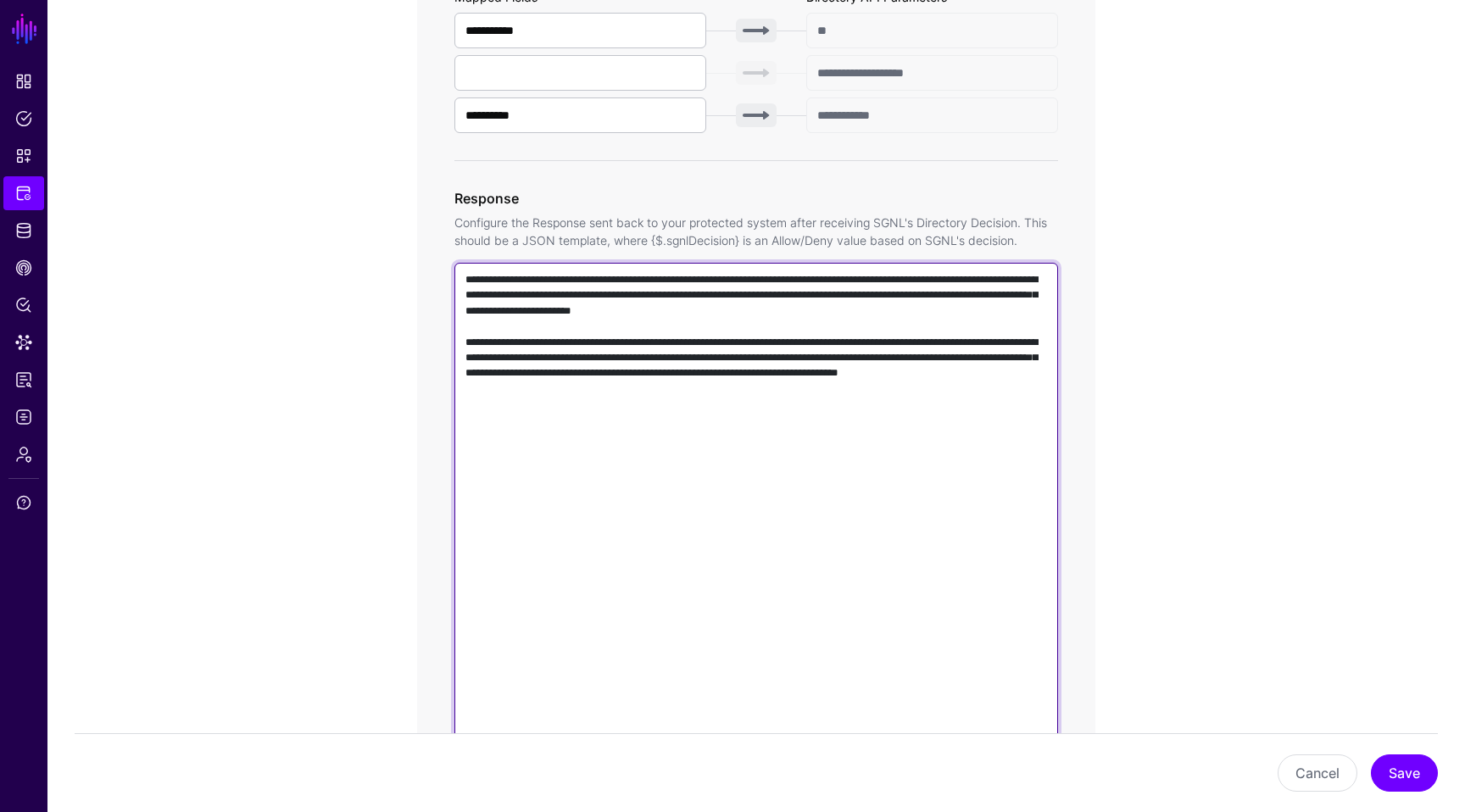 click on "**********" at bounding box center (756, 505) 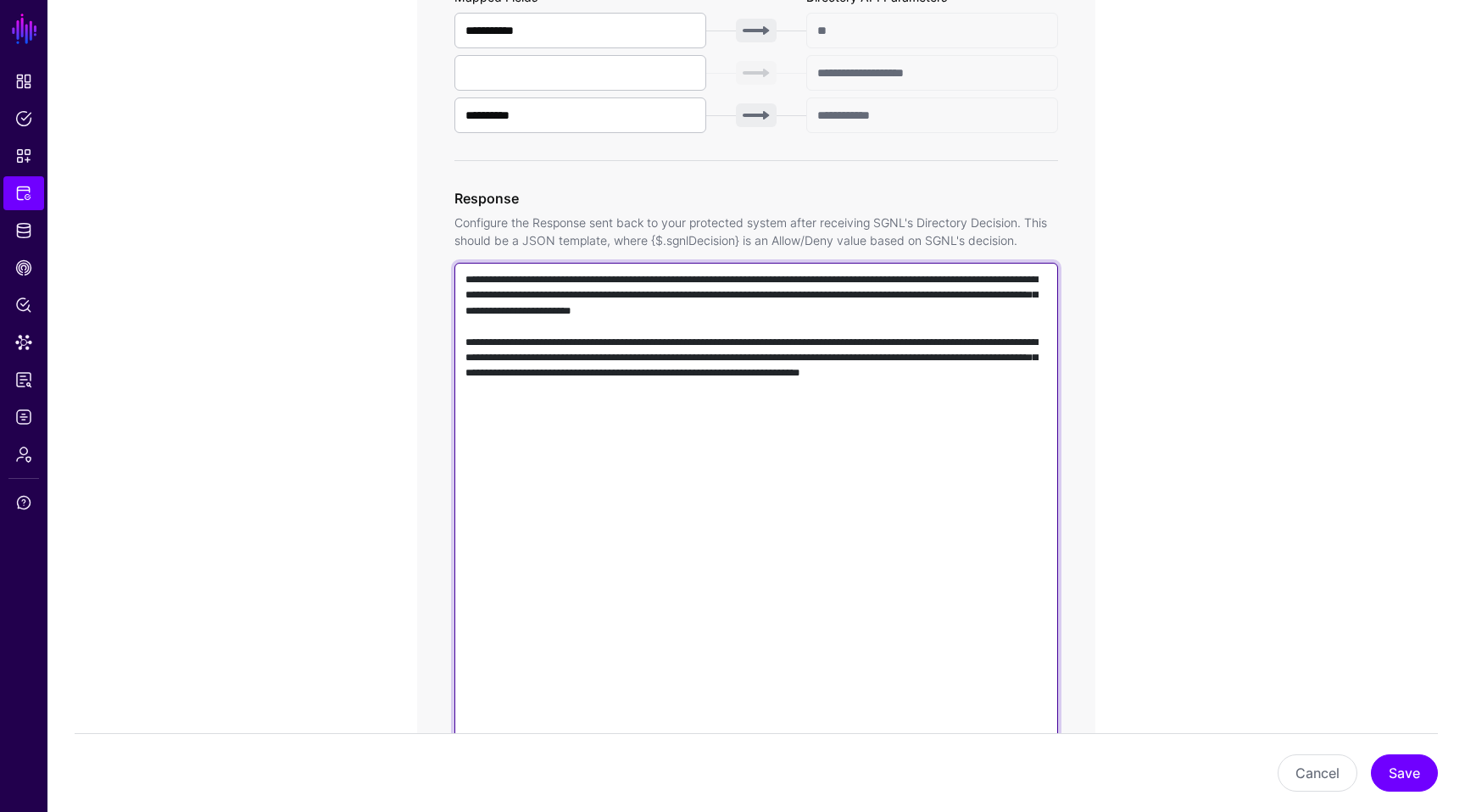 click on "**********" at bounding box center [756, 505] 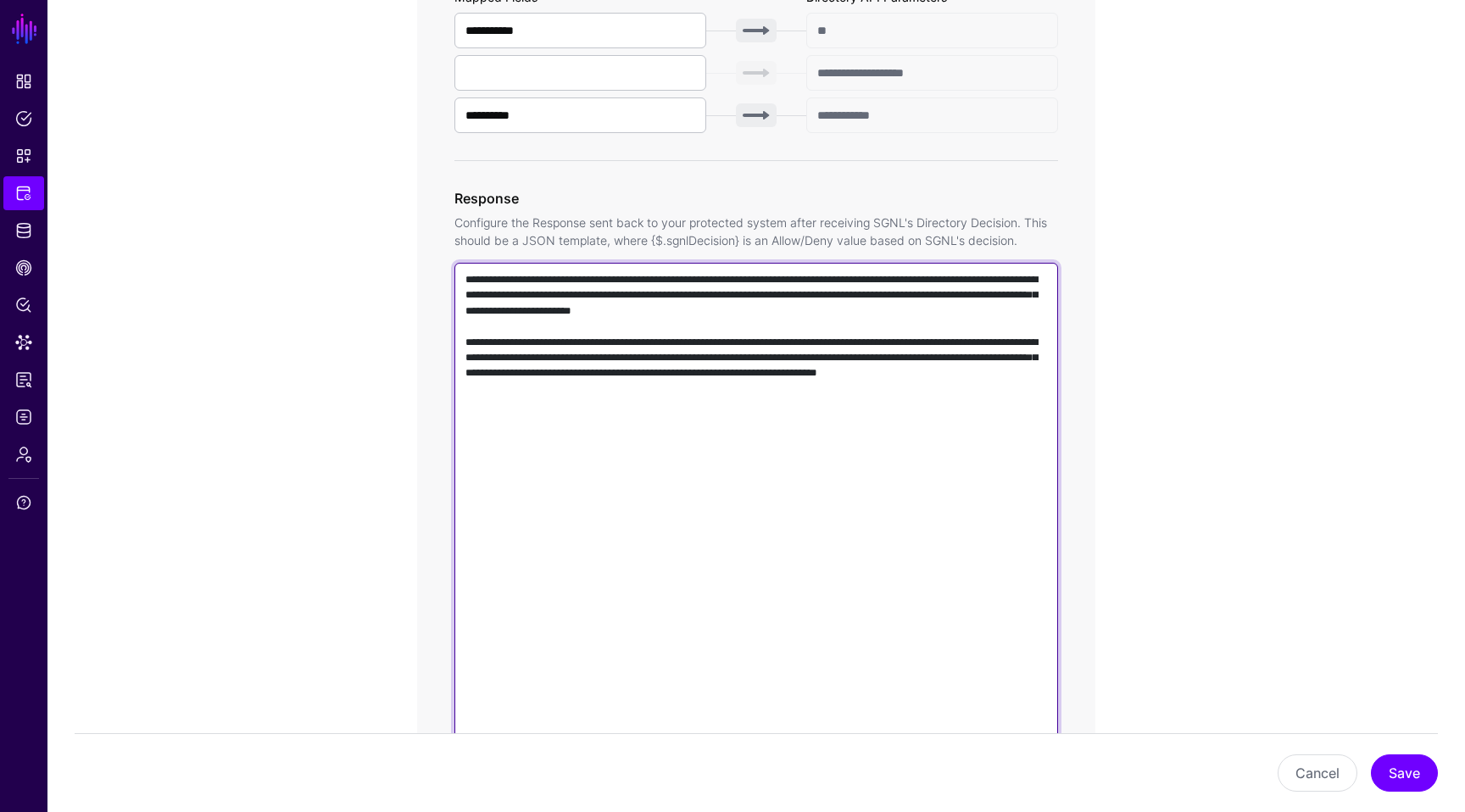 click on "**********" at bounding box center (756, 505) 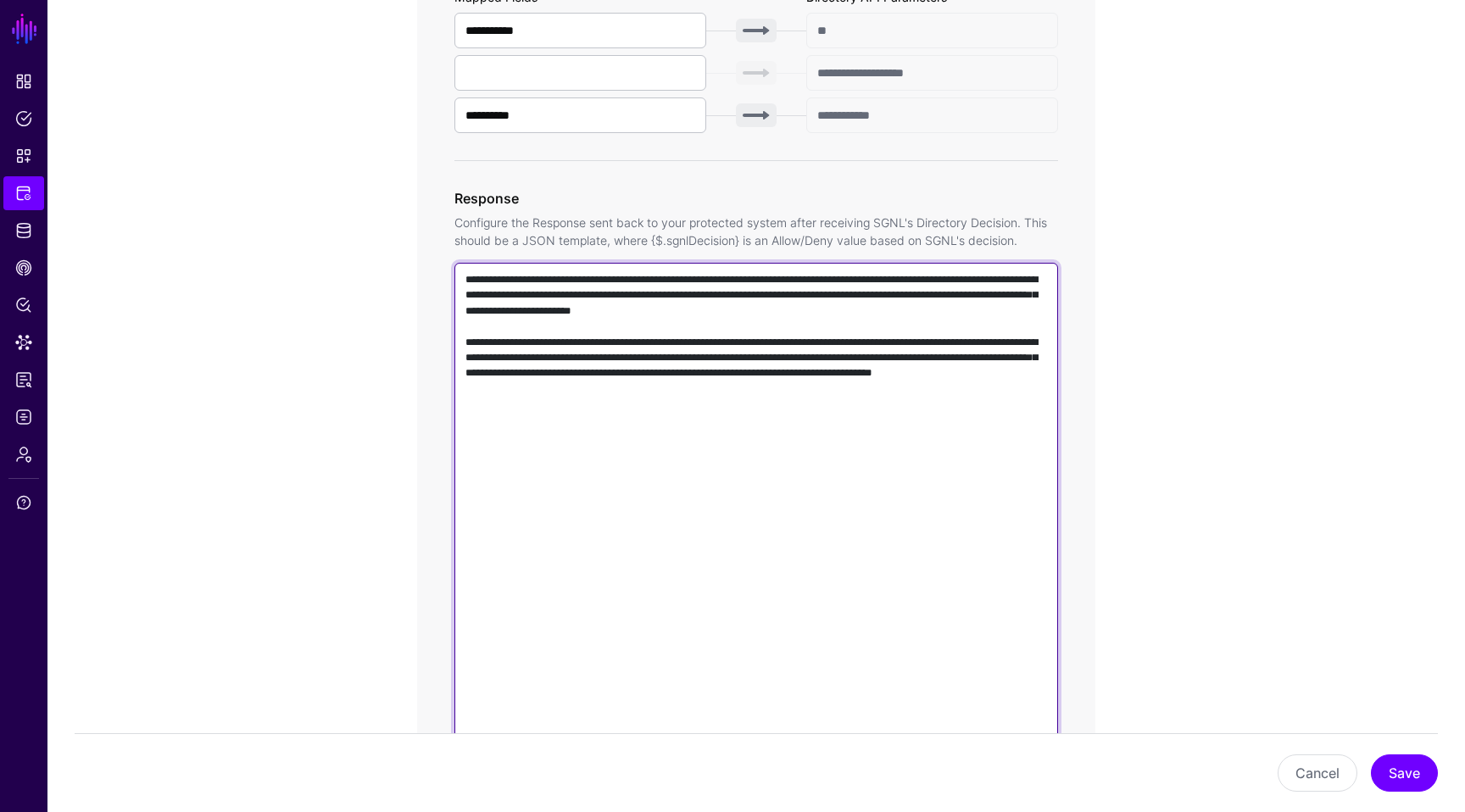 click on "**********" at bounding box center [756, 505] 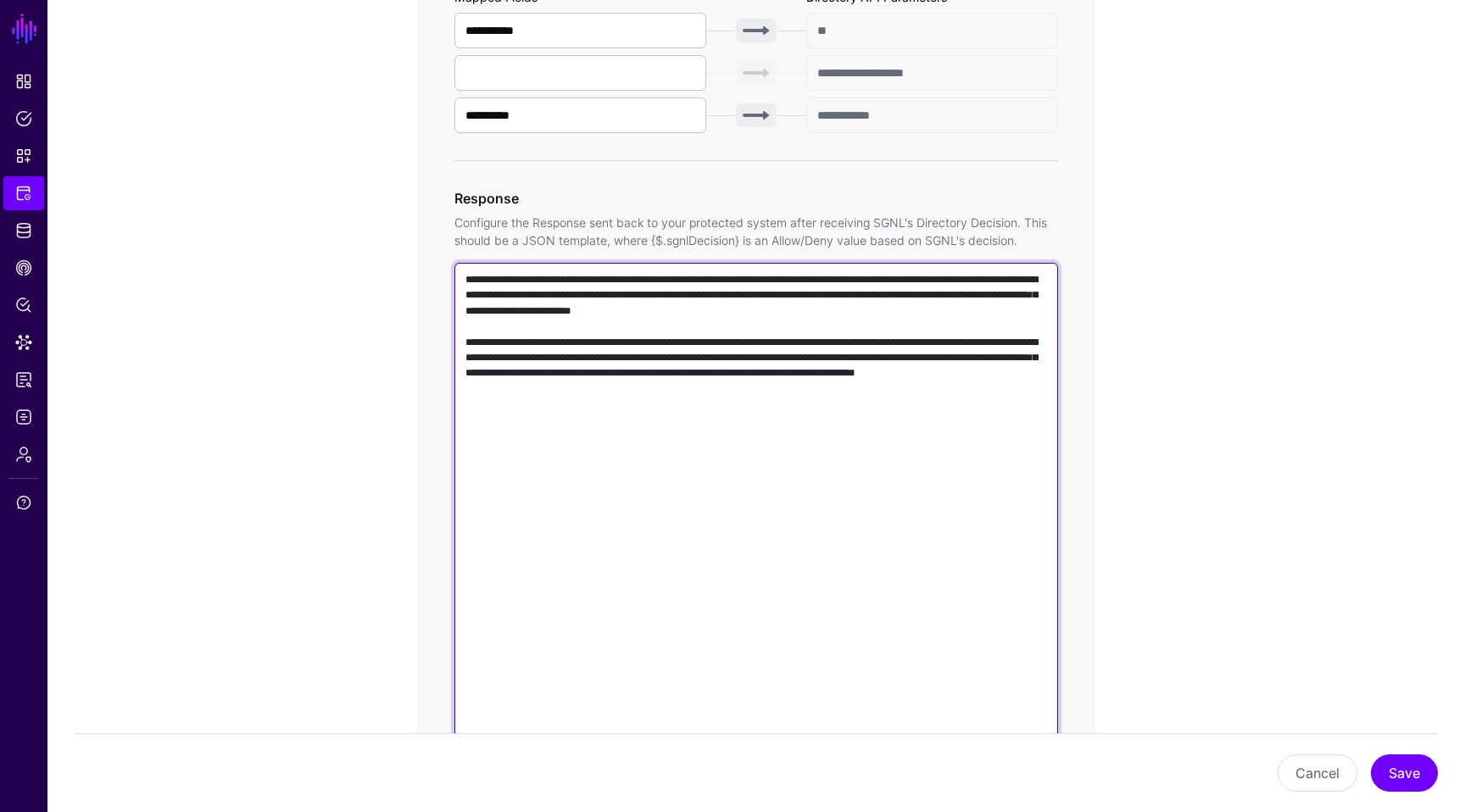 drag, startPoint x: 740, startPoint y: 327, endPoint x: 455, endPoint y: 232, distance: 300.4164 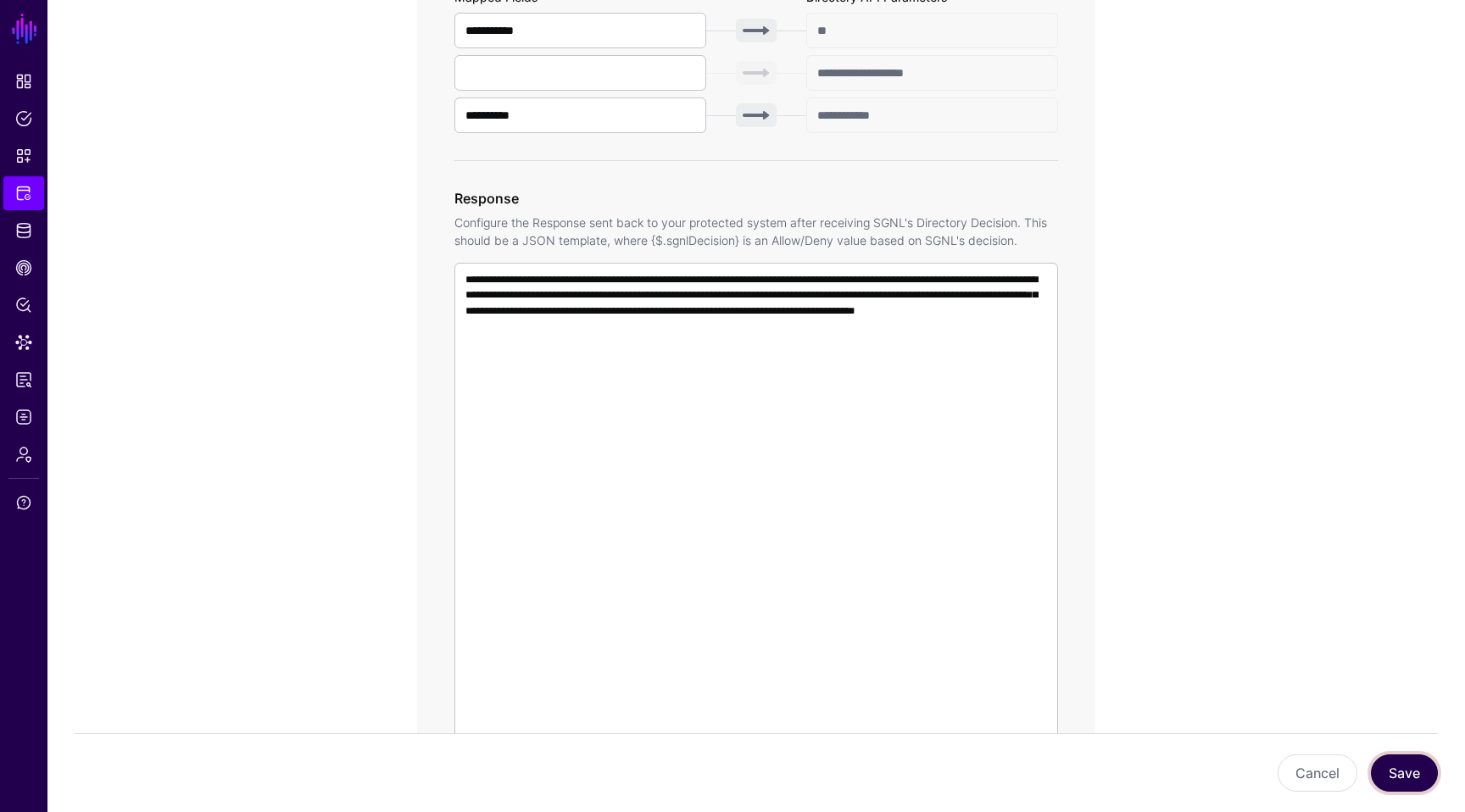 click on "Save" at bounding box center [1404, 773] 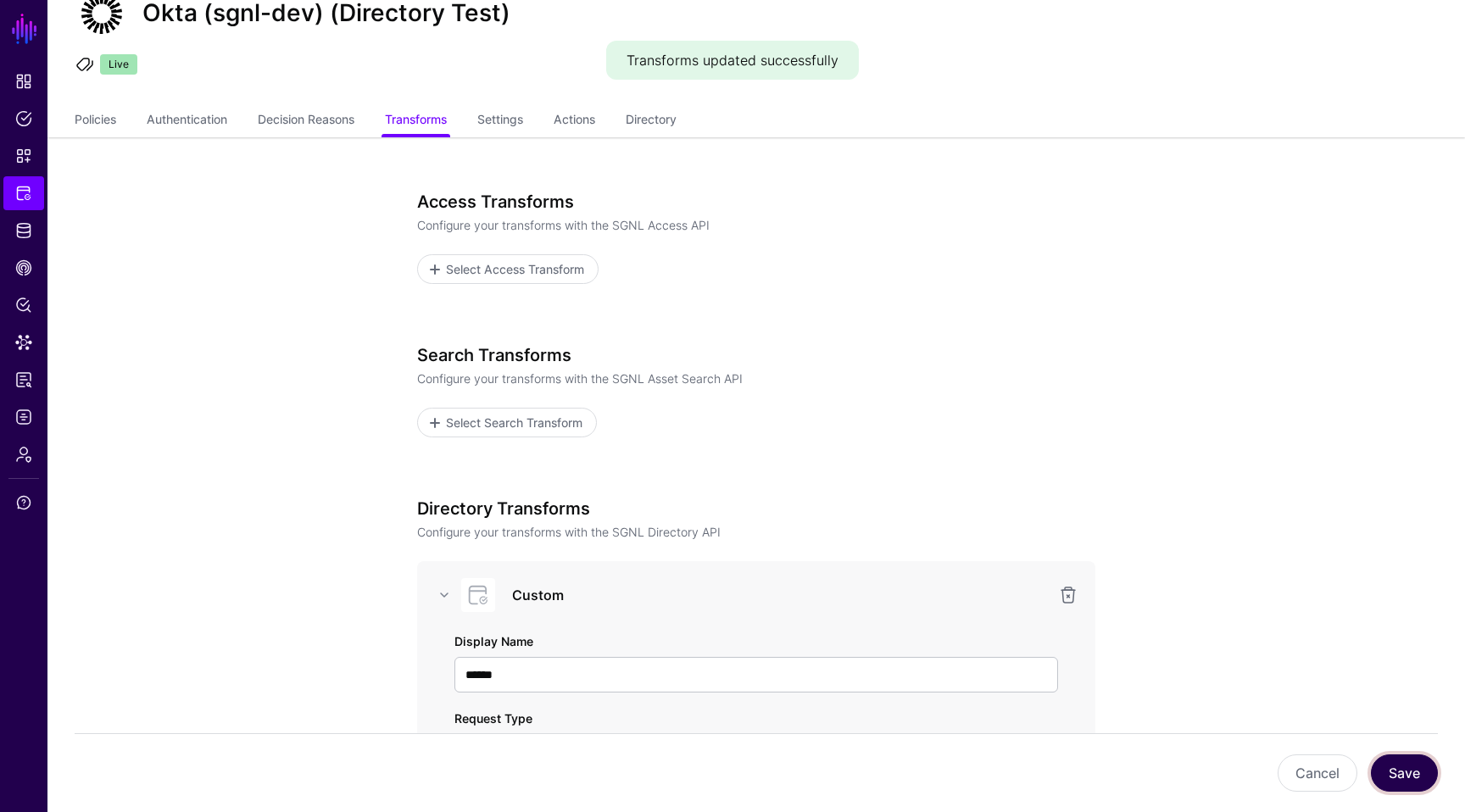 scroll, scrollTop: 142, scrollLeft: 0, axis: vertical 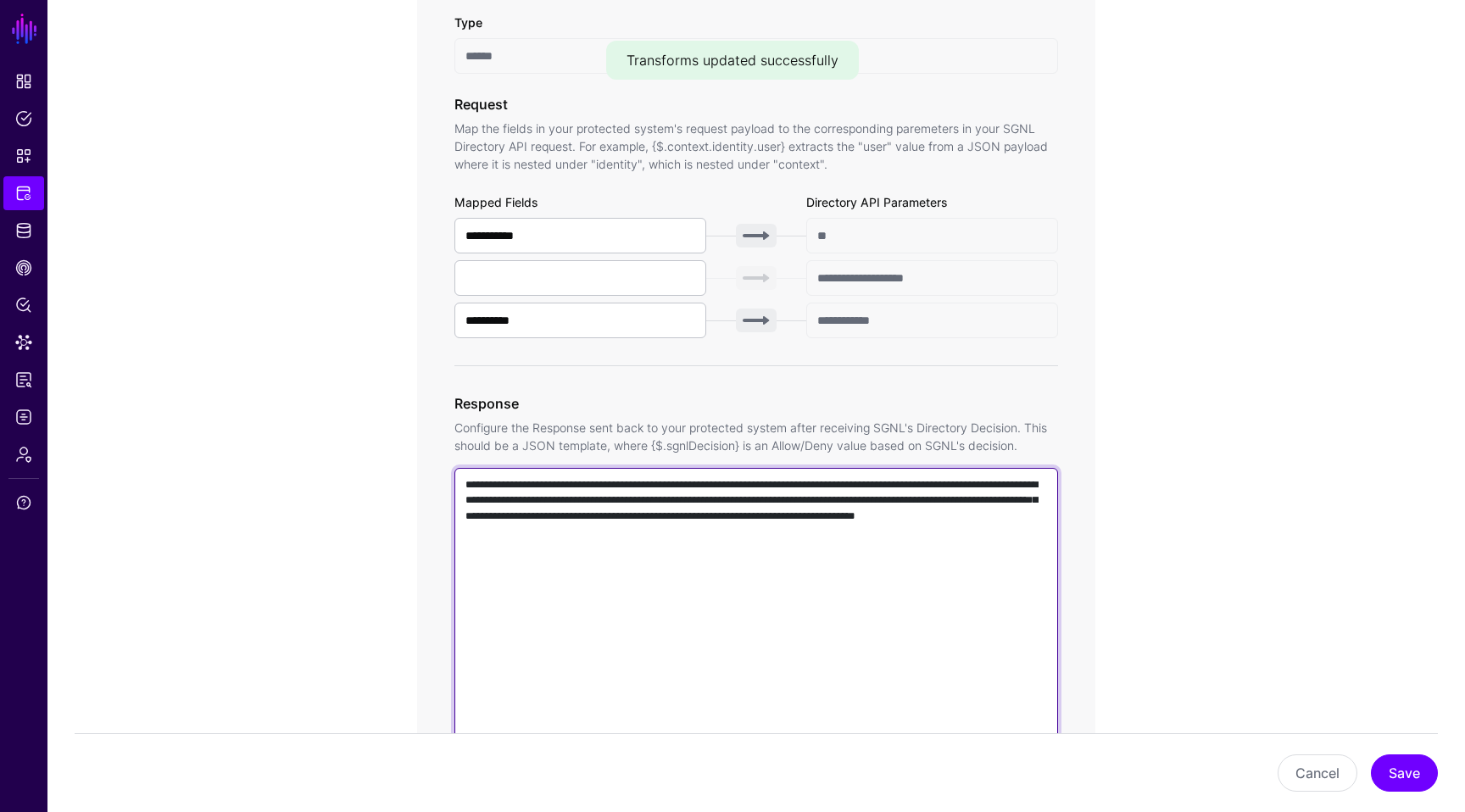 click on "**********" at bounding box center (756, 710) 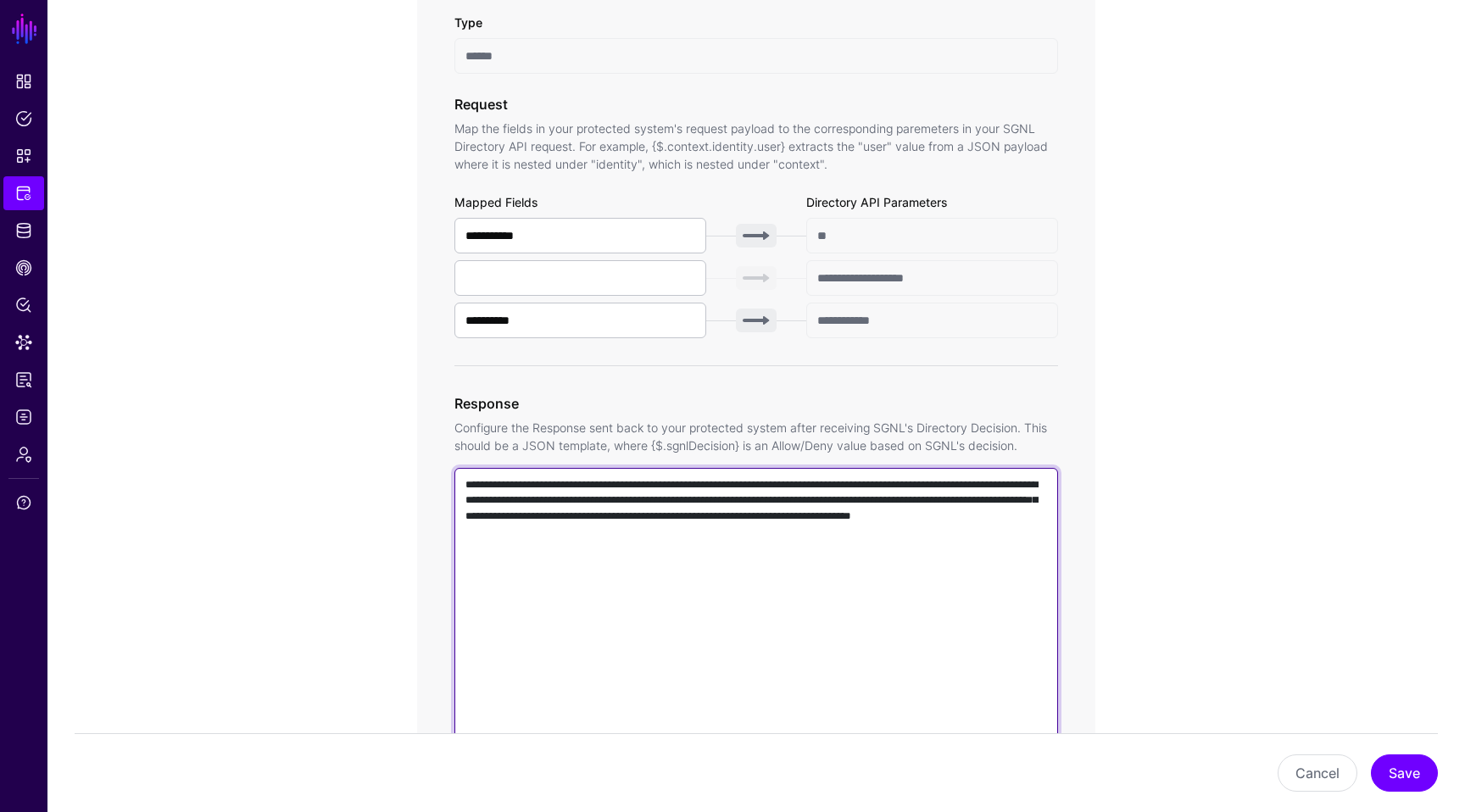 click on "**********" at bounding box center [756, 710] 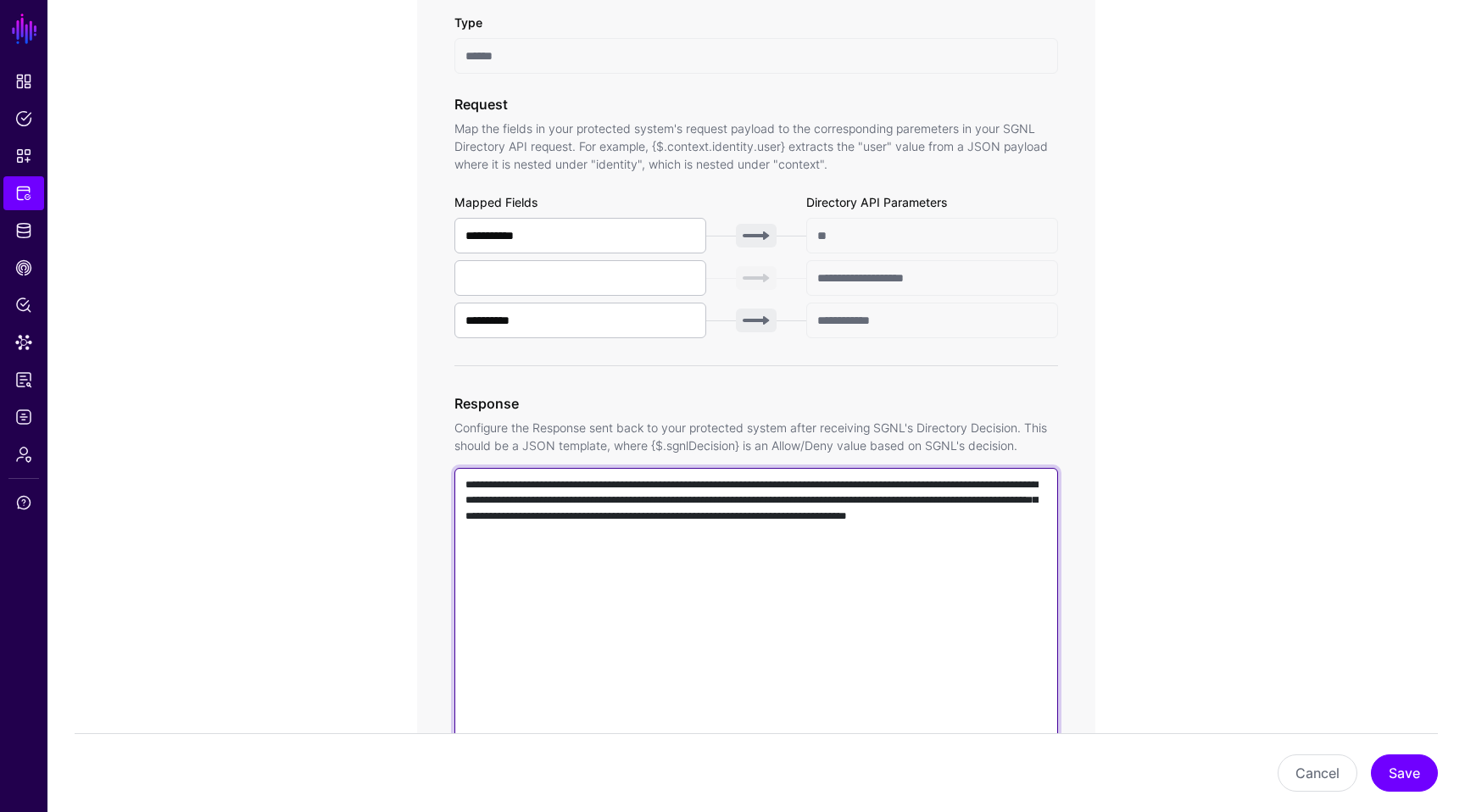 click on "**********" at bounding box center (756, 710) 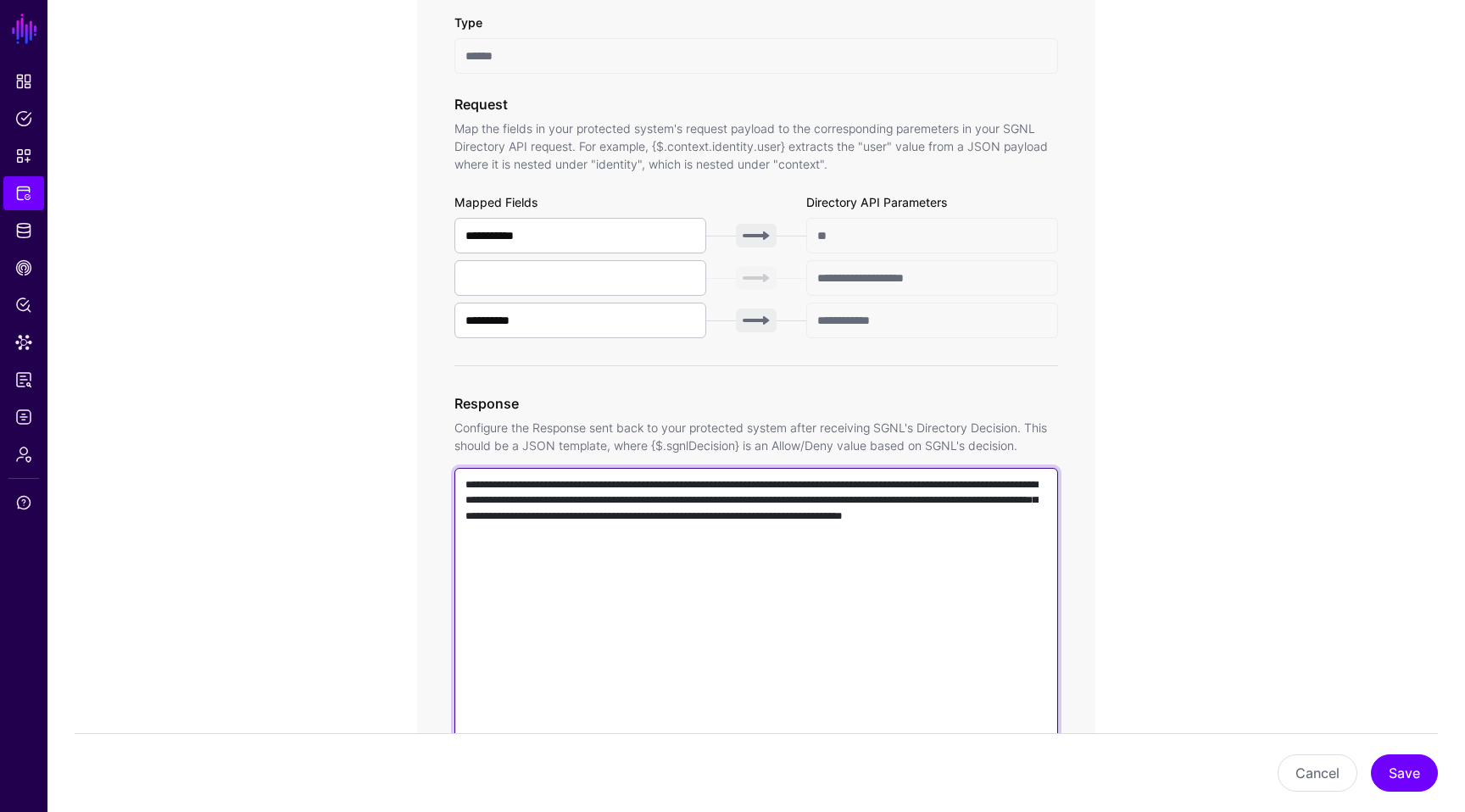 click on "**********" at bounding box center (756, 710) 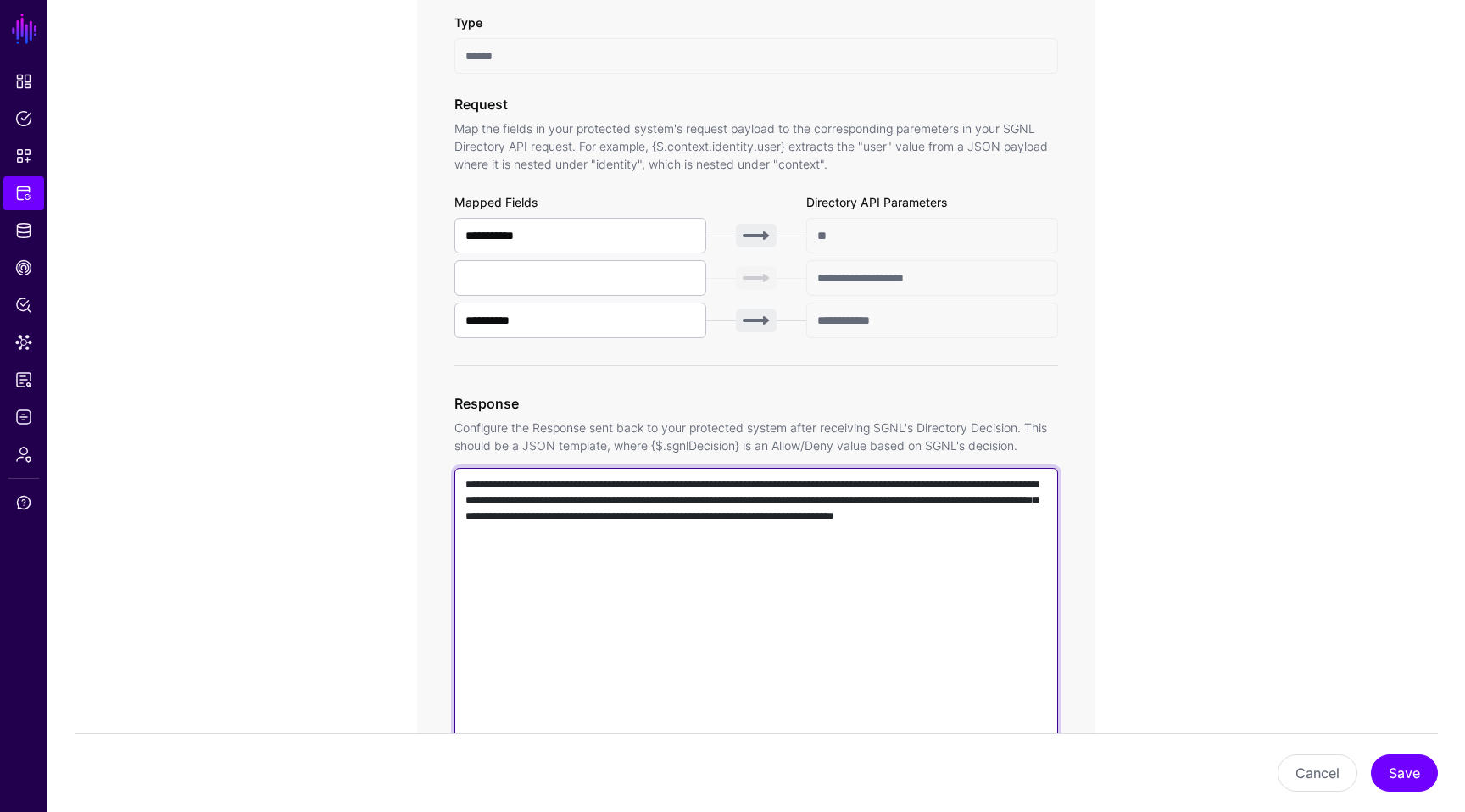 click on "**********" at bounding box center [756, 710] 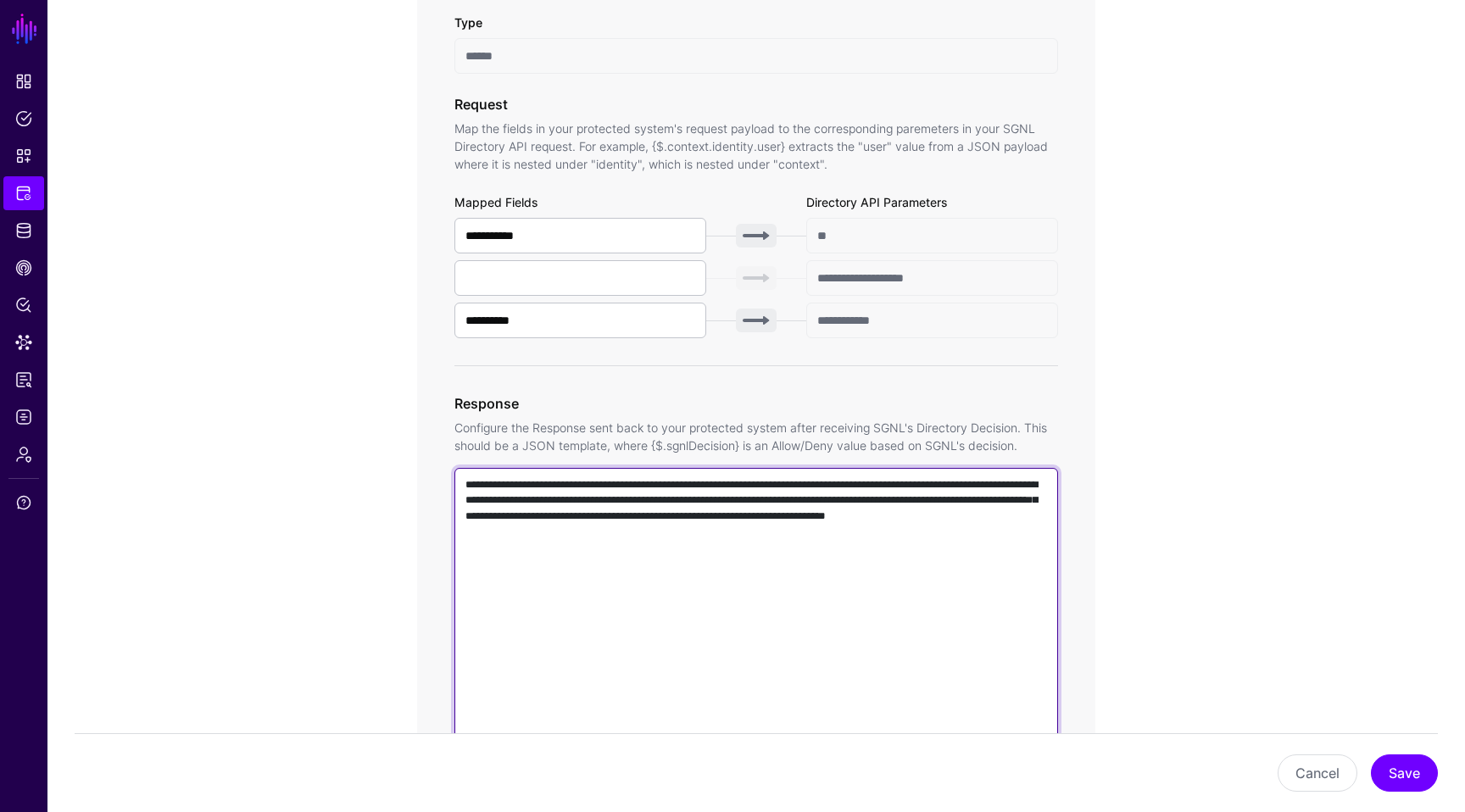 click on "**********" at bounding box center [756, 710] 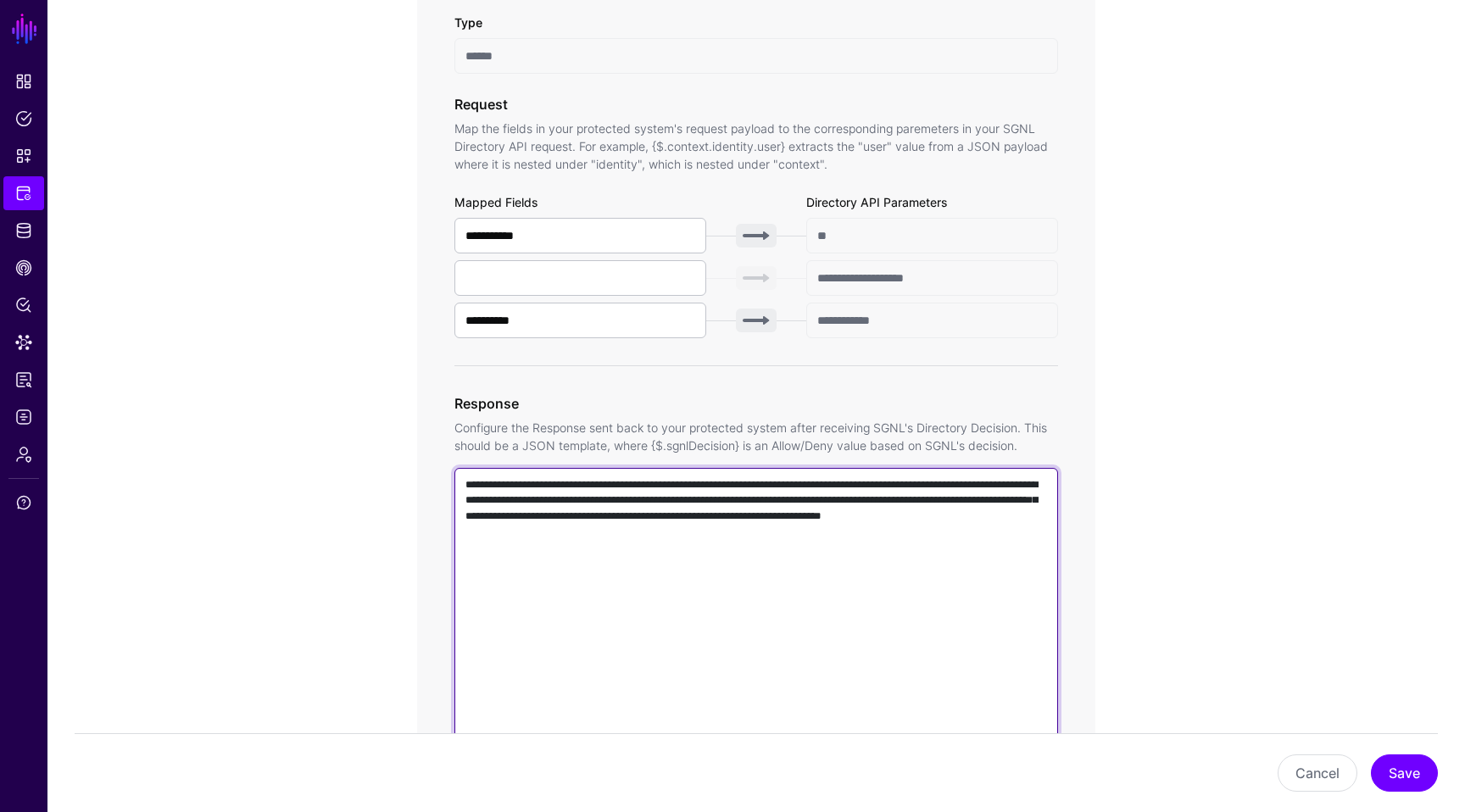 click on "**********" at bounding box center (756, 710) 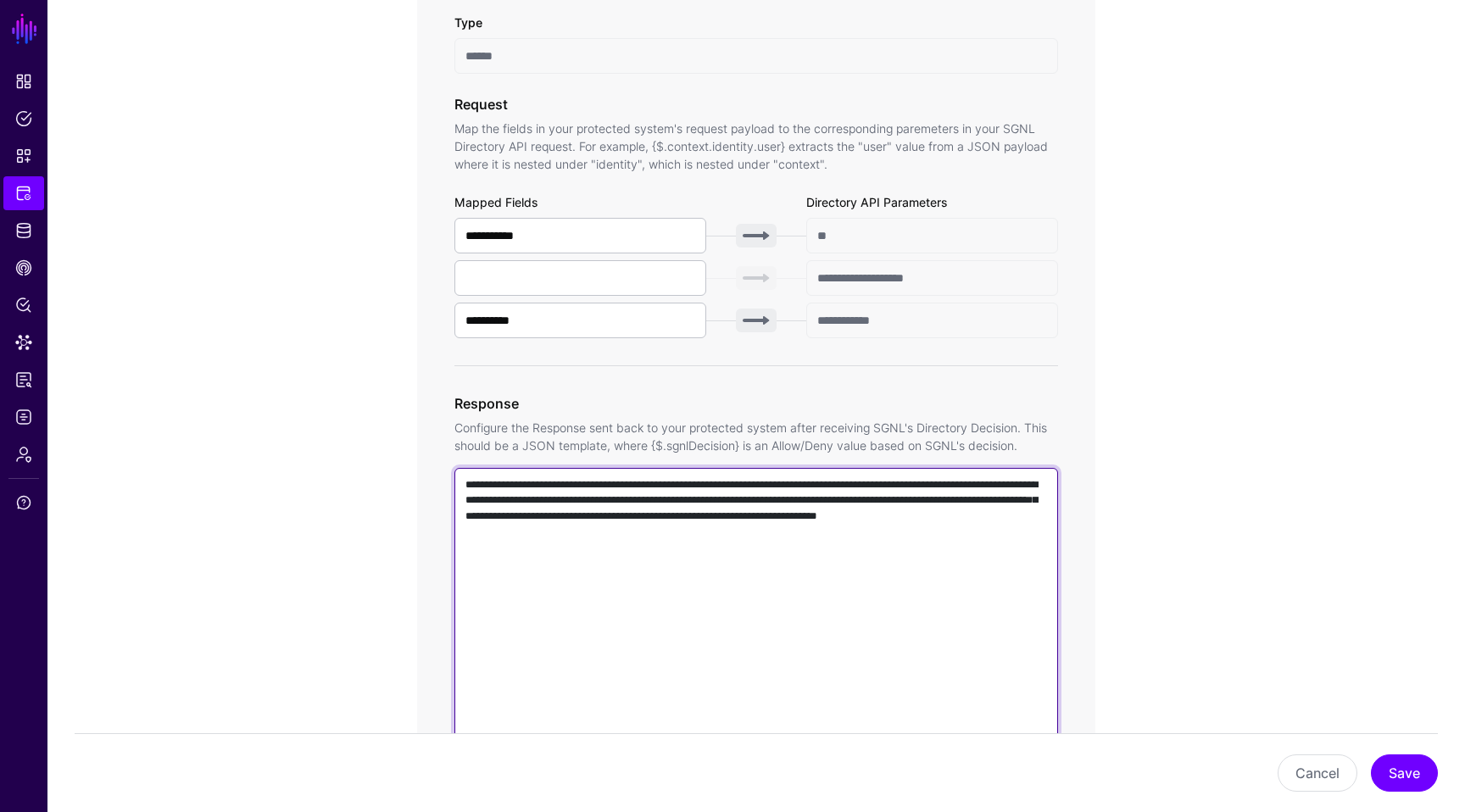 click on "**********" at bounding box center (756, 710) 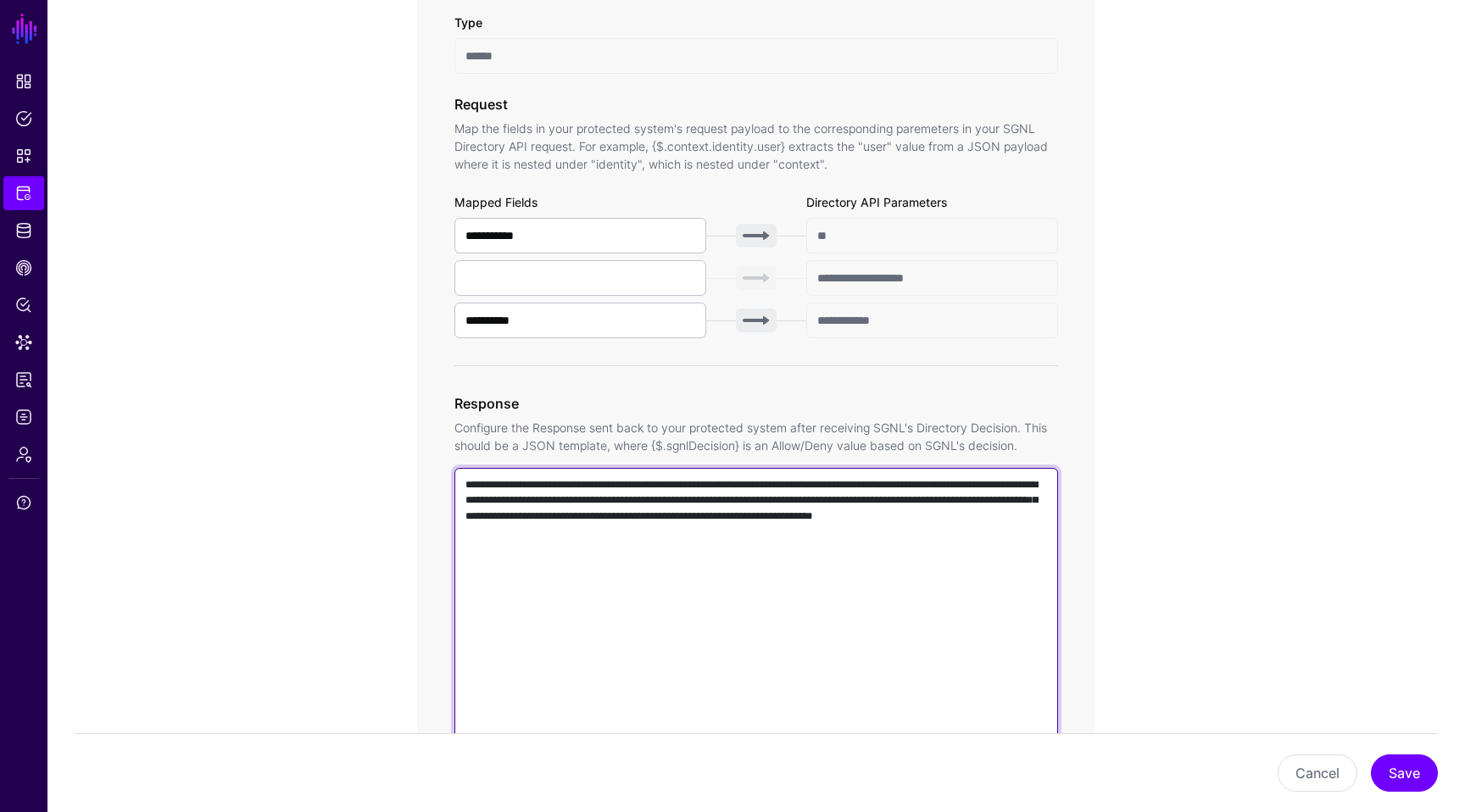 click on "**********" at bounding box center [756, 710] 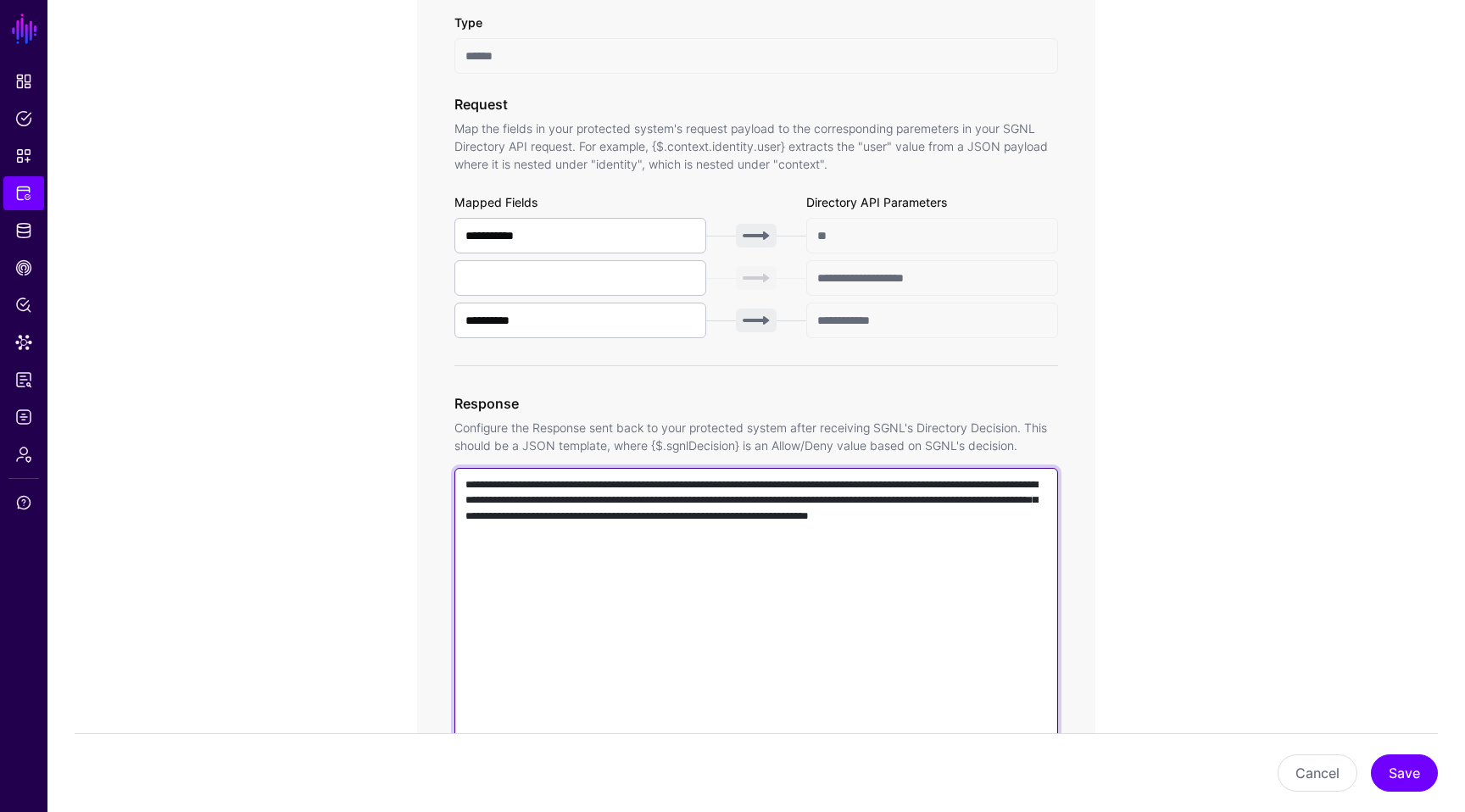 click on "**********" at bounding box center (756, 710) 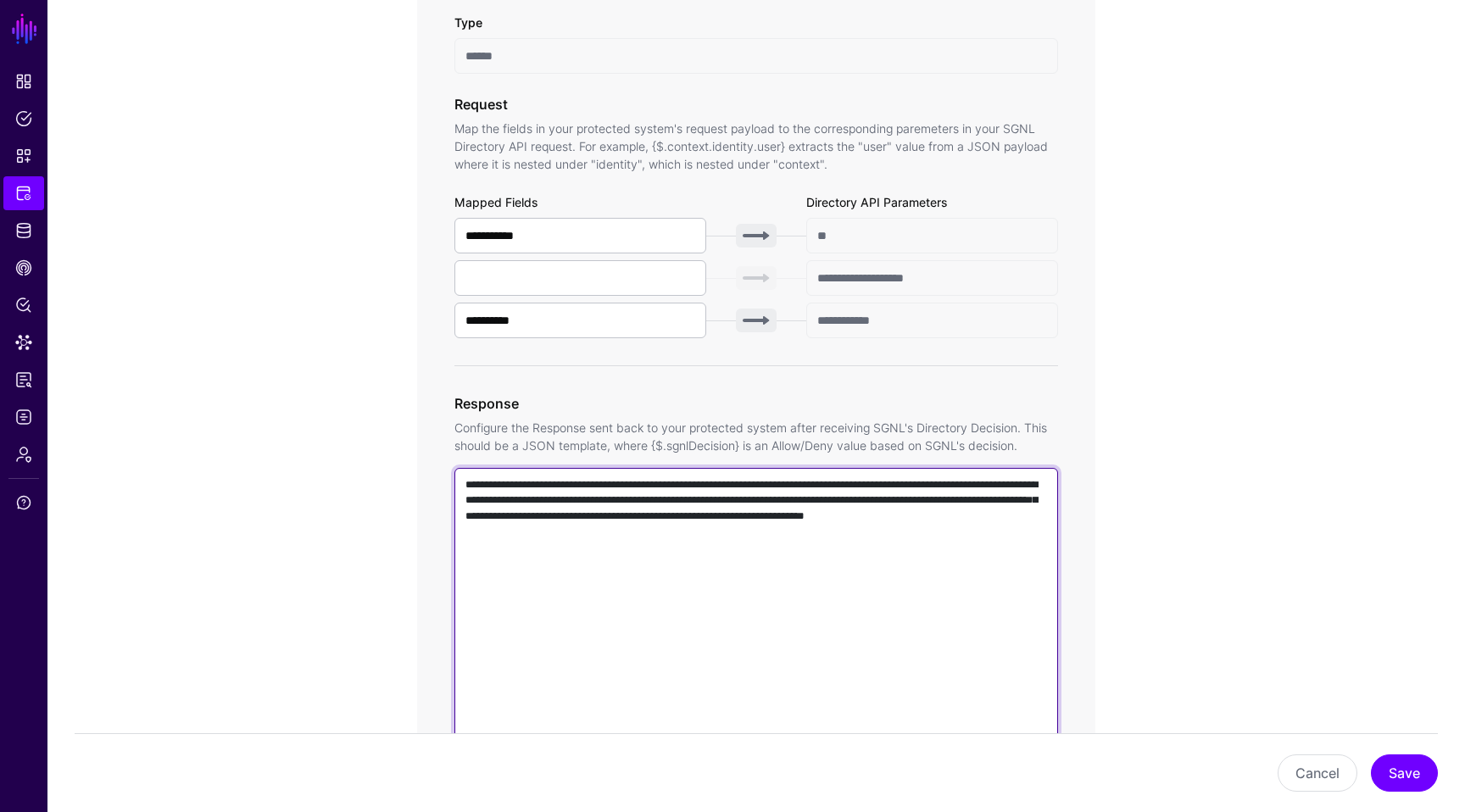 click on "**********" at bounding box center [756, 710] 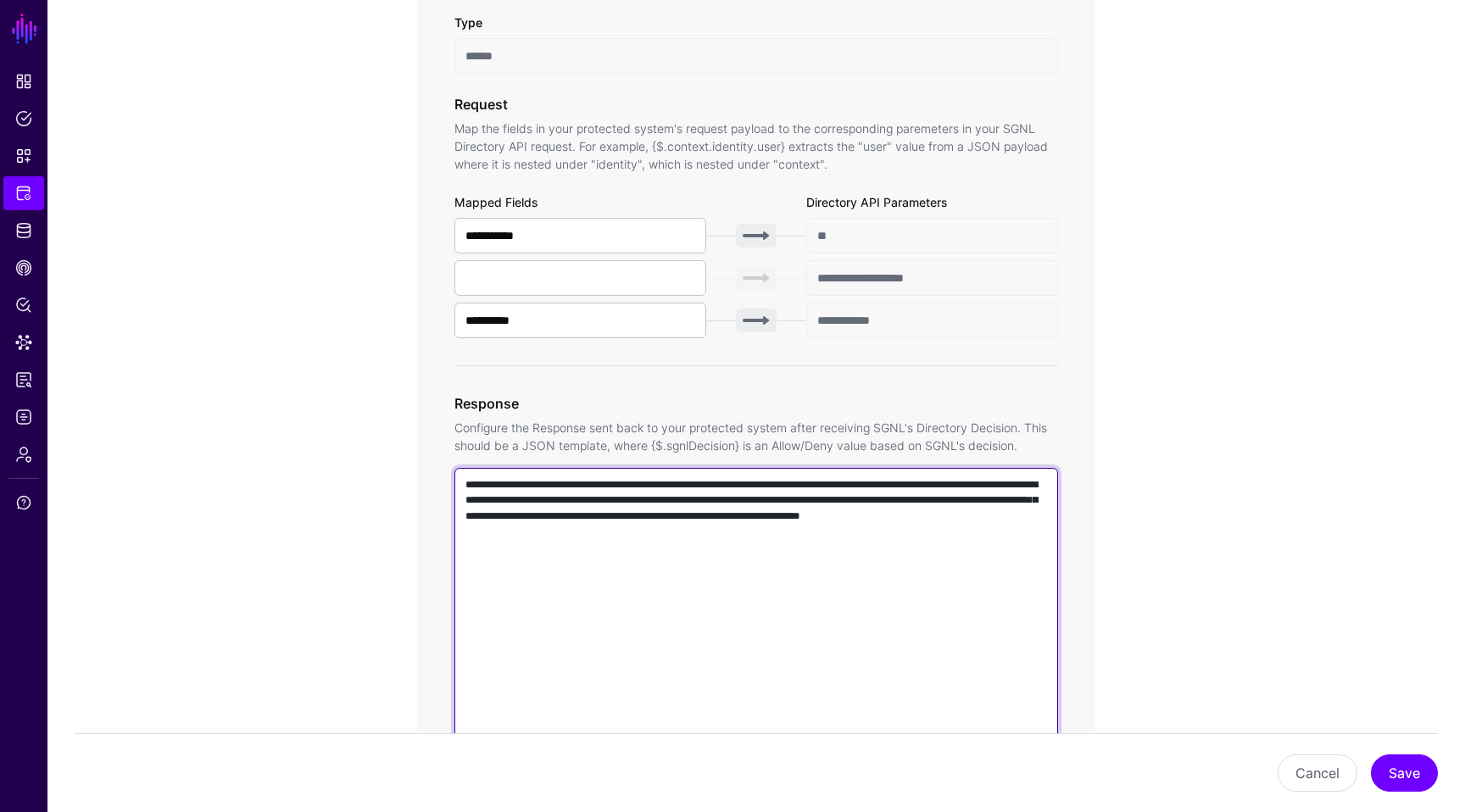 click on "**********" at bounding box center [756, 710] 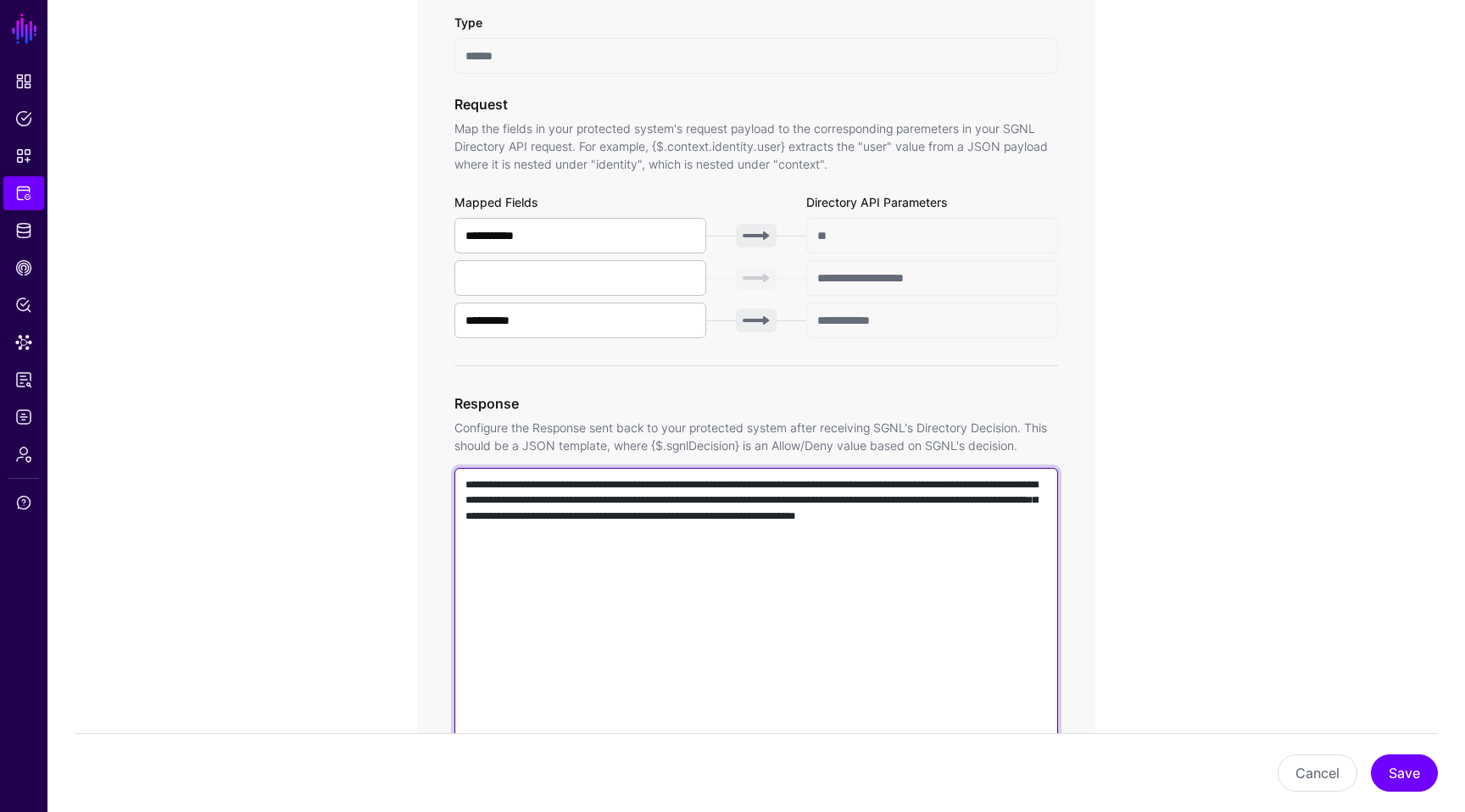 click on "**********" at bounding box center [756, 710] 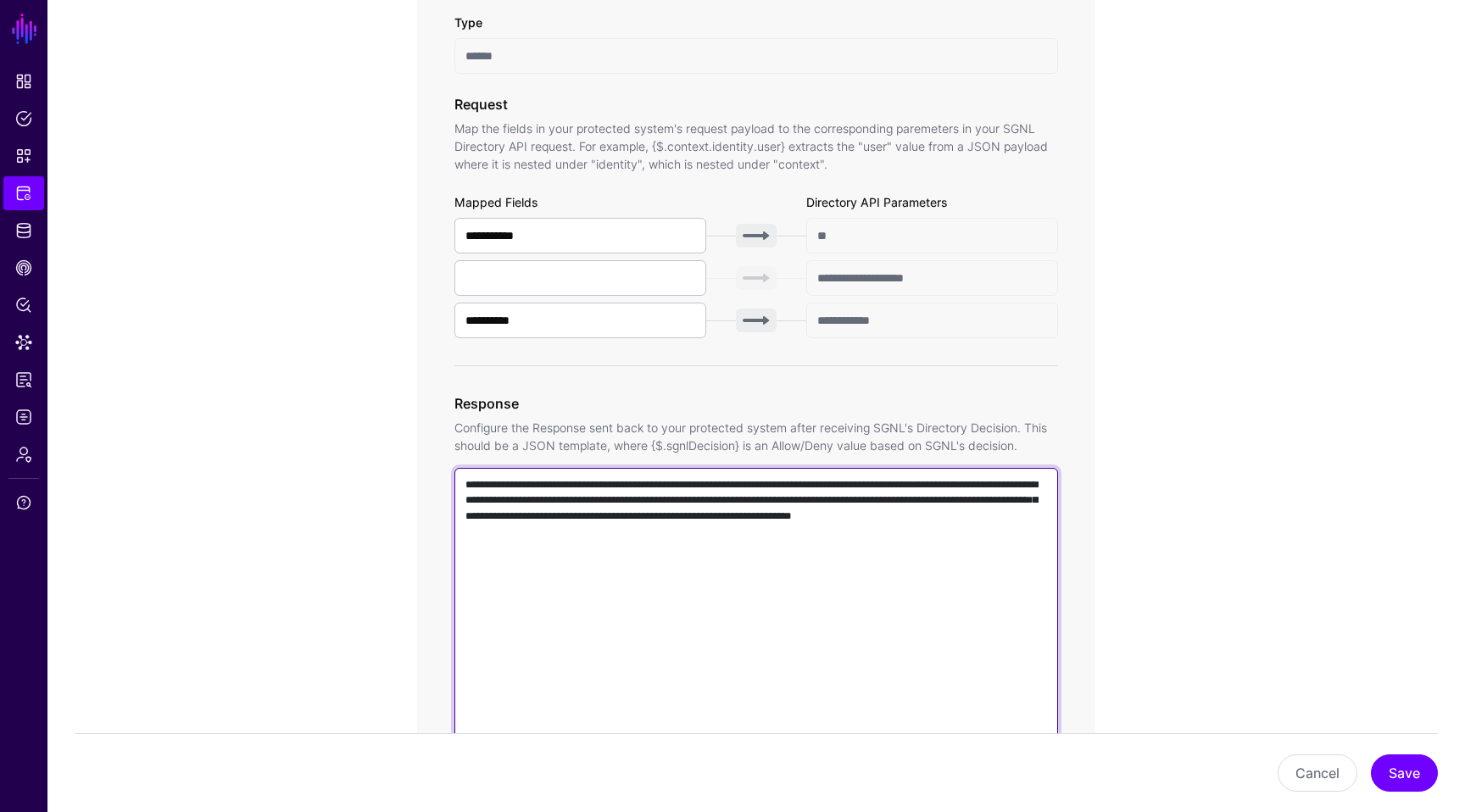 click on "**********" at bounding box center [756, 710] 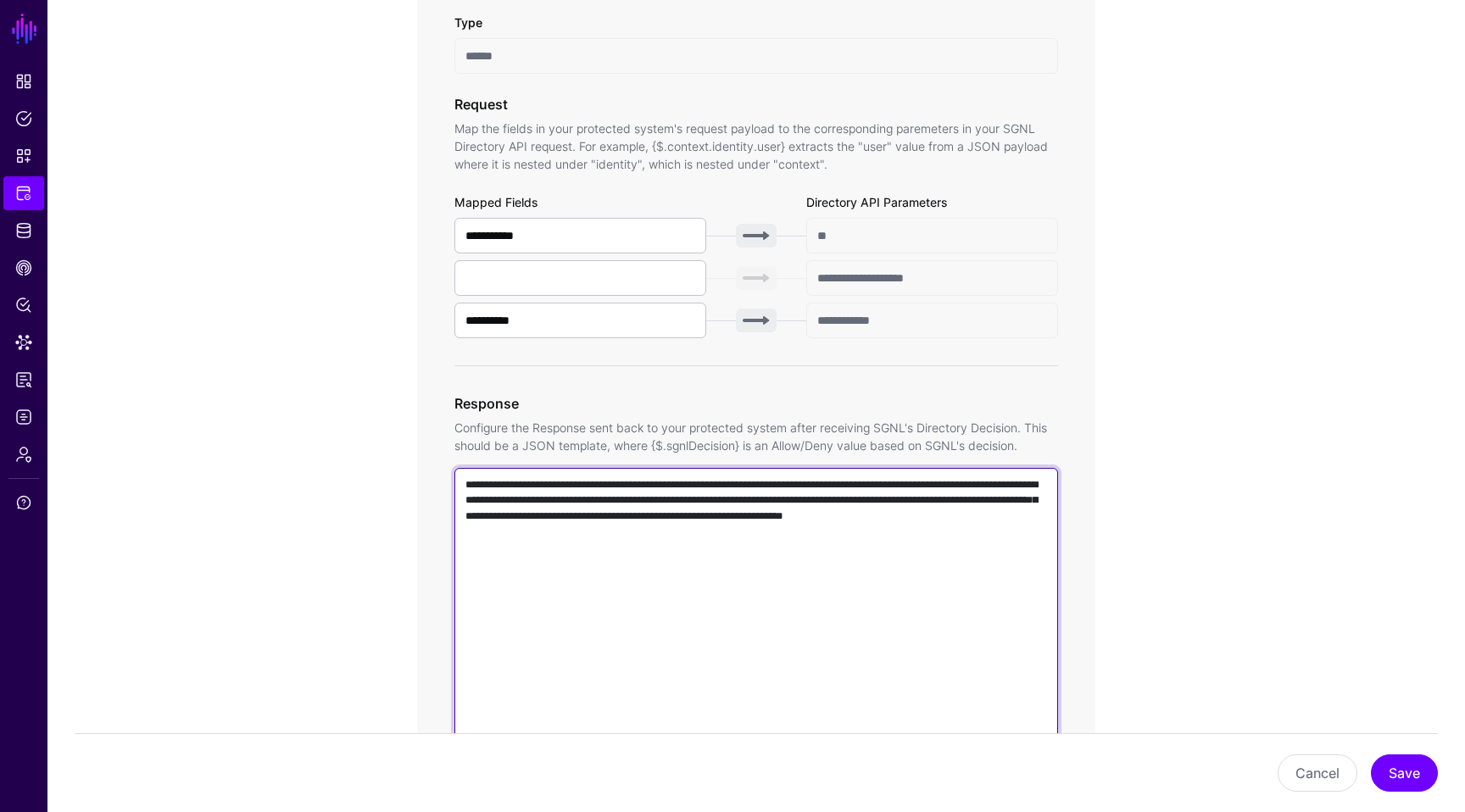 click on "**********" at bounding box center [756, 710] 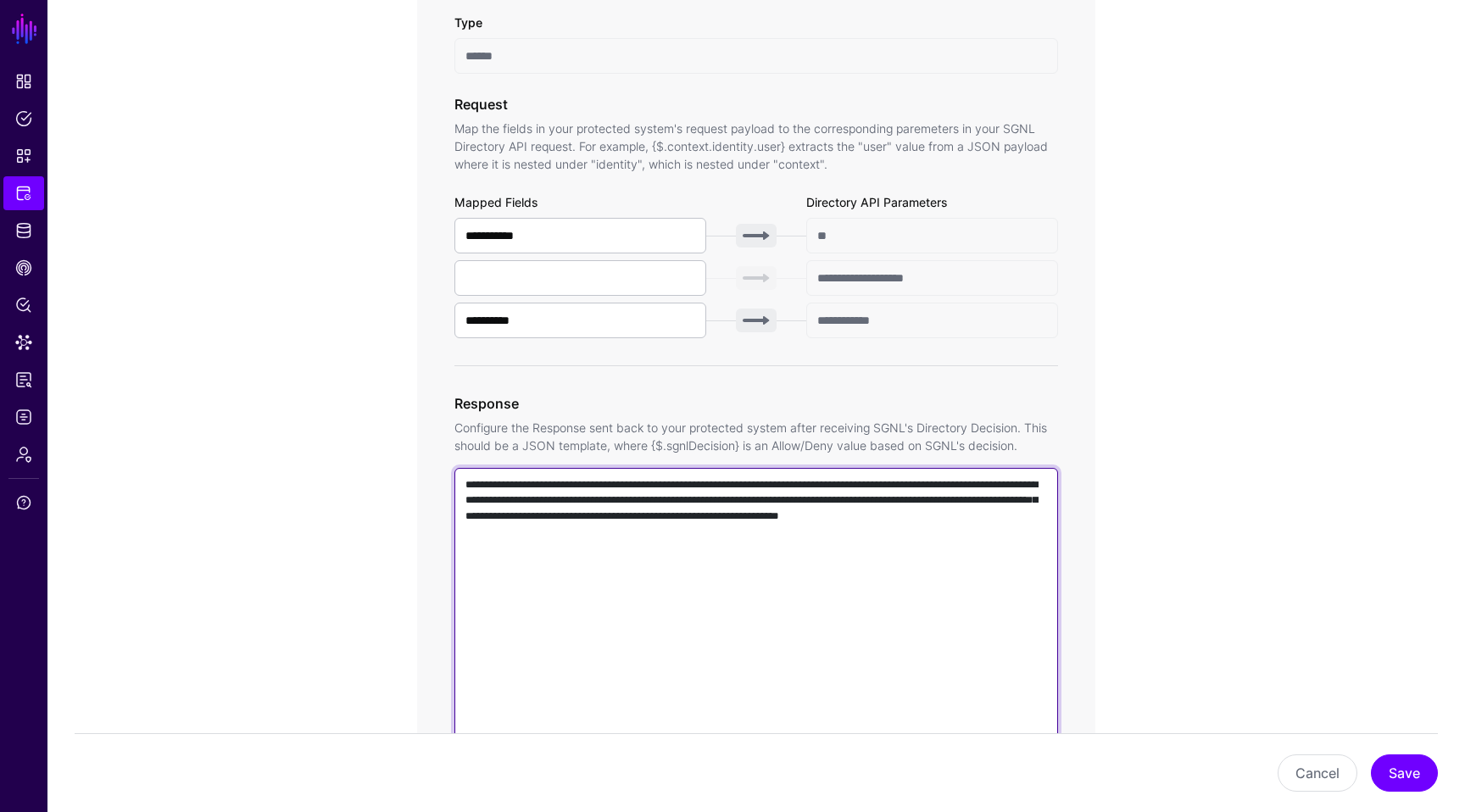click on "**********" at bounding box center (756, 710) 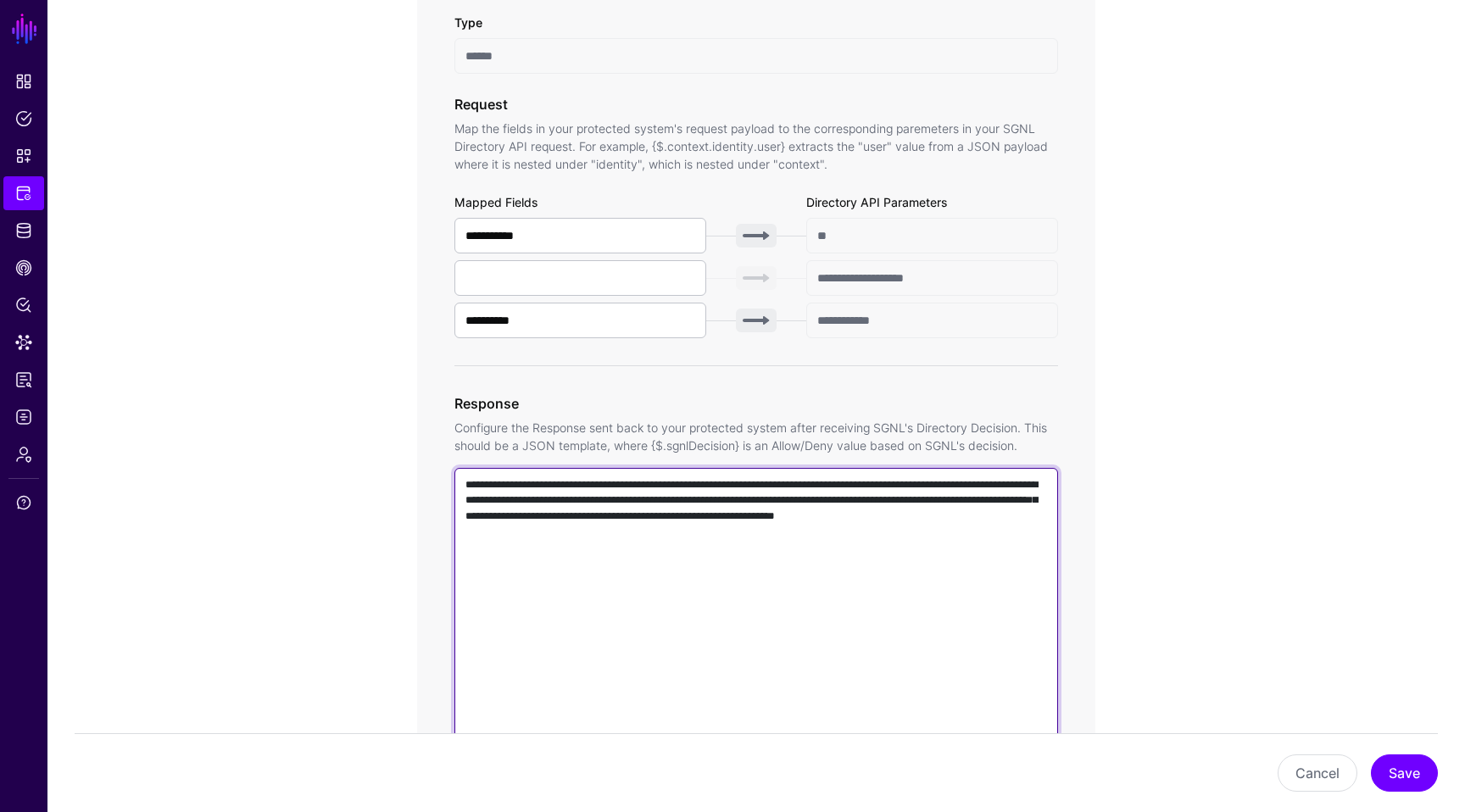 click on "**********" at bounding box center [756, 710] 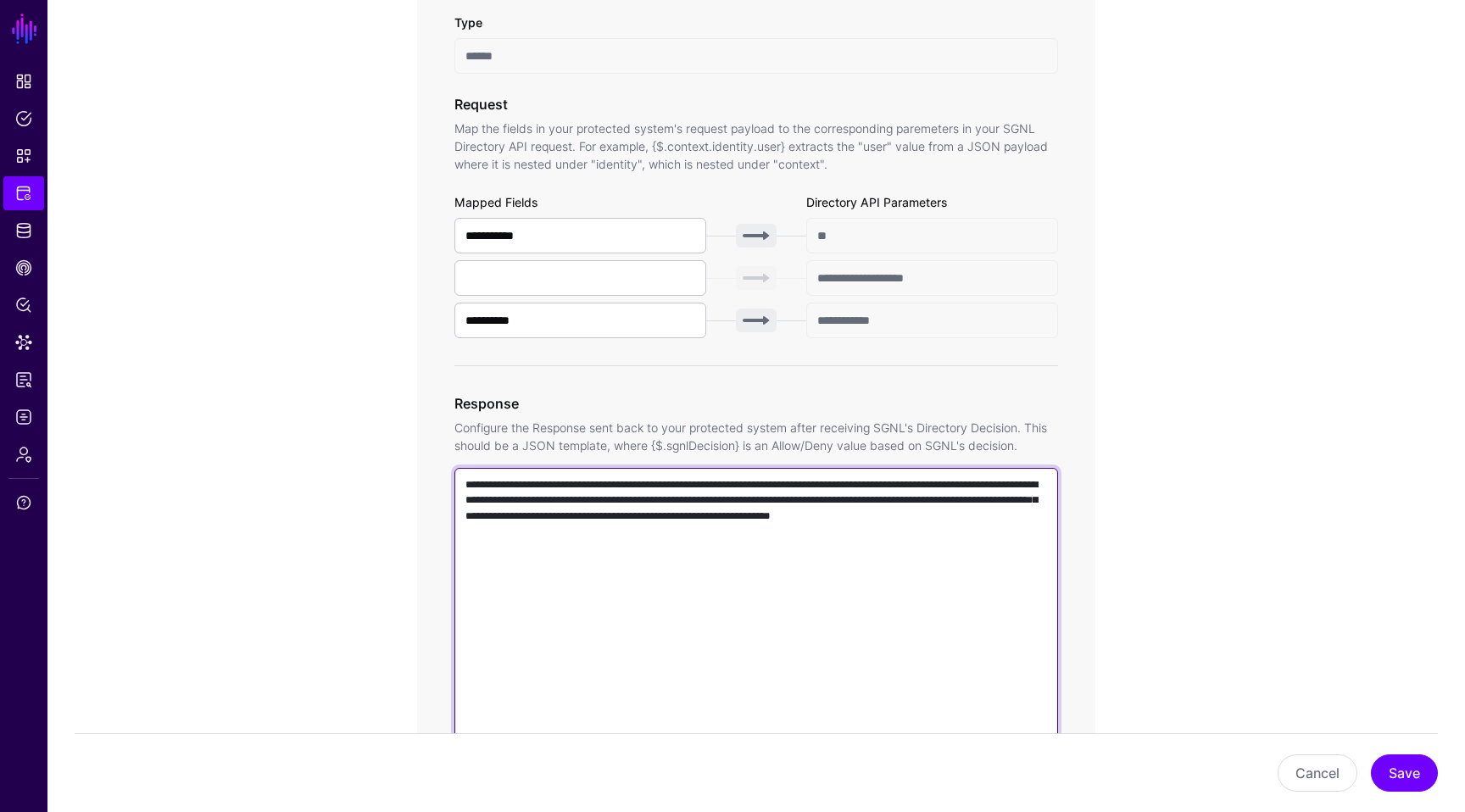click on "**********" at bounding box center [756, 710] 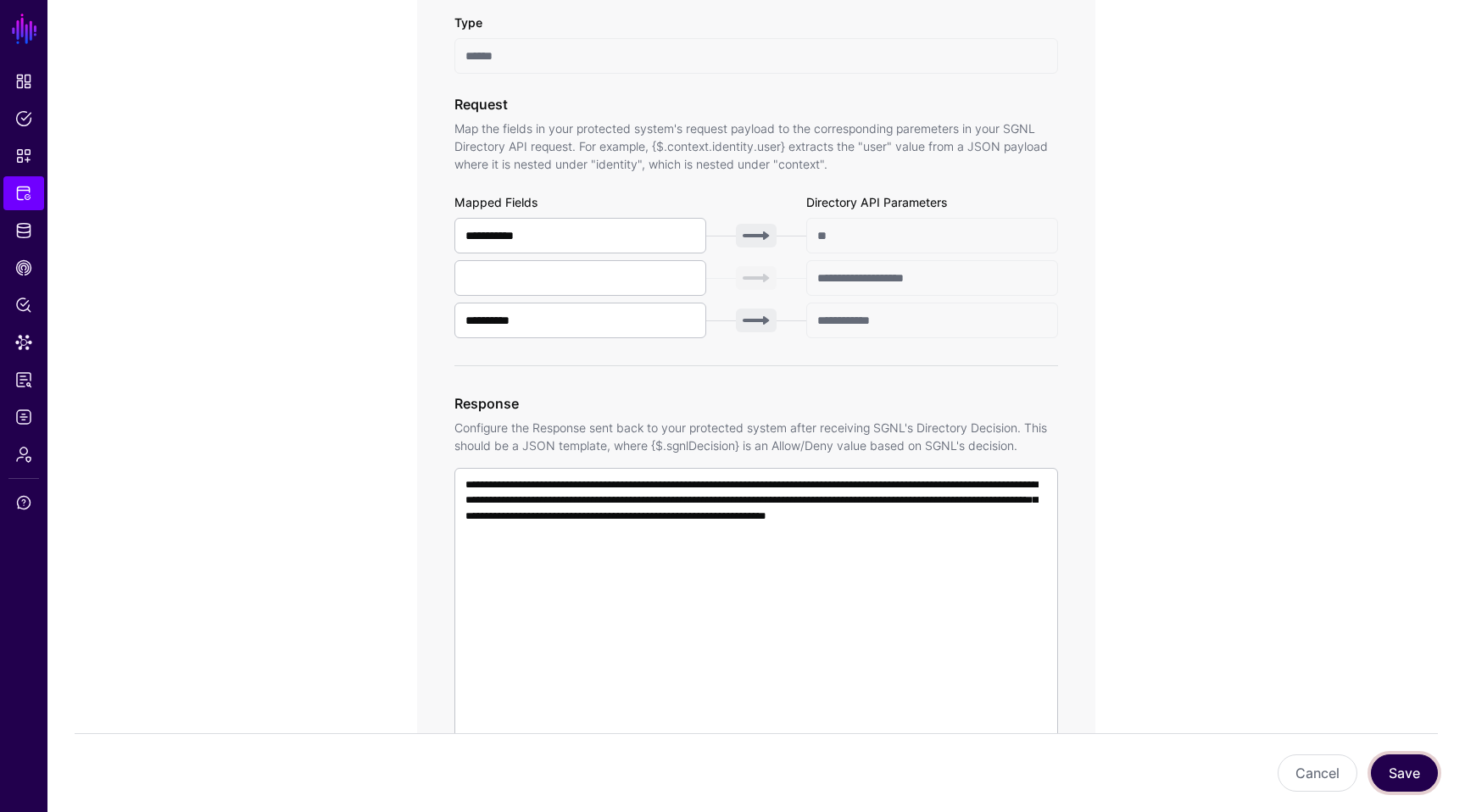 click on "Save" at bounding box center (1404, 773) 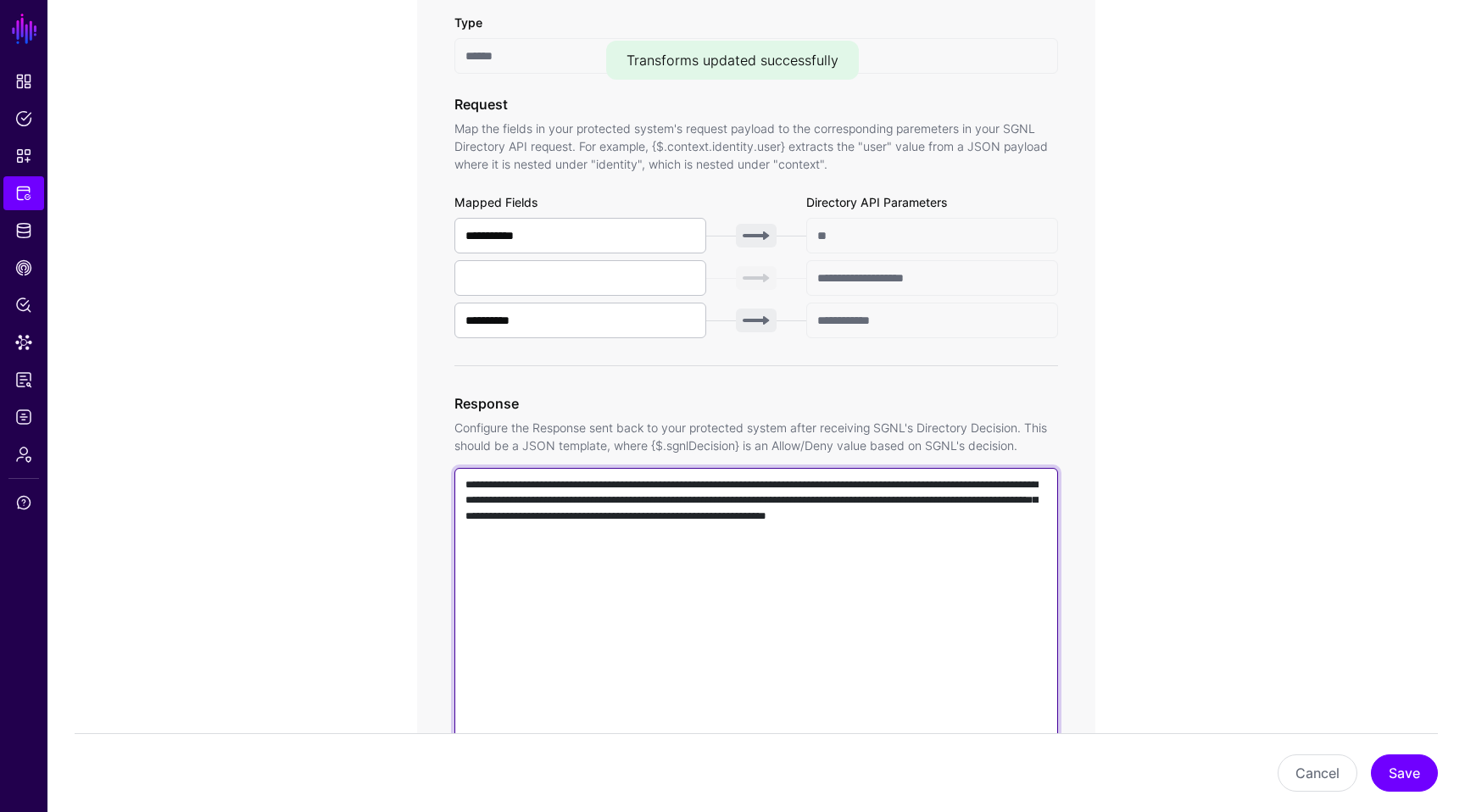 click on "**********" at bounding box center [756, 710] 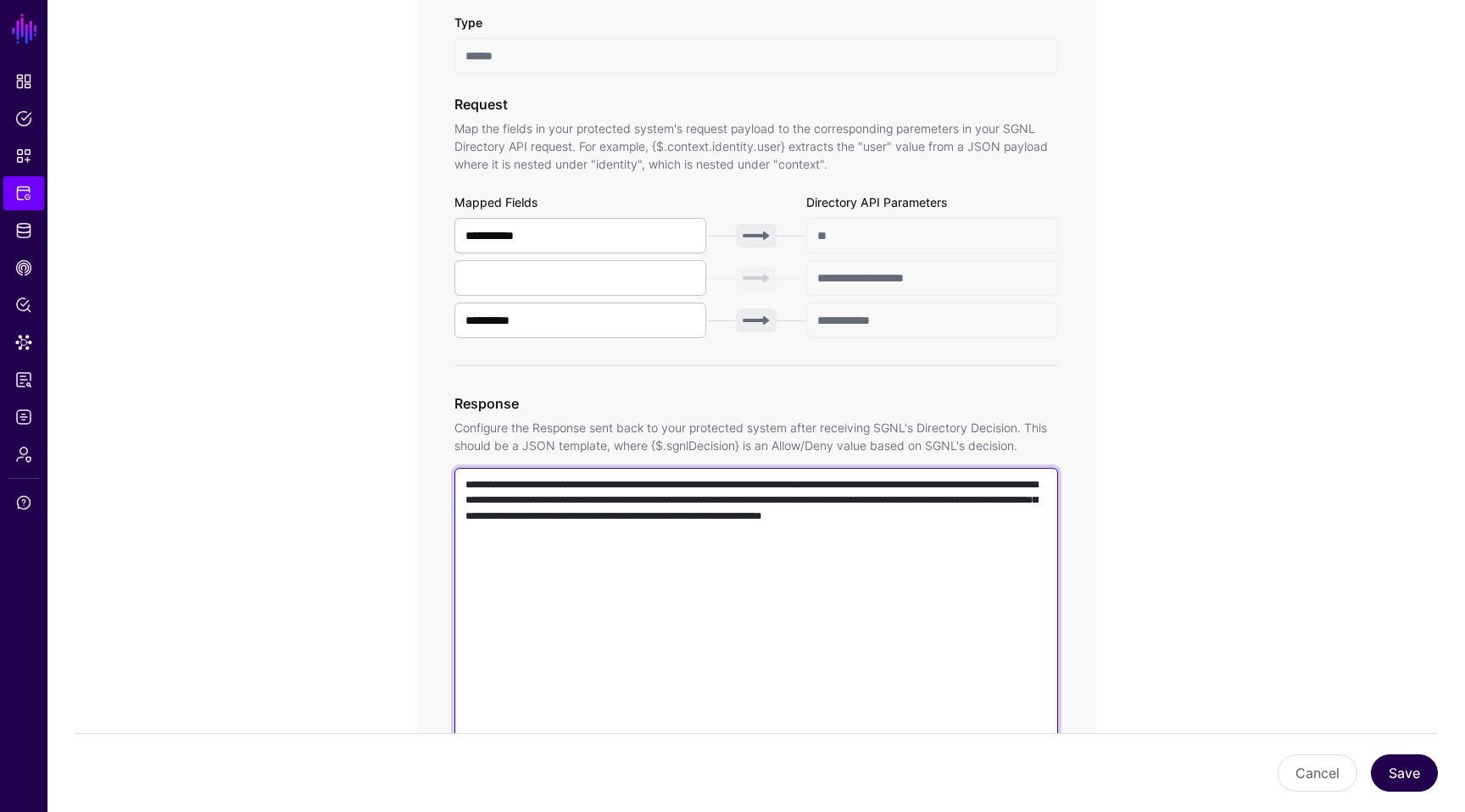 type on "**********" 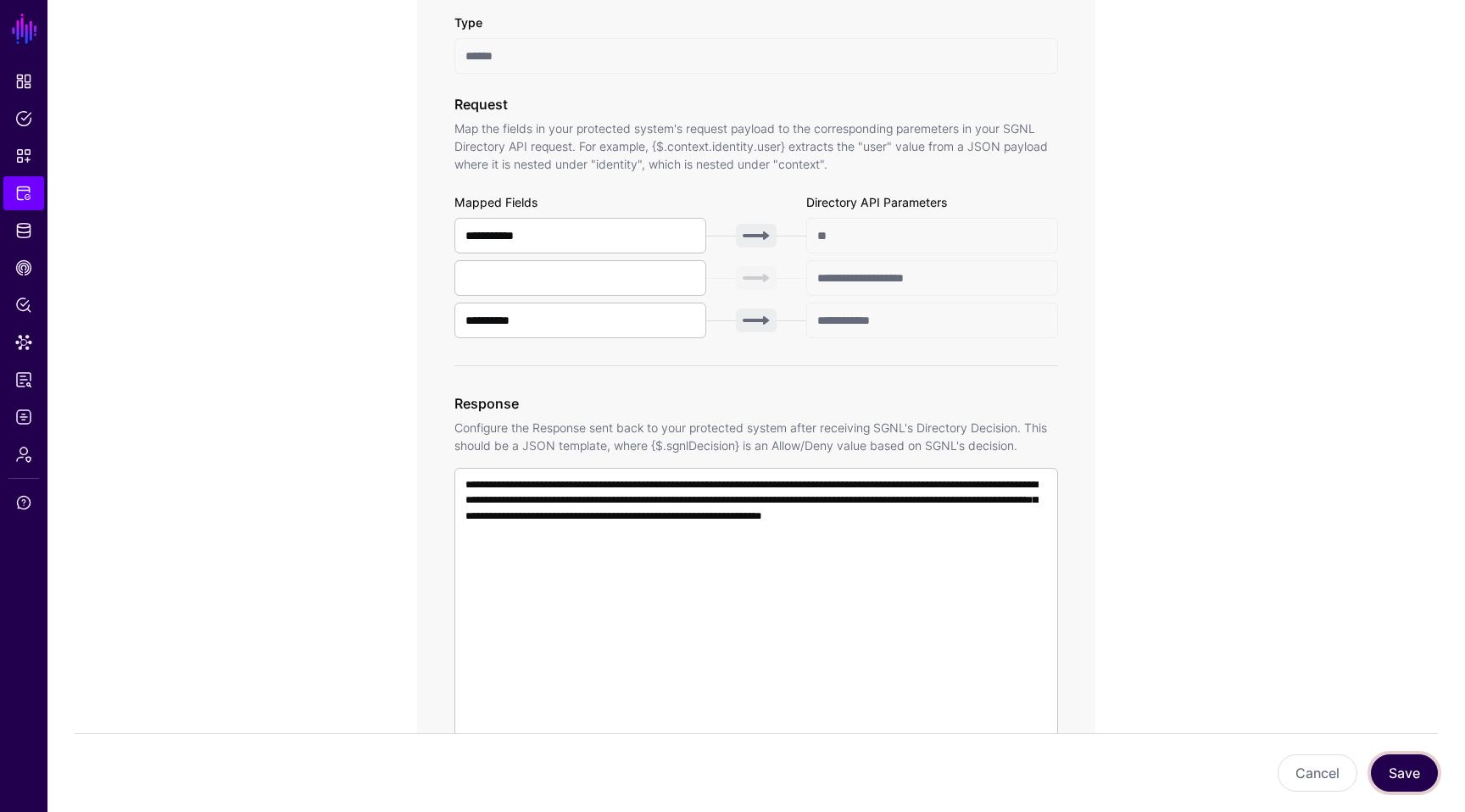 click on "Save" at bounding box center (1404, 773) 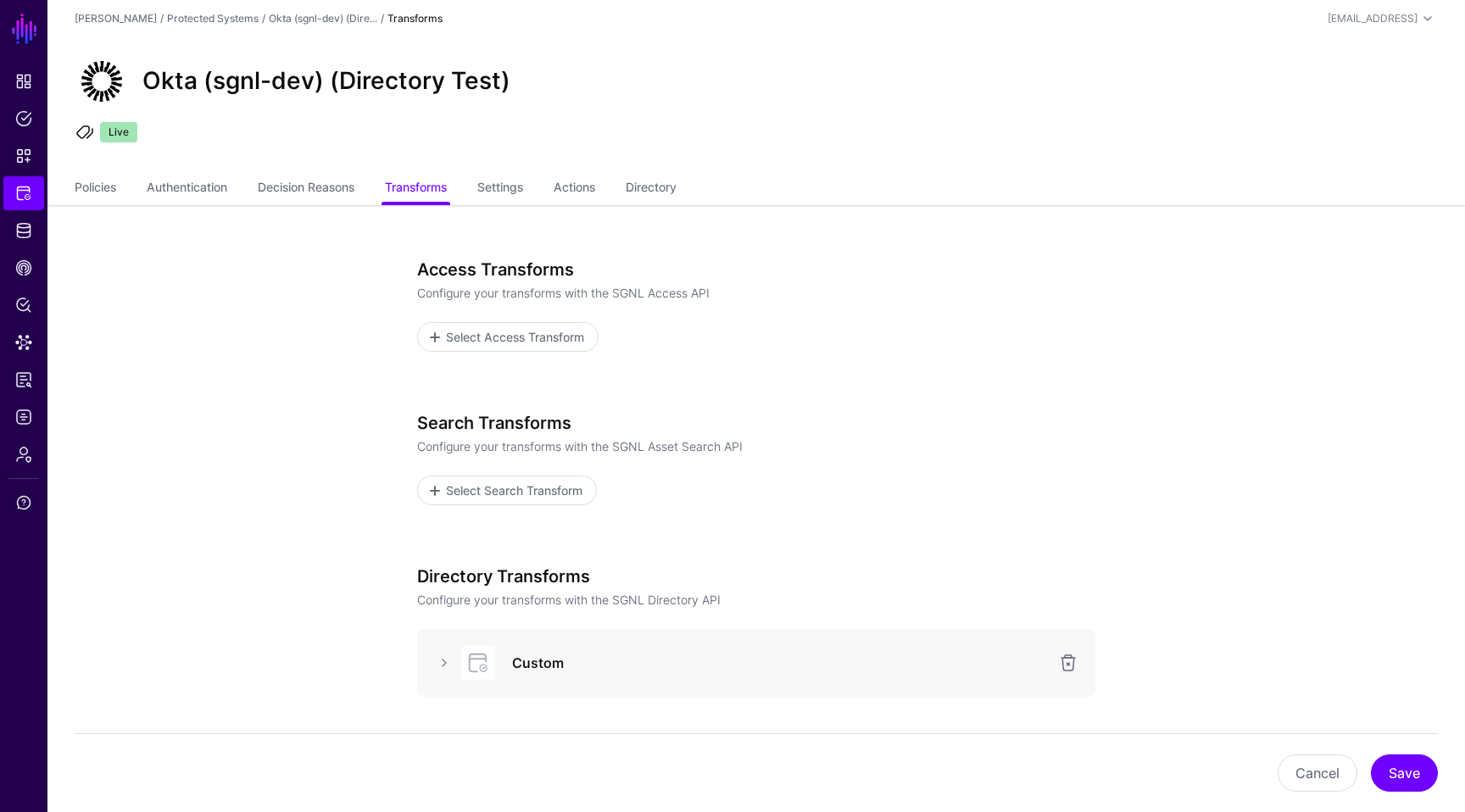 scroll, scrollTop: 122, scrollLeft: 0, axis: vertical 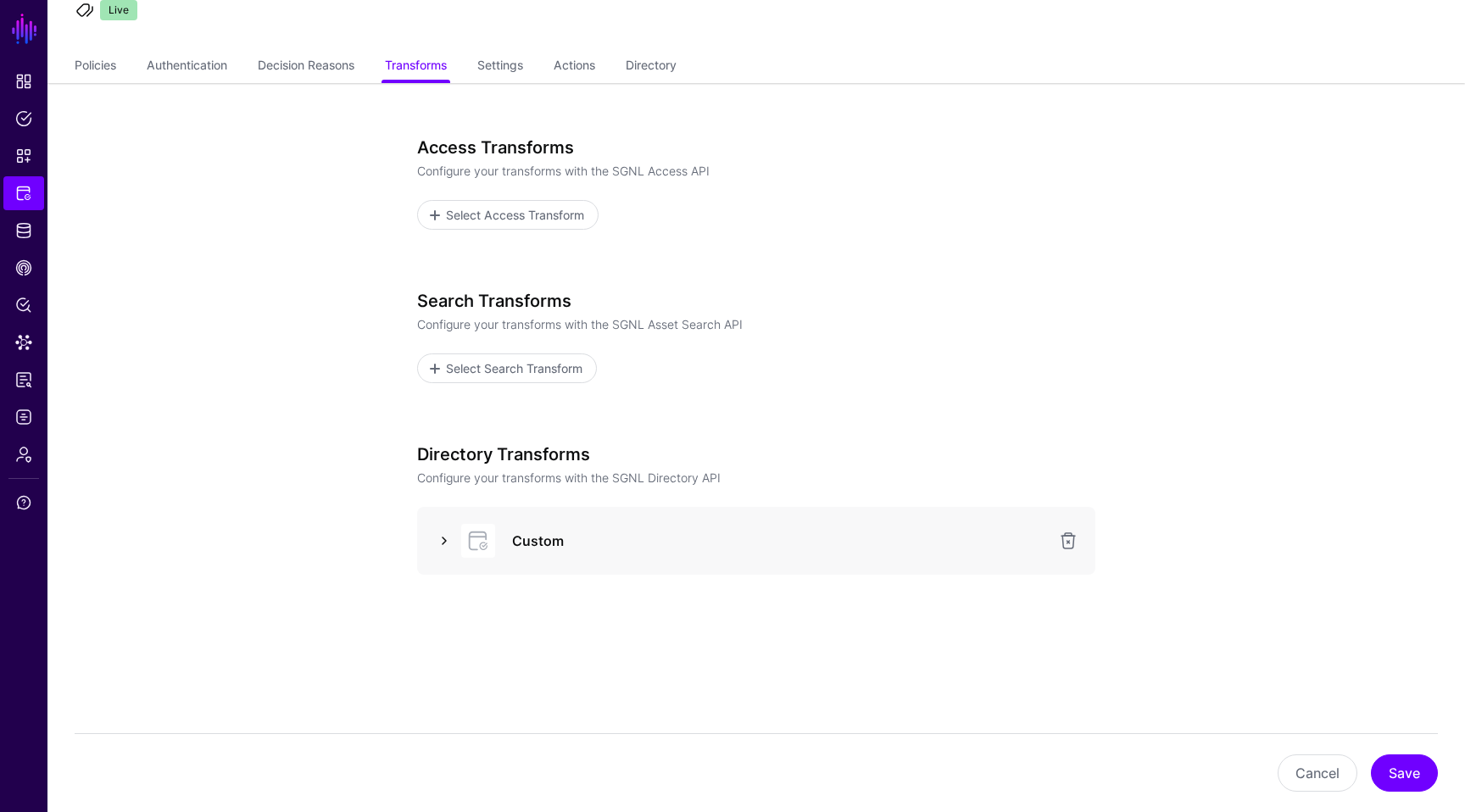 click at bounding box center (444, 541) 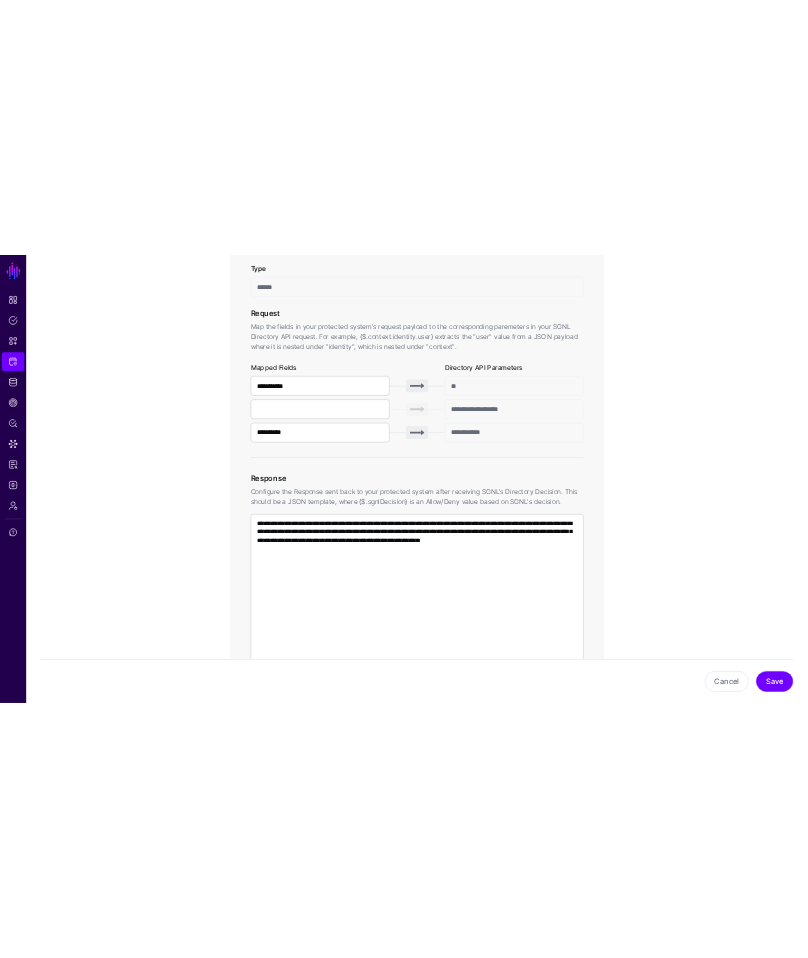 scroll, scrollTop: 1001, scrollLeft: 0, axis: vertical 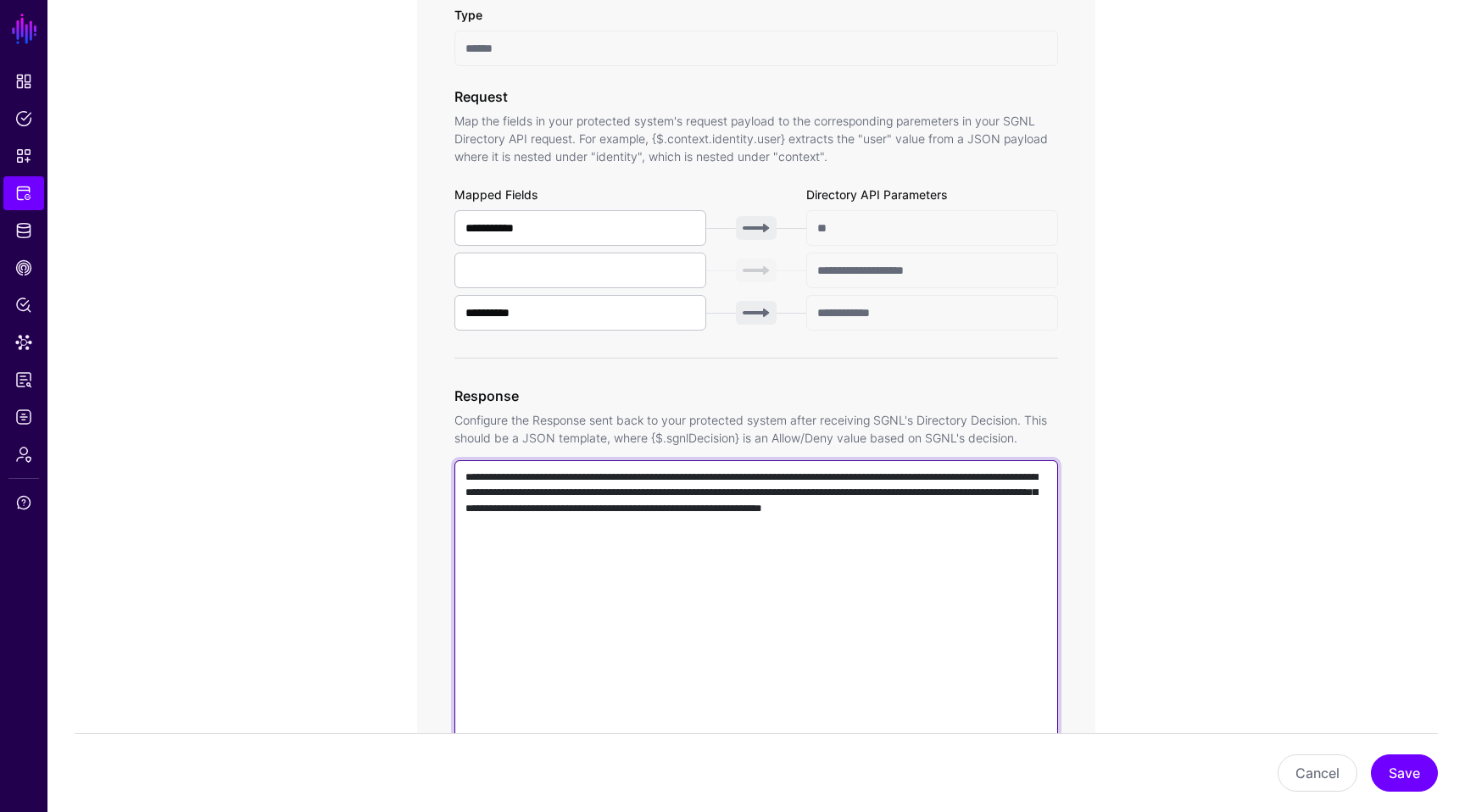 click on "**********" at bounding box center (756, 703) 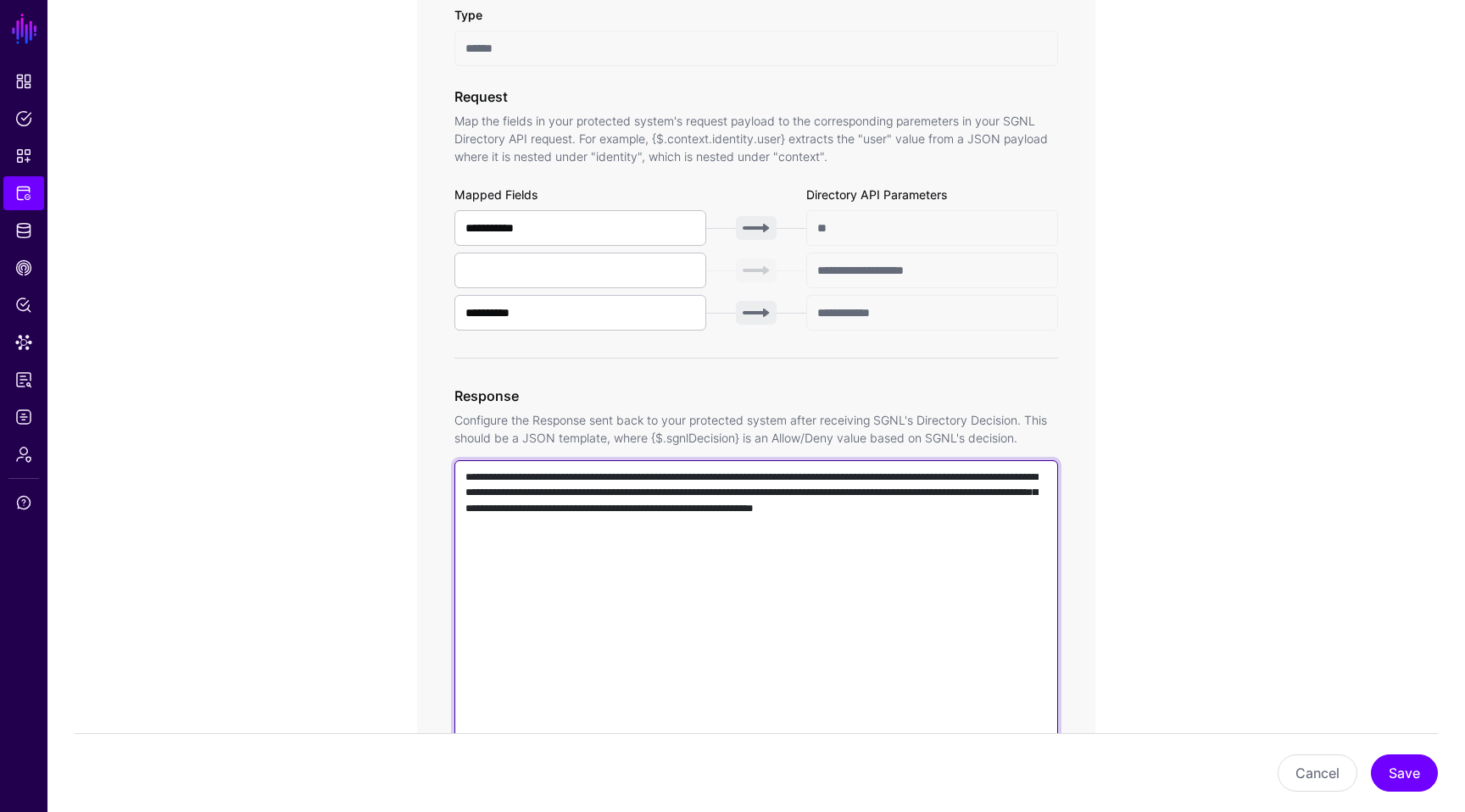 click on "**********" at bounding box center (756, 703) 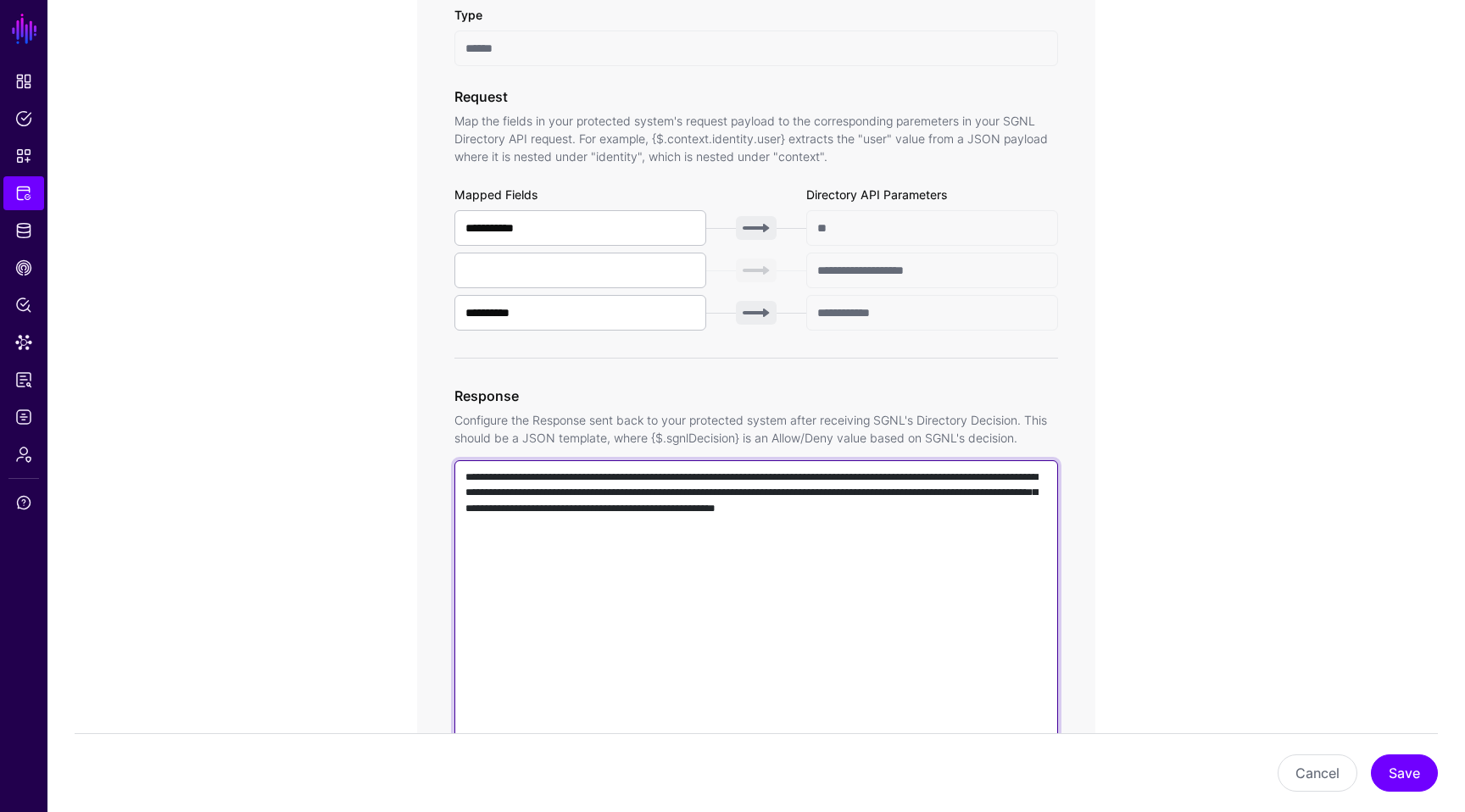 click on "**********" at bounding box center [756, 703] 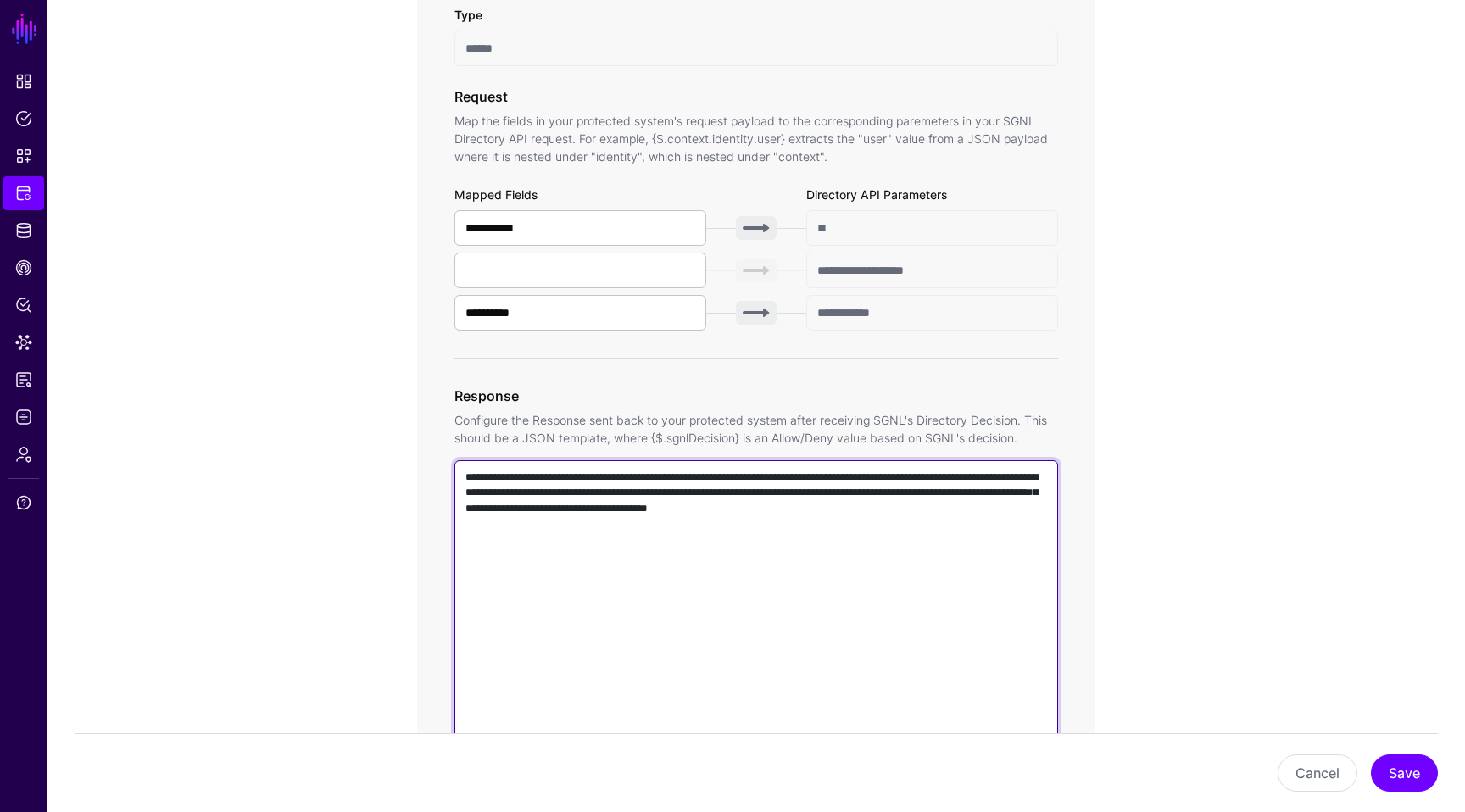 click on "**********" at bounding box center (756, 703) 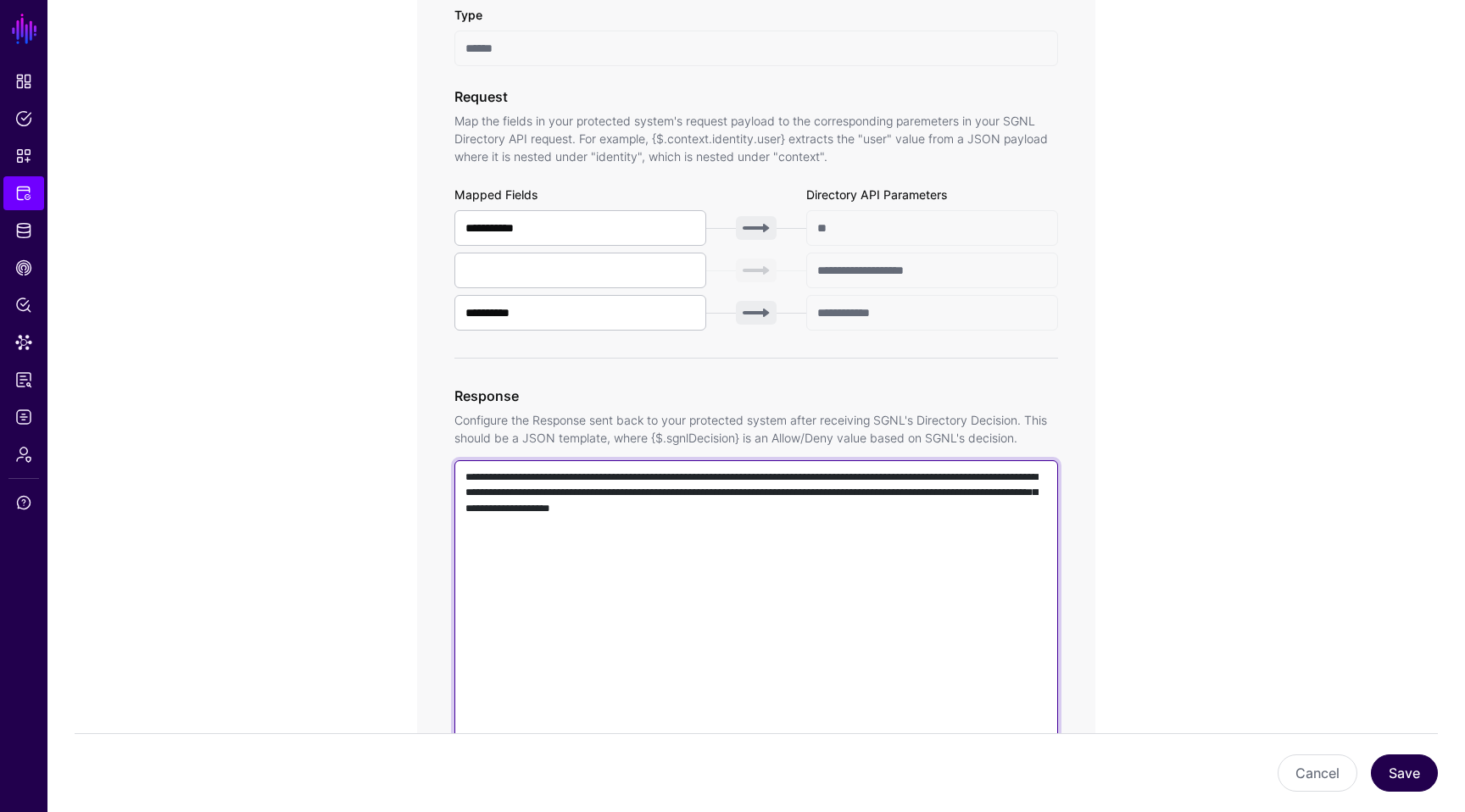 type on "**********" 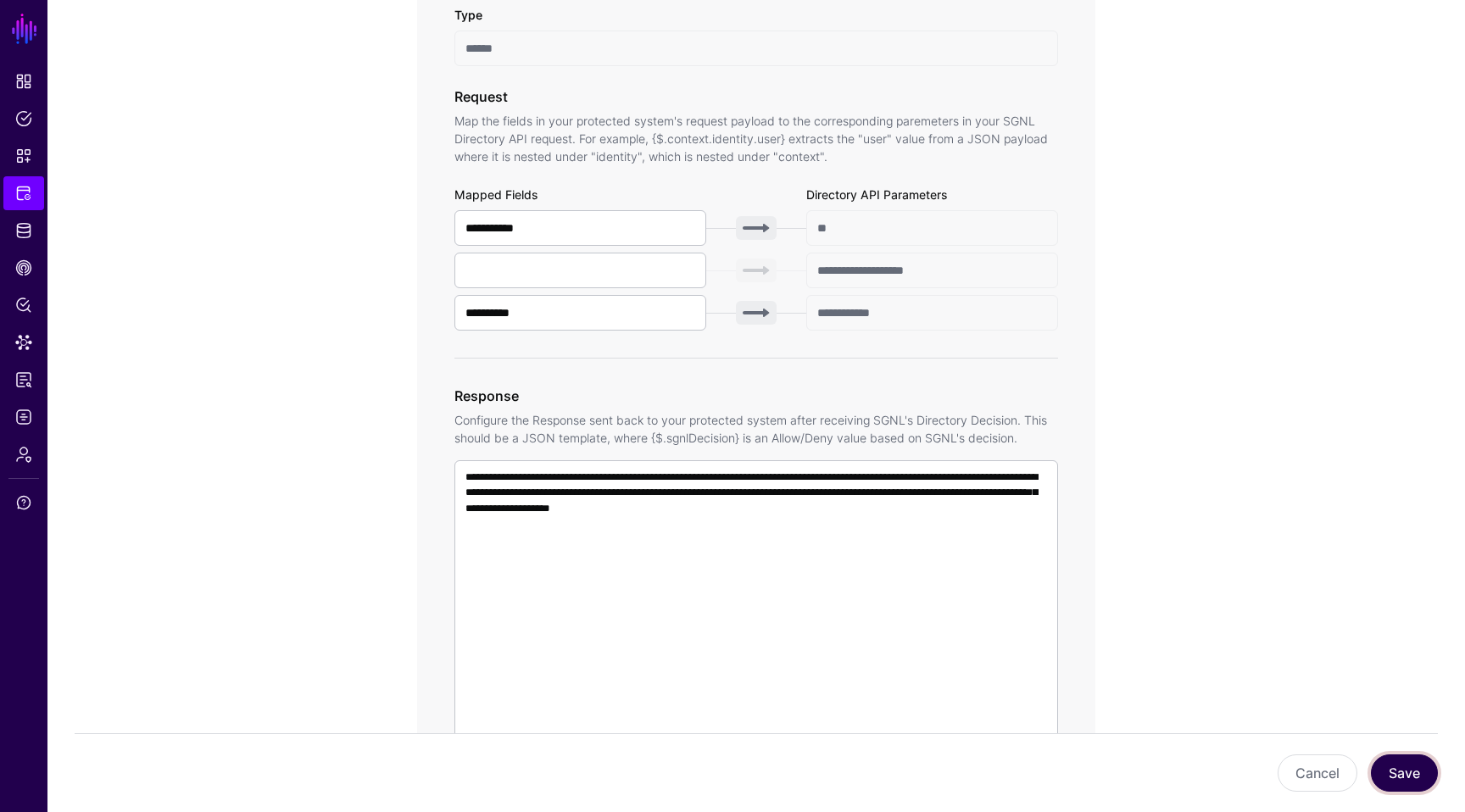 click on "Save" at bounding box center (1404, 773) 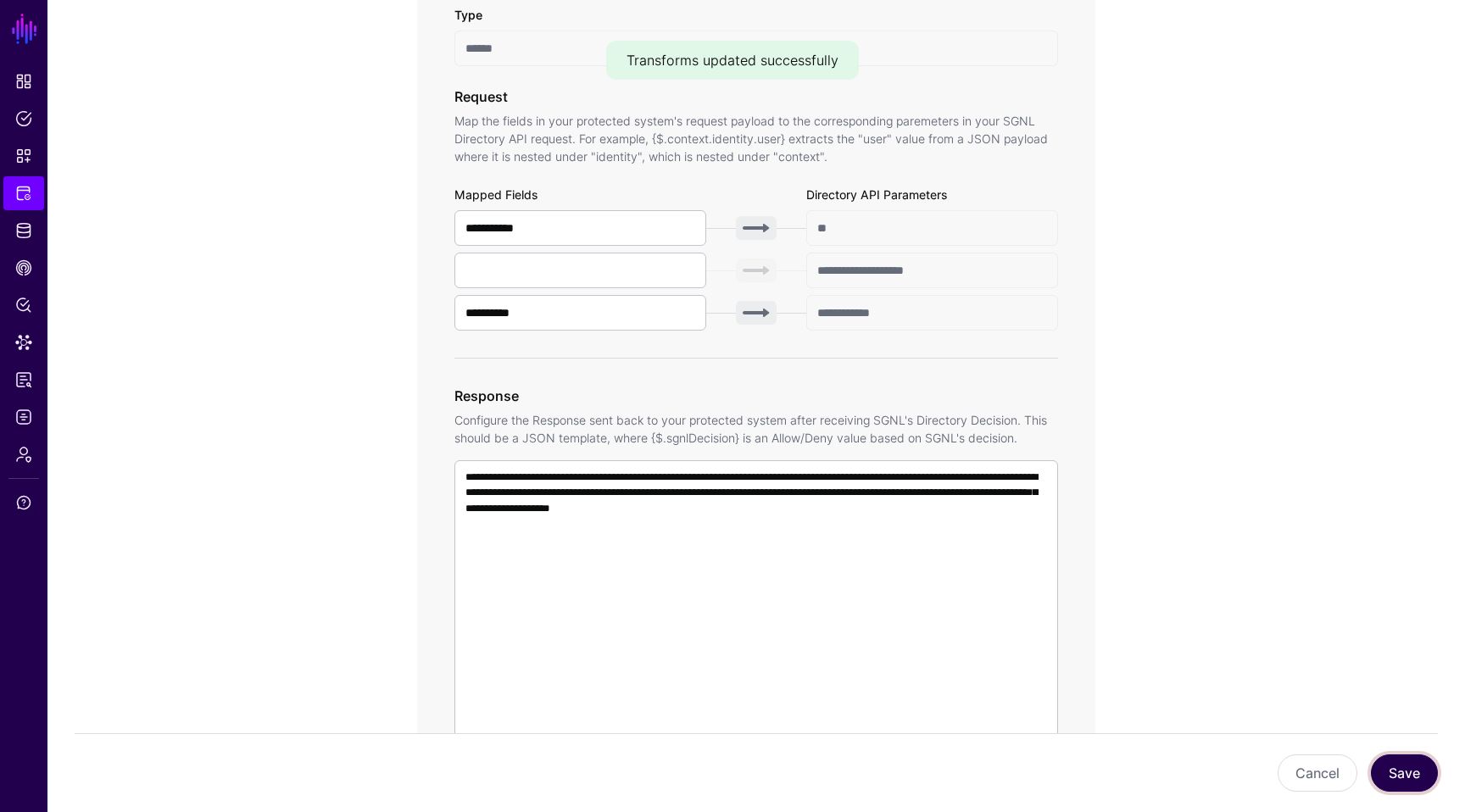 type 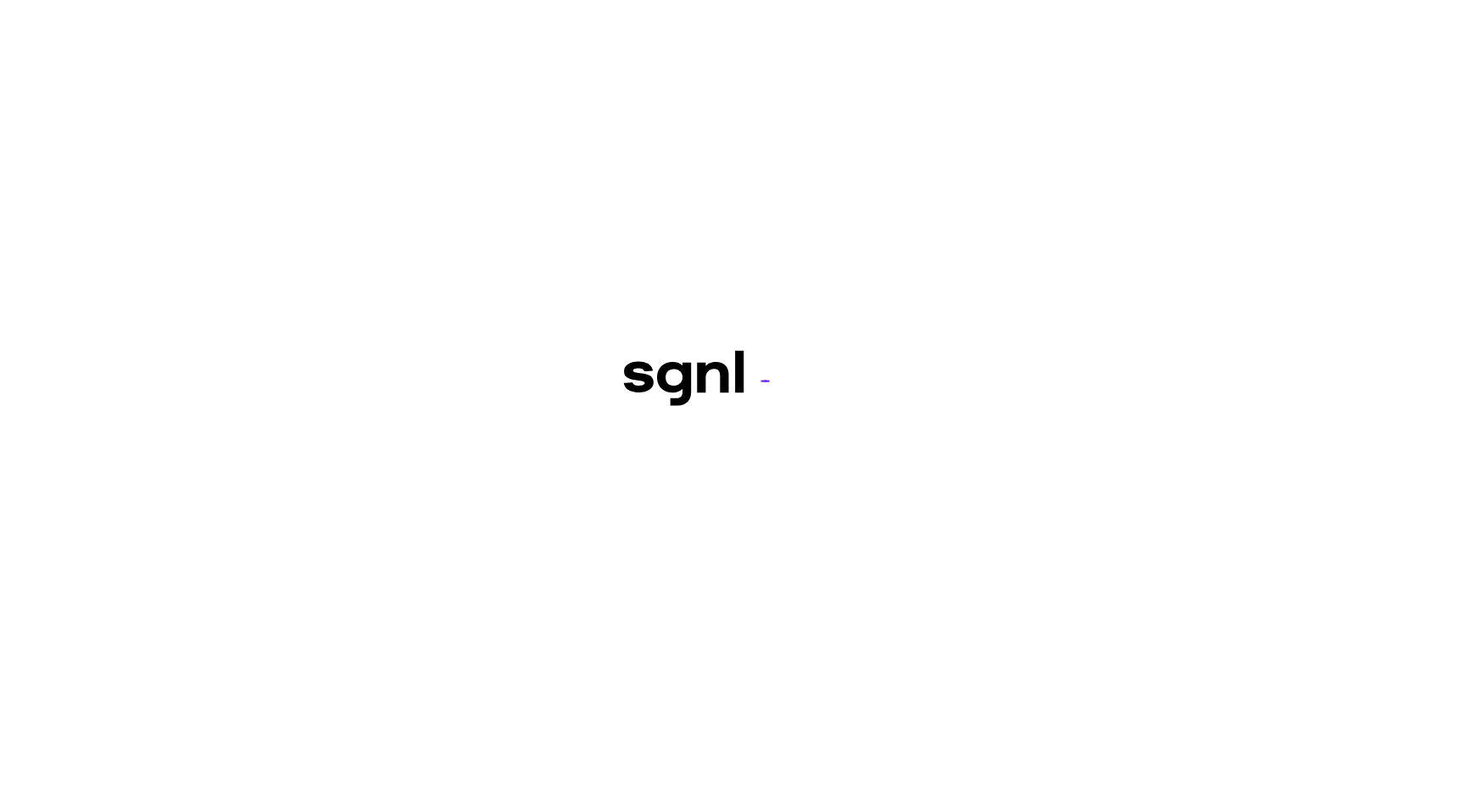scroll, scrollTop: 0, scrollLeft: 0, axis: both 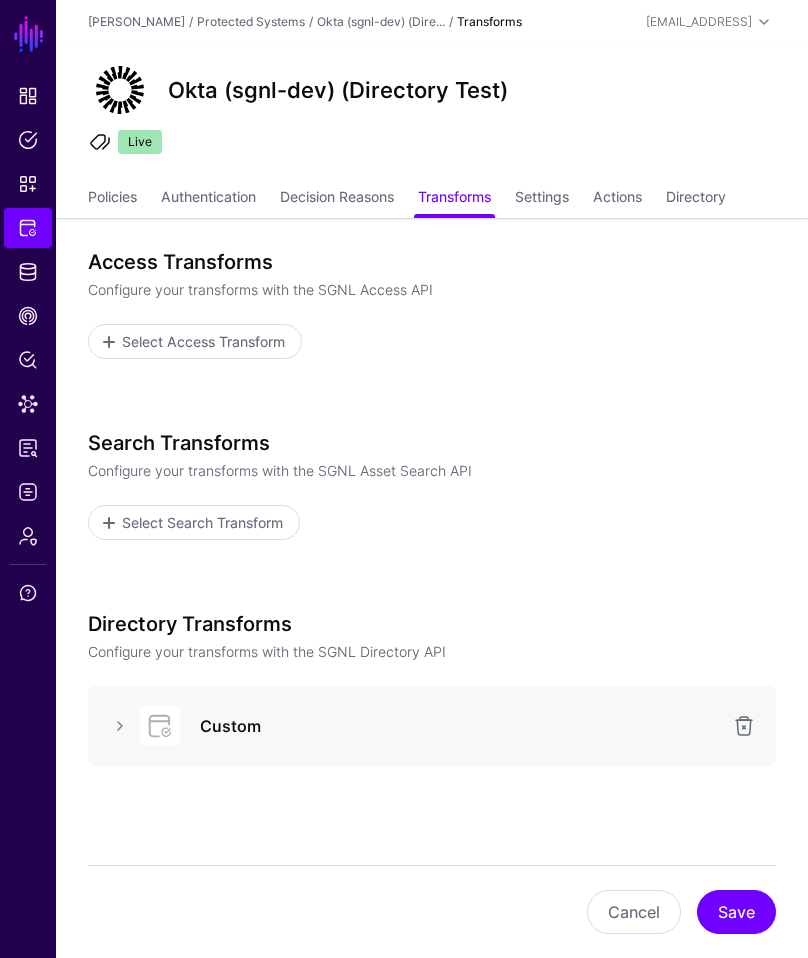 click on "Search Transforms Configure your transforms with the SGNL Asset Search API Select Search Transform" at bounding box center [432, 485] 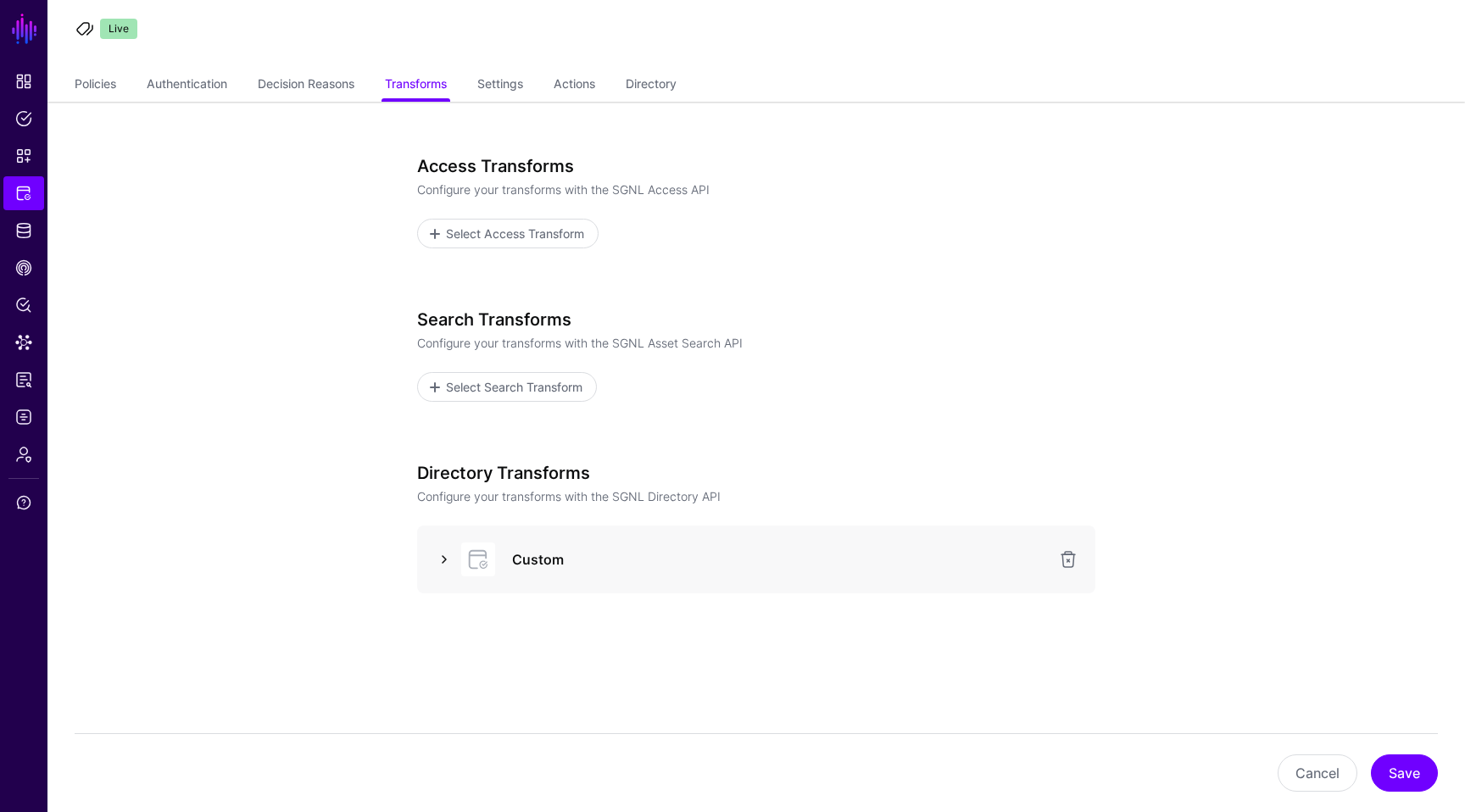 click at bounding box center (444, 559) 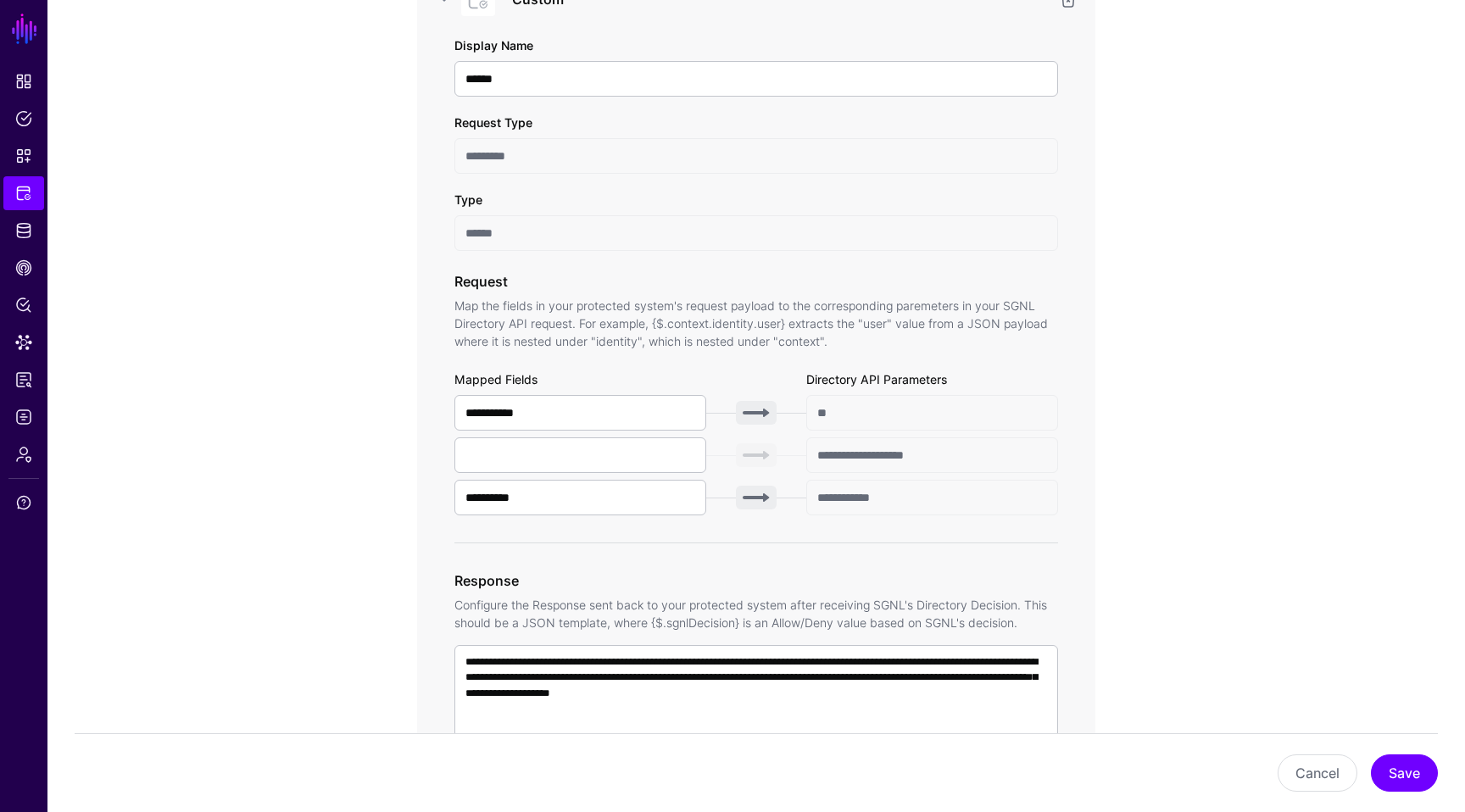 scroll, scrollTop: 698, scrollLeft: 0, axis: vertical 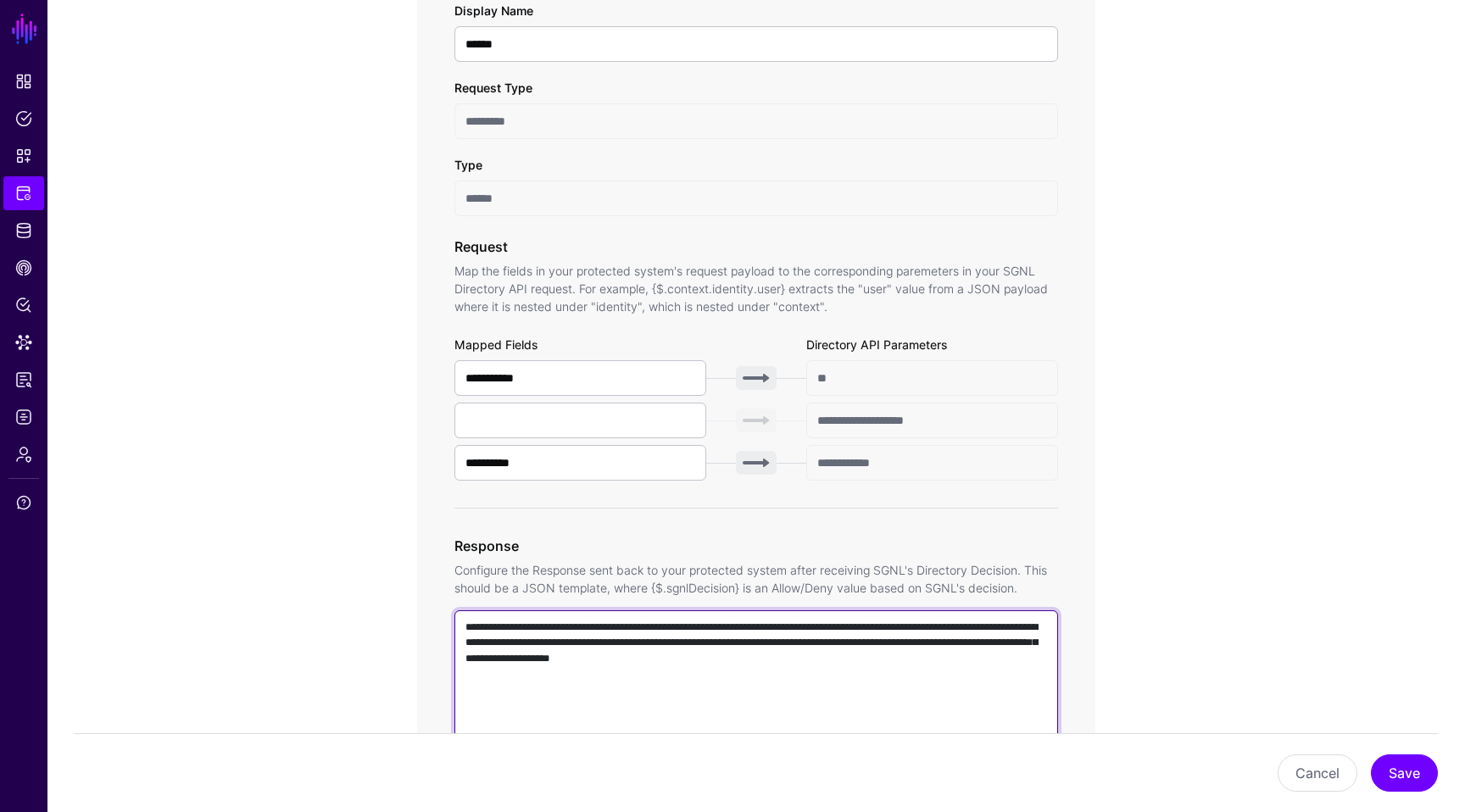 click on "**********" at bounding box center [756, 853] 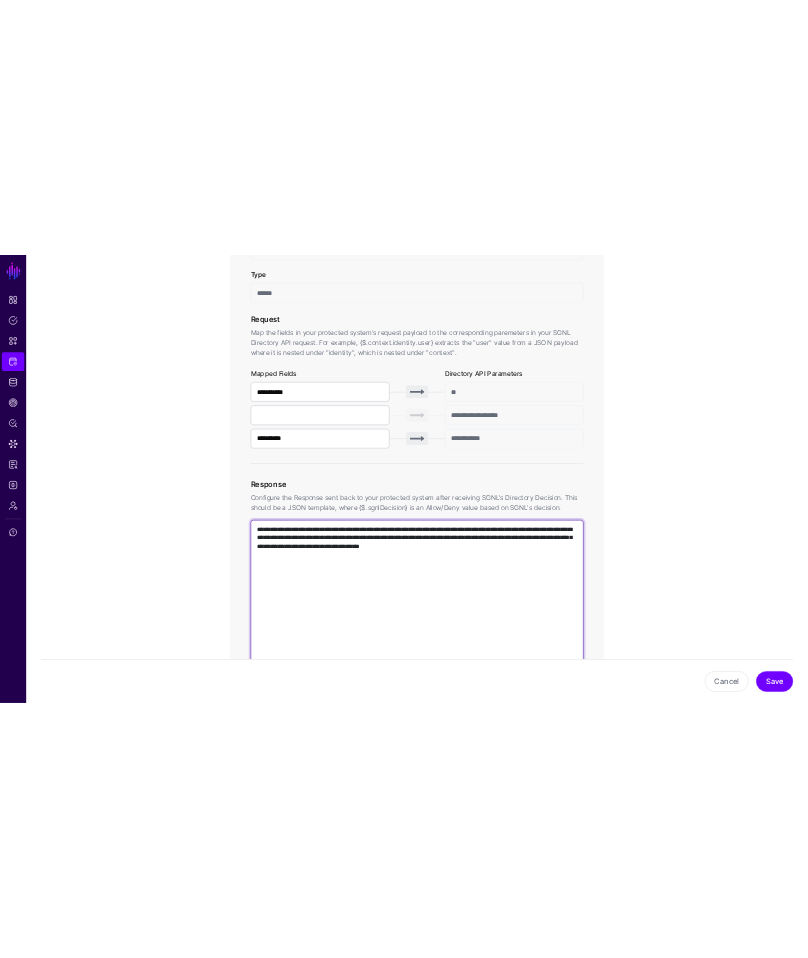 scroll, scrollTop: 1286, scrollLeft: 0, axis: vertical 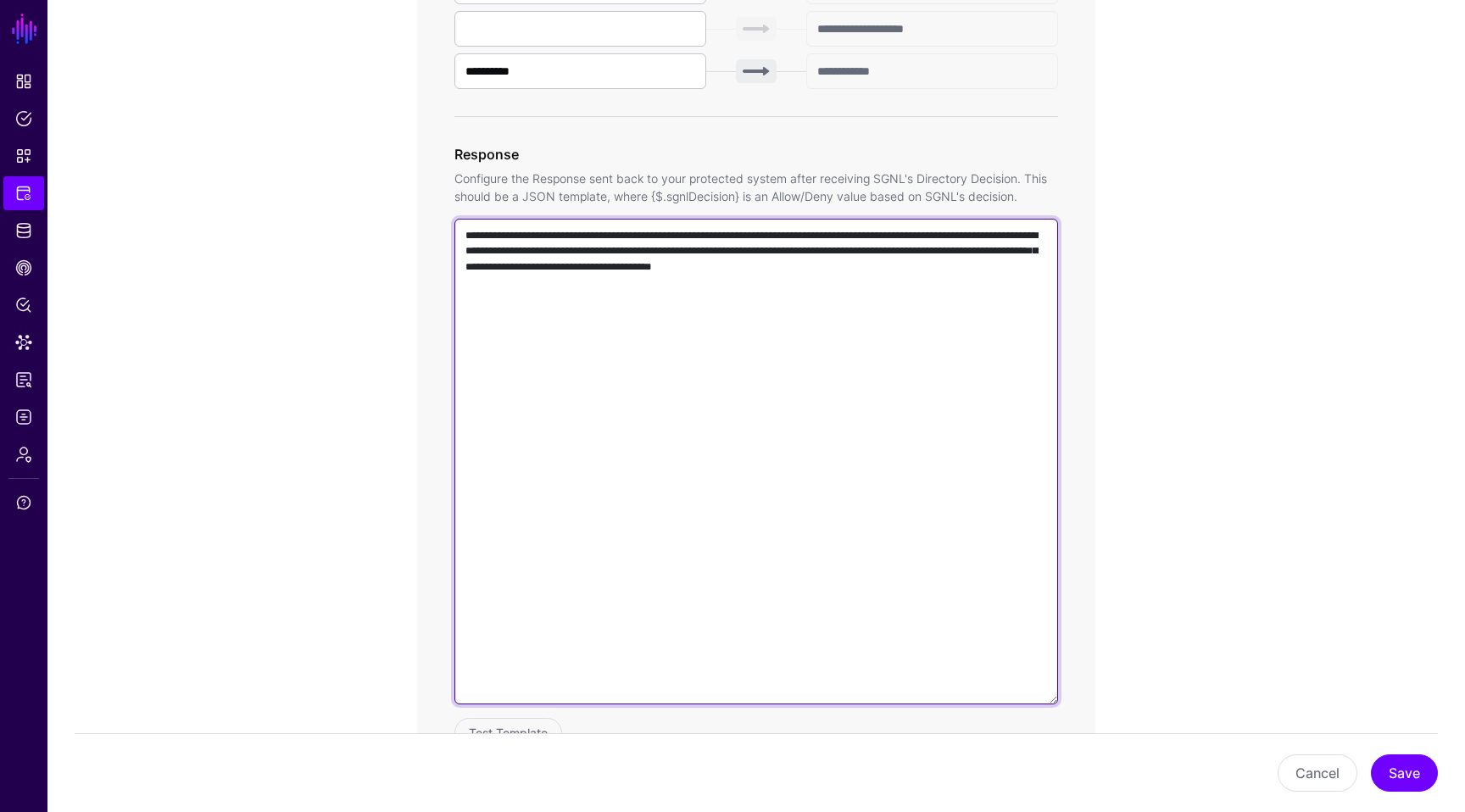type on "**********" 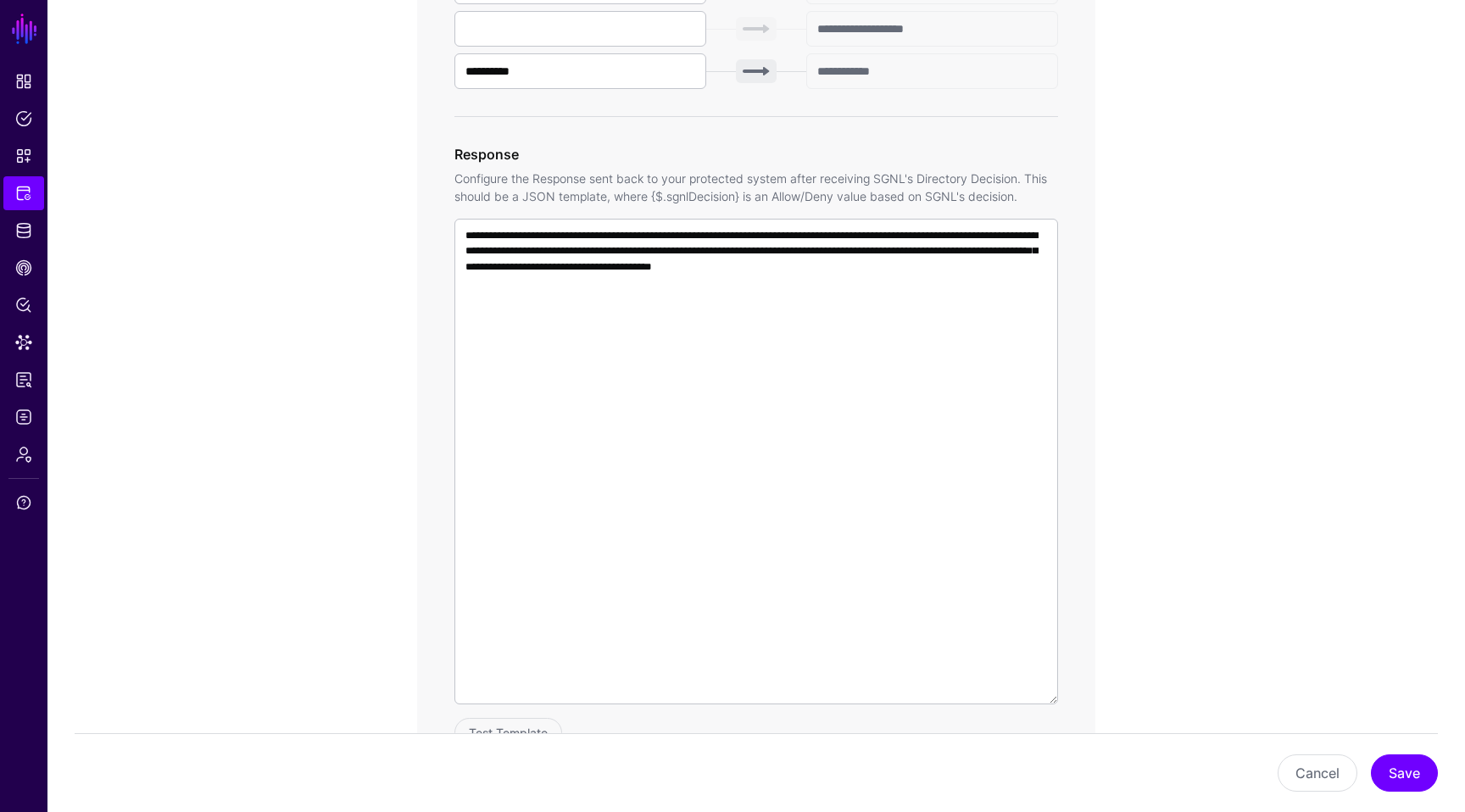 click on "Cancel  Save" at bounding box center [756, 772] 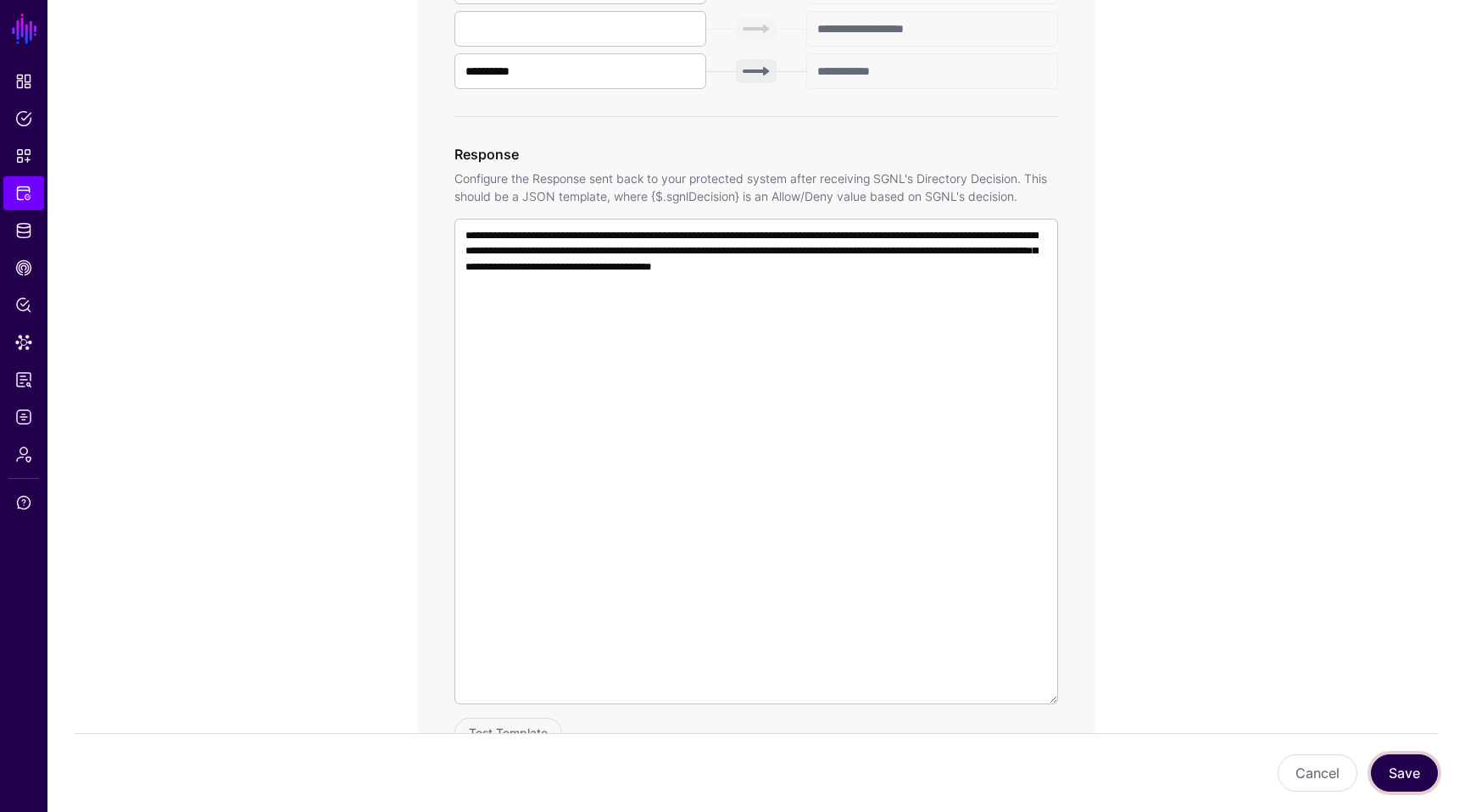 click on "Save" at bounding box center (1404, 773) 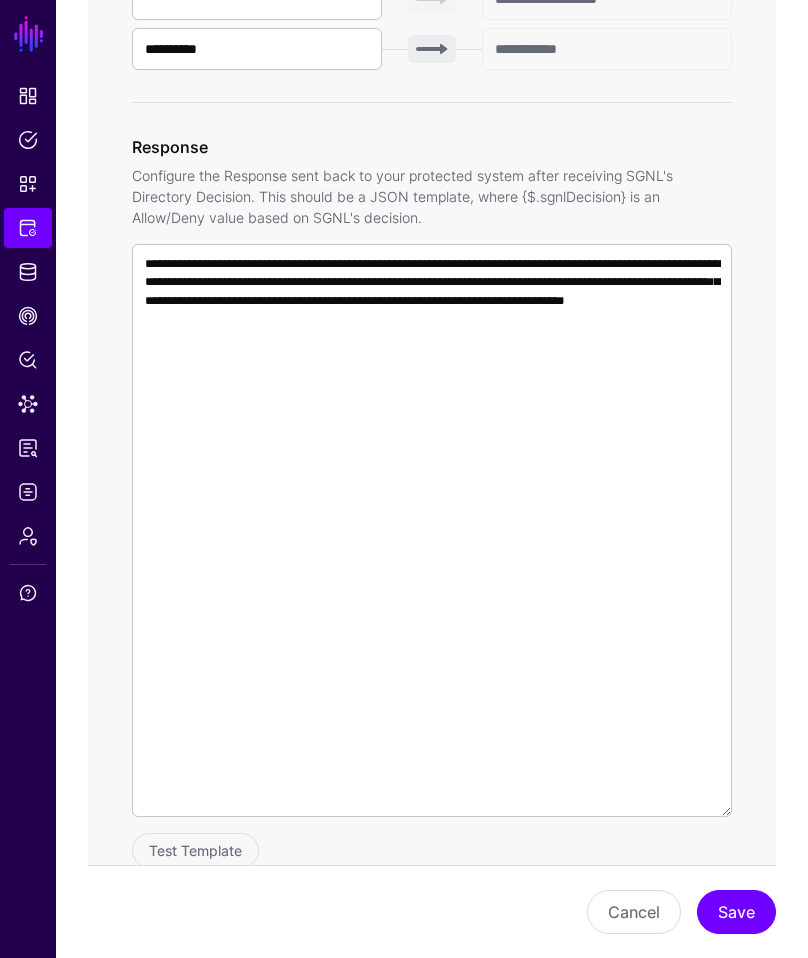 click on "**********" at bounding box center [432, 156] 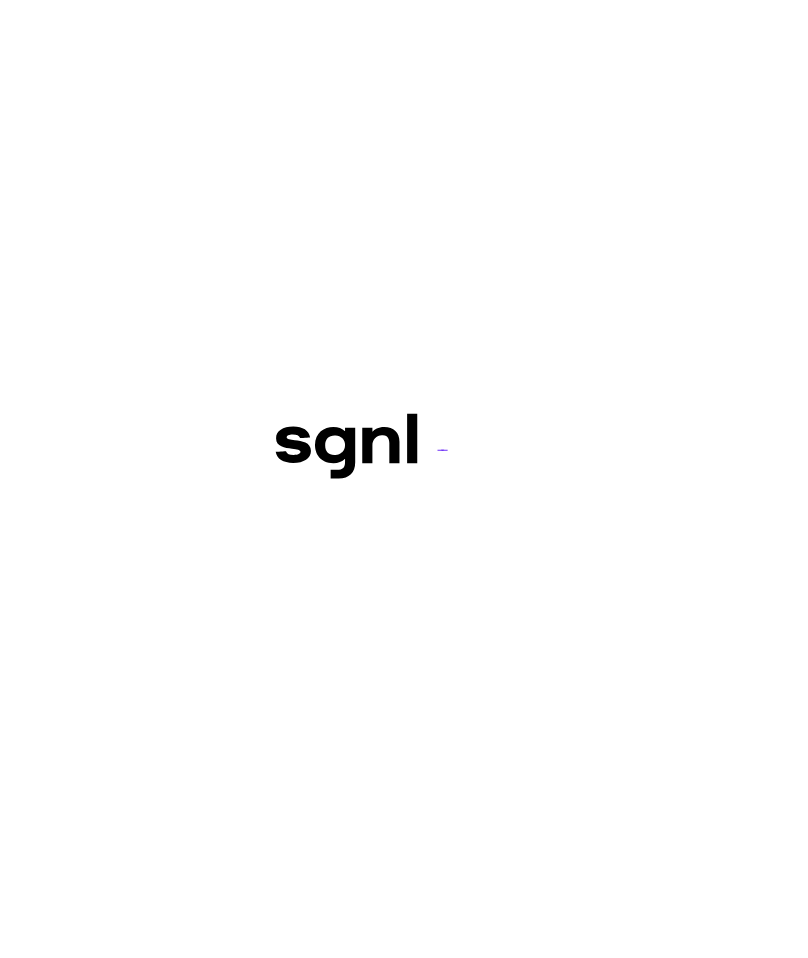 scroll, scrollTop: 0, scrollLeft: 0, axis: both 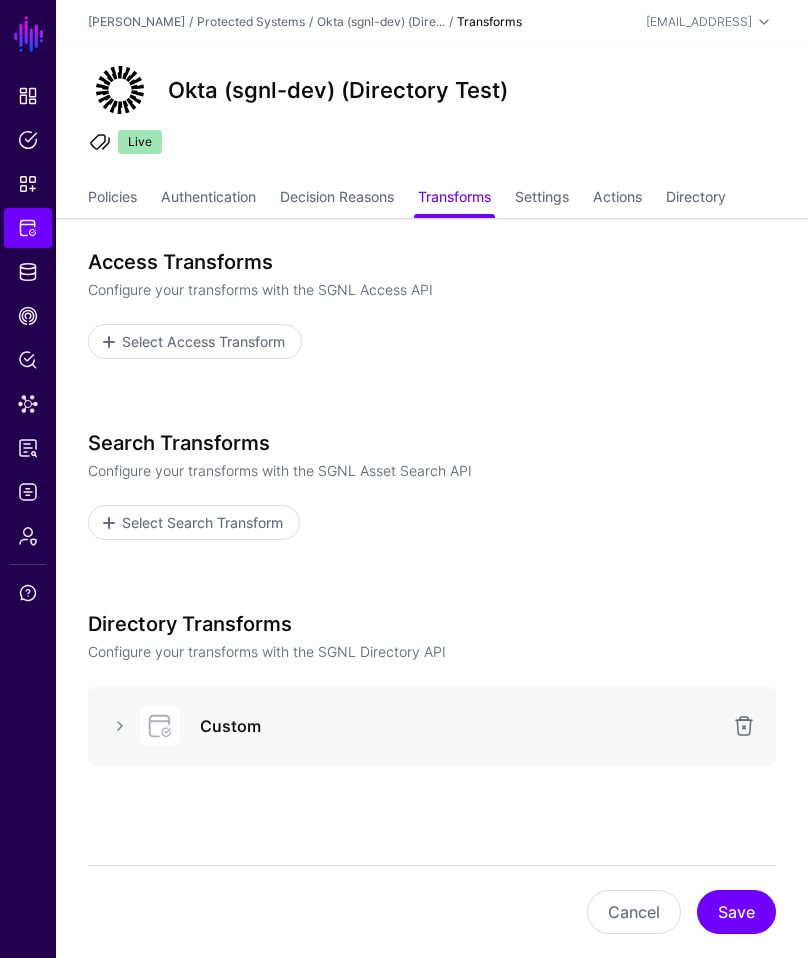 click on "Access Transforms Configure your transforms with the SGNL Access API Select Access Transform Search Transforms Configure your transforms with the SGNL Asset Search API Select Search Transform Directory Transforms Configure your transforms with the SGNL Directory API Custom" at bounding box center [432, 524] 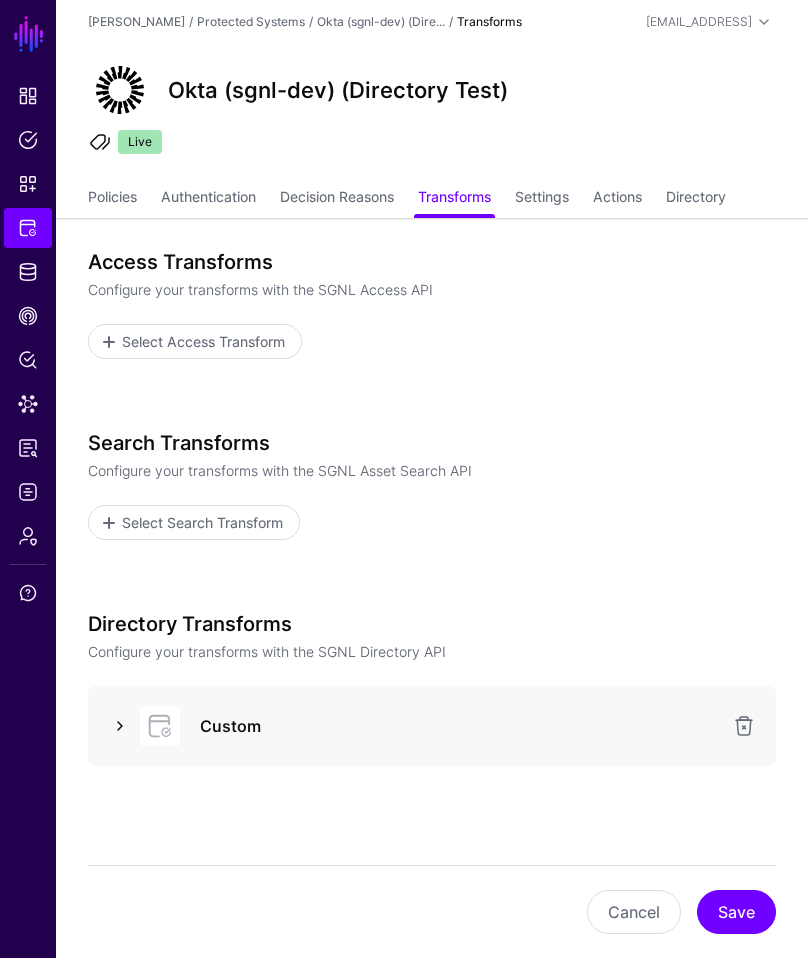 click at bounding box center [120, 726] 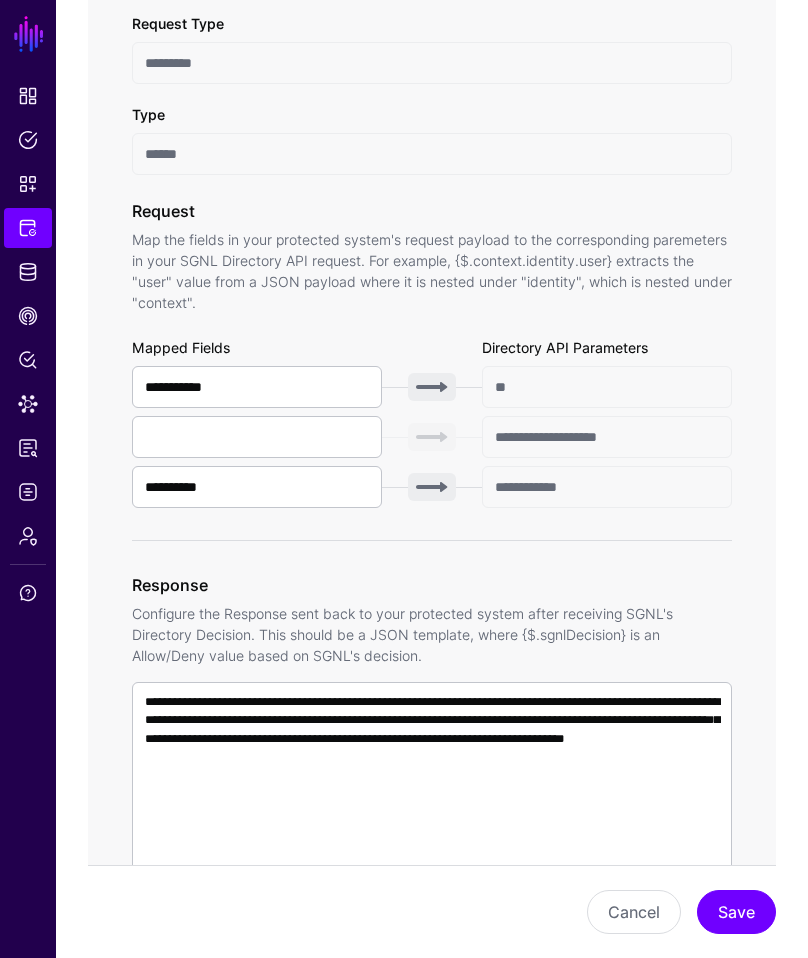 scroll, scrollTop: 1317, scrollLeft: 0, axis: vertical 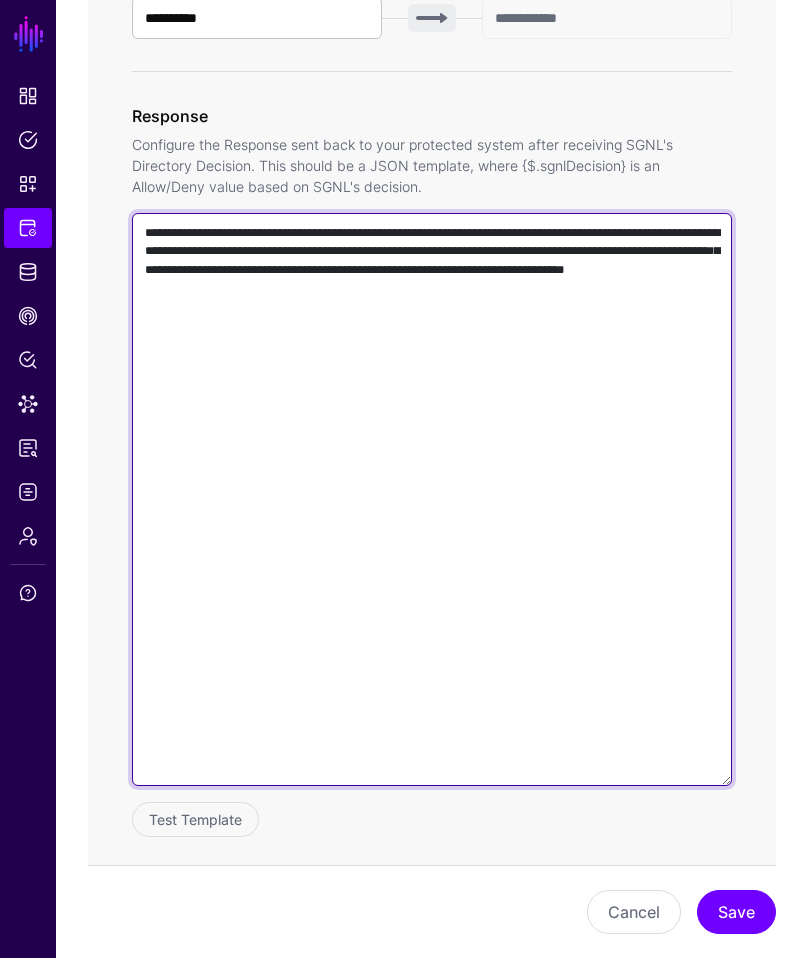 click on "**********" at bounding box center [432, 499] 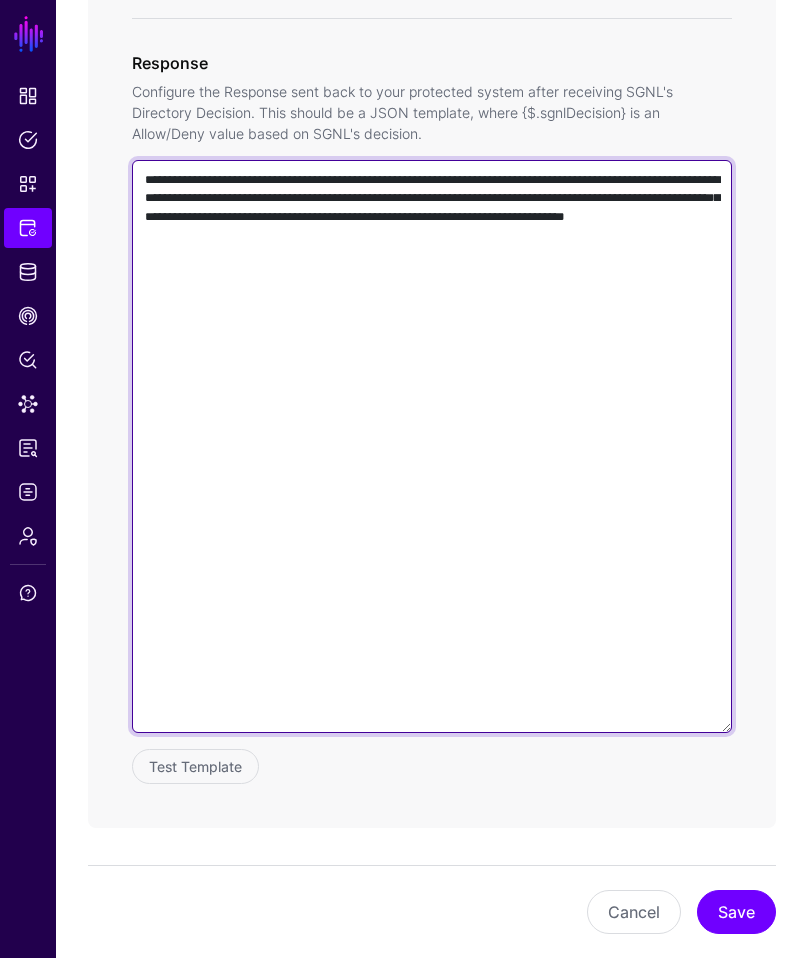 scroll, scrollTop: 1390, scrollLeft: 0, axis: vertical 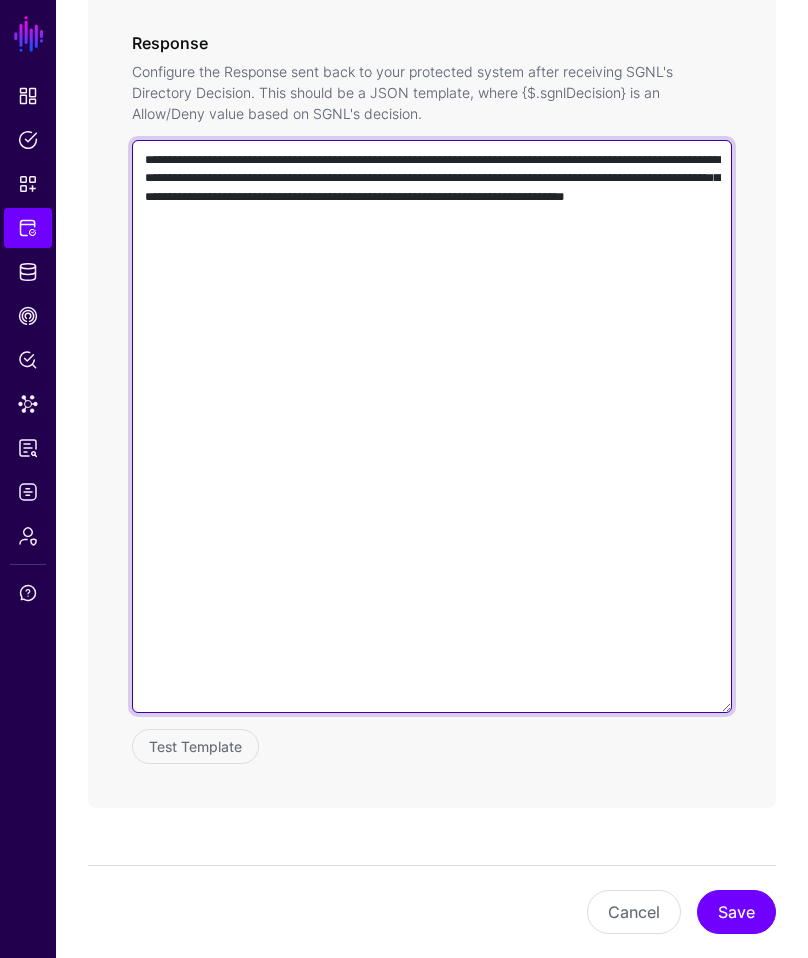 click on "**********" at bounding box center (432, 426) 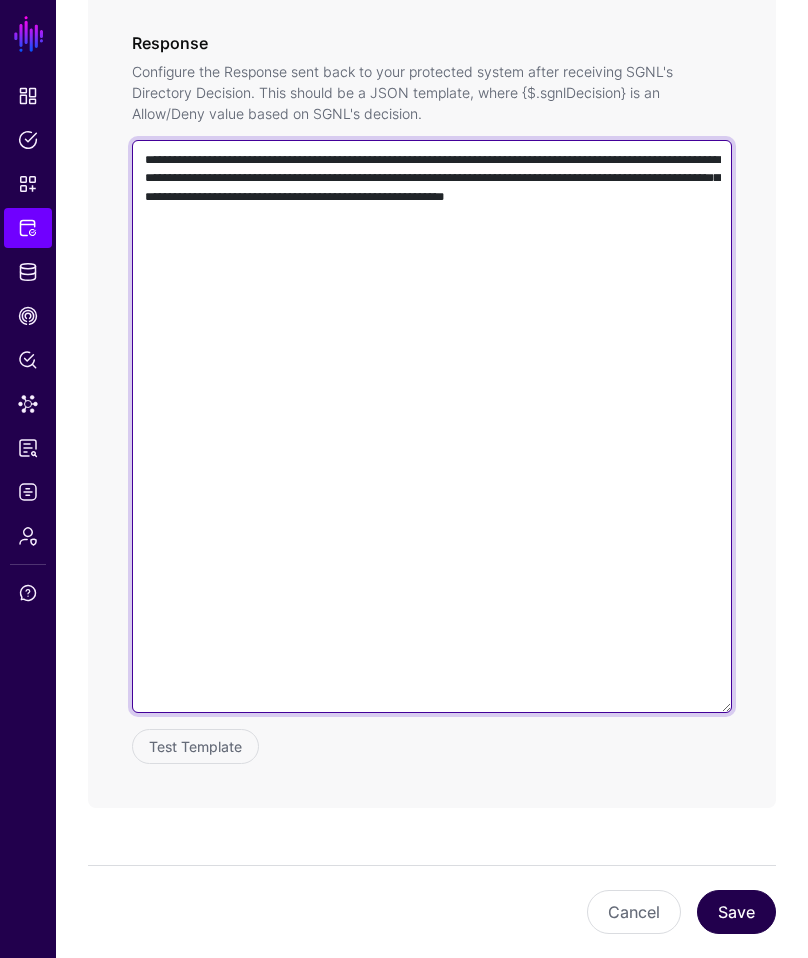type on "**********" 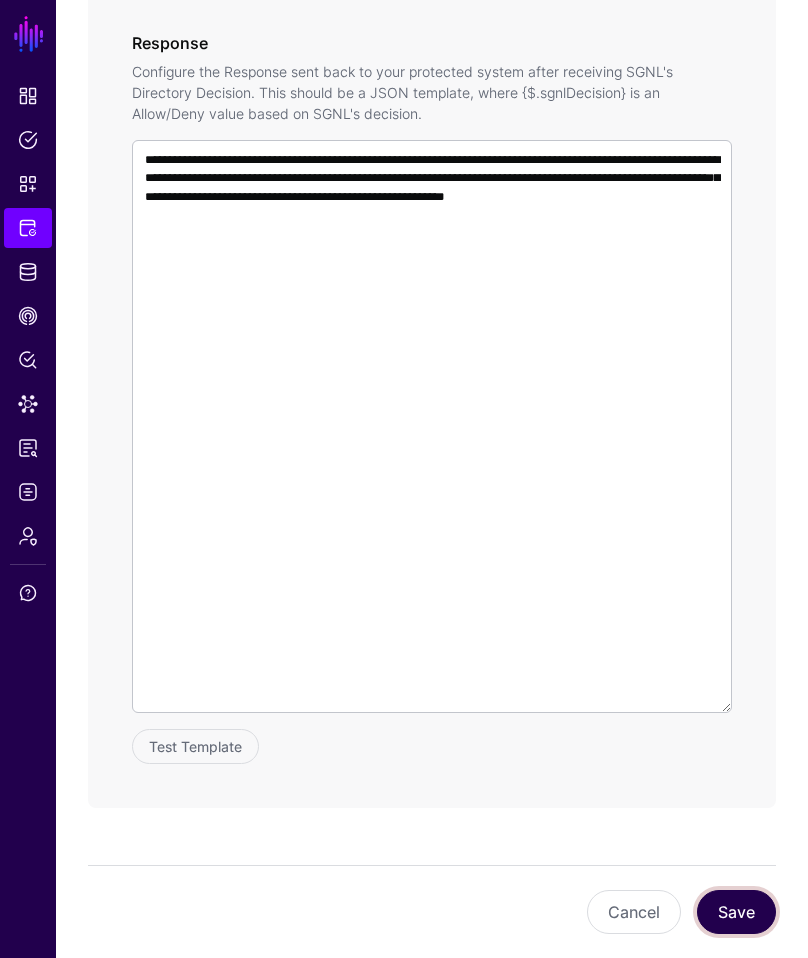 click on "Save" at bounding box center [736, 912] 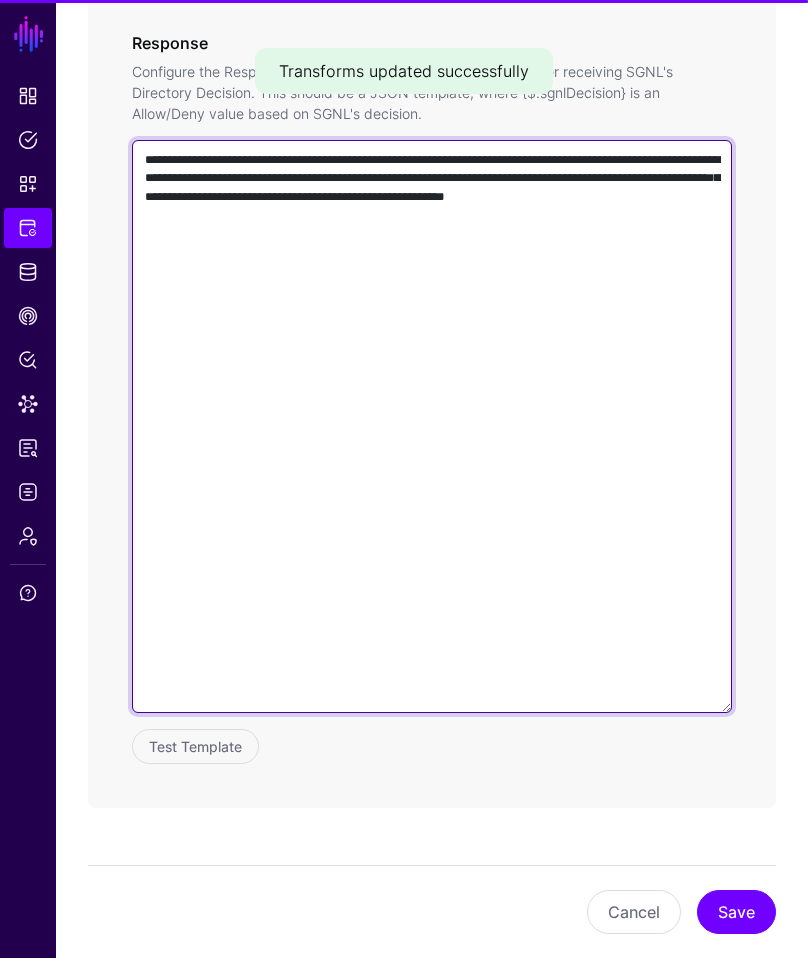click on "**********" at bounding box center (432, 426) 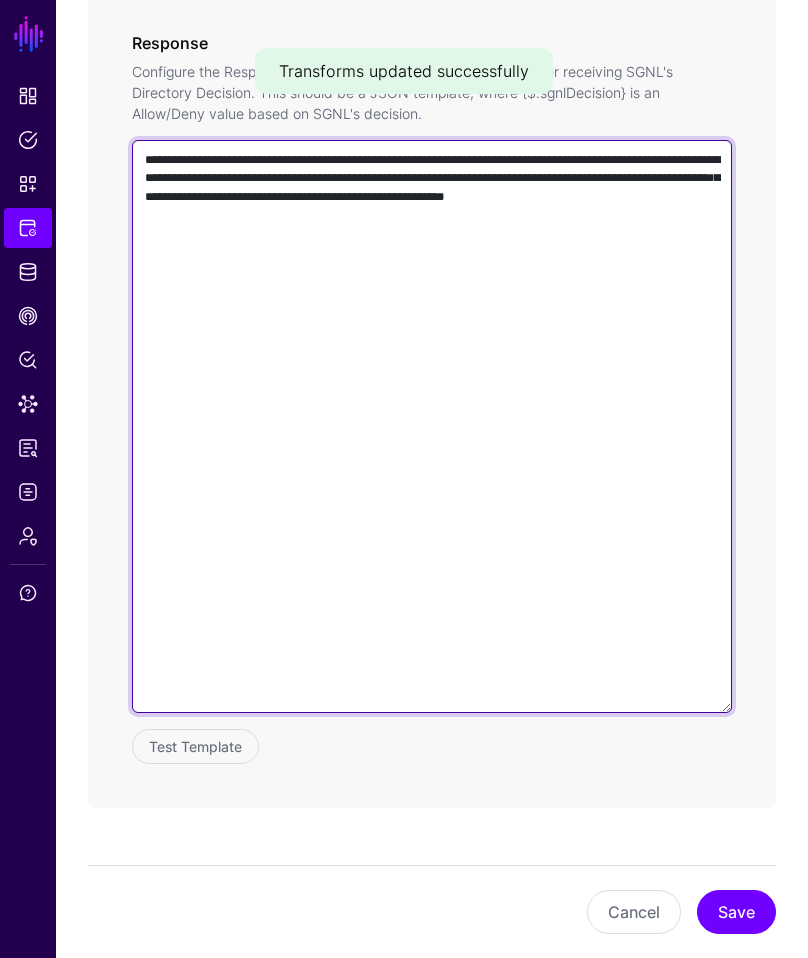 click on "**********" at bounding box center [432, 426] 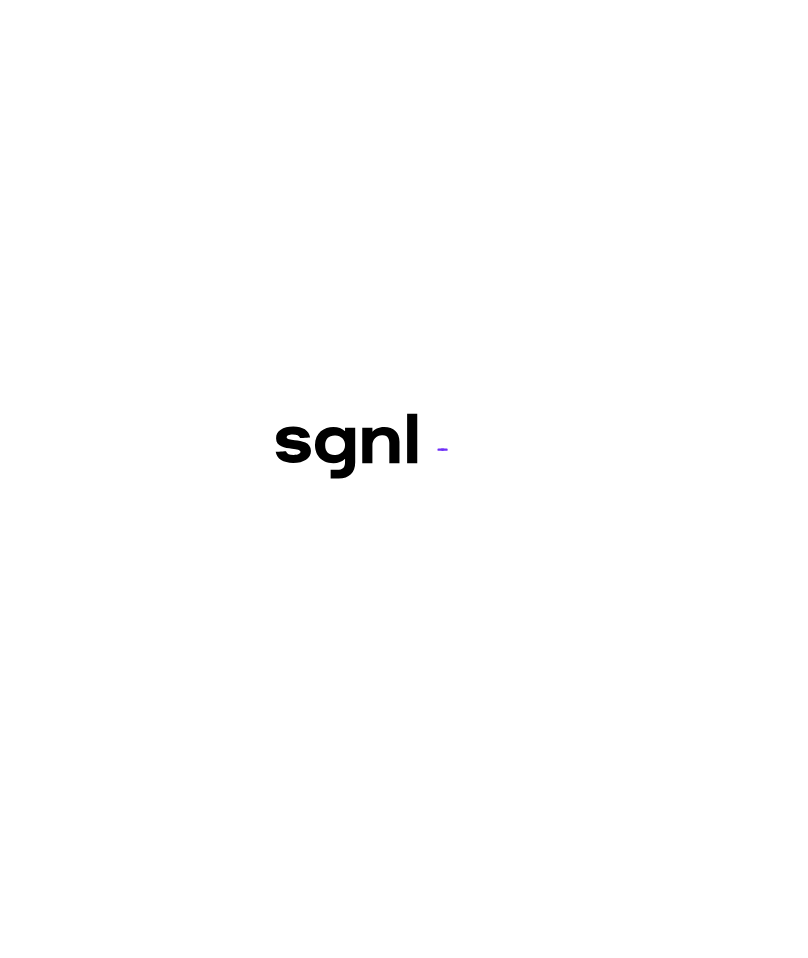 scroll, scrollTop: 0, scrollLeft: 0, axis: both 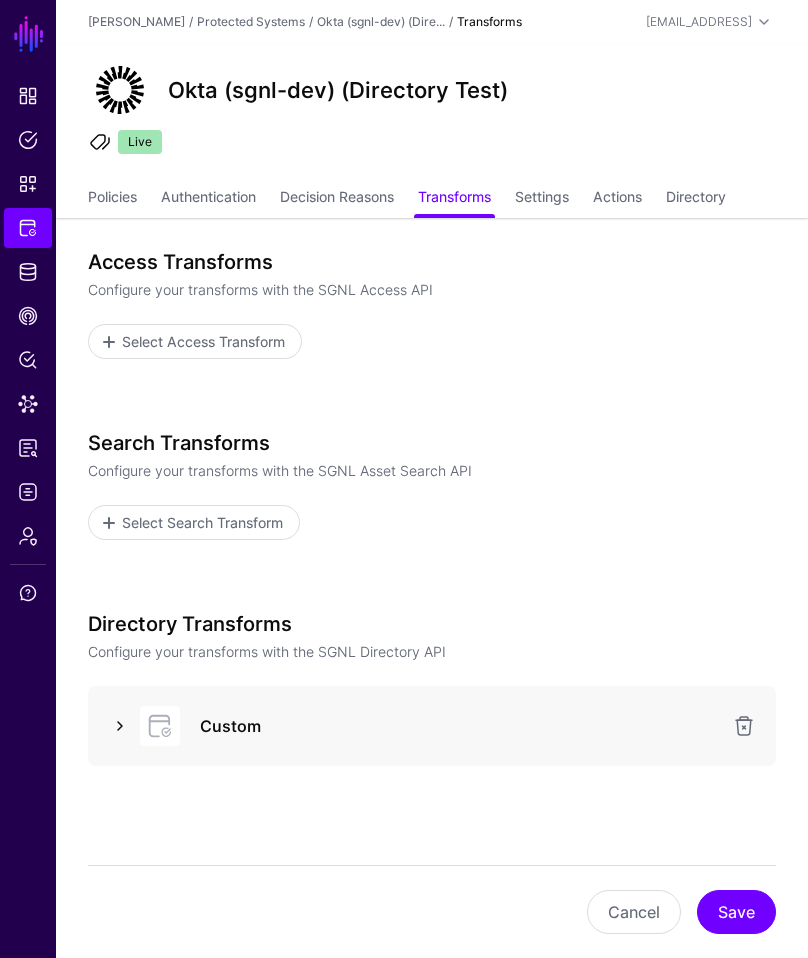 click at bounding box center [120, 726] 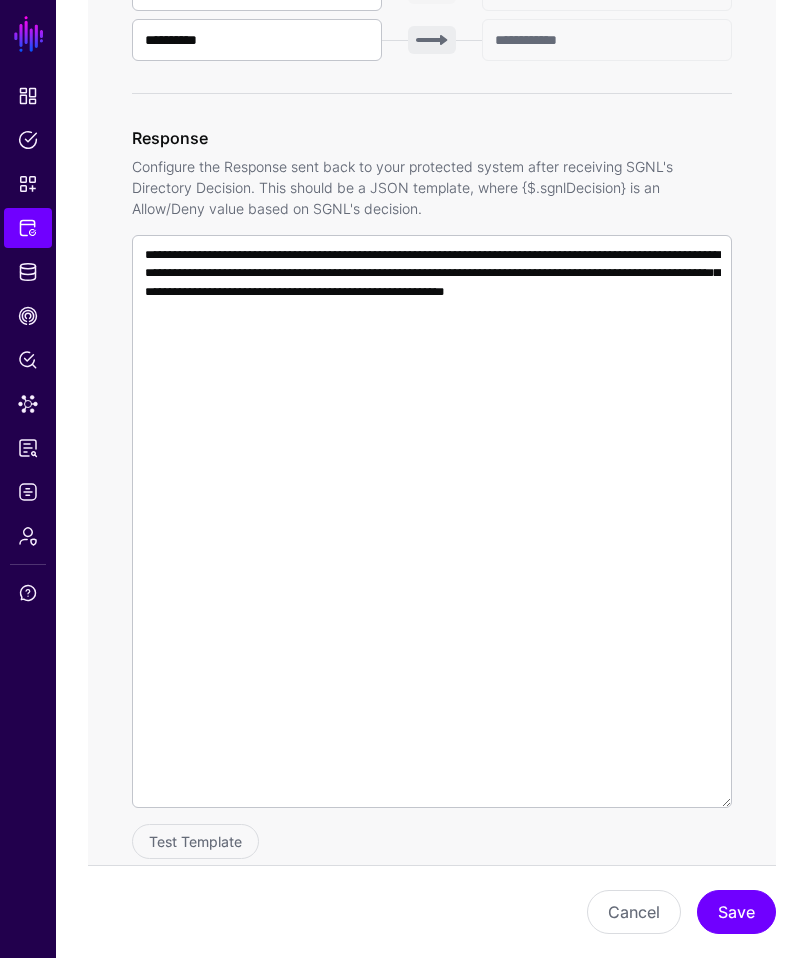 scroll, scrollTop: 1297, scrollLeft: 0, axis: vertical 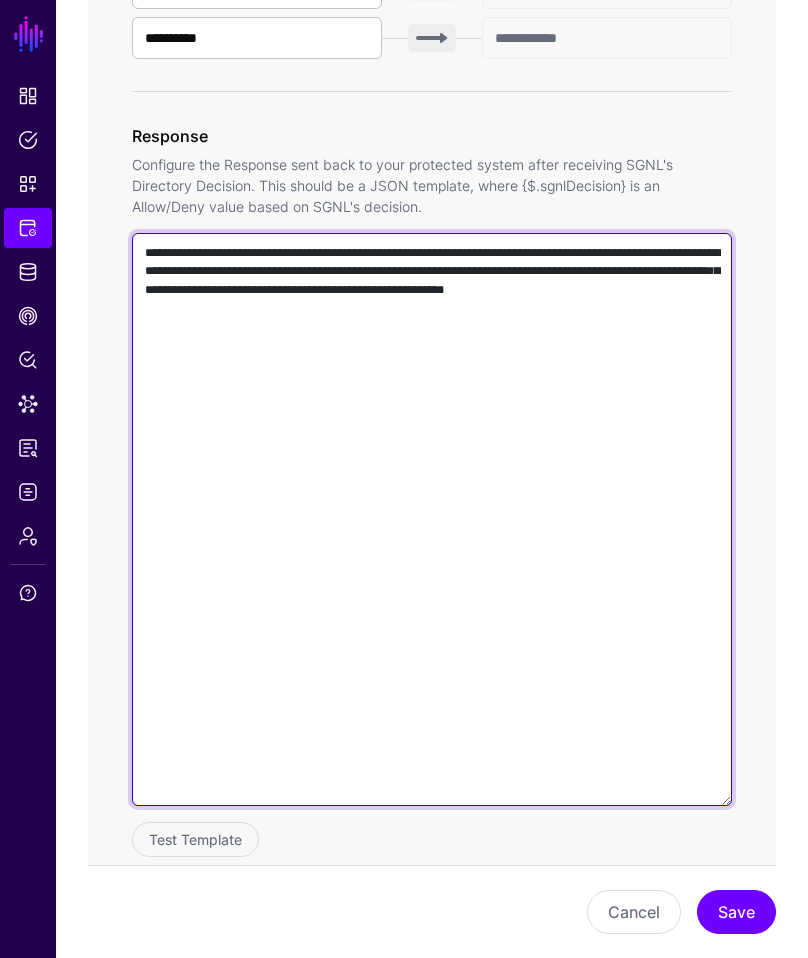 click on "**********" at bounding box center (432, 519) 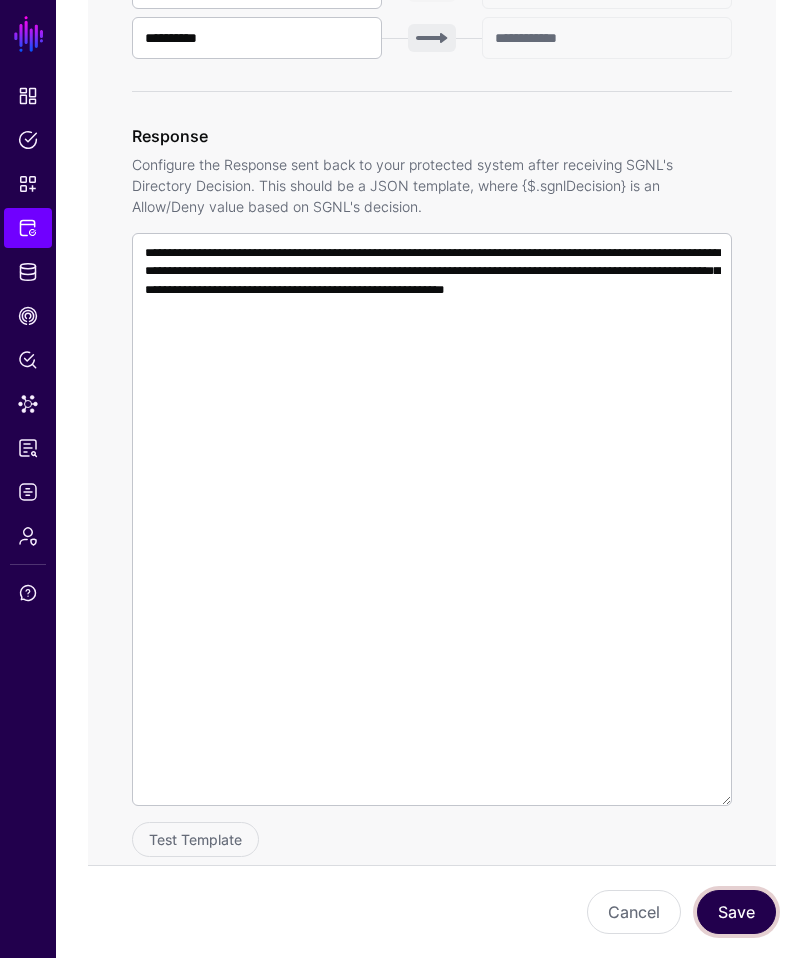 click on "Save" at bounding box center [736, 912] 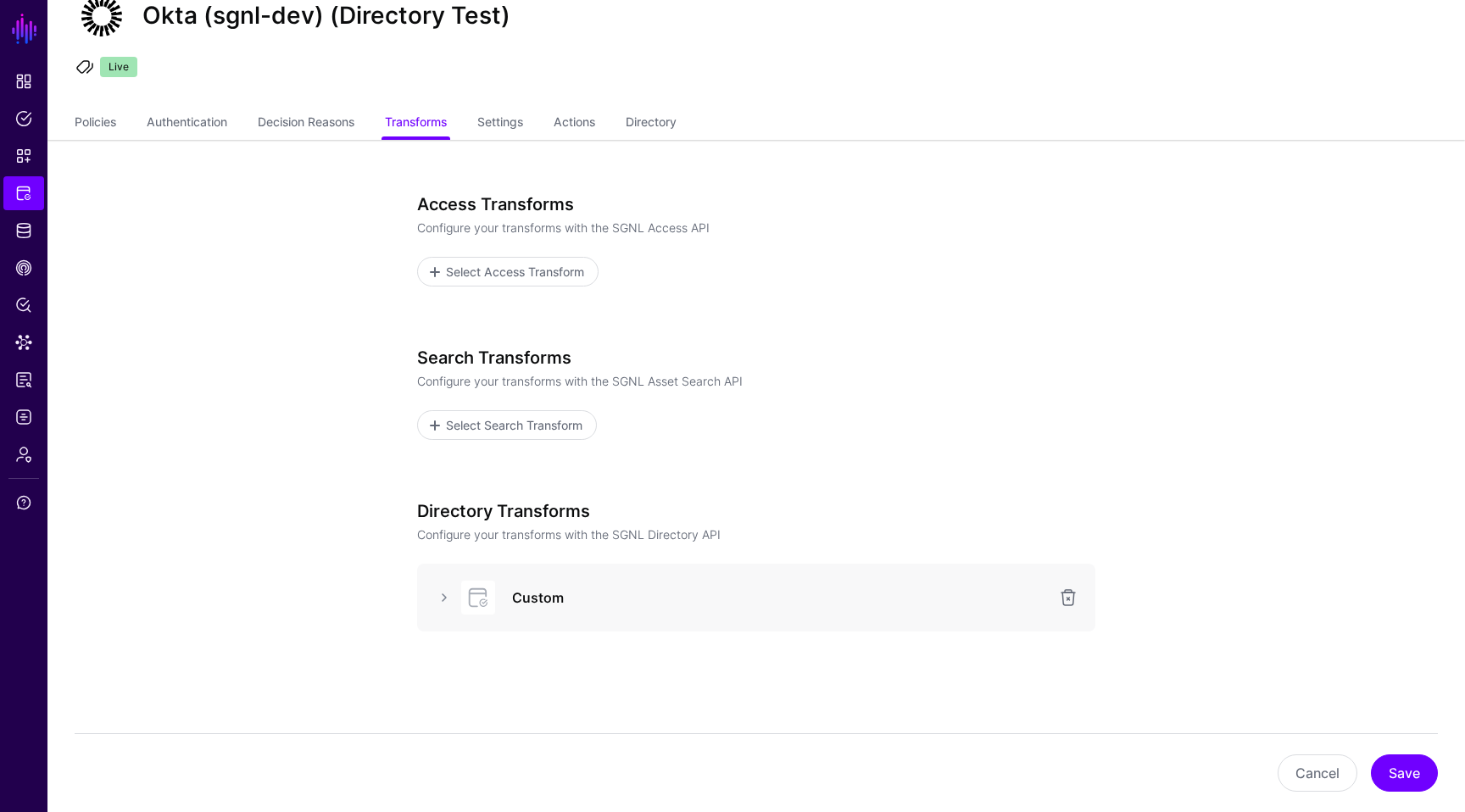 scroll, scrollTop: 122, scrollLeft: 0, axis: vertical 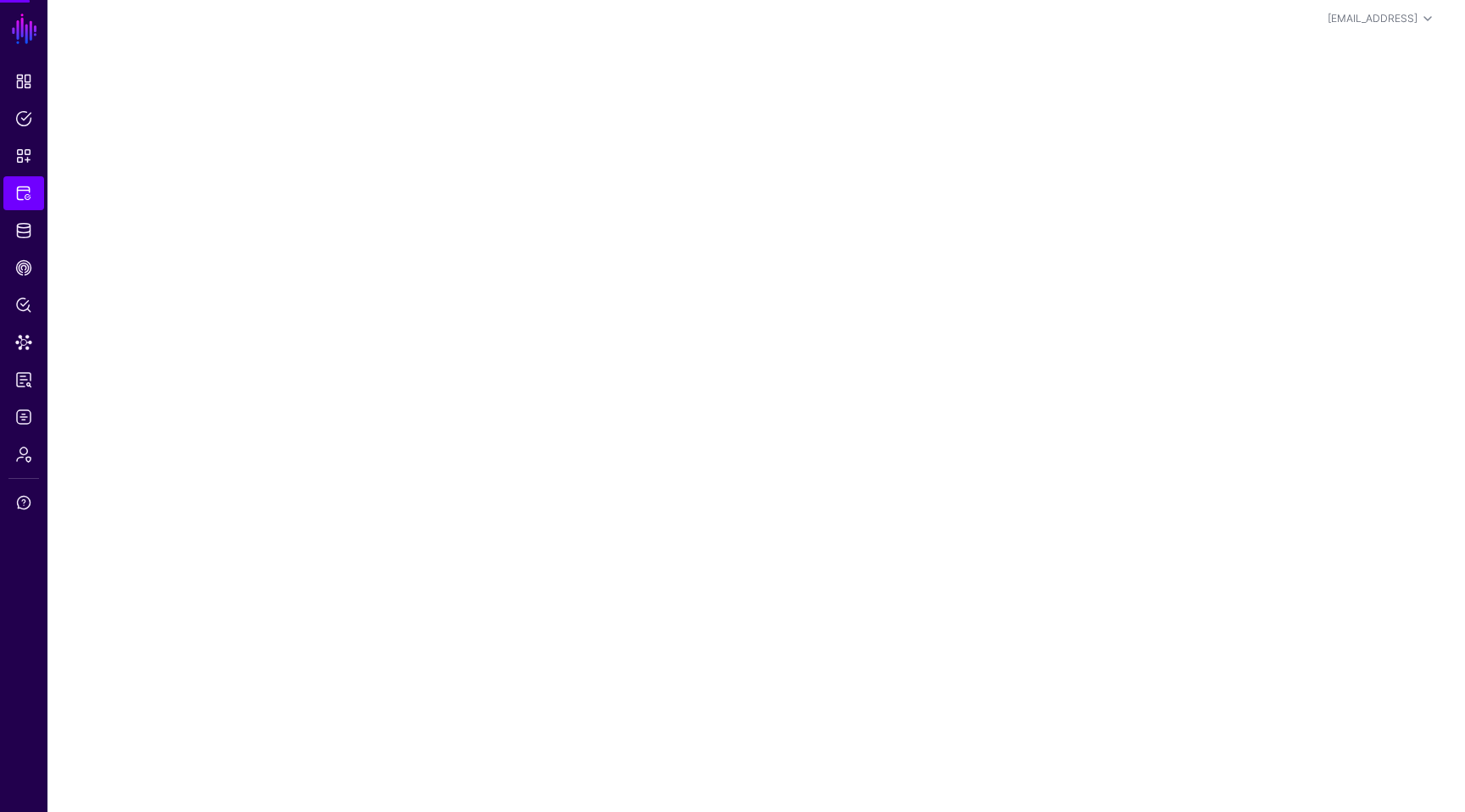 click 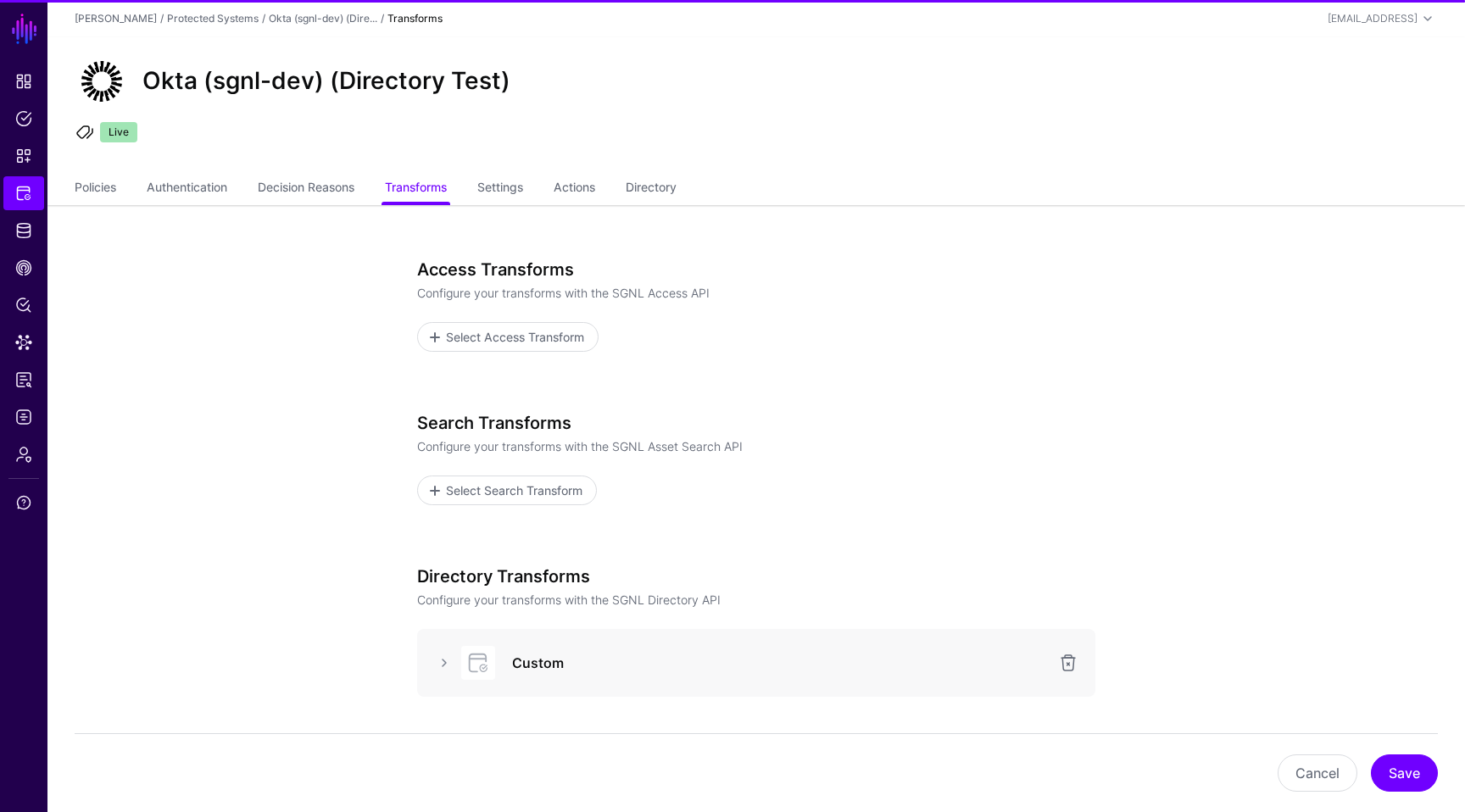 click on "Search Transforms Configure your transforms with the SGNL Asset Search API Select Search Transform" at bounding box center (756, 479) 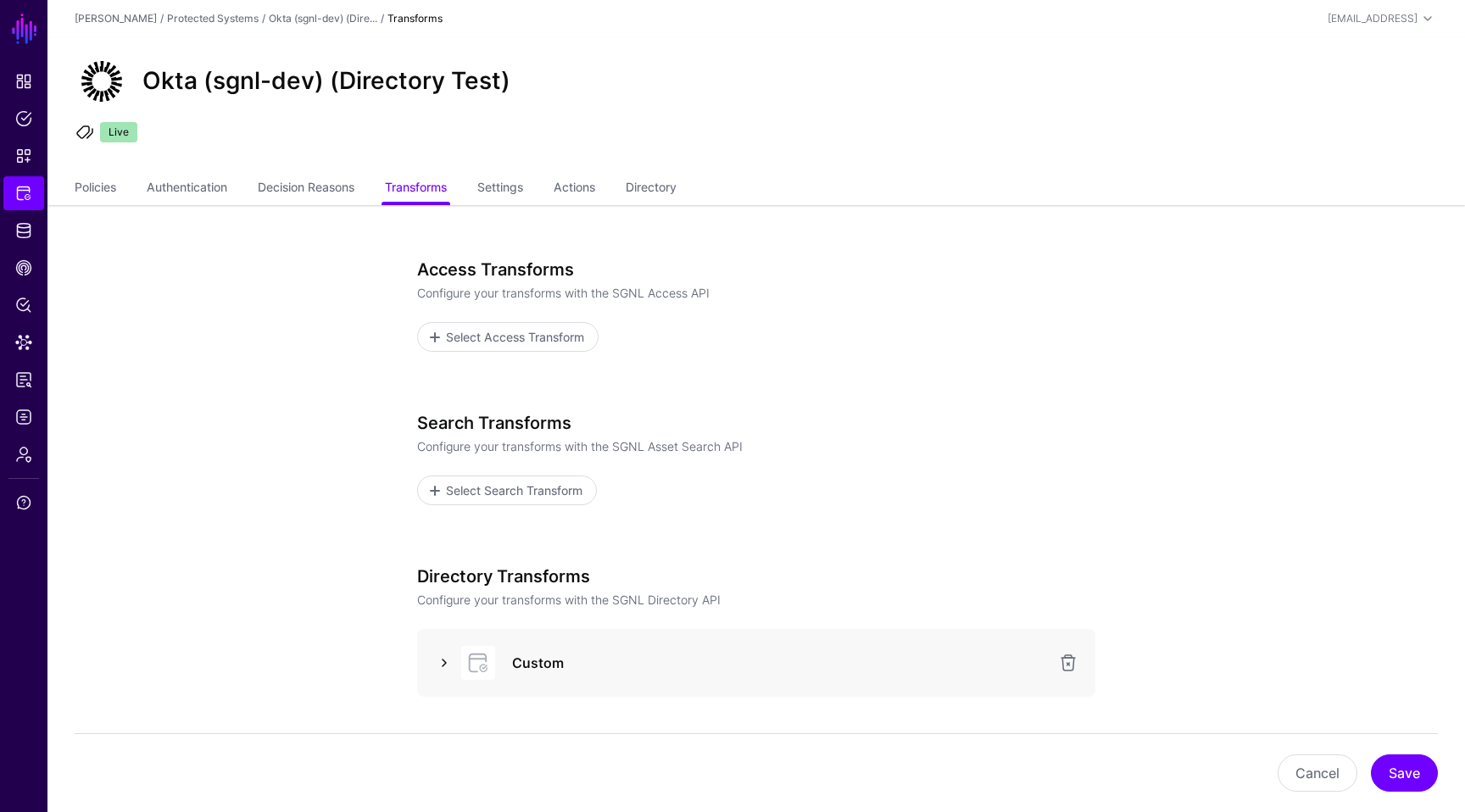 click at bounding box center (444, 663) 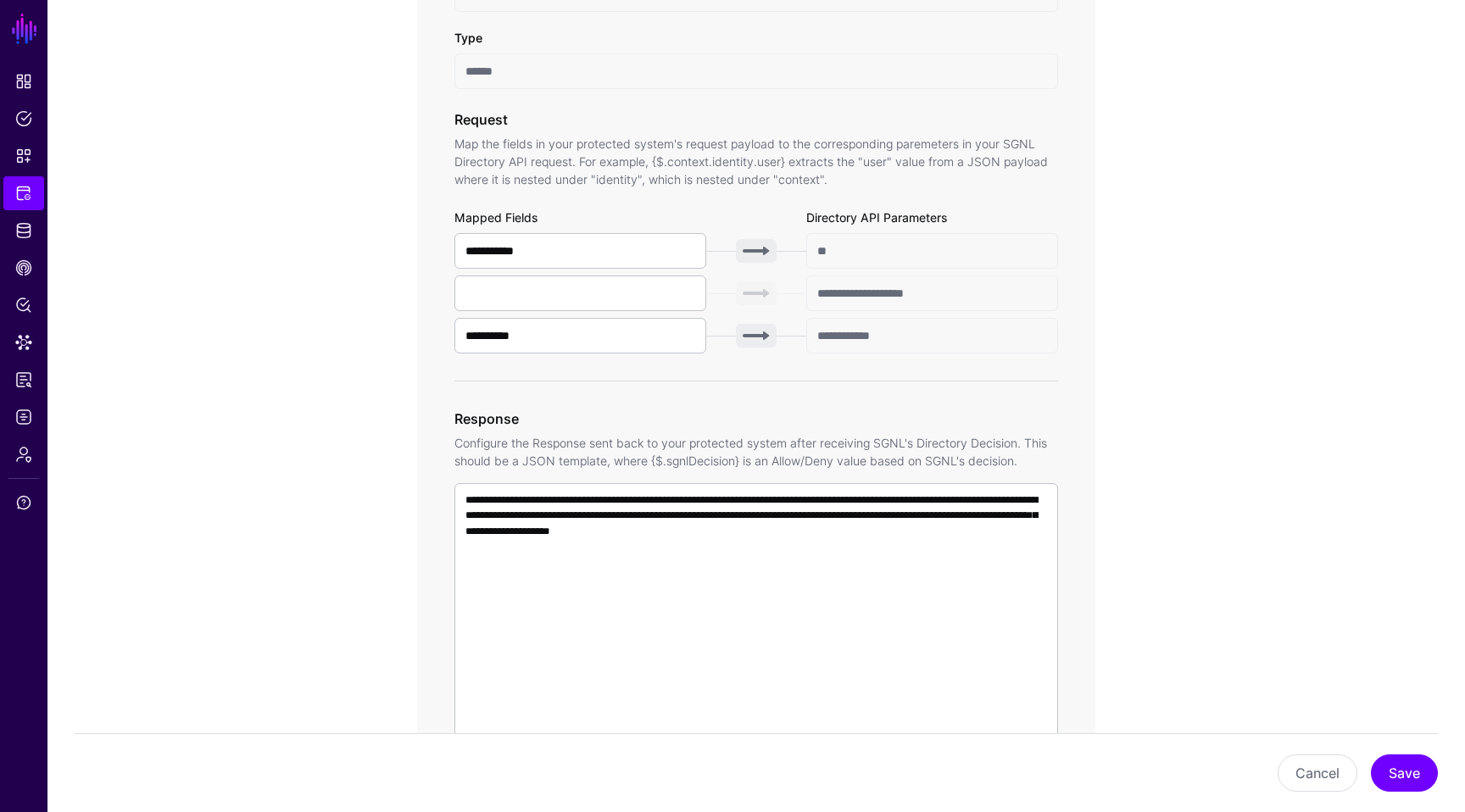 scroll, scrollTop: 1026, scrollLeft: 0, axis: vertical 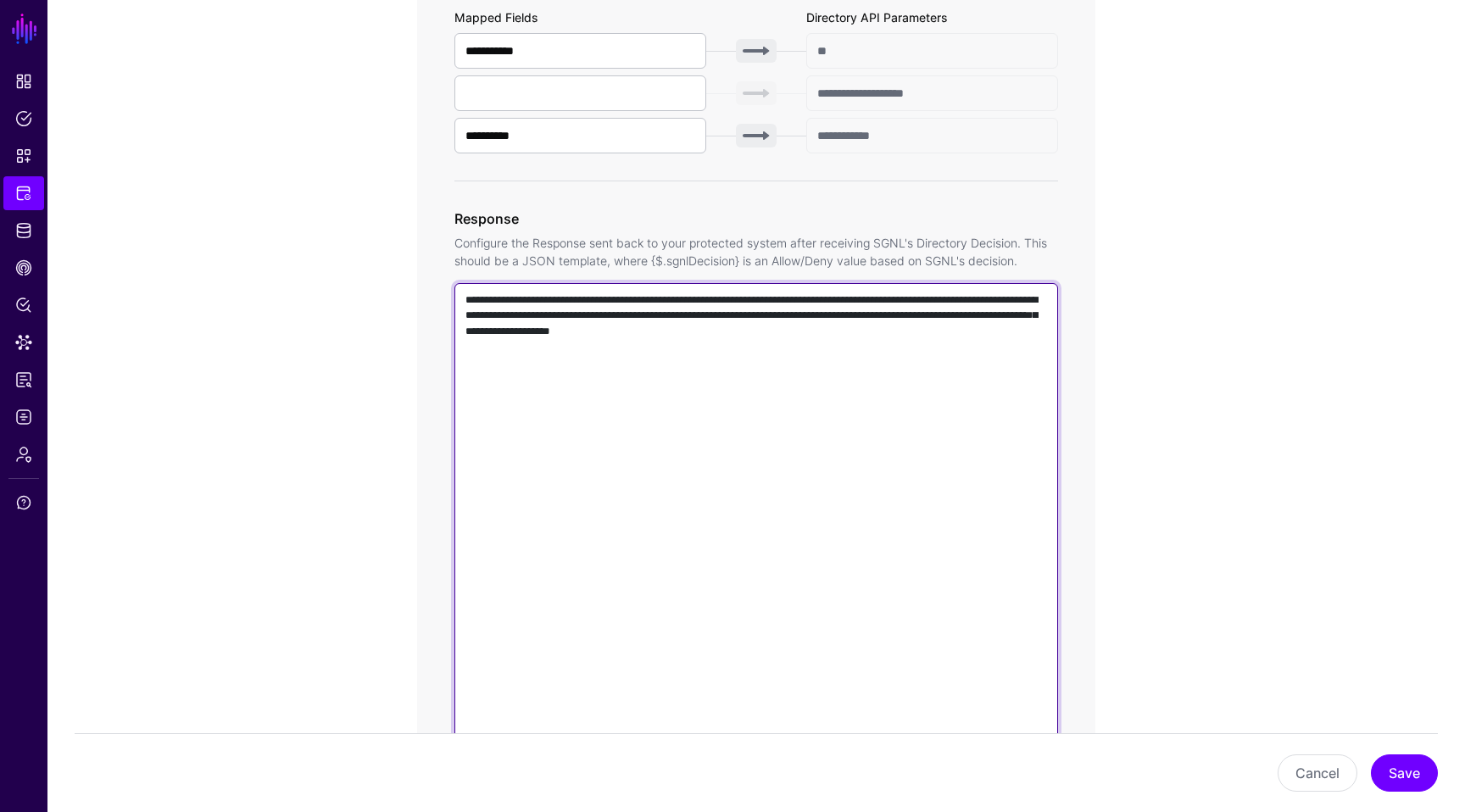 click on "**********" at bounding box center (756, 526) 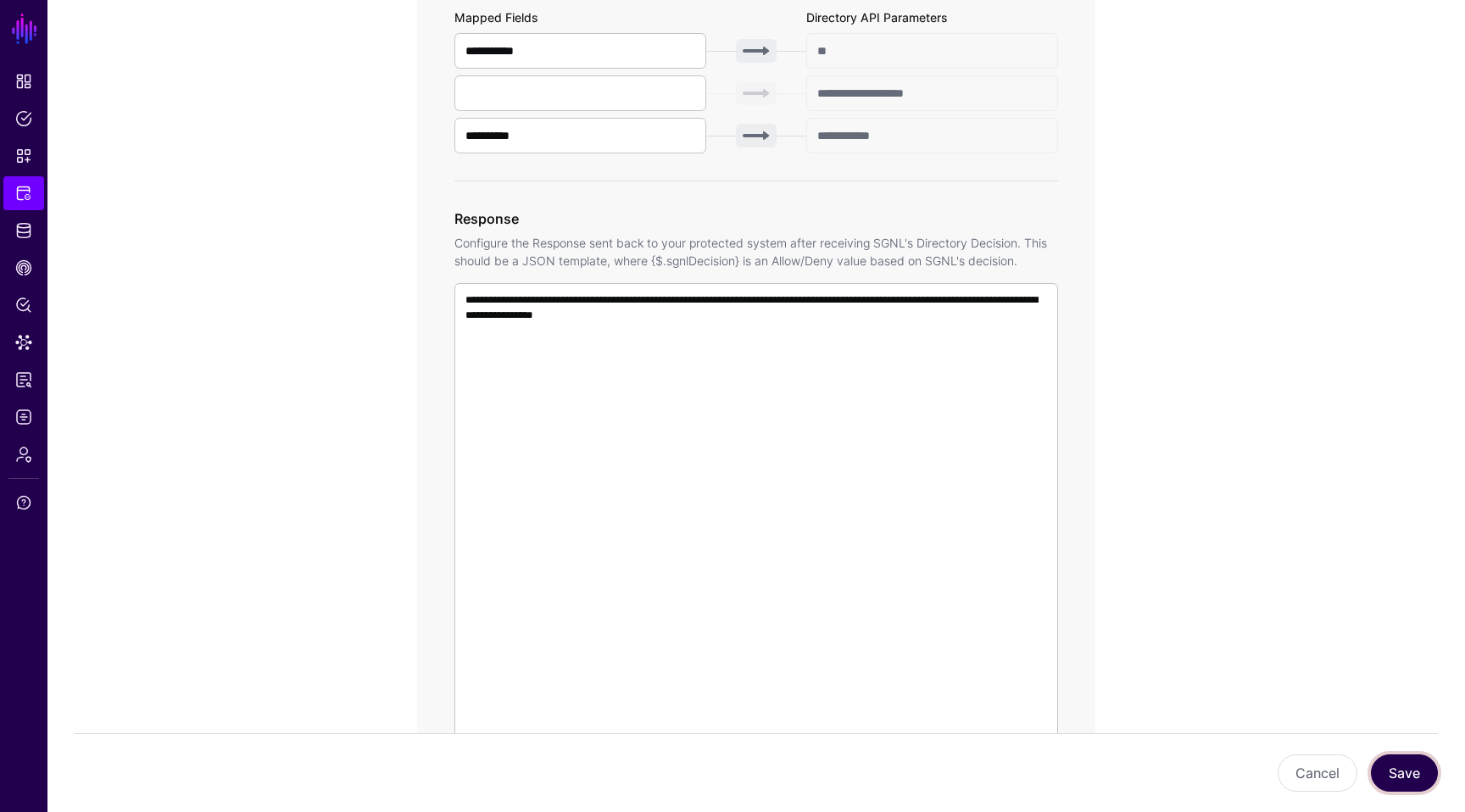 click on "Save" at bounding box center [1404, 773] 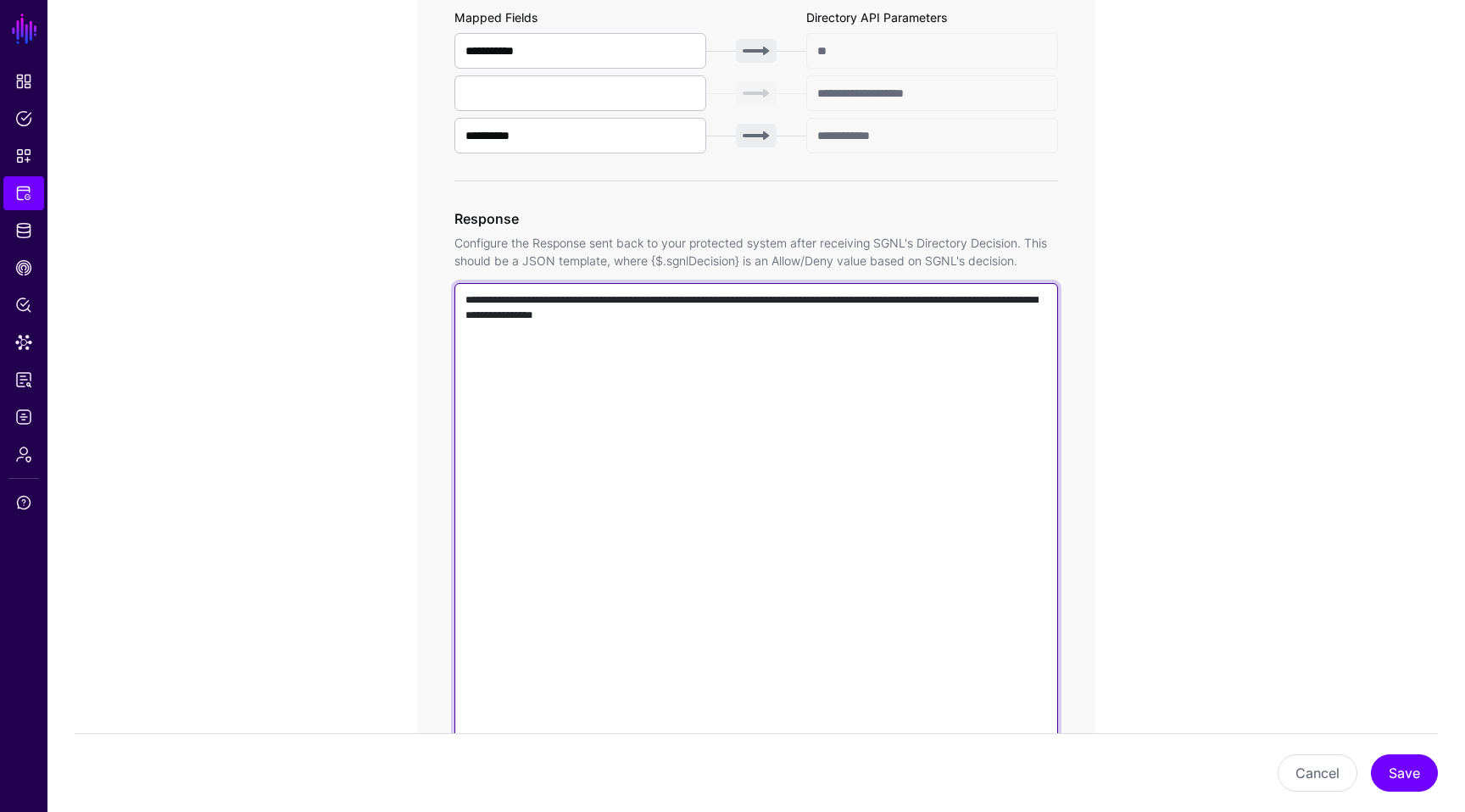 click on "**********" at bounding box center [756, 526] 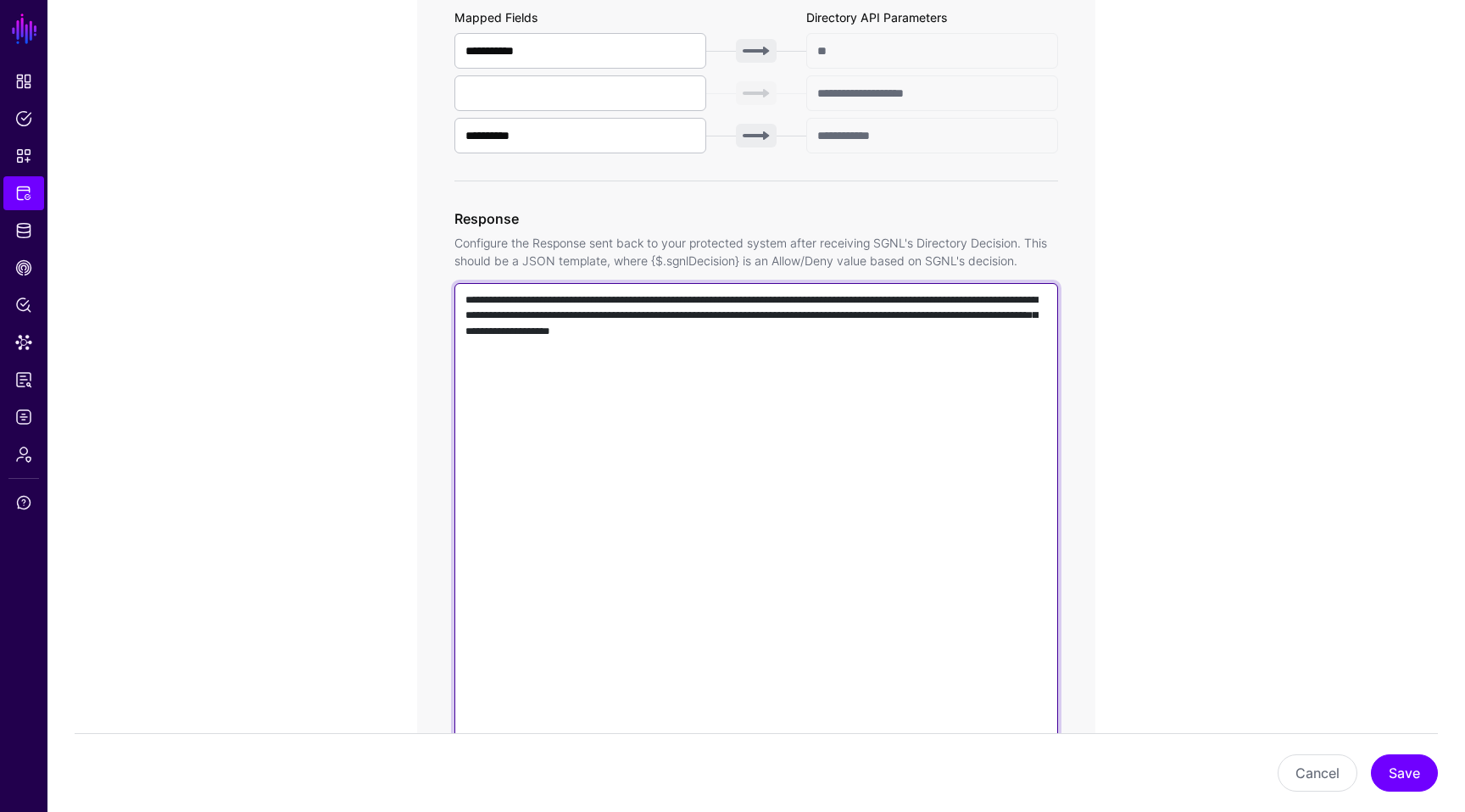 click on "**********" at bounding box center (756, 526) 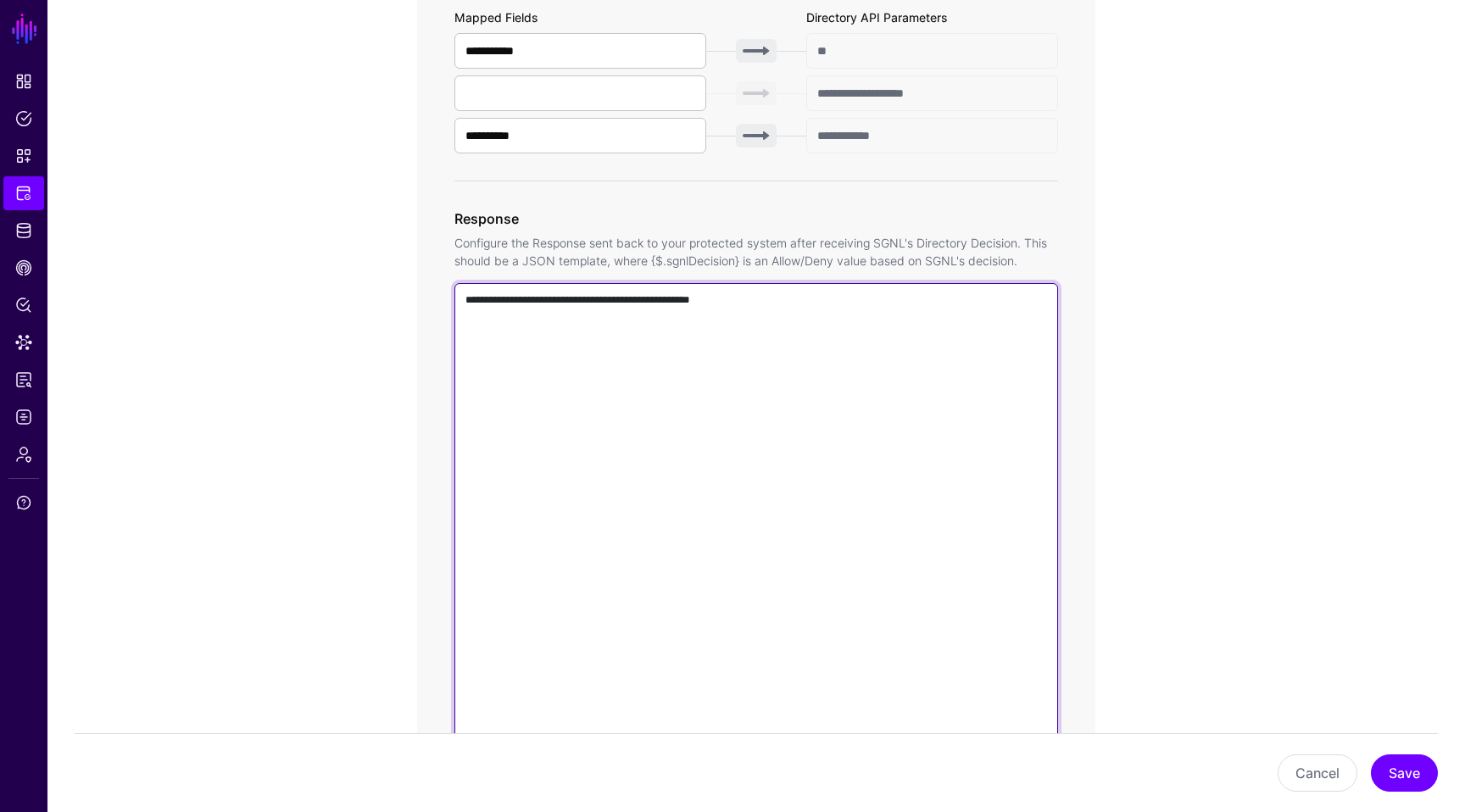 click on "**********" at bounding box center (756, 526) 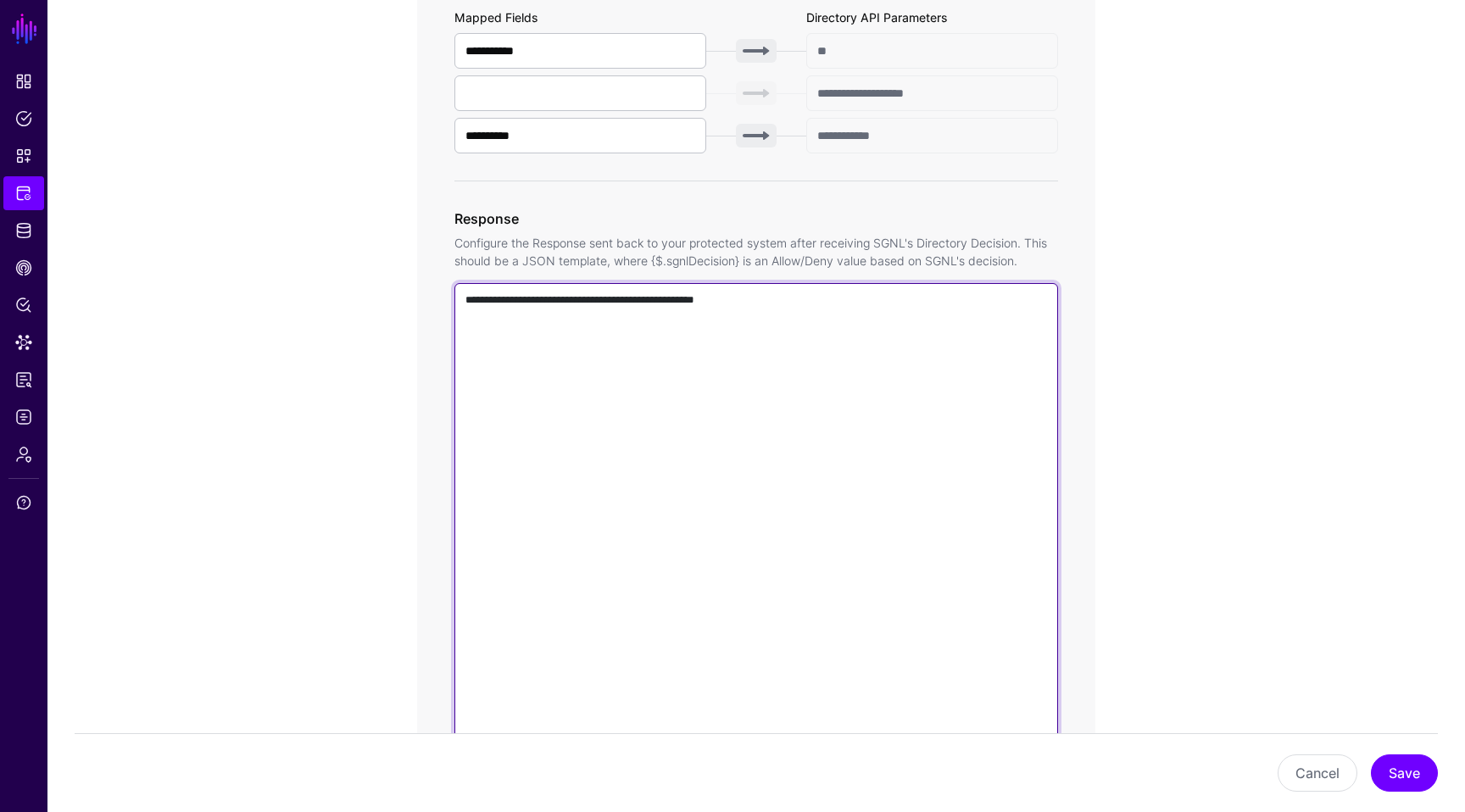 click on "**********" at bounding box center [756, 526] 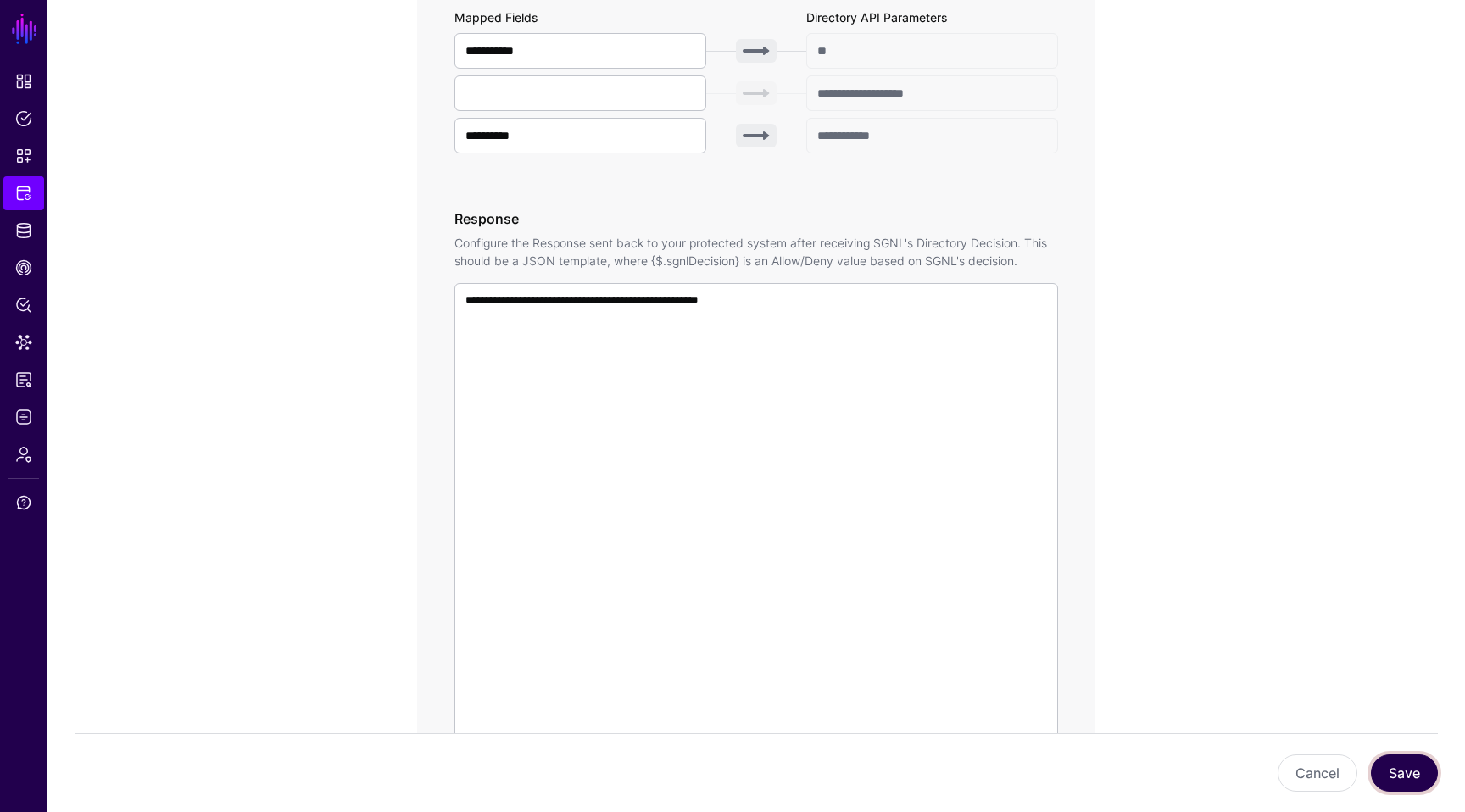 click on "Save" at bounding box center (1404, 773) 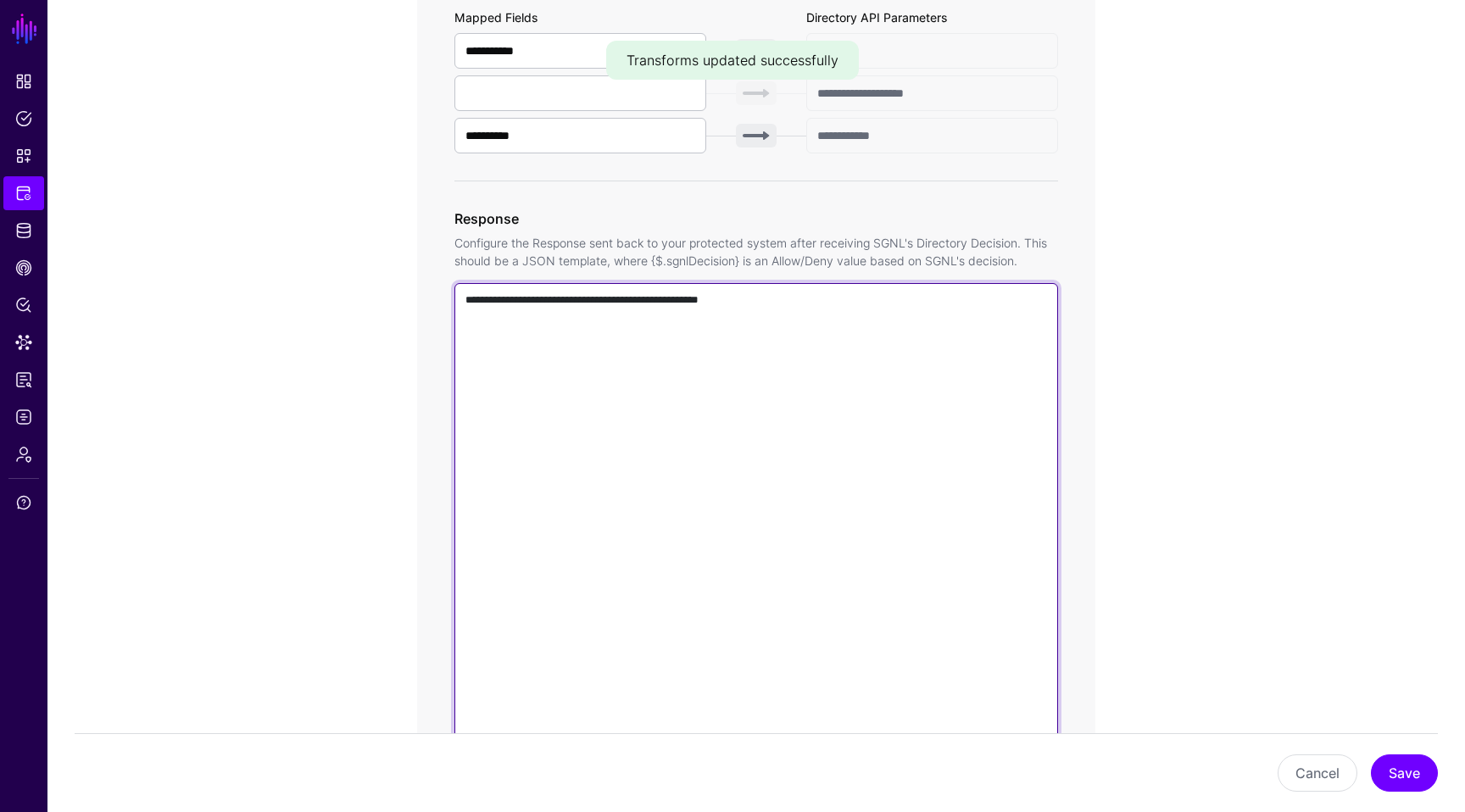drag, startPoint x: 771, startPoint y: 300, endPoint x: 638, endPoint y: 300, distance: 133 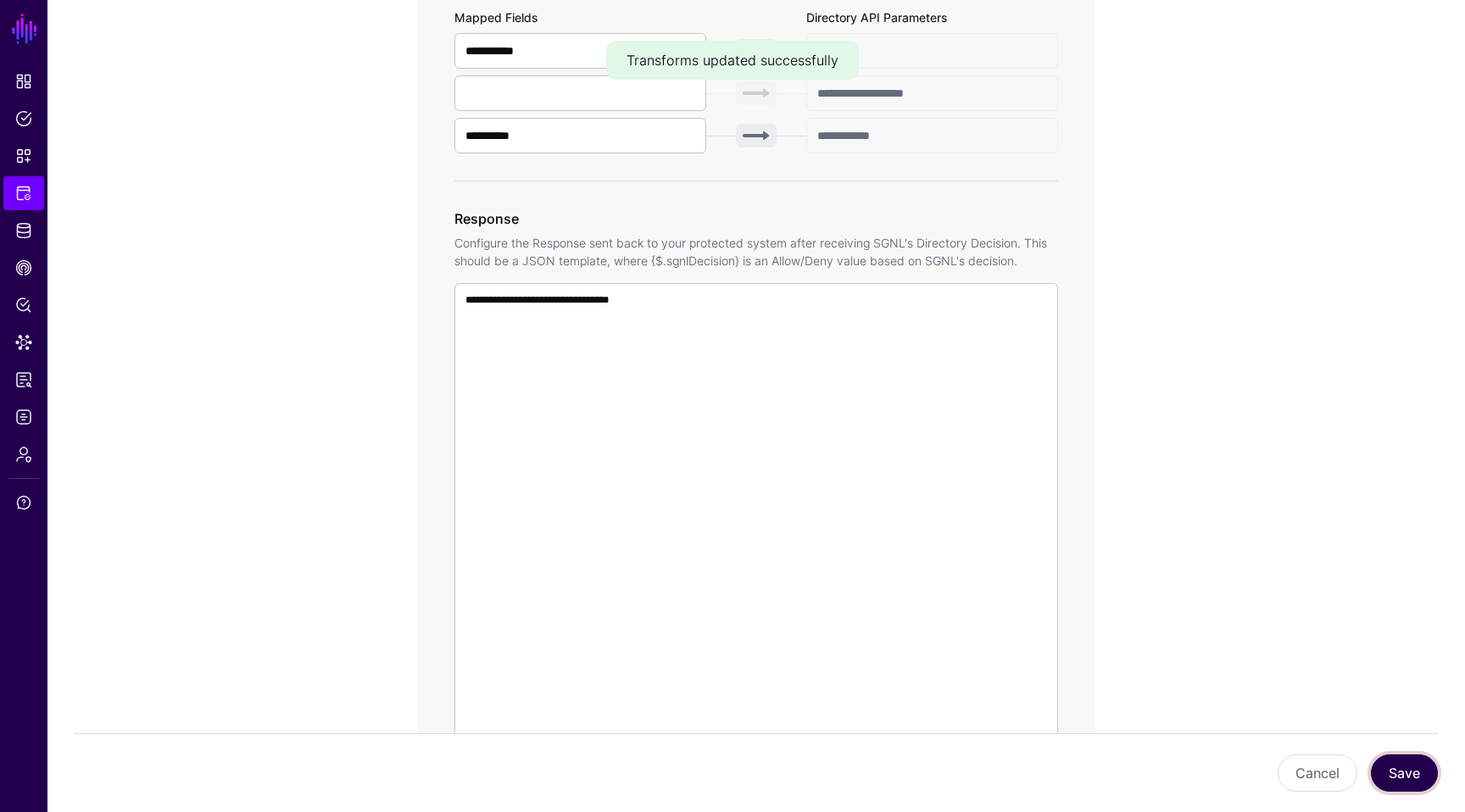 click on "Save" at bounding box center [1404, 773] 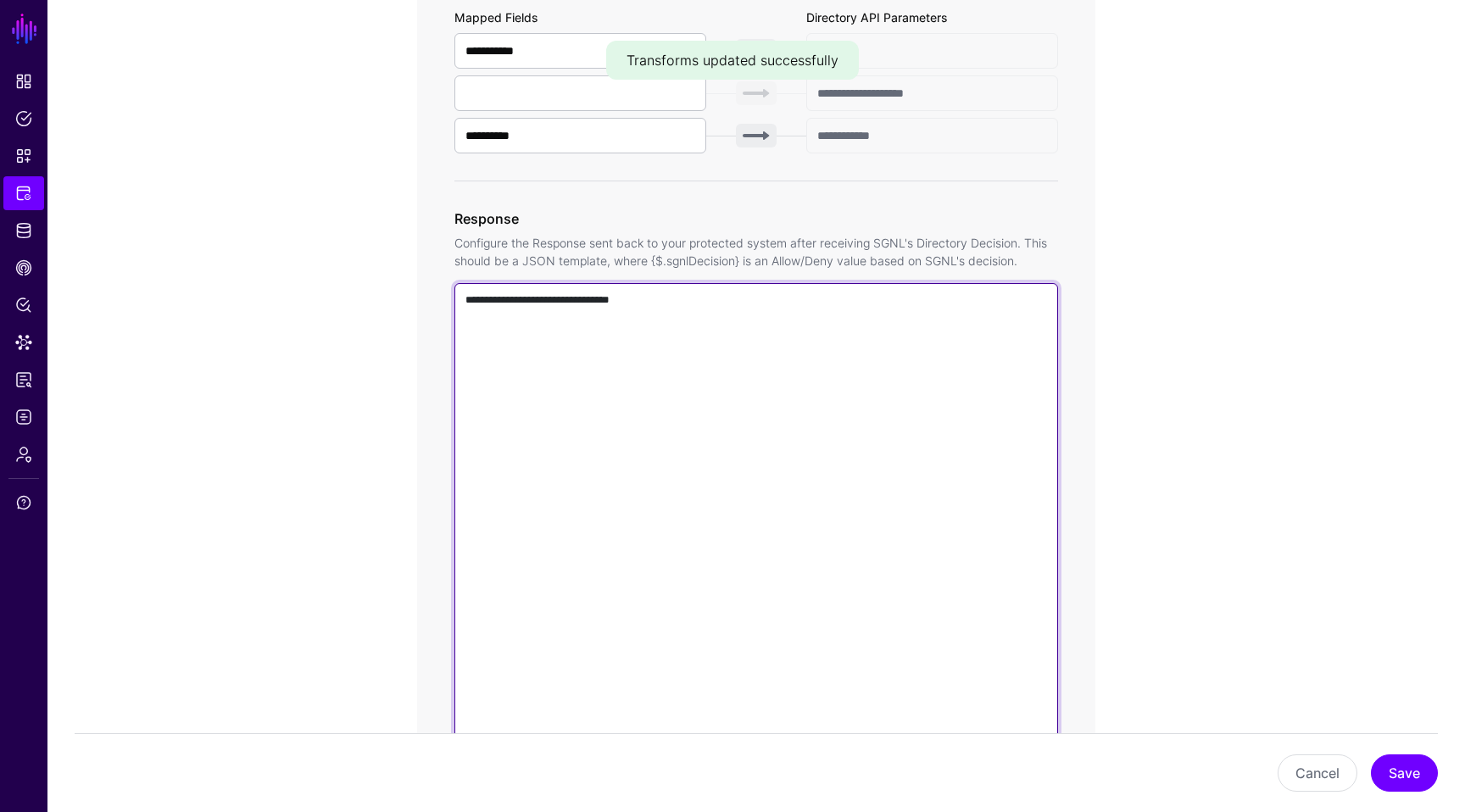 click on "**********" at bounding box center [756, 526] 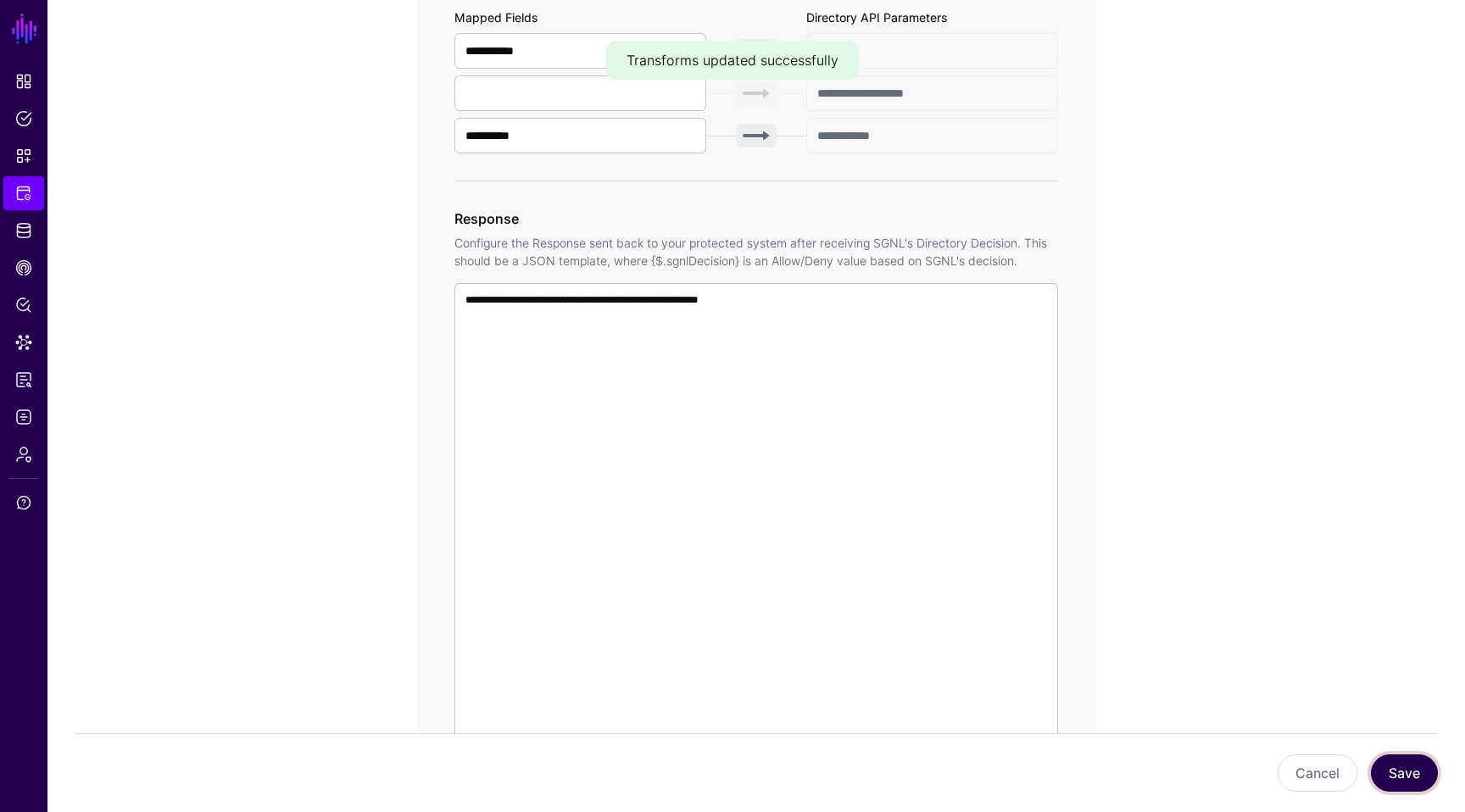 click on "Save" at bounding box center (1404, 773) 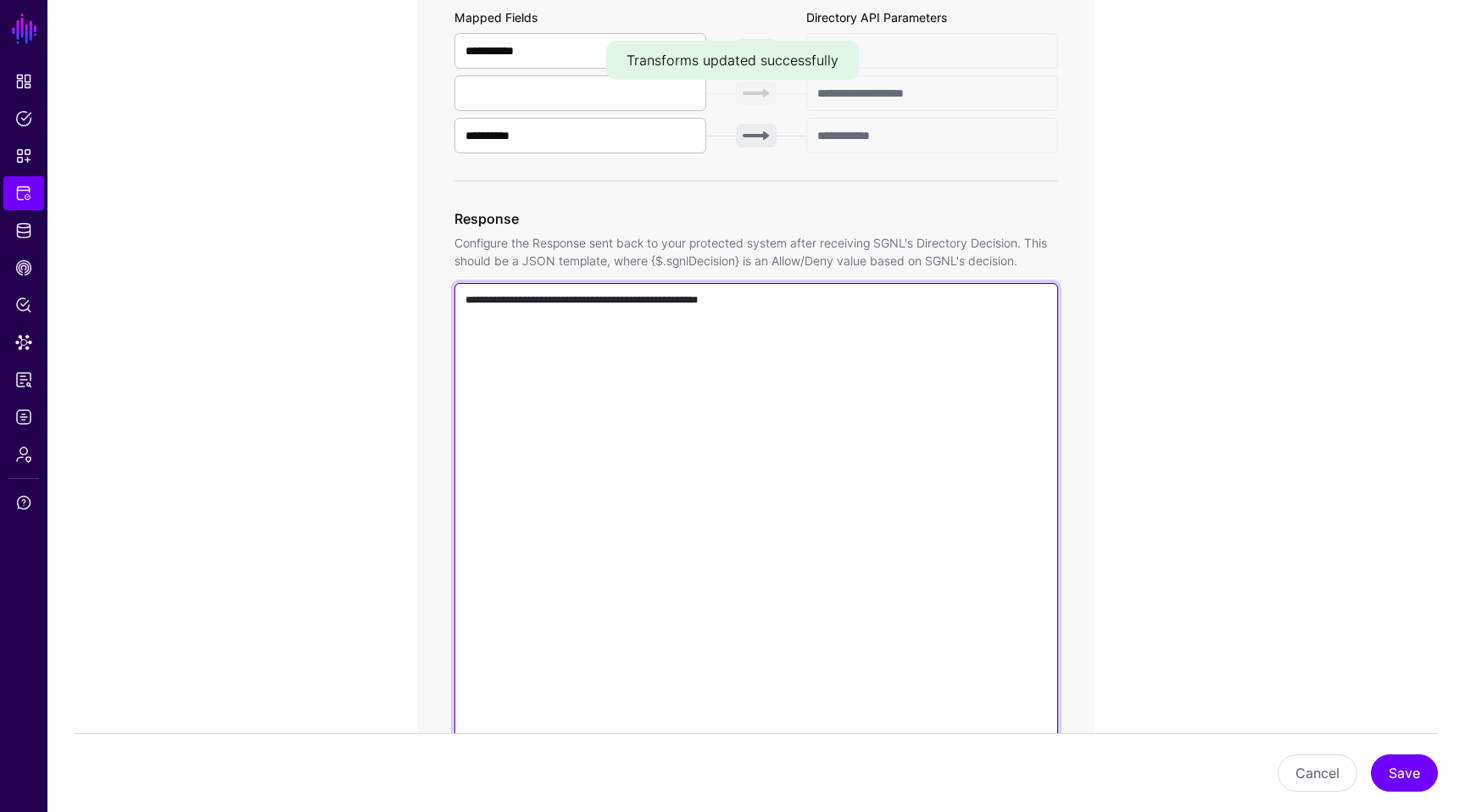 click on "**********" at bounding box center [756, 526] 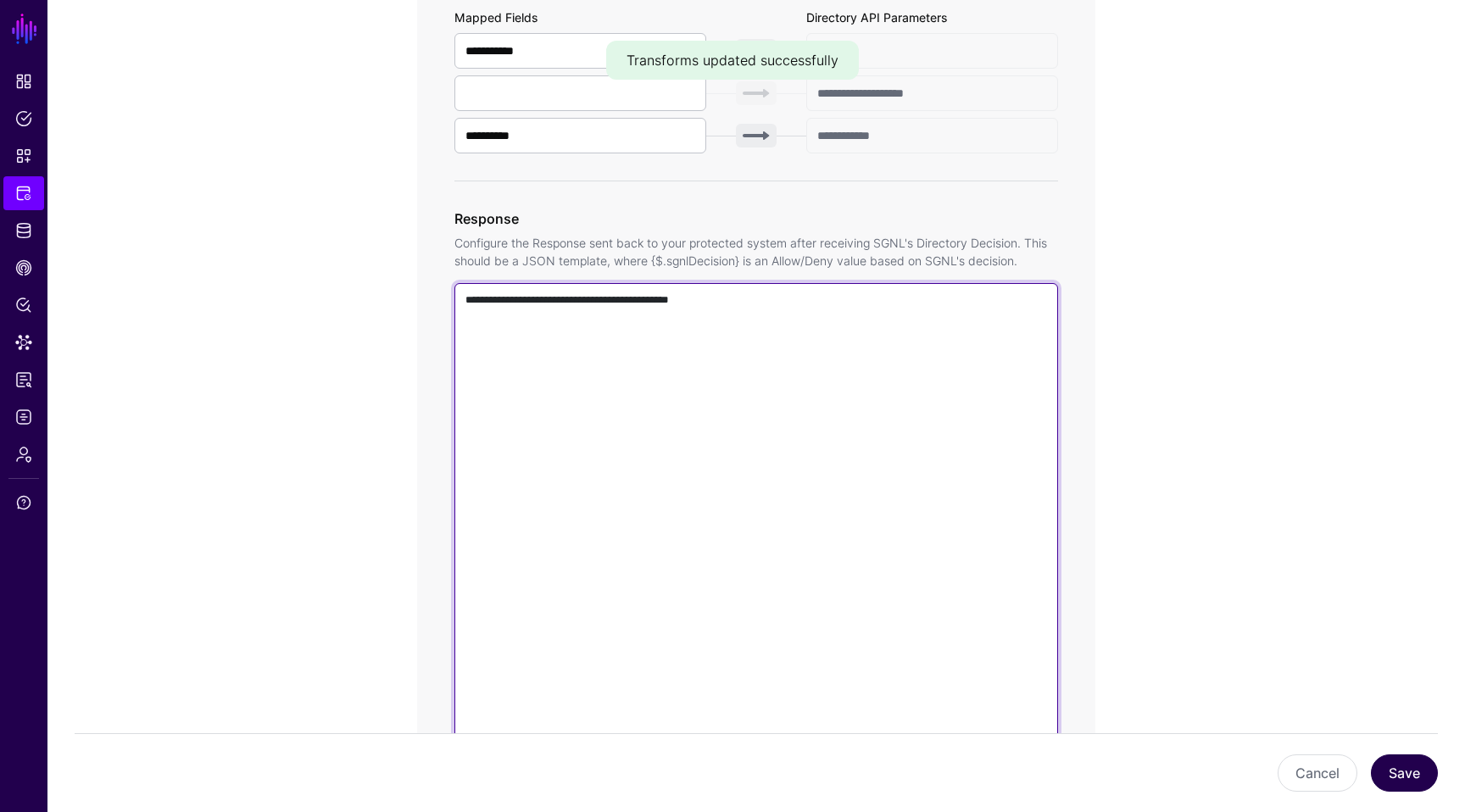 type on "**********" 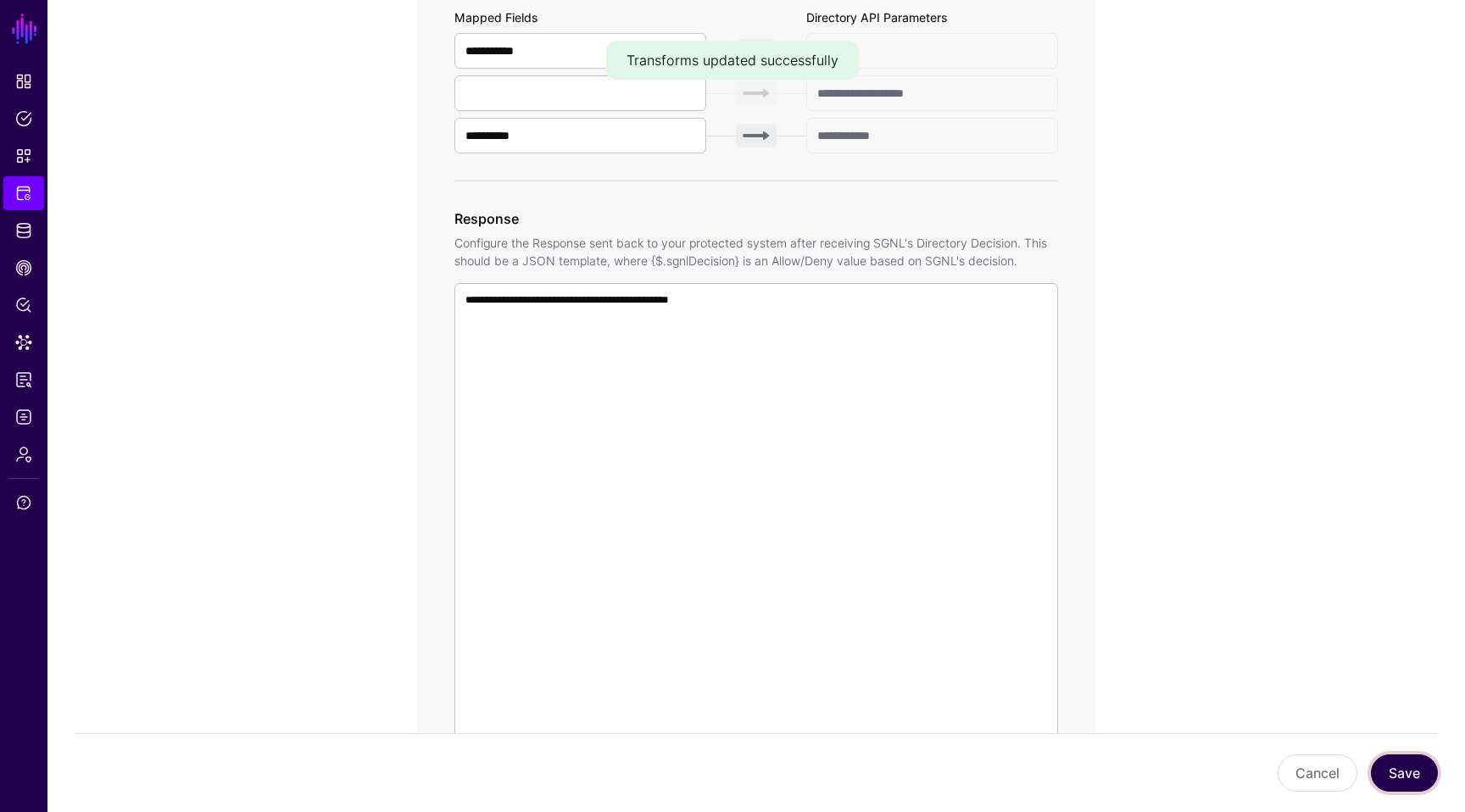 click on "Save" at bounding box center (1404, 773) 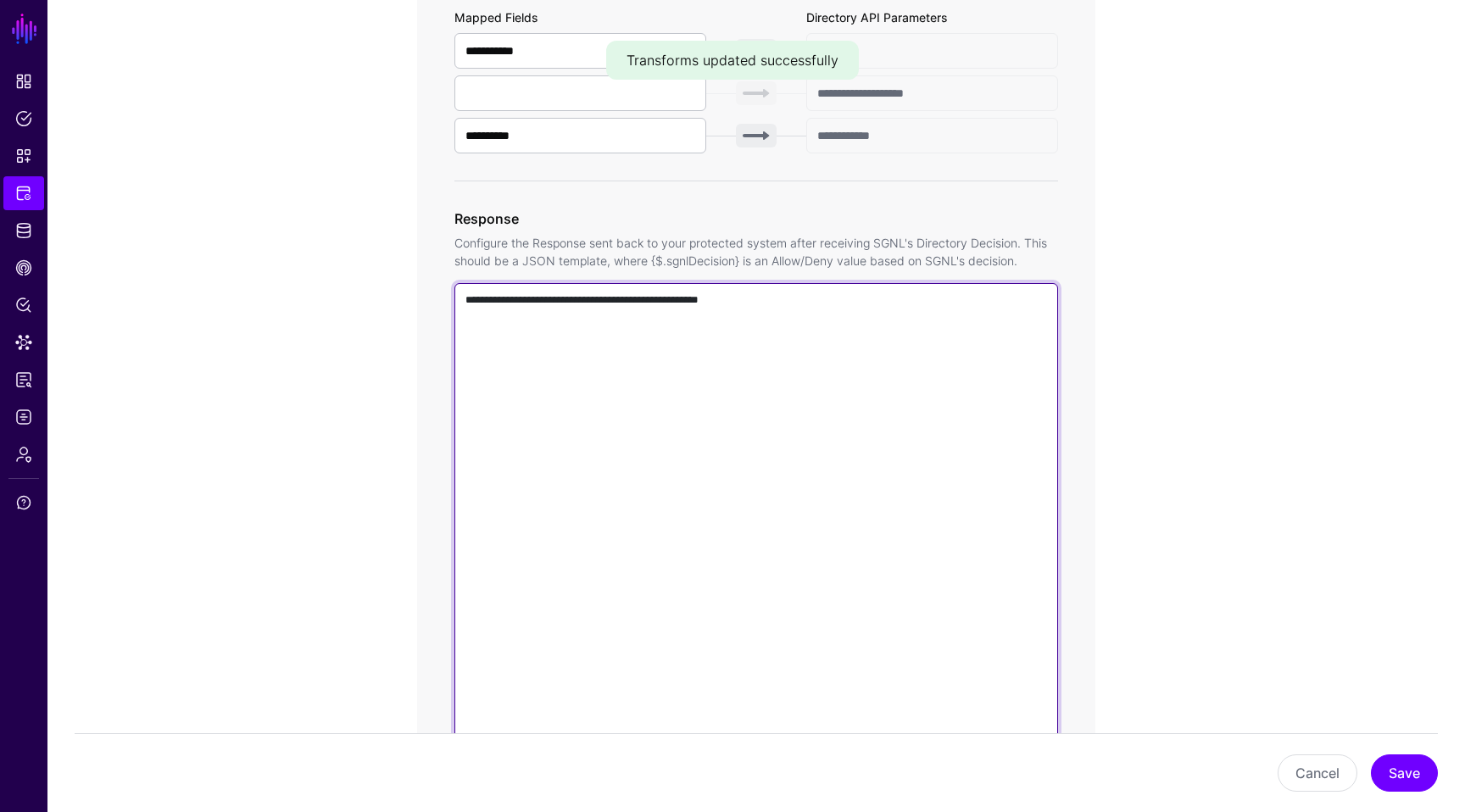 click on "**********" at bounding box center (756, 526) 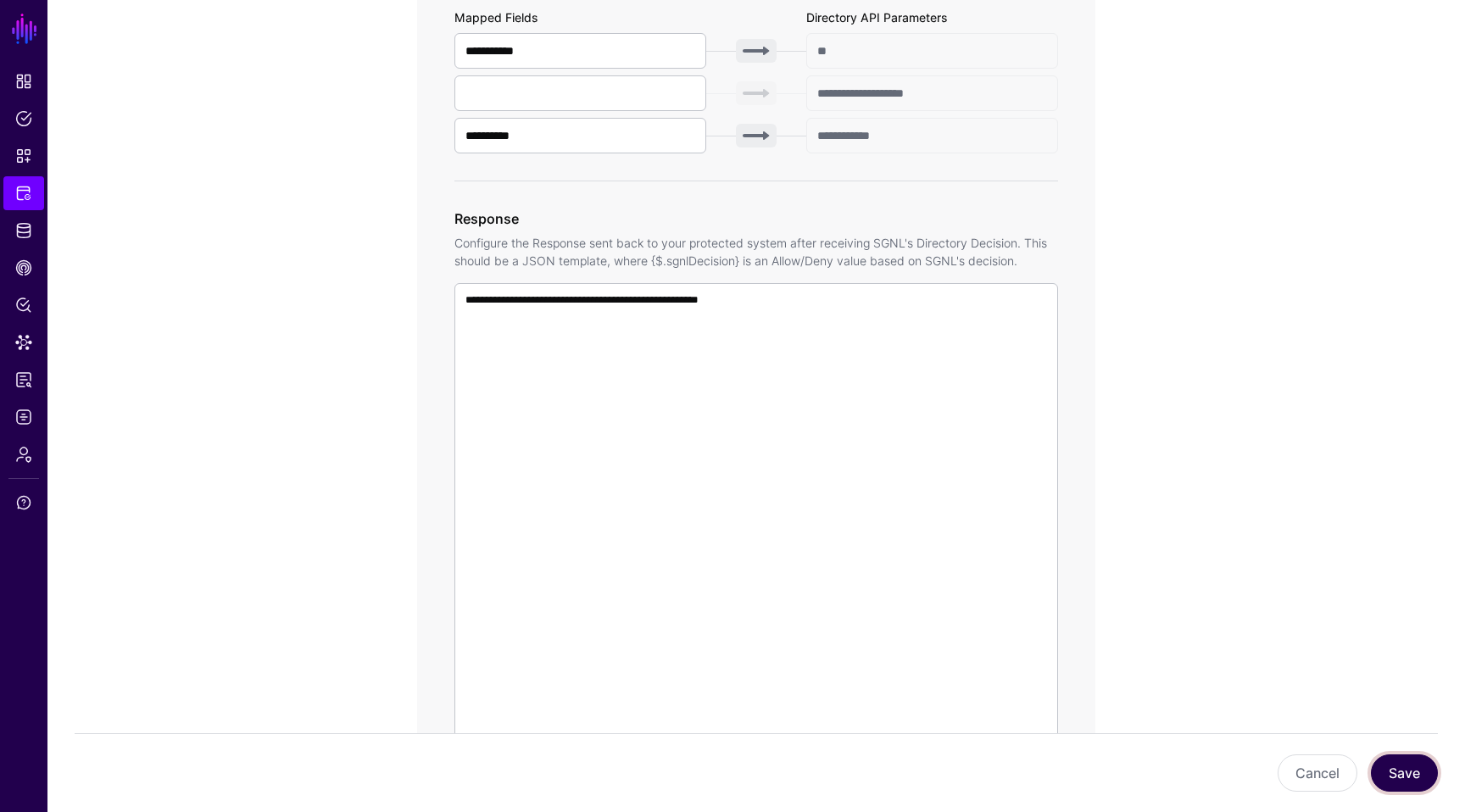 click on "Save" at bounding box center [1404, 773] 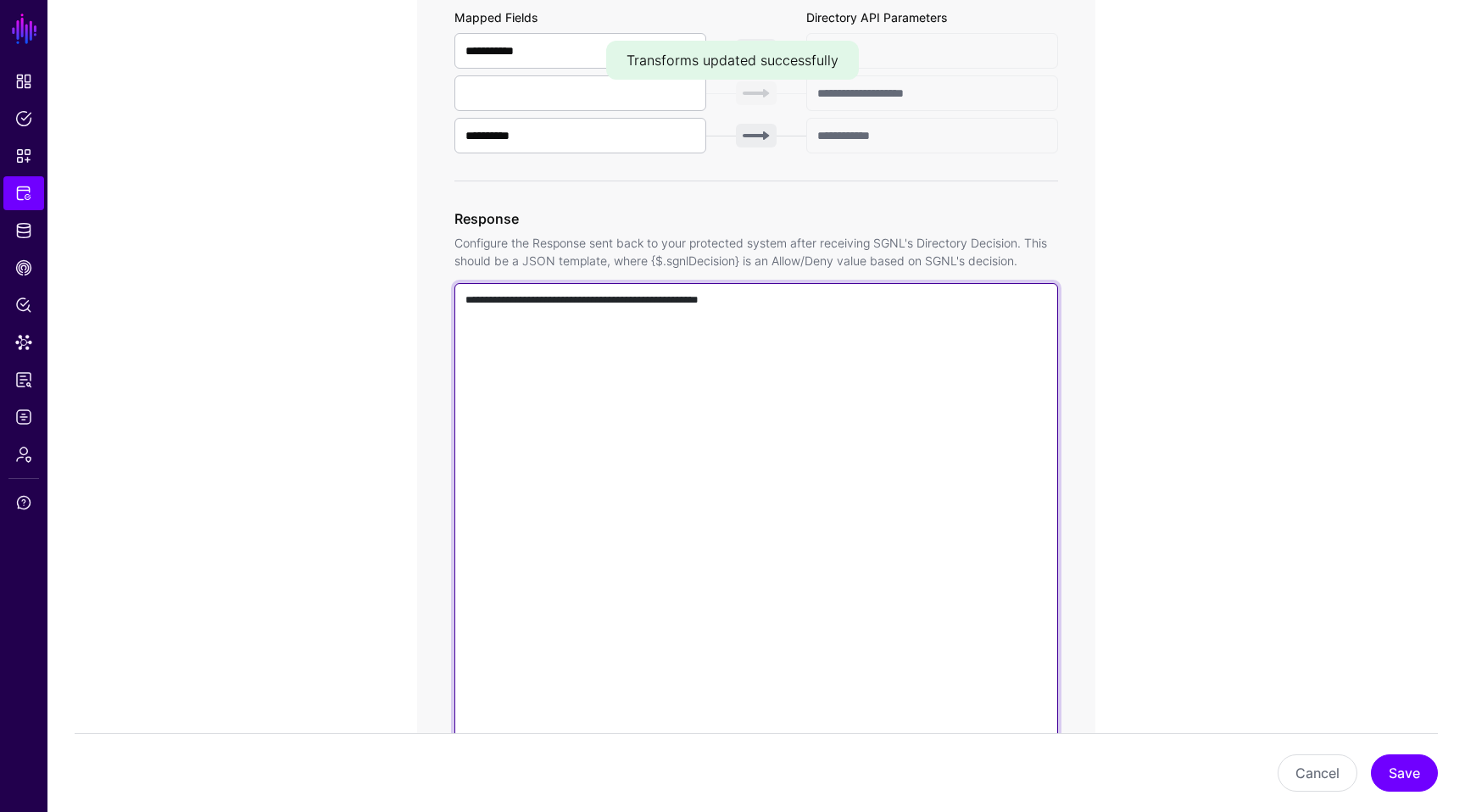 click on "**********" at bounding box center [756, 526] 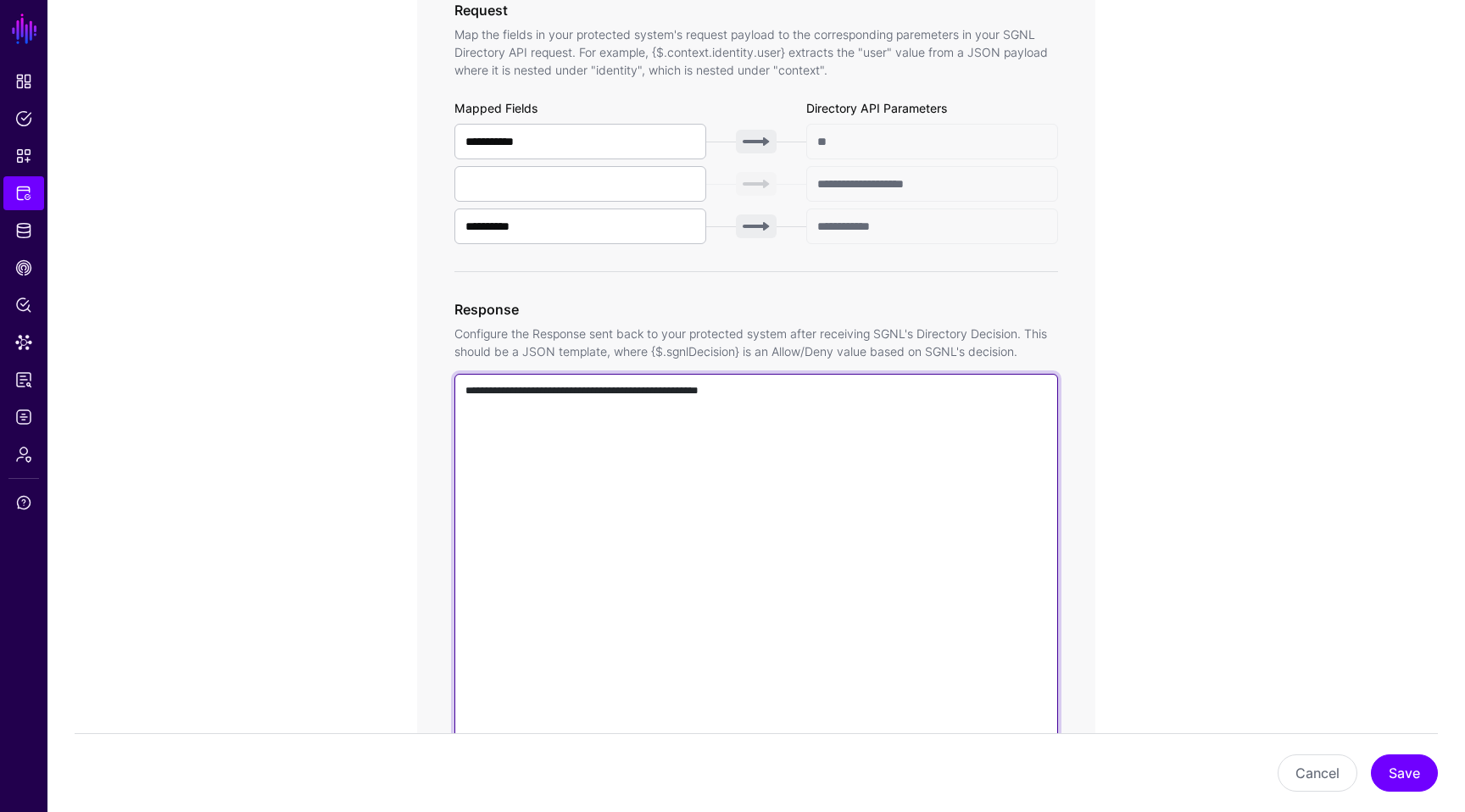 scroll, scrollTop: 948, scrollLeft: 0, axis: vertical 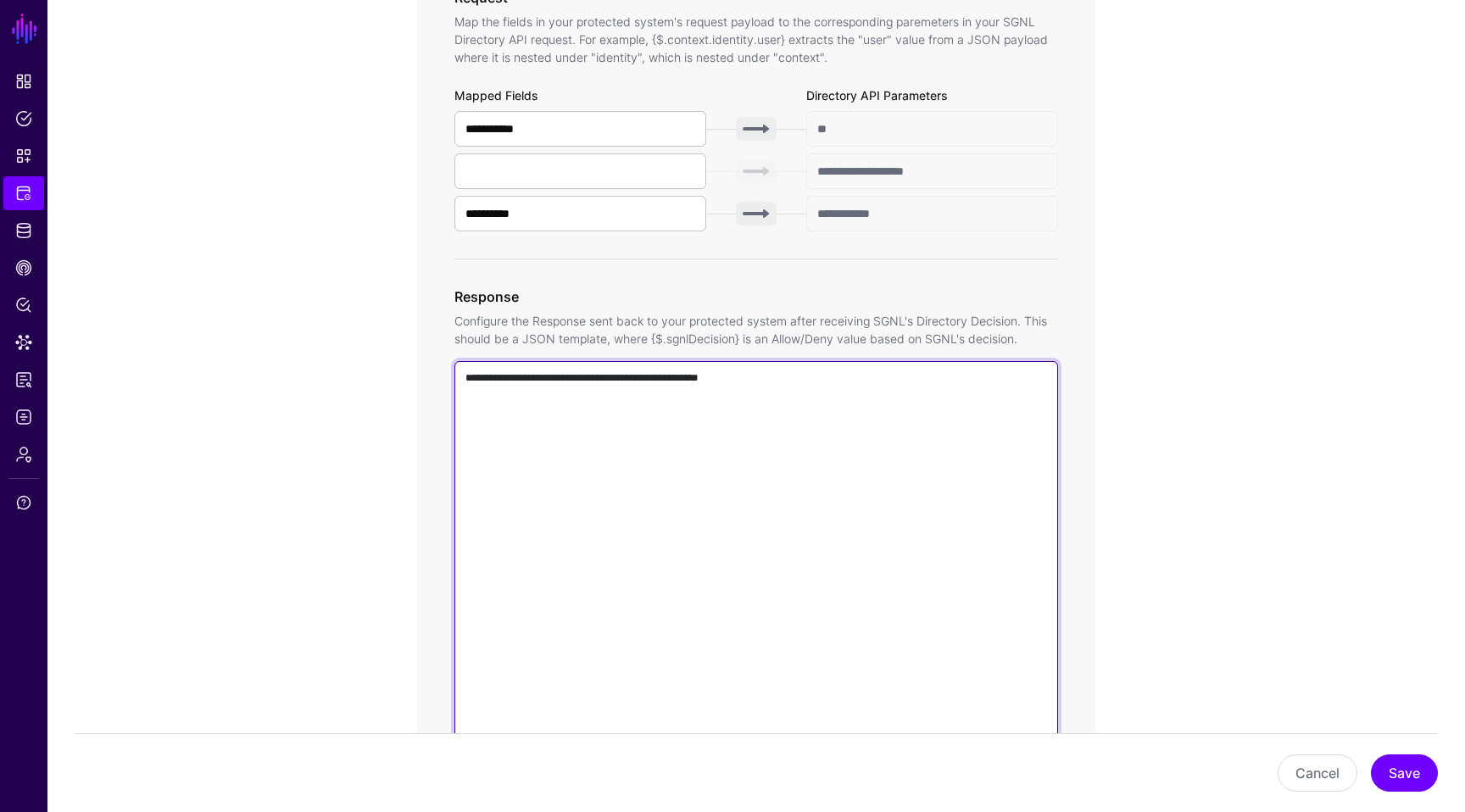 click on "**********" at bounding box center (756, 603) 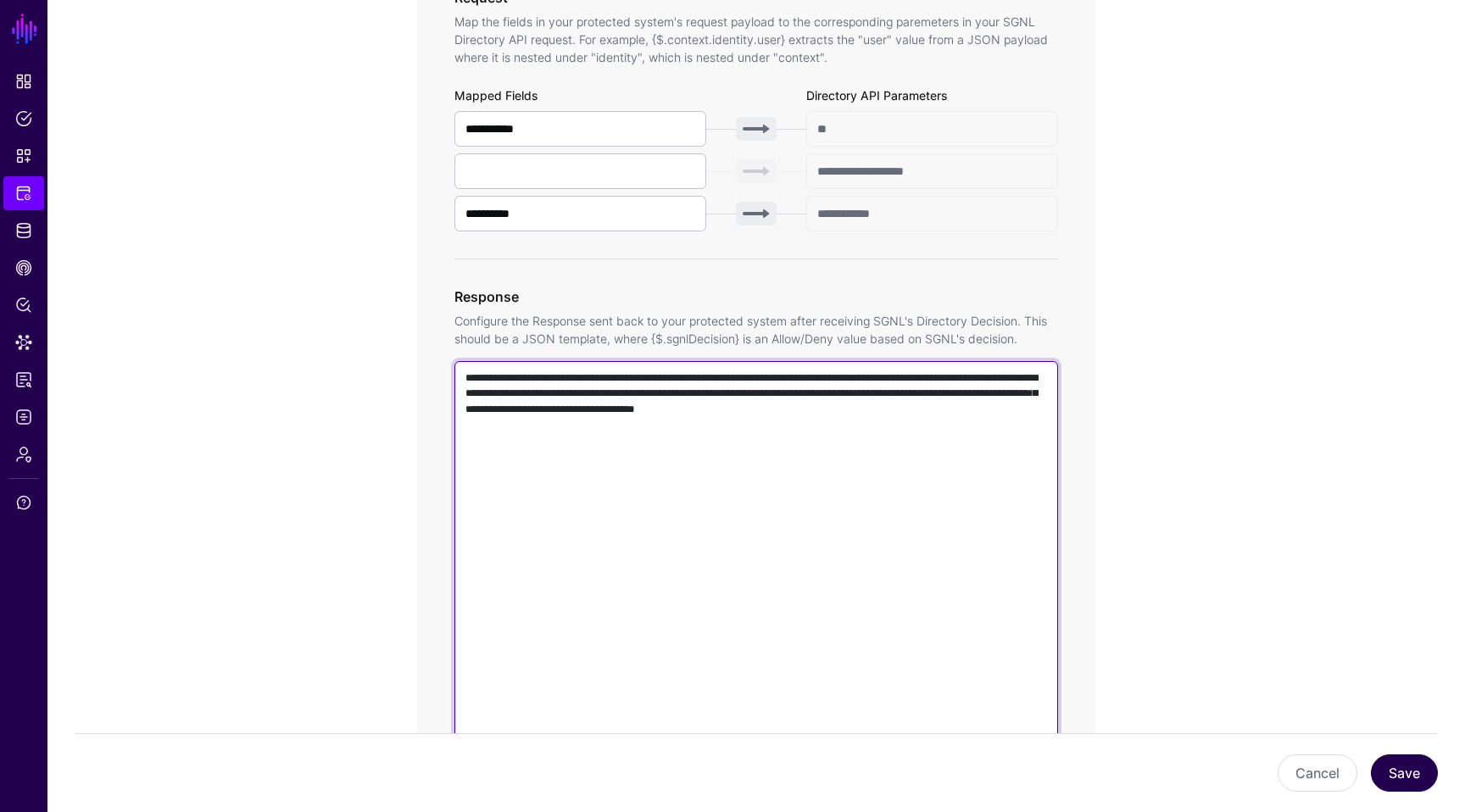 type on "**********" 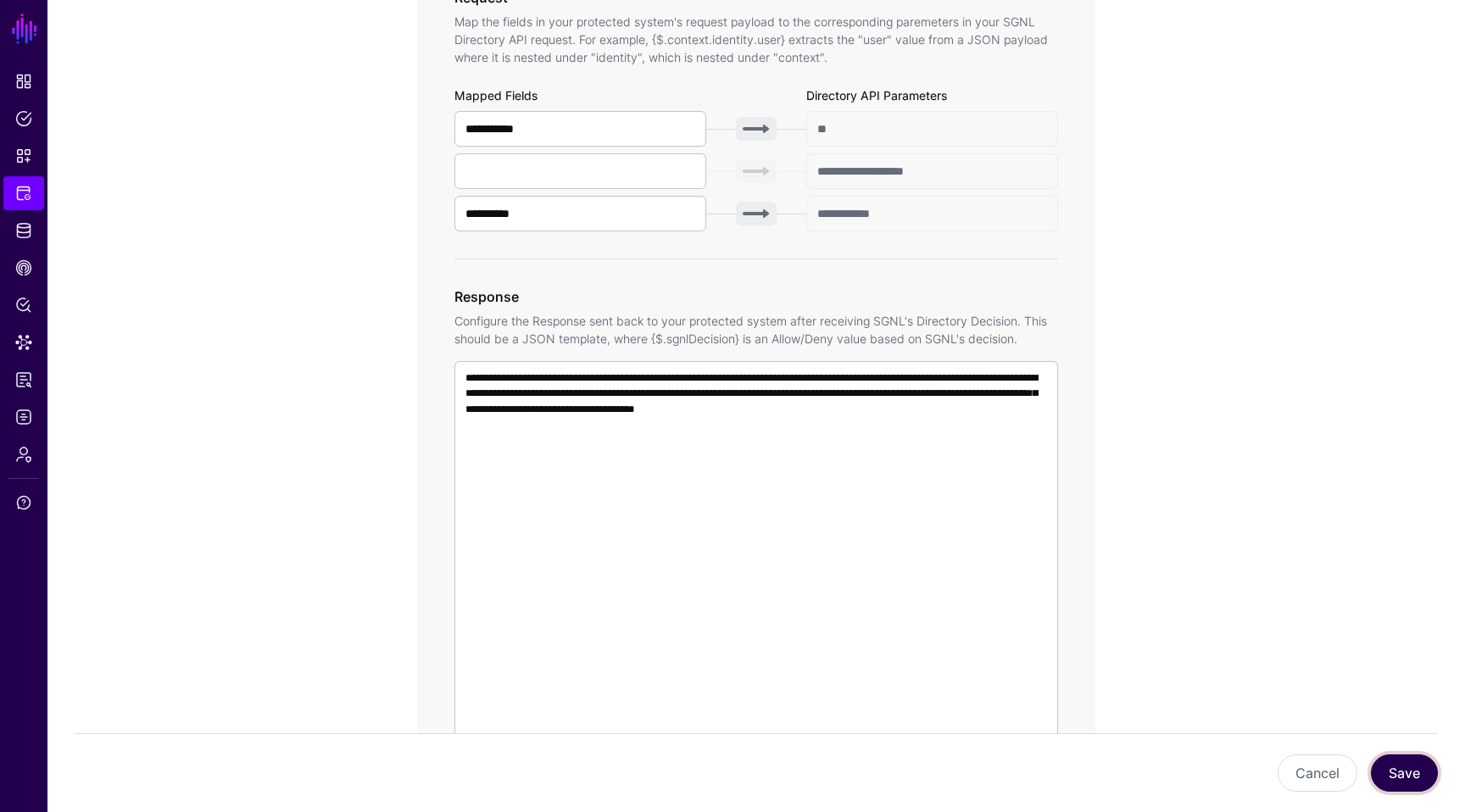 click on "Save" at bounding box center (1404, 773) 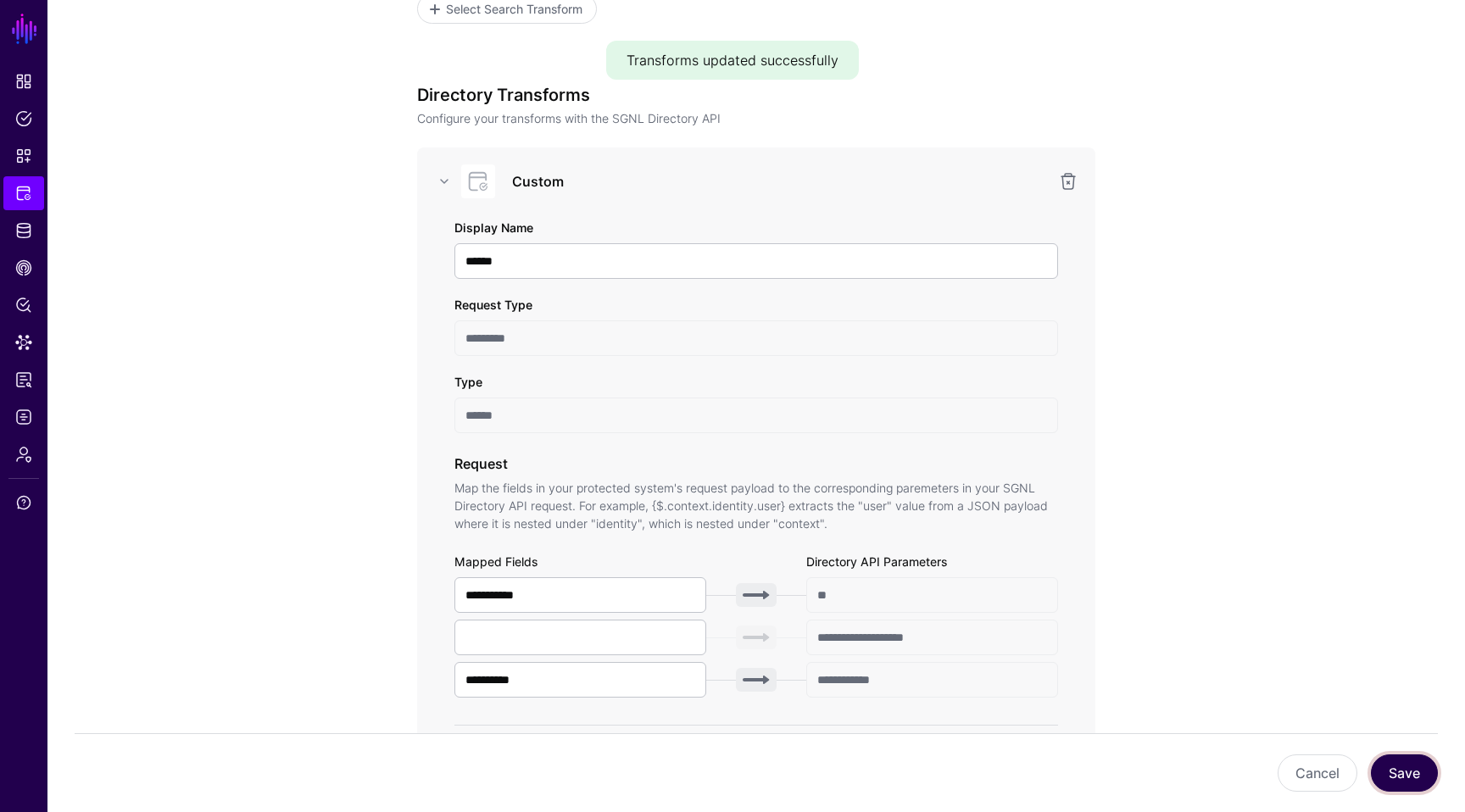 scroll, scrollTop: 476, scrollLeft: 0, axis: vertical 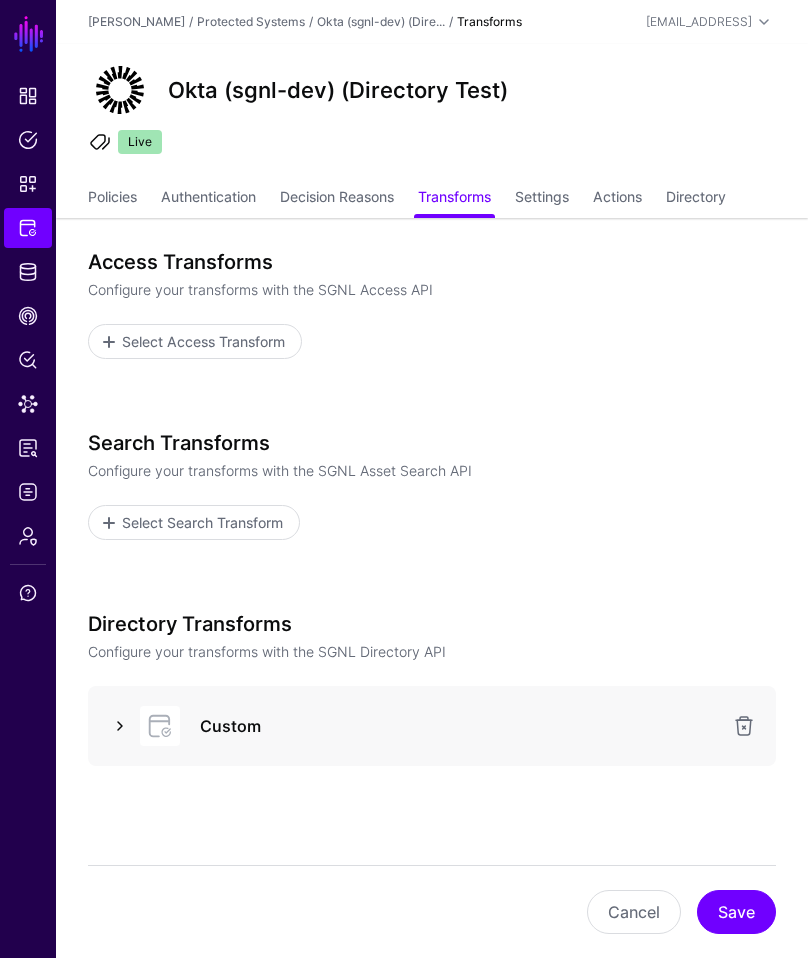 click at bounding box center [120, 726] 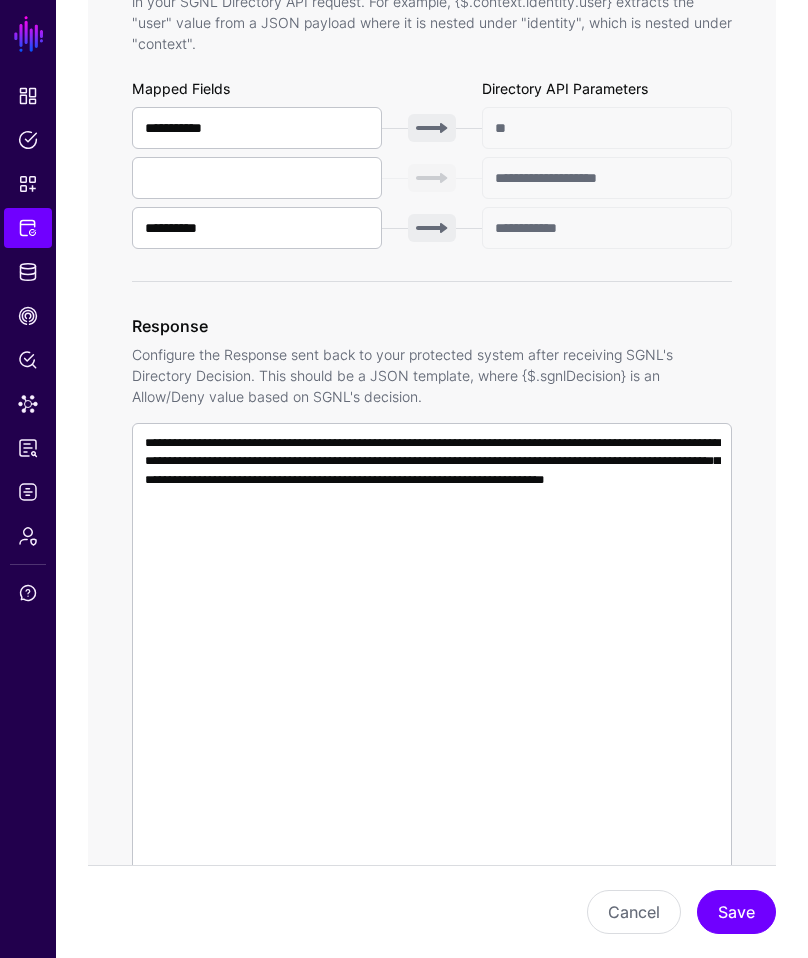 scroll, scrollTop: 1130, scrollLeft: 0, axis: vertical 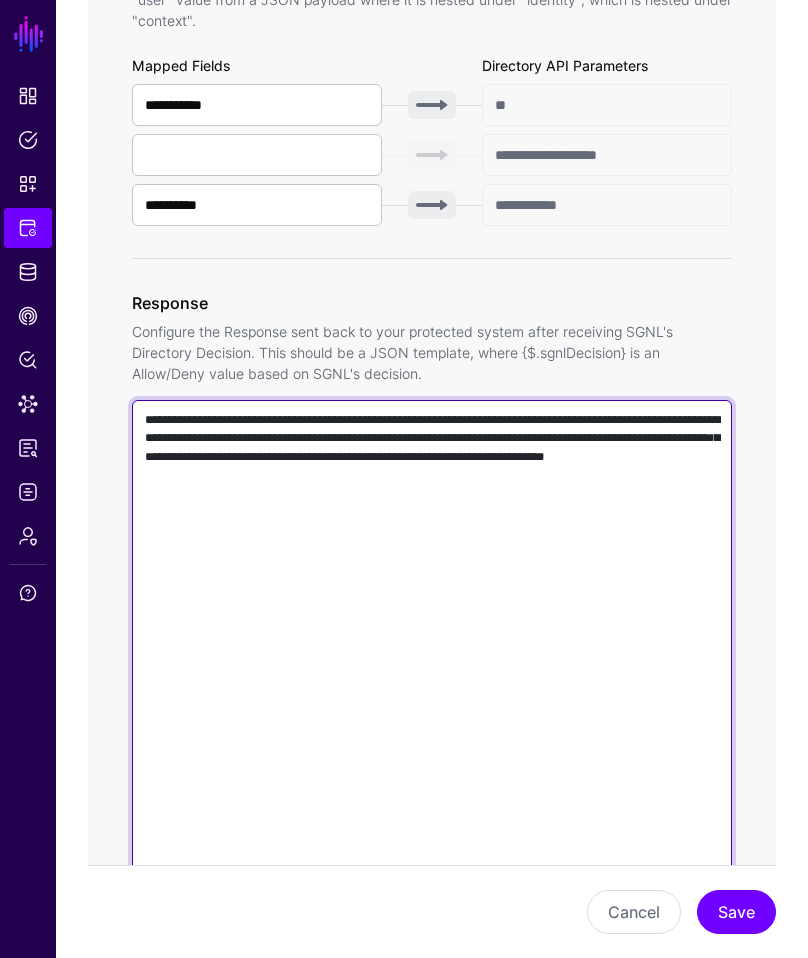 click on "**********" at bounding box center (432, 686) 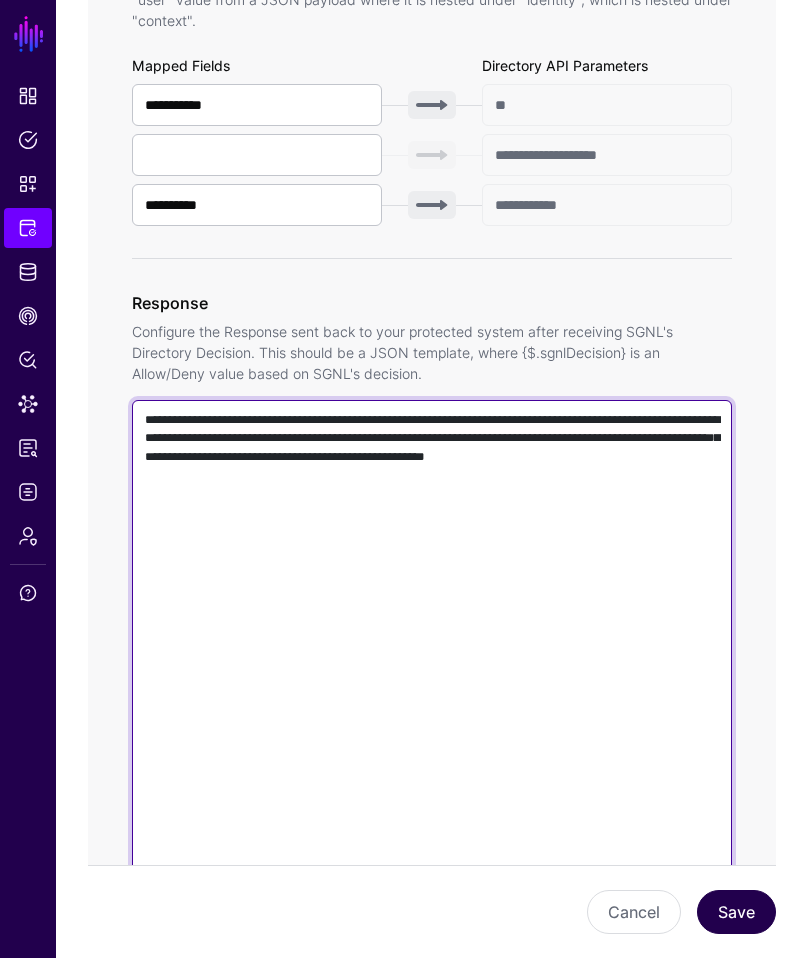 type on "**********" 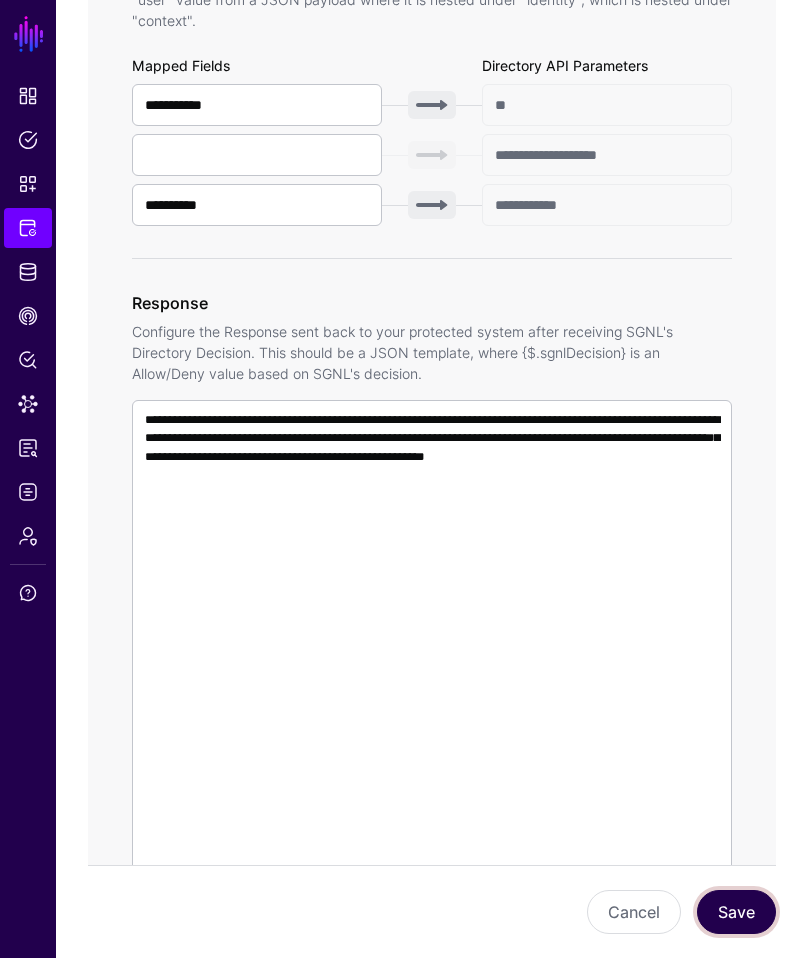 click on "Save" at bounding box center [736, 912] 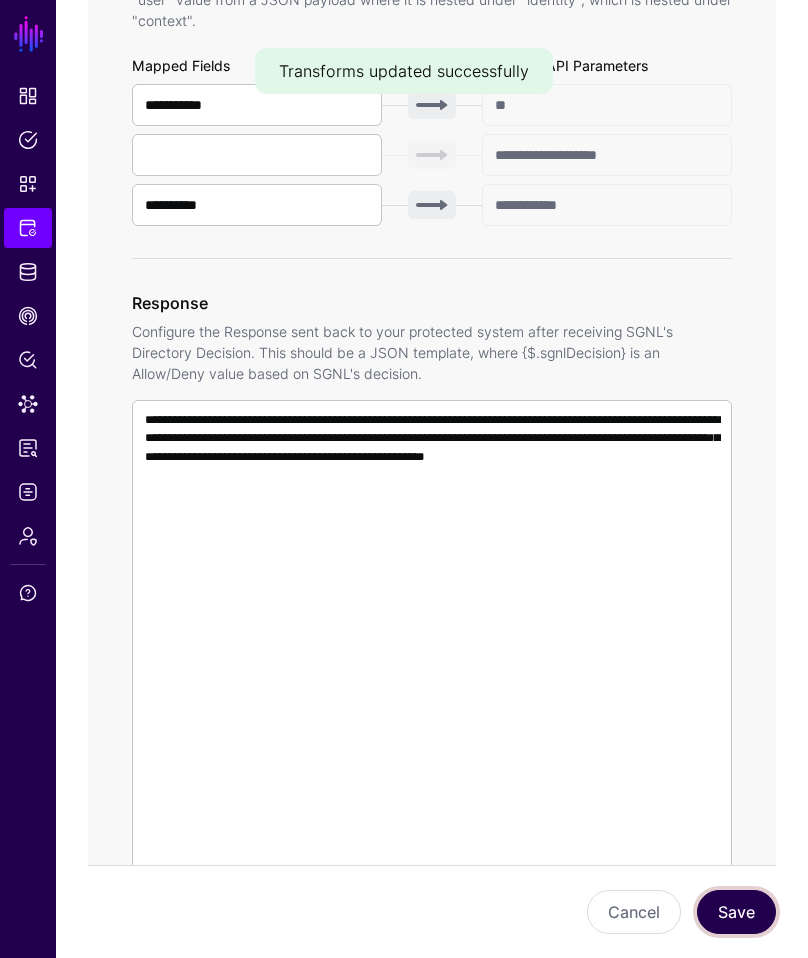 type 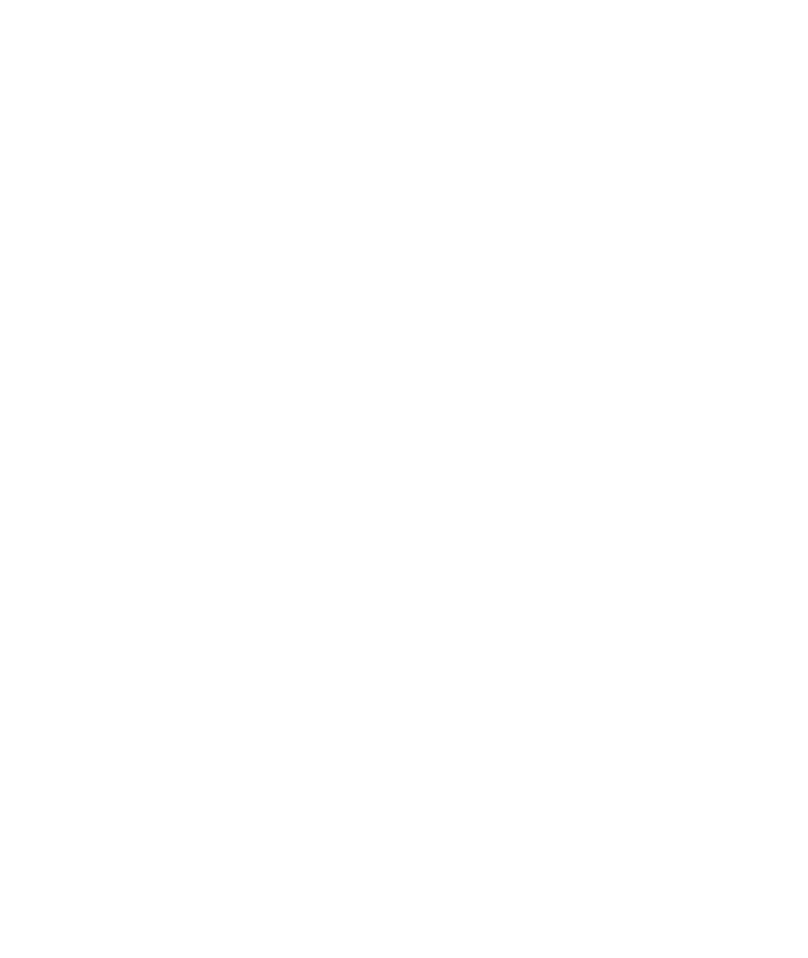 scroll, scrollTop: 0, scrollLeft: 0, axis: both 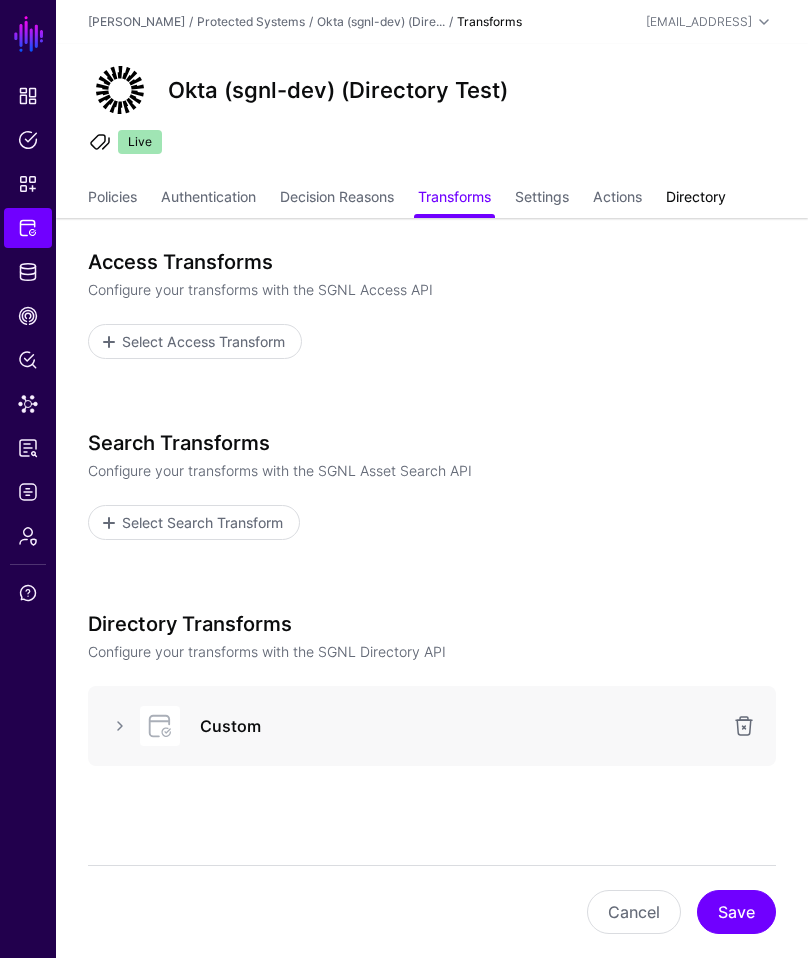 click on "Directory" 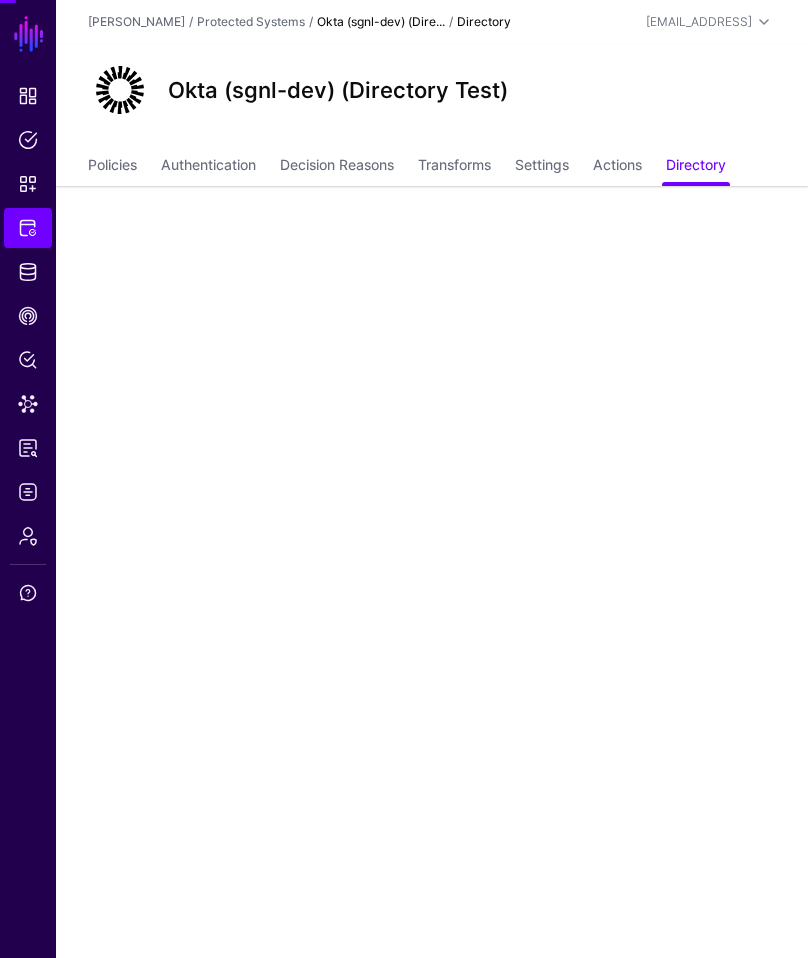 scroll, scrollTop: 0, scrollLeft: 0, axis: both 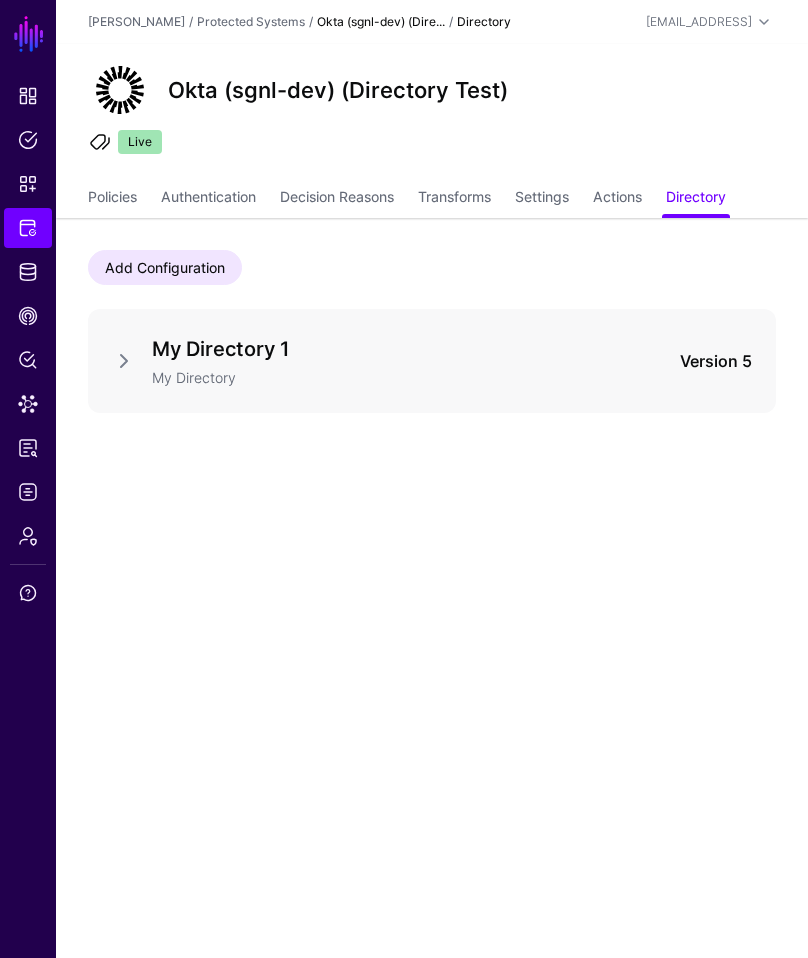 click on "SGNL Dashboard Policies Snippets Protected Systems Identity Data Fabric CAEP Hub Policy Lens Data Lens Reports Logs Admin Support  nick  /  Protected Systems  / Okta (sgnl-dev) (Dire... / Directory  [EMAIL_ADDRESS]  [PERSON_NAME] [PERSON_NAME][EMAIL_ADDRESS] nick Log out Okta (sgnl-dev) (Directory Test)  Live   Policies   Authentication   Decision Reasons   Transforms   Settings   Actions   Directory  Add Configuration My Directory 1  My Directory   Version 5" 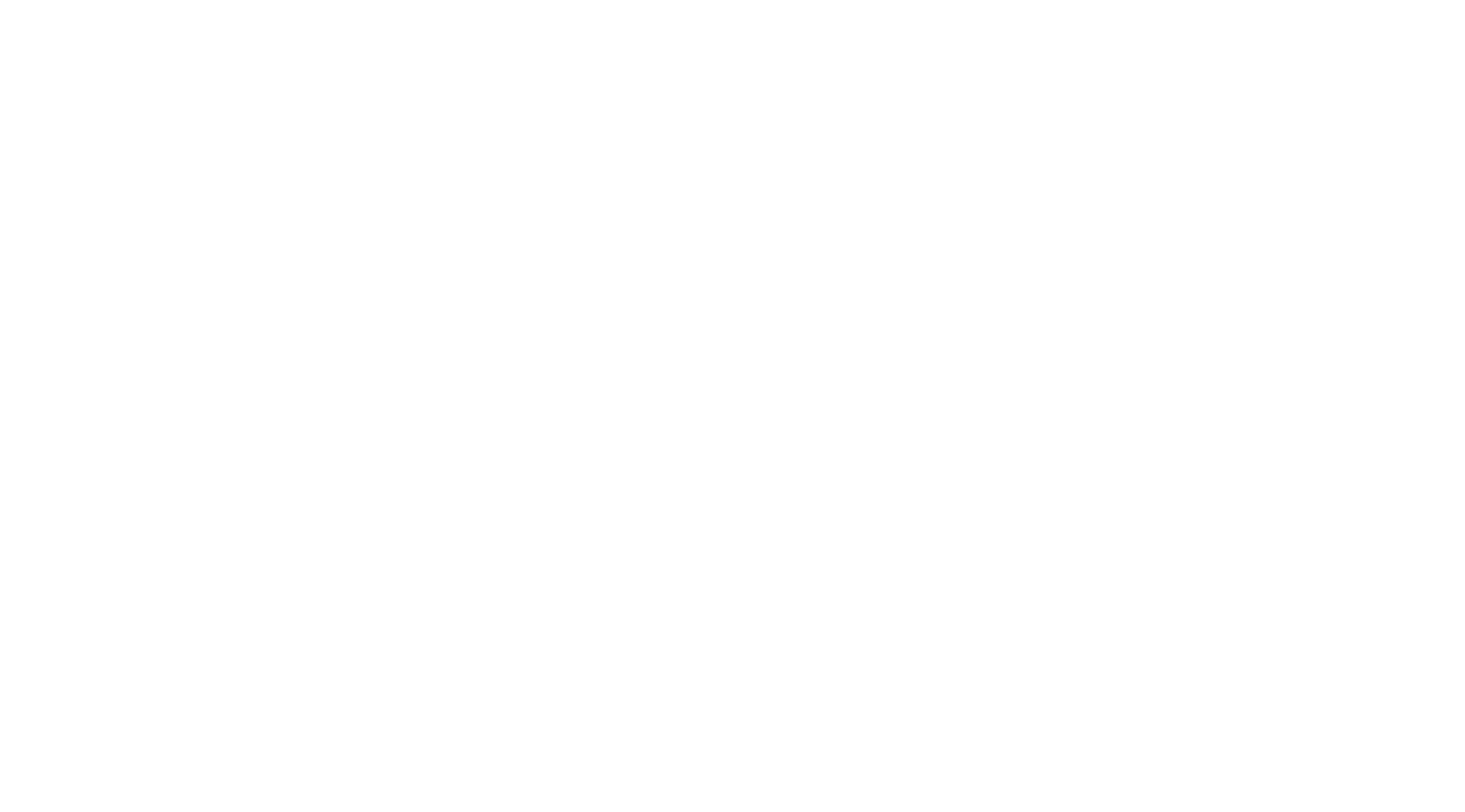 scroll, scrollTop: 0, scrollLeft: 0, axis: both 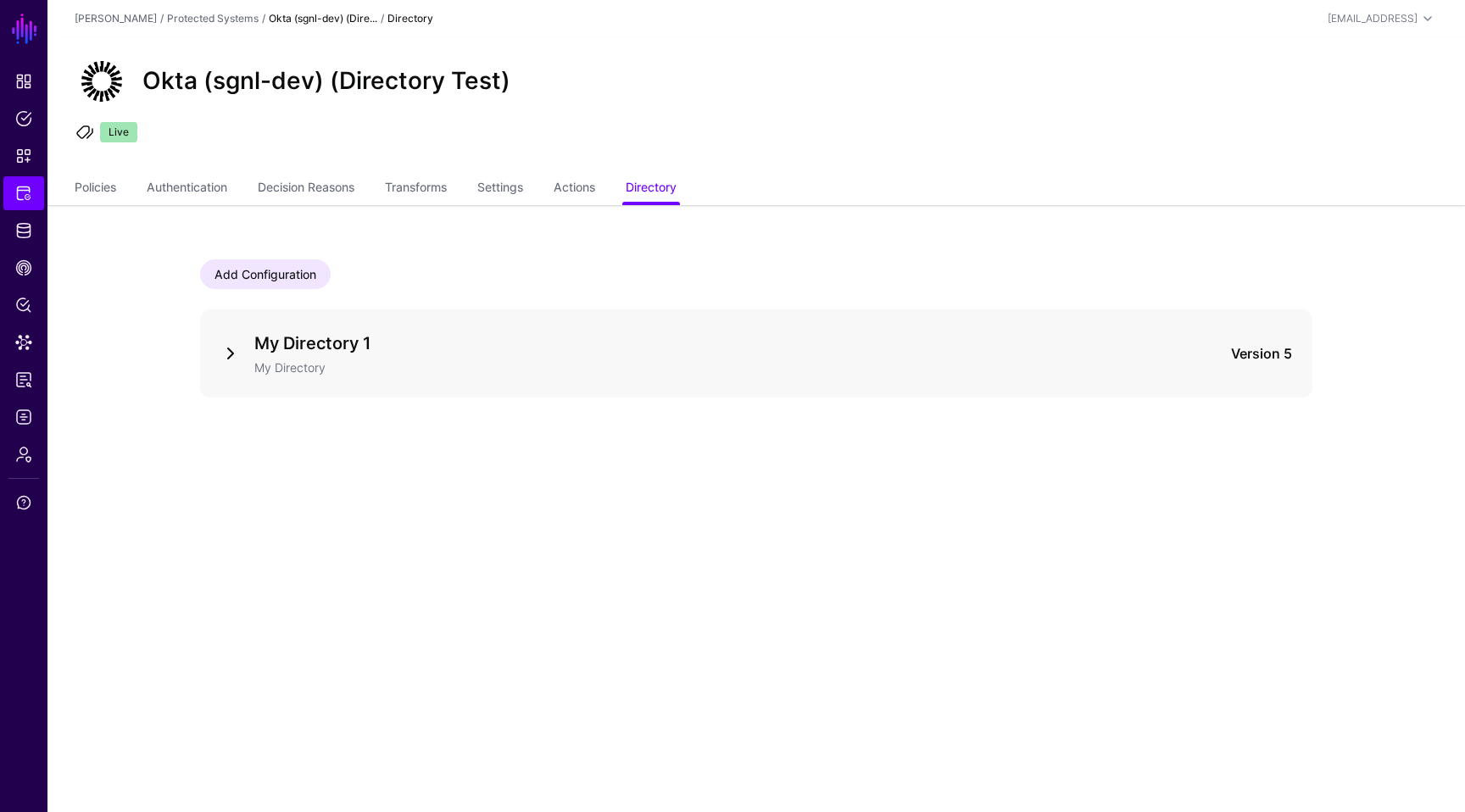 click at bounding box center [231, 353] 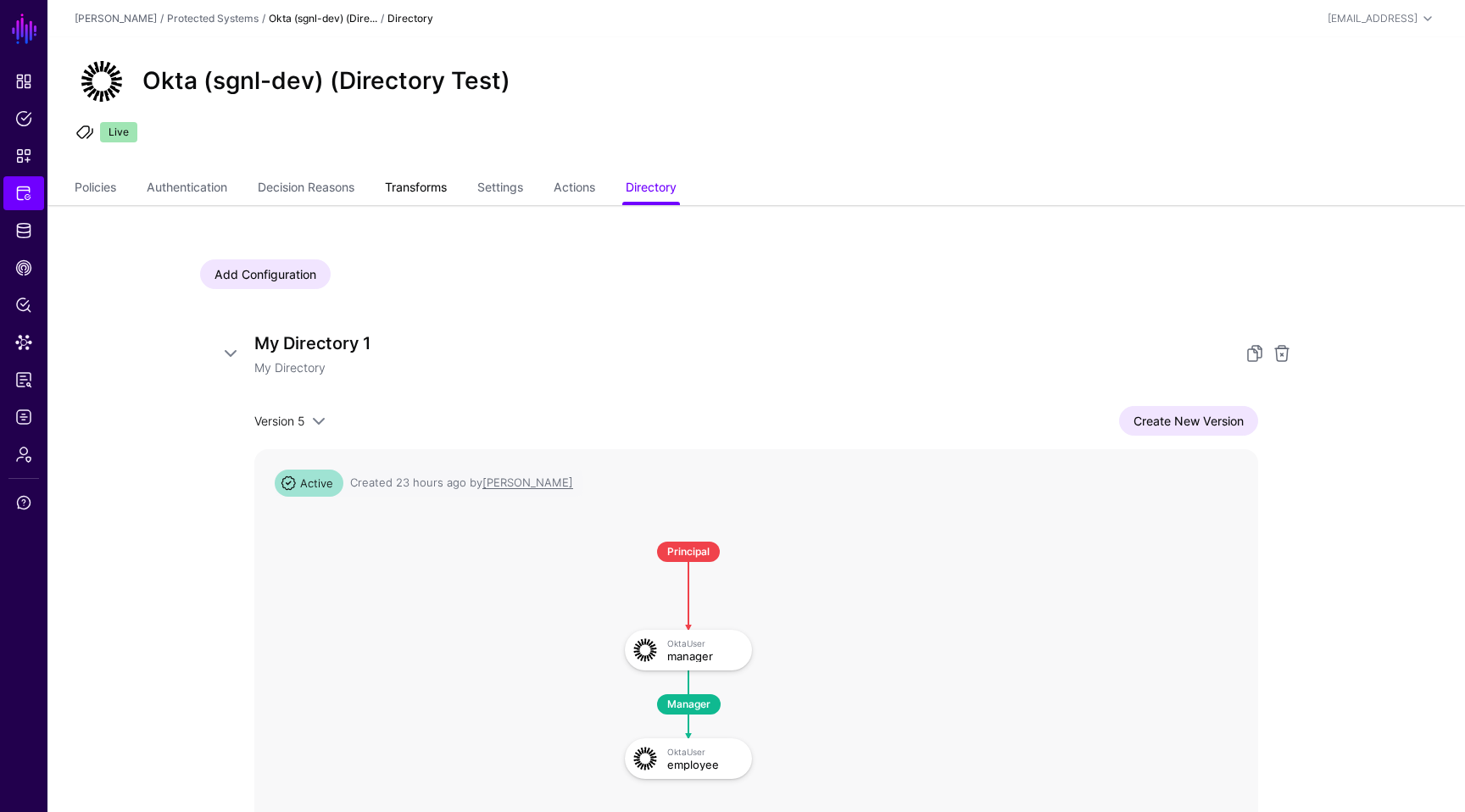 click on "Transforms" 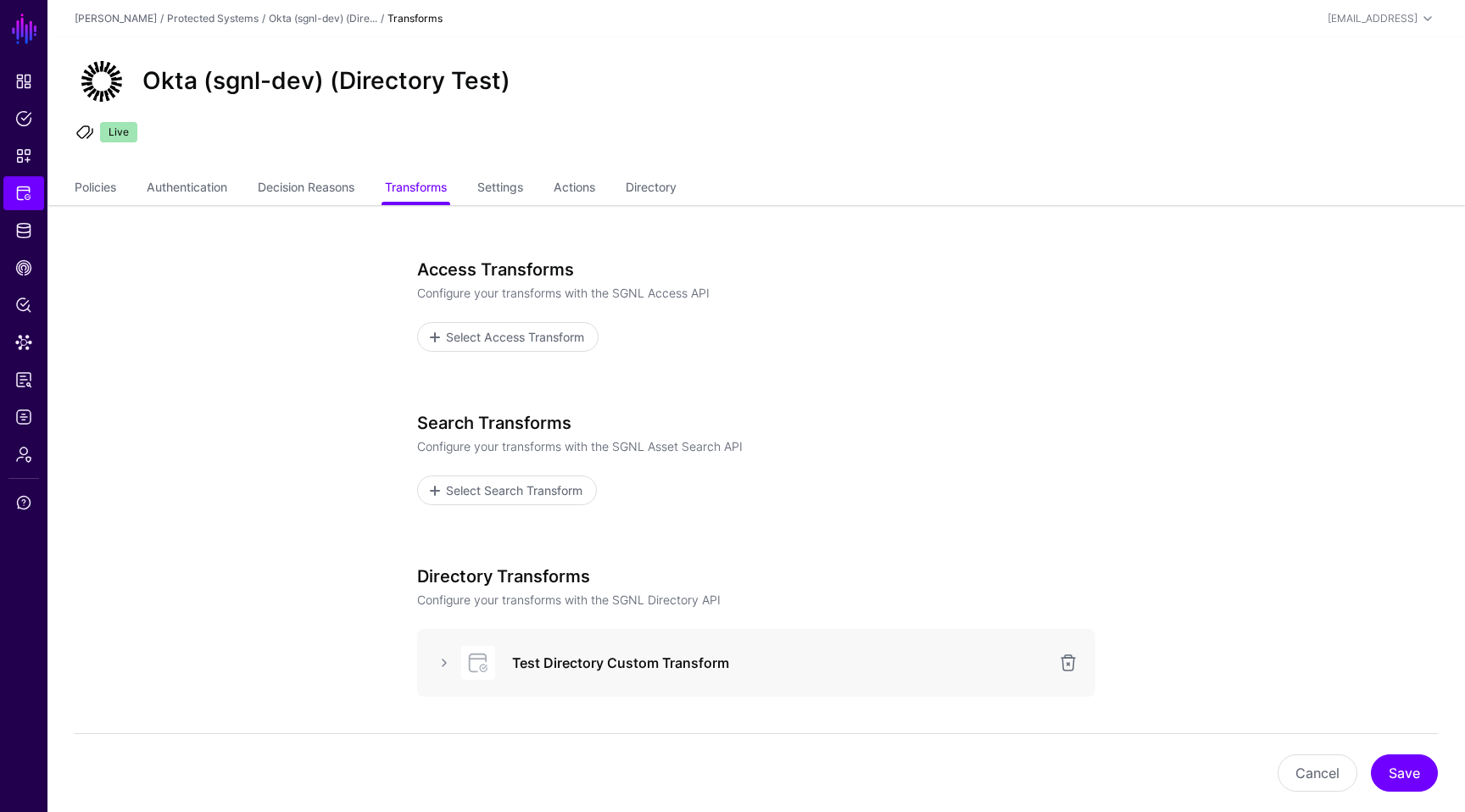 scroll, scrollTop: 122, scrollLeft: 0, axis: vertical 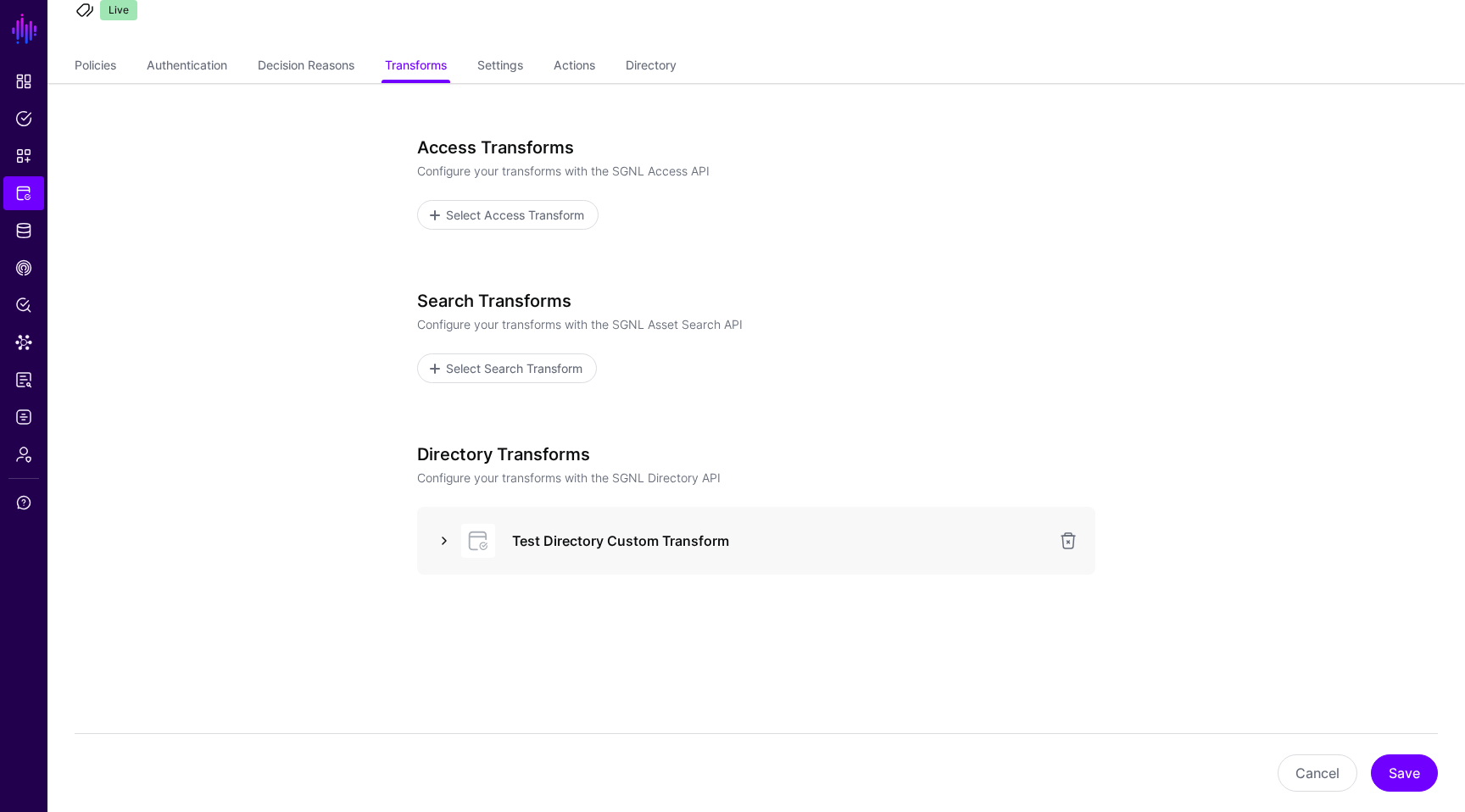 click at bounding box center [444, 541] 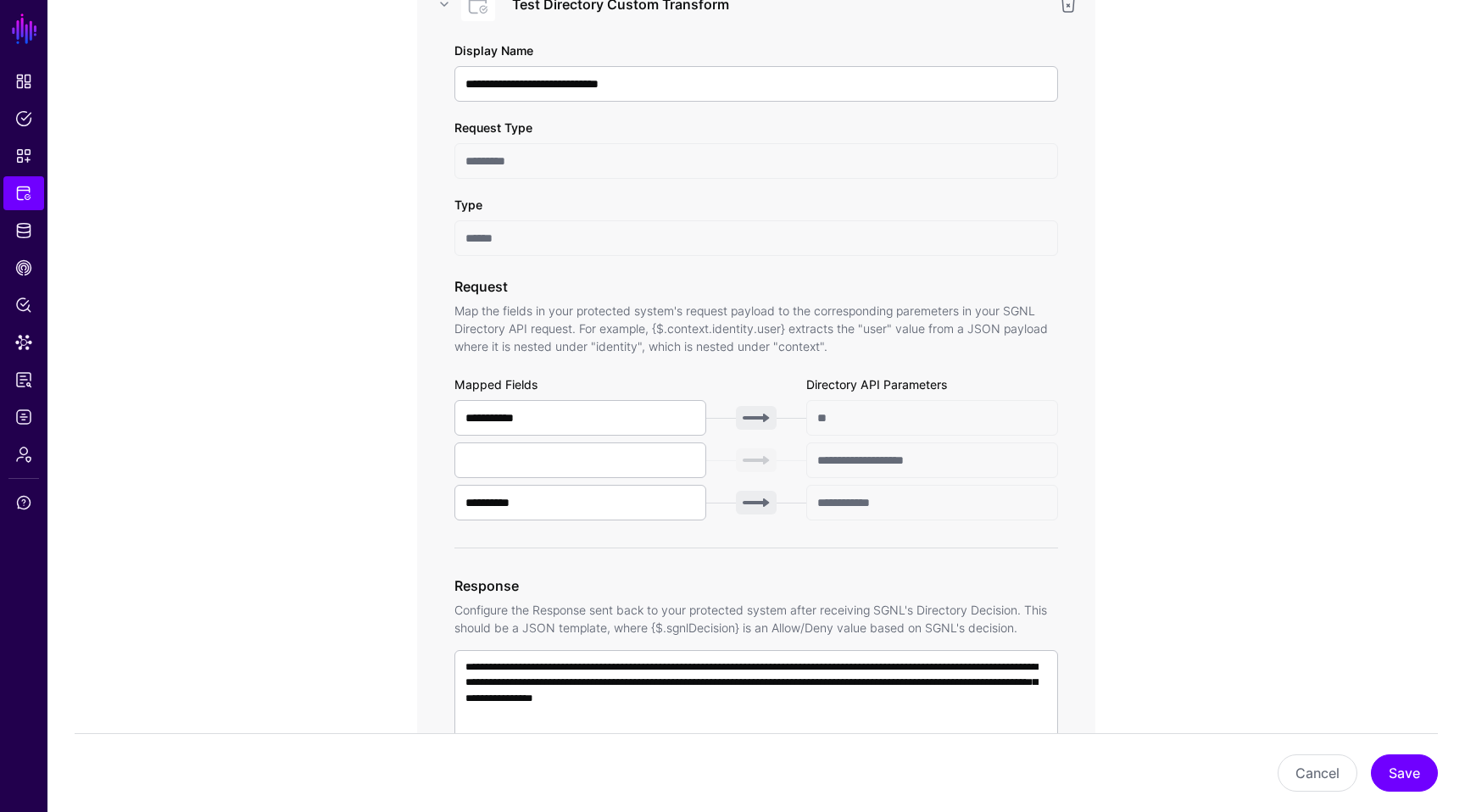 scroll, scrollTop: 851, scrollLeft: 0, axis: vertical 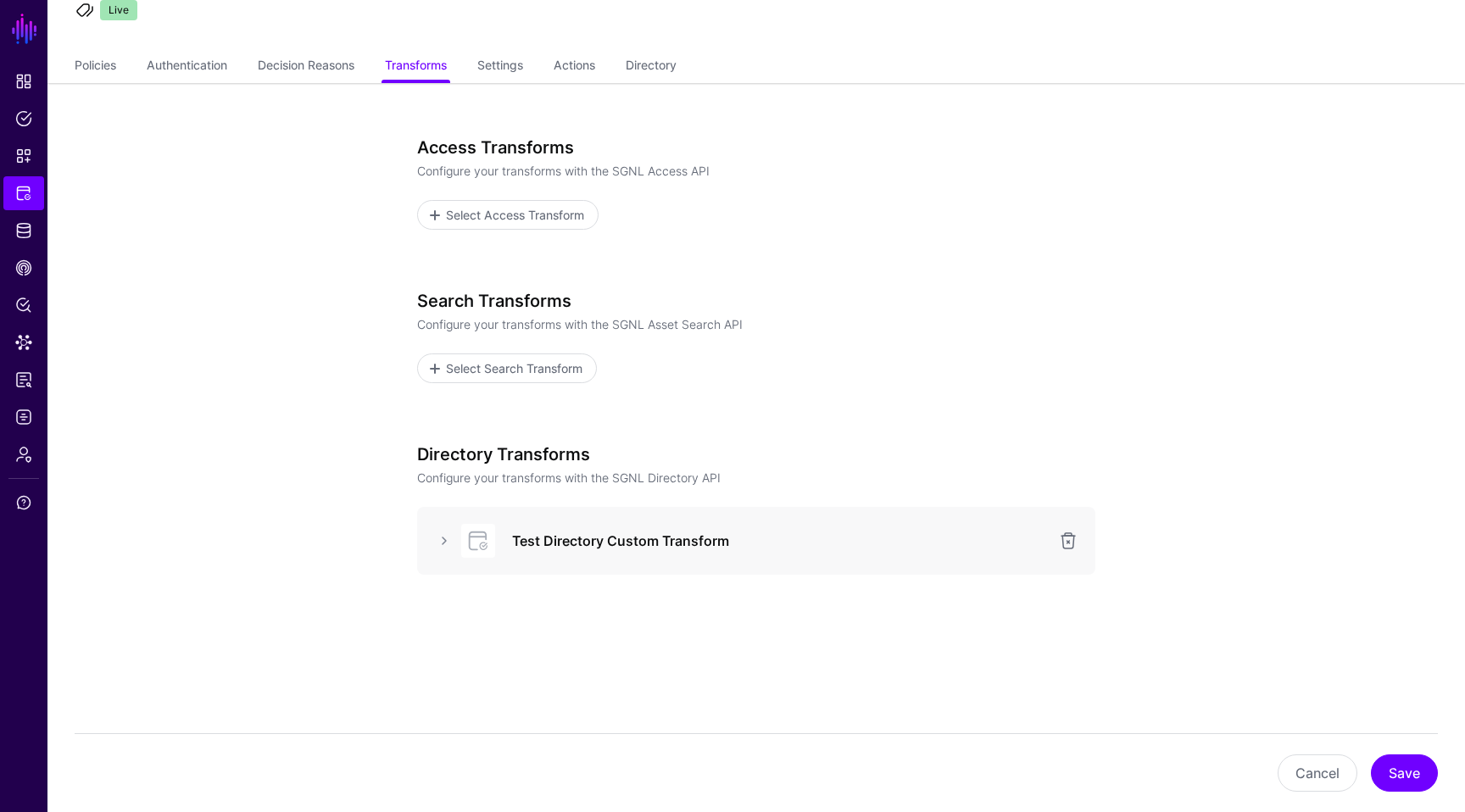 click on "Test Directory Custom Transform" at bounding box center [756, 541] 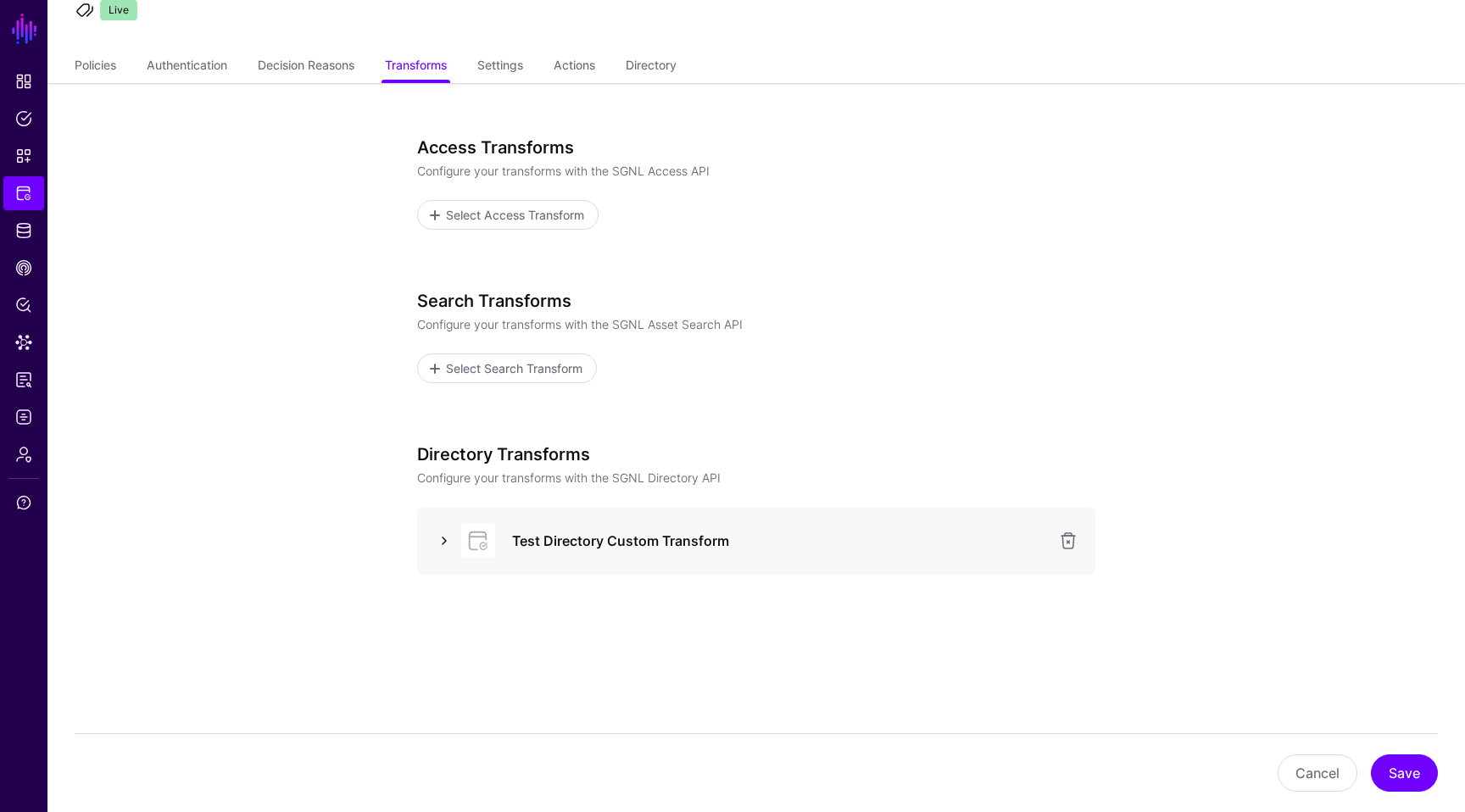 click at bounding box center (444, 541) 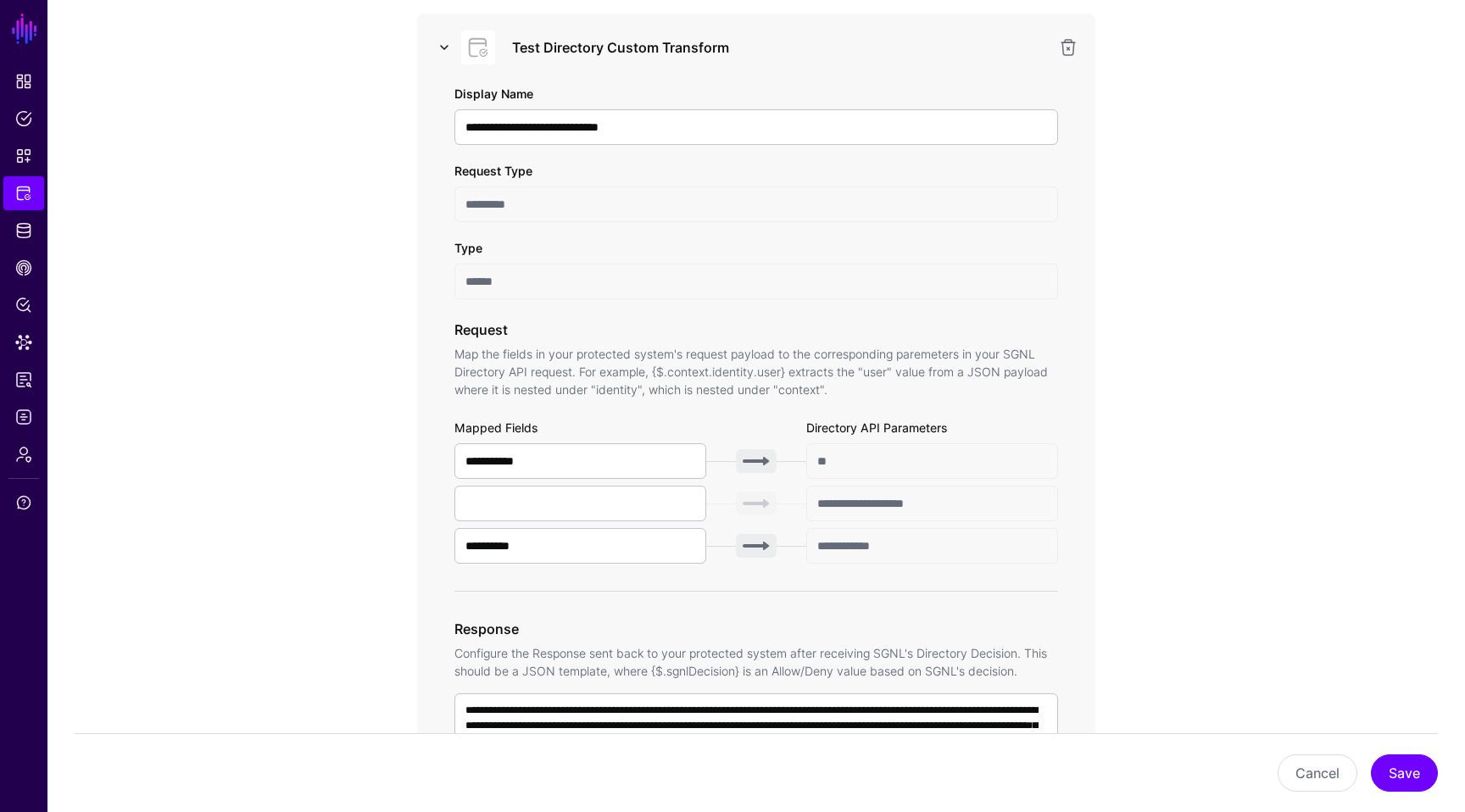 scroll, scrollTop: 948, scrollLeft: 0, axis: vertical 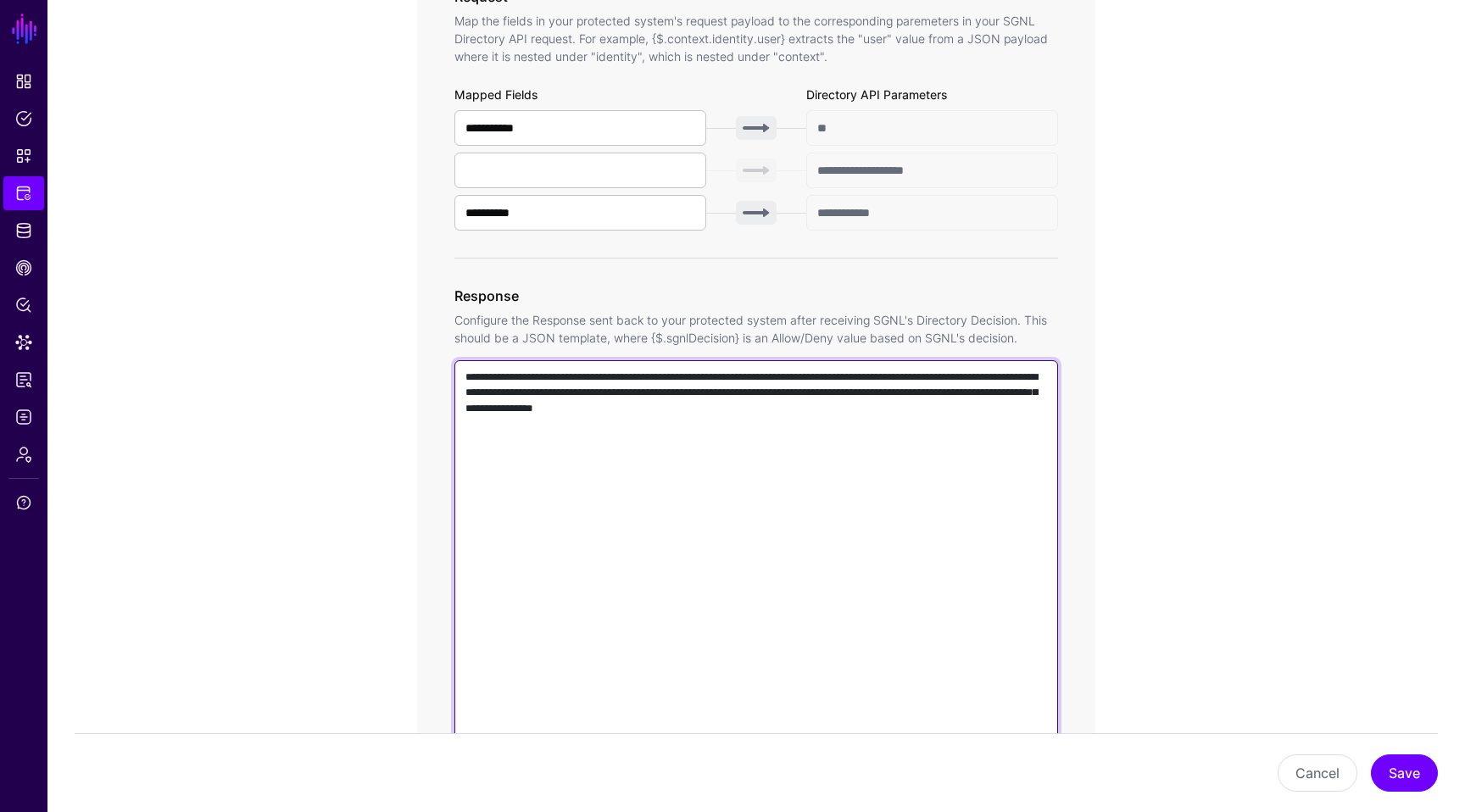 click on "**********" at bounding box center (756, 603) 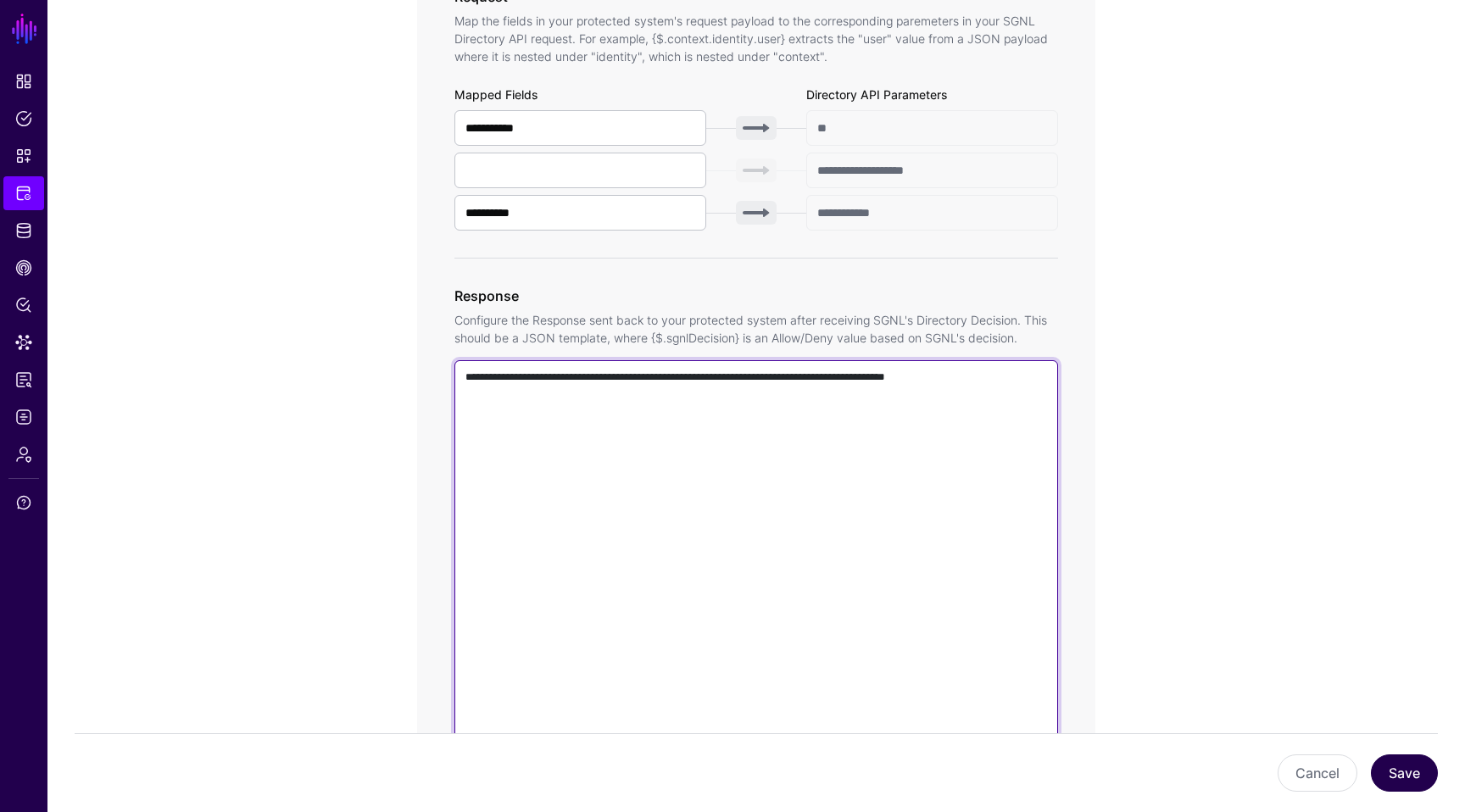 type on "**********" 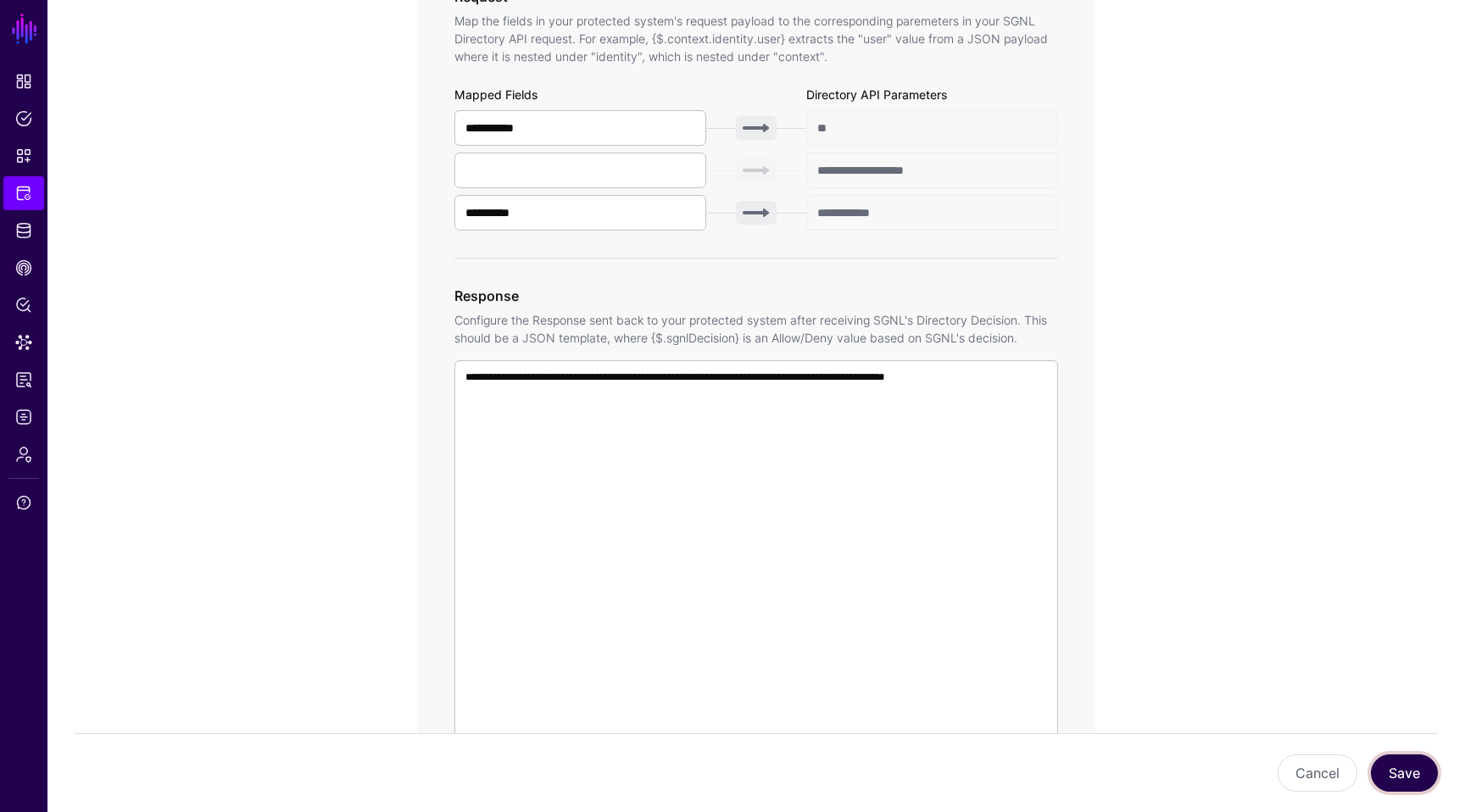 click on "Save" at bounding box center (1404, 773) 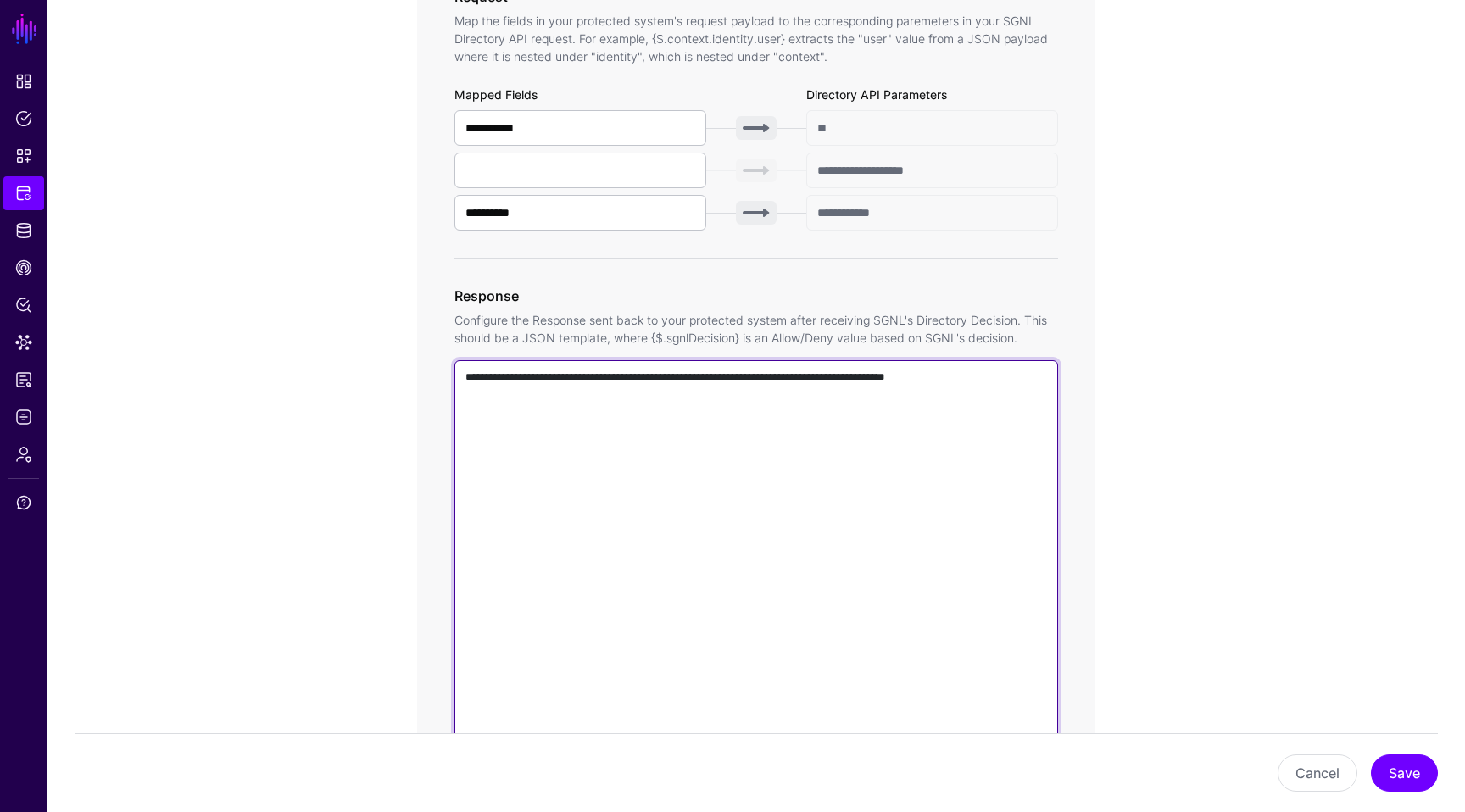 click on "**********" at bounding box center [756, 603] 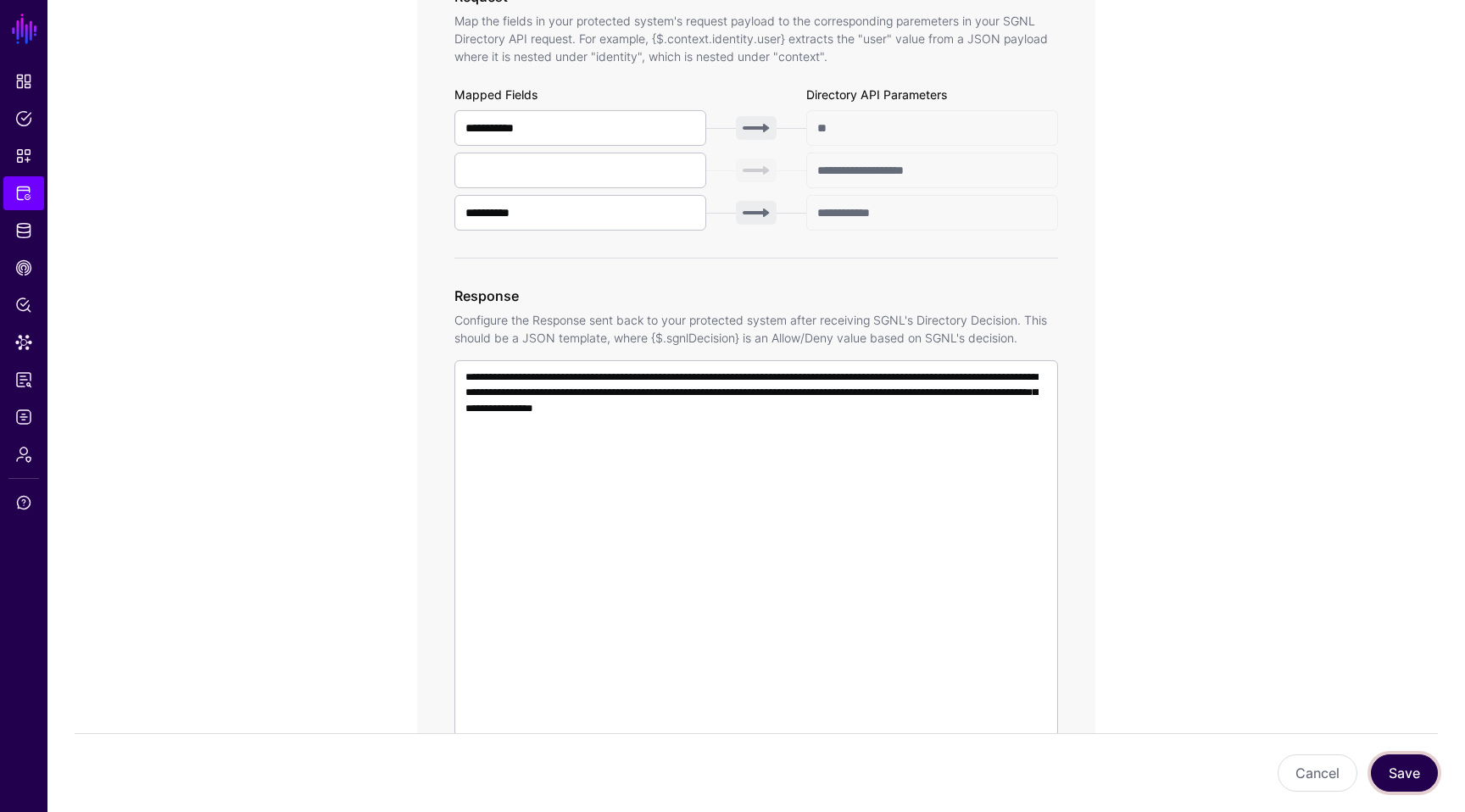 click on "Save" at bounding box center [1404, 773] 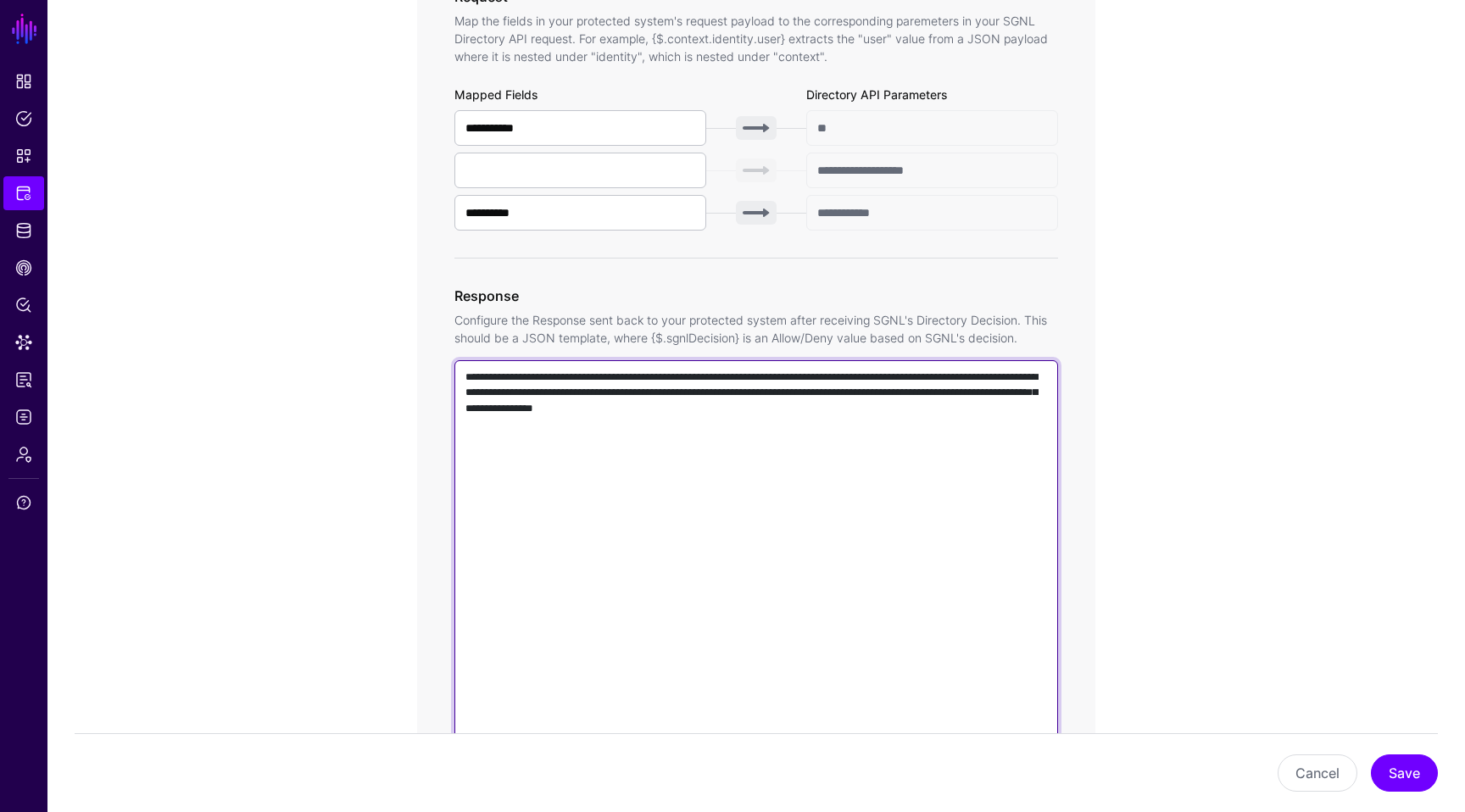 click on "**********" at bounding box center [756, 603] 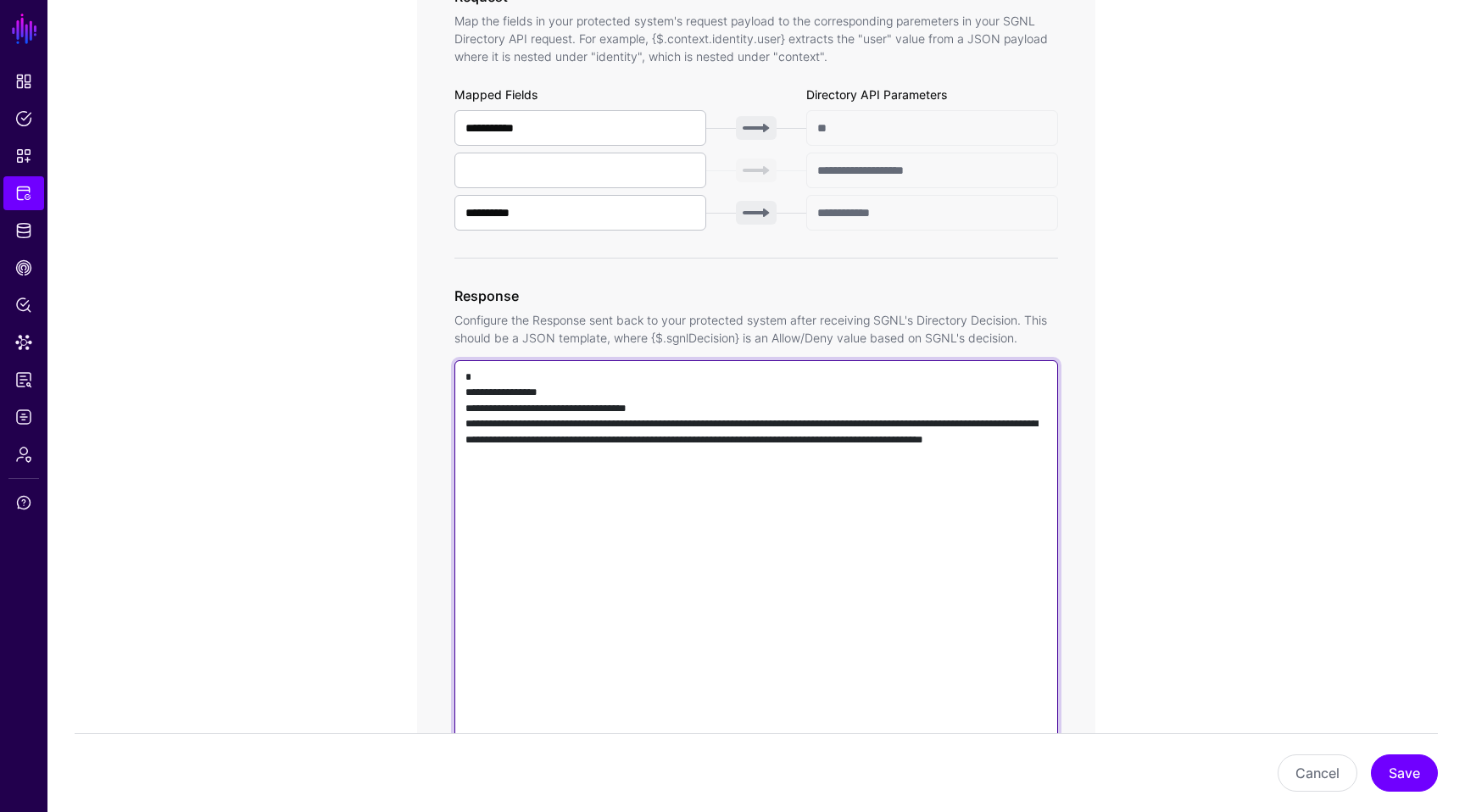 click on "**********" at bounding box center [756, 603] 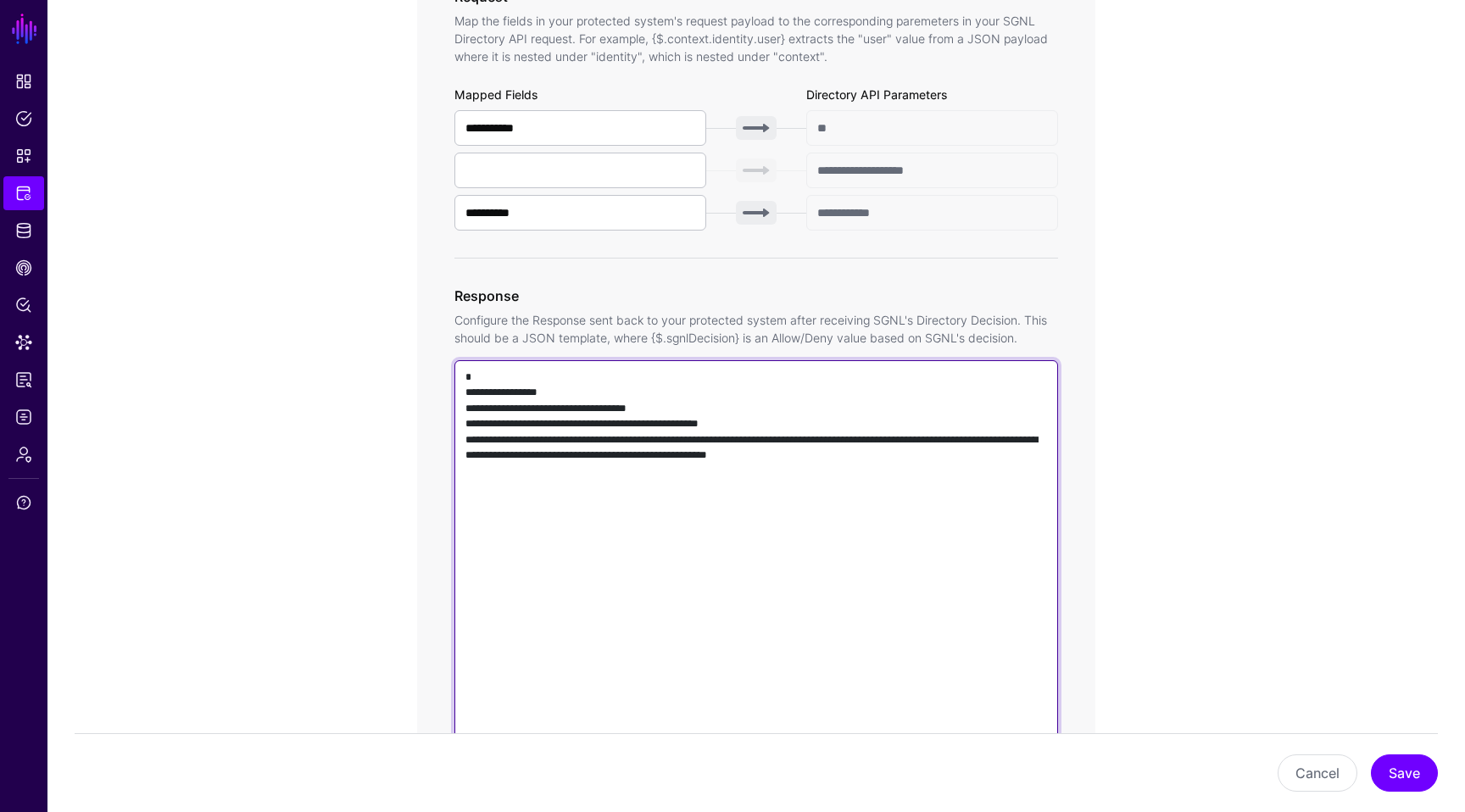 click on "**********" at bounding box center (756, 603) 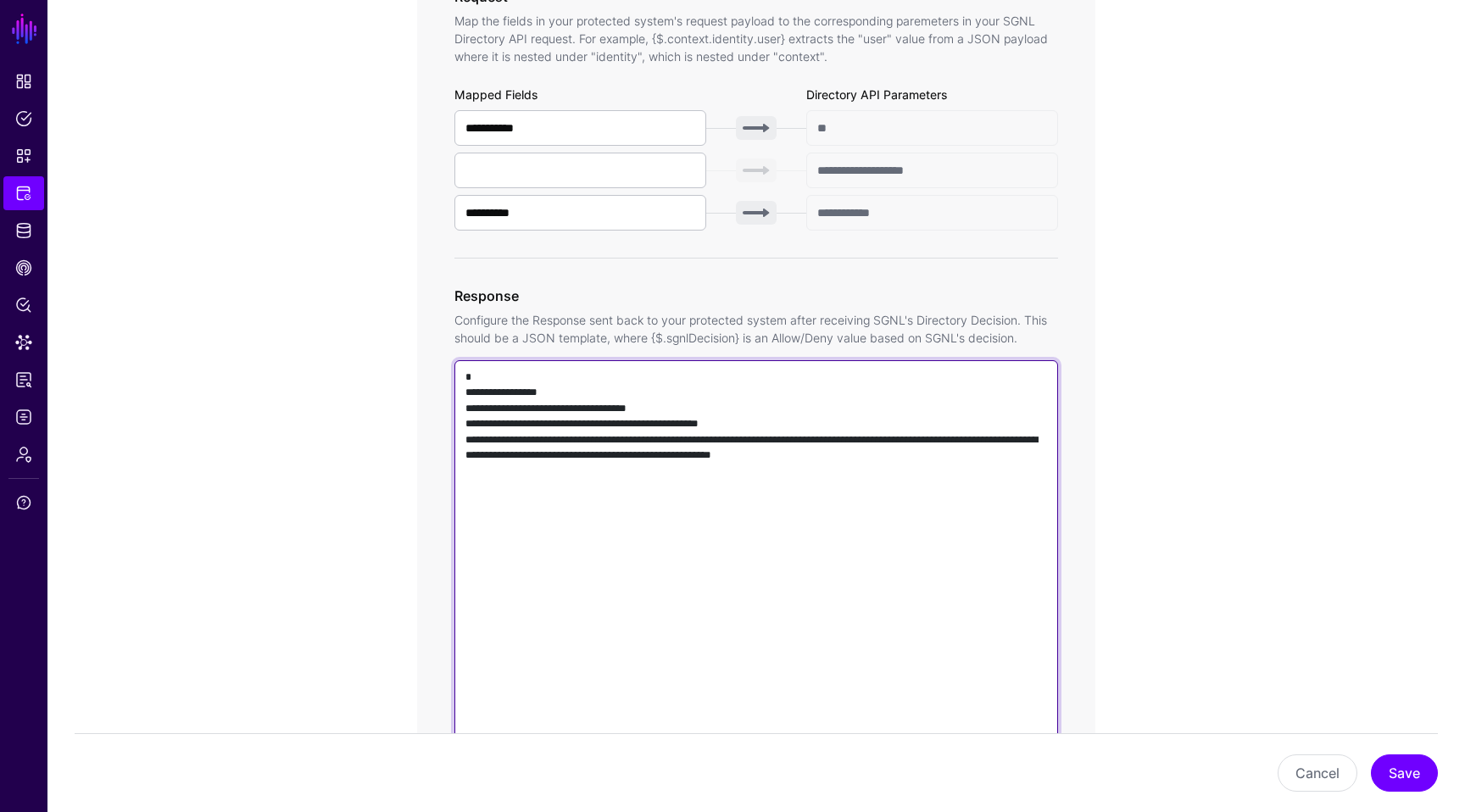 click on "**********" at bounding box center [756, 603] 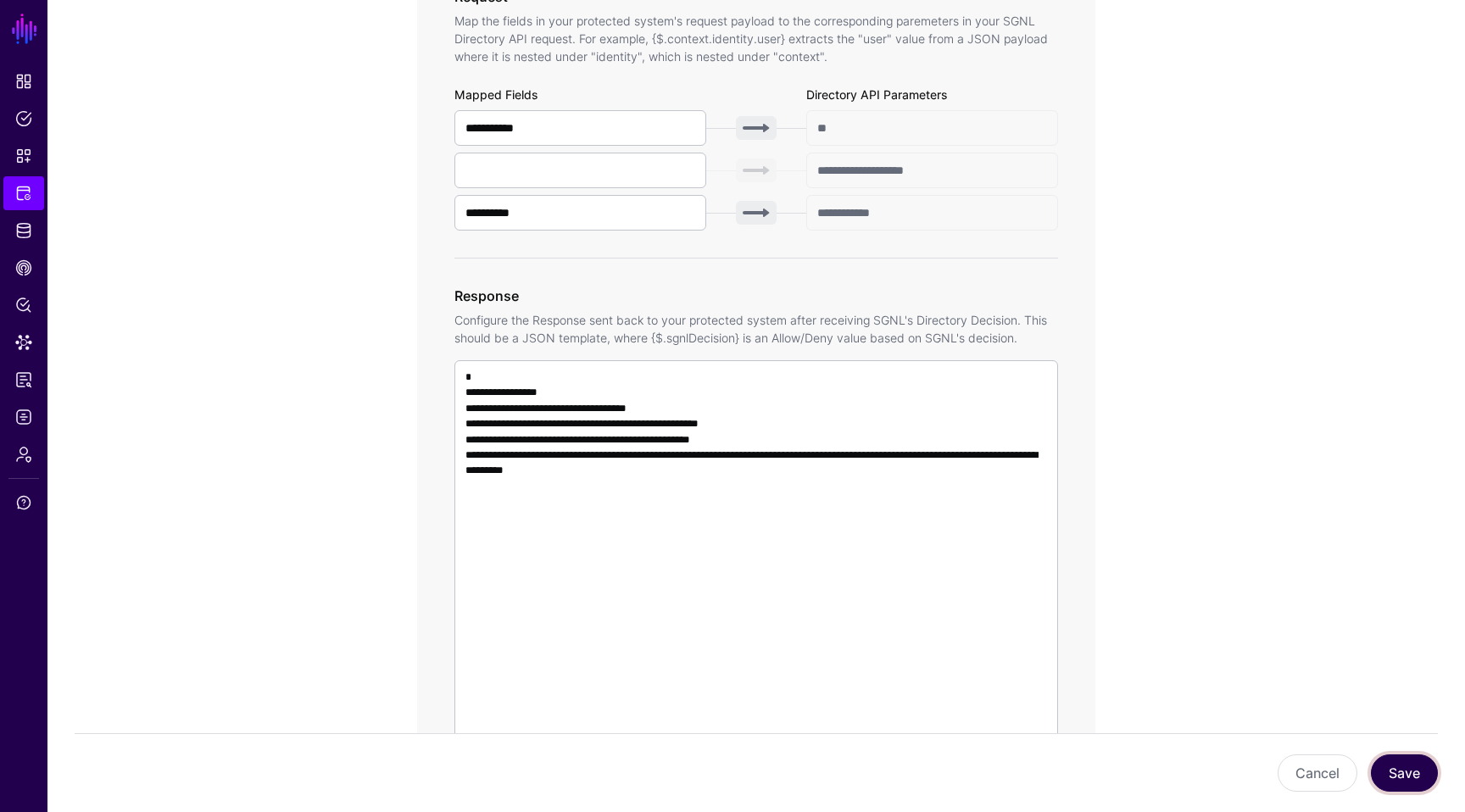 click on "Save" at bounding box center [1404, 773] 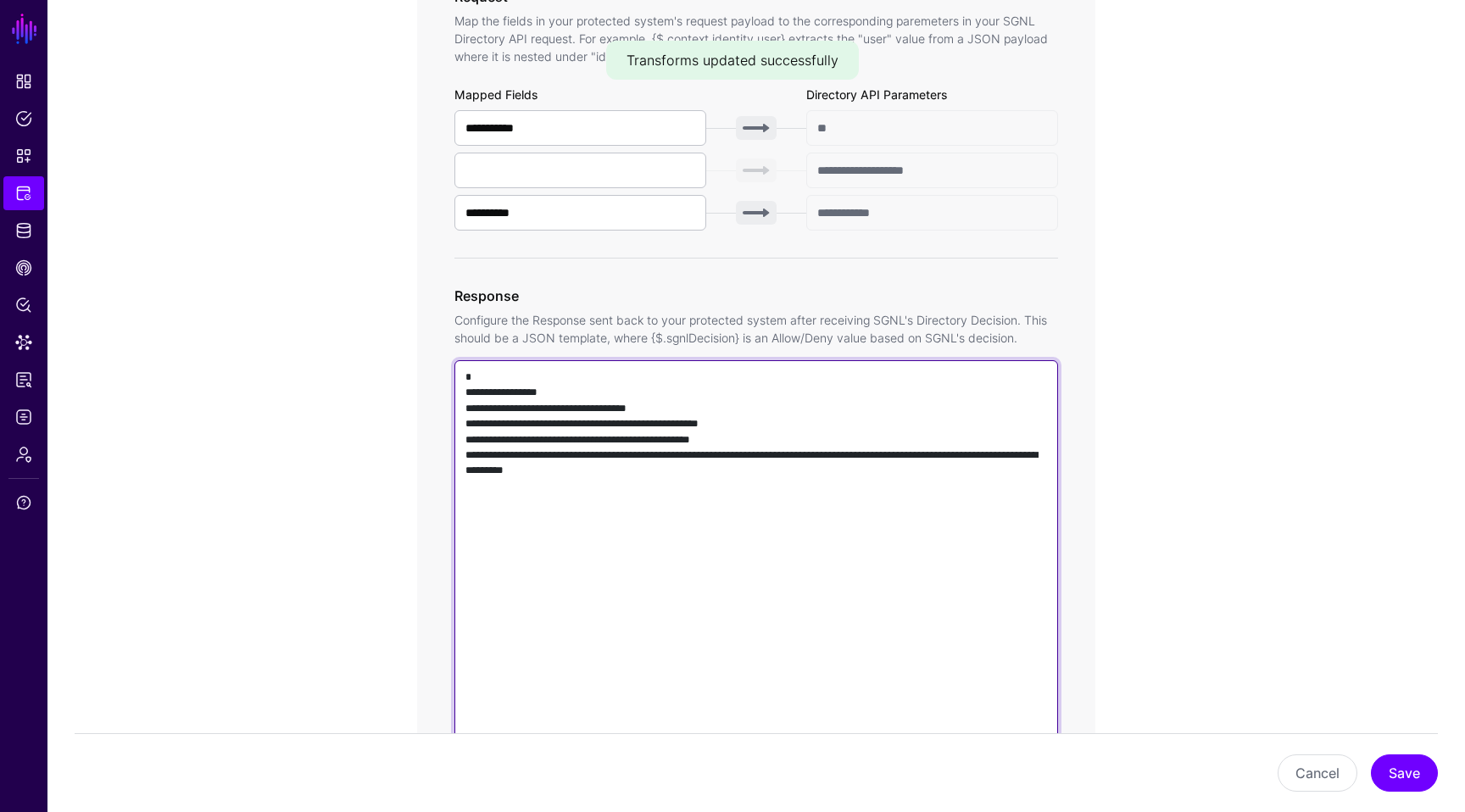 click on "**********" at bounding box center (756, 603) 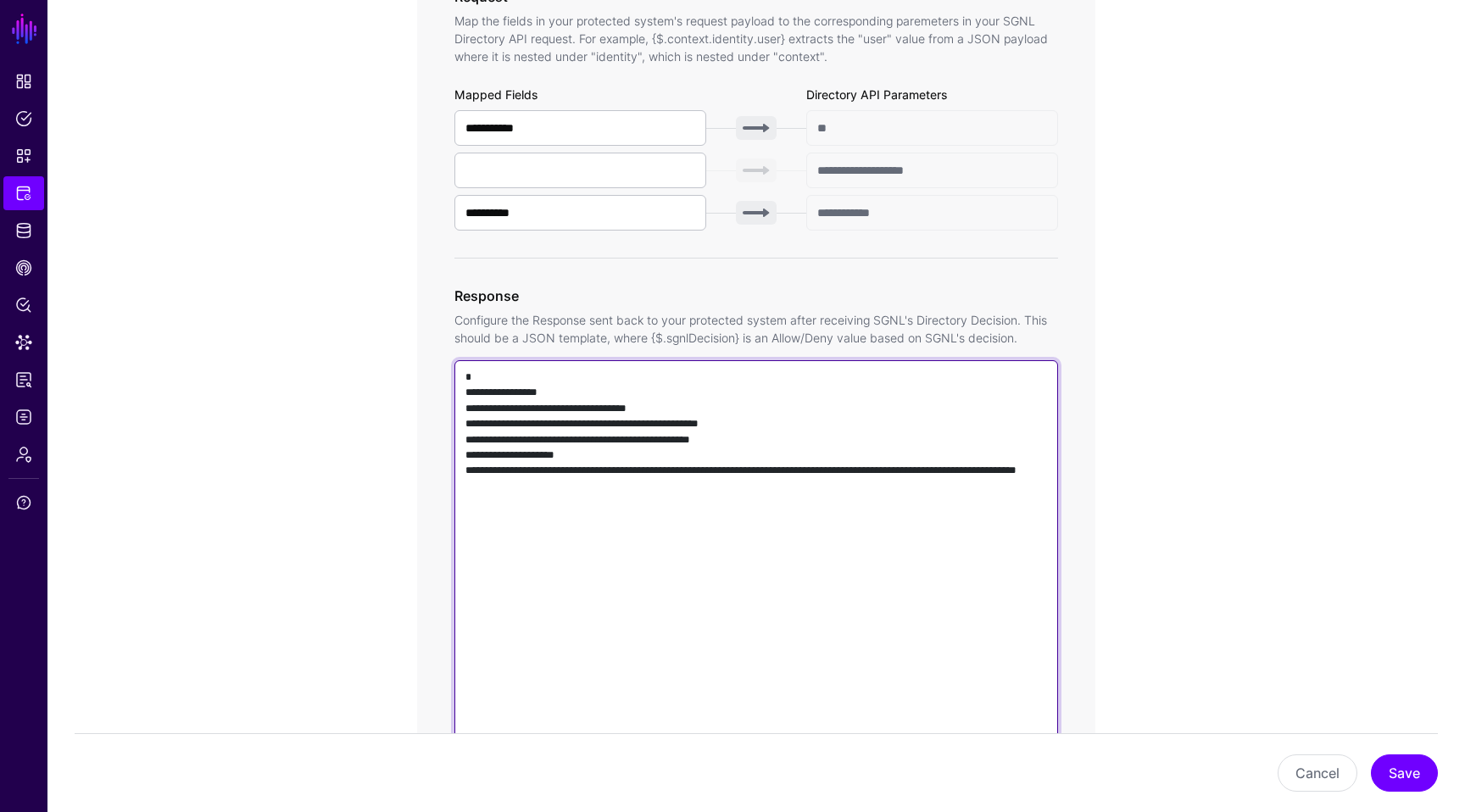 click on "**********" at bounding box center (756, 603) 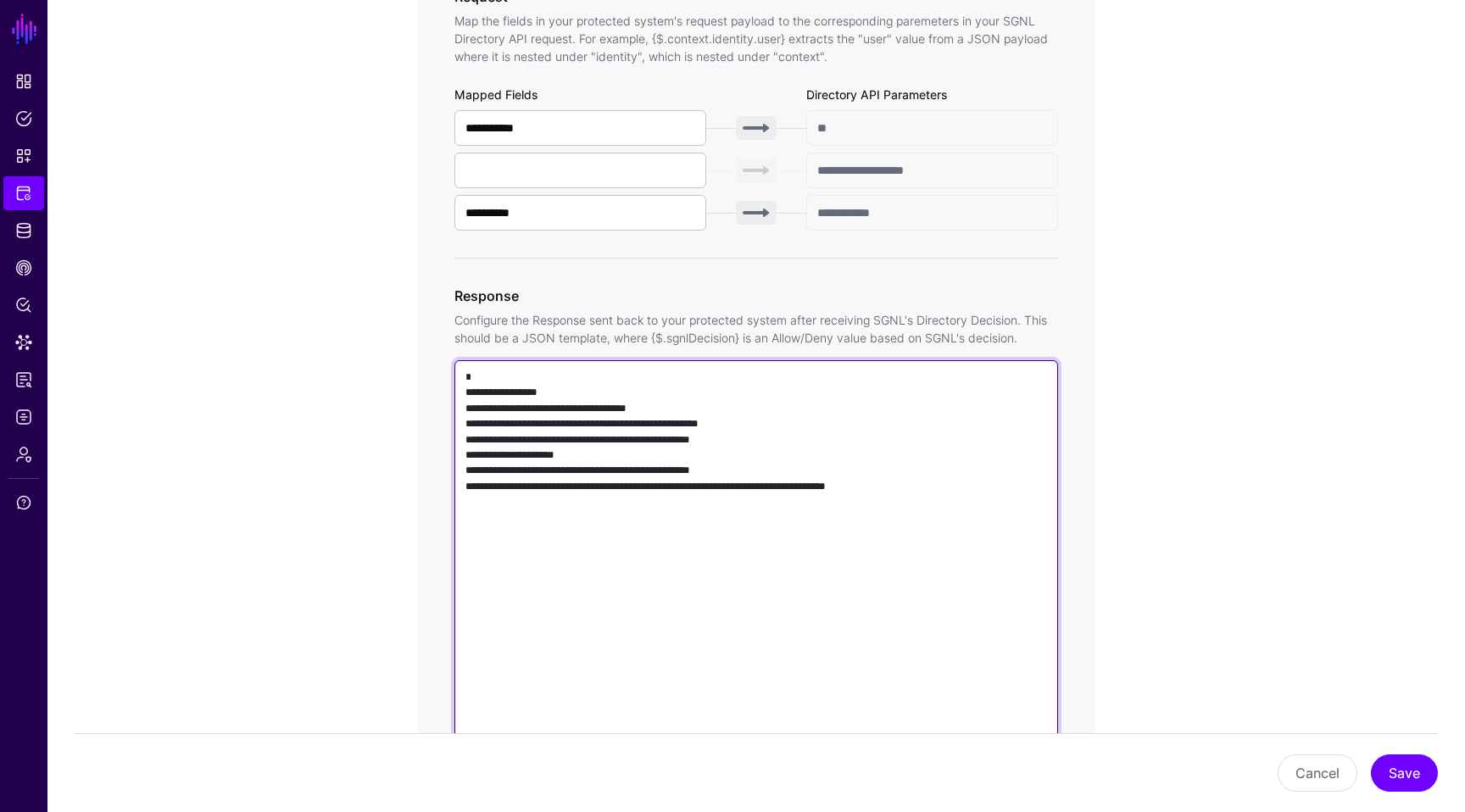 click on "**********" at bounding box center [756, 603] 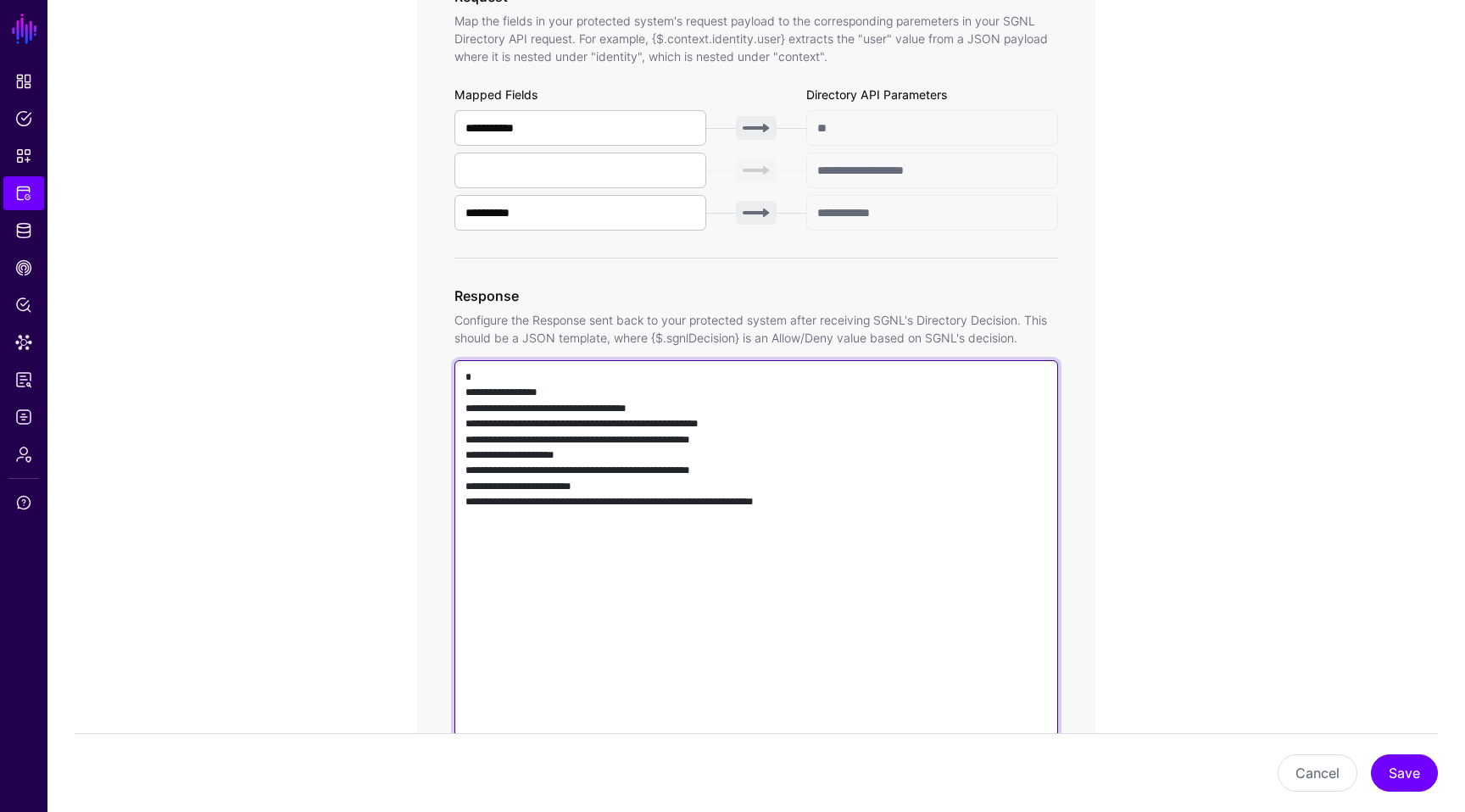 click on "**********" at bounding box center (756, 603) 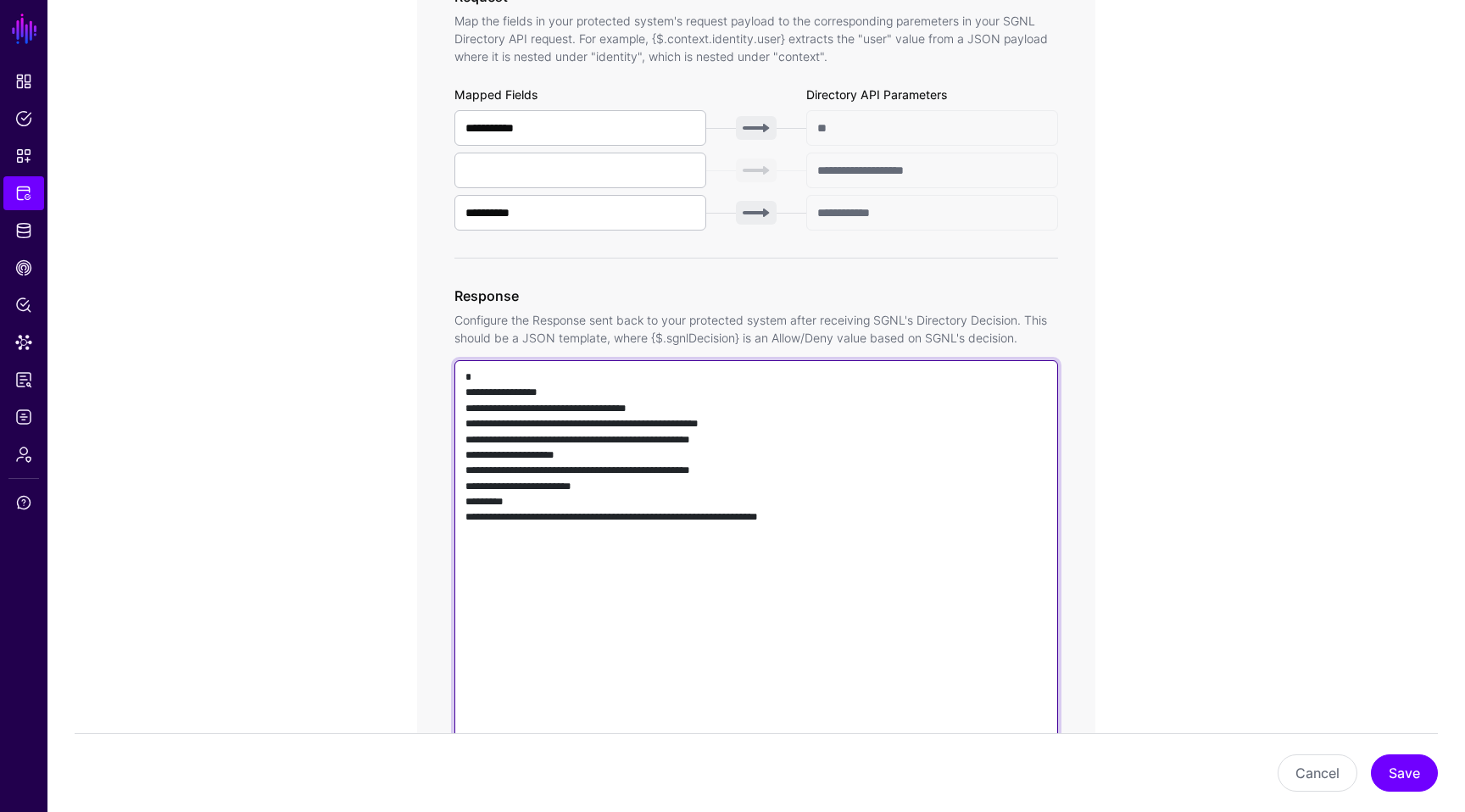 click on "**********" at bounding box center (756, 603) 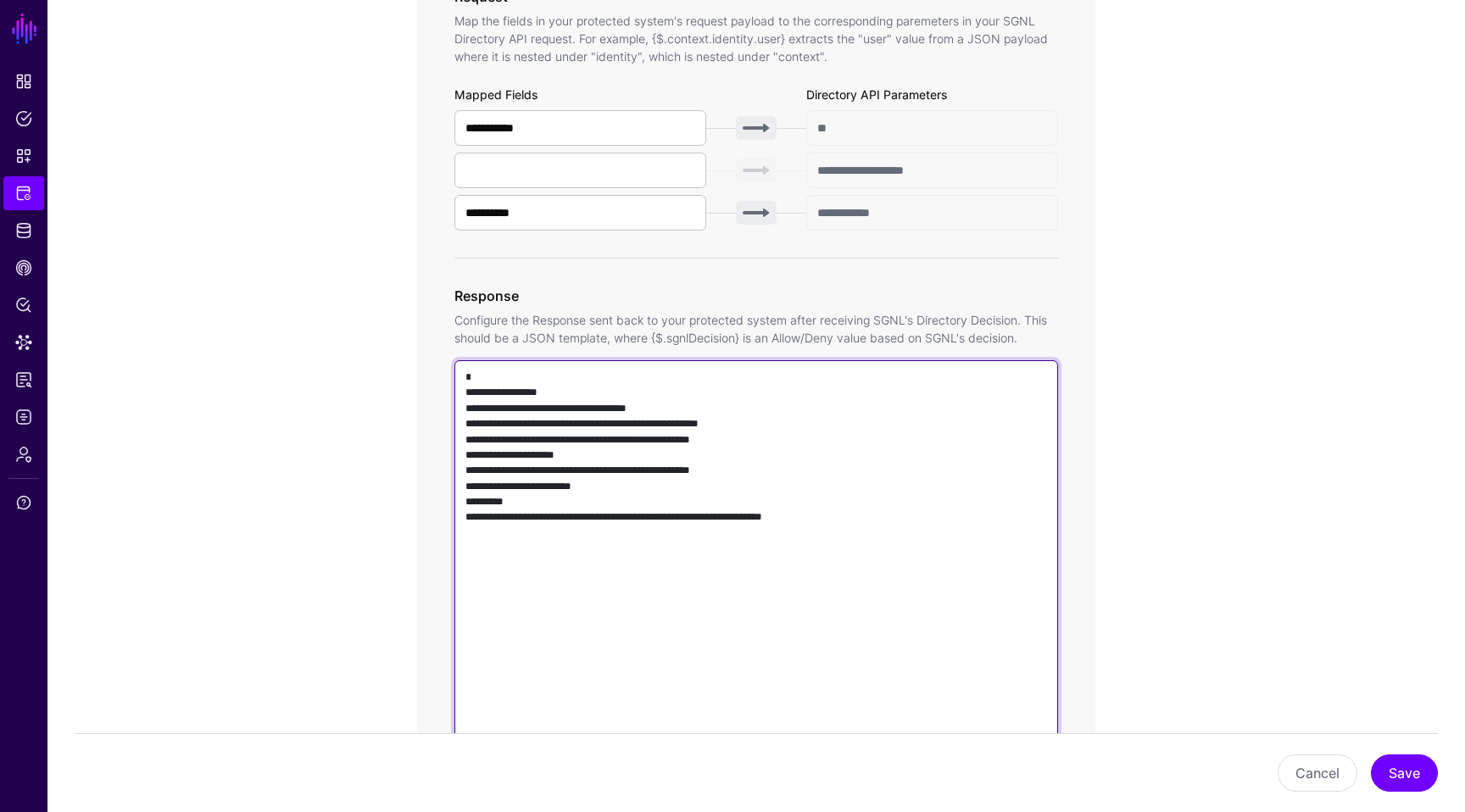 click on "**********" at bounding box center (756, 603) 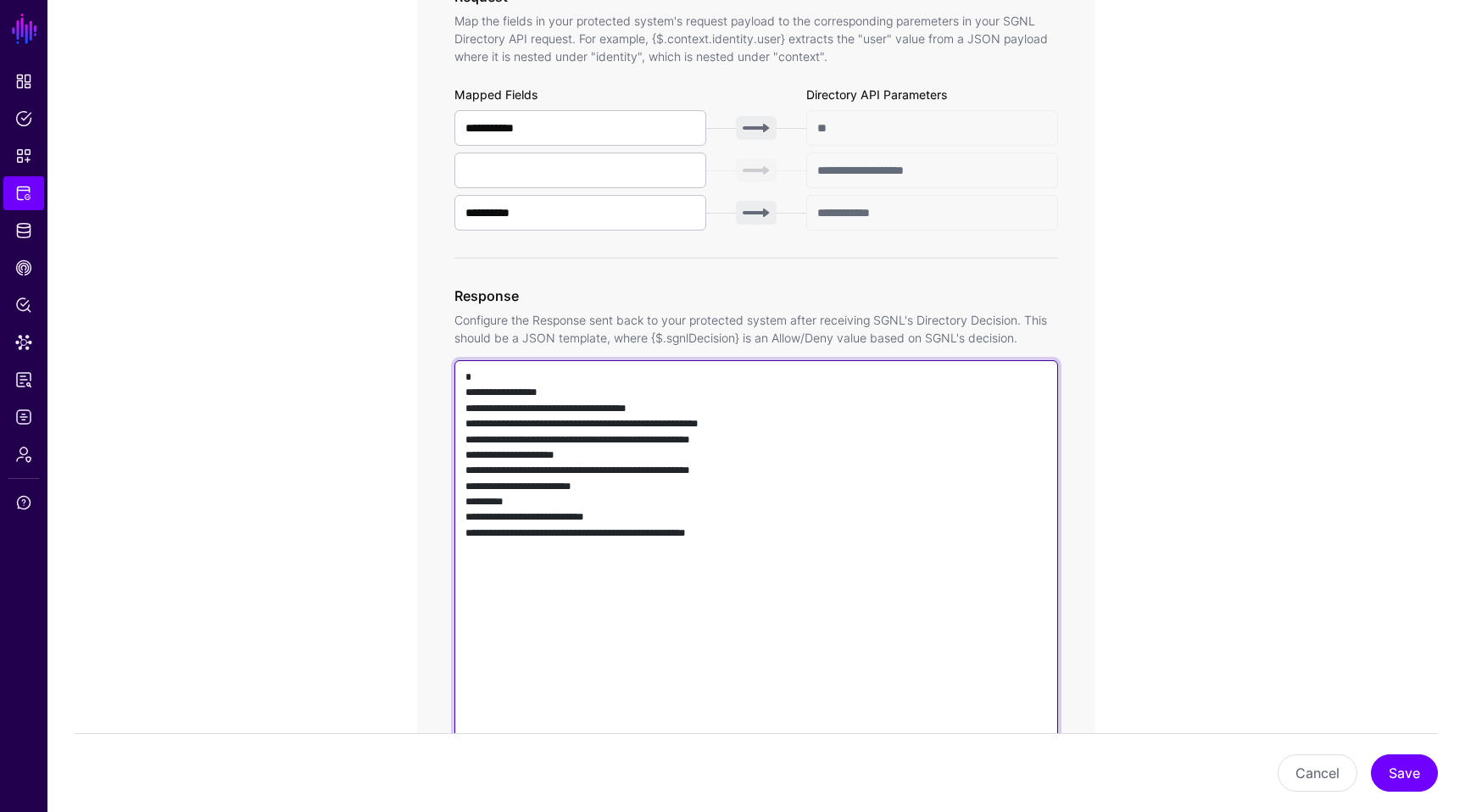 click on "**********" at bounding box center (756, 603) 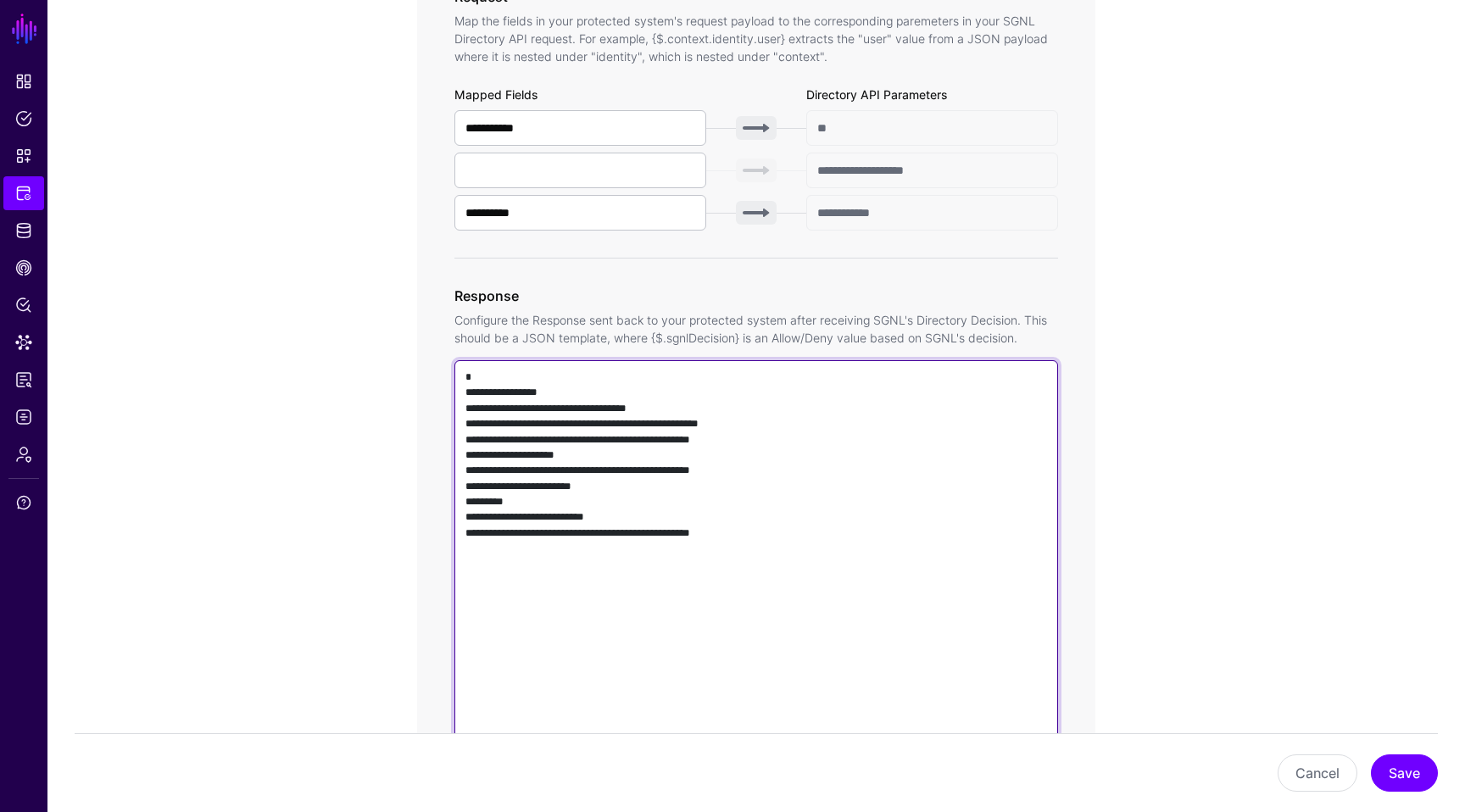 click on "**********" at bounding box center [756, 603] 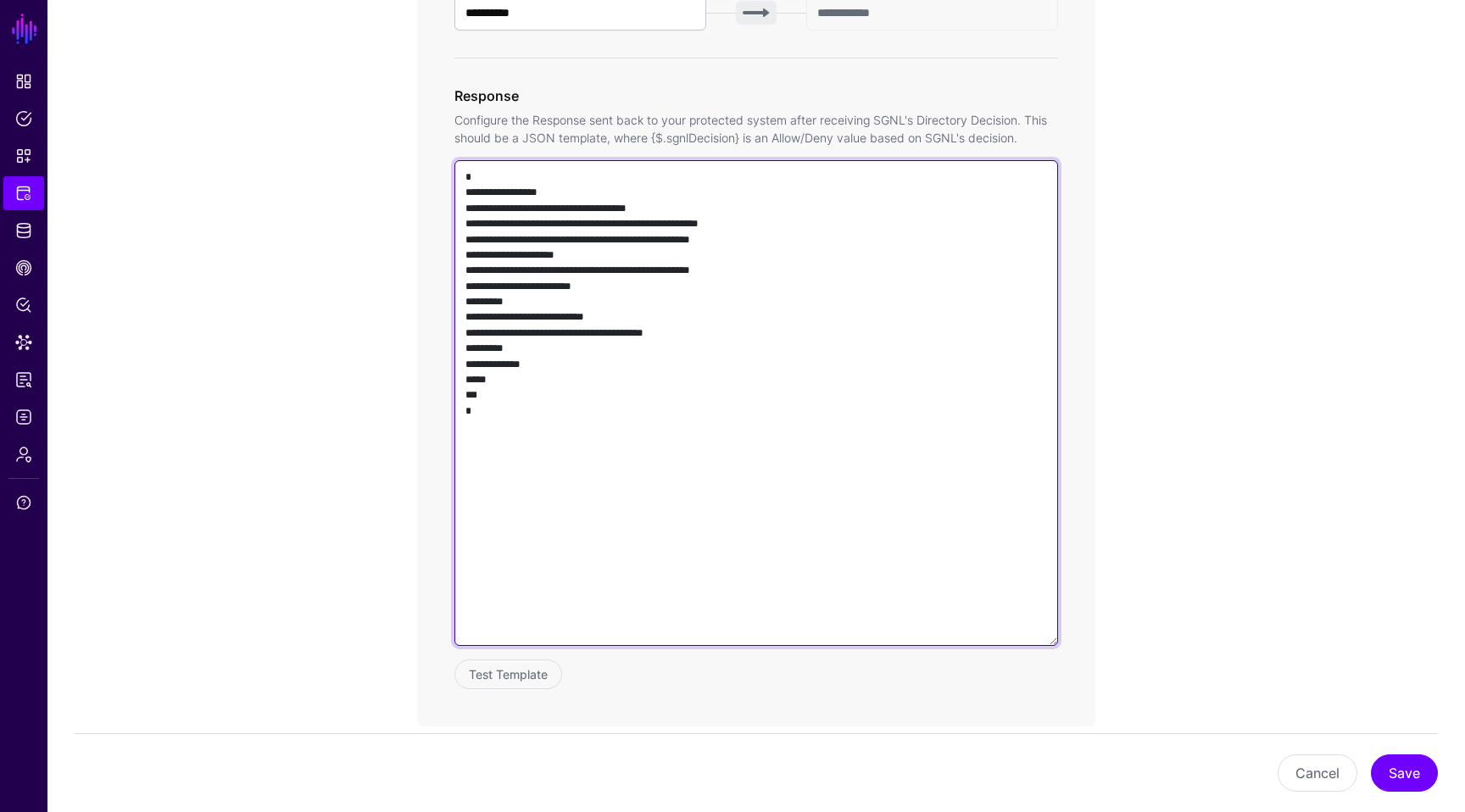scroll, scrollTop: 1221, scrollLeft: 0, axis: vertical 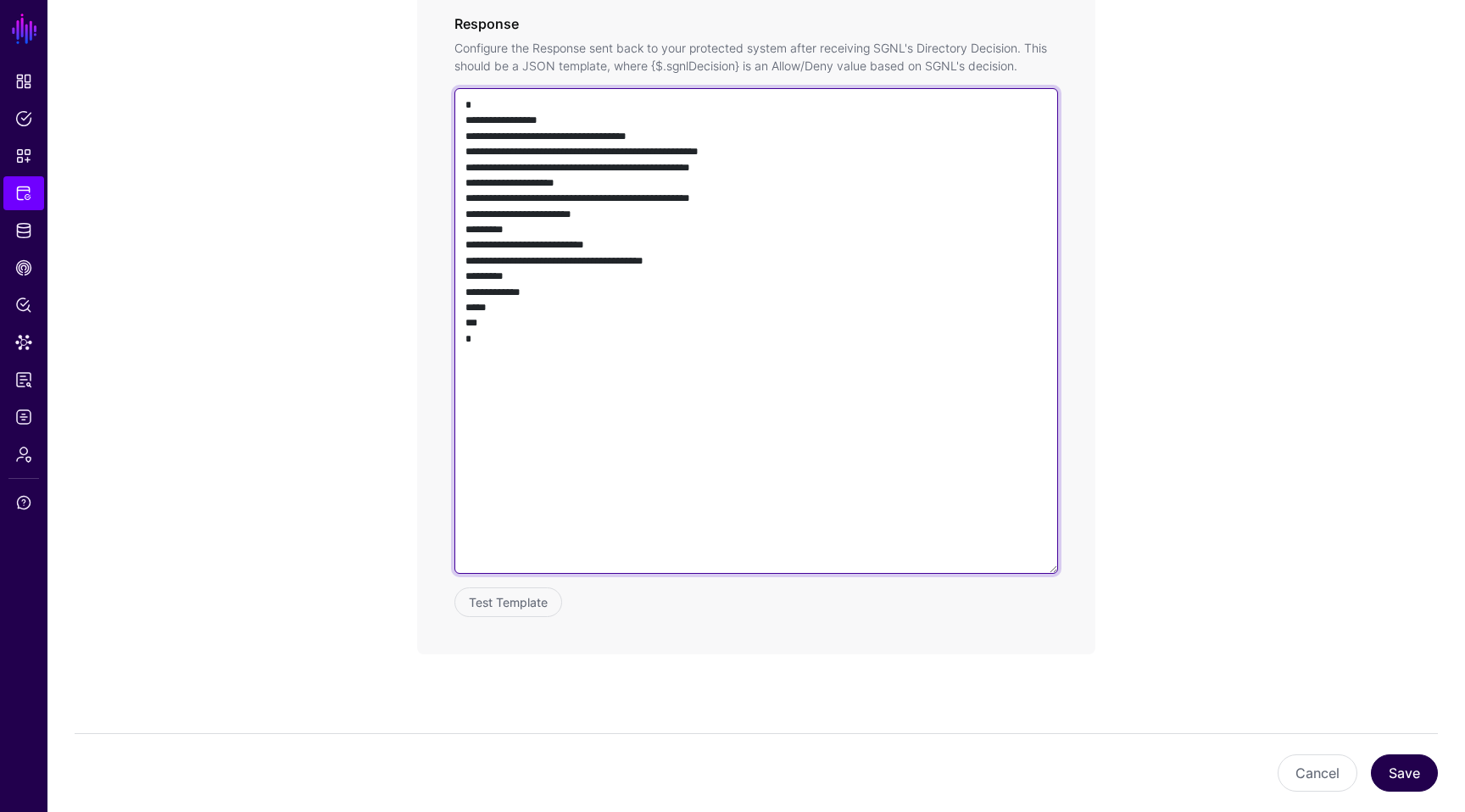 type on "**********" 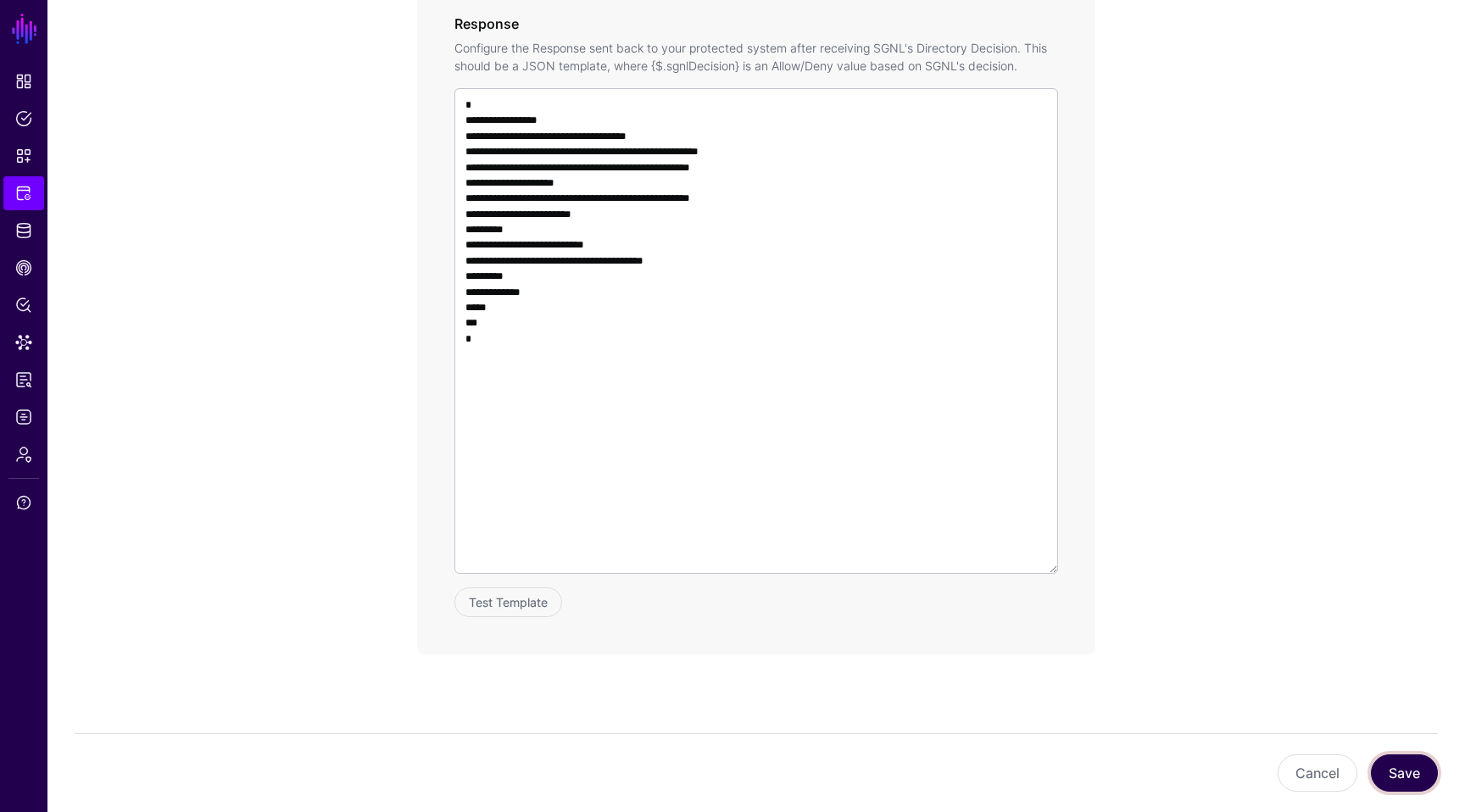 click on "Save" at bounding box center (1404, 773) 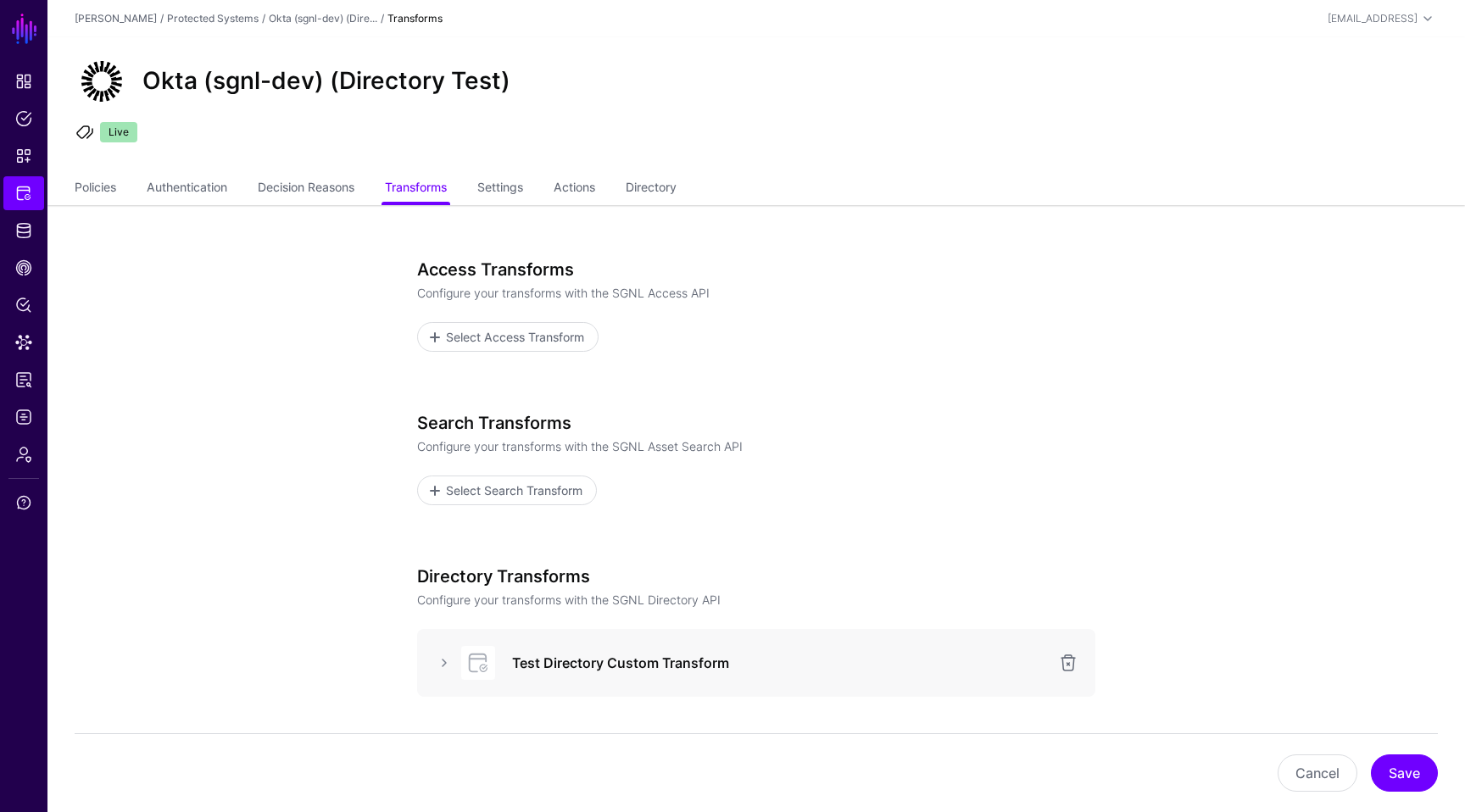 scroll, scrollTop: 0, scrollLeft: 0, axis: both 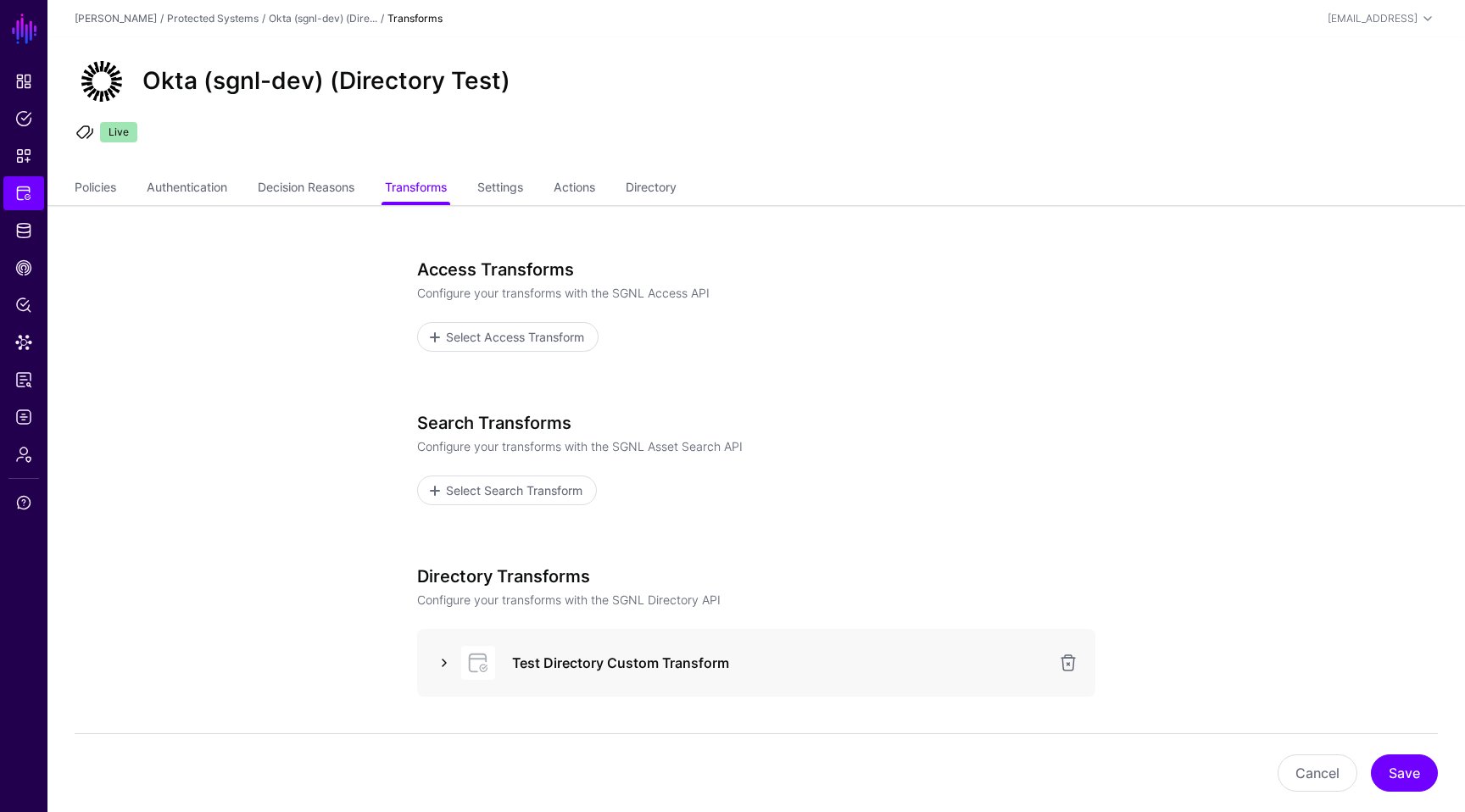 click at bounding box center (444, 663) 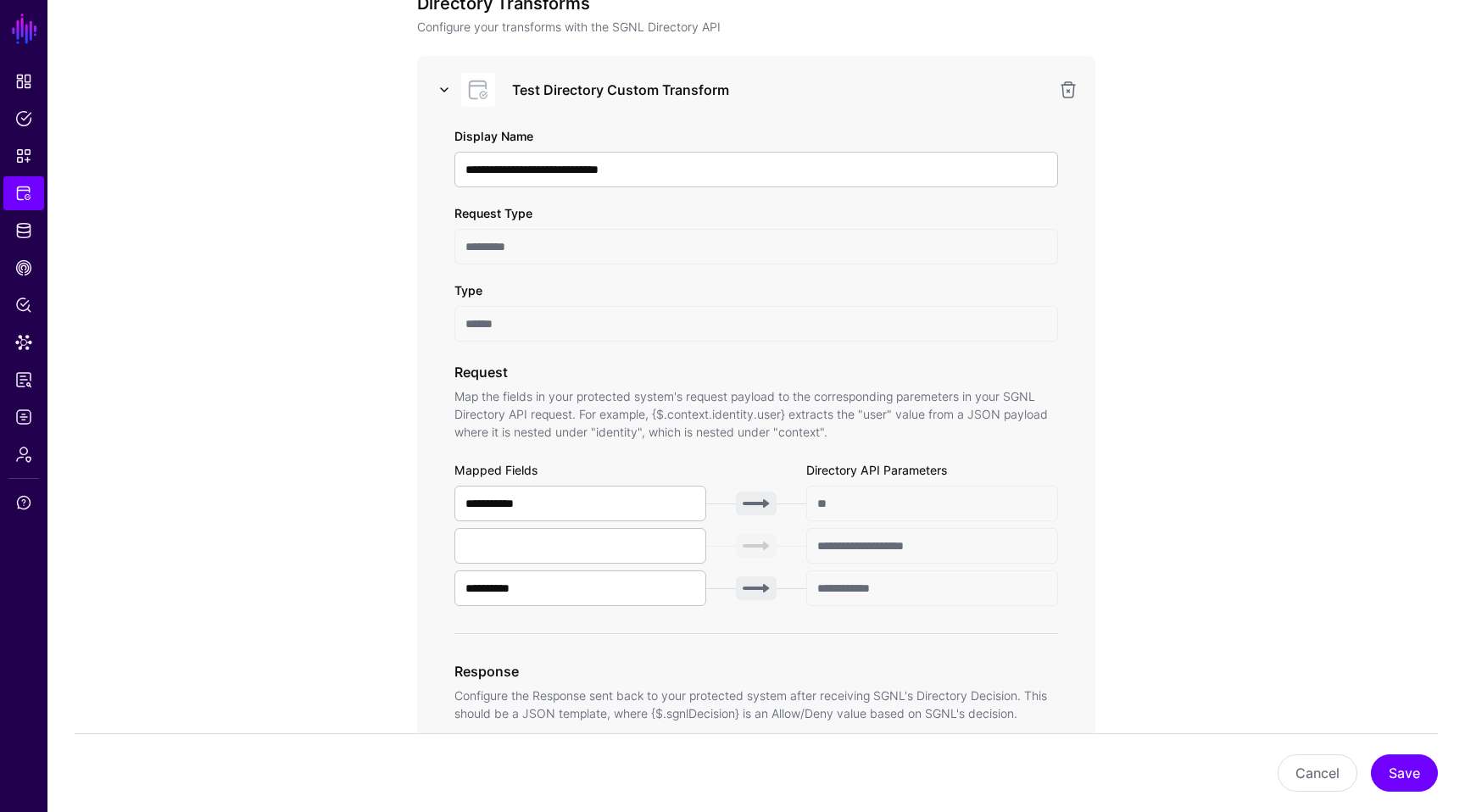scroll, scrollTop: 718, scrollLeft: 0, axis: vertical 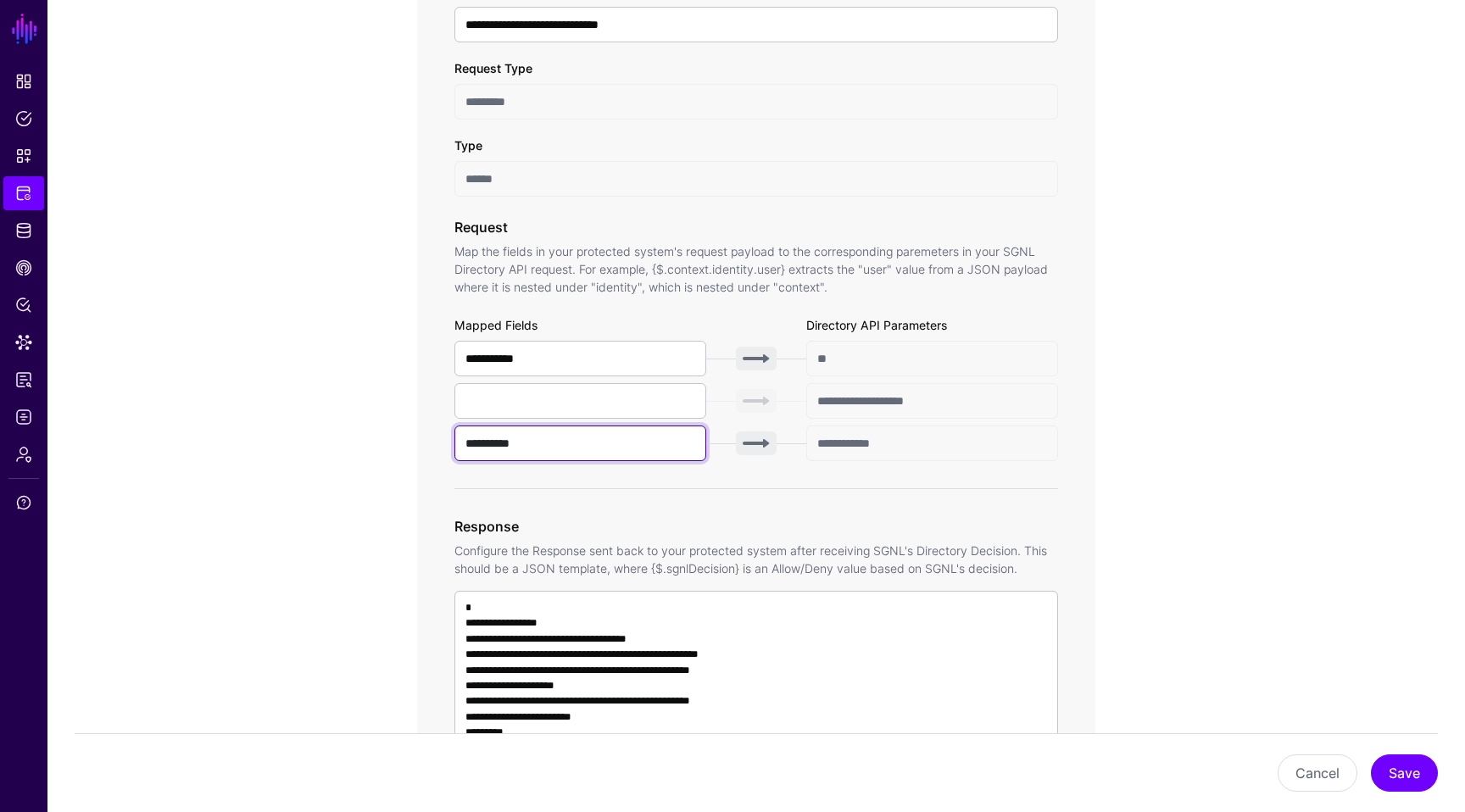 click on "**********" at bounding box center (580, 443) 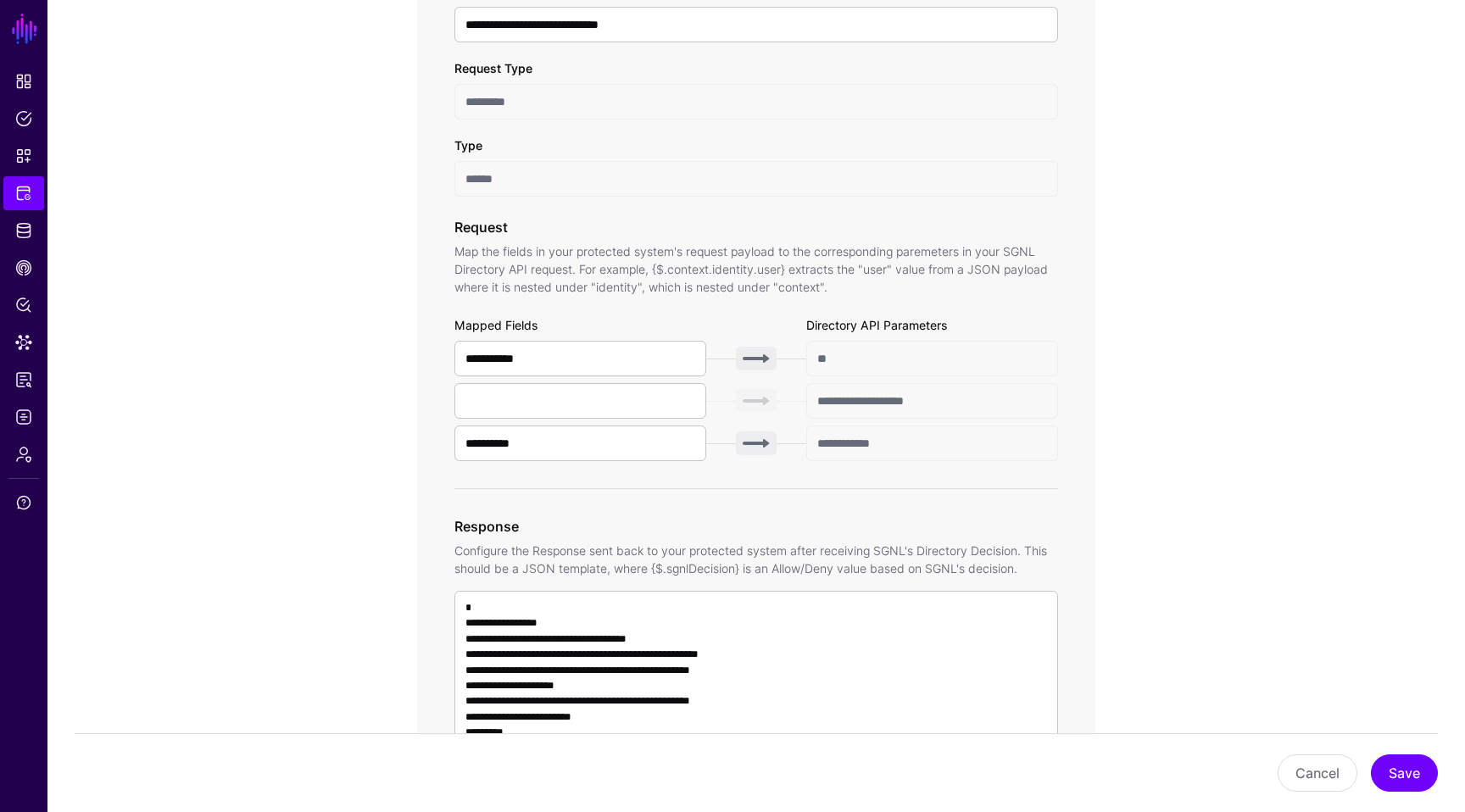 click at bounding box center [756, 443] 